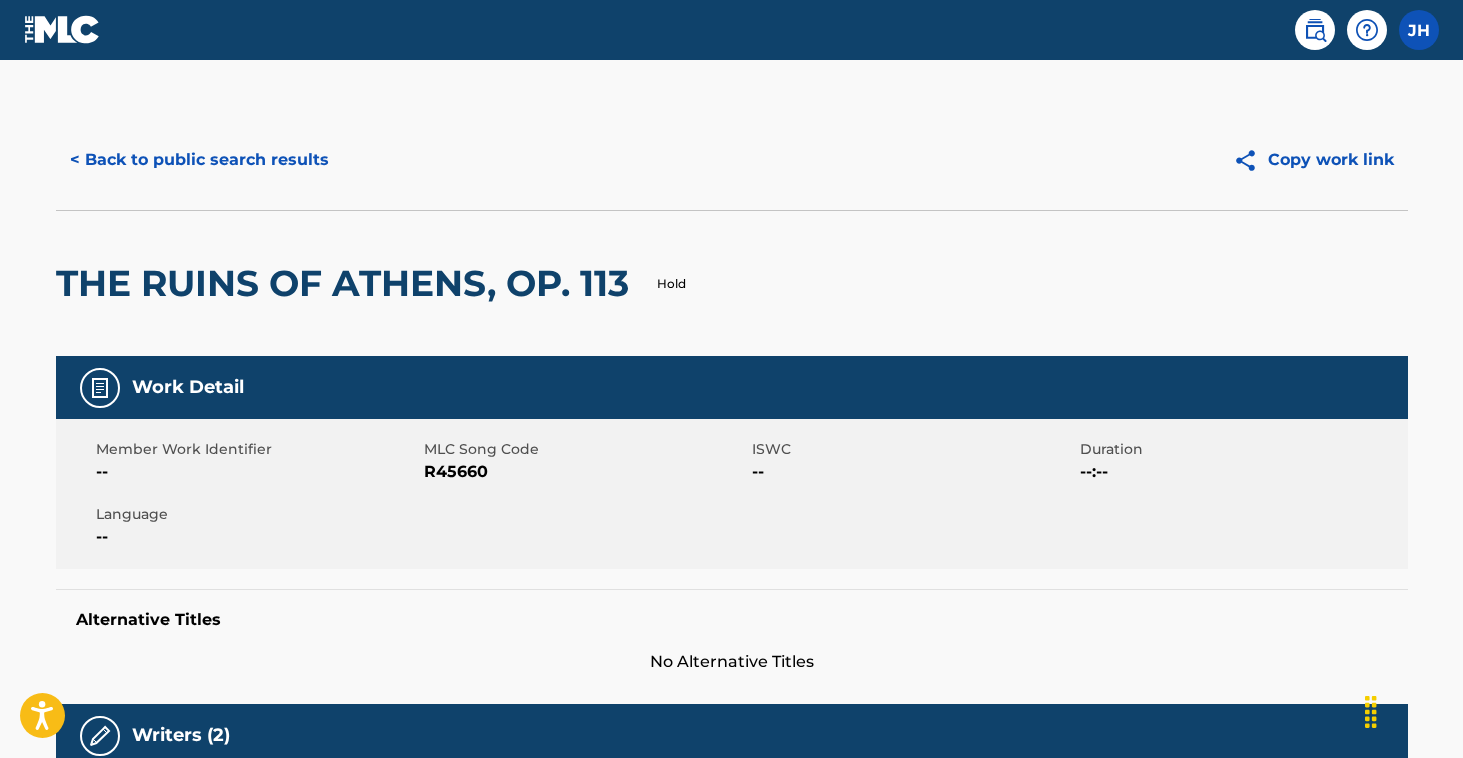 scroll, scrollTop: -17, scrollLeft: 3, axis: both 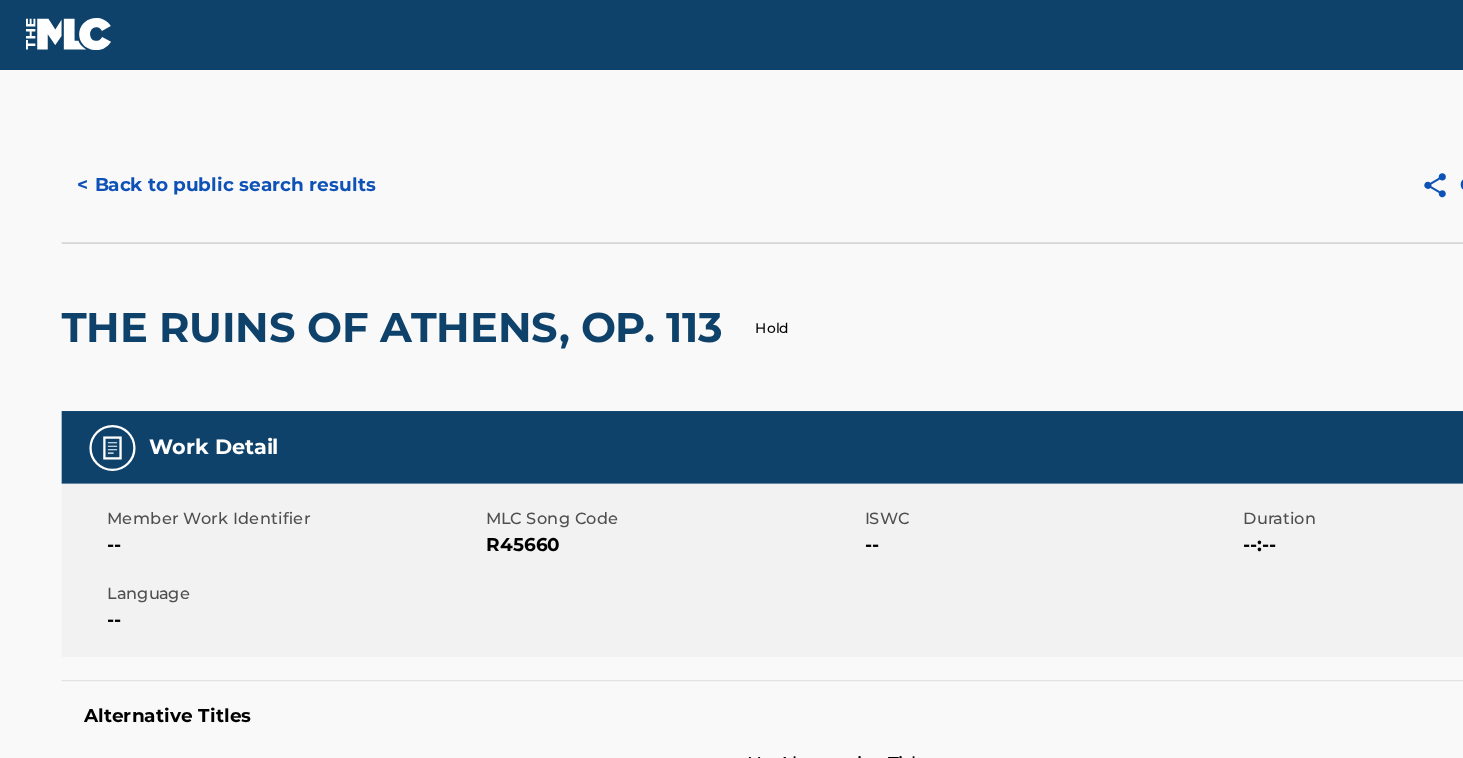 click on "< Back to public search results" at bounding box center (199, 160) 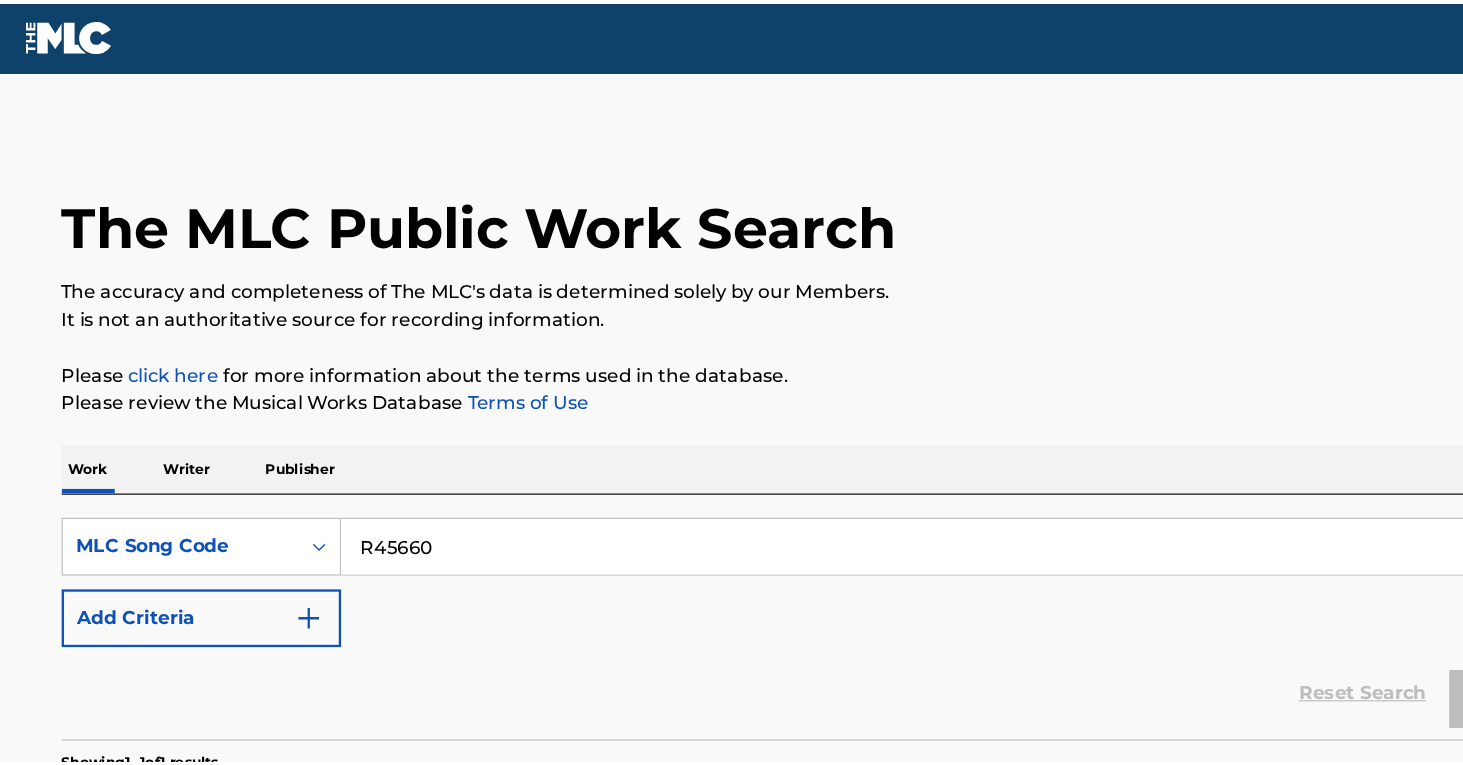 scroll, scrollTop: 261, scrollLeft: 0, axis: vertical 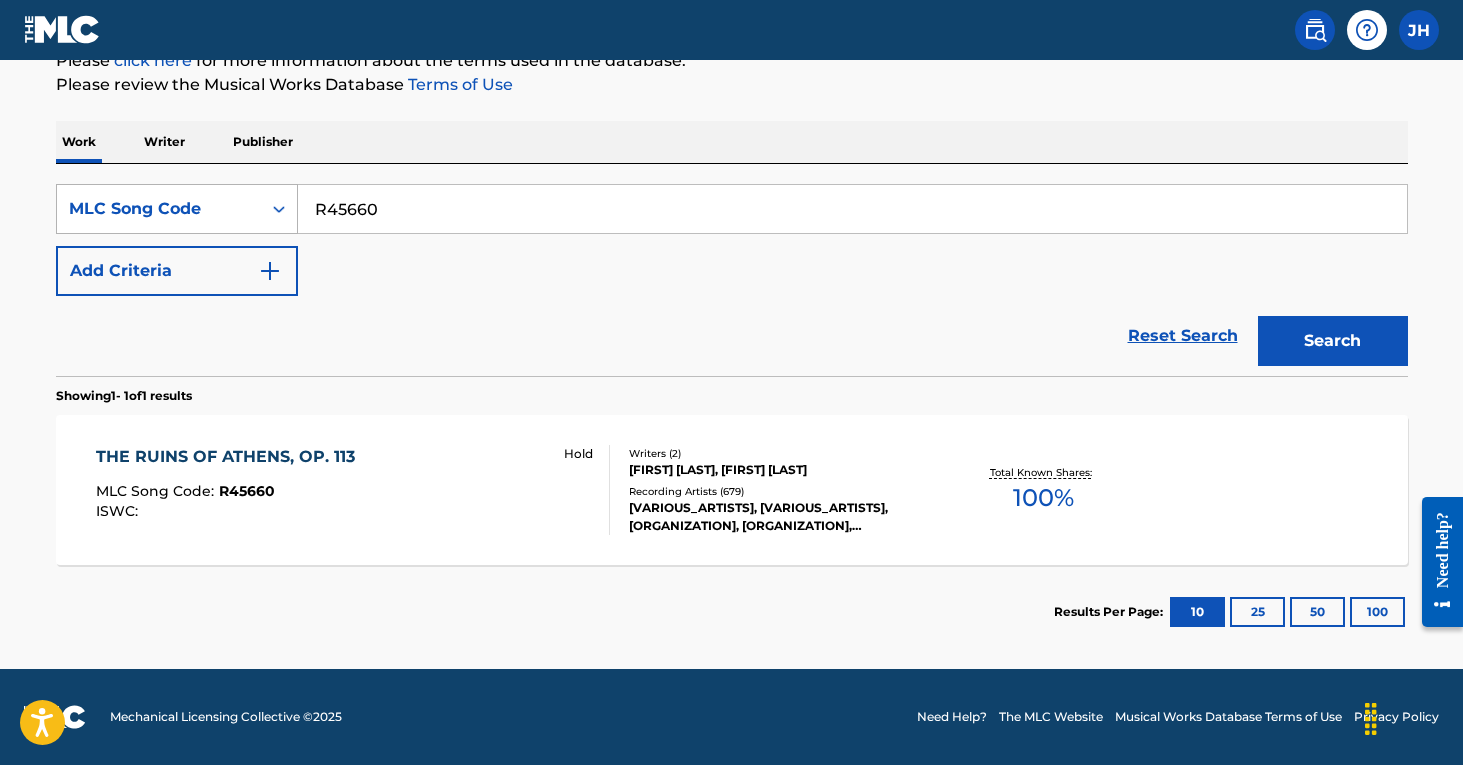 drag, startPoint x: 401, startPoint y: 213, endPoint x: 294, endPoint y: 210, distance: 107.042046 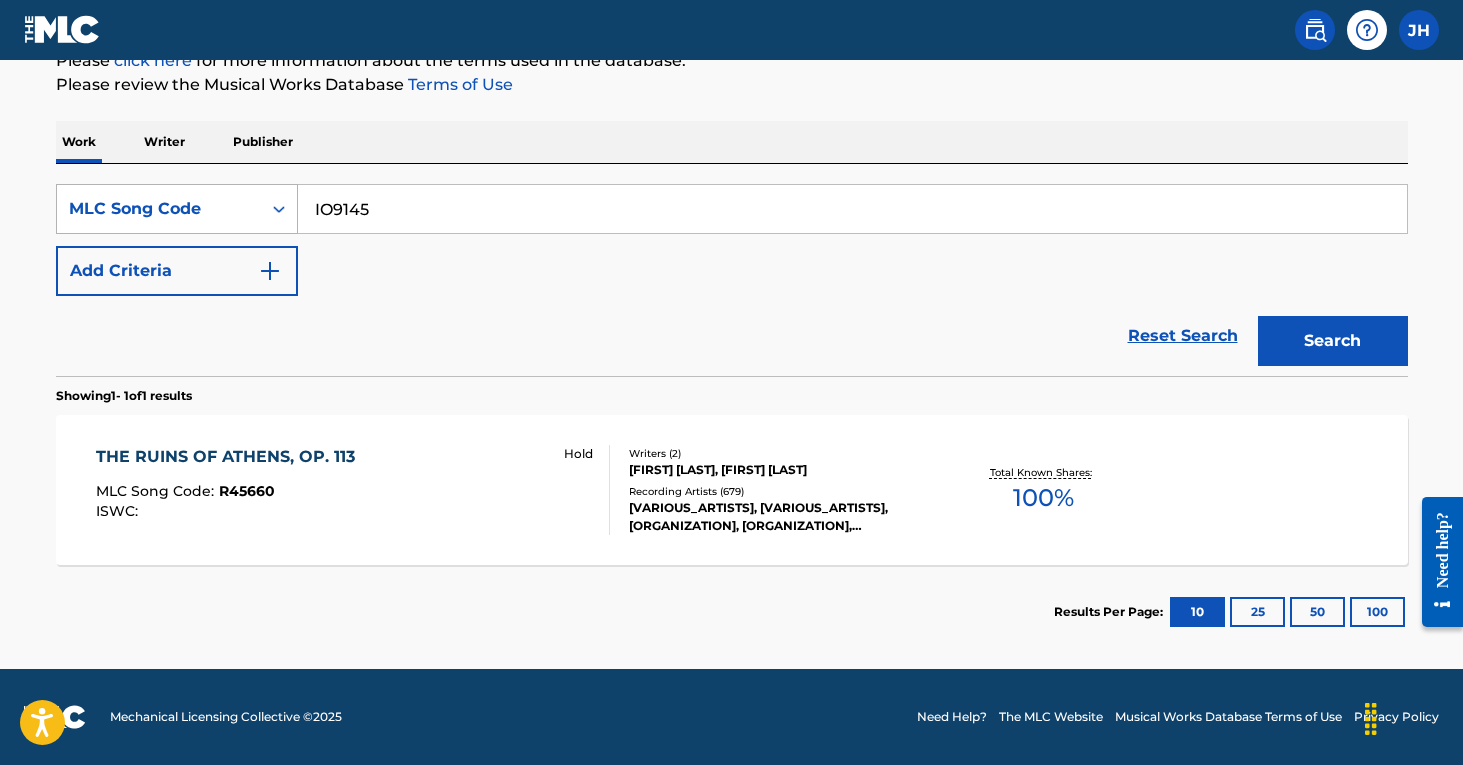 type on "IO9145" 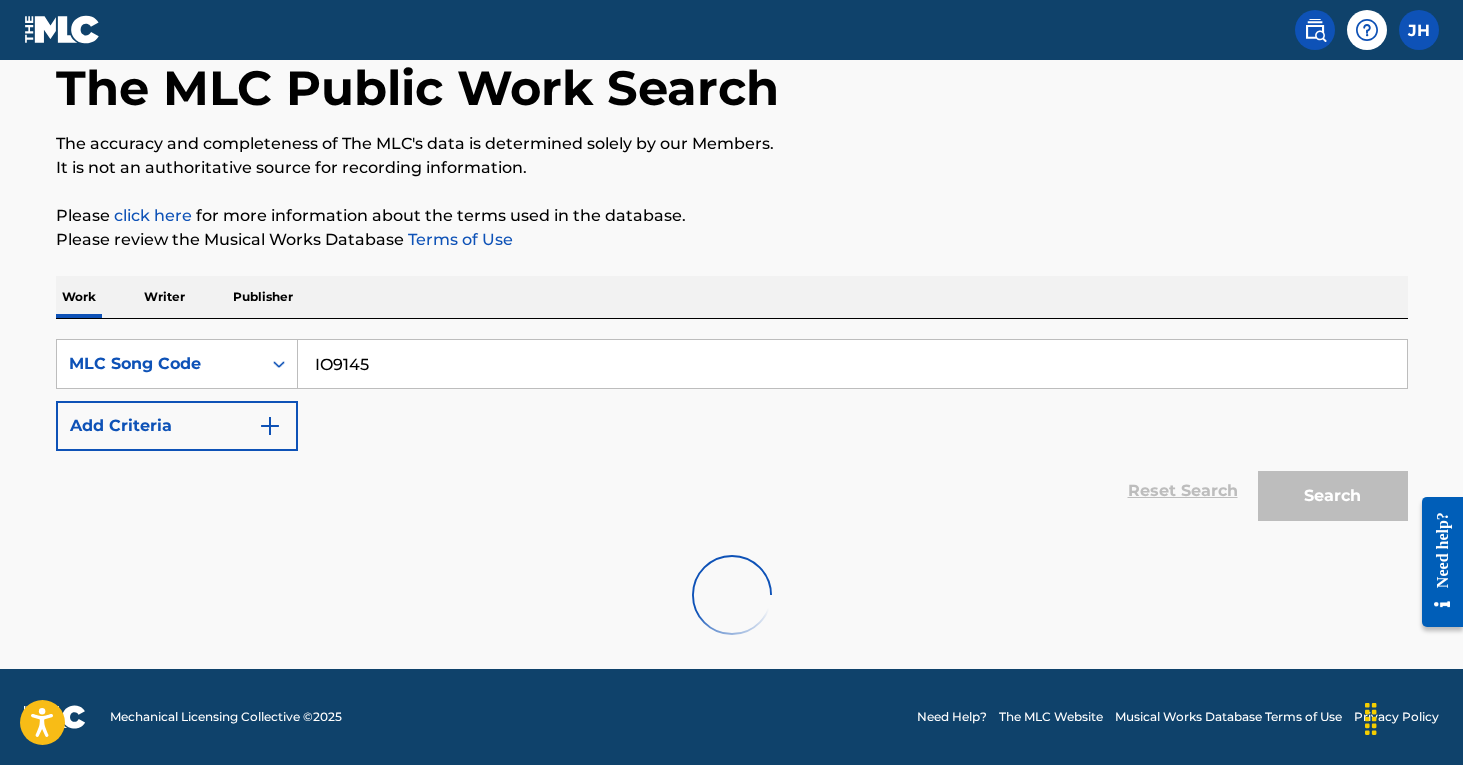 scroll, scrollTop: 41, scrollLeft: 0, axis: vertical 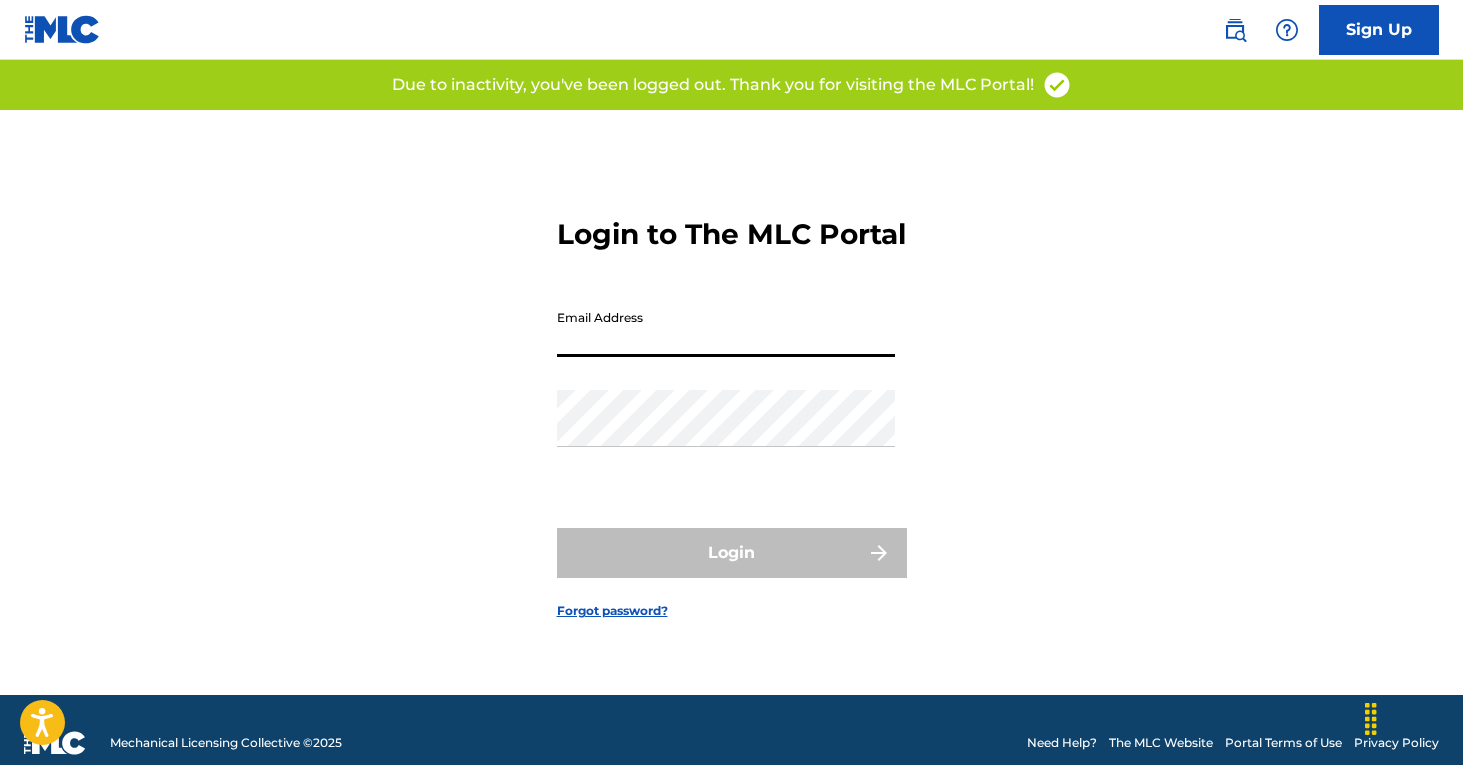 type on "[EMAIL]" 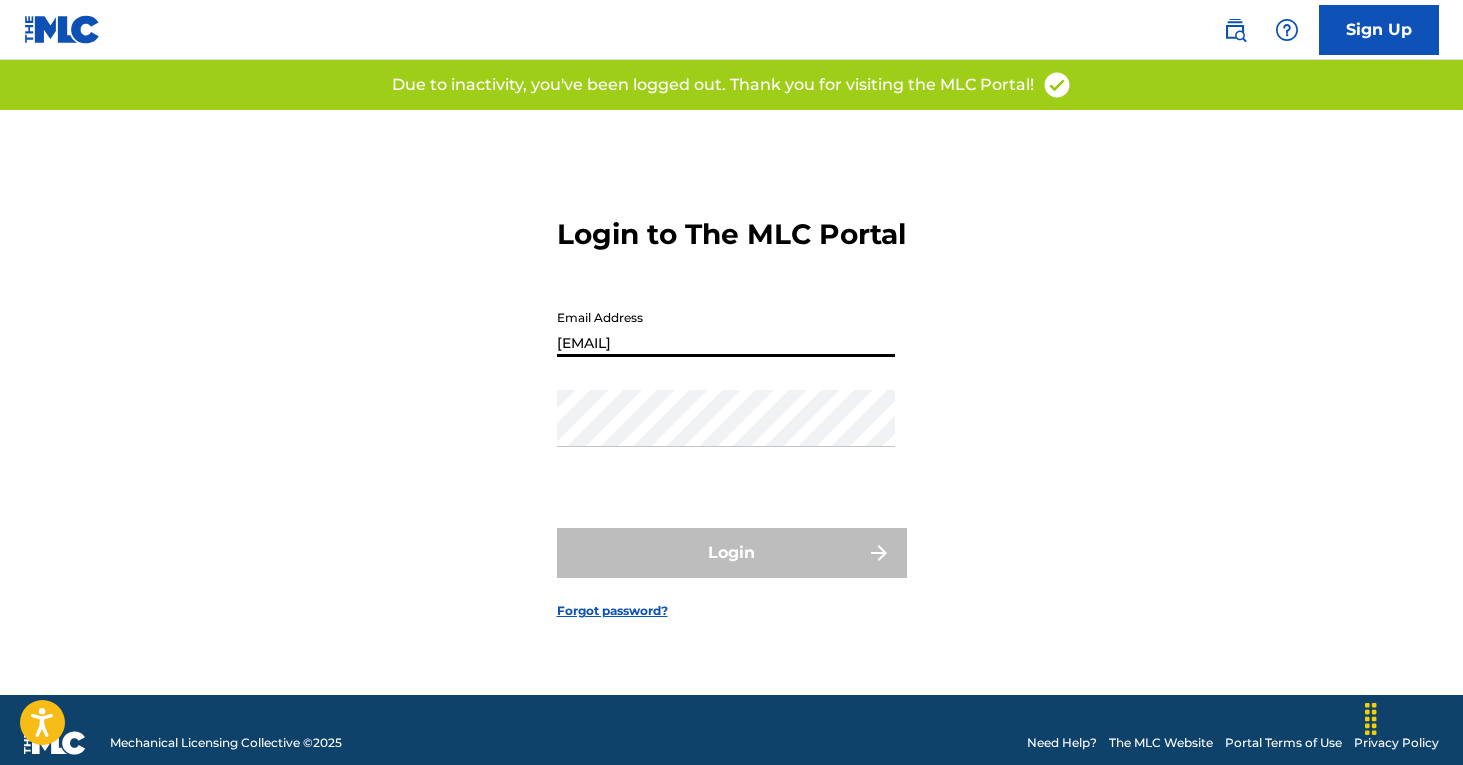 click on "Login" at bounding box center [732, 553] 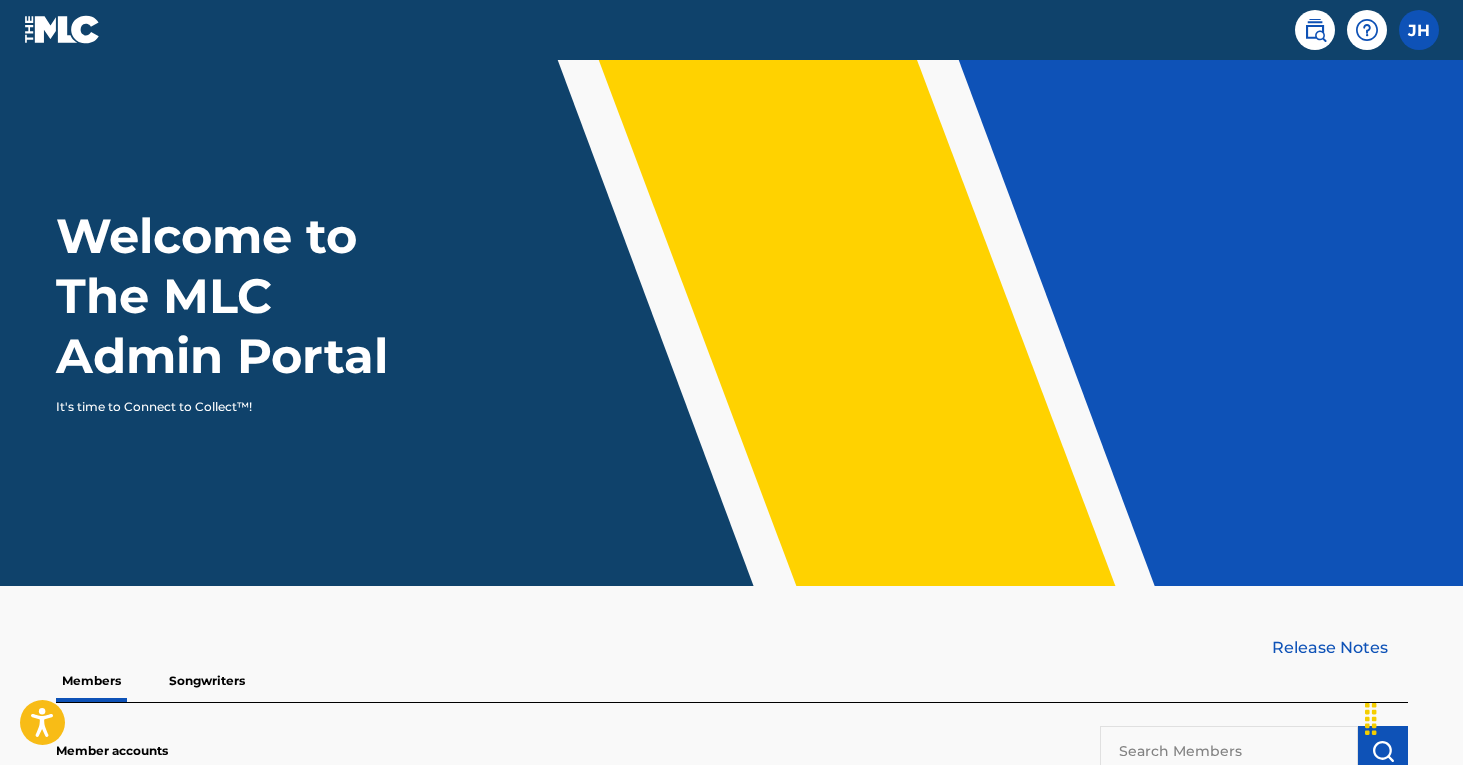 scroll, scrollTop: 0, scrollLeft: 0, axis: both 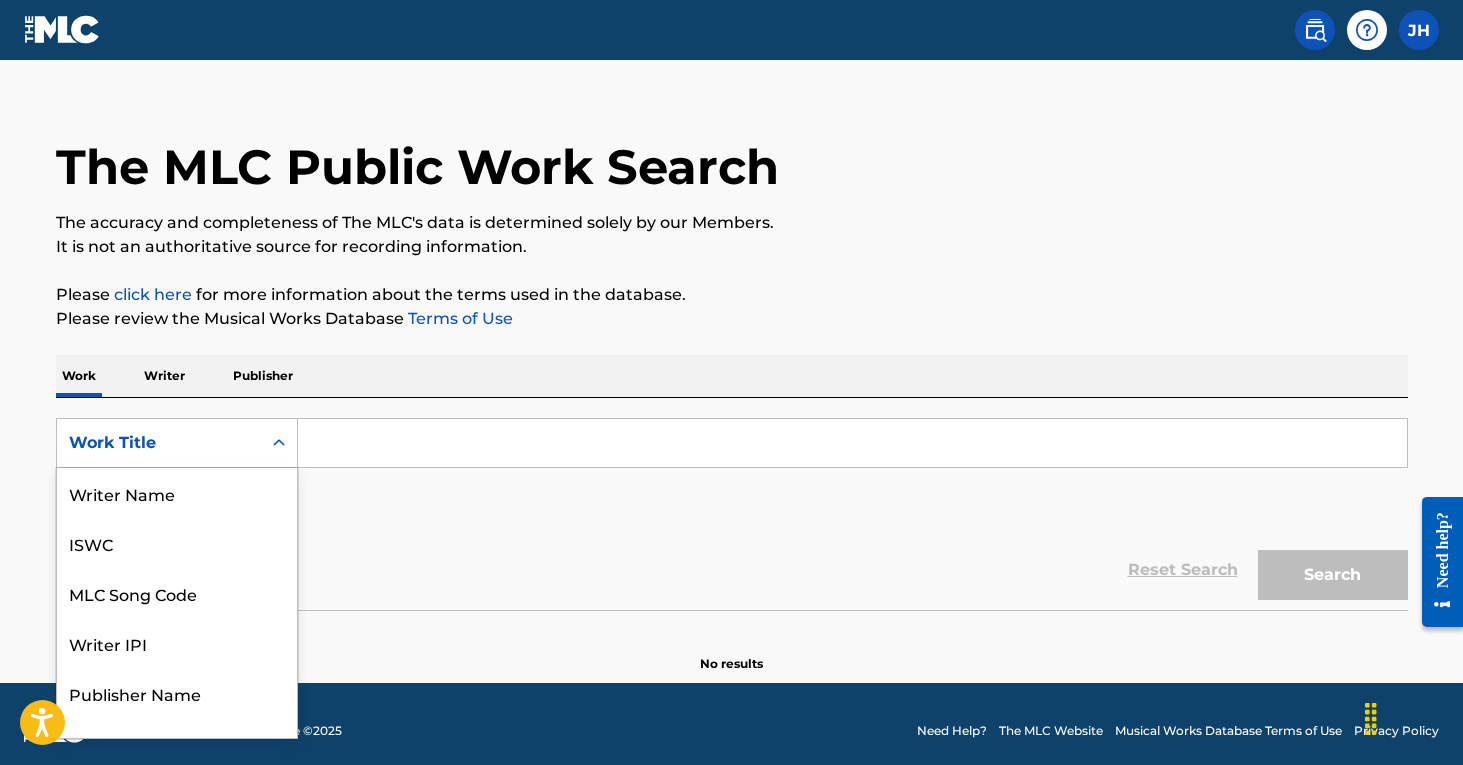 click at bounding box center [279, 443] 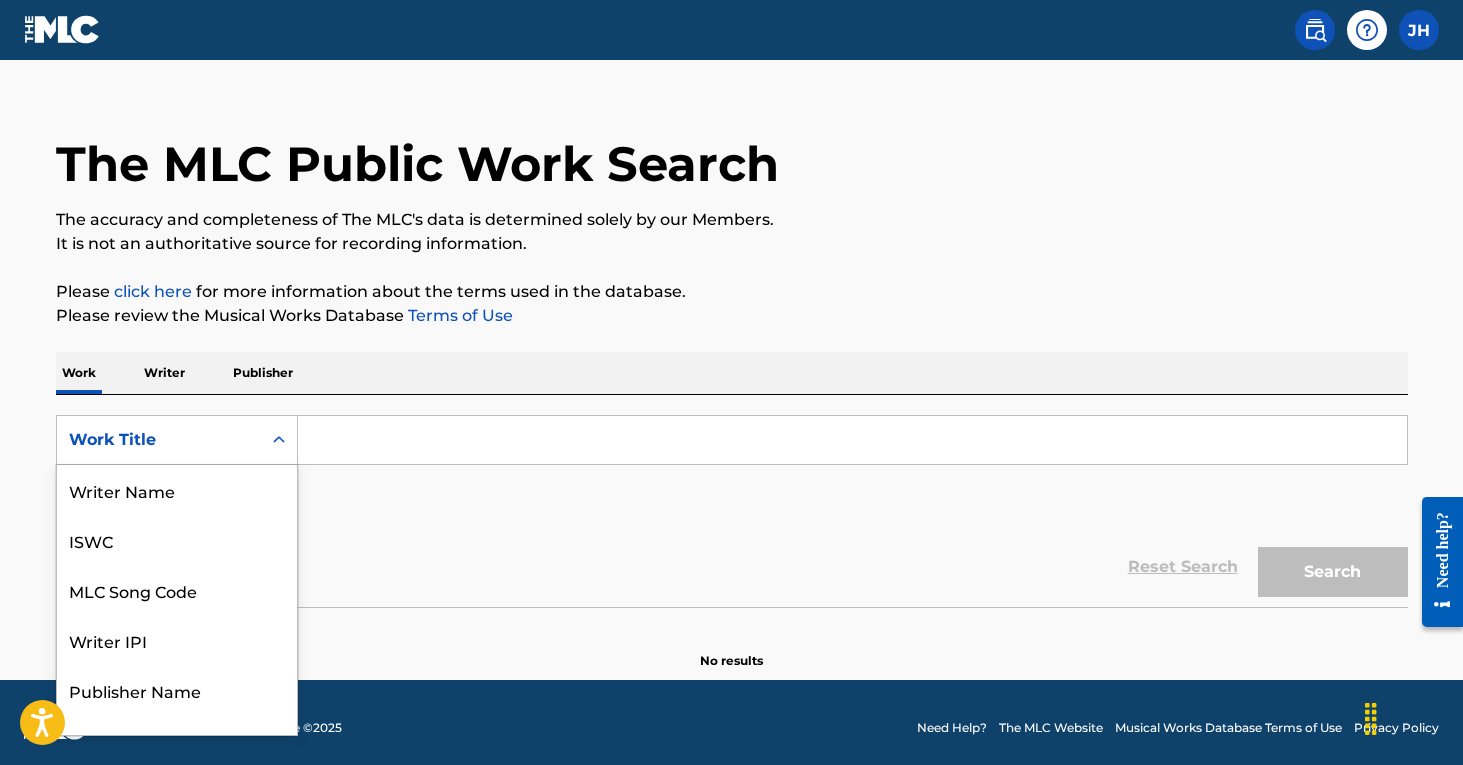 scroll, scrollTop: 100, scrollLeft: 0, axis: vertical 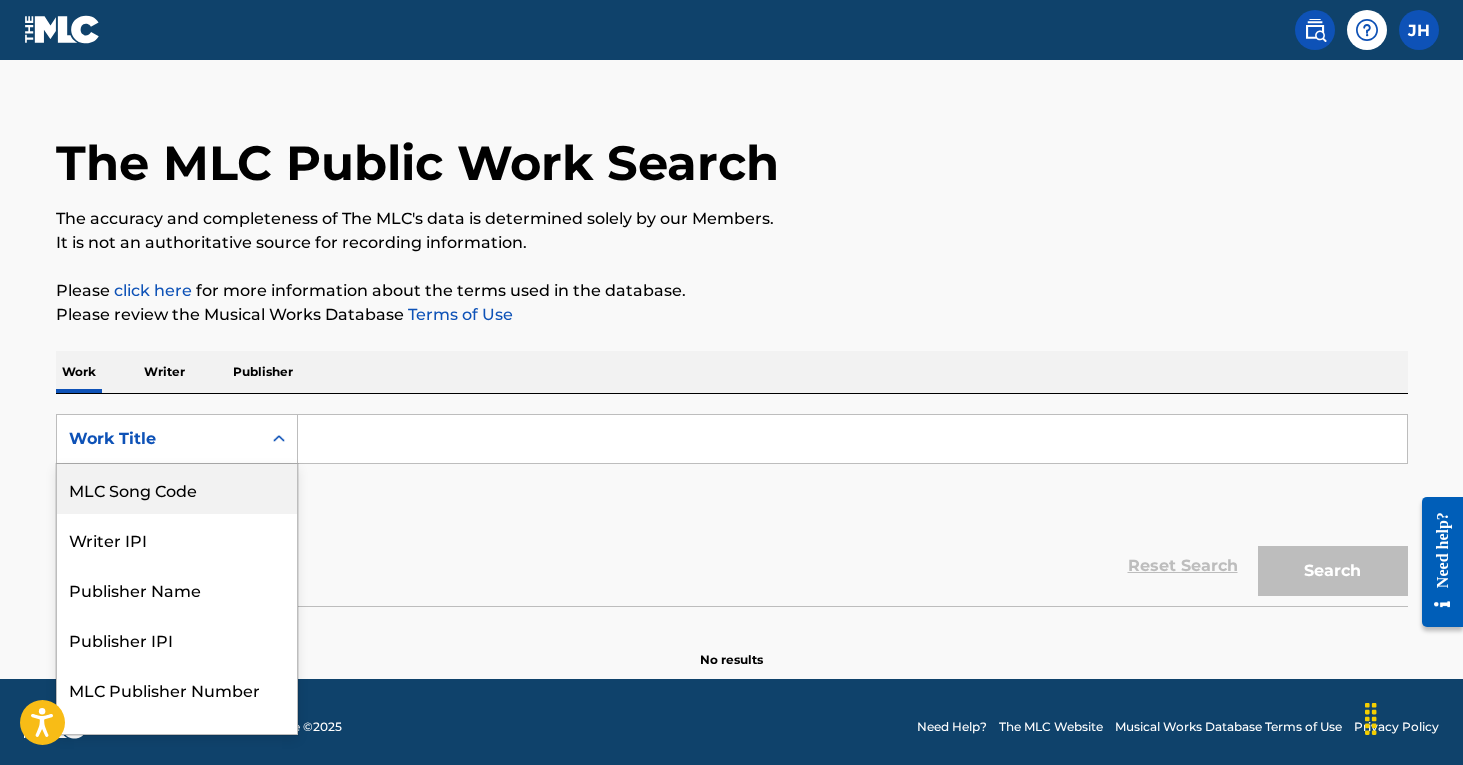 click on "MLC Song Code" at bounding box center [177, 489] 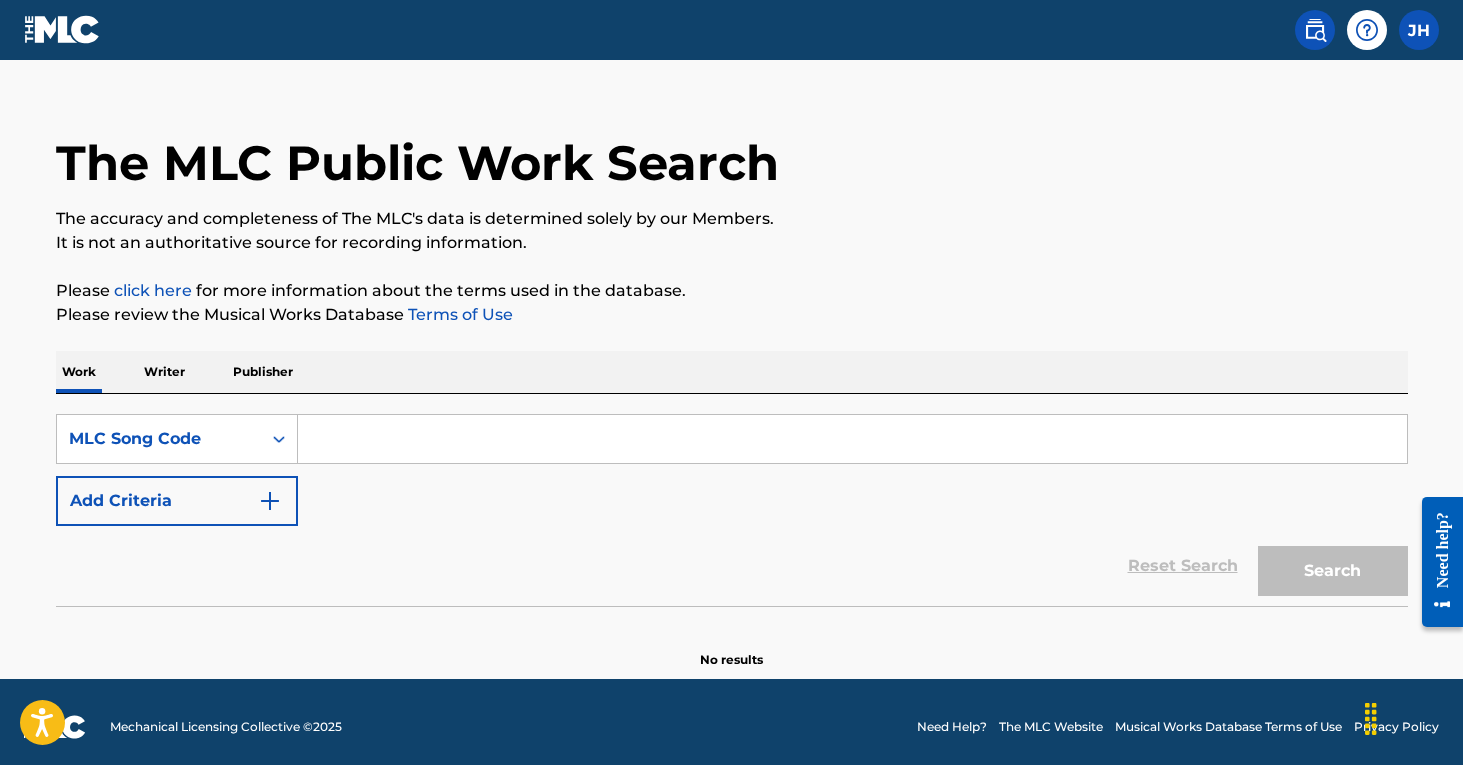 click at bounding box center (852, 439) 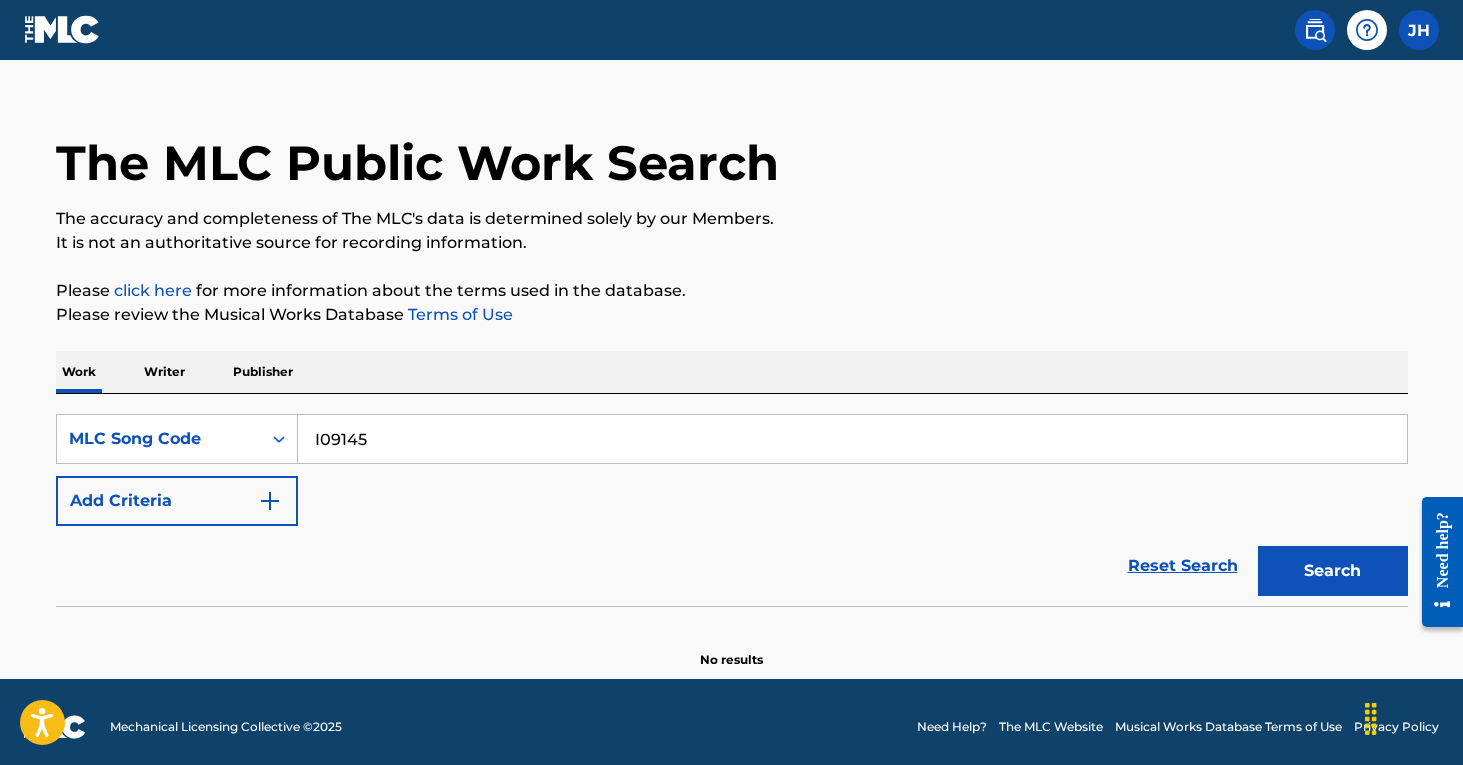 type on "I09145" 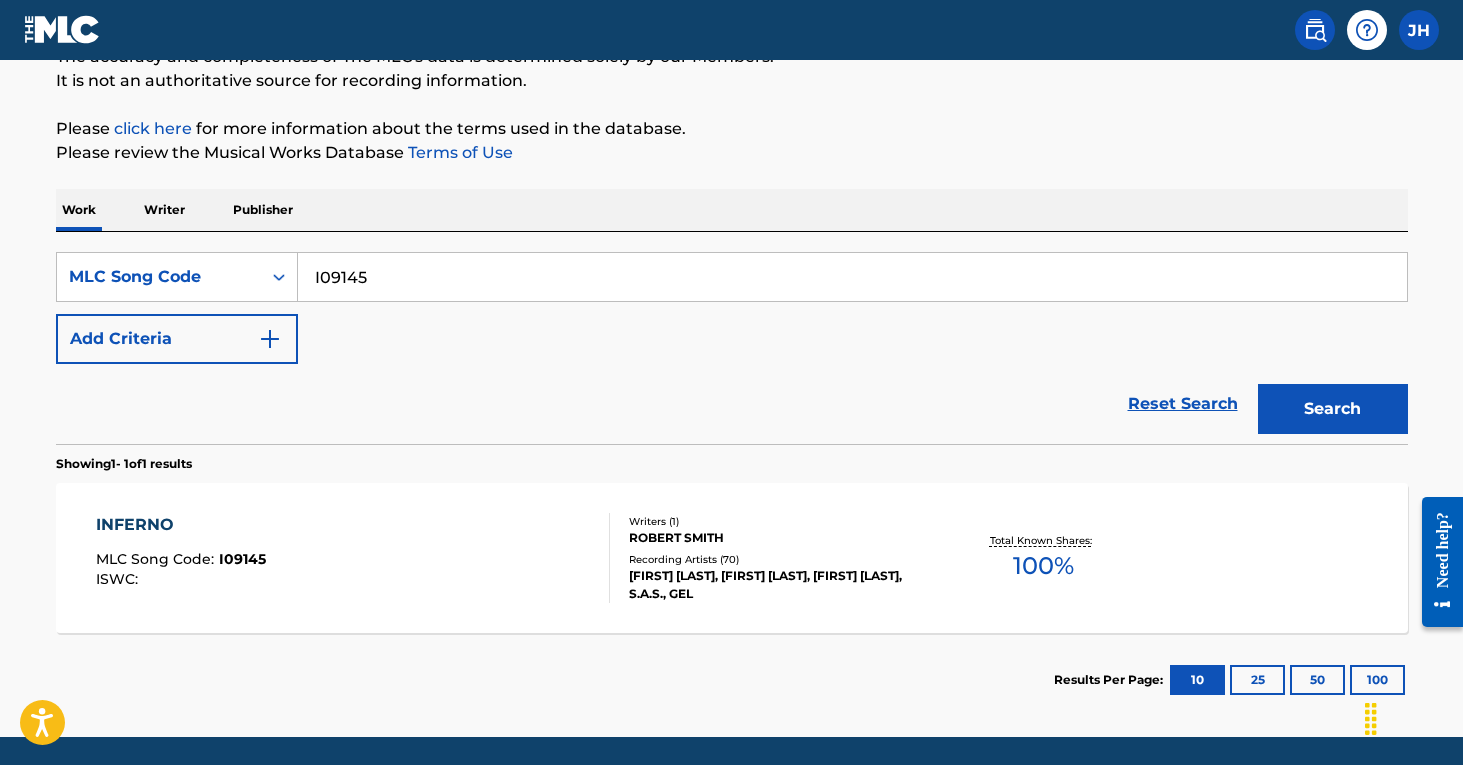 scroll, scrollTop: 195, scrollLeft: 0, axis: vertical 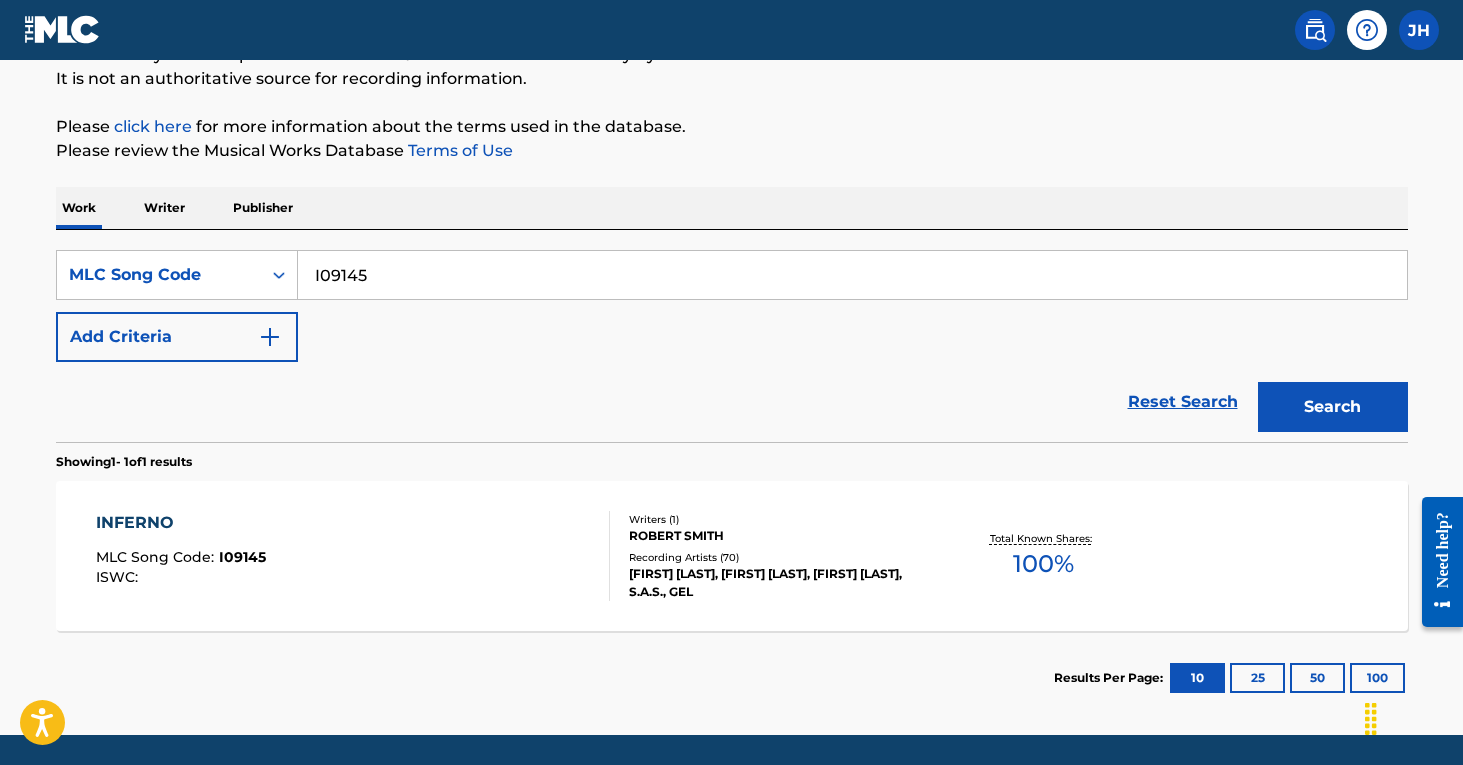 click on "Recording Artists ( 70 )" at bounding box center (780, 557) 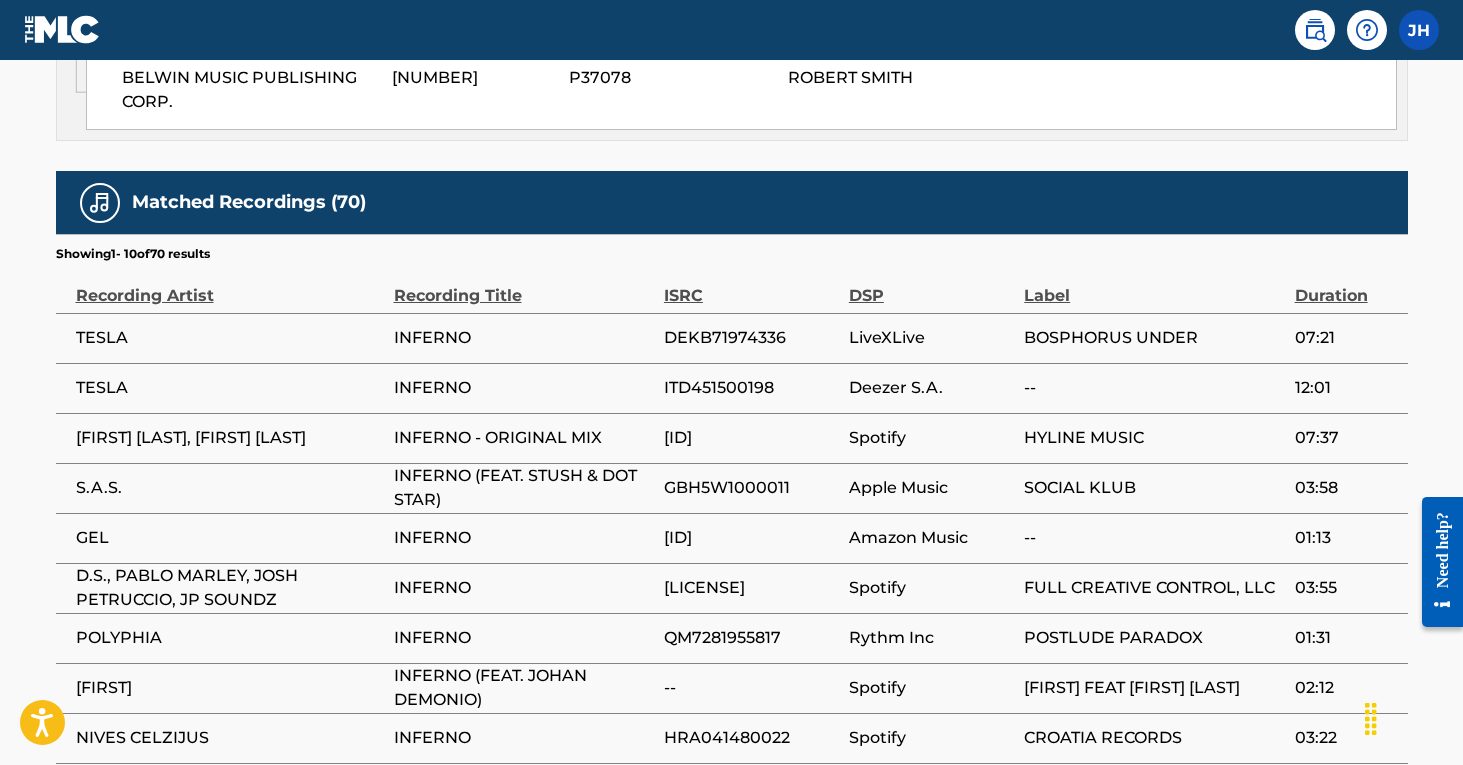 scroll, scrollTop: 1224, scrollLeft: 0, axis: vertical 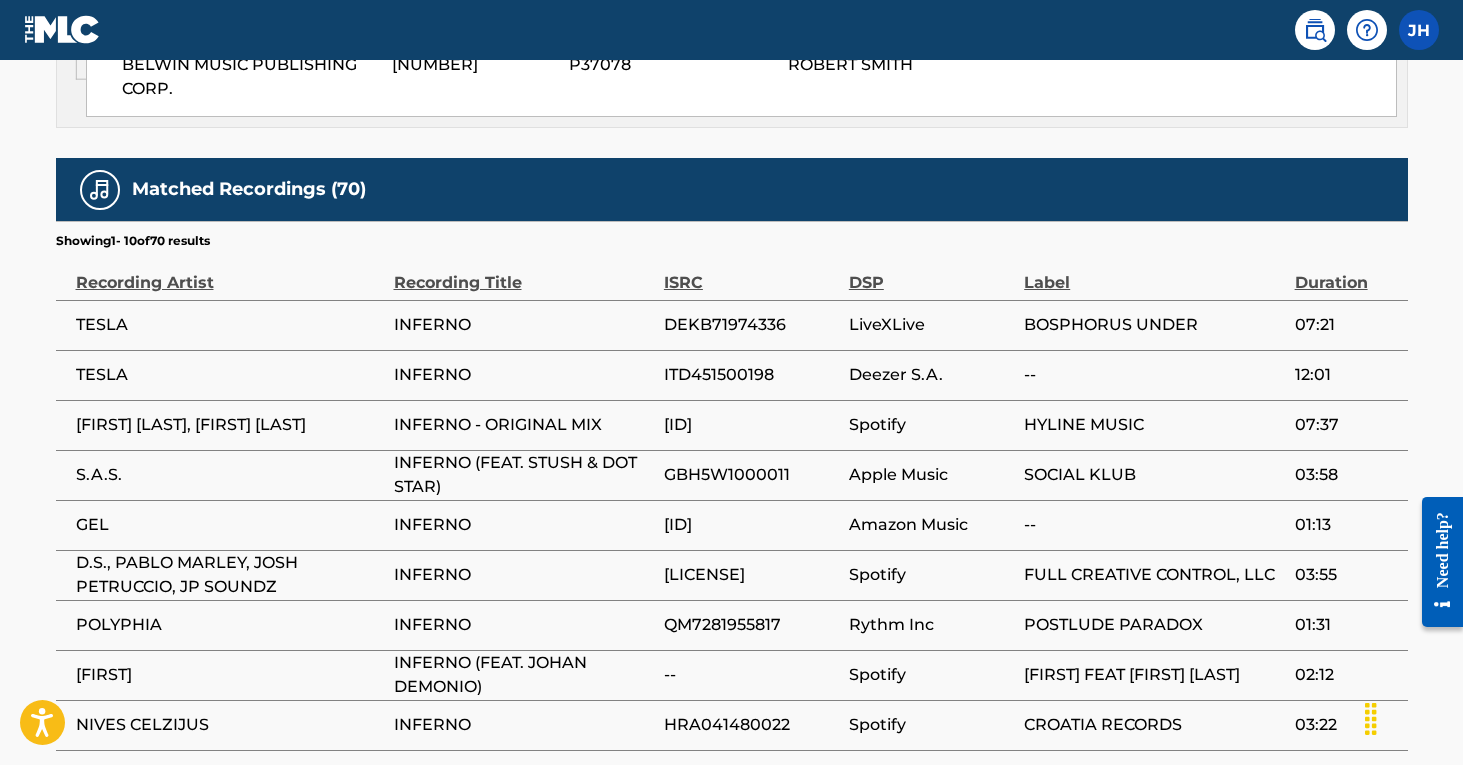 click on "INFERNO" at bounding box center (524, 625) 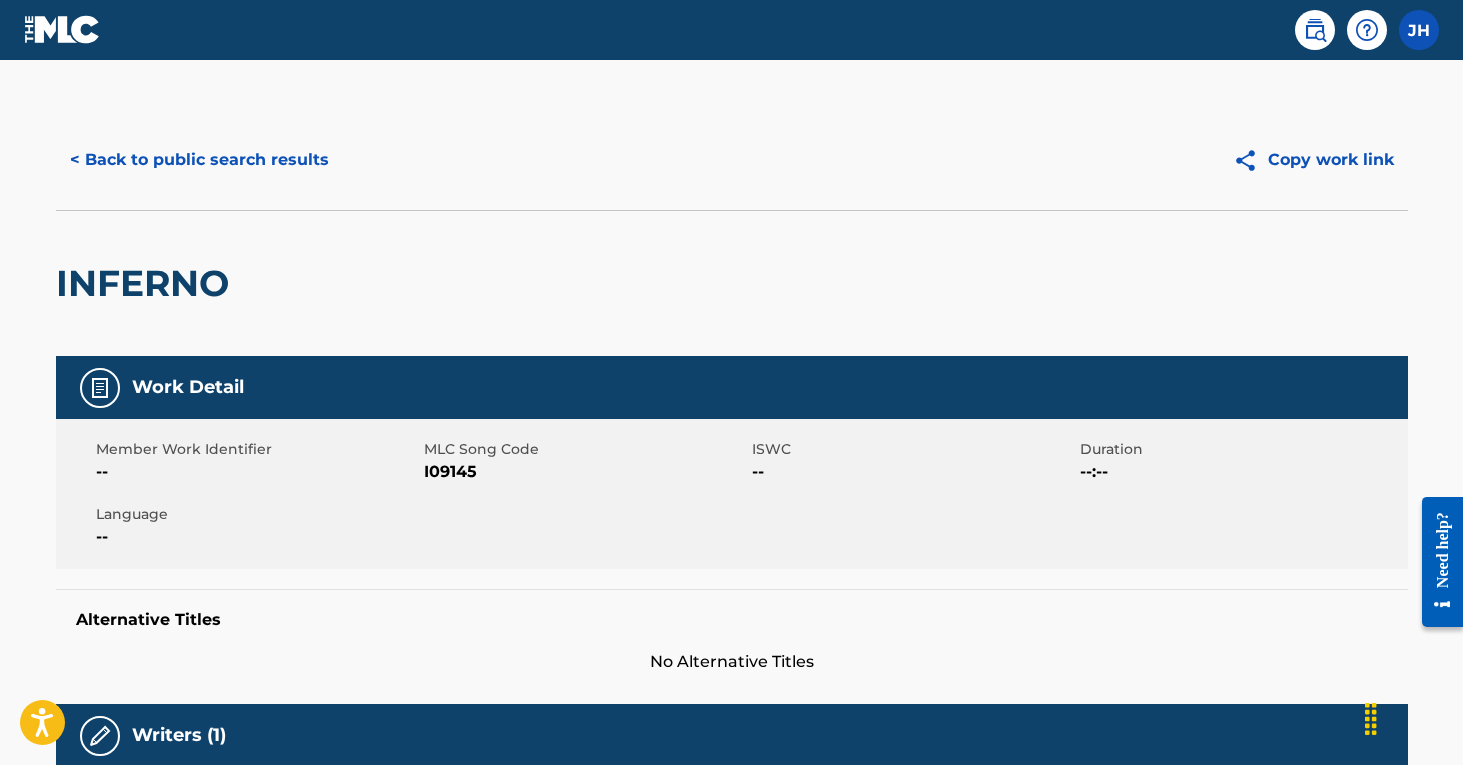 scroll, scrollTop: 0, scrollLeft: 0, axis: both 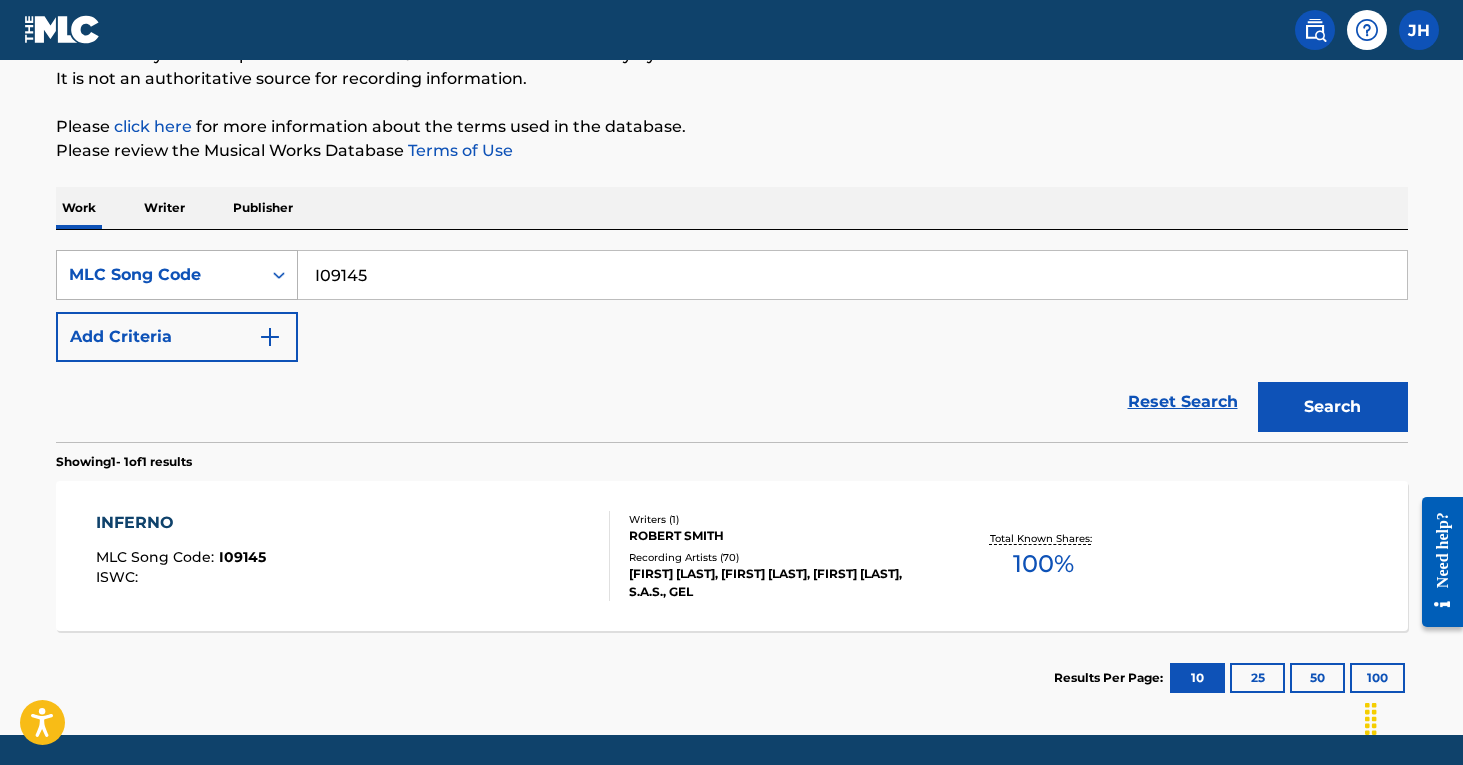 drag, startPoint x: 379, startPoint y: 280, endPoint x: 287, endPoint y: 268, distance: 92.779305 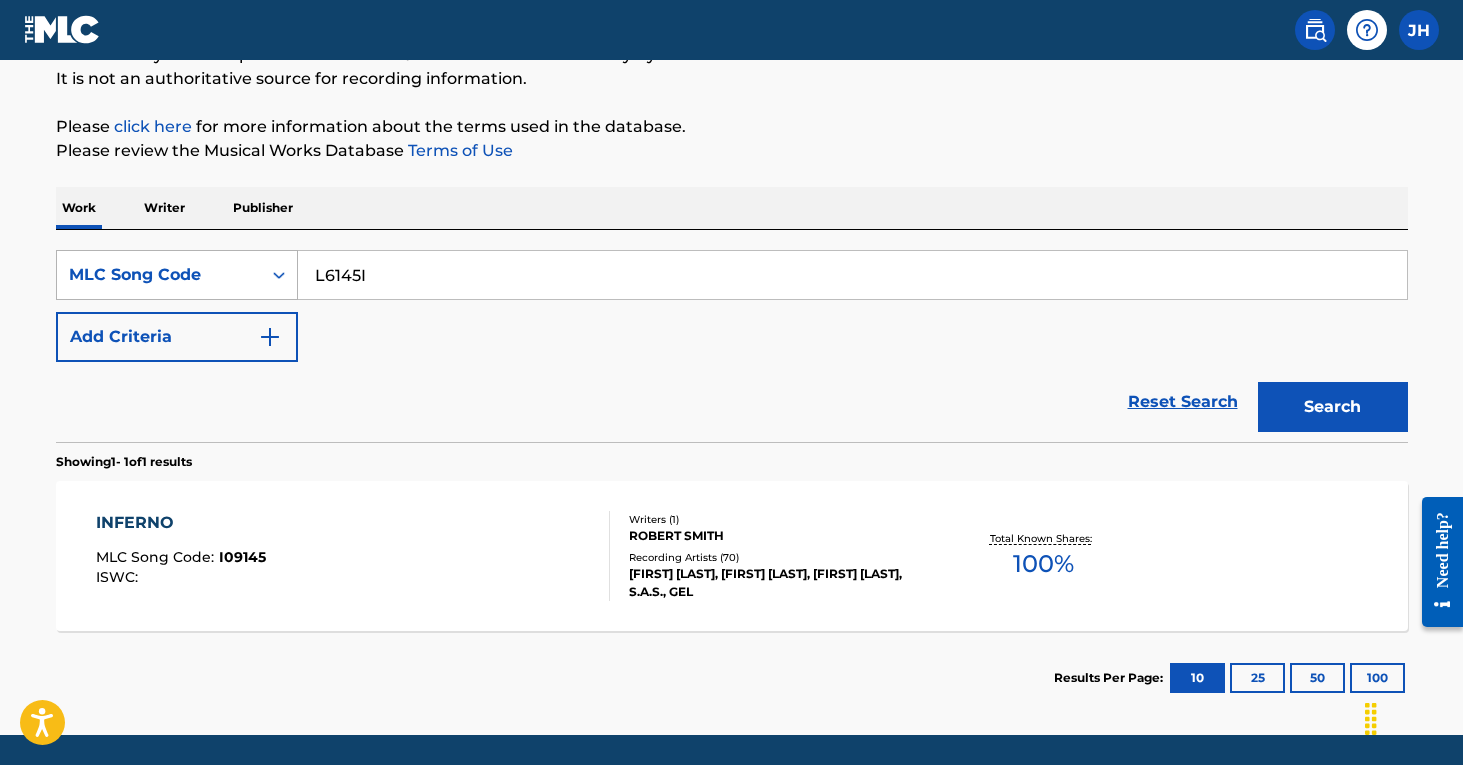 type on "L6145I" 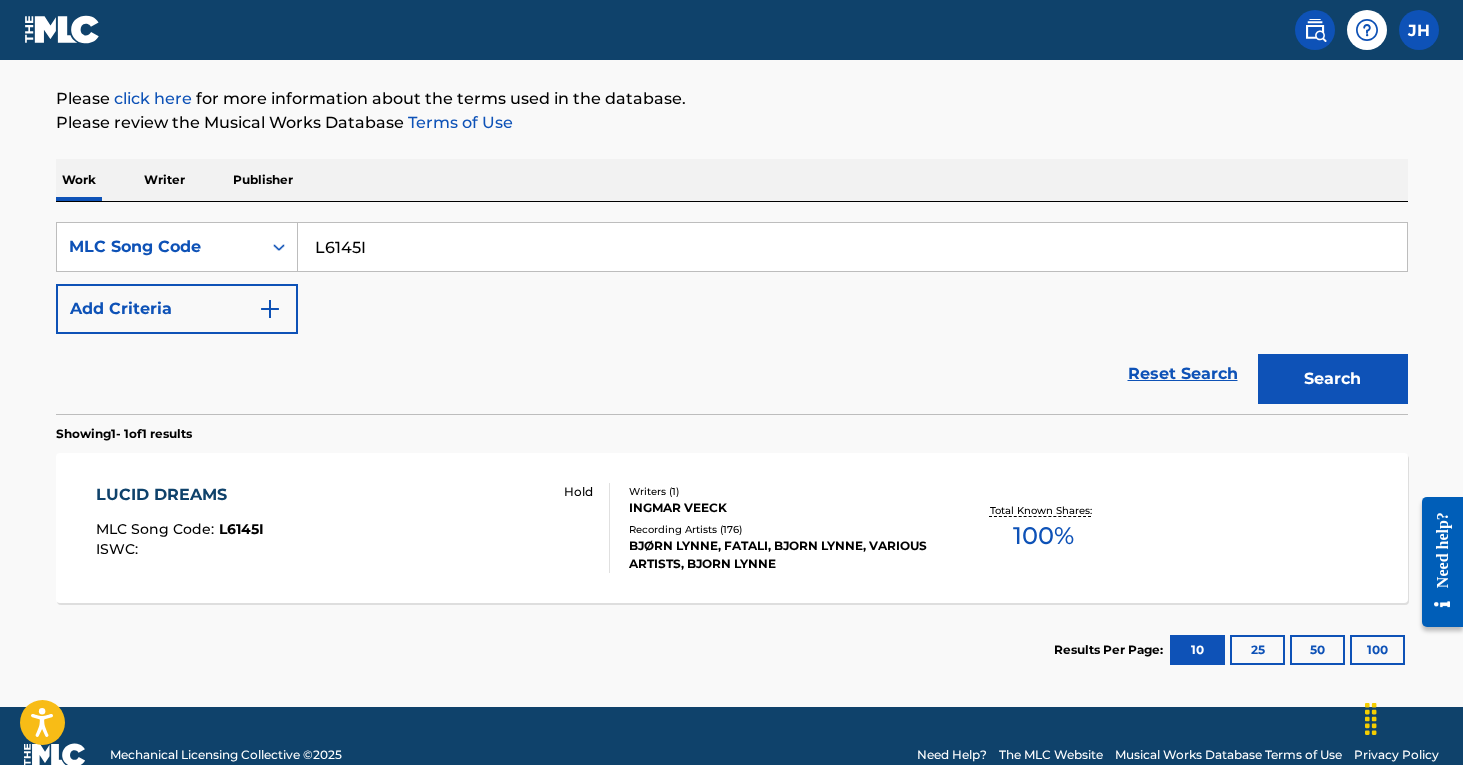 scroll, scrollTop: 227, scrollLeft: 0, axis: vertical 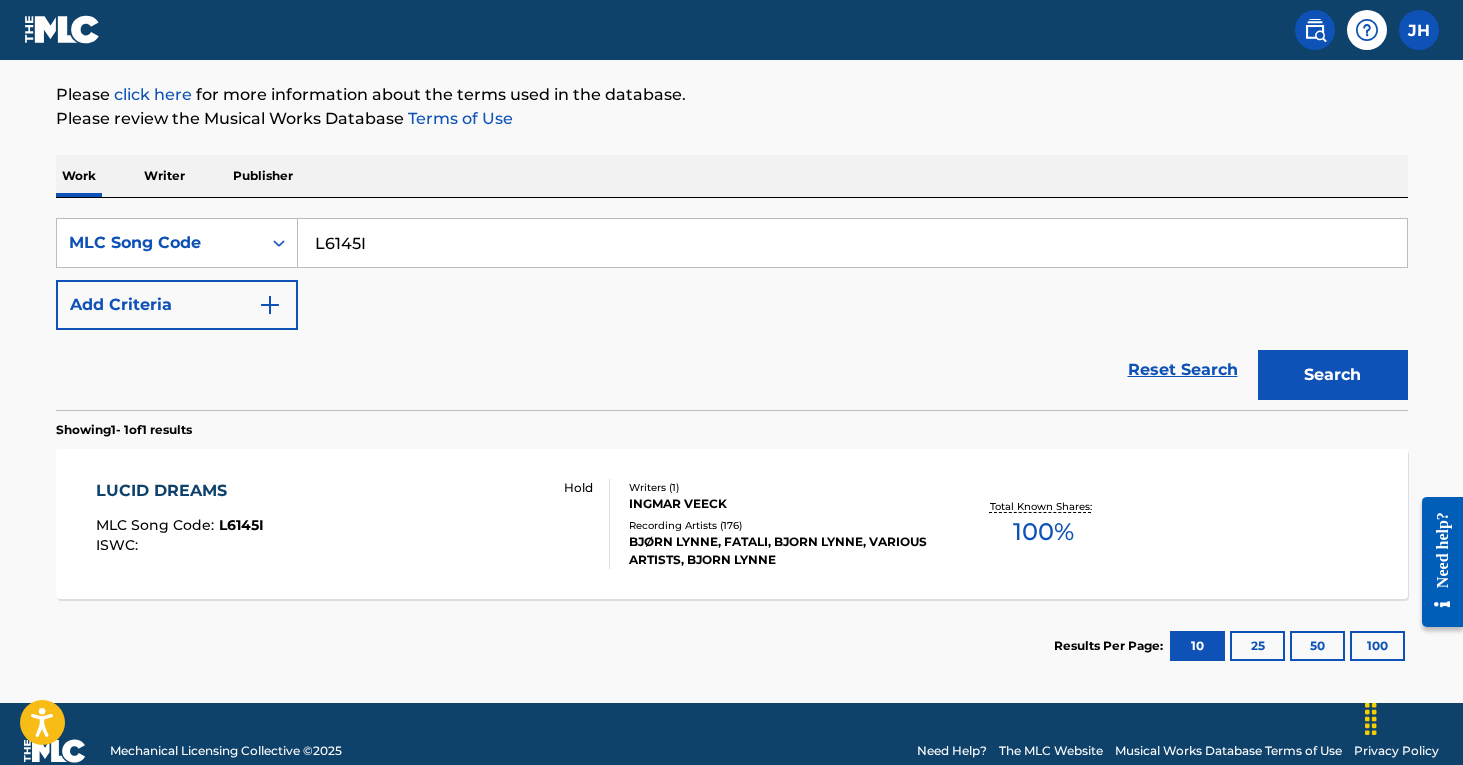 click on "LUCID DREAMS" at bounding box center [180, 491] 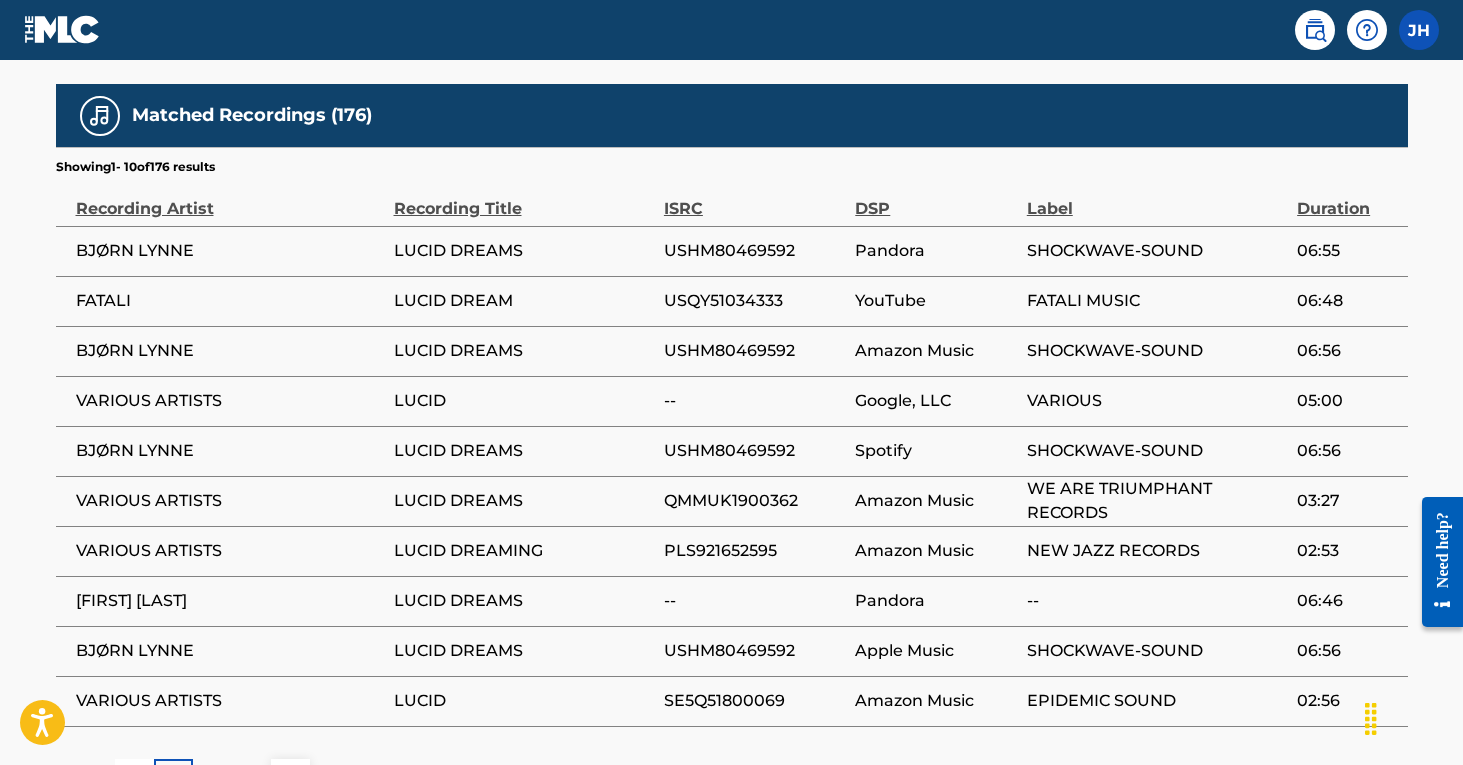 scroll, scrollTop: 1270, scrollLeft: 0, axis: vertical 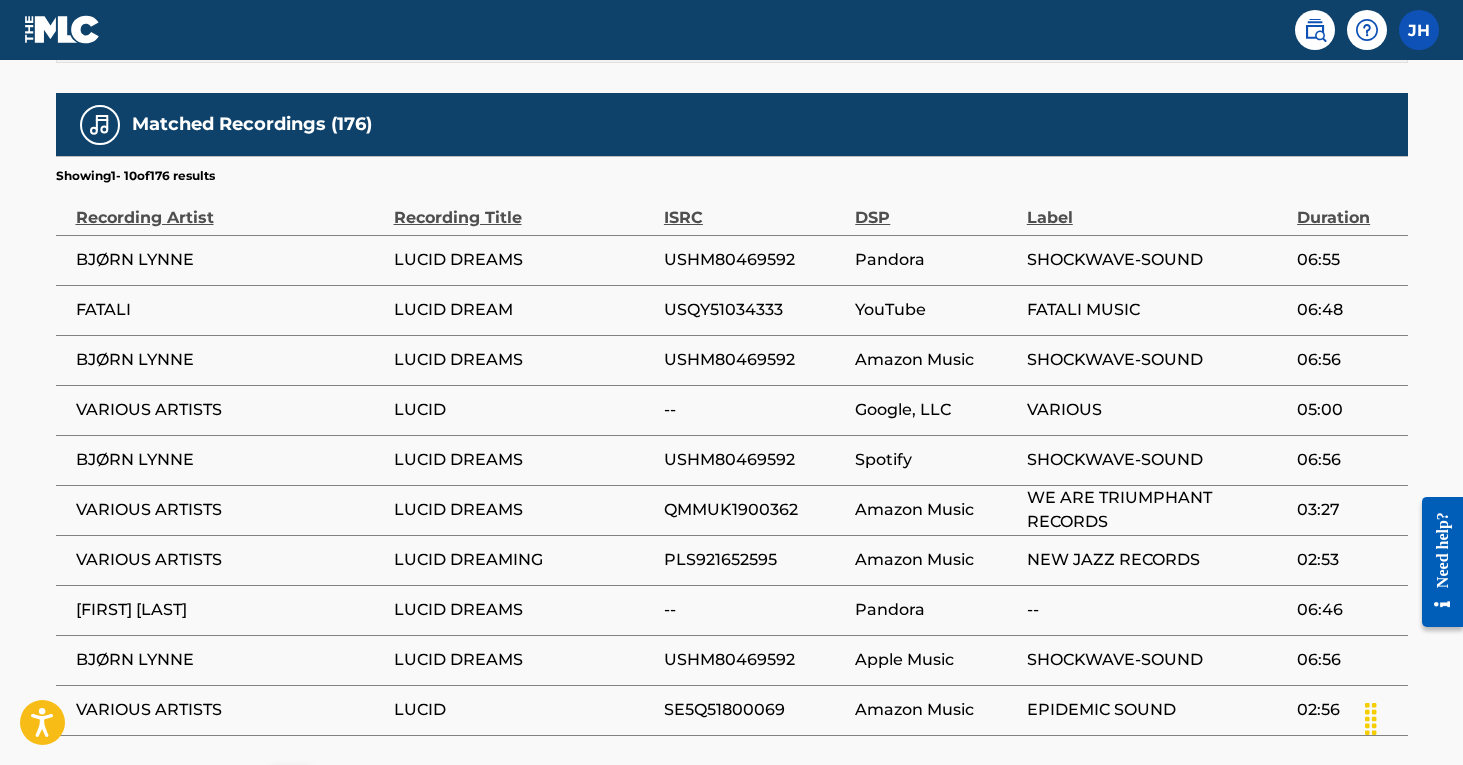 click on "USHM80469592" at bounding box center [754, 260] 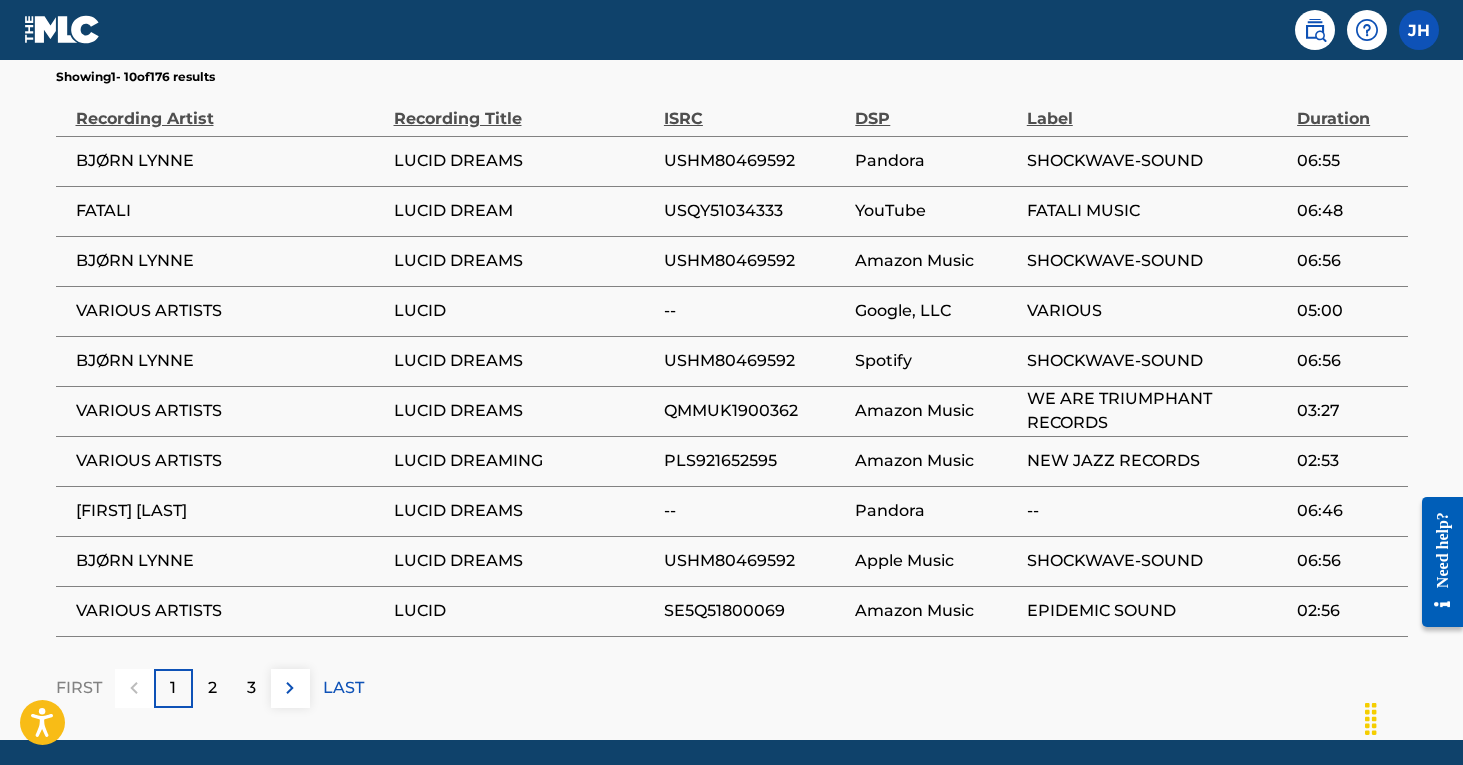 scroll, scrollTop: 1377, scrollLeft: 0, axis: vertical 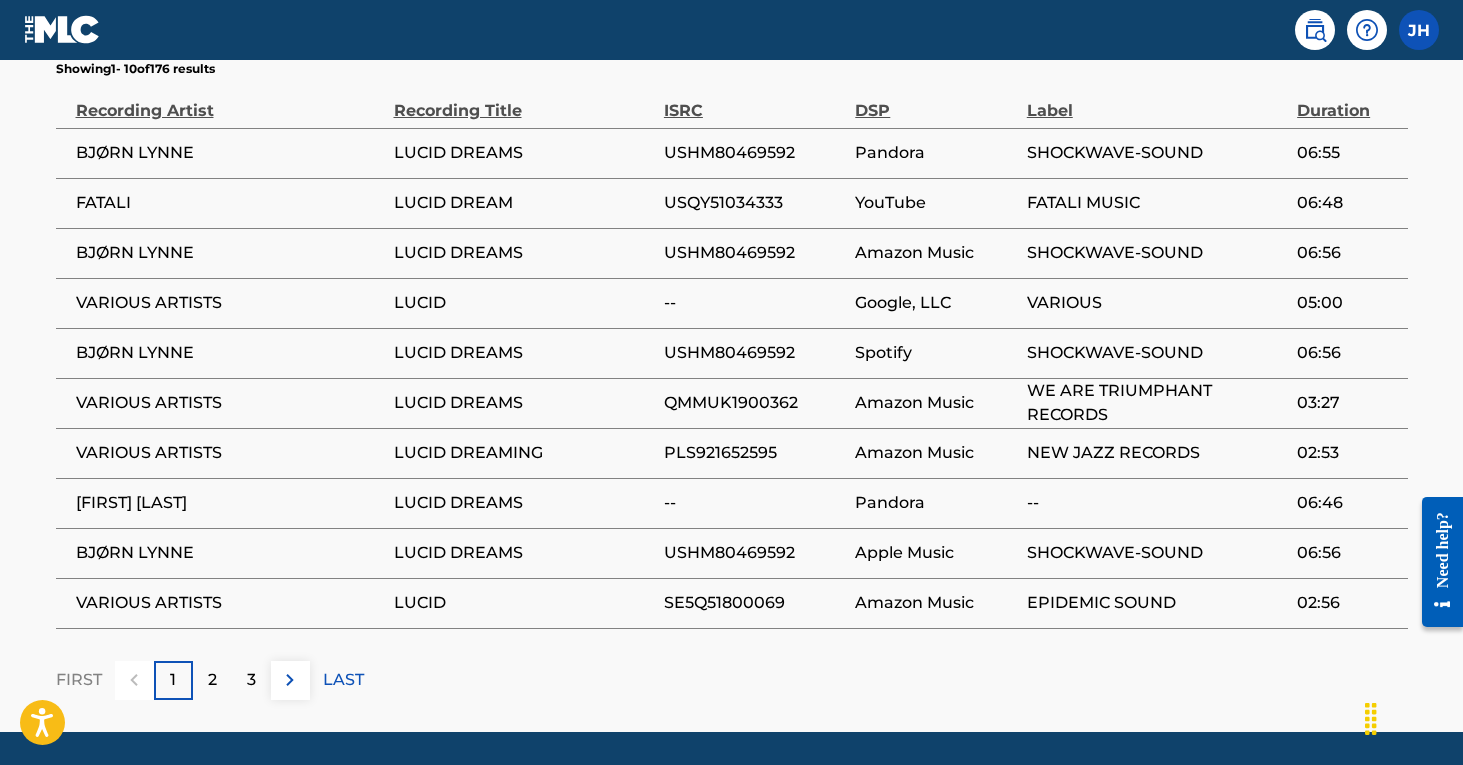 click on "2" at bounding box center [212, 680] 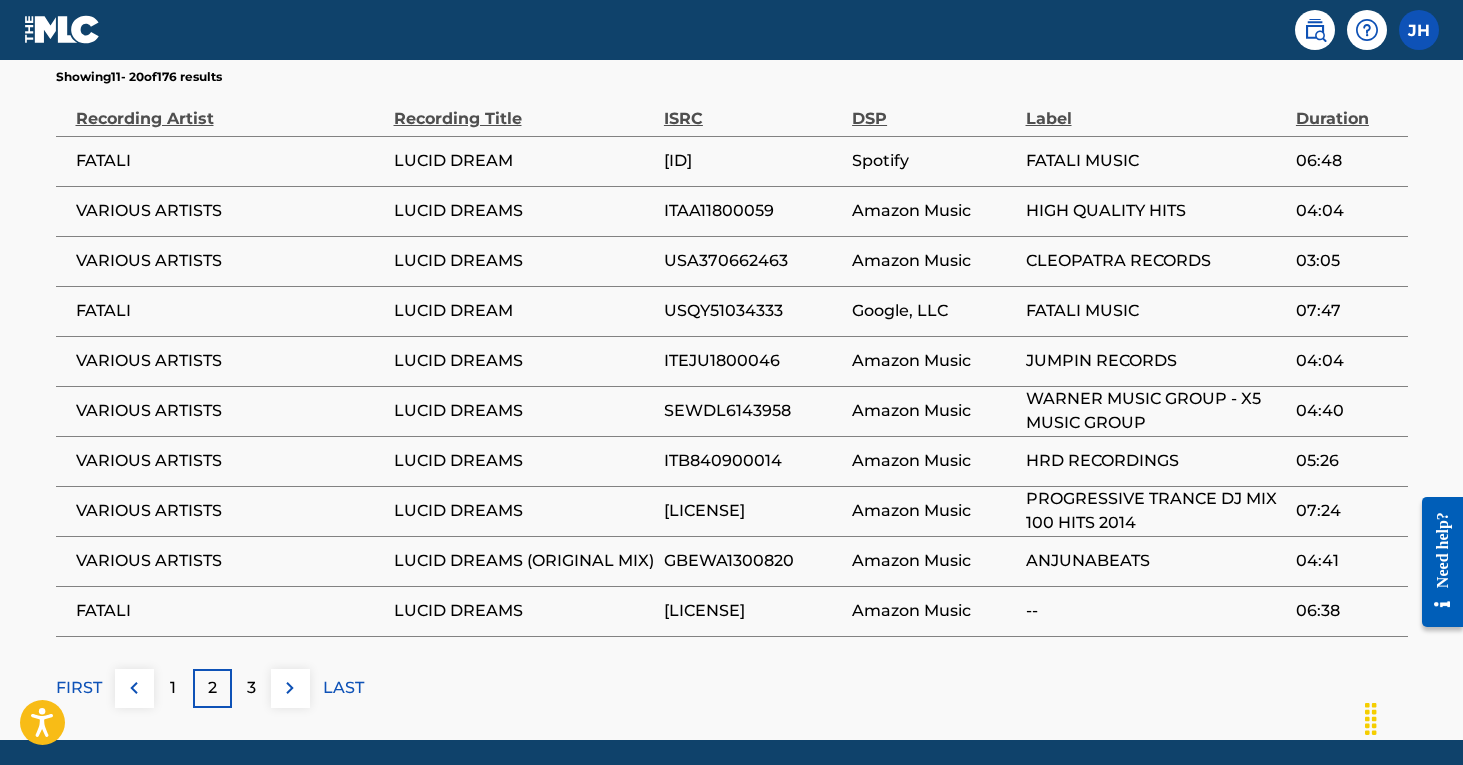 scroll, scrollTop: 1376, scrollLeft: 0, axis: vertical 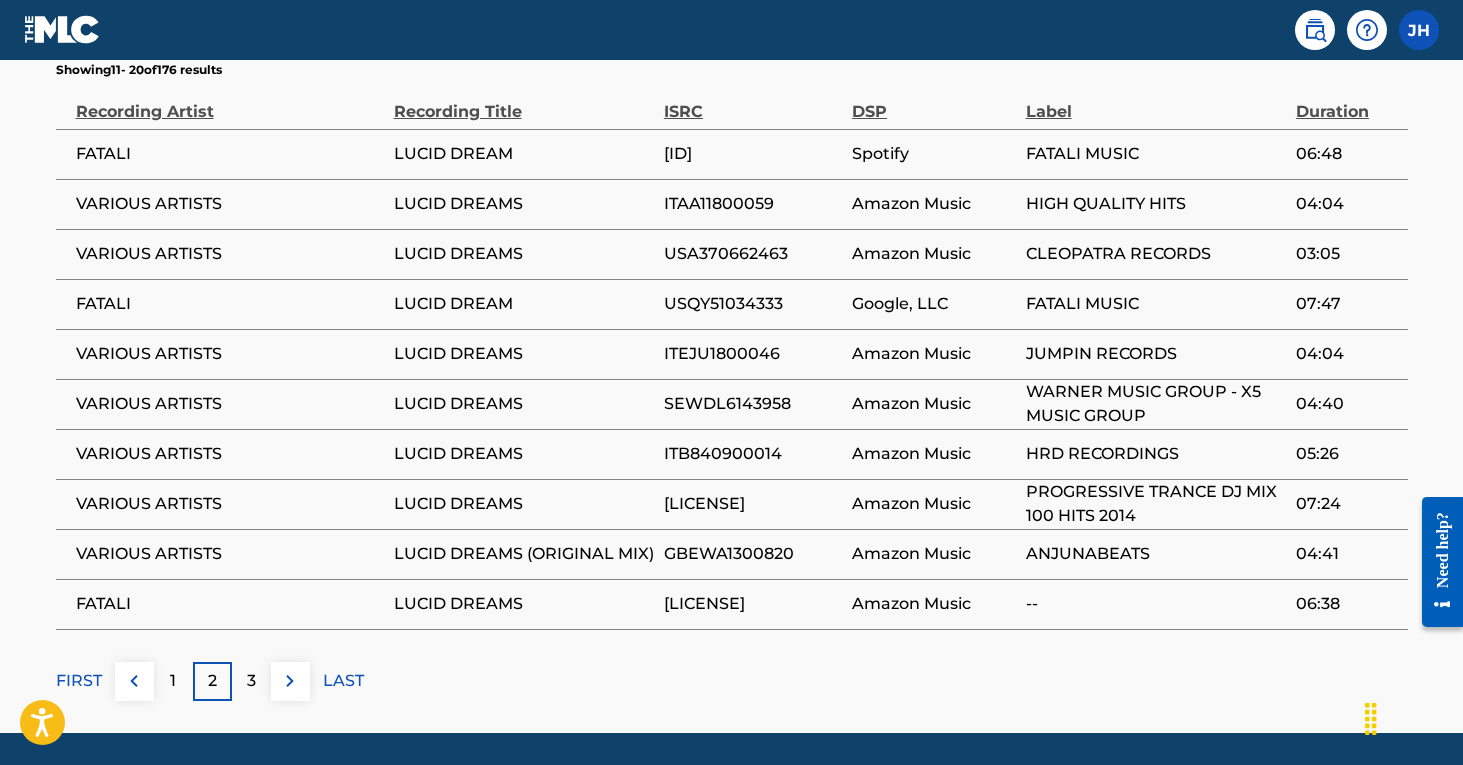 click on "3" at bounding box center [251, 681] 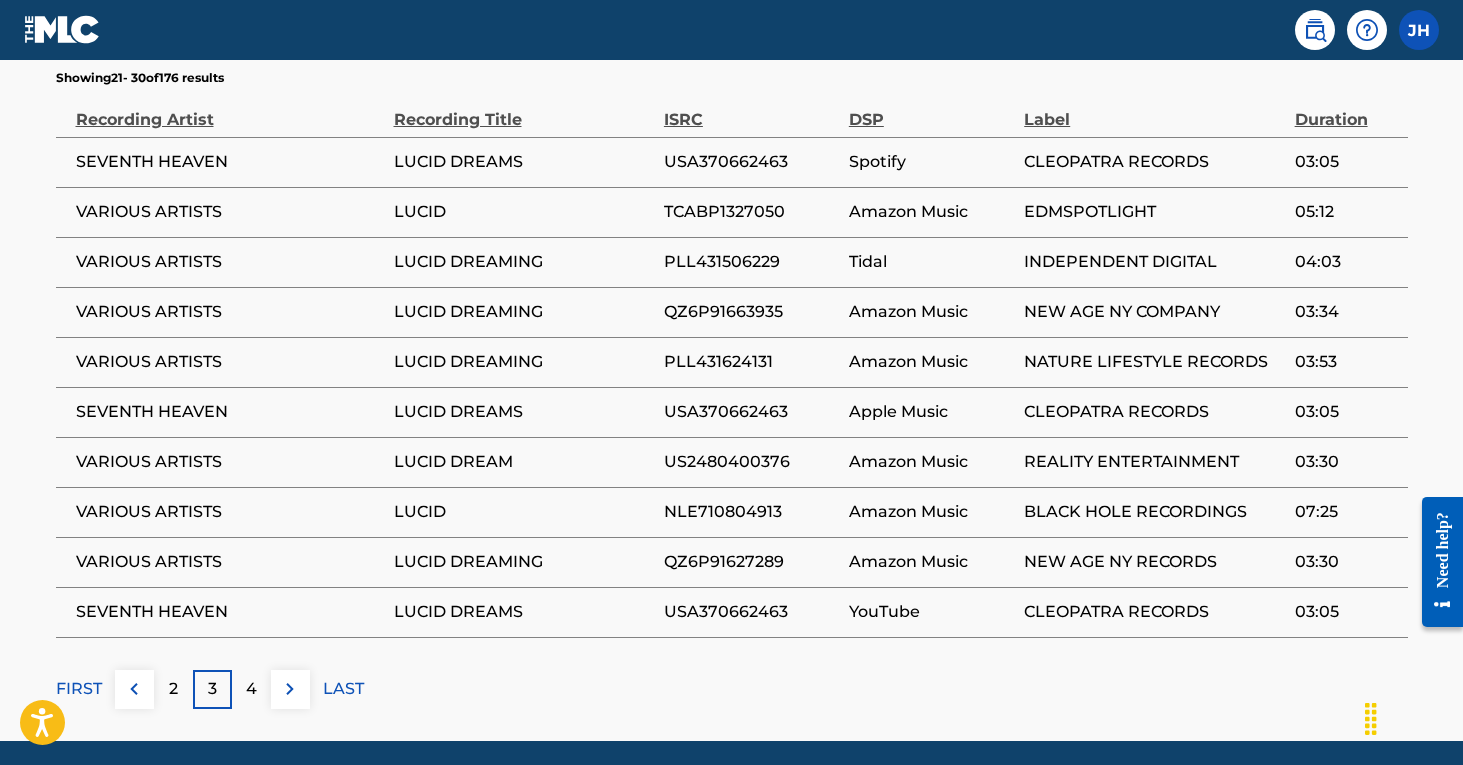 scroll, scrollTop: 1419, scrollLeft: 0, axis: vertical 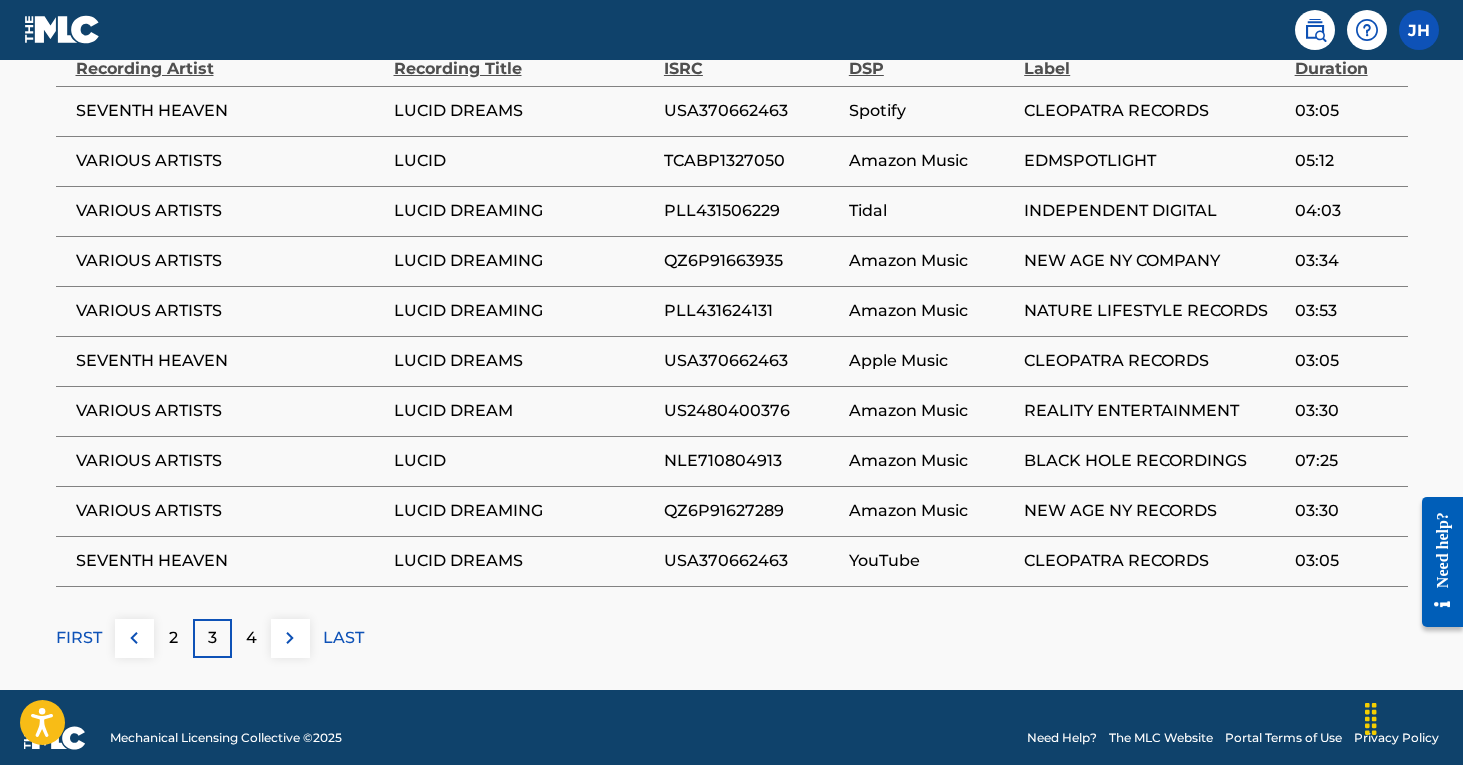 click on "4" at bounding box center [251, 638] 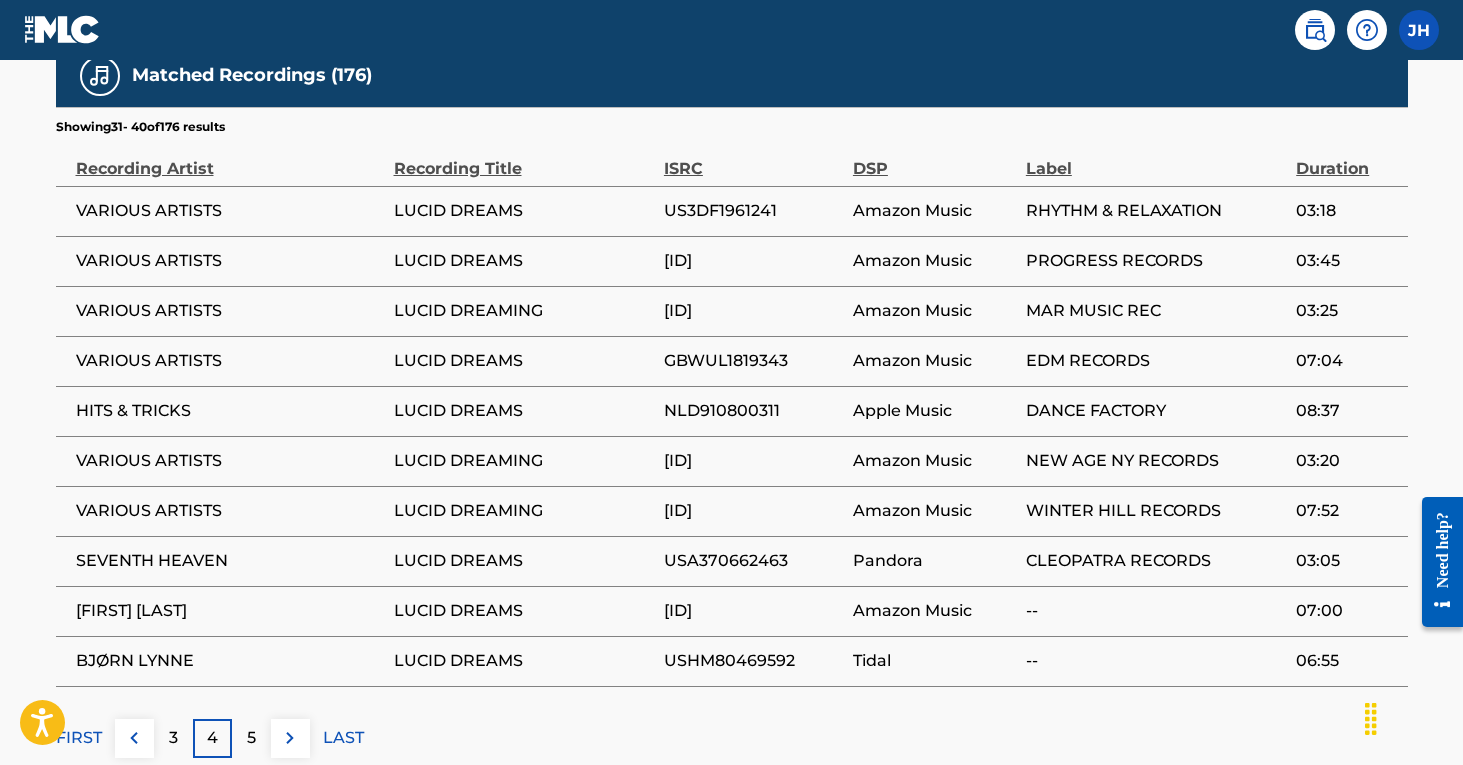 scroll, scrollTop: 1320, scrollLeft: 0, axis: vertical 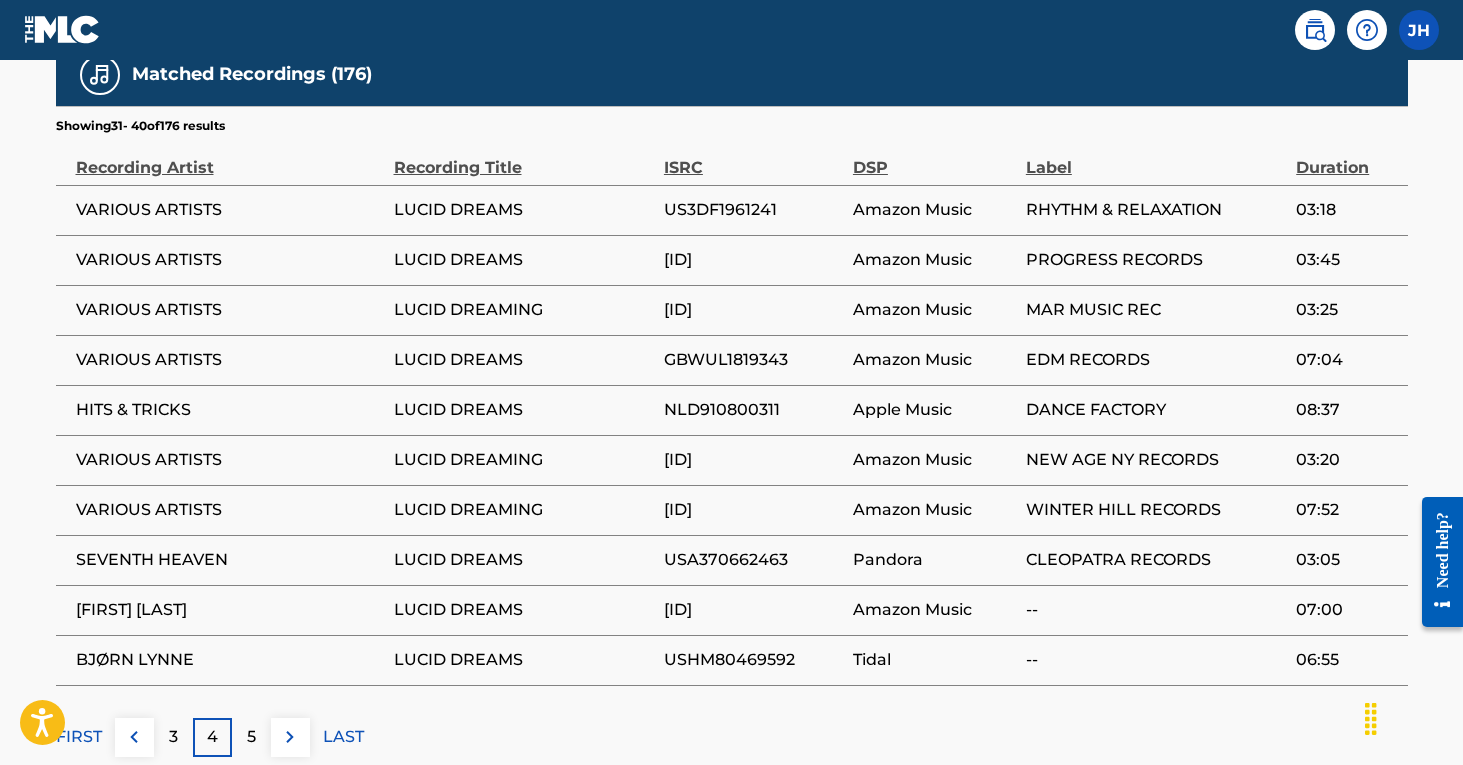 click on "5" at bounding box center (251, 737) 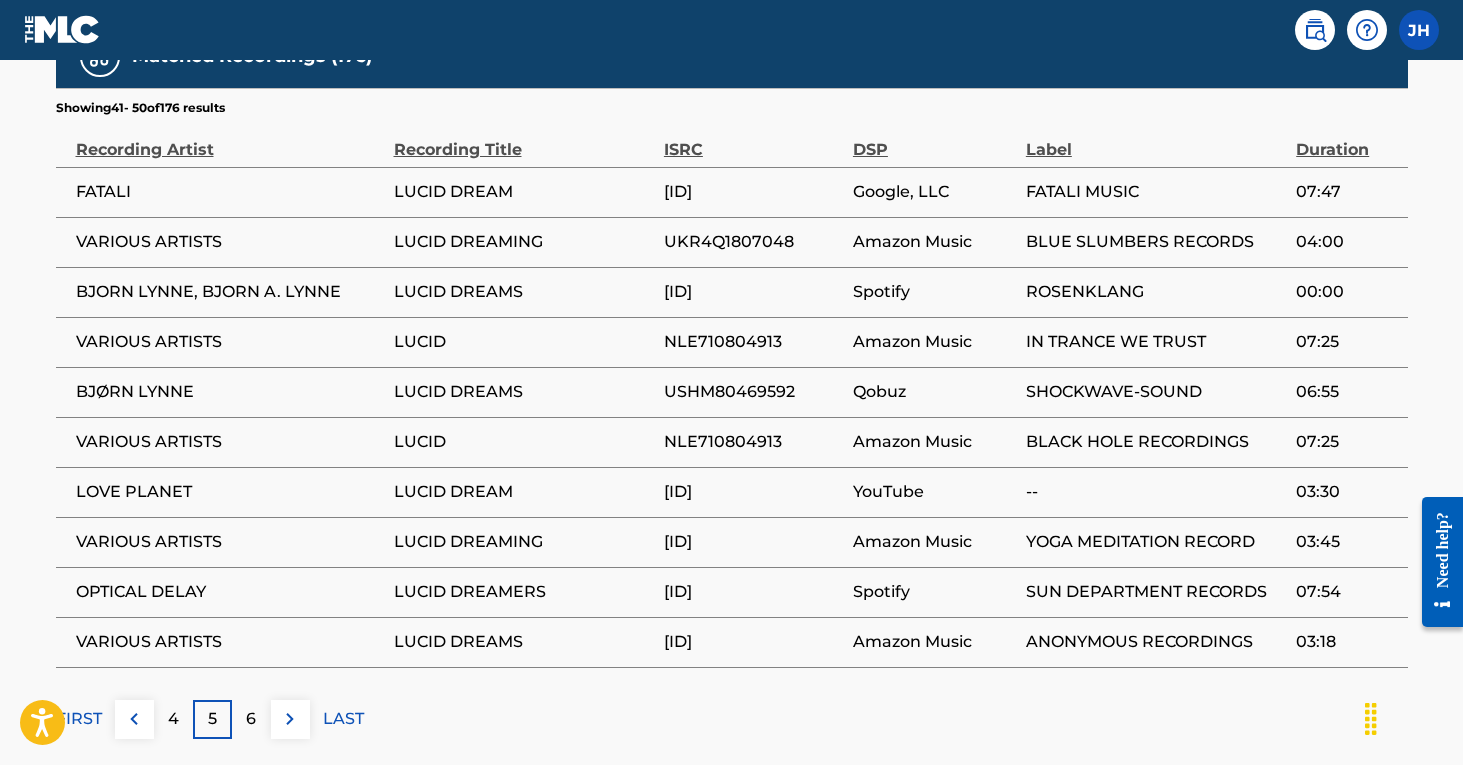 scroll, scrollTop: 1340, scrollLeft: 0, axis: vertical 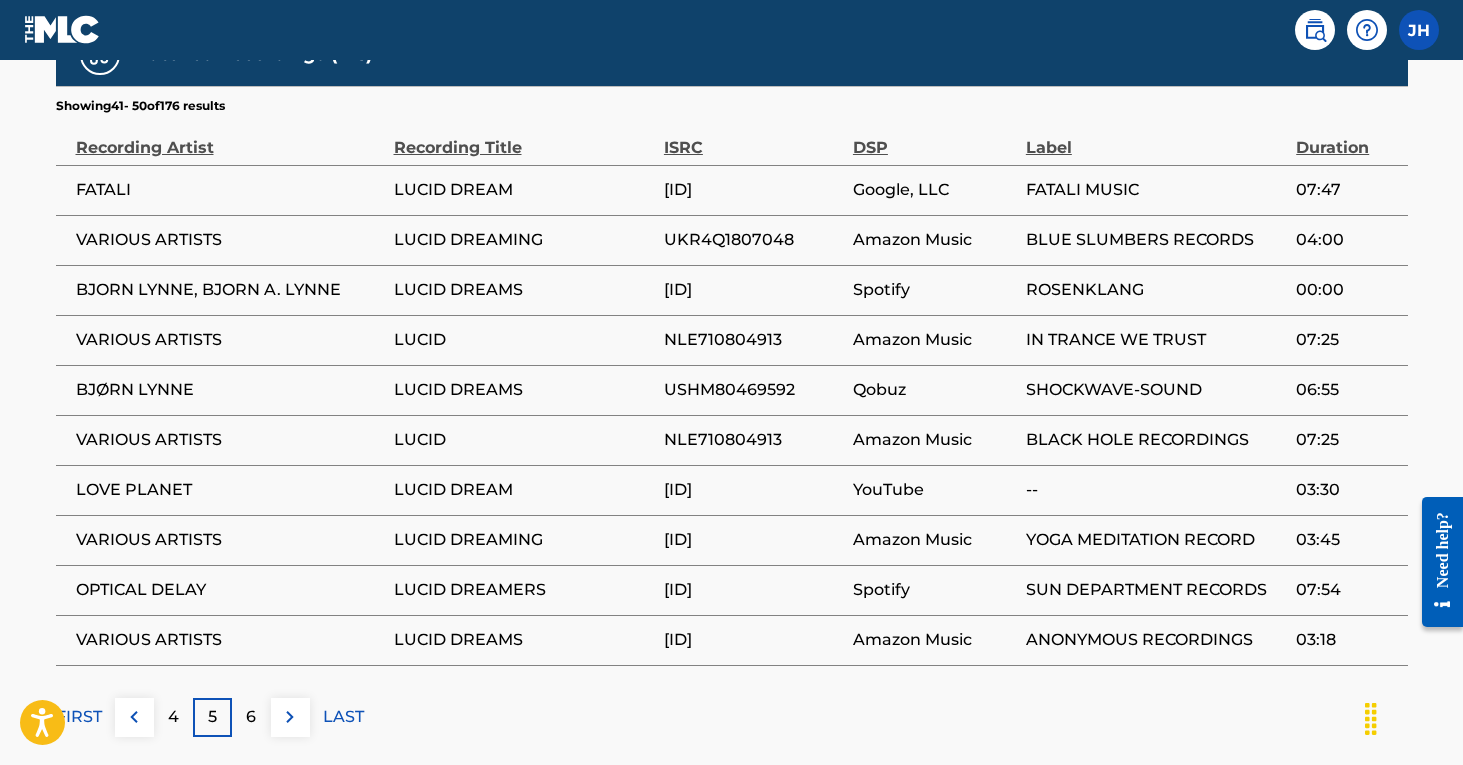 click on "6" at bounding box center (251, 717) 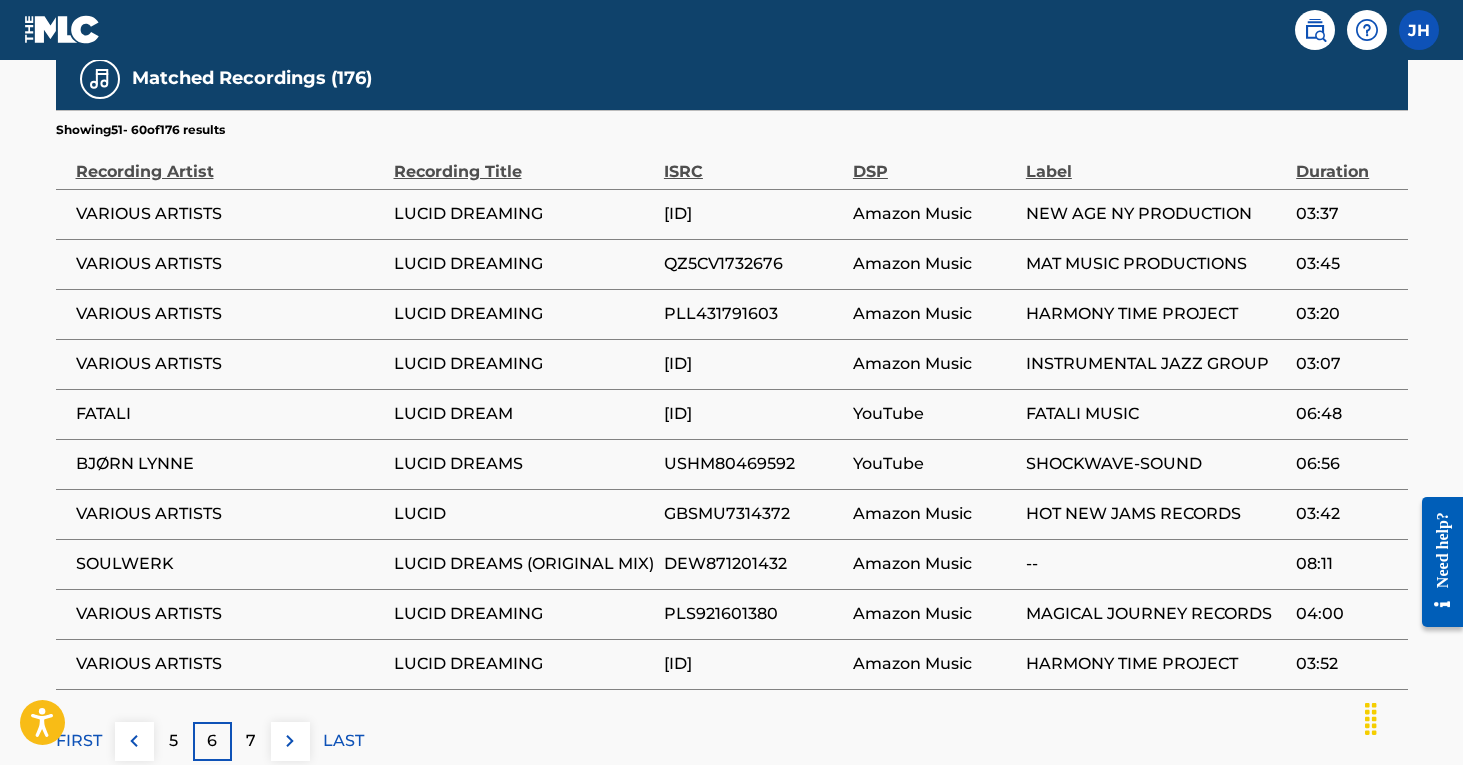 scroll, scrollTop: 1321, scrollLeft: 0, axis: vertical 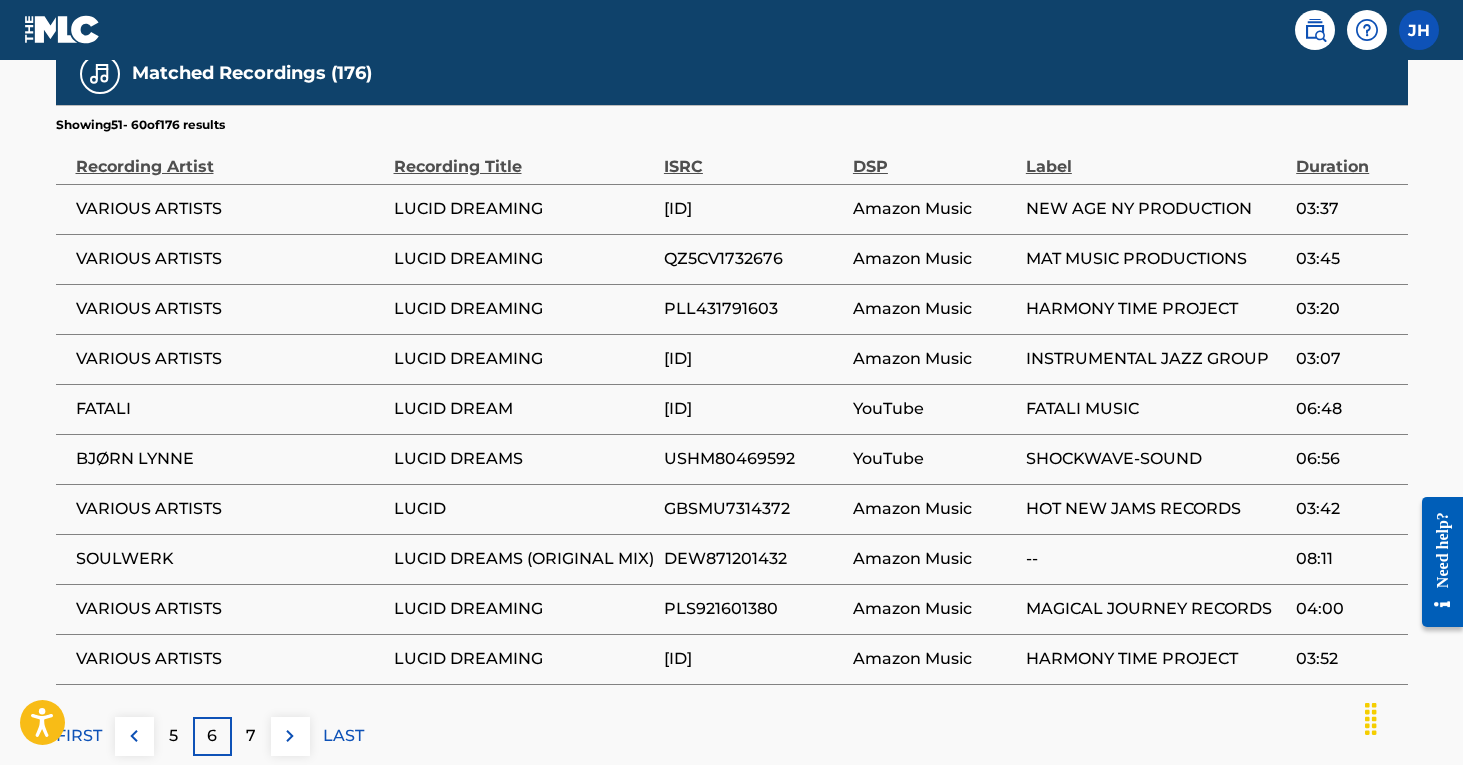 click on "FIRST" at bounding box center (79, 736) 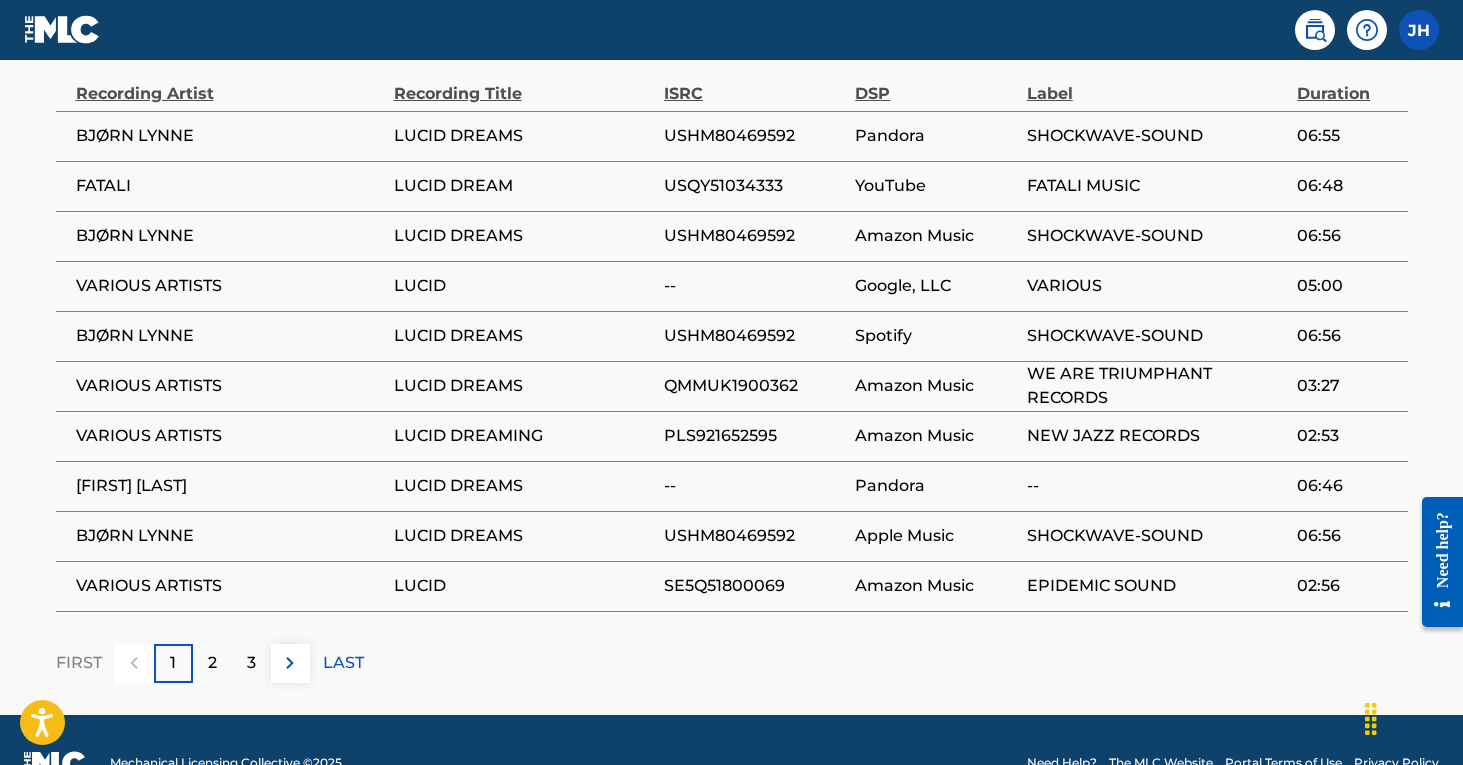 scroll, scrollTop: 1396, scrollLeft: 0, axis: vertical 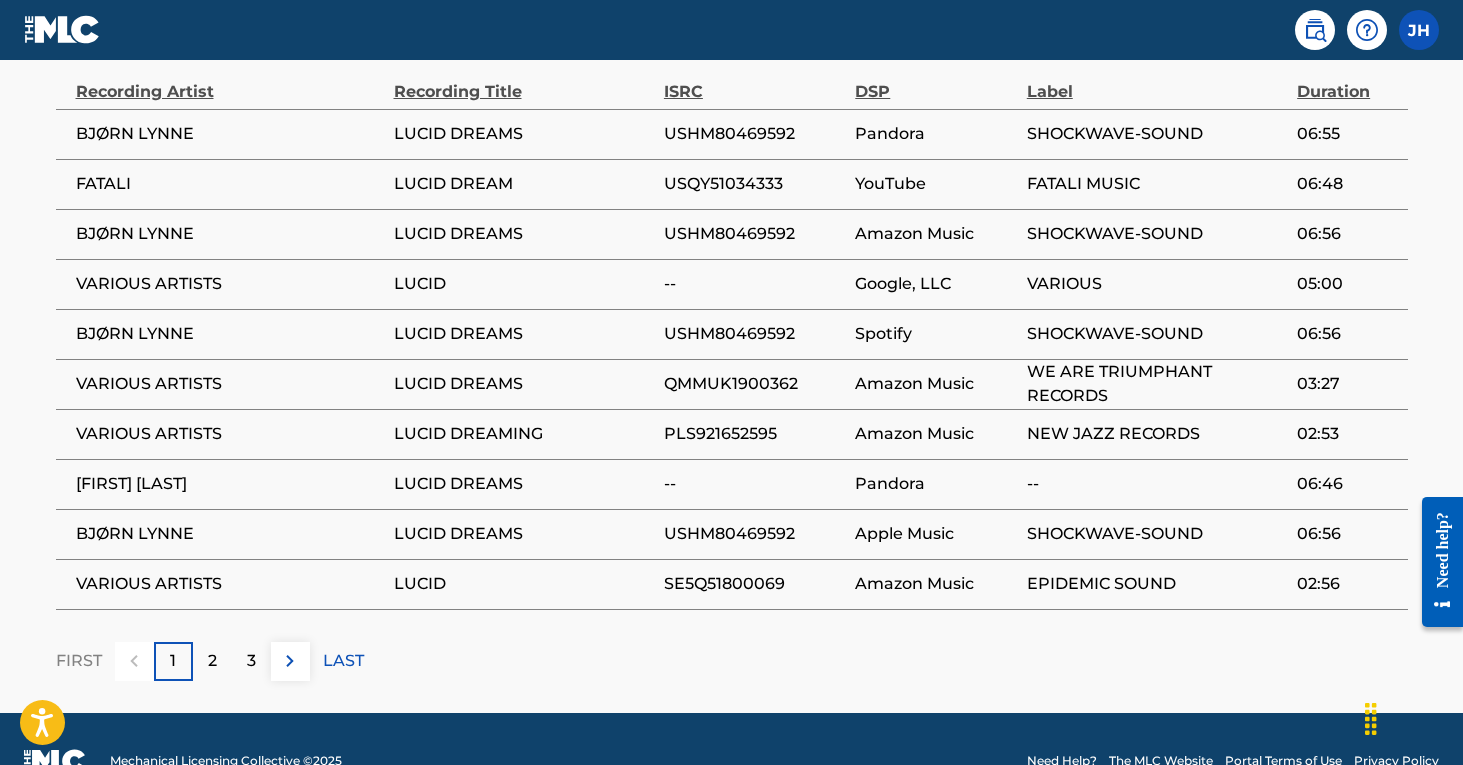 click on "2" at bounding box center (212, 661) 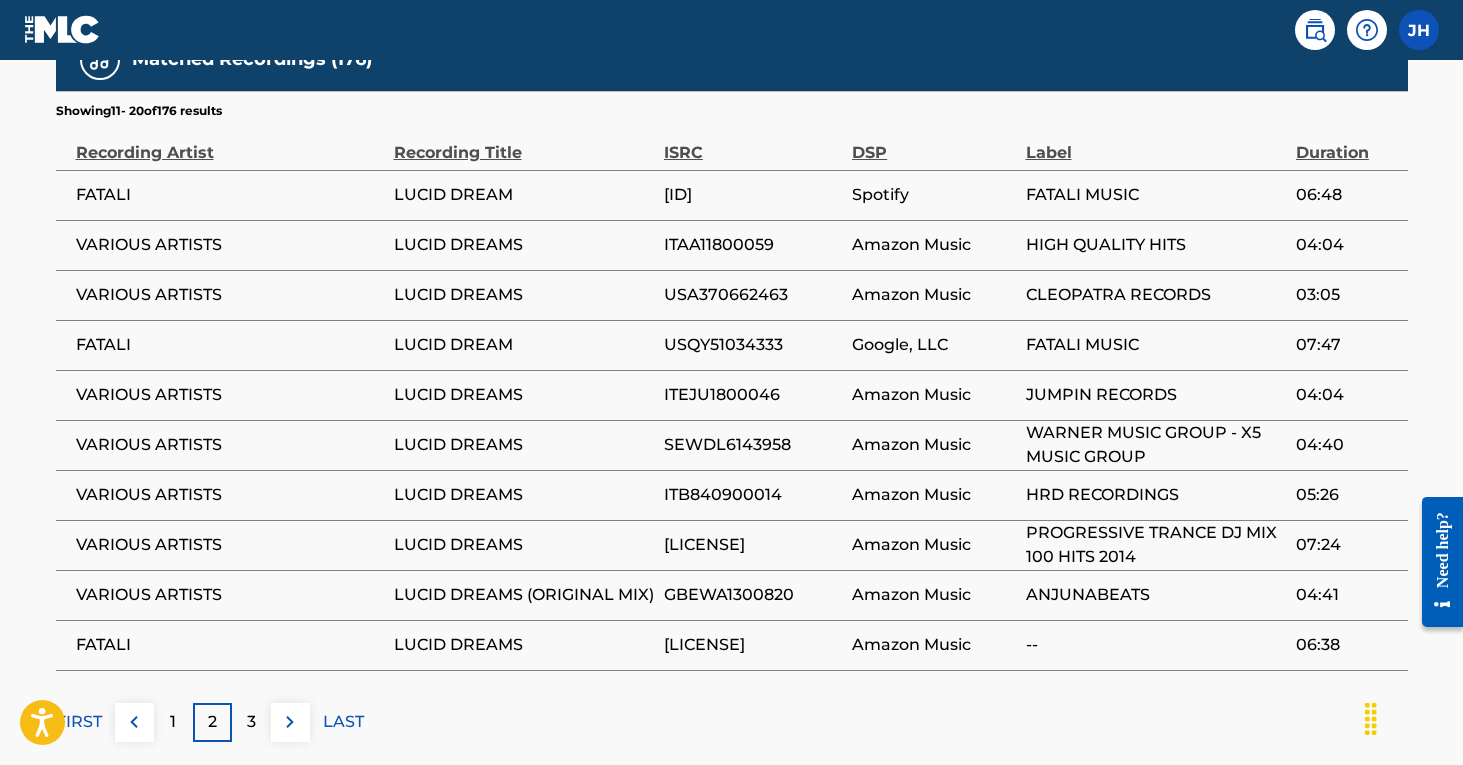 scroll, scrollTop: 1340, scrollLeft: 0, axis: vertical 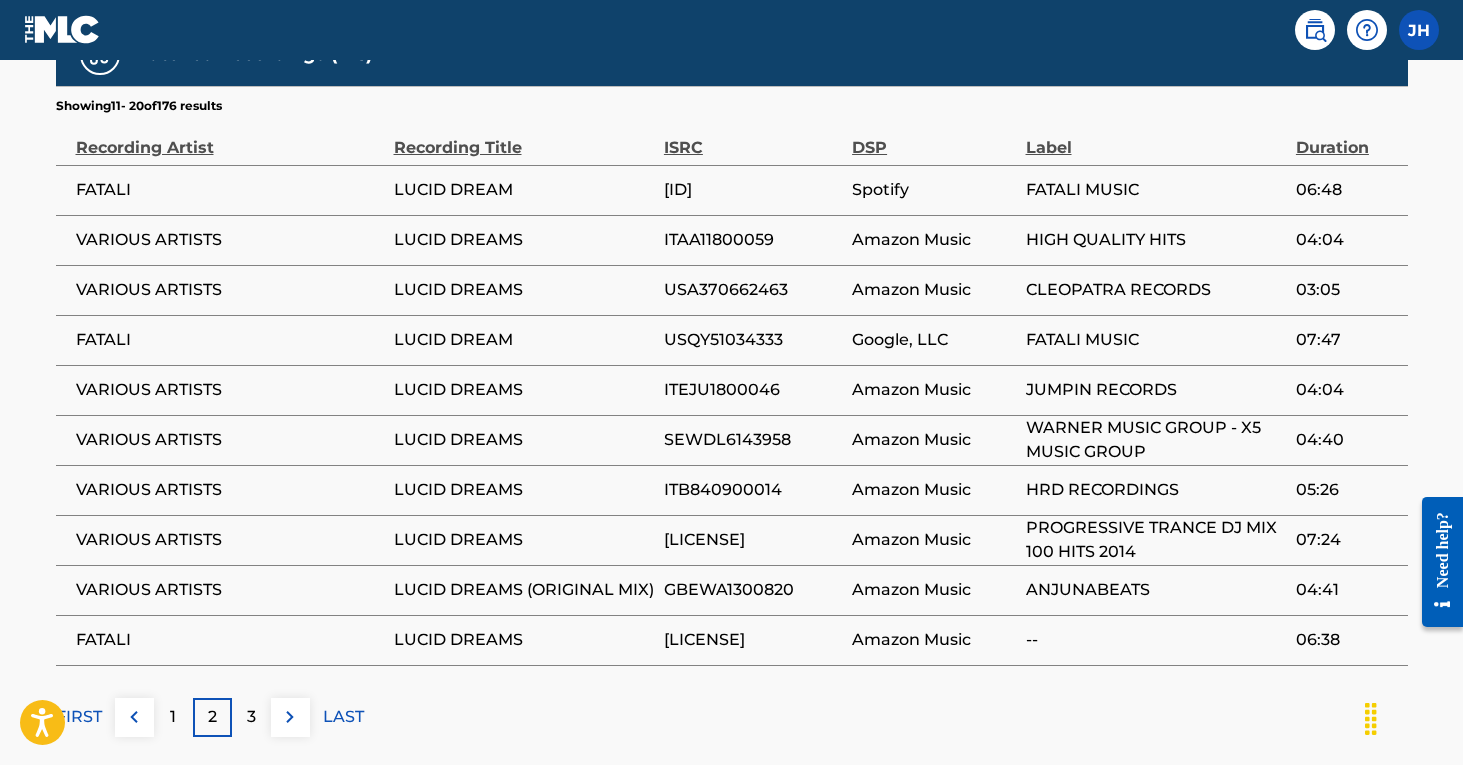 click on "FIRST" at bounding box center (79, 717) 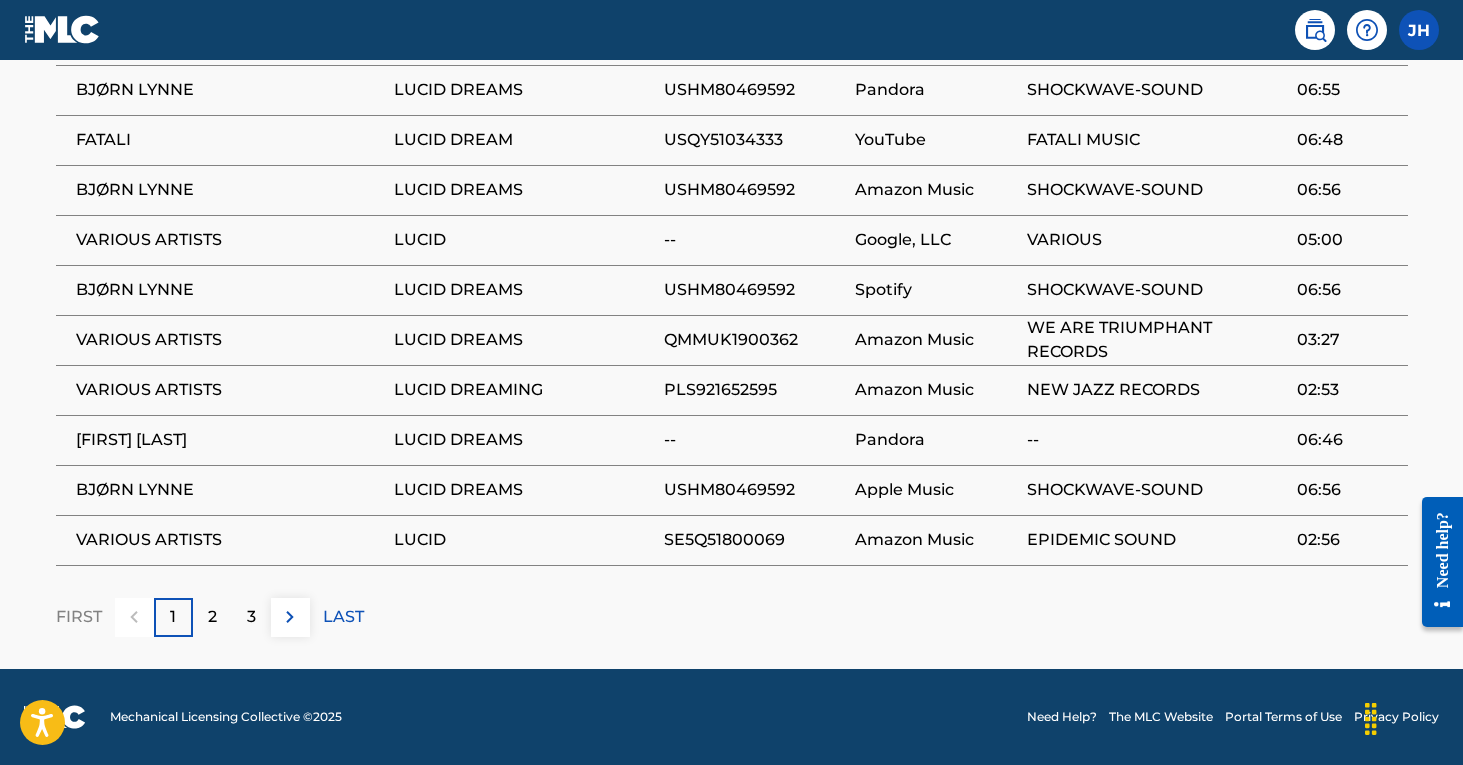 scroll, scrollTop: 1439, scrollLeft: 0, axis: vertical 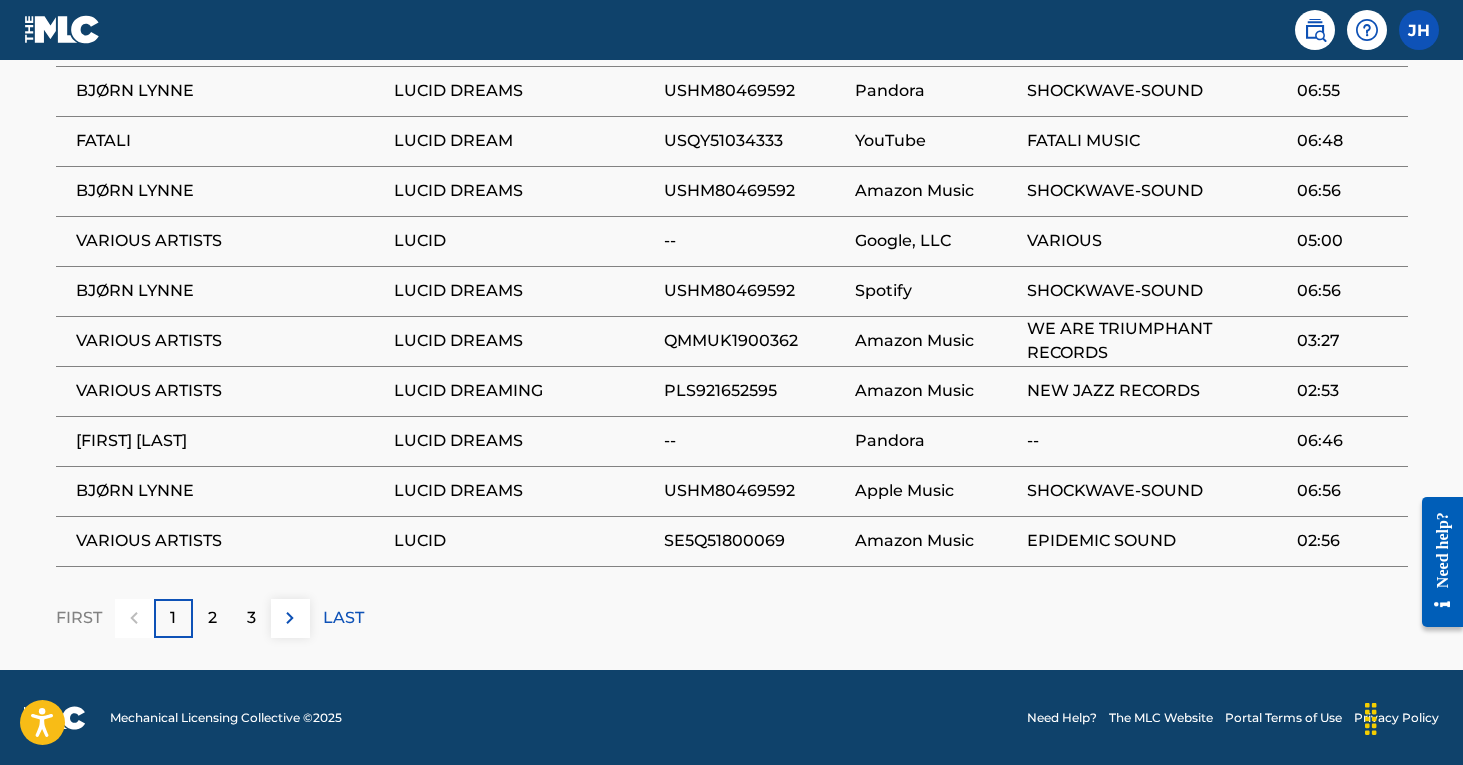 click on "2" at bounding box center [212, 618] 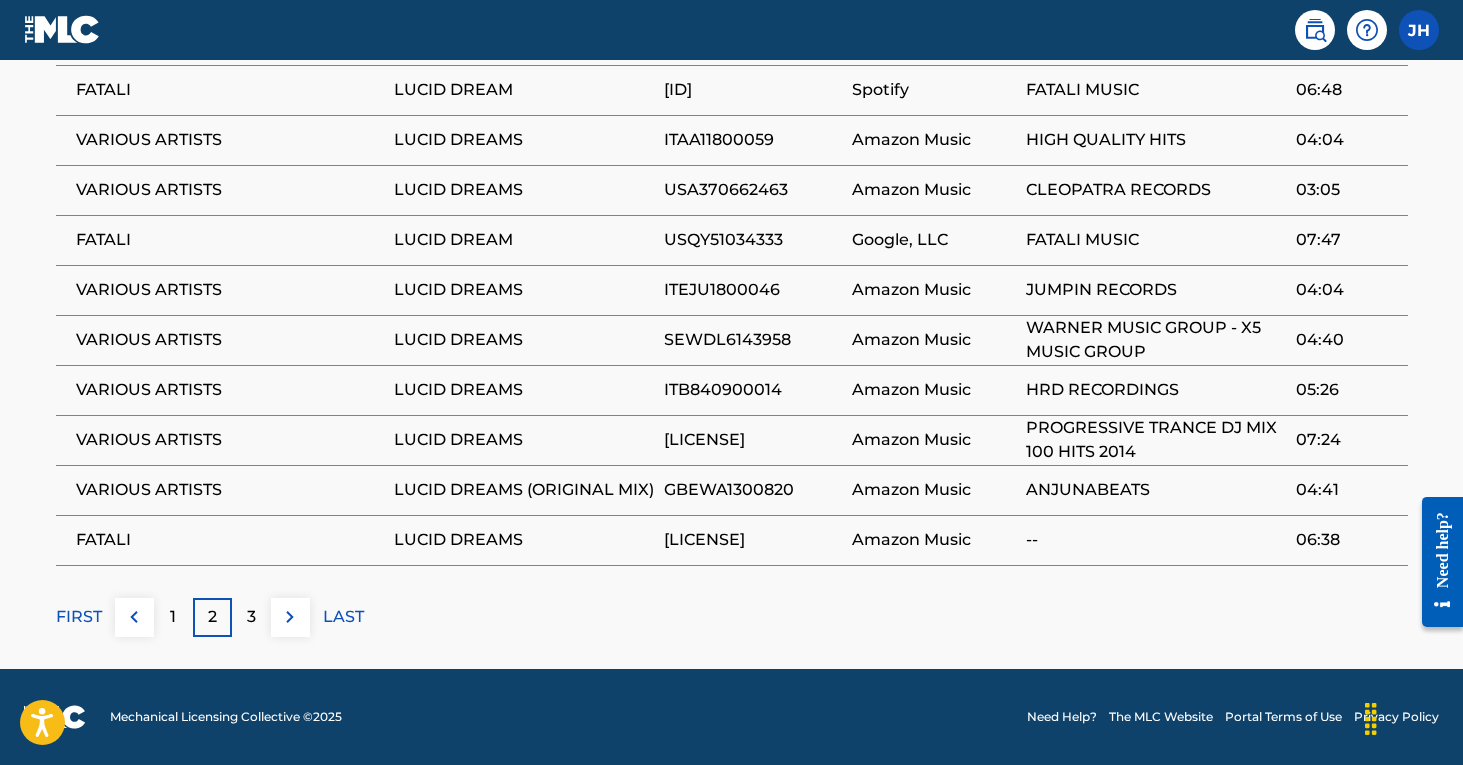 scroll, scrollTop: 1439, scrollLeft: 0, axis: vertical 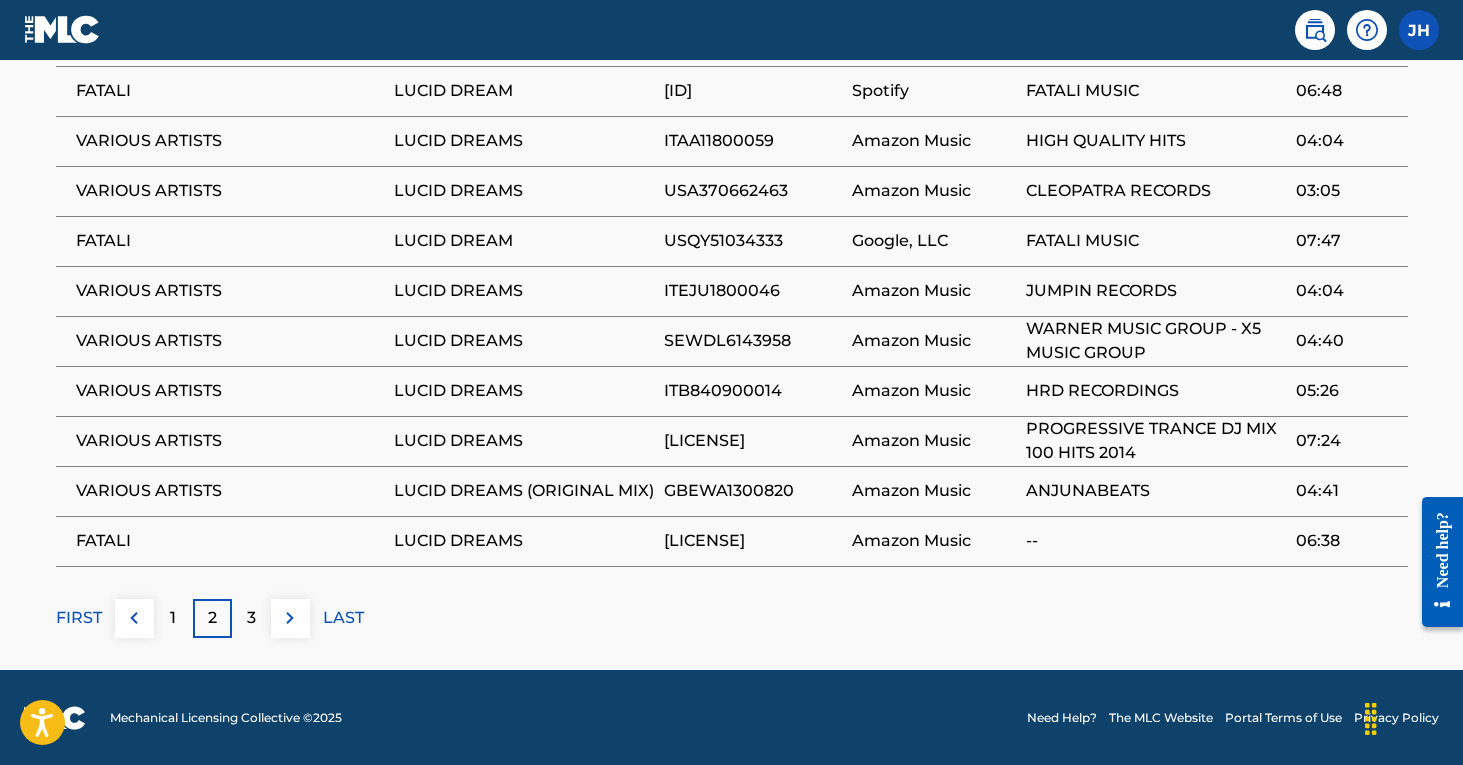 click on "FIRST" at bounding box center (79, 618) 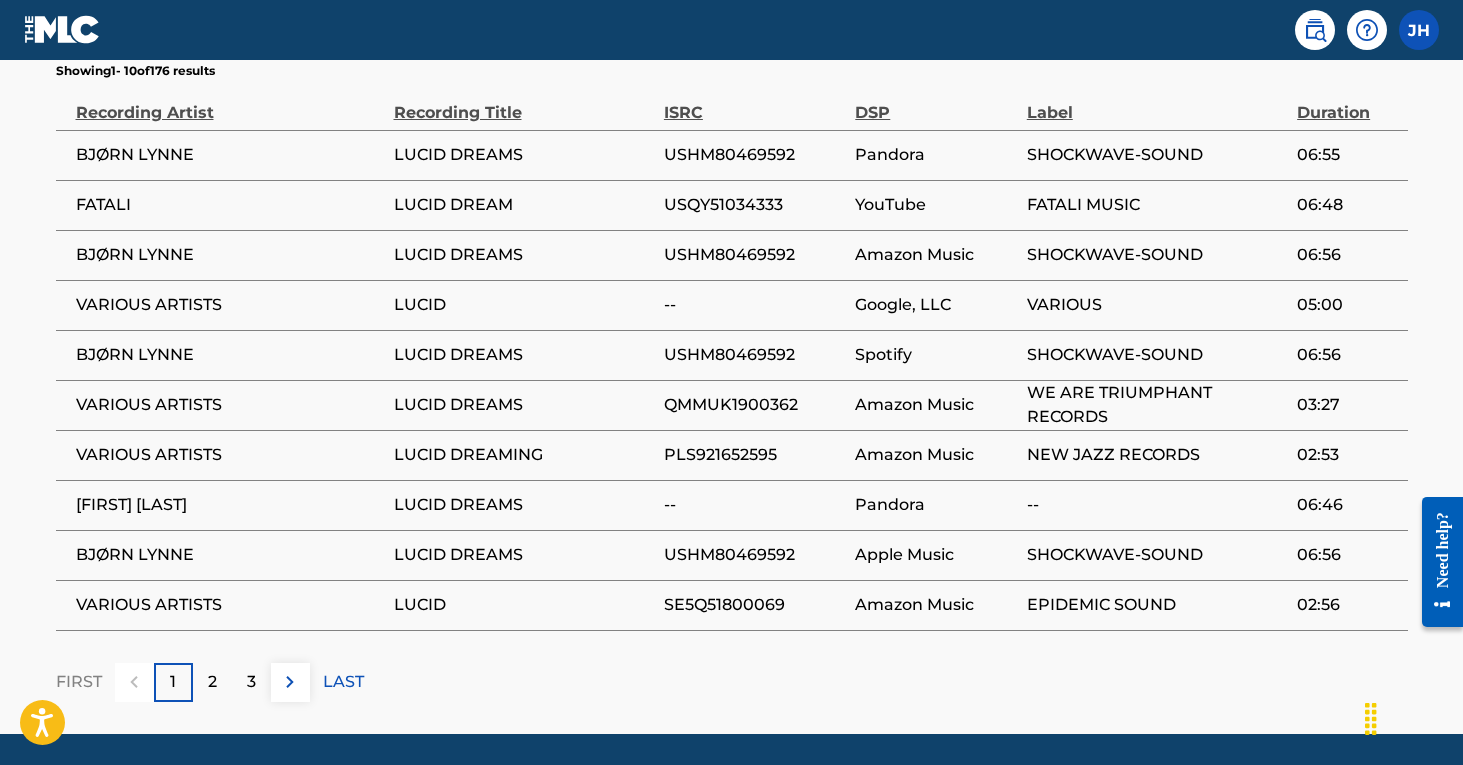 scroll, scrollTop: 1391, scrollLeft: 0, axis: vertical 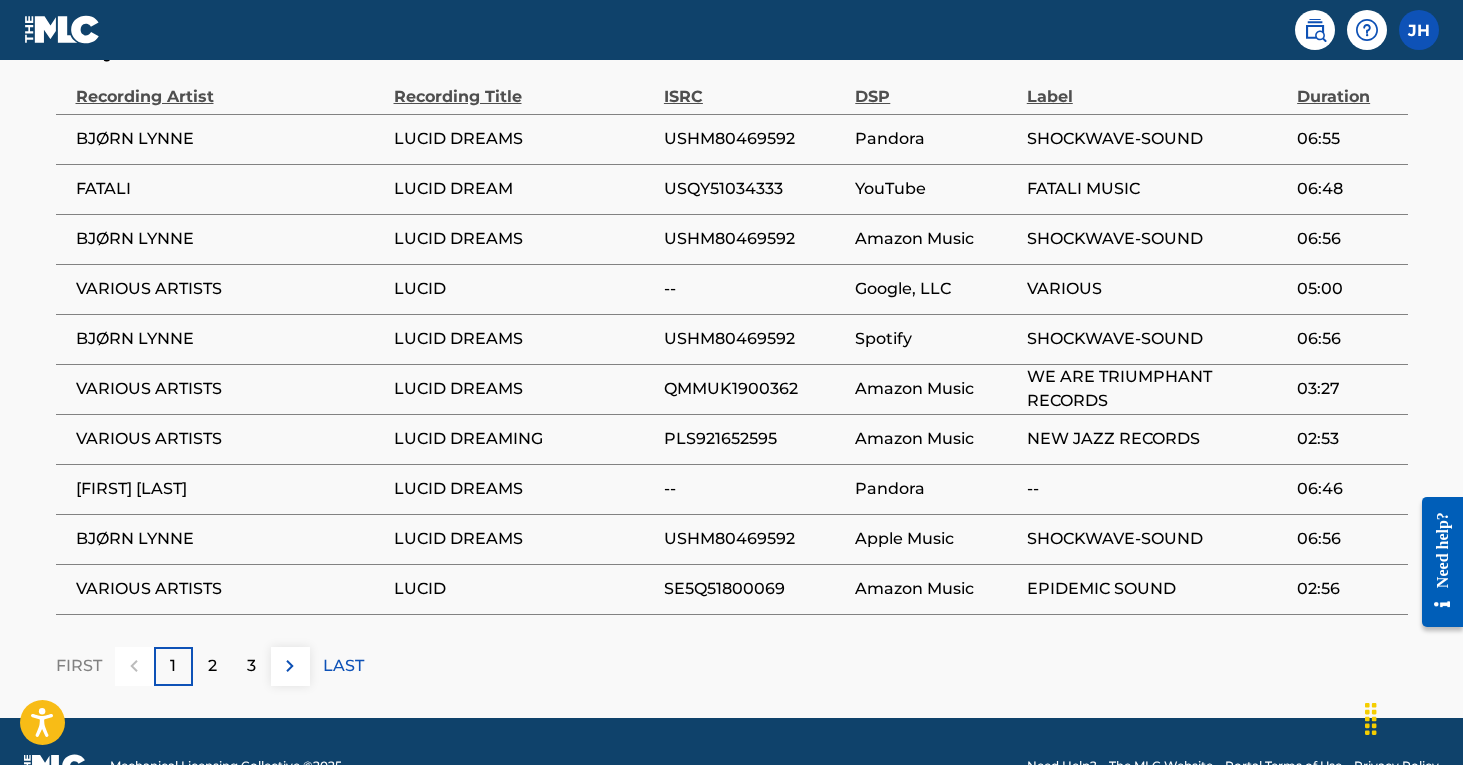 click on "2" at bounding box center [212, 666] 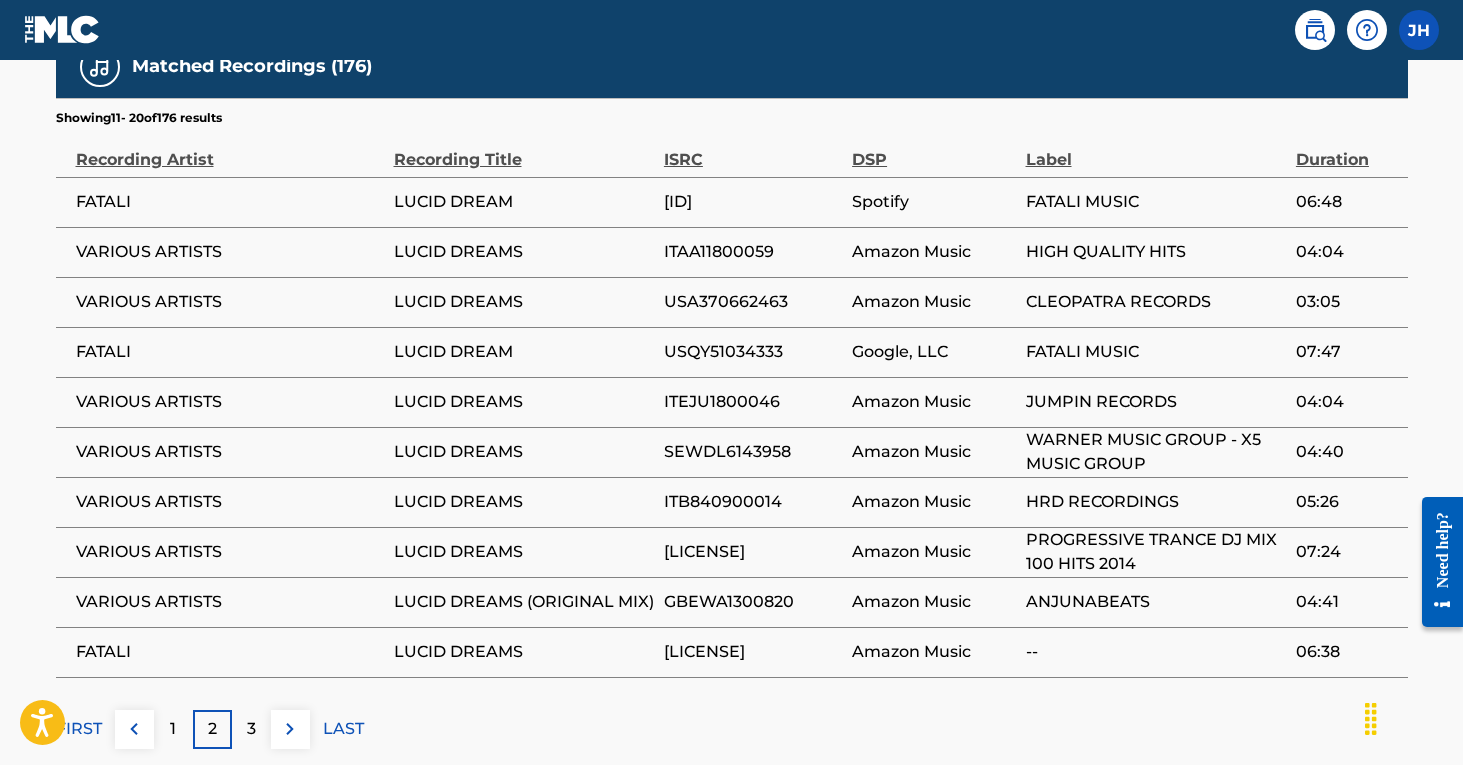 scroll, scrollTop: 1334, scrollLeft: 0, axis: vertical 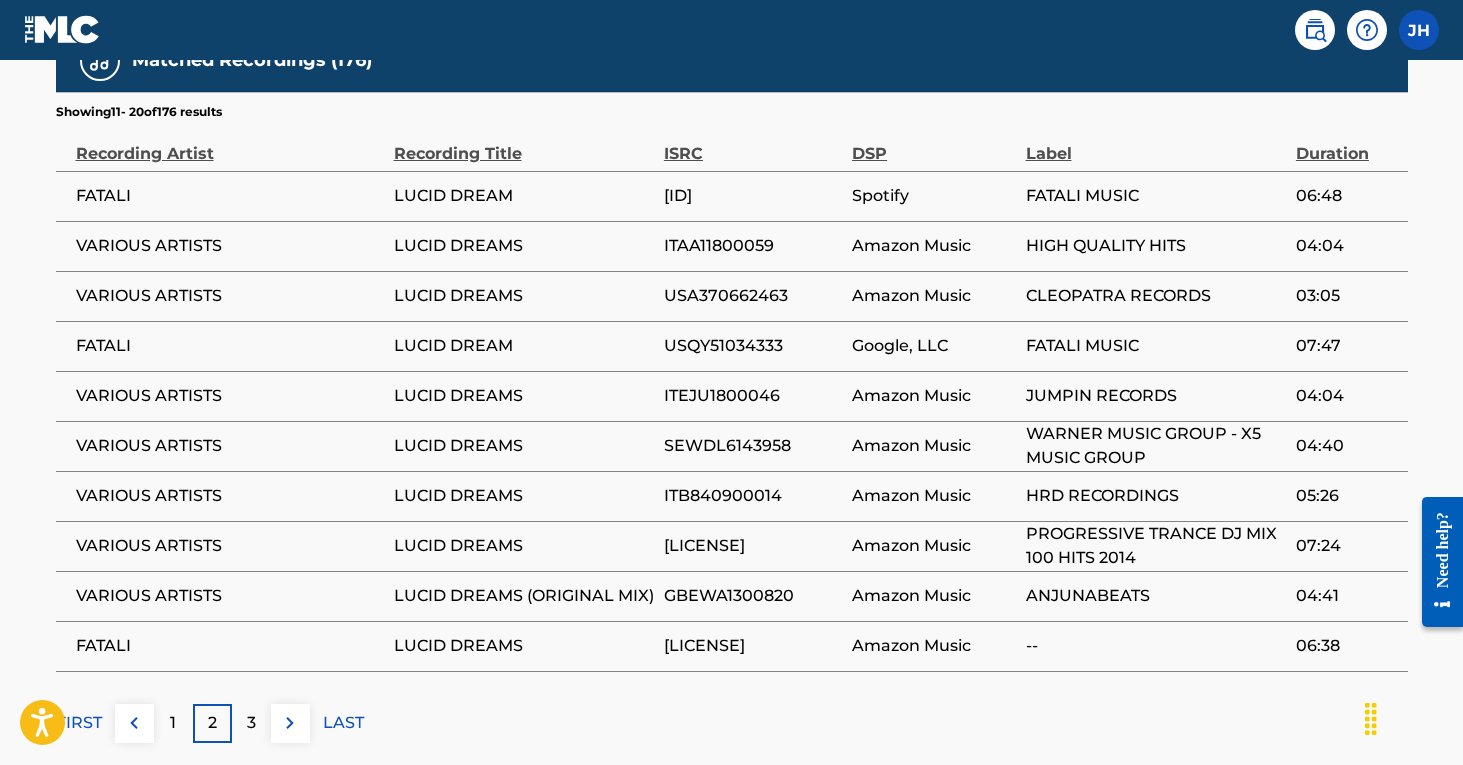click on "3" at bounding box center [251, 723] 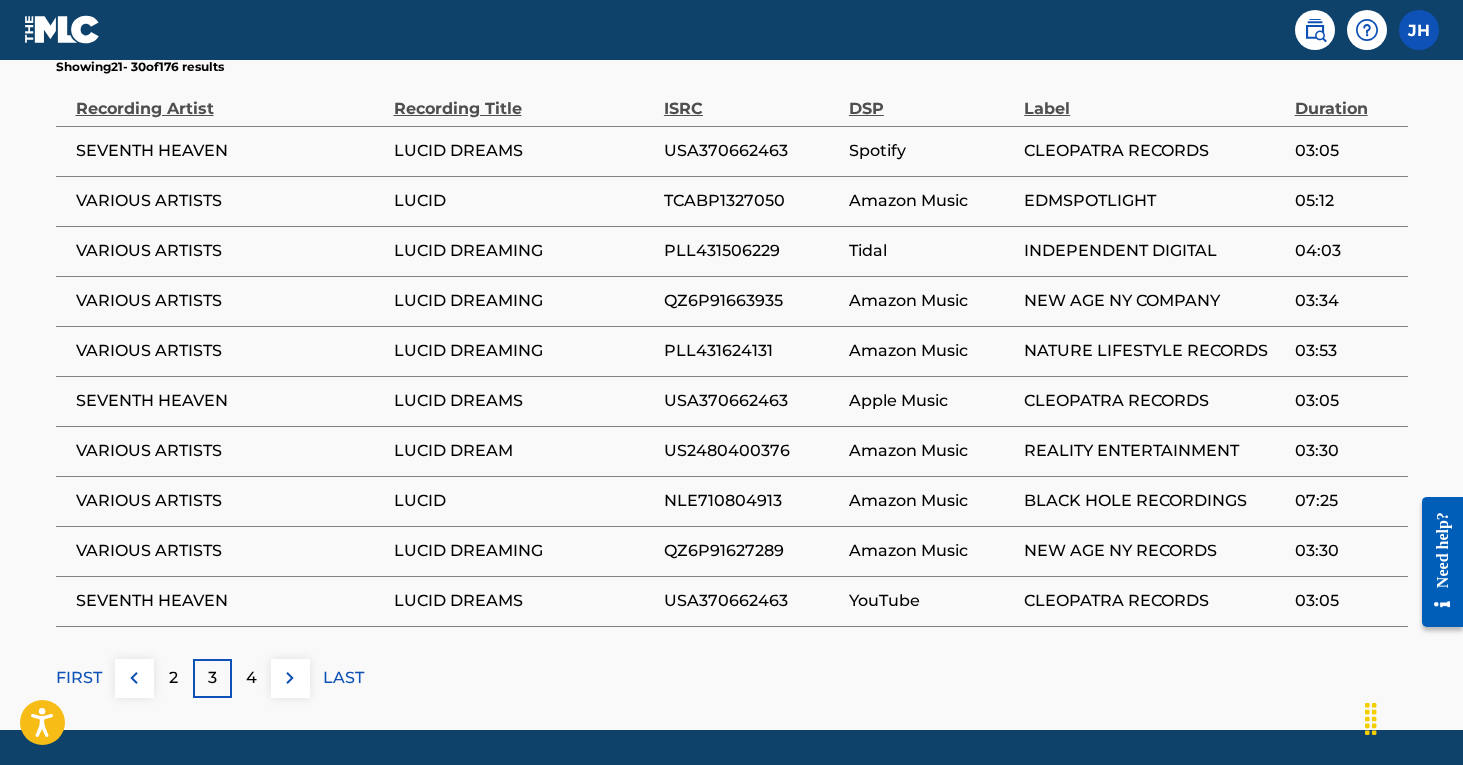 scroll, scrollTop: 1395, scrollLeft: 0, axis: vertical 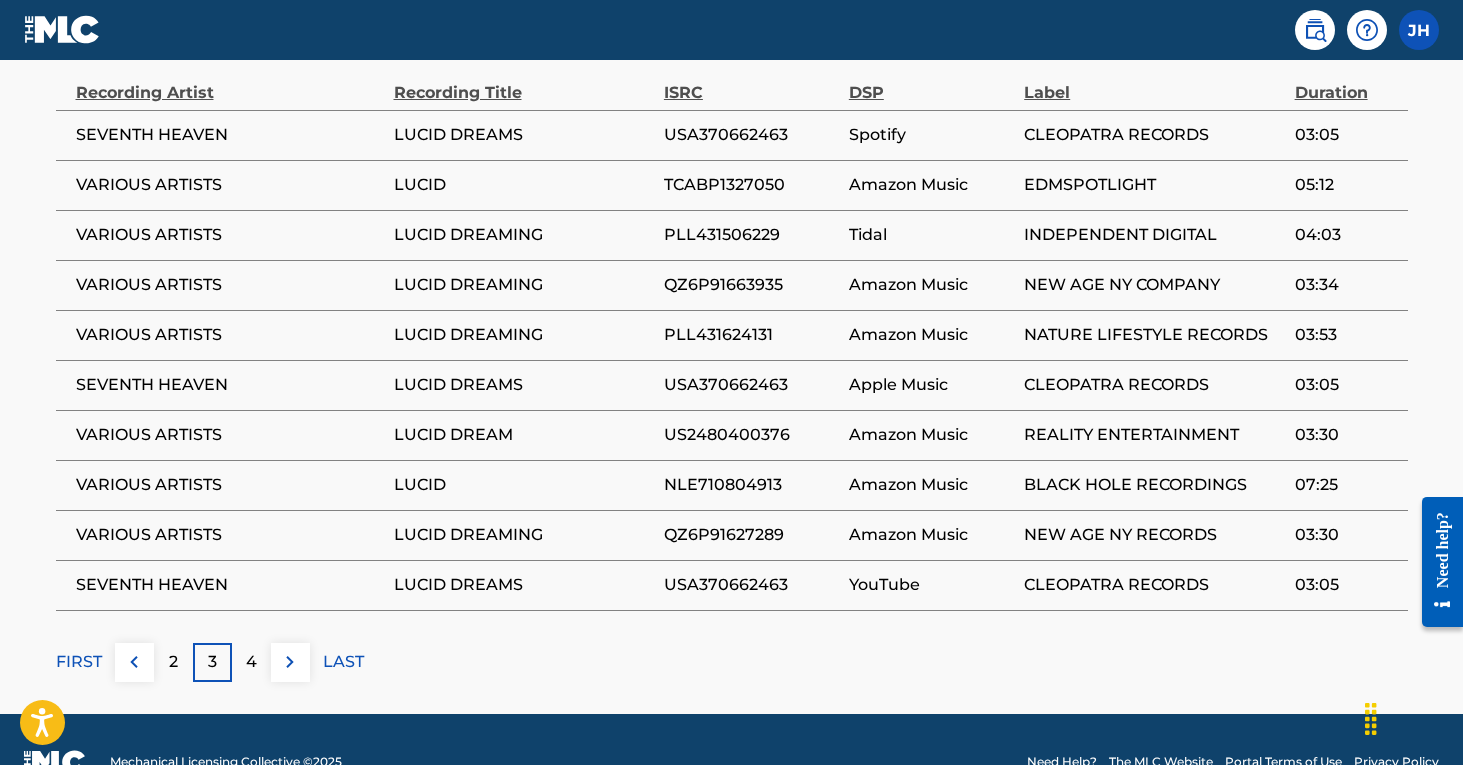 click on "4" at bounding box center (251, 662) 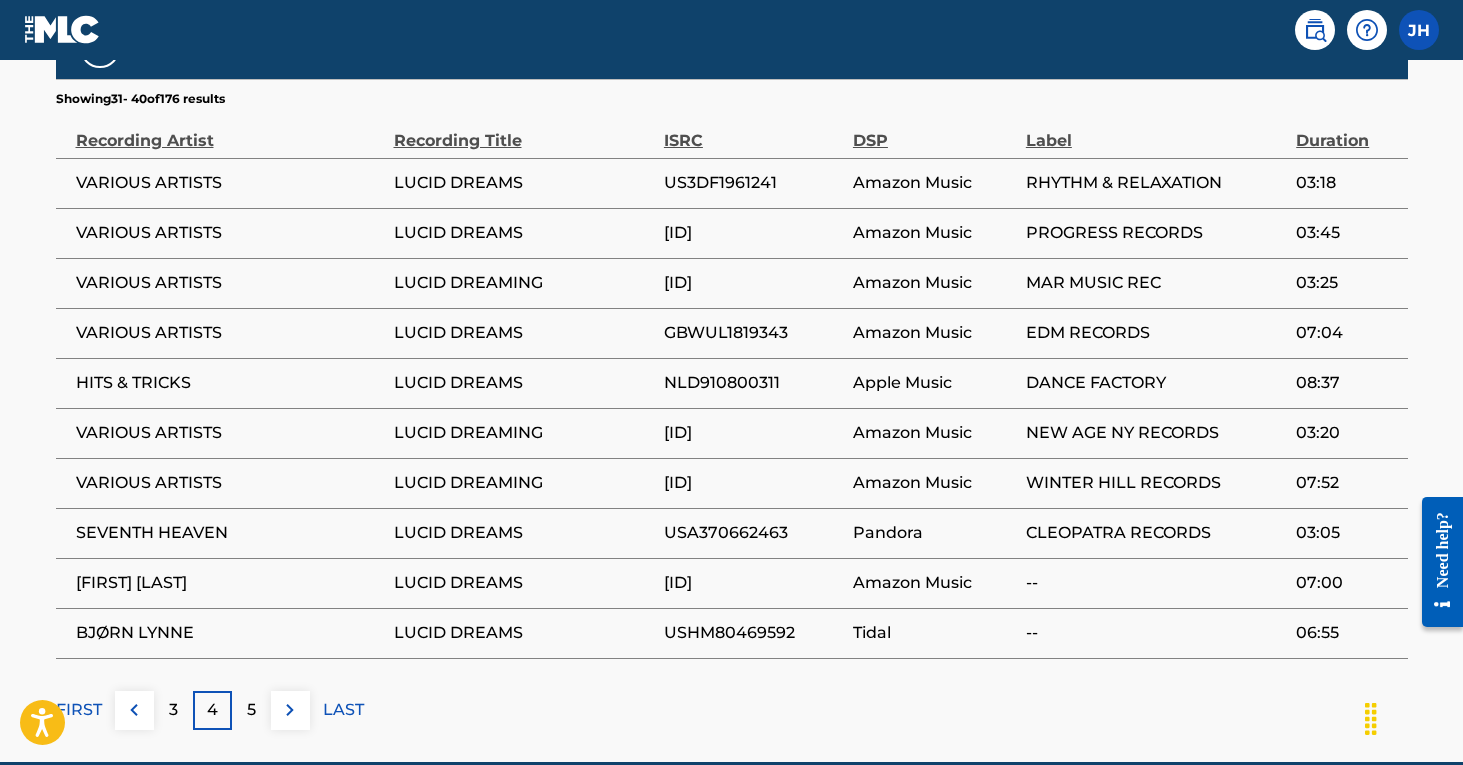click on "5" at bounding box center (251, 710) 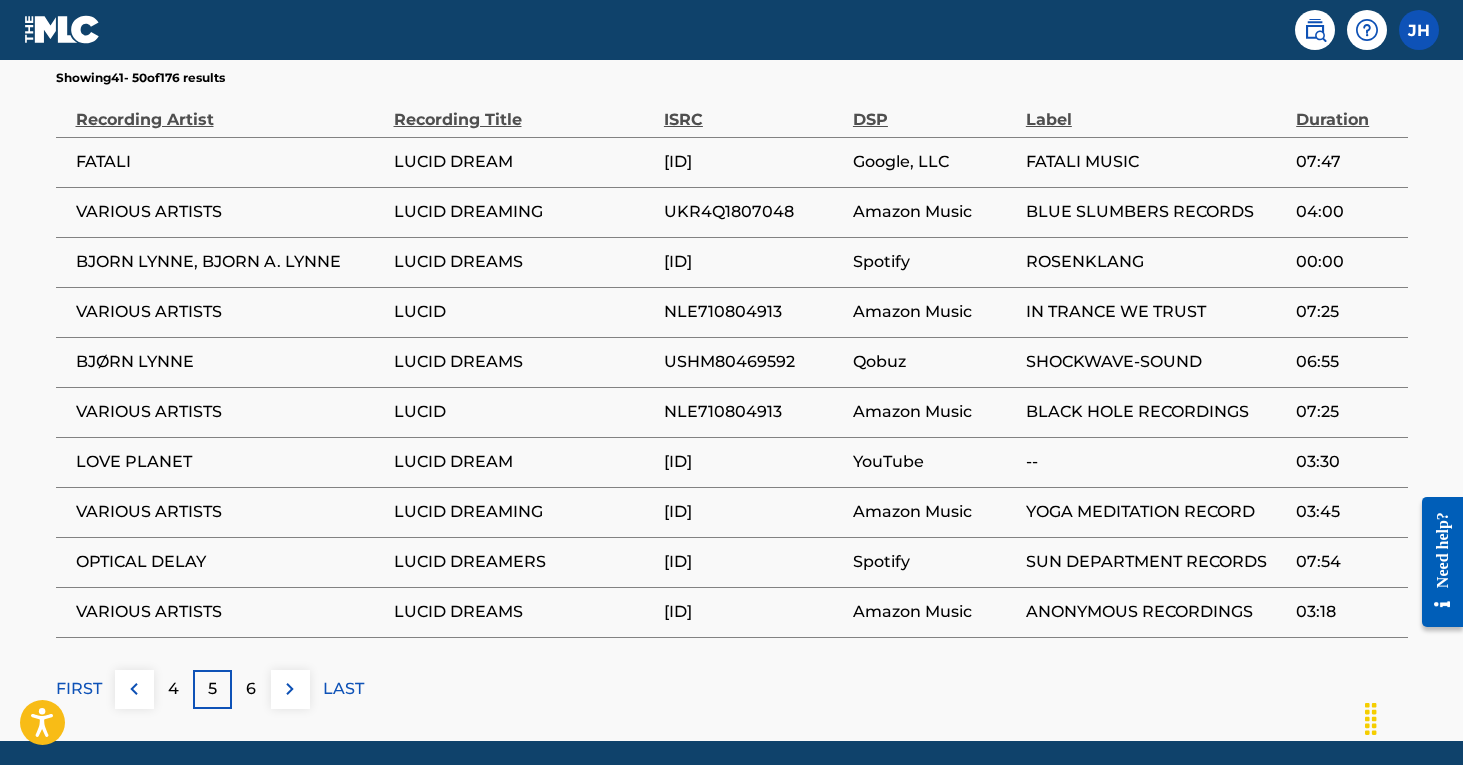scroll, scrollTop: 1388, scrollLeft: 0, axis: vertical 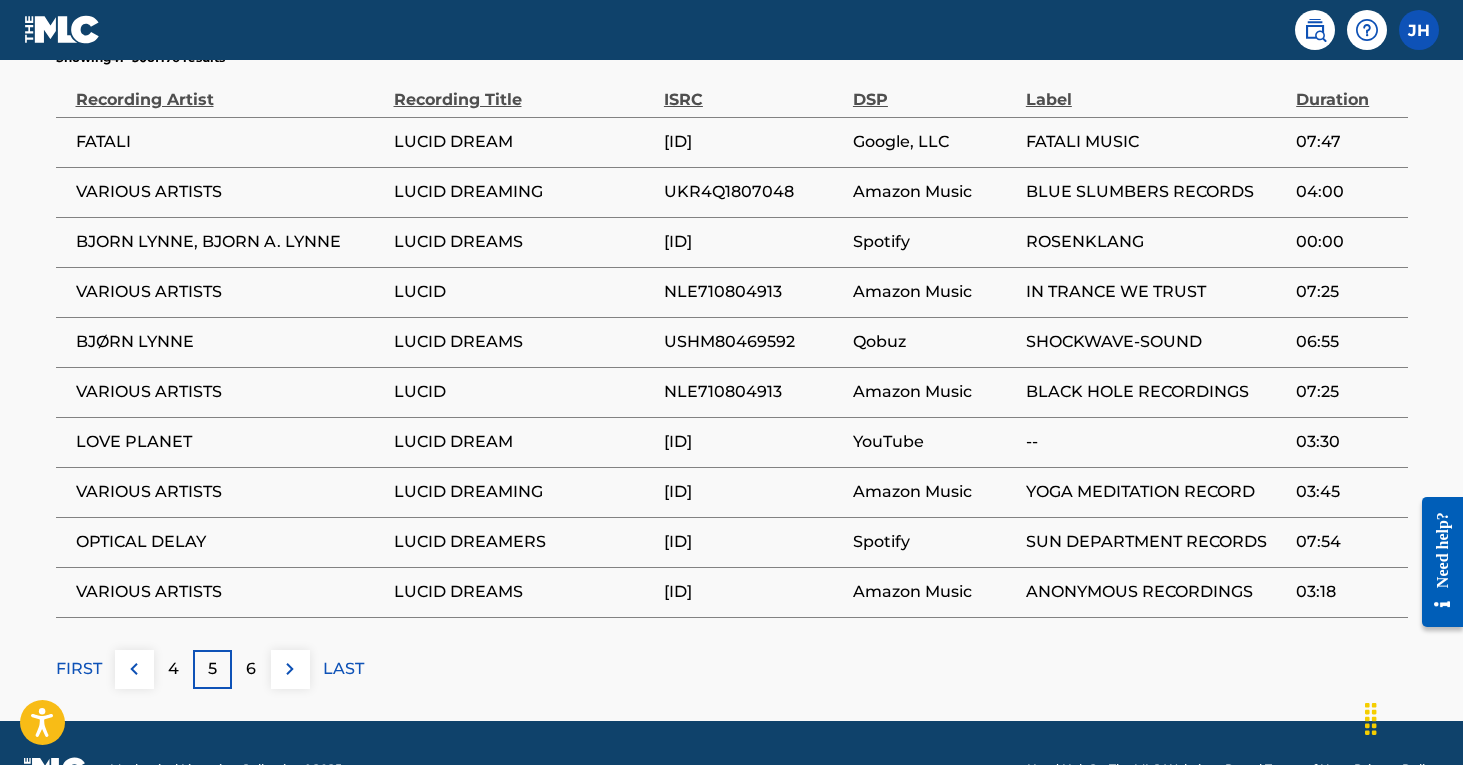 click on "6" at bounding box center [251, 669] 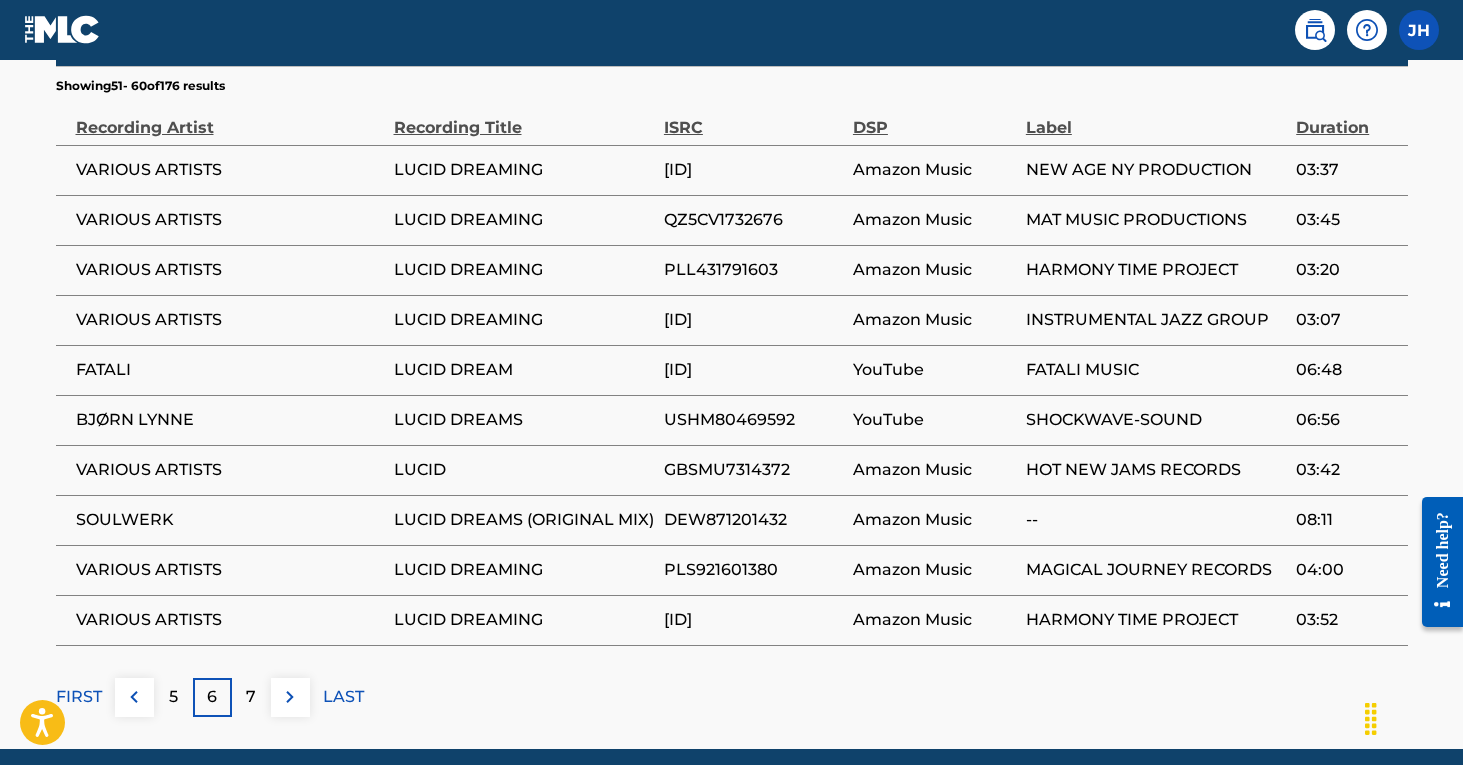 scroll, scrollTop: 1397, scrollLeft: 0, axis: vertical 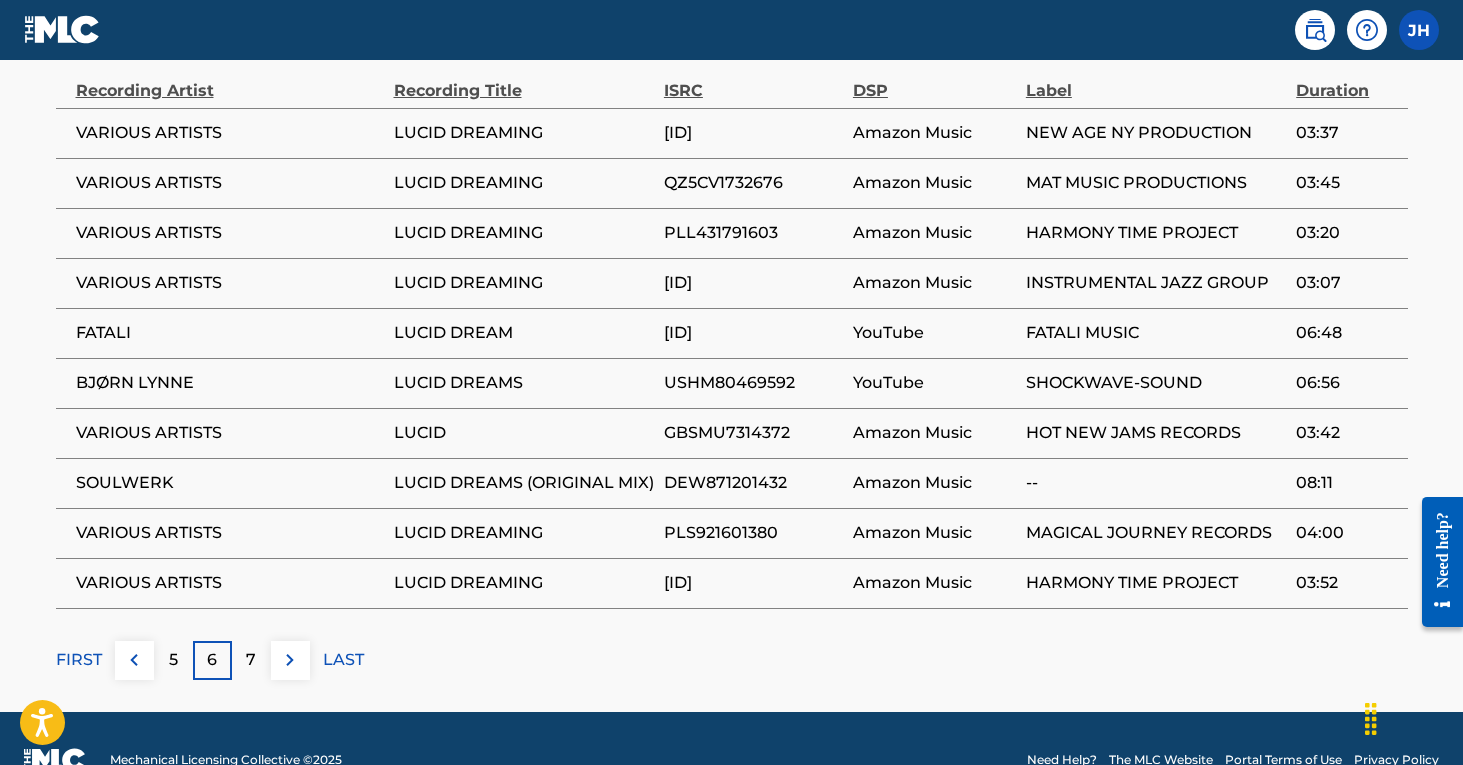 click on "7" at bounding box center [251, 660] 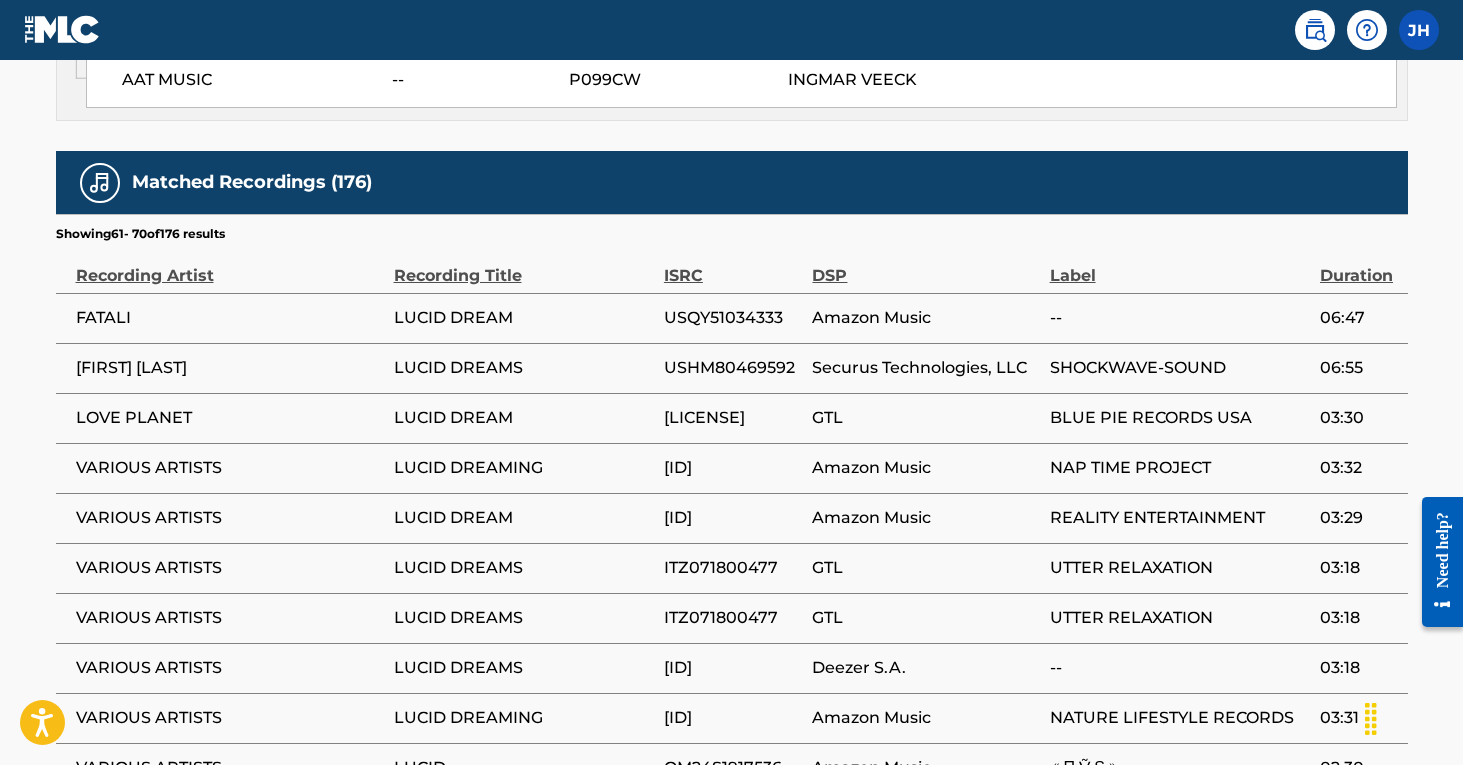 scroll, scrollTop: 1213, scrollLeft: 0, axis: vertical 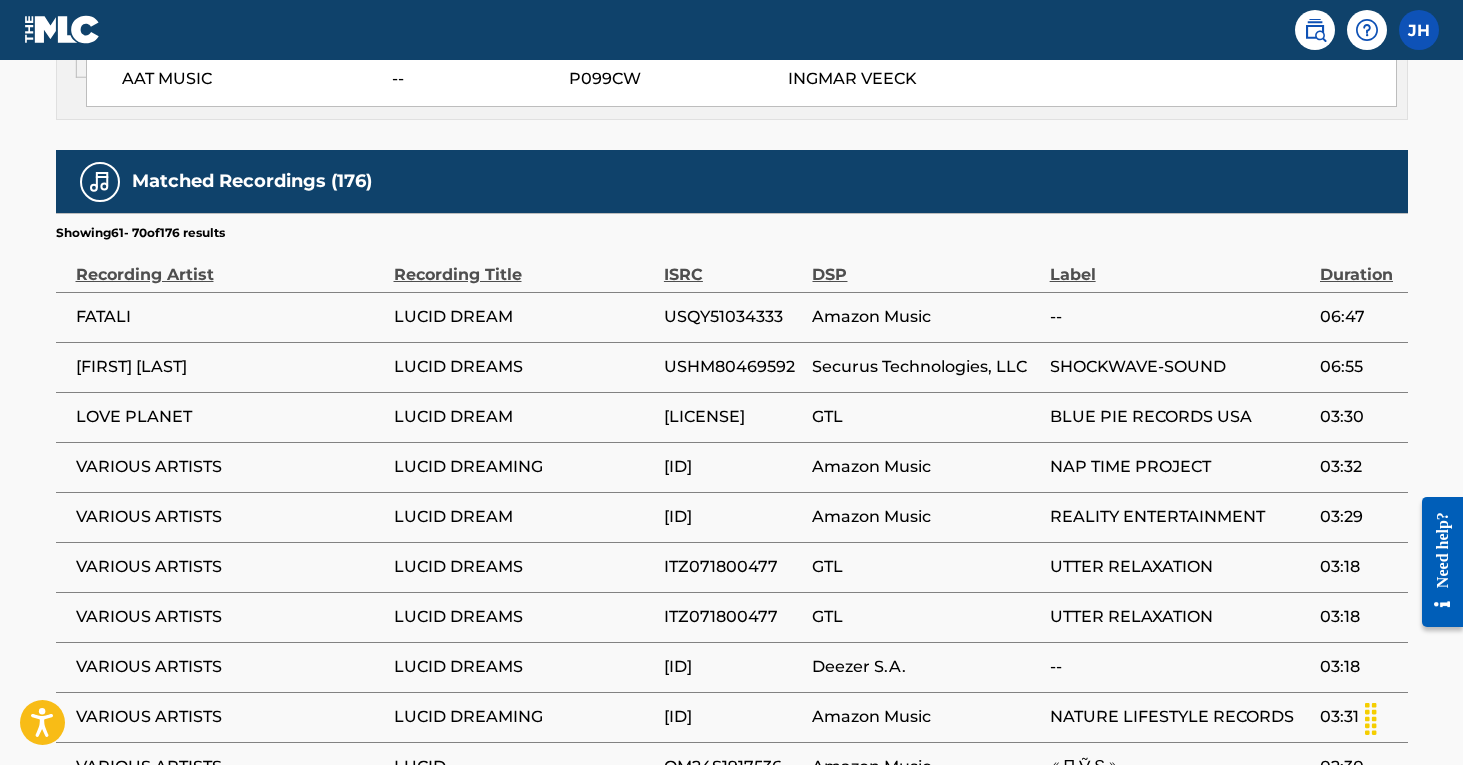 click on "ITZ071800477" at bounding box center (733, 567) 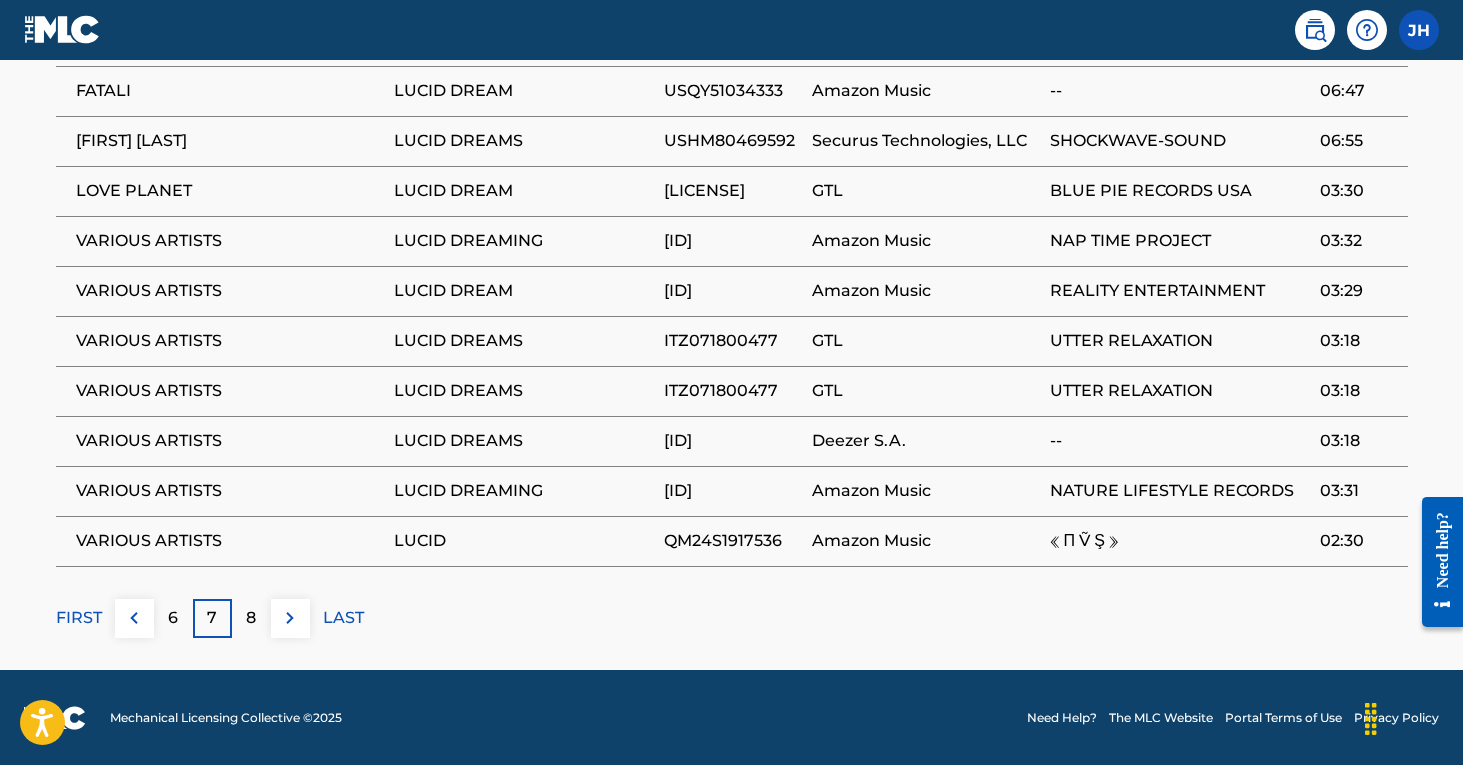 click on "FIRST" at bounding box center [79, 618] 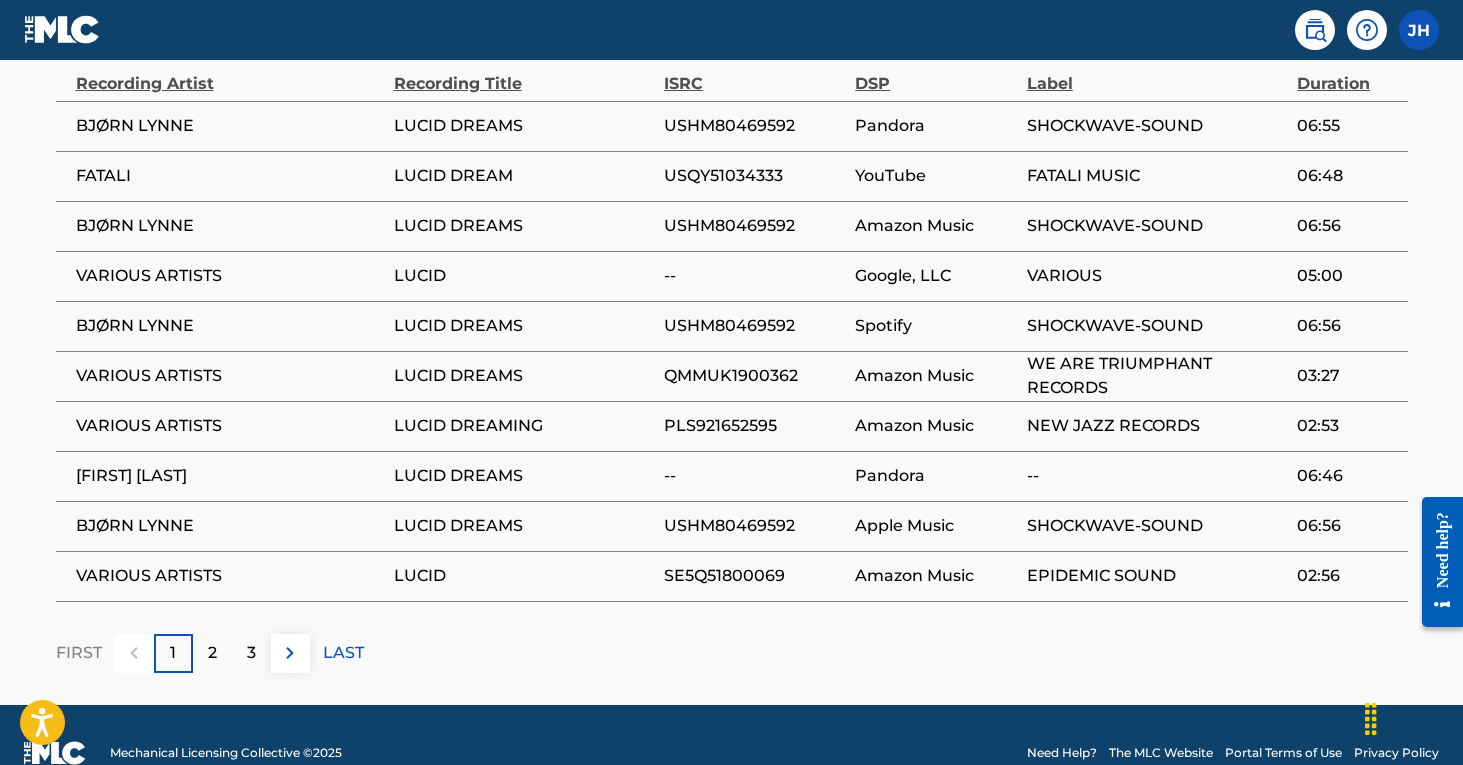scroll, scrollTop: 1414, scrollLeft: 0, axis: vertical 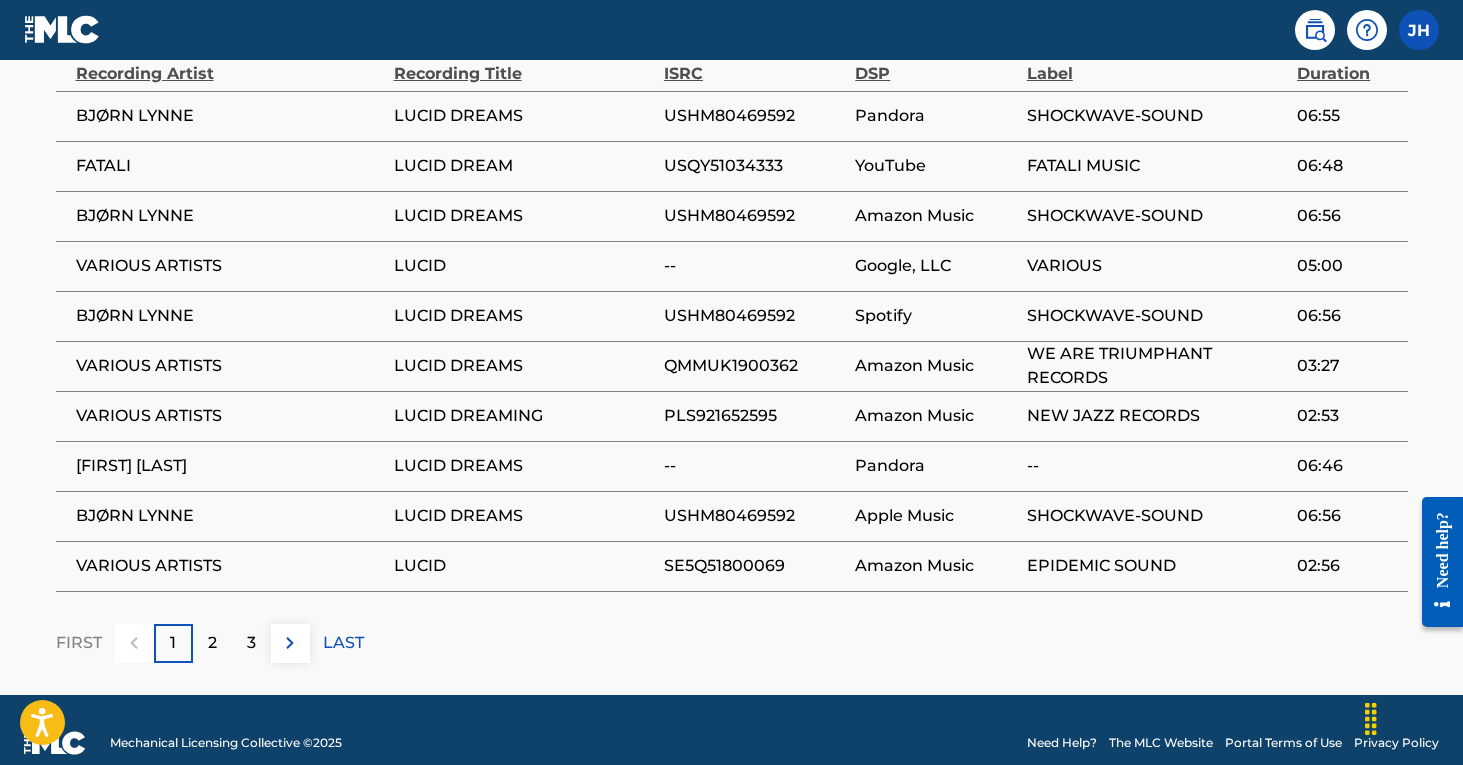 click on "2" at bounding box center [212, 643] 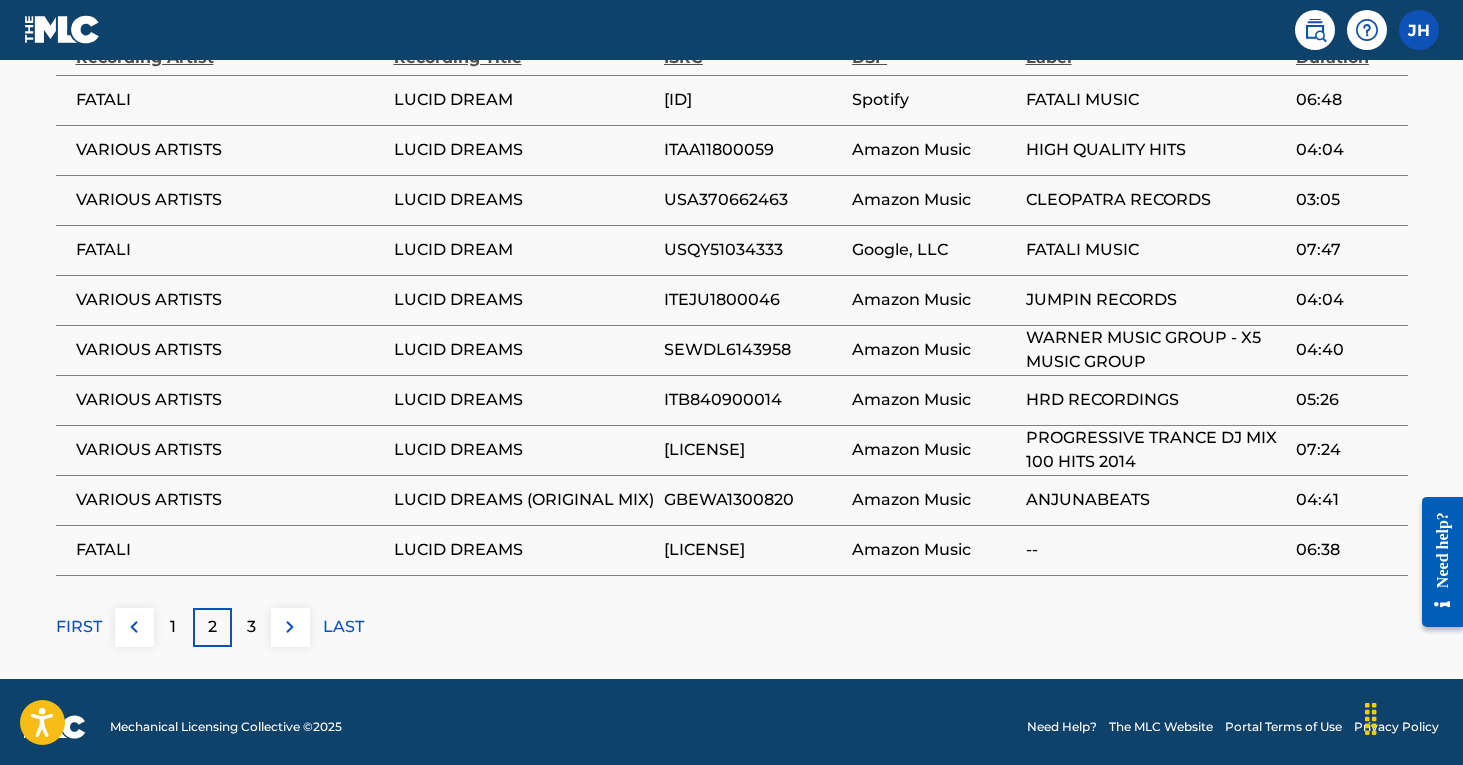 click on "3" at bounding box center [251, 627] 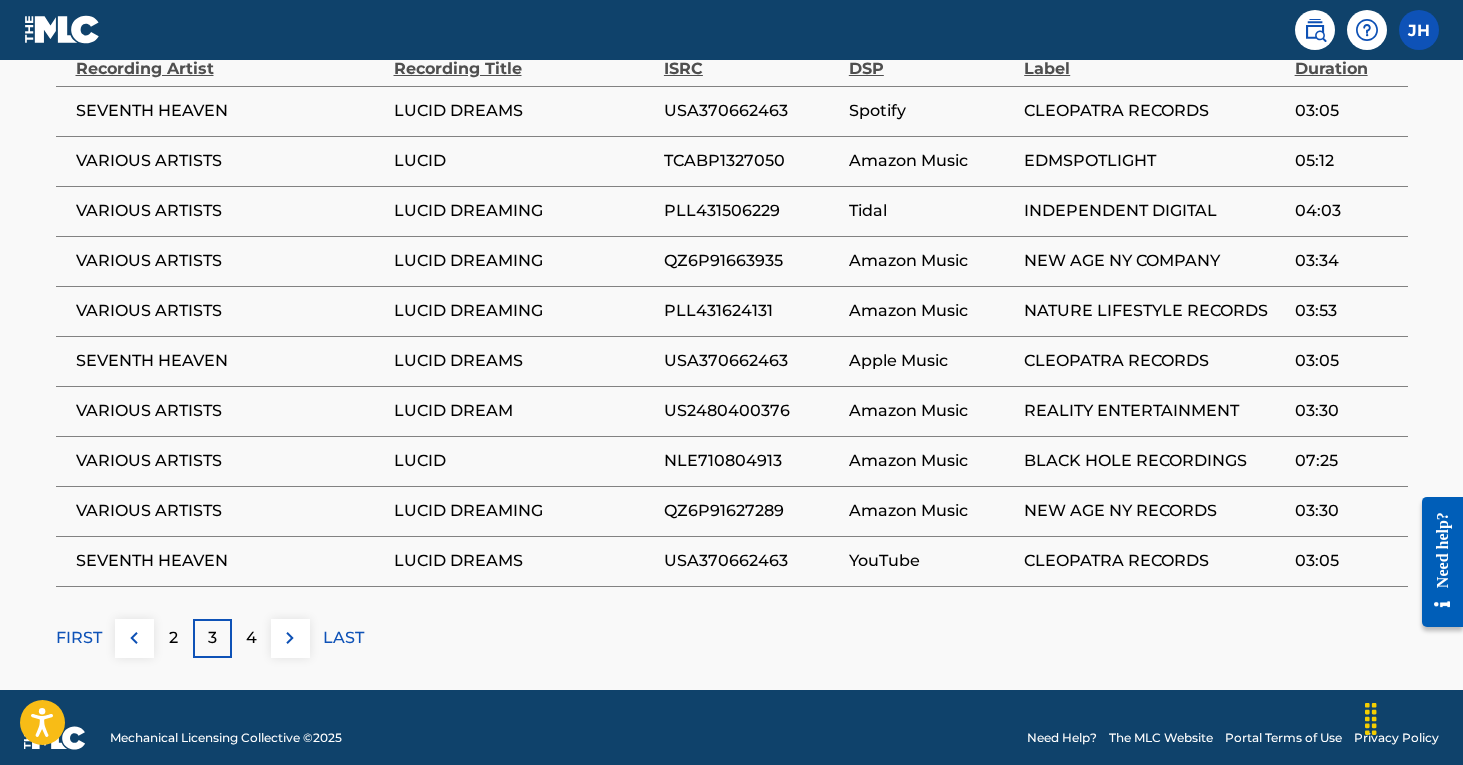 scroll, scrollTop: 1436, scrollLeft: 0, axis: vertical 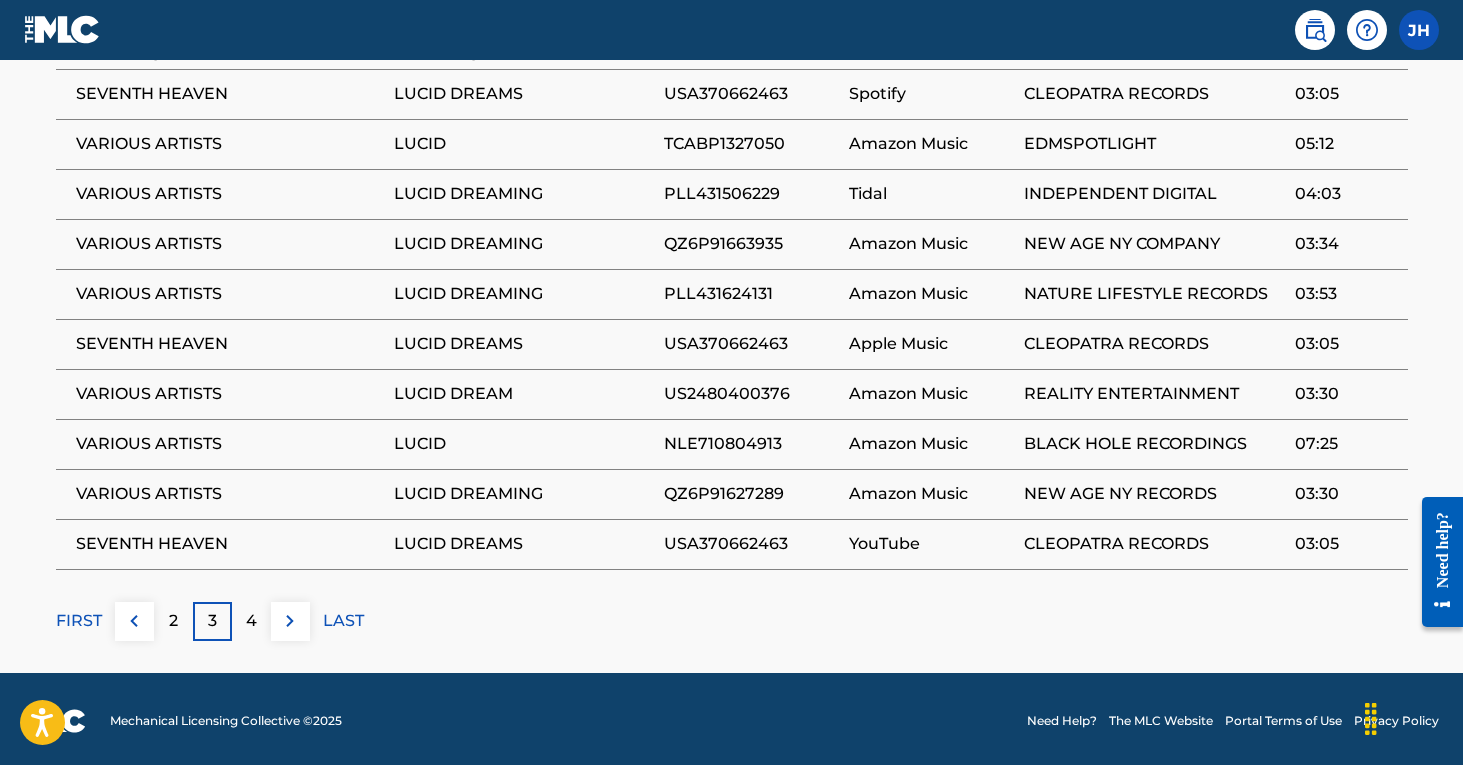 click on "4" at bounding box center (251, 621) 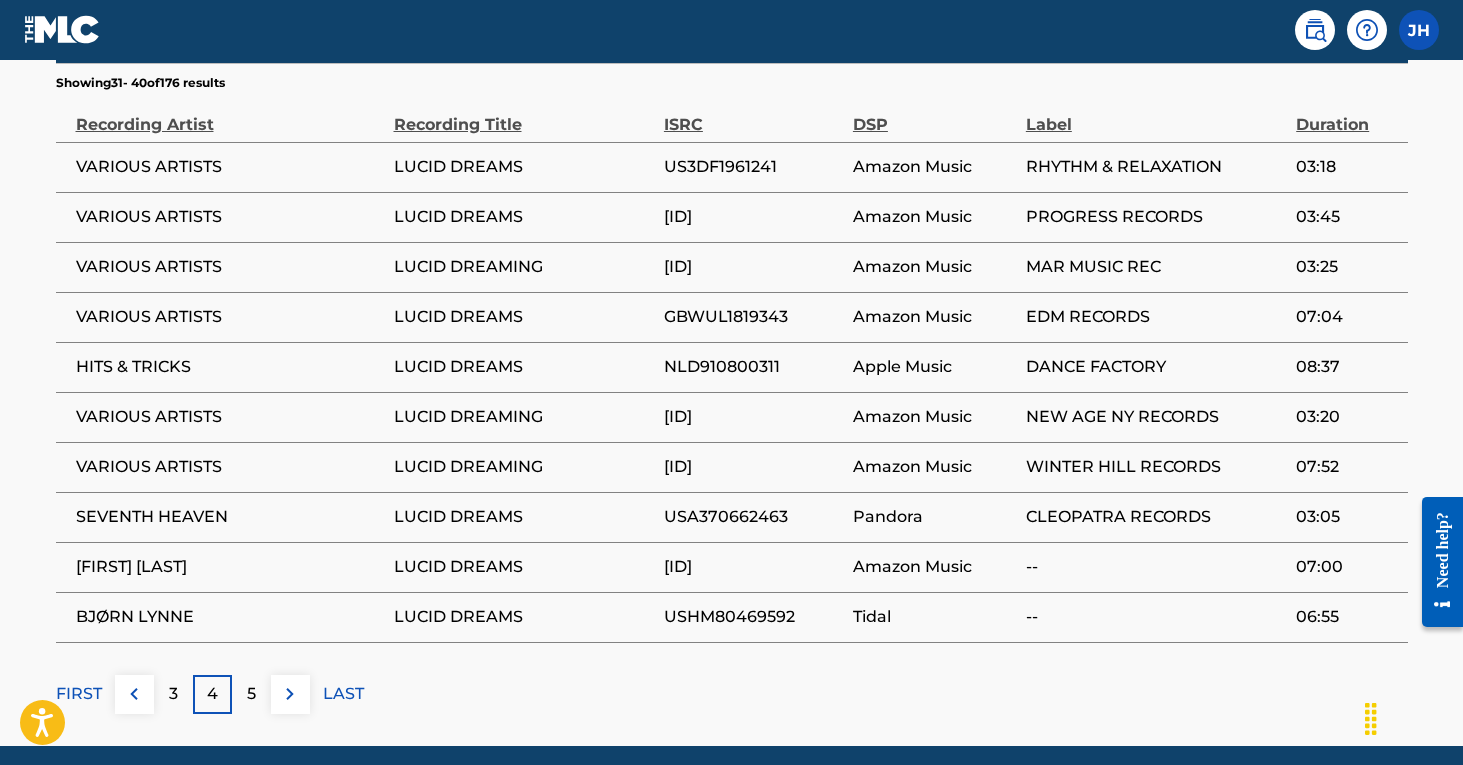 scroll, scrollTop: 1393, scrollLeft: 0, axis: vertical 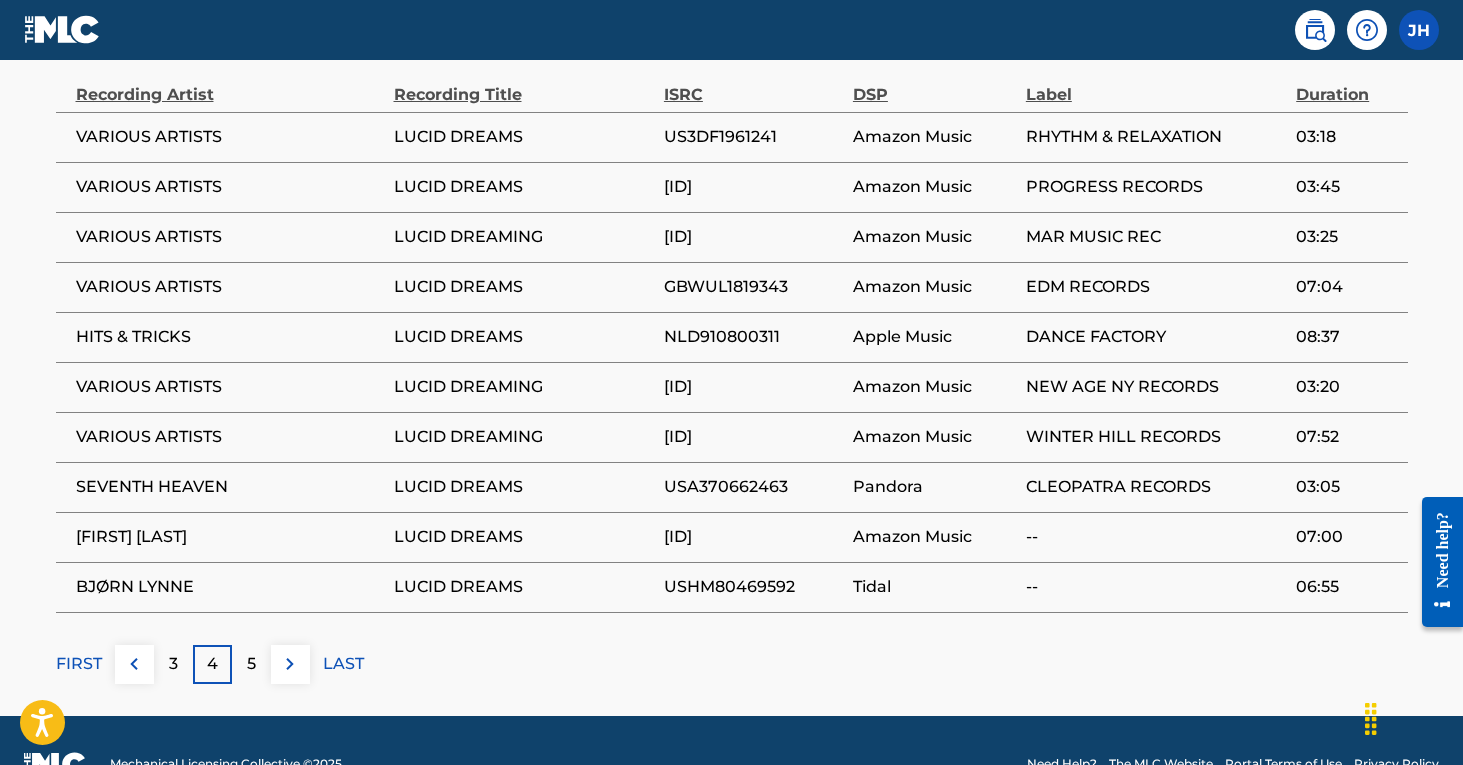 click on "5" at bounding box center [251, 664] 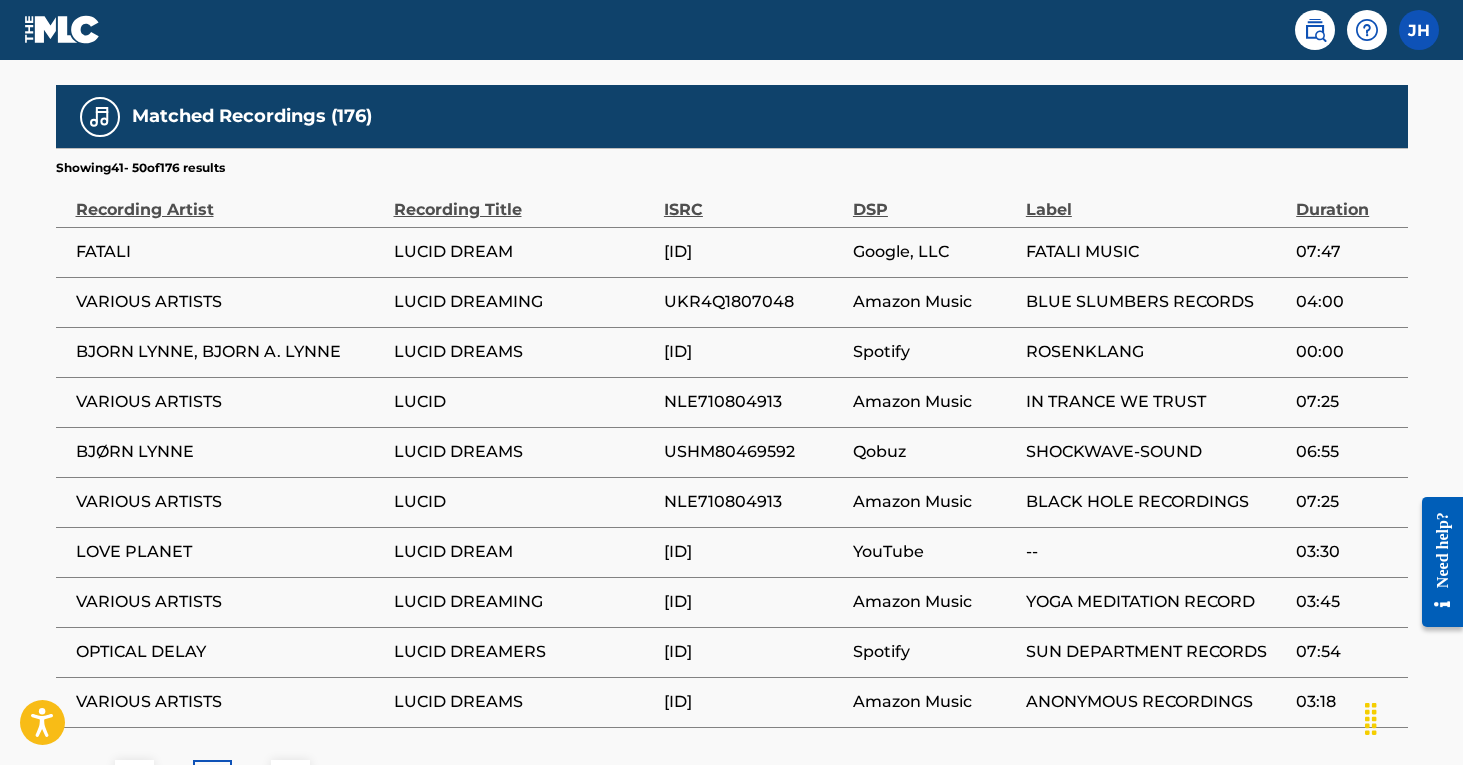 scroll, scrollTop: 1282, scrollLeft: 0, axis: vertical 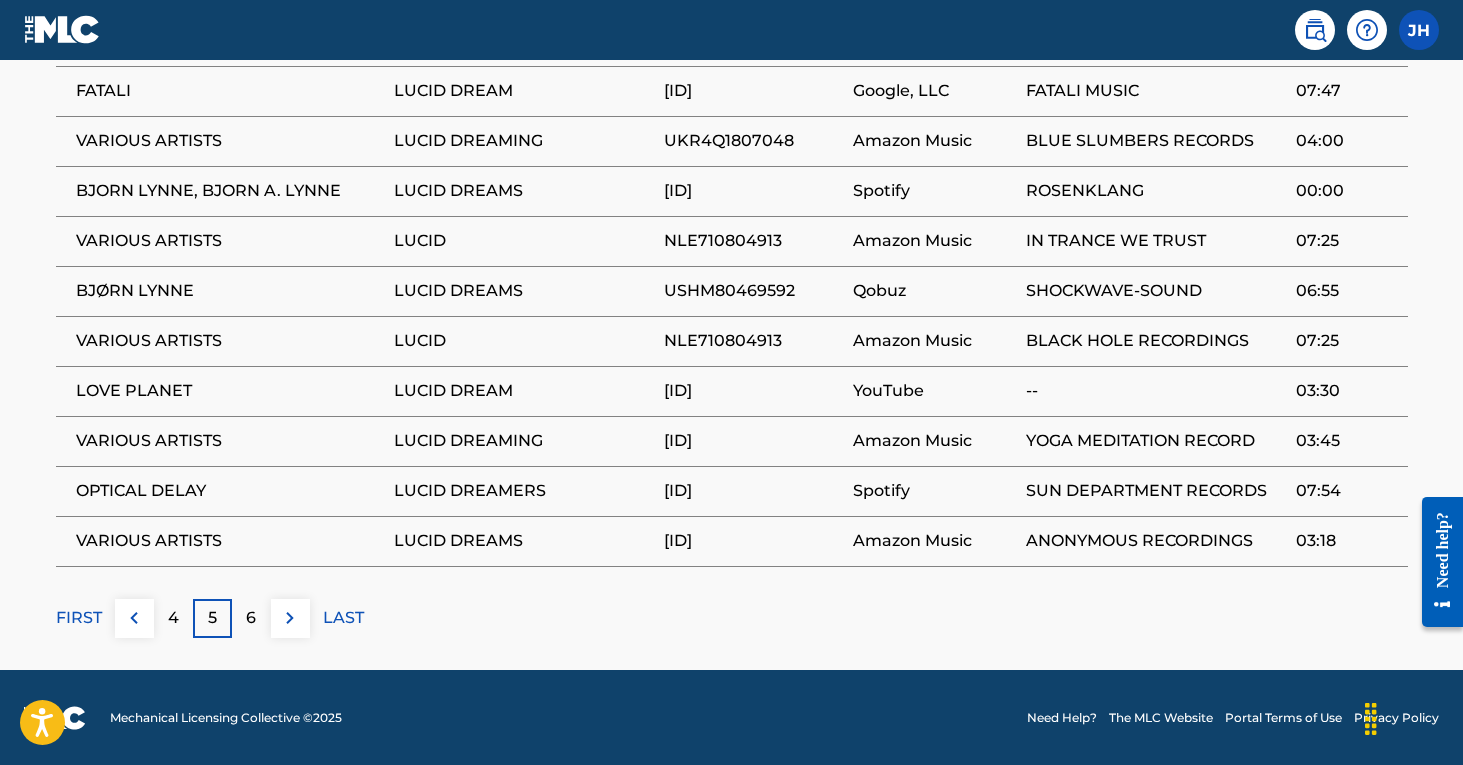 click on "FIRST" at bounding box center [79, 618] 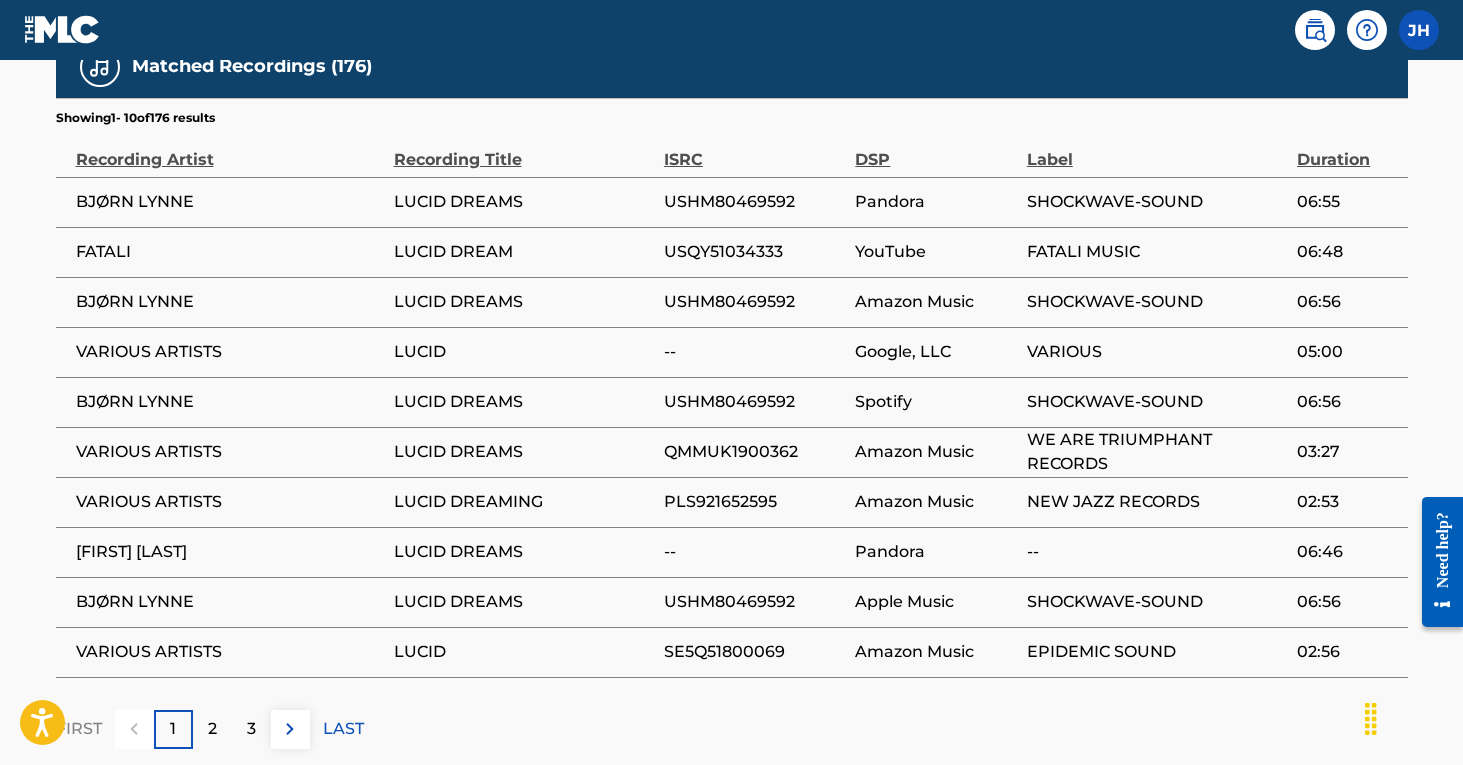 scroll, scrollTop: 1345, scrollLeft: 0, axis: vertical 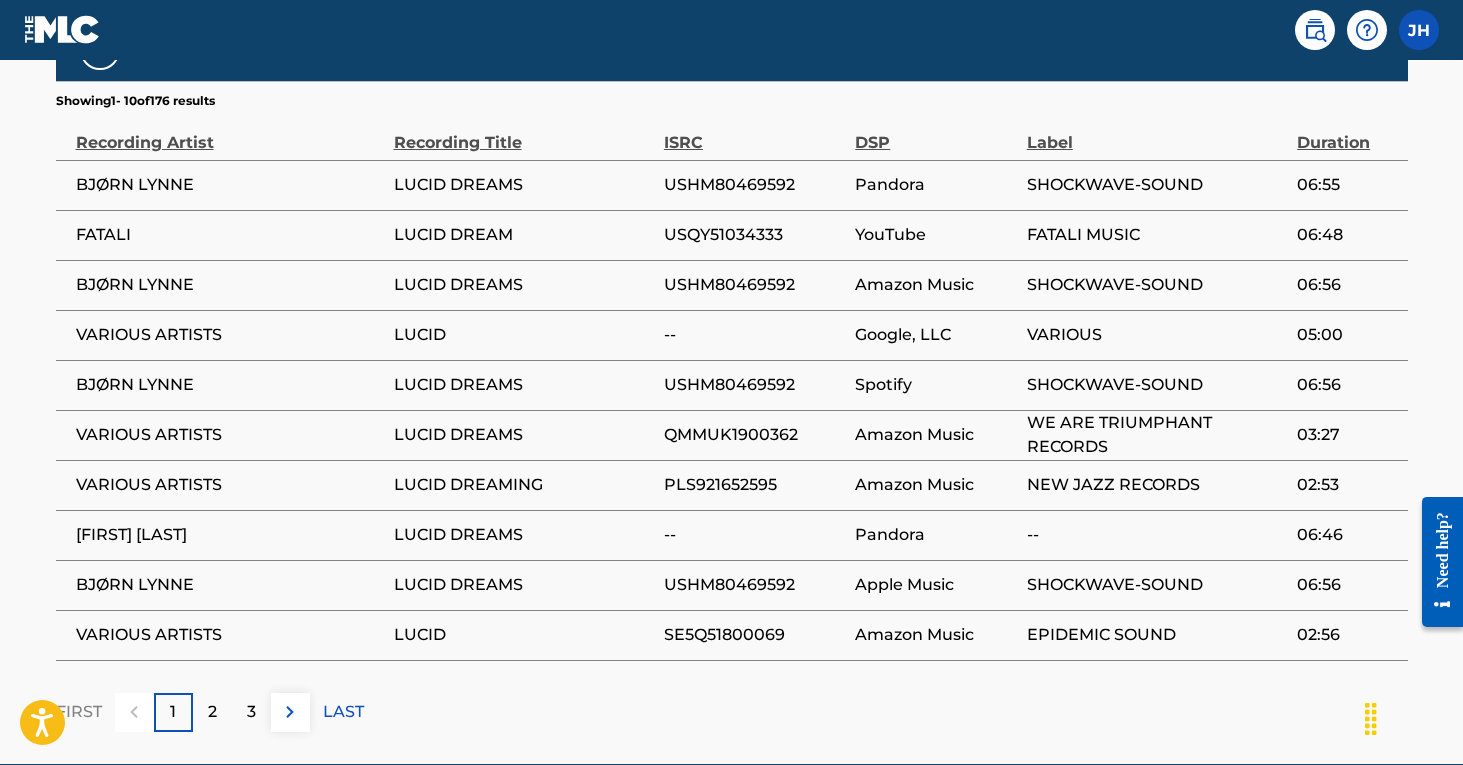 click on "2" at bounding box center (212, 712) 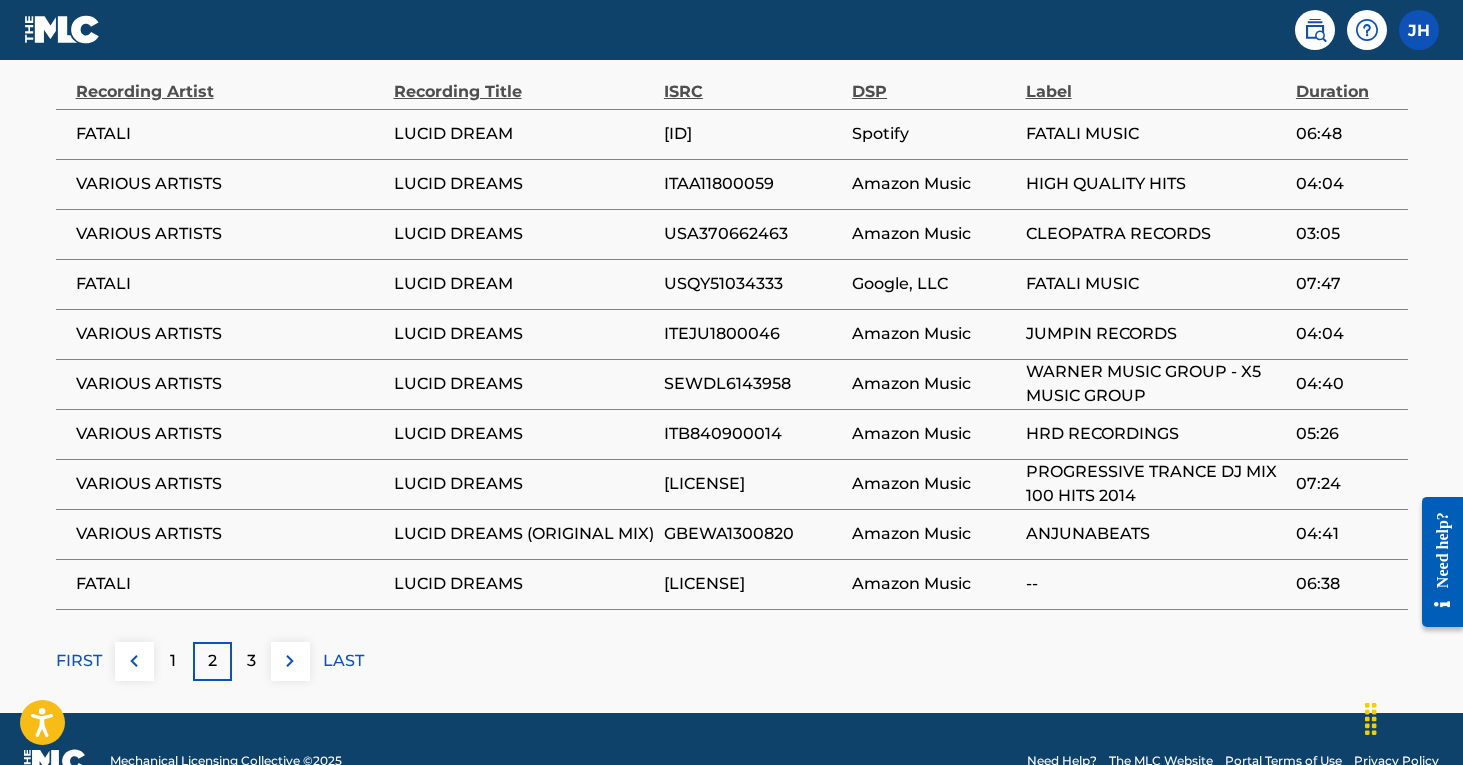 scroll, scrollTop: 1435, scrollLeft: 0, axis: vertical 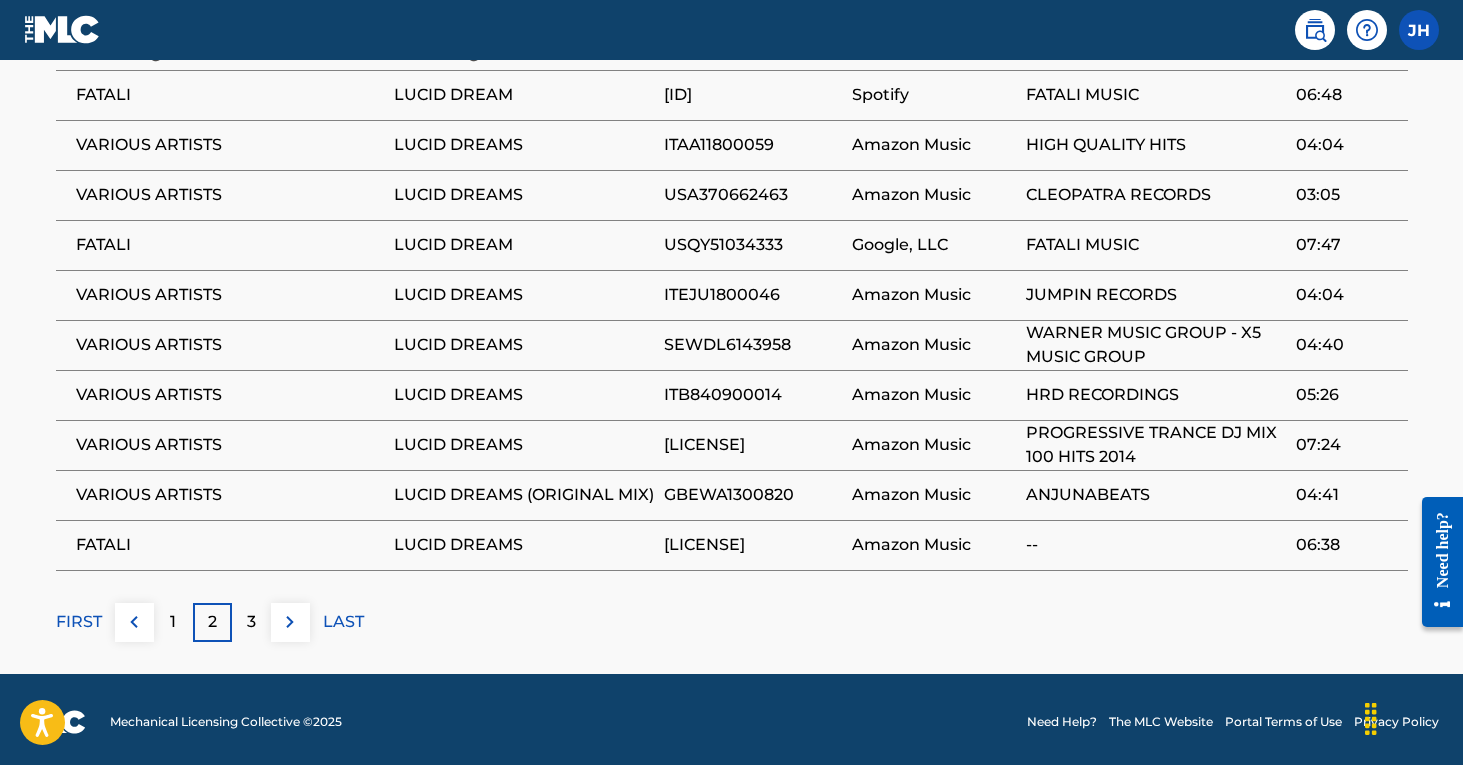 click on "3" at bounding box center (251, 622) 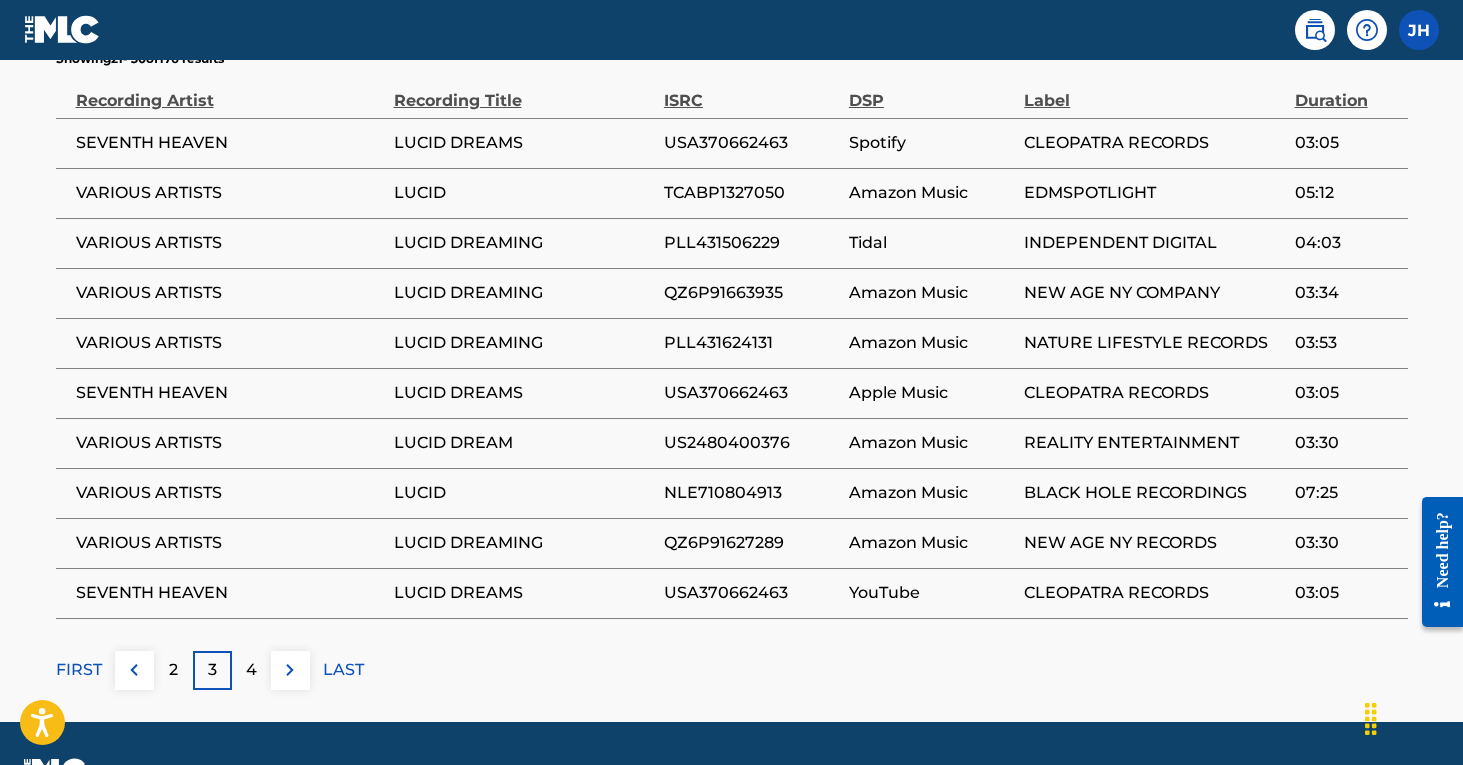 scroll, scrollTop: 1390, scrollLeft: 0, axis: vertical 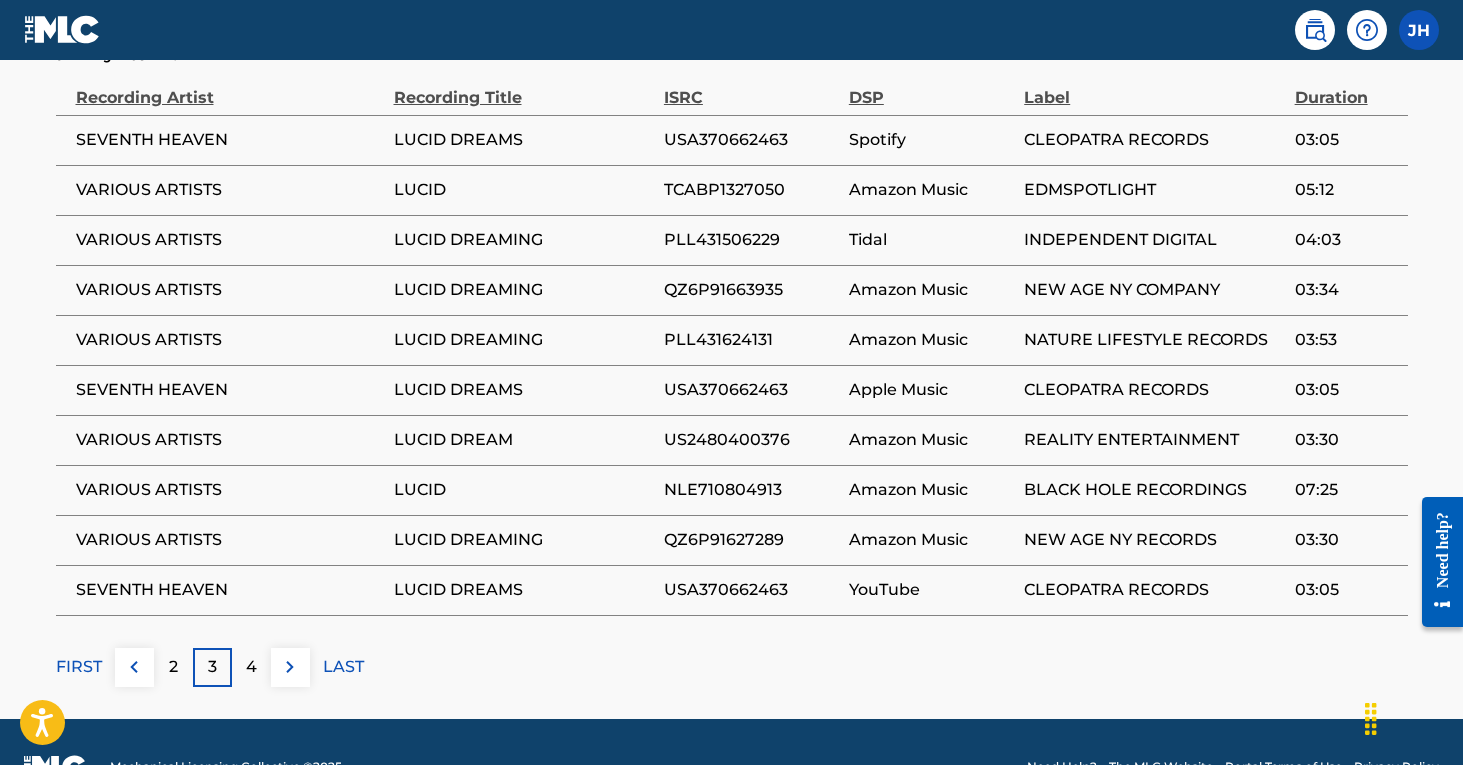 click on "4" at bounding box center (251, 667) 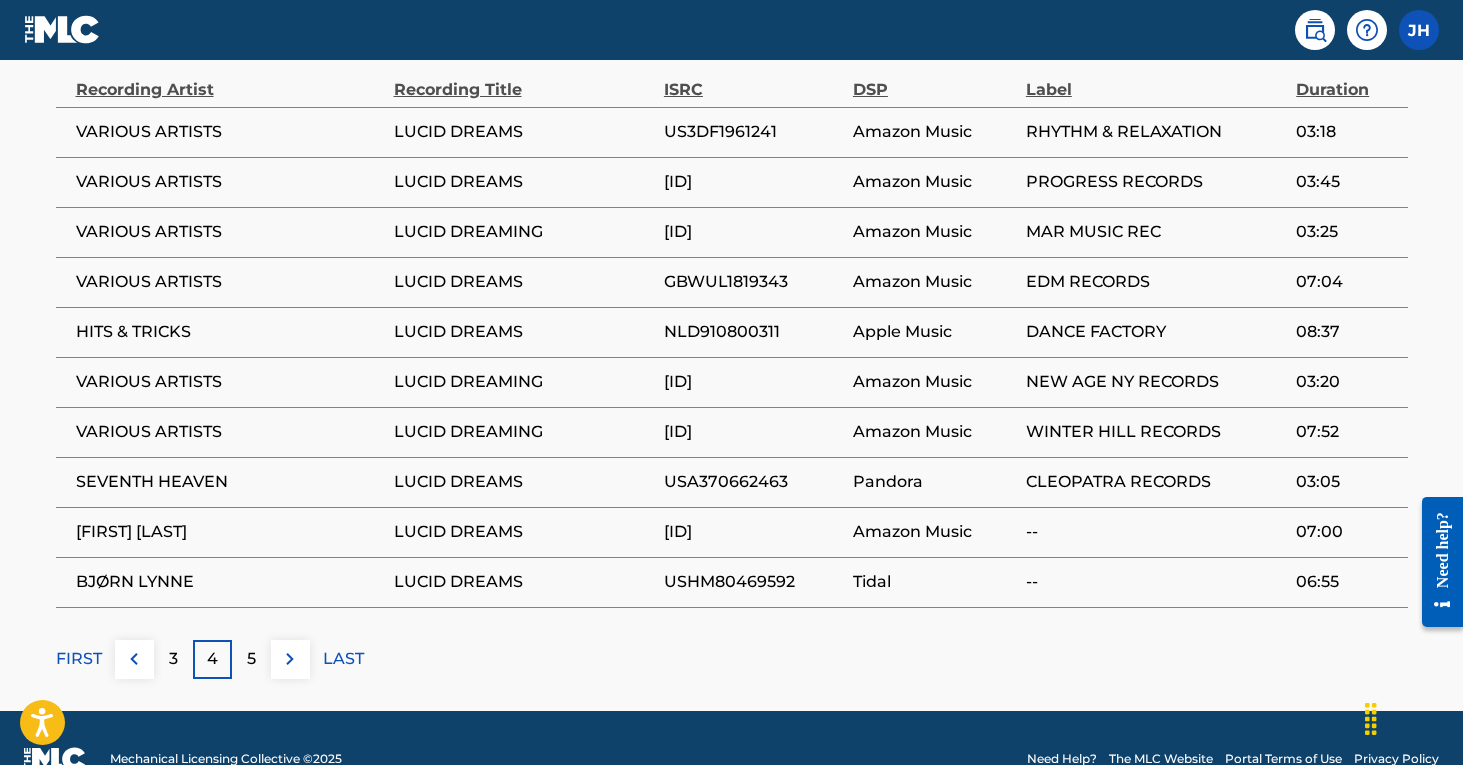 scroll, scrollTop: 1412, scrollLeft: 0, axis: vertical 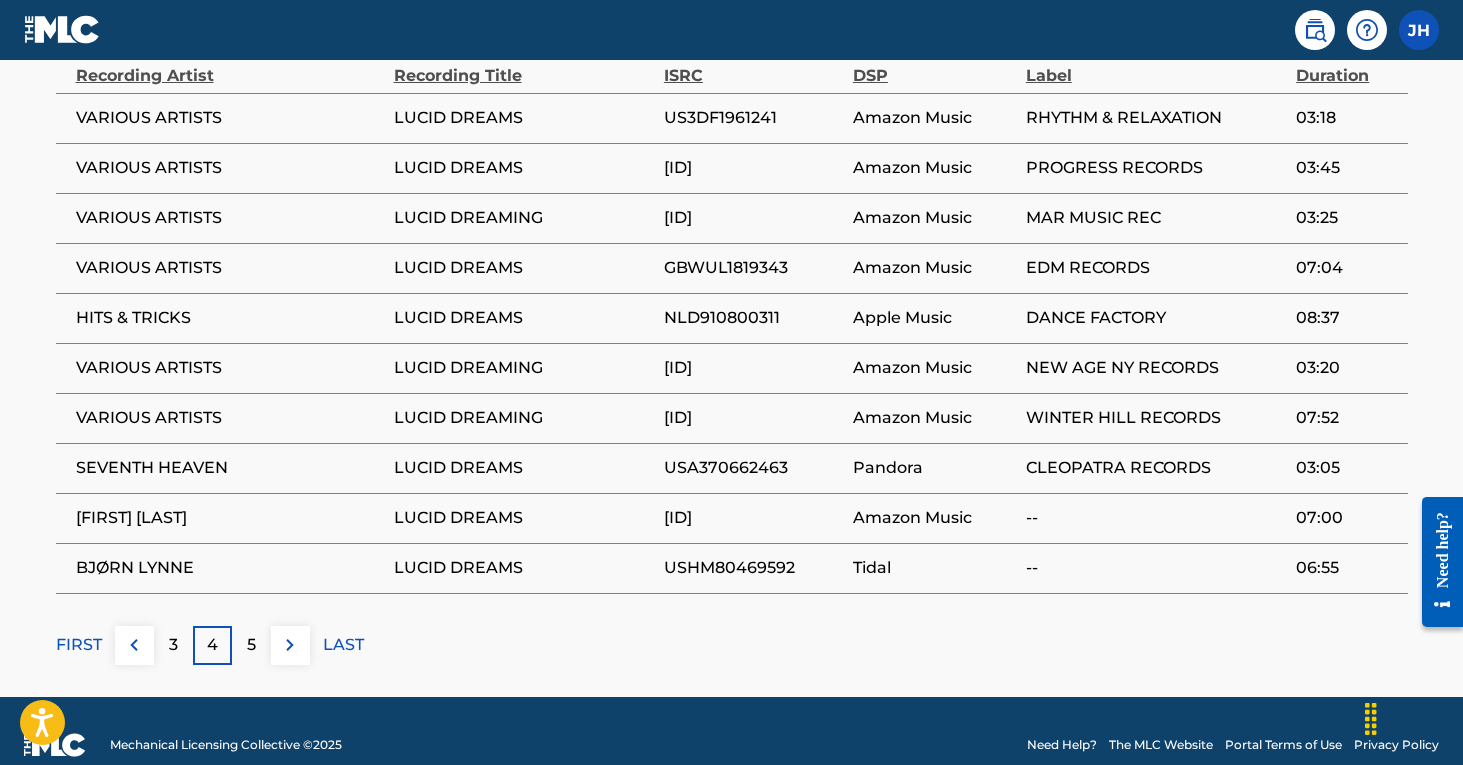 click on "5" at bounding box center (251, 645) 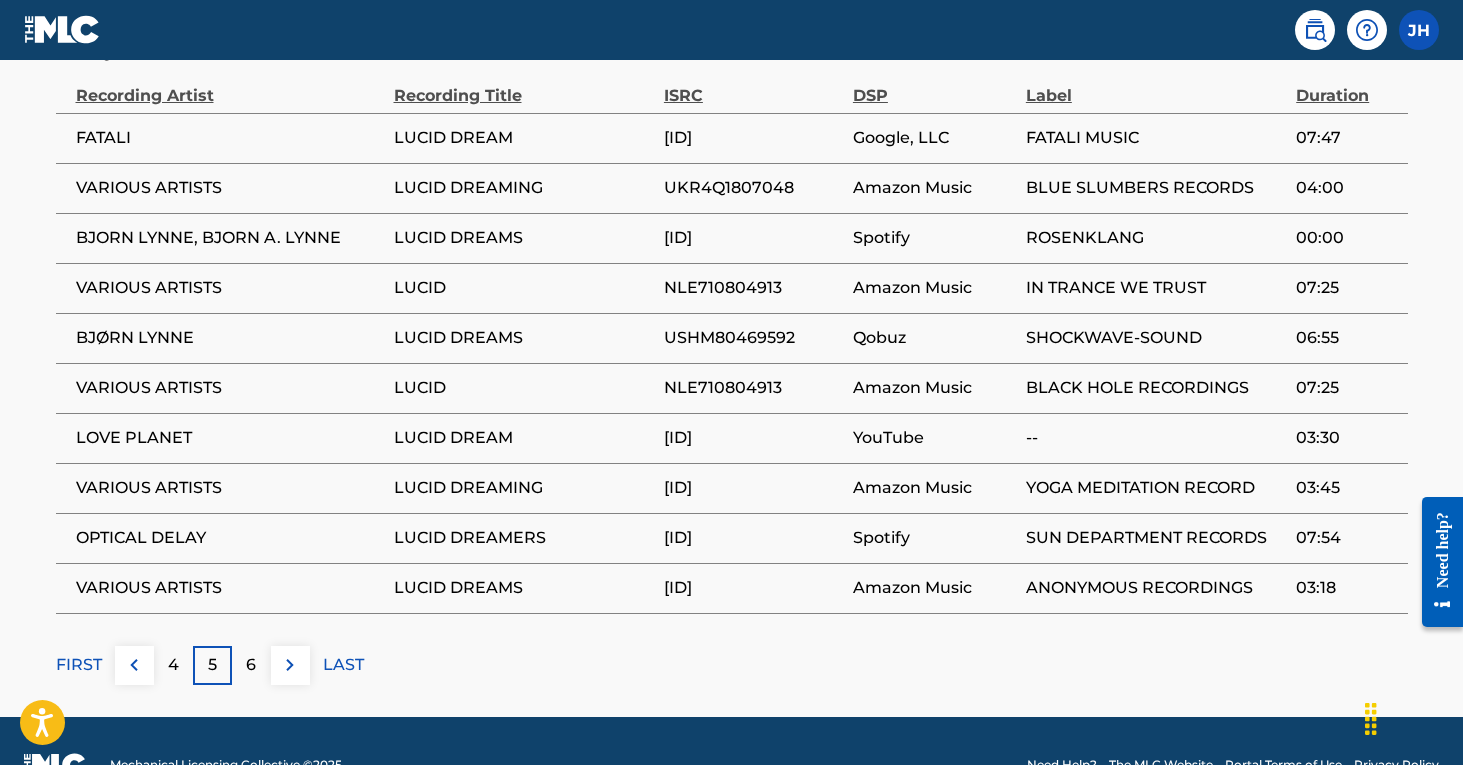 scroll, scrollTop: 1393, scrollLeft: 0, axis: vertical 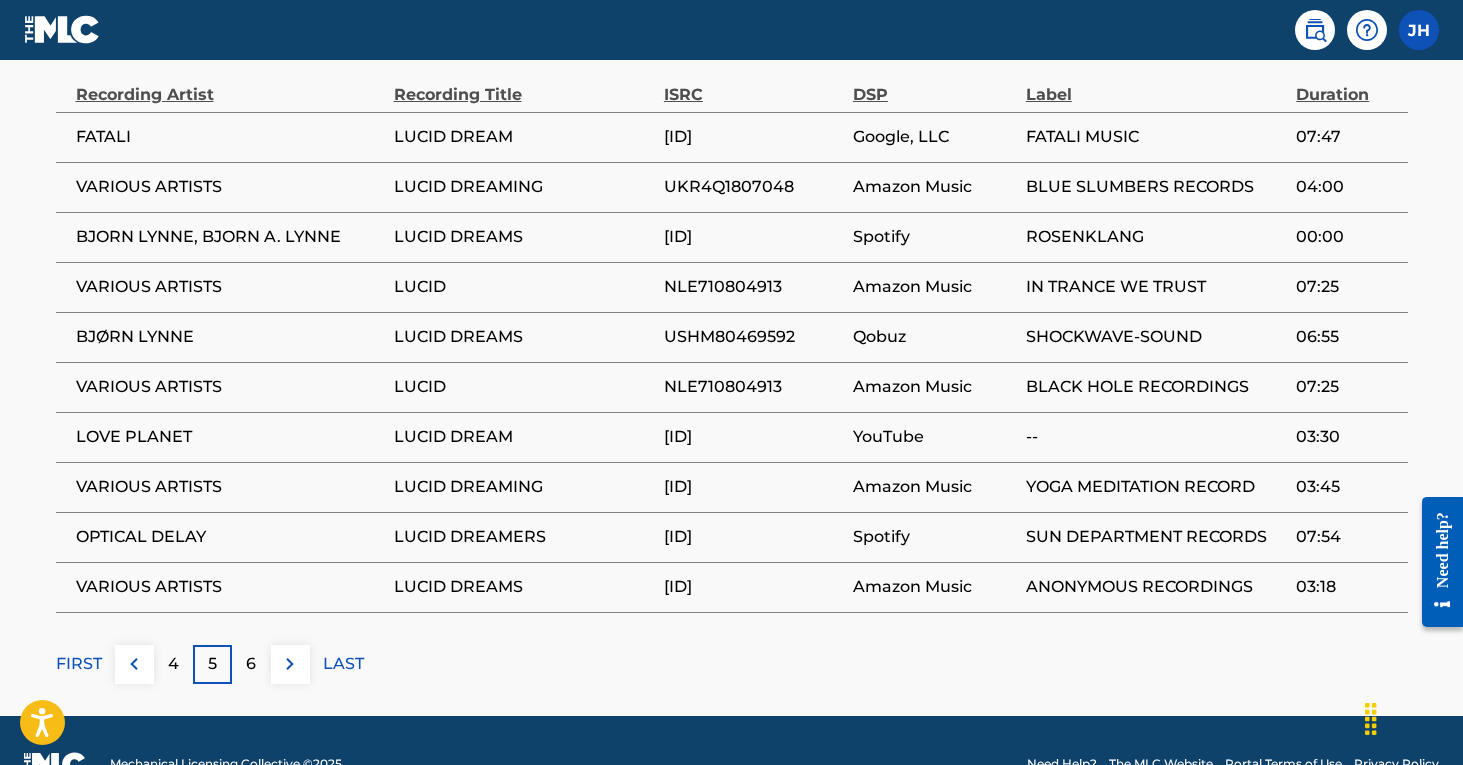 click on "6" at bounding box center (251, 664) 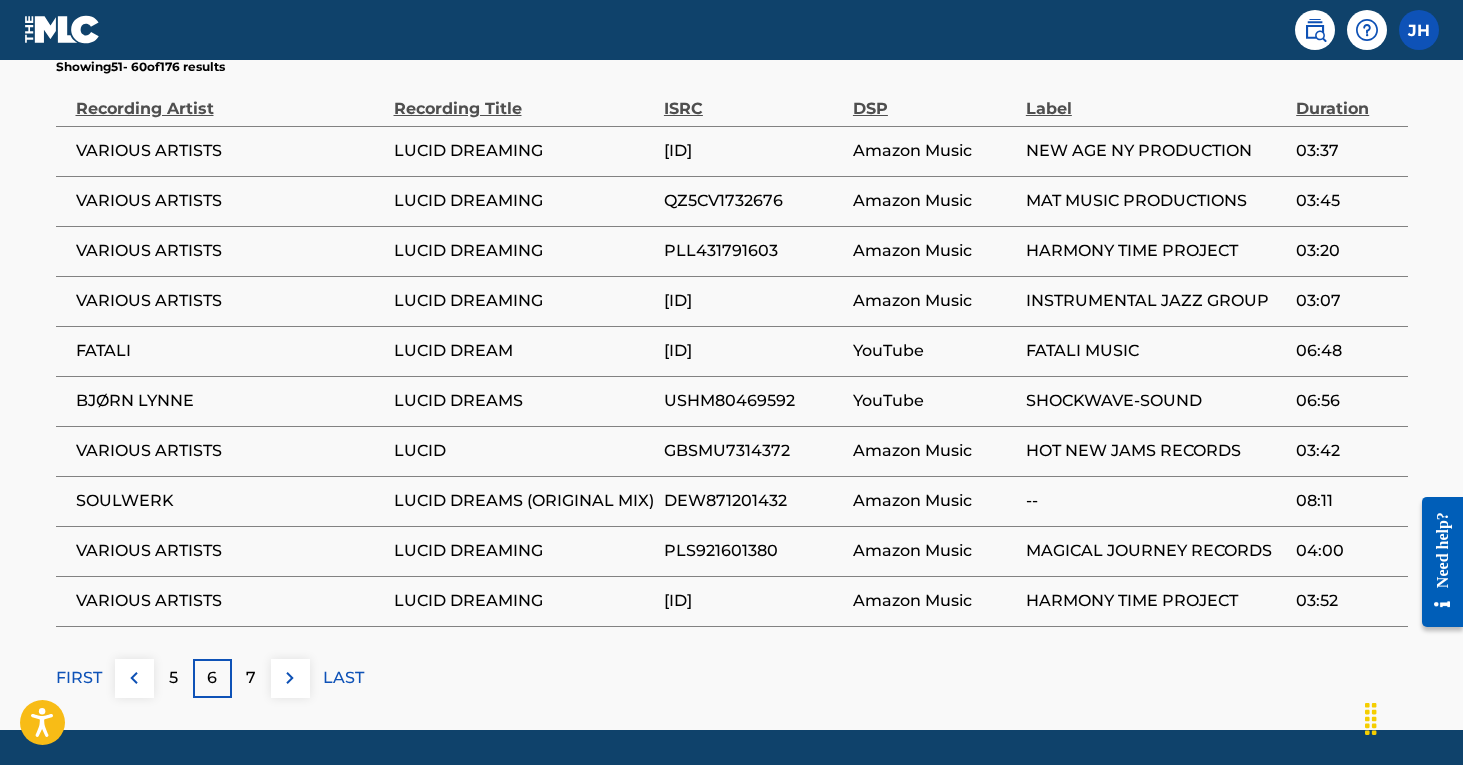click on "7" at bounding box center [251, 678] 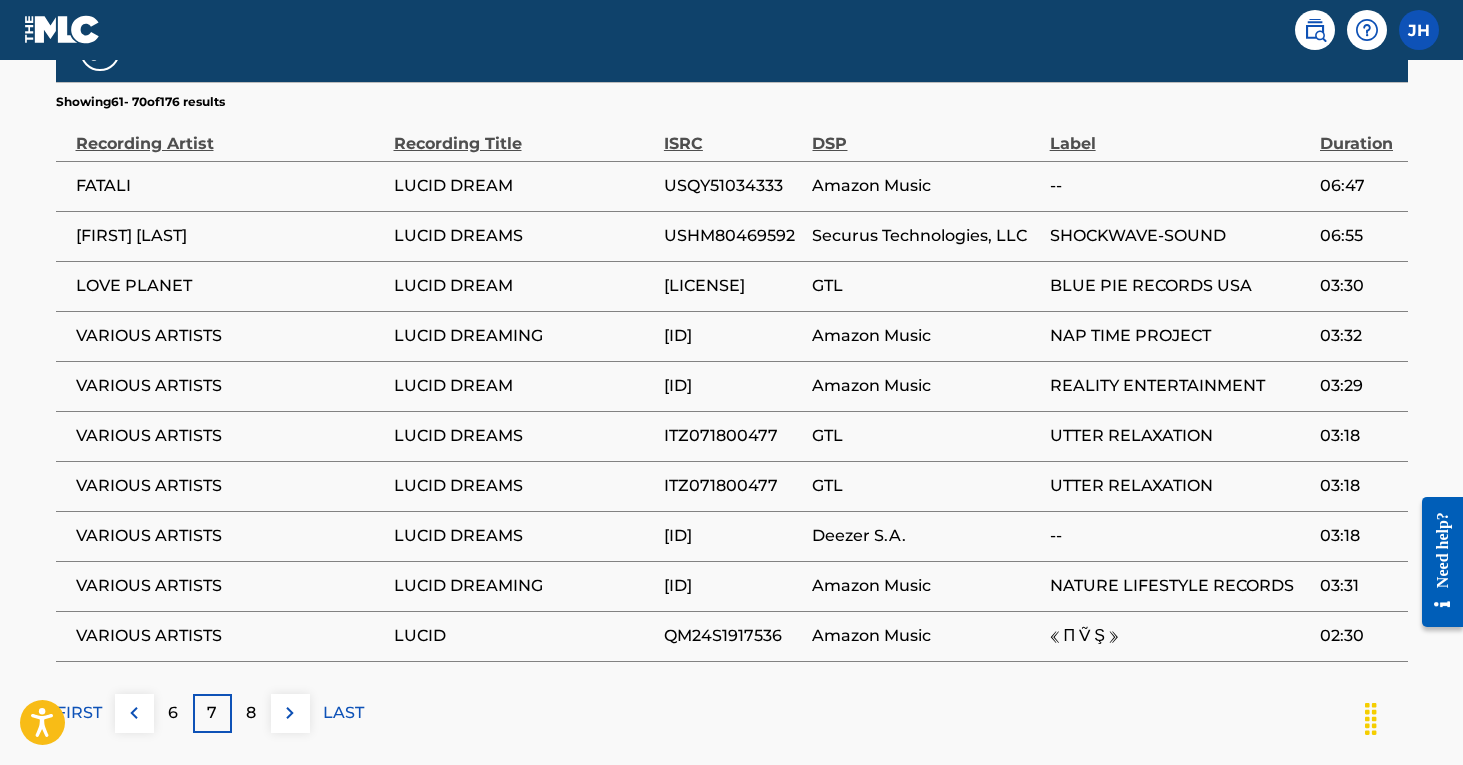click on "8" at bounding box center (251, 713) 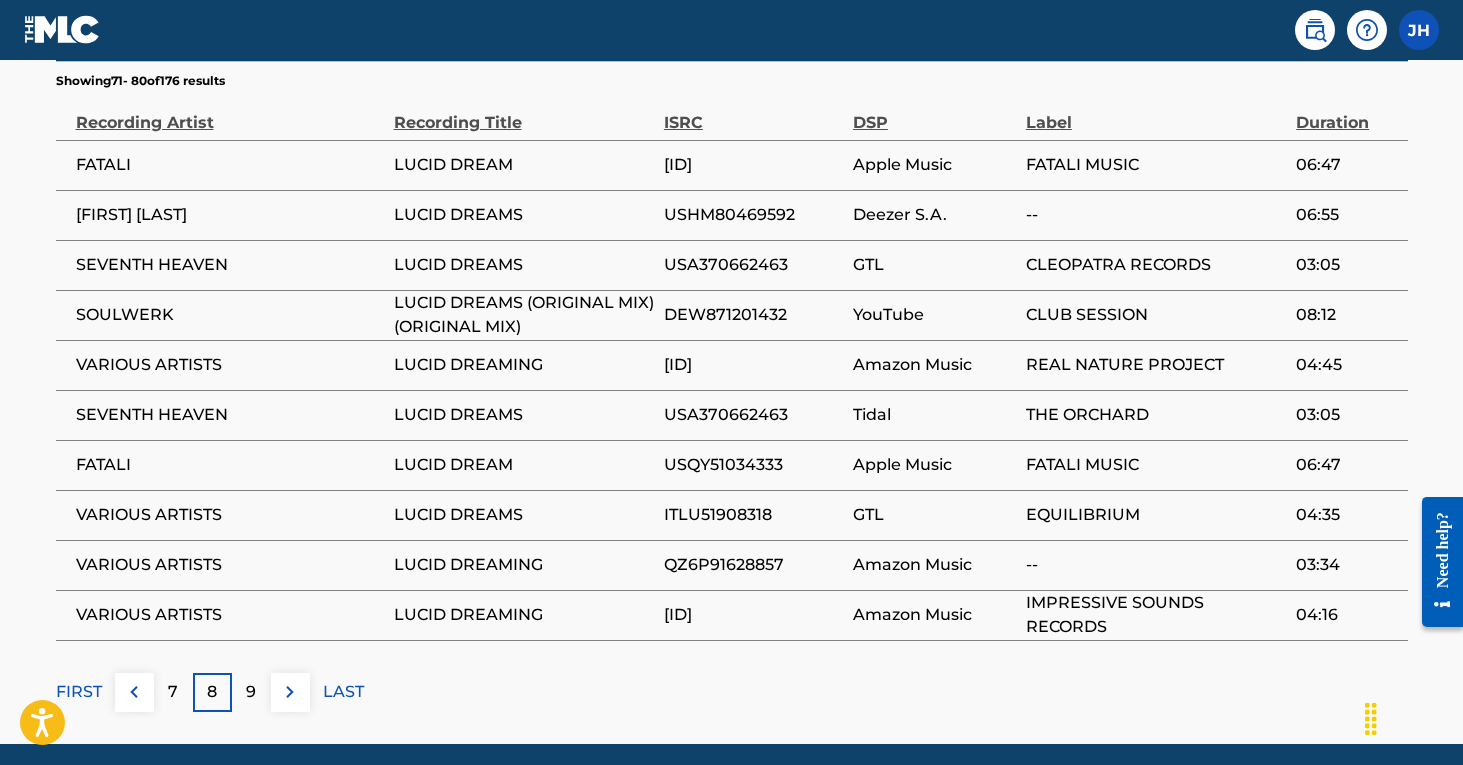 click on "9" at bounding box center (251, 692) 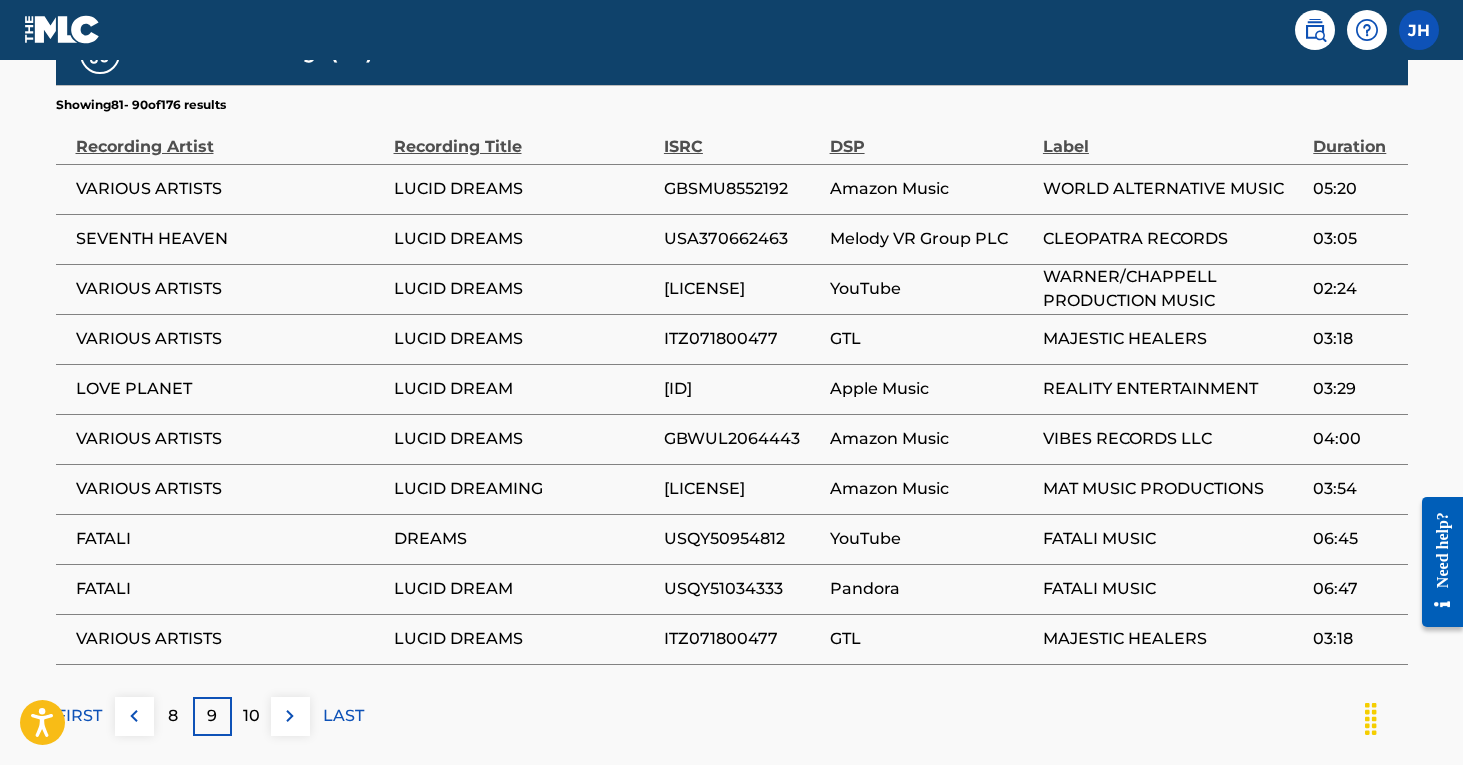 scroll, scrollTop: 1346, scrollLeft: 0, axis: vertical 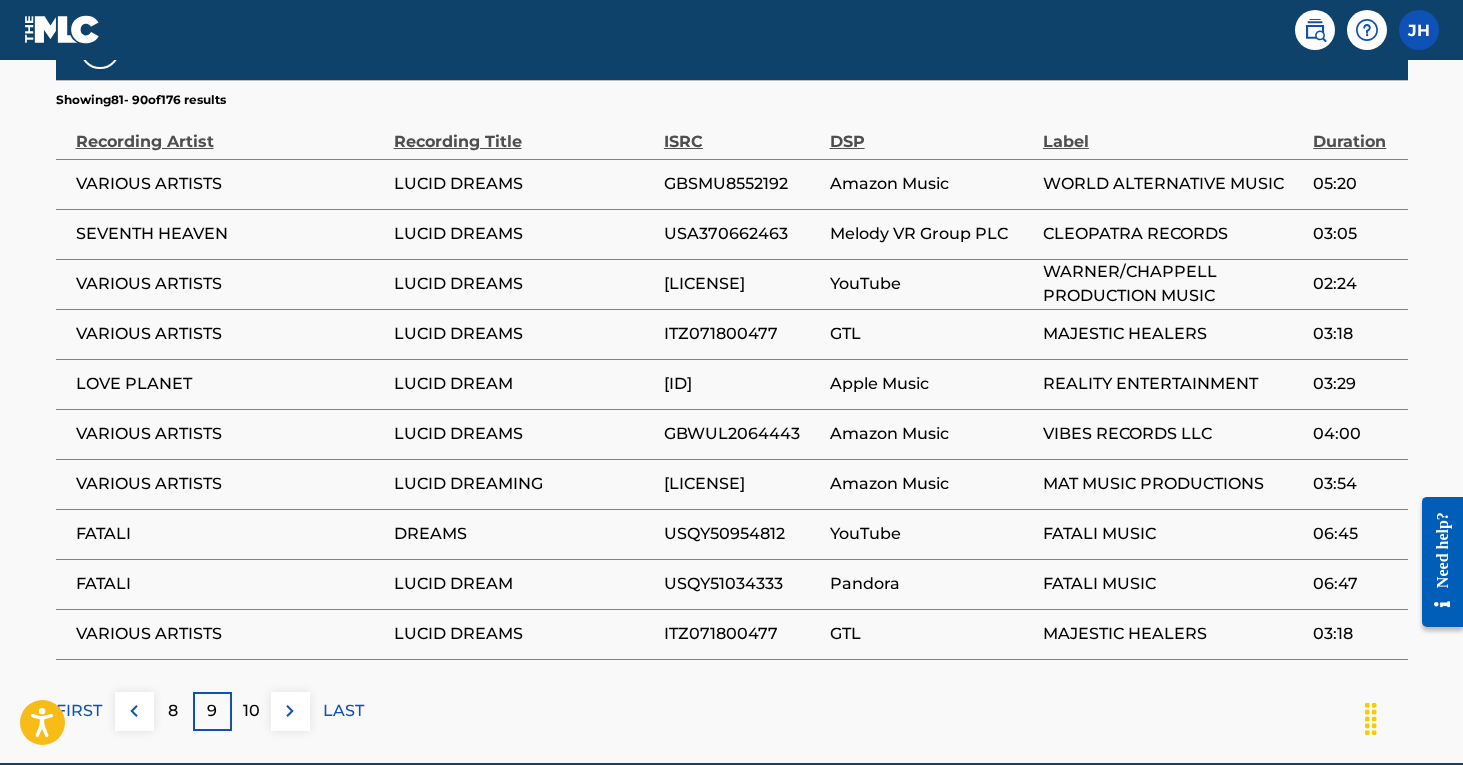 click on "10" at bounding box center (251, 711) 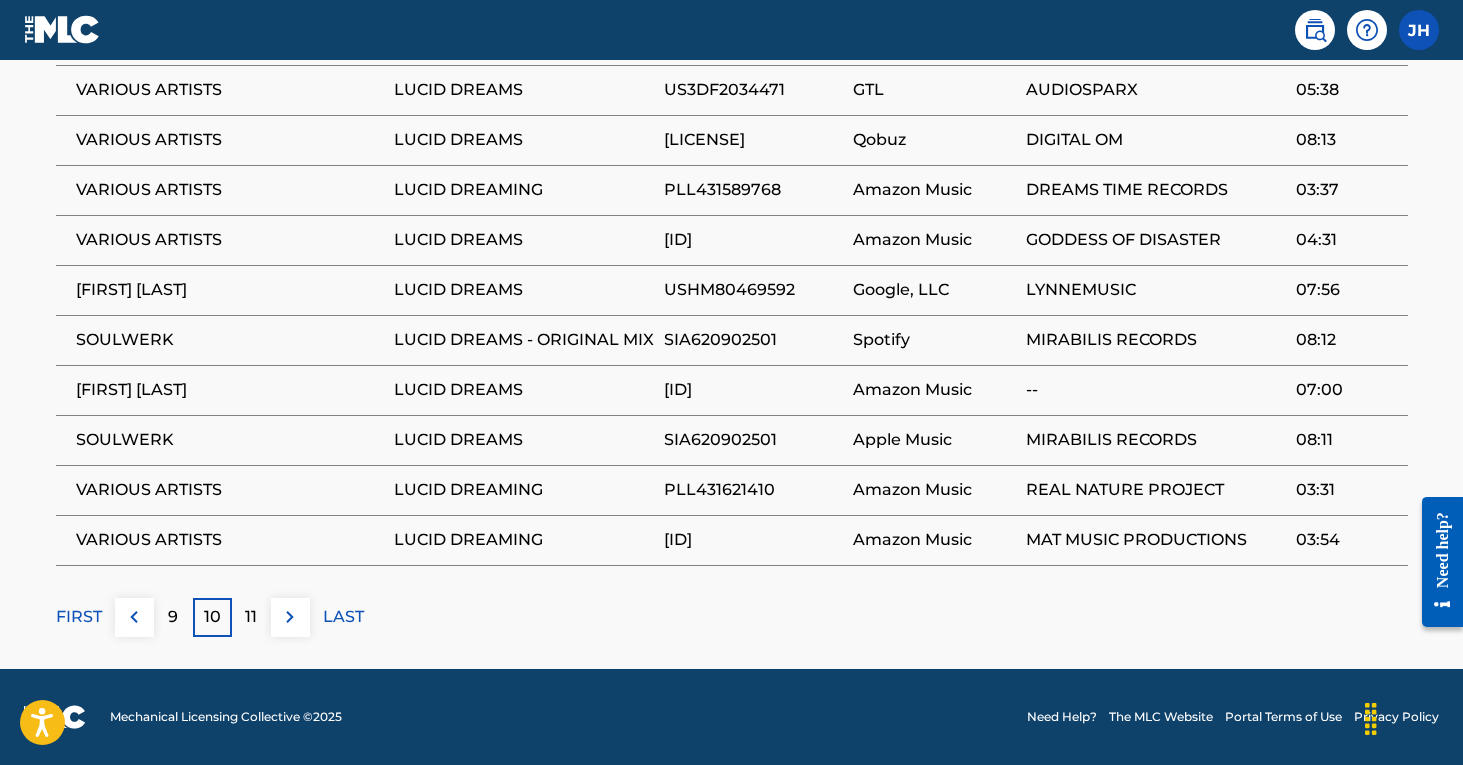 scroll, scrollTop: 1439, scrollLeft: 0, axis: vertical 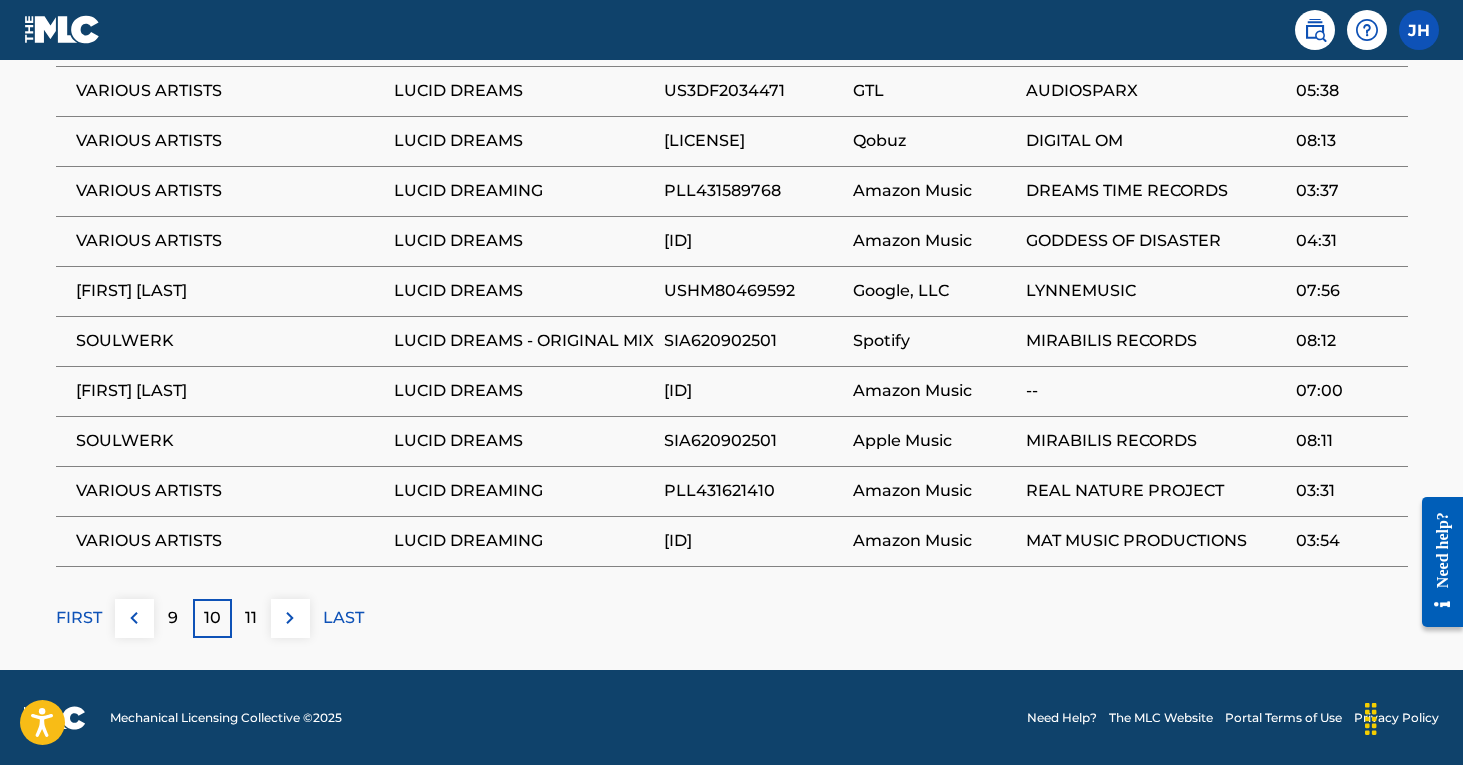 click on "FIRST" at bounding box center (79, 618) 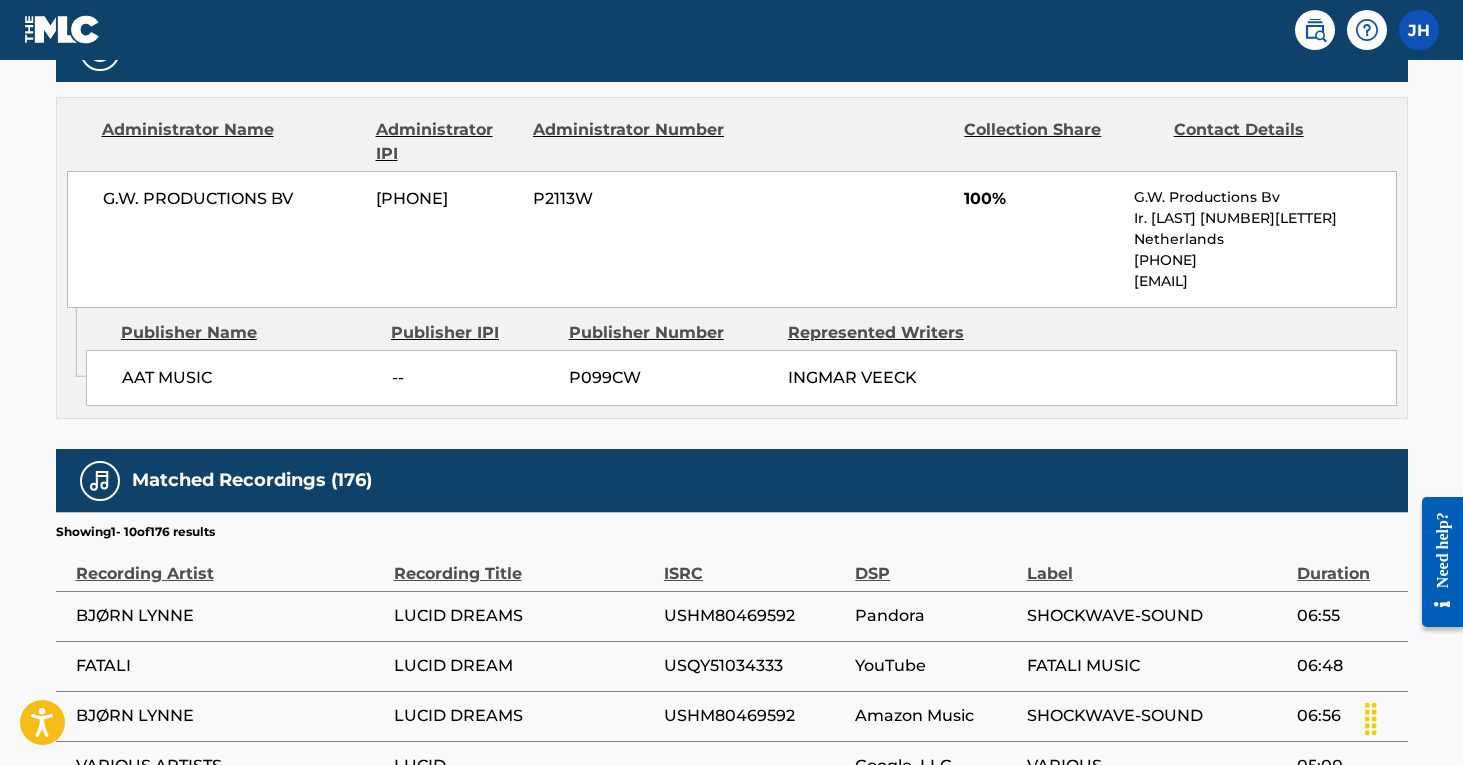 scroll, scrollTop: 915, scrollLeft: 0, axis: vertical 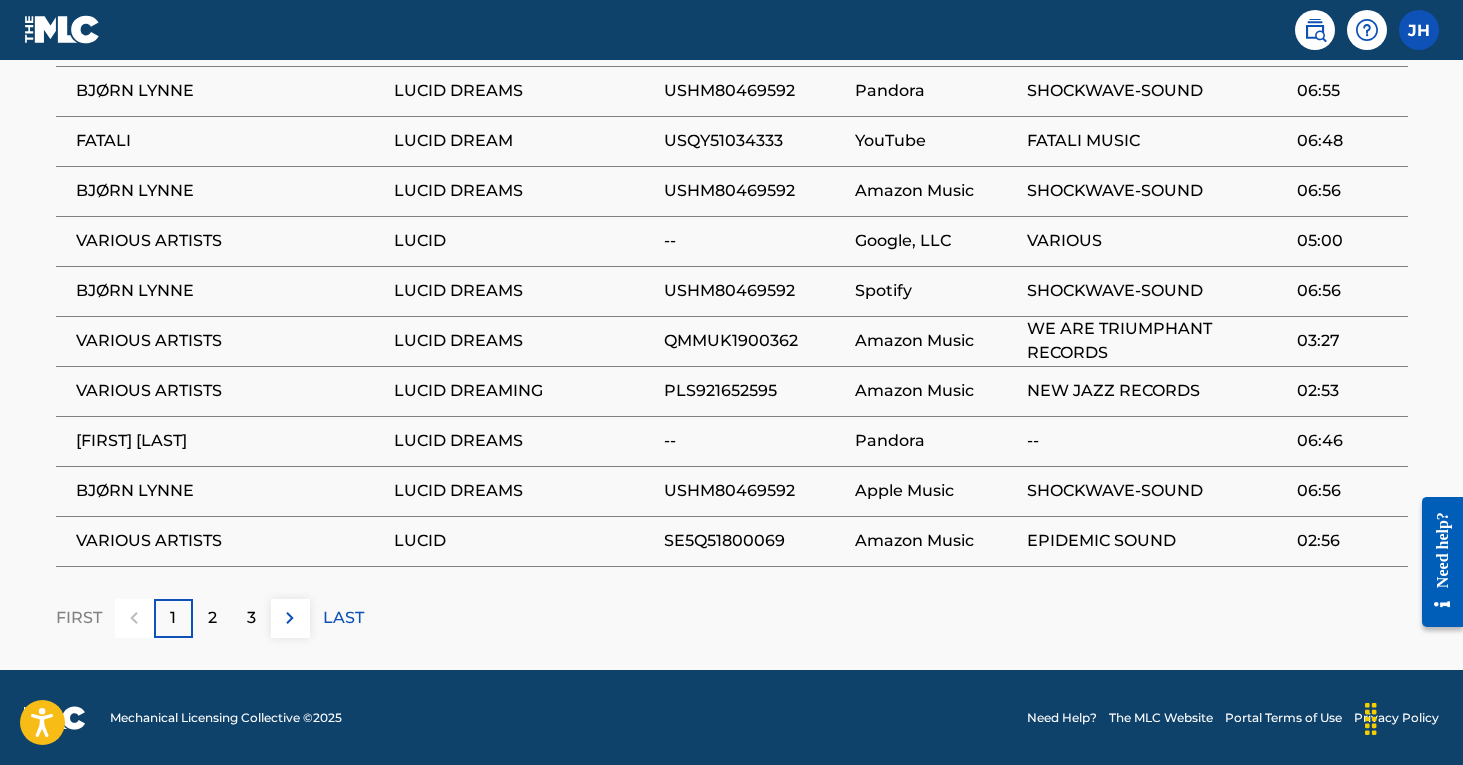 click on "2" at bounding box center (212, 618) 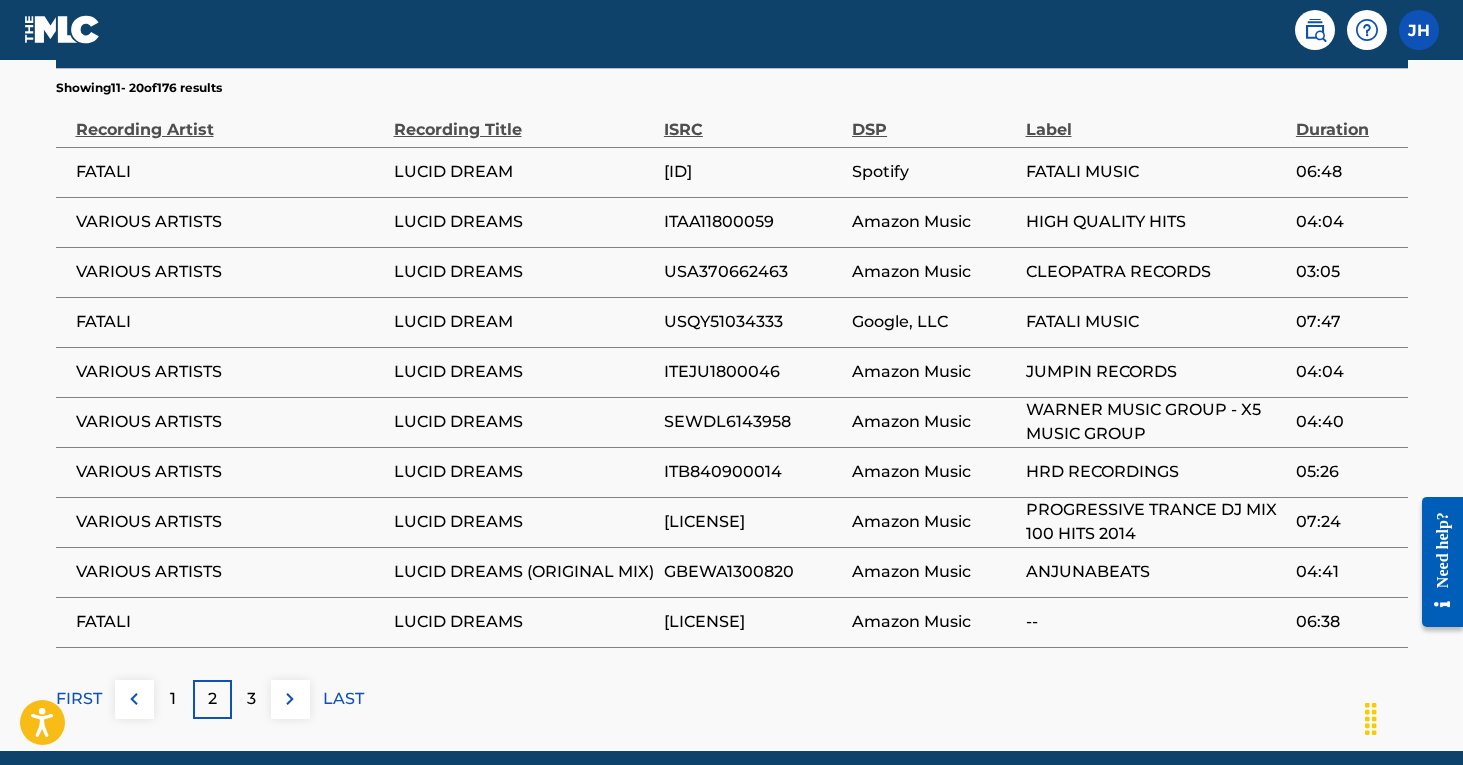 scroll, scrollTop: 1367, scrollLeft: 0, axis: vertical 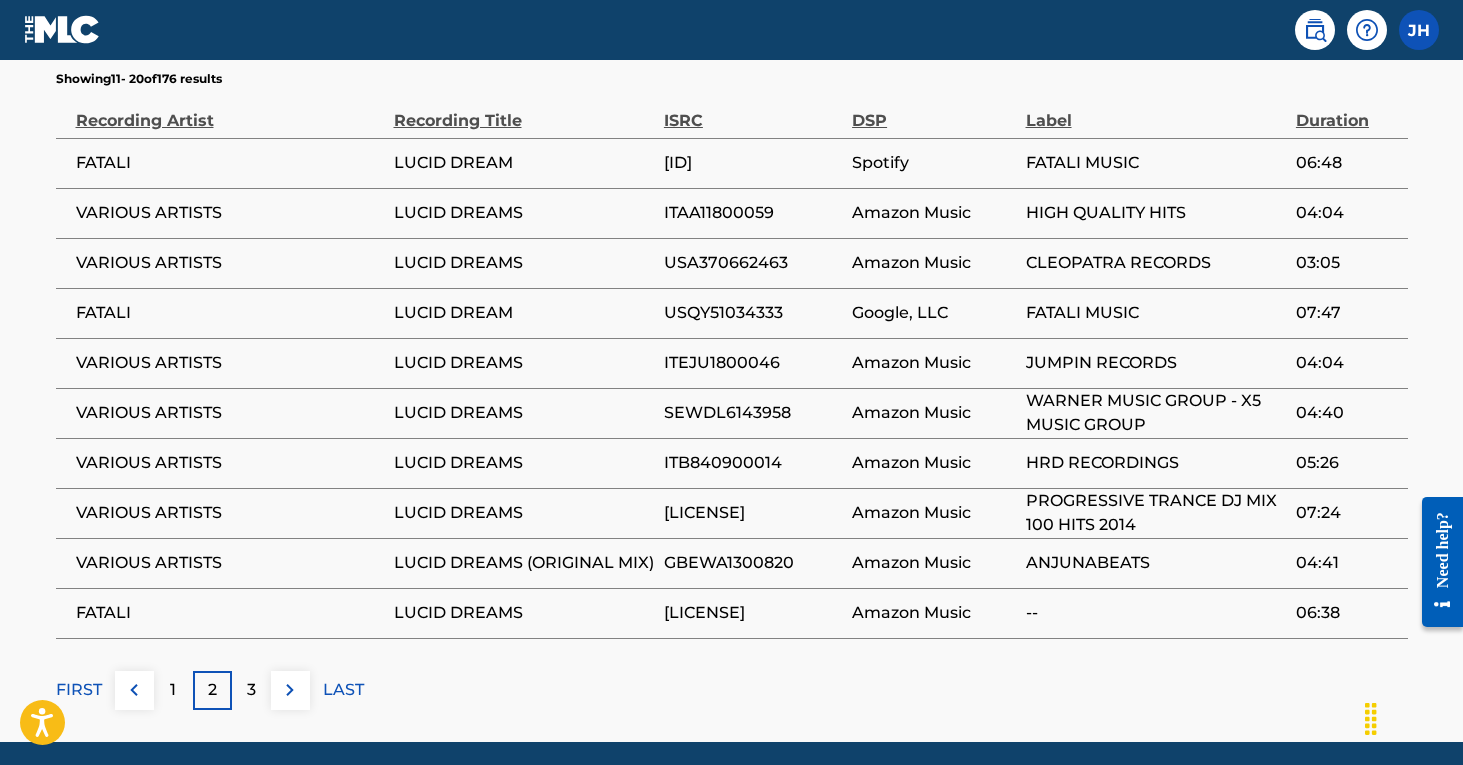 click on "3" at bounding box center [251, 690] 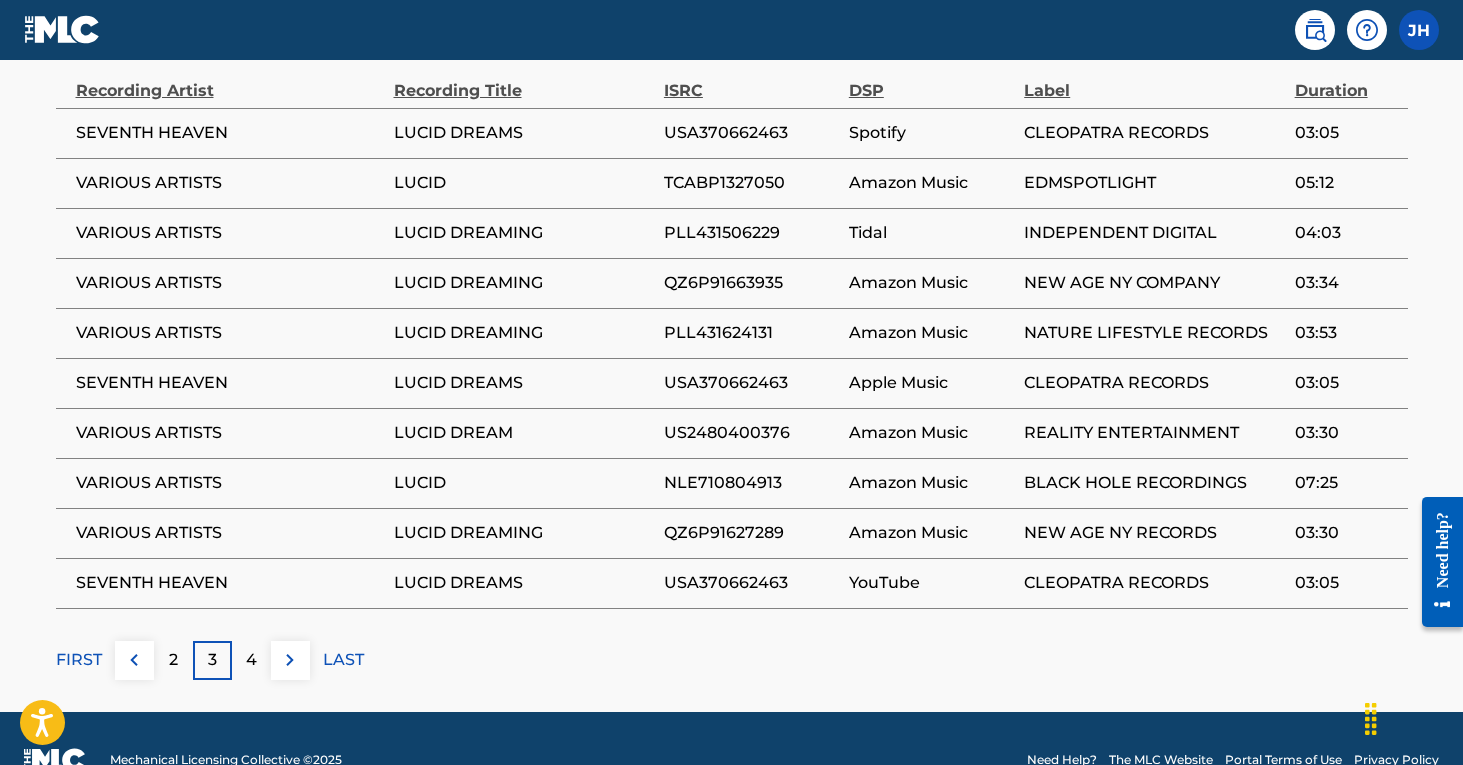scroll, scrollTop: 1408, scrollLeft: 0, axis: vertical 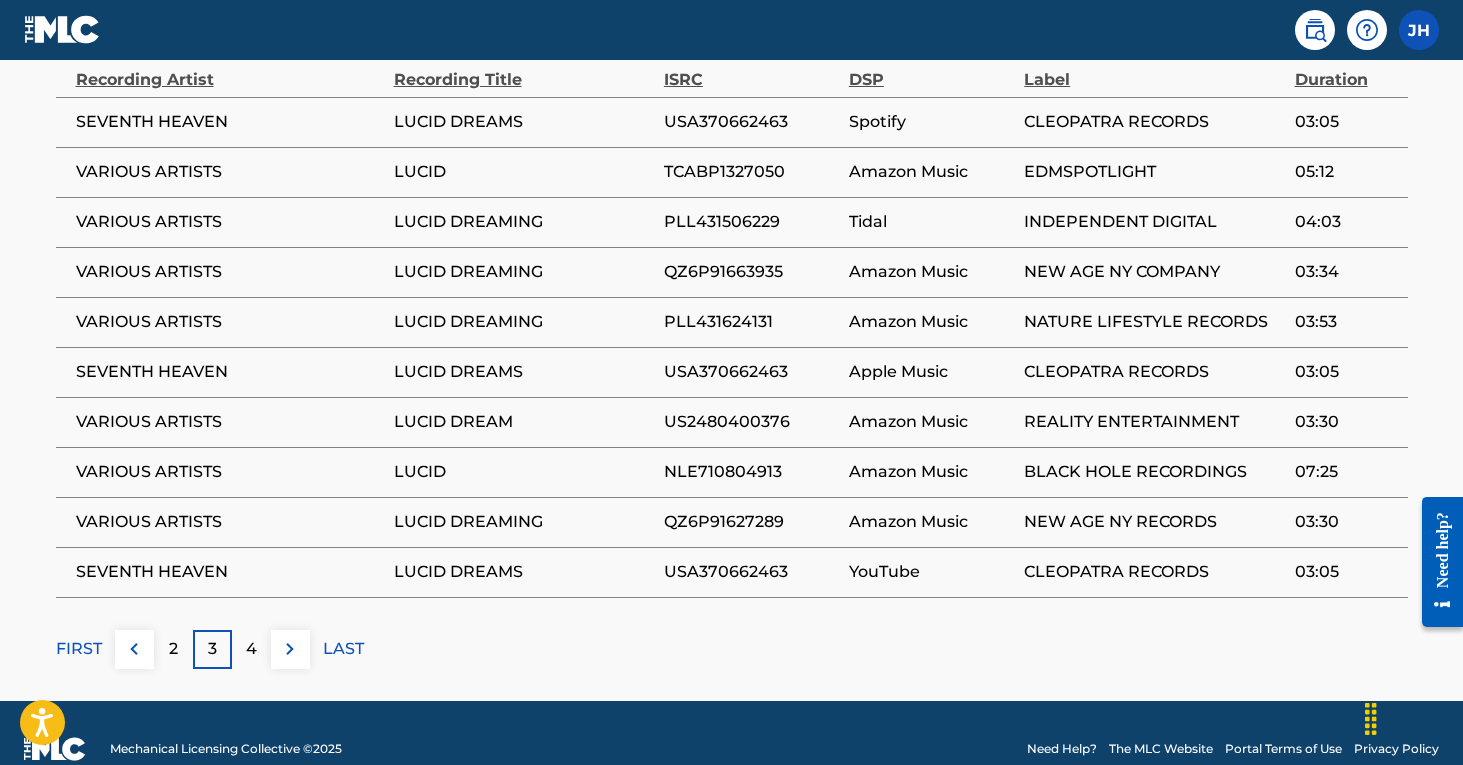 click on "4" at bounding box center (251, 649) 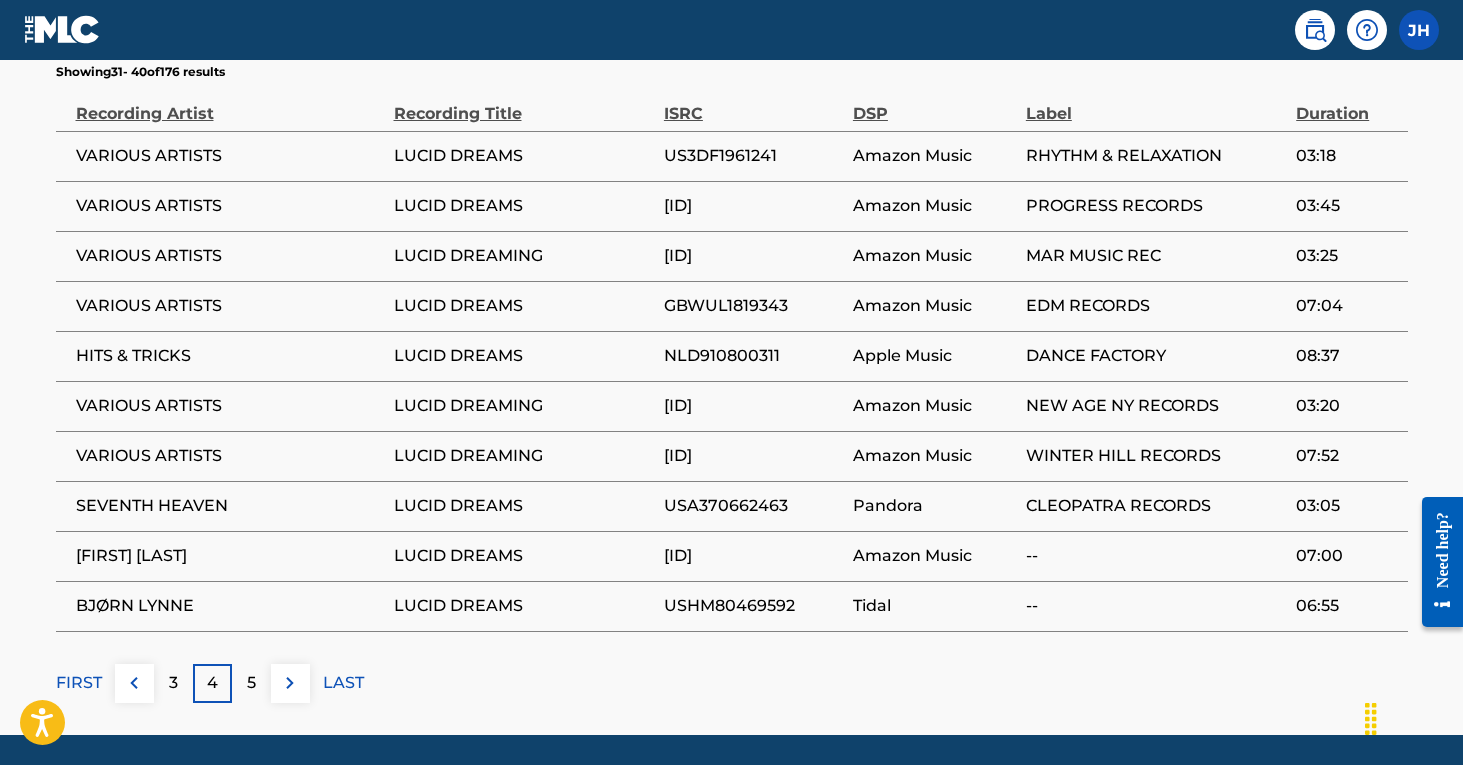 scroll, scrollTop: 1377, scrollLeft: 0, axis: vertical 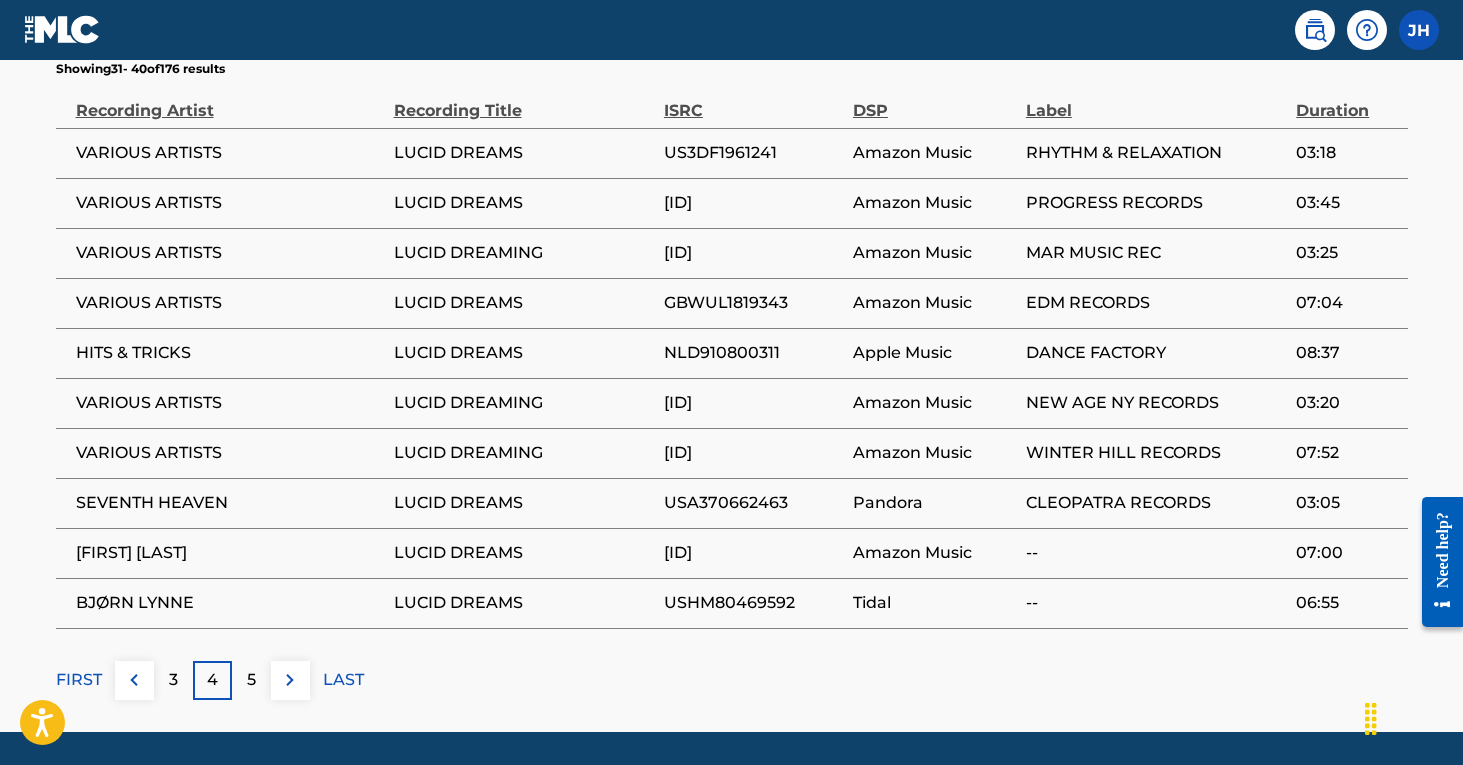 click on "5" at bounding box center [251, 680] 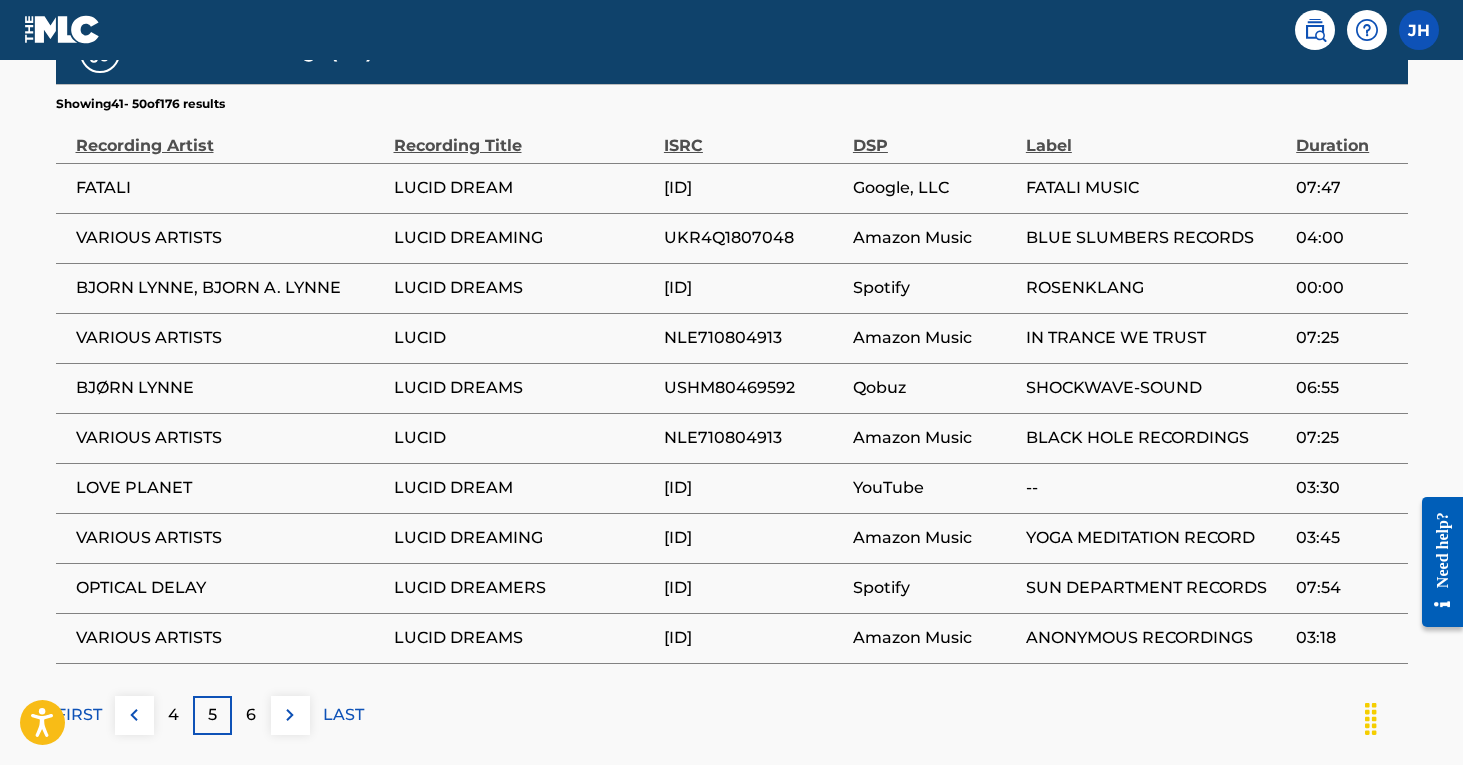 scroll, scrollTop: 1356, scrollLeft: 0, axis: vertical 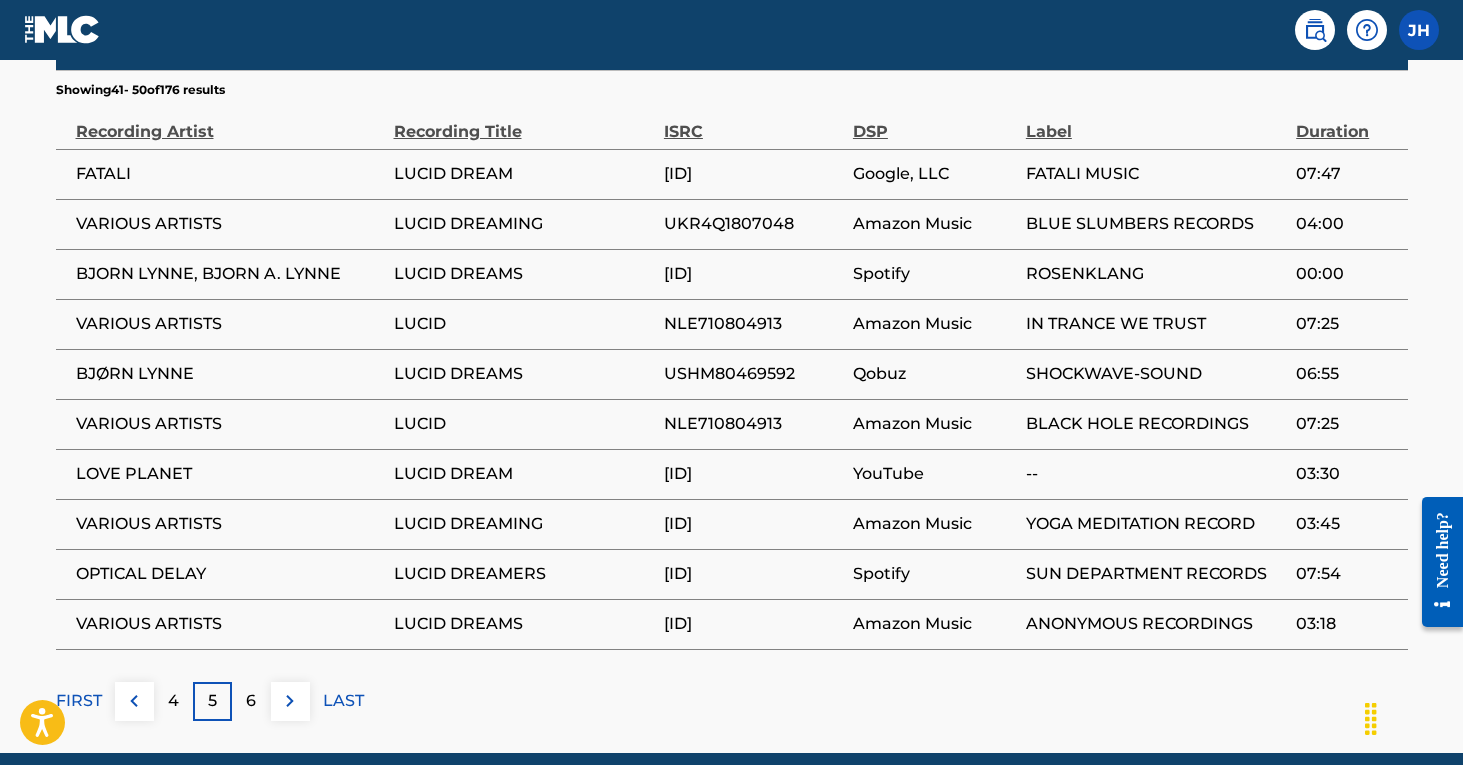 click on "6" at bounding box center (251, 701) 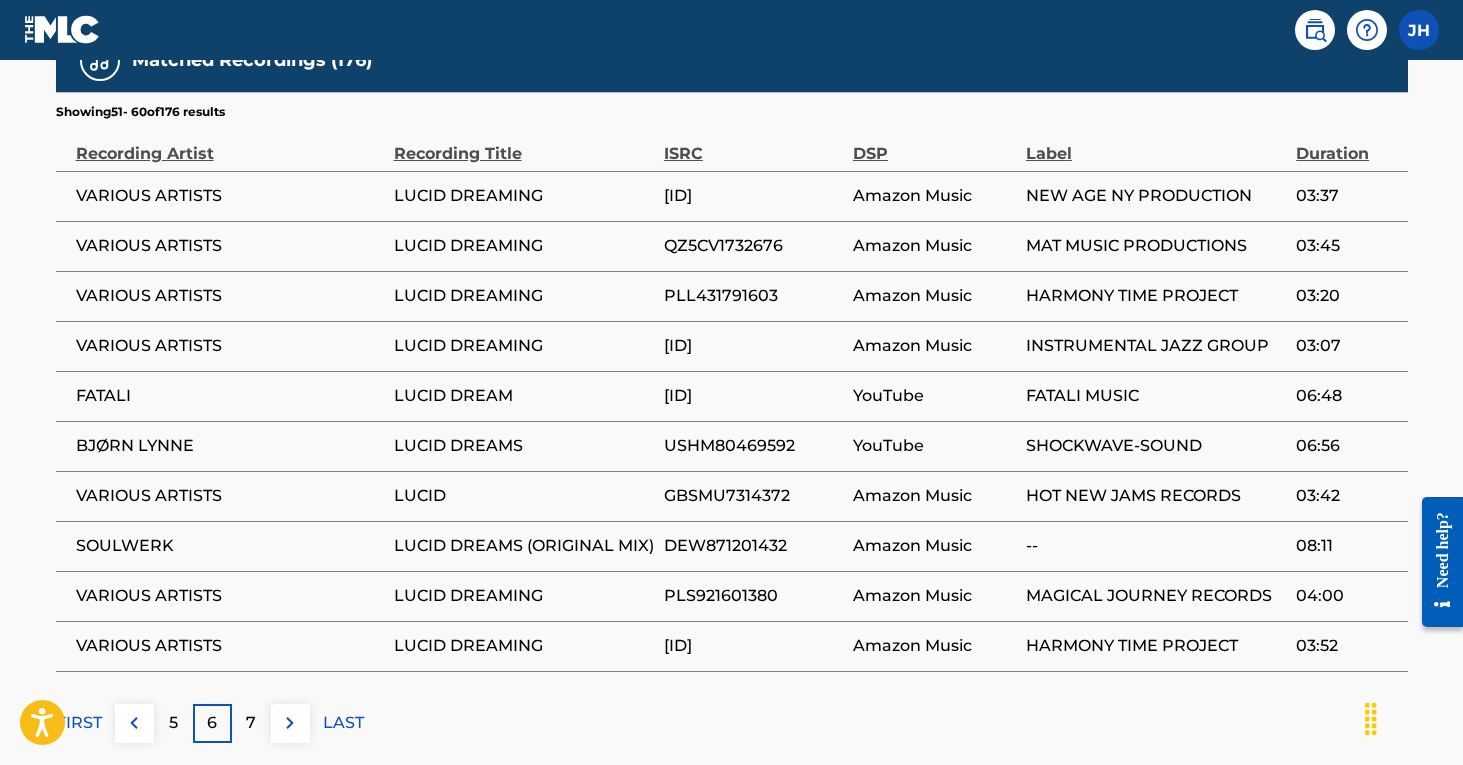 scroll, scrollTop: 1336, scrollLeft: 0, axis: vertical 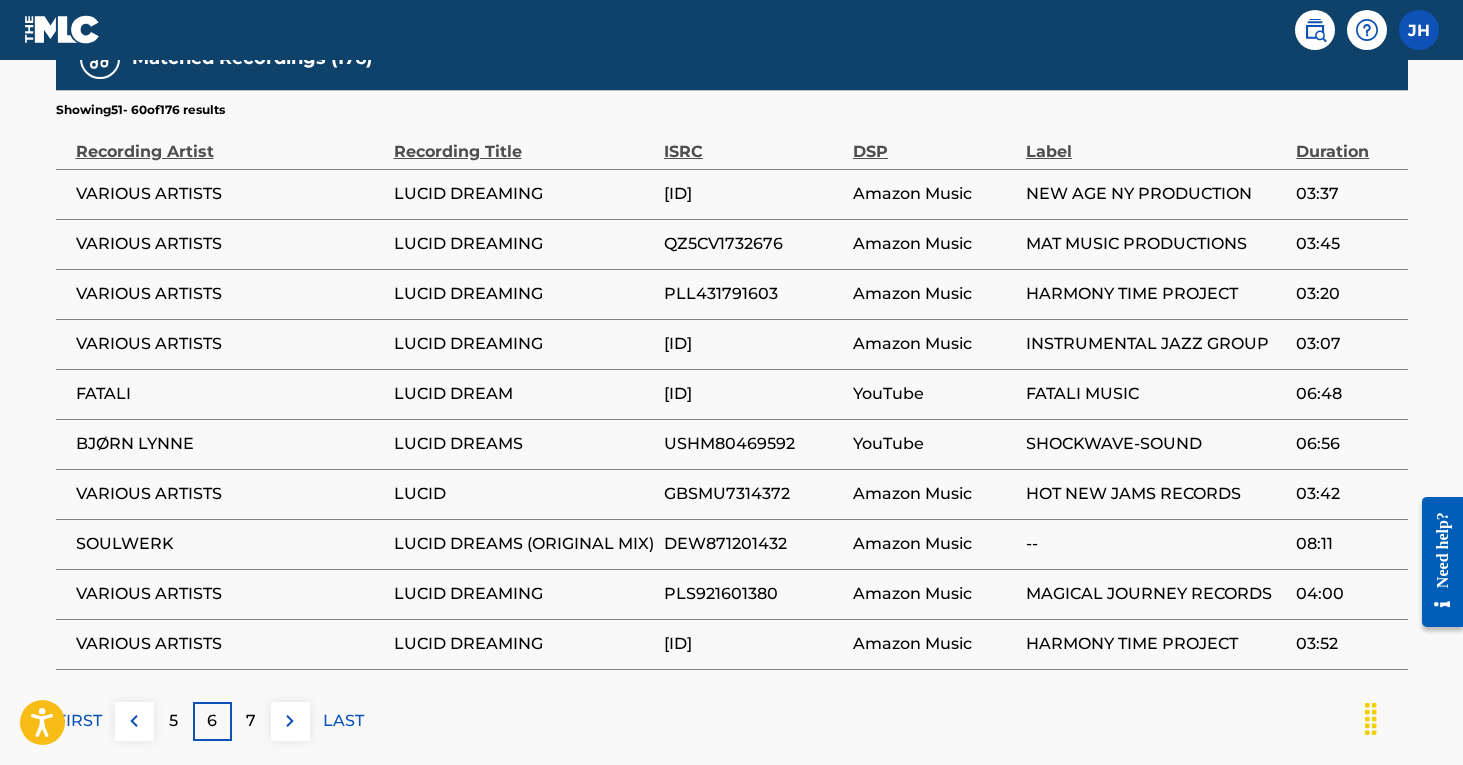 click on "7" at bounding box center [251, 721] 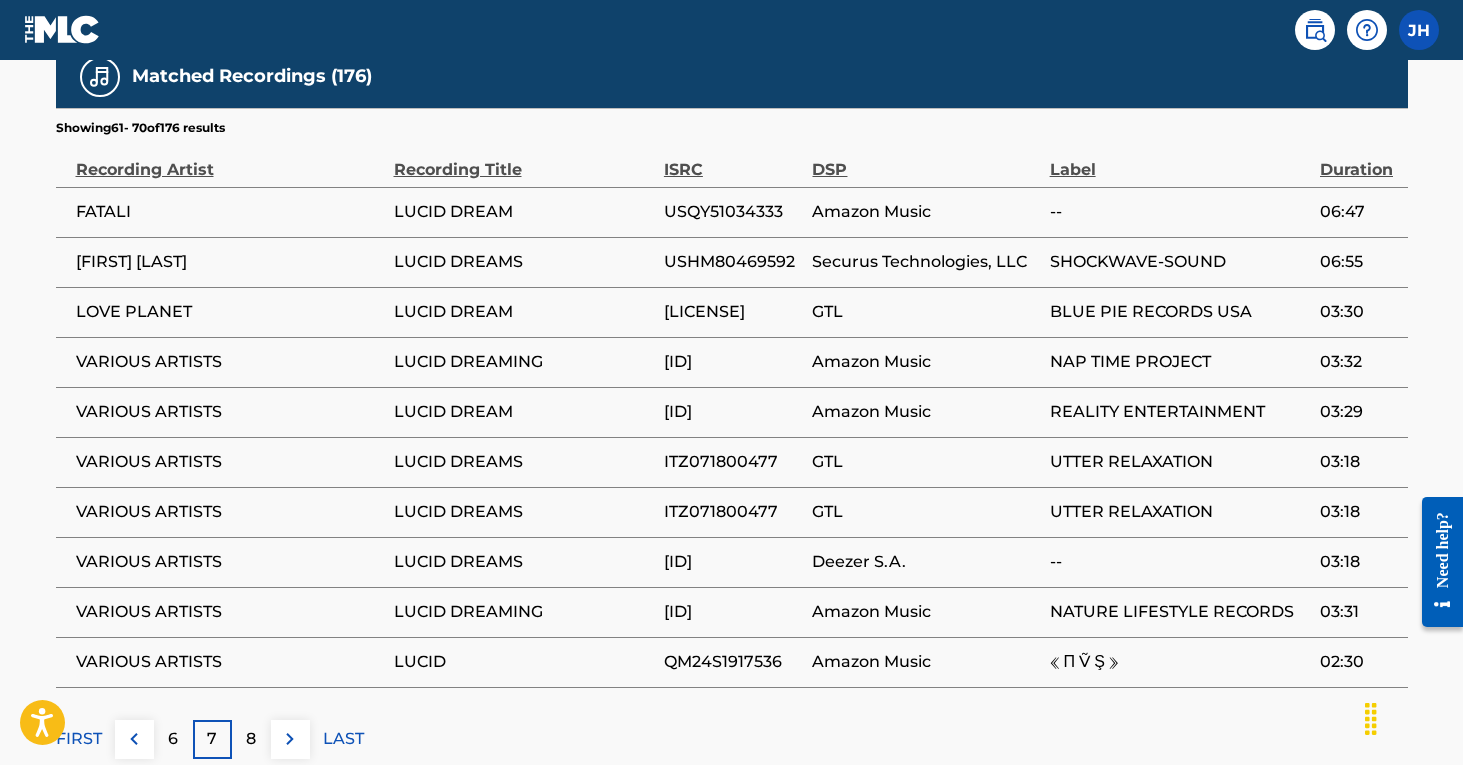 scroll, scrollTop: 1377, scrollLeft: 0, axis: vertical 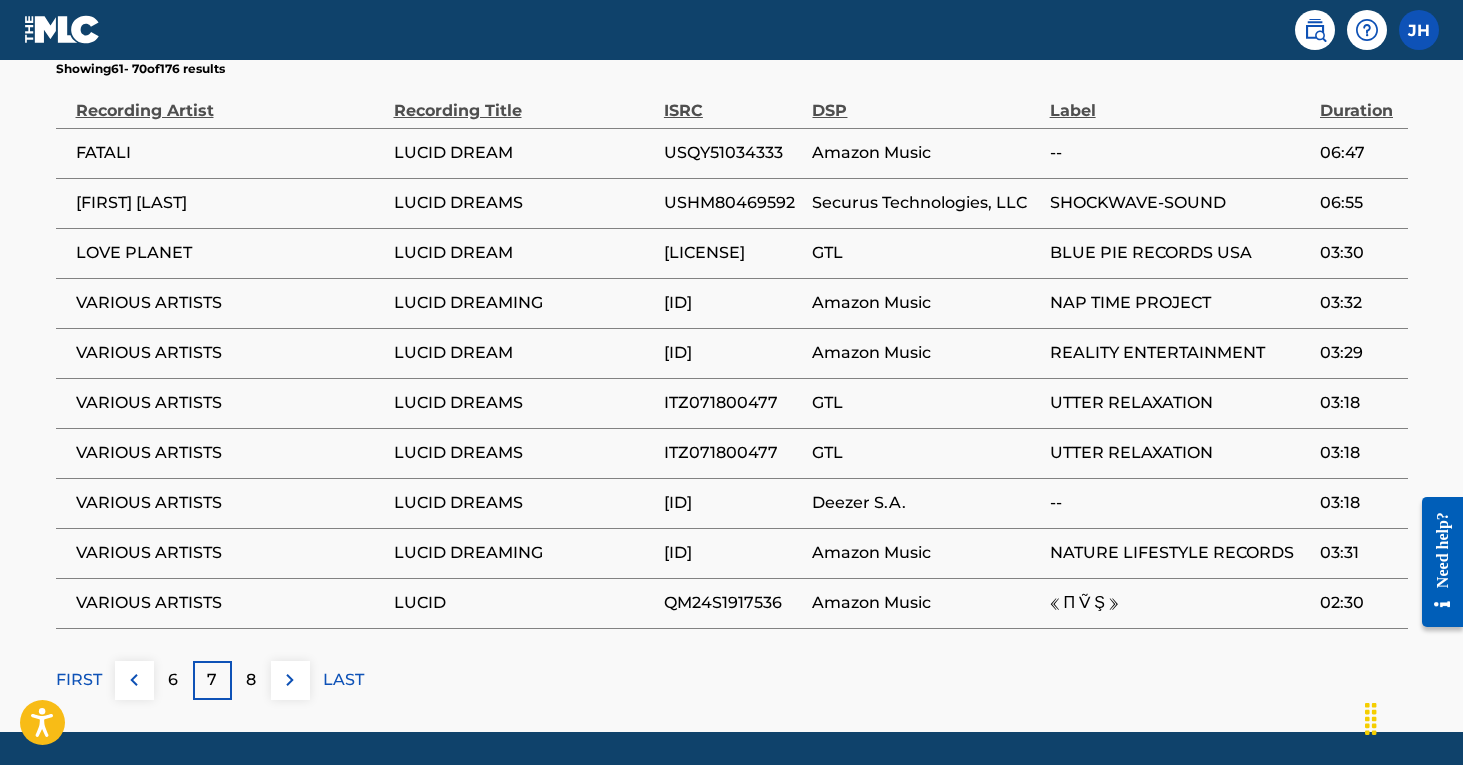 click on "8" at bounding box center [251, 680] 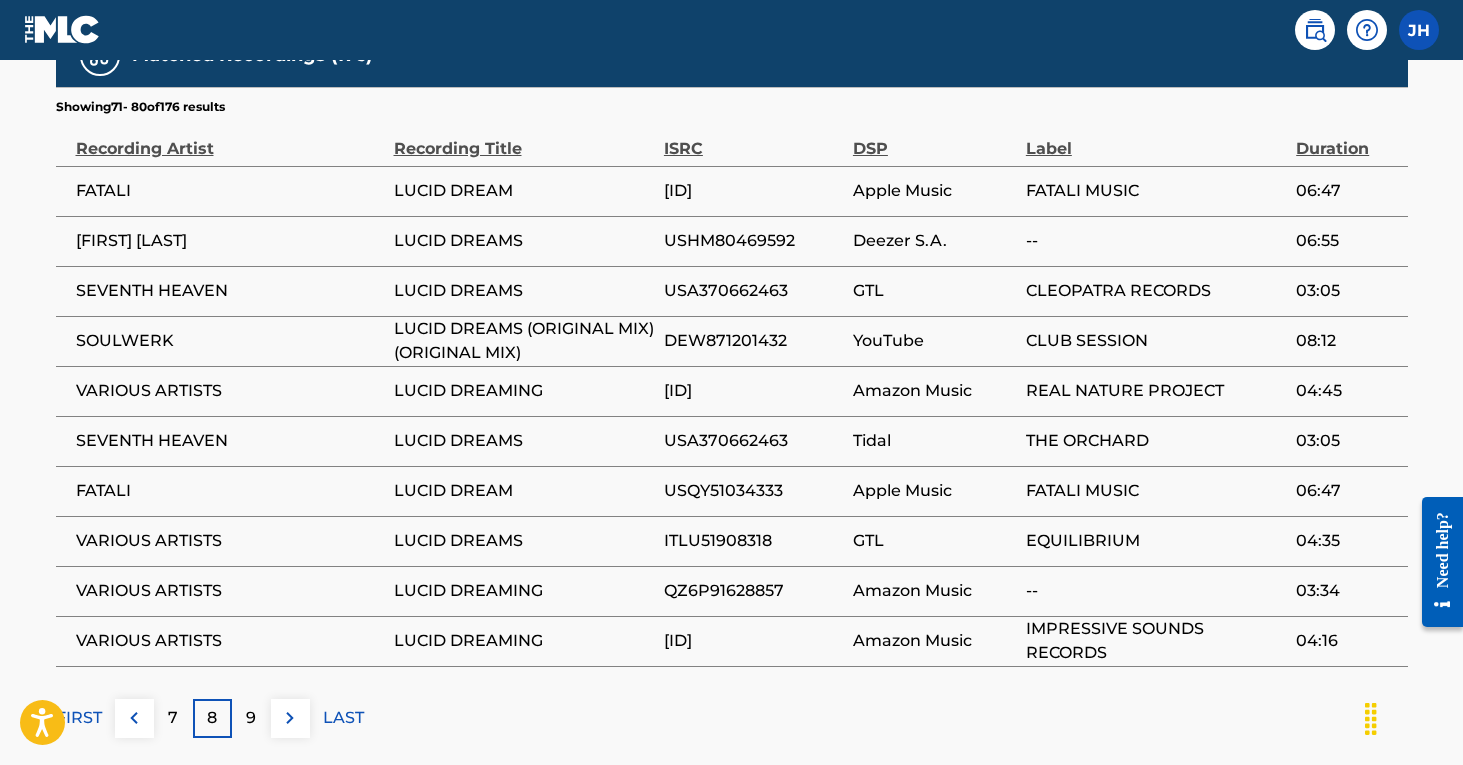 scroll, scrollTop: 1341, scrollLeft: 0, axis: vertical 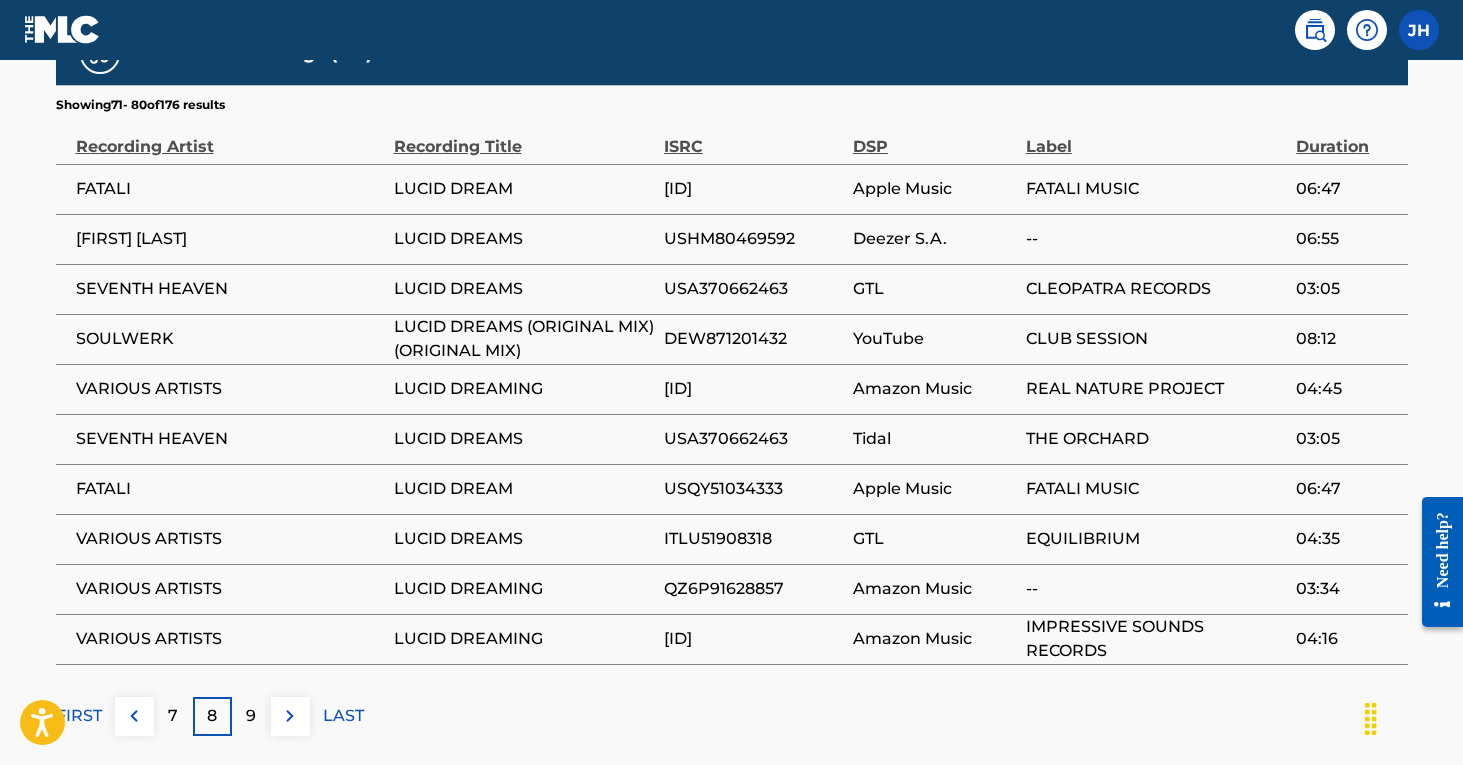 click on "9" at bounding box center (251, 716) 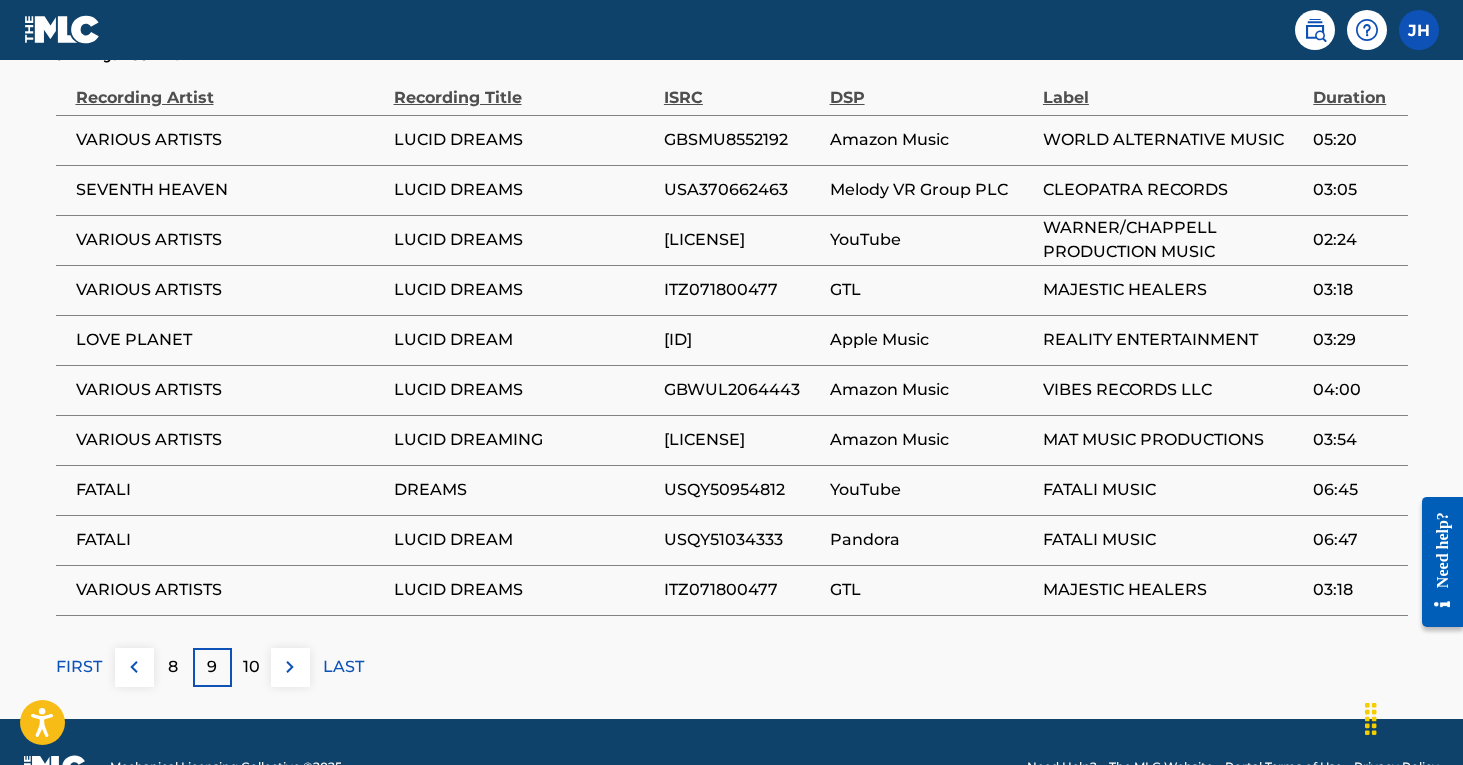 scroll, scrollTop: 1395, scrollLeft: 0, axis: vertical 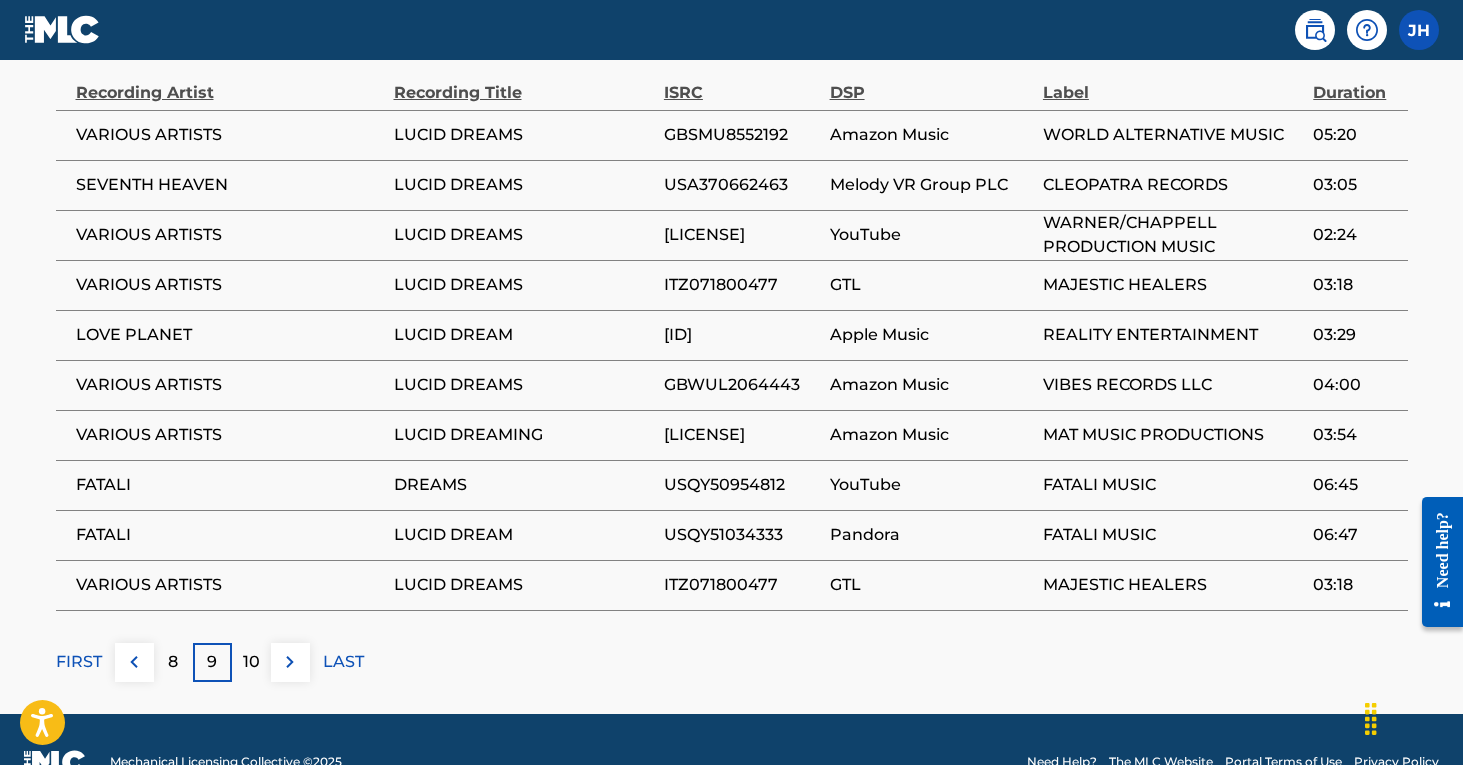 click on "10" at bounding box center (251, 662) 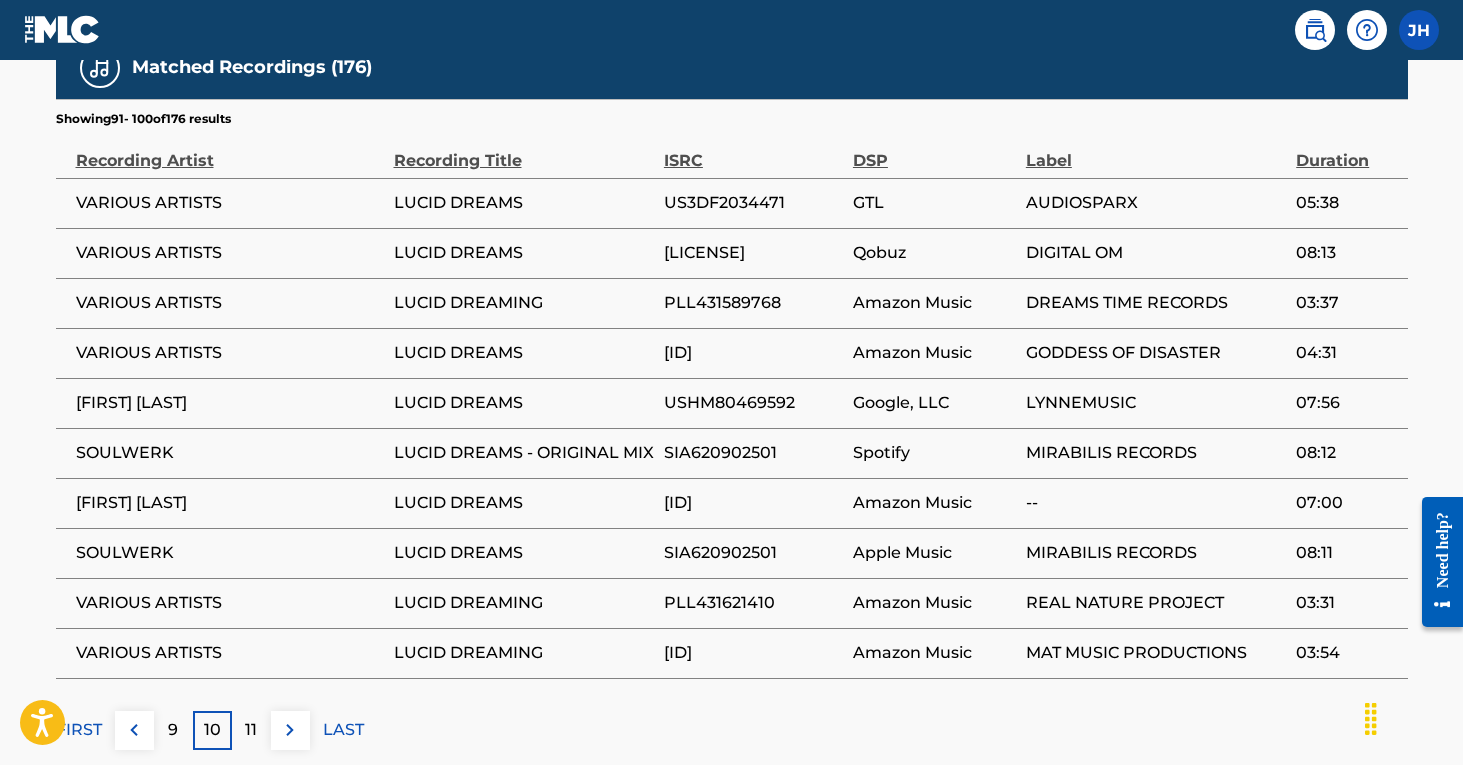 scroll, scrollTop: 1336, scrollLeft: 0, axis: vertical 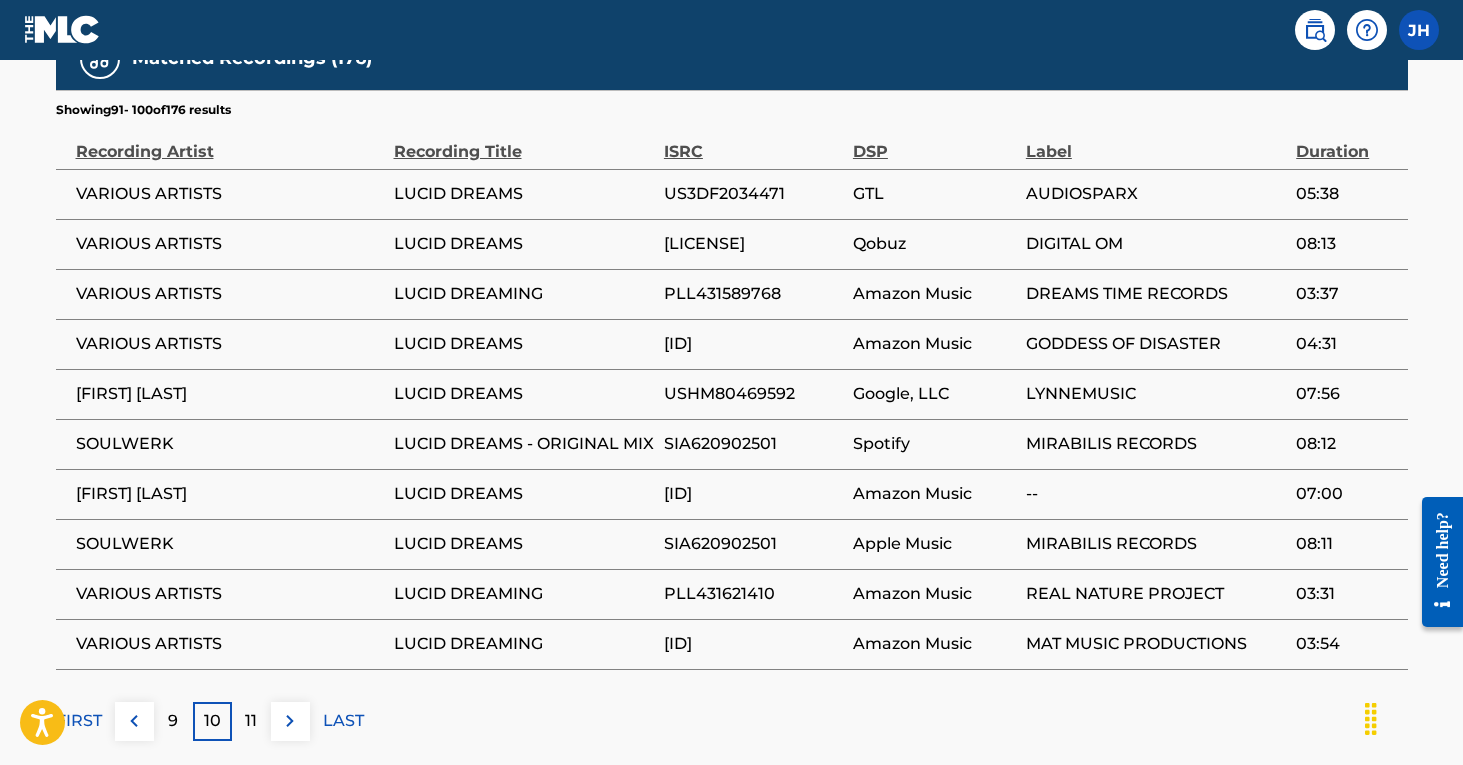 click on "11" at bounding box center (251, 721) 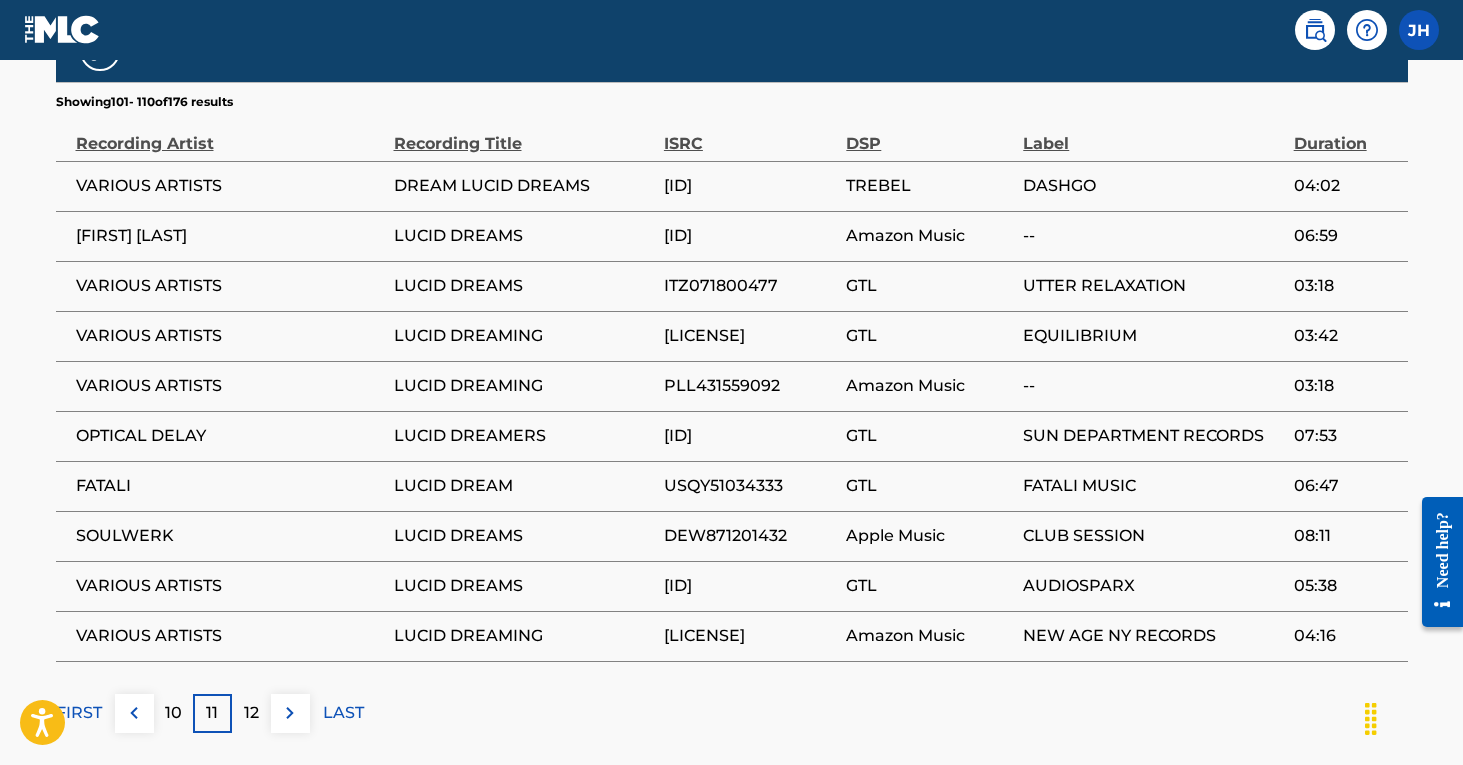 scroll, scrollTop: 1346, scrollLeft: 0, axis: vertical 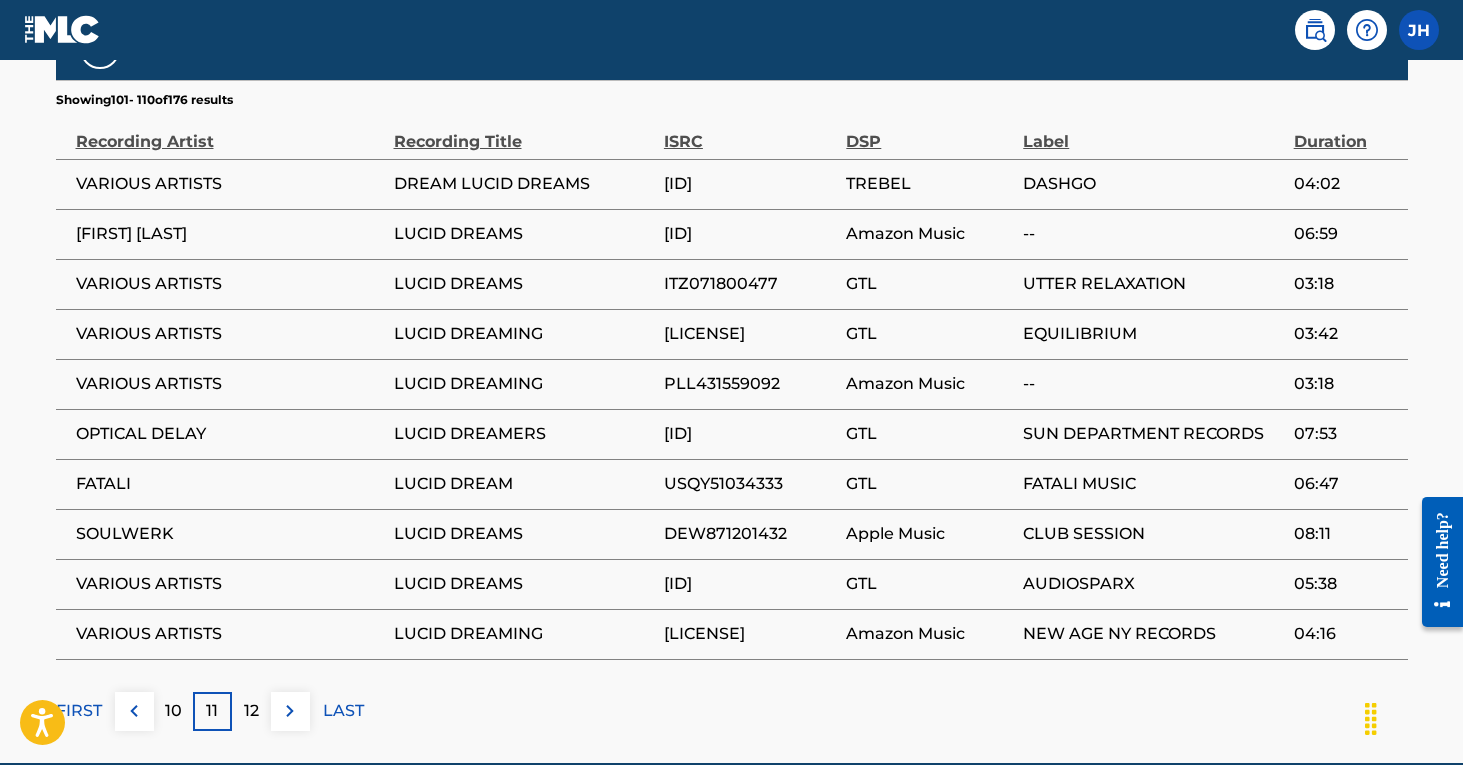 click on "12" at bounding box center (251, 711) 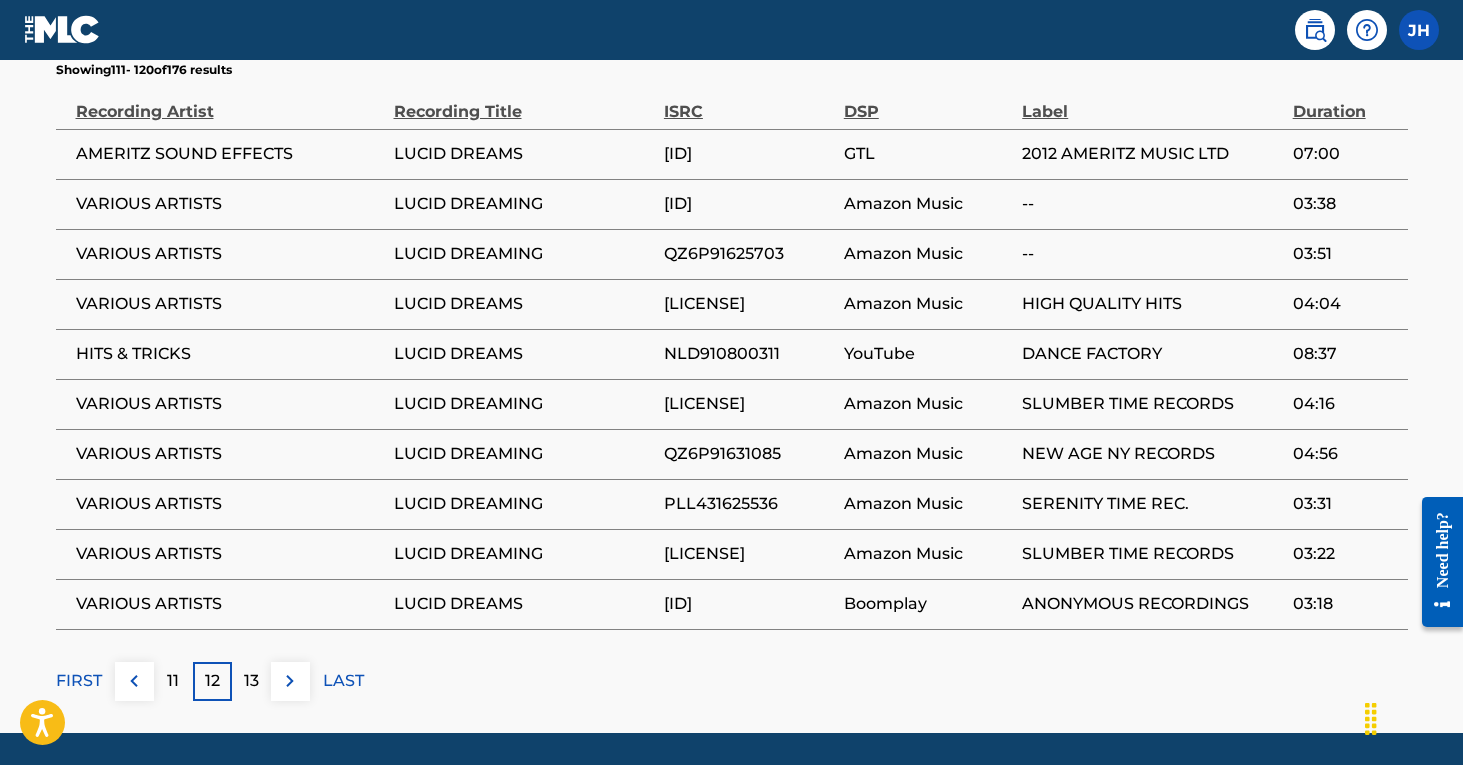 scroll, scrollTop: 1385, scrollLeft: 0, axis: vertical 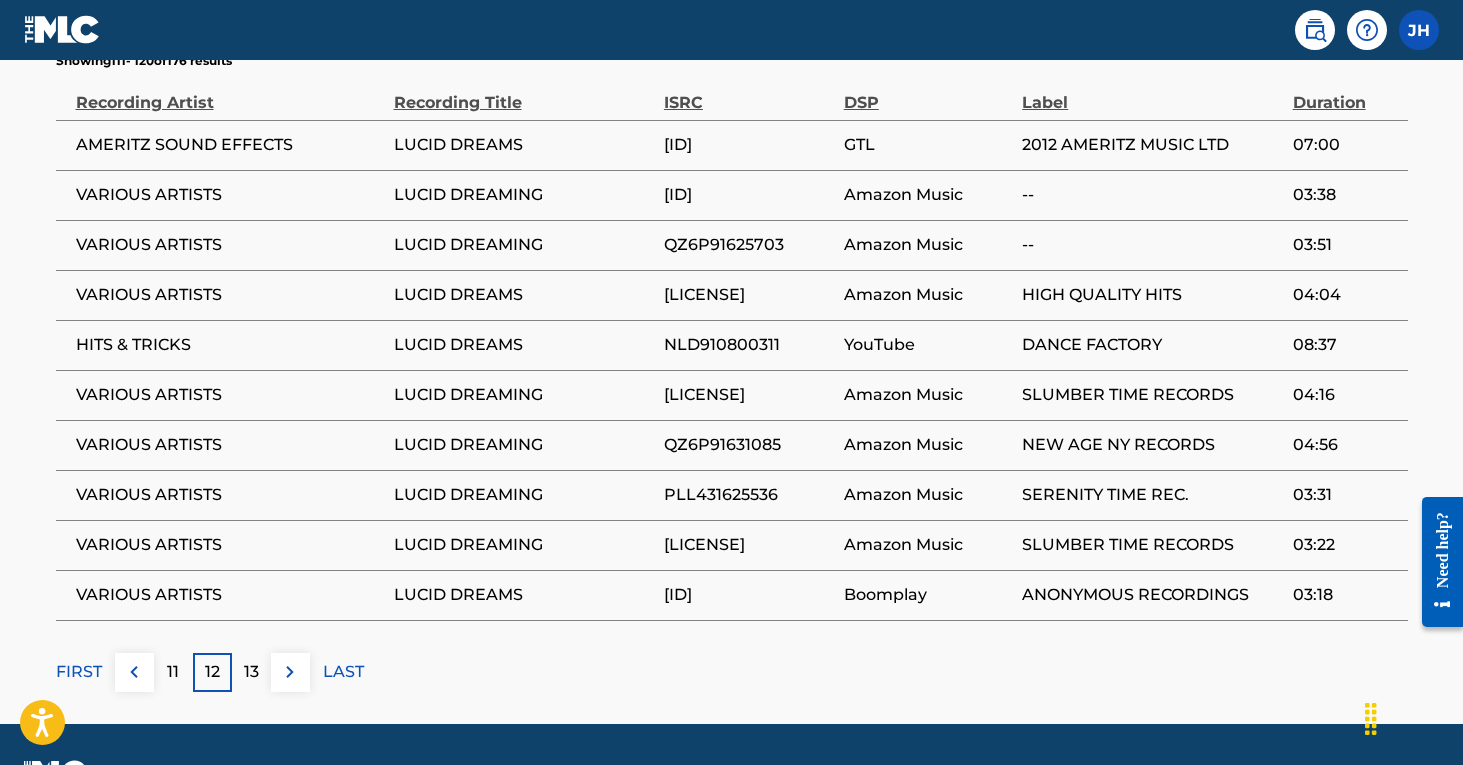 click on "13" at bounding box center [251, 672] 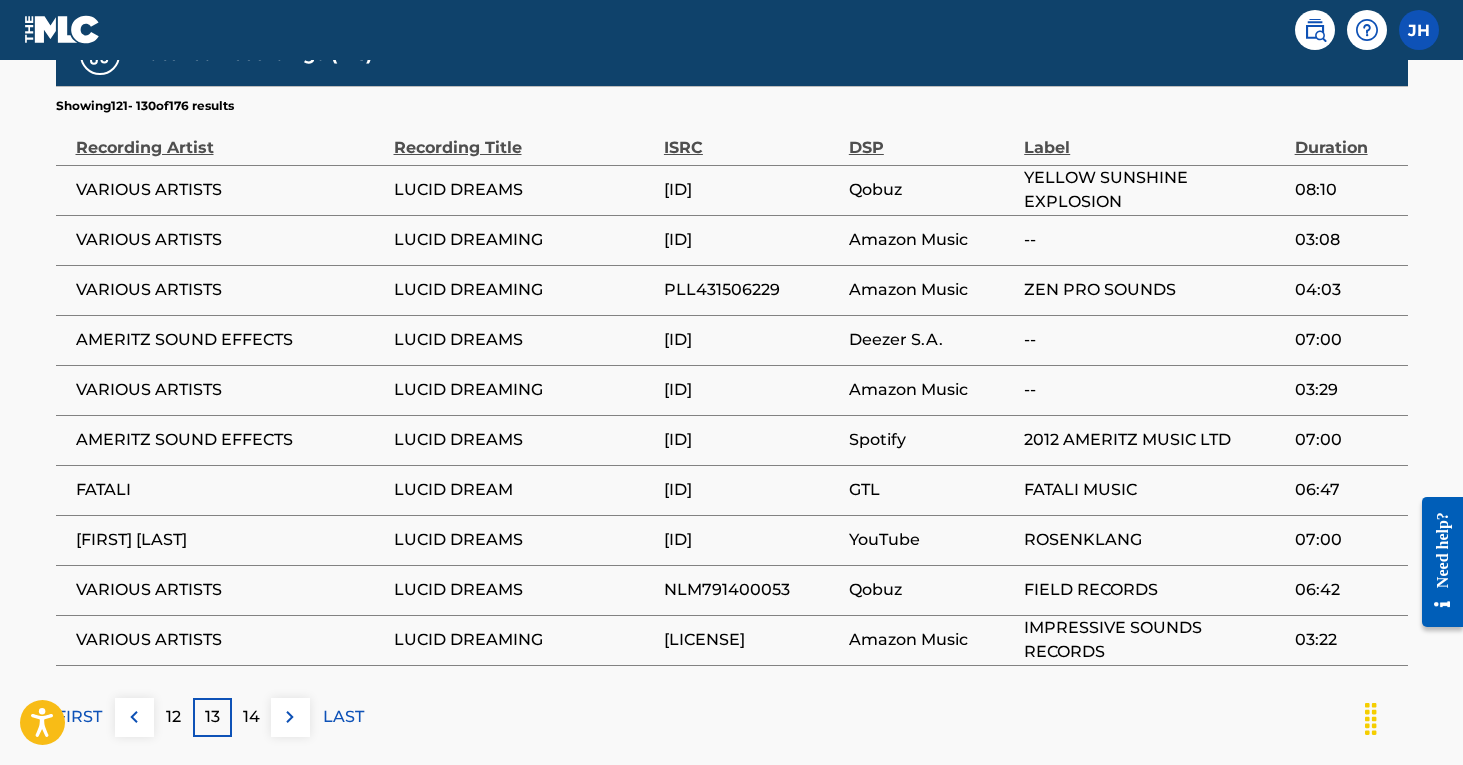 scroll, scrollTop: 1348, scrollLeft: 0, axis: vertical 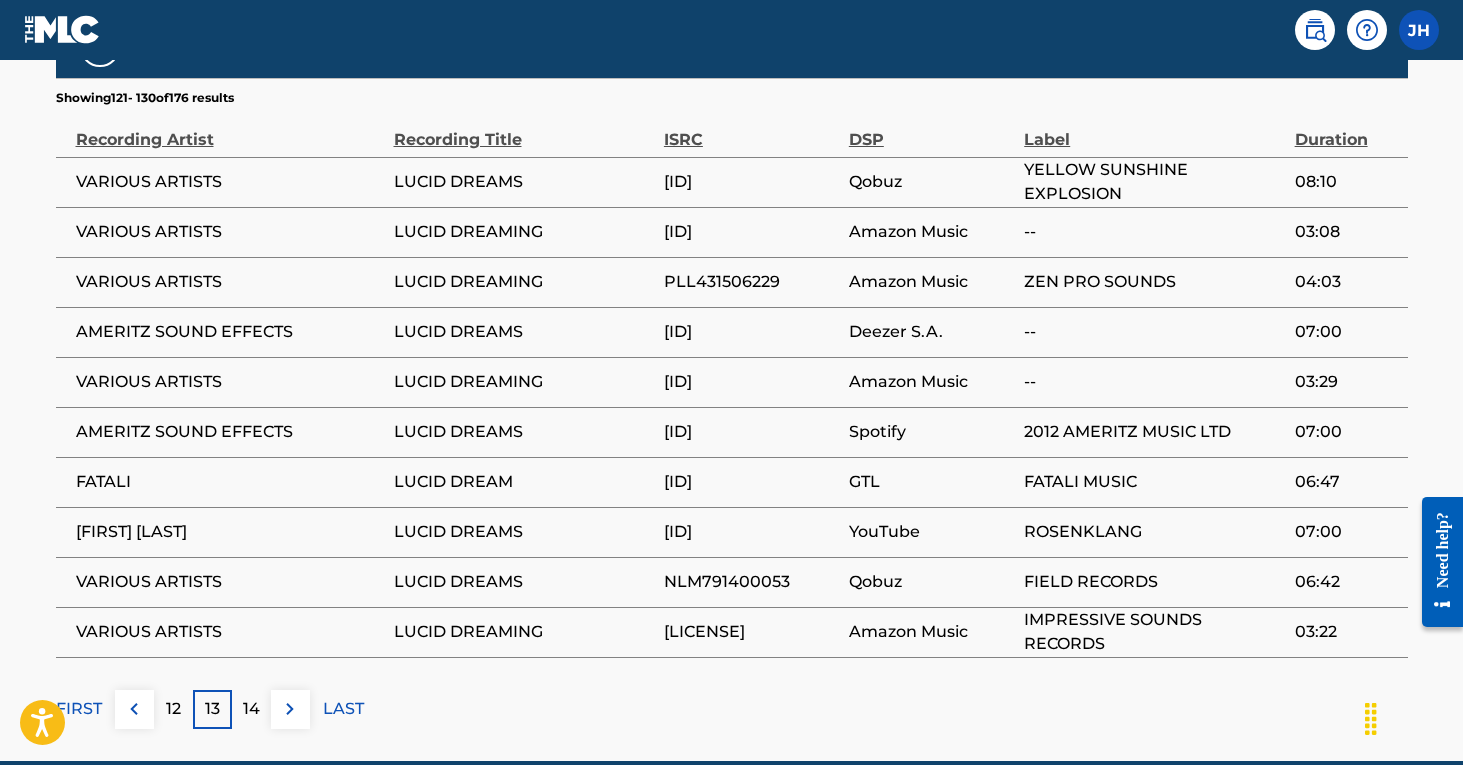 click on "14" at bounding box center [251, 709] 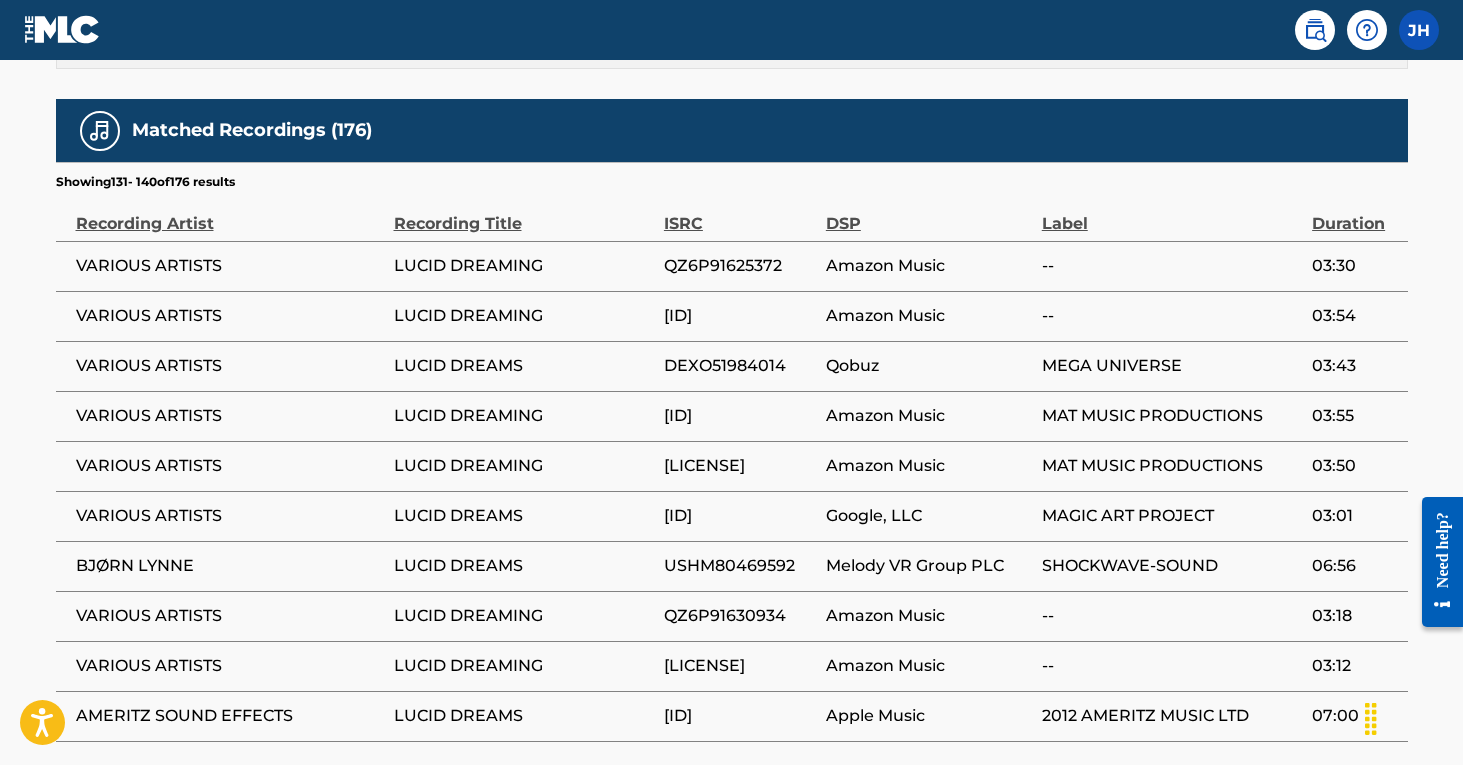 scroll, scrollTop: 1327, scrollLeft: 0, axis: vertical 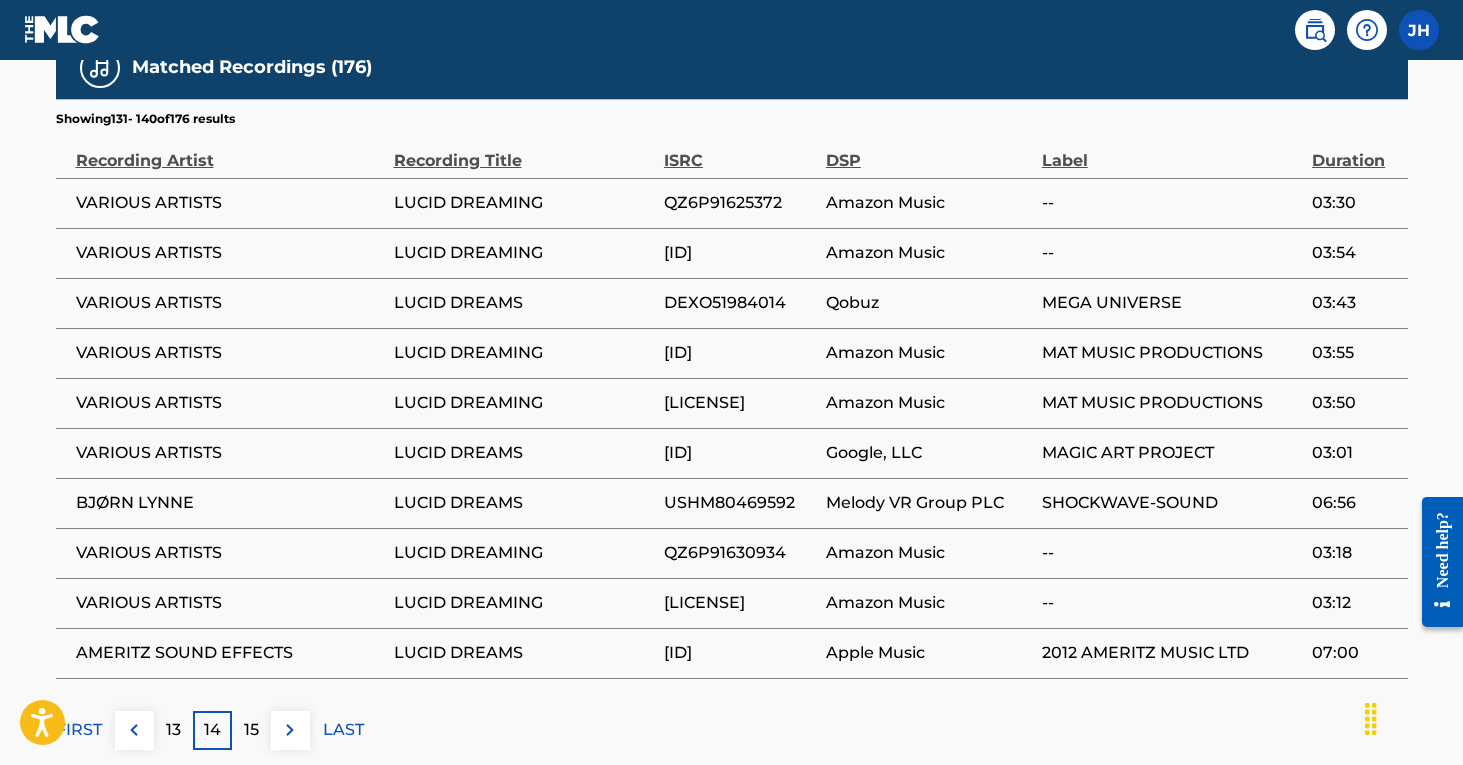 click on "15" at bounding box center (251, 730) 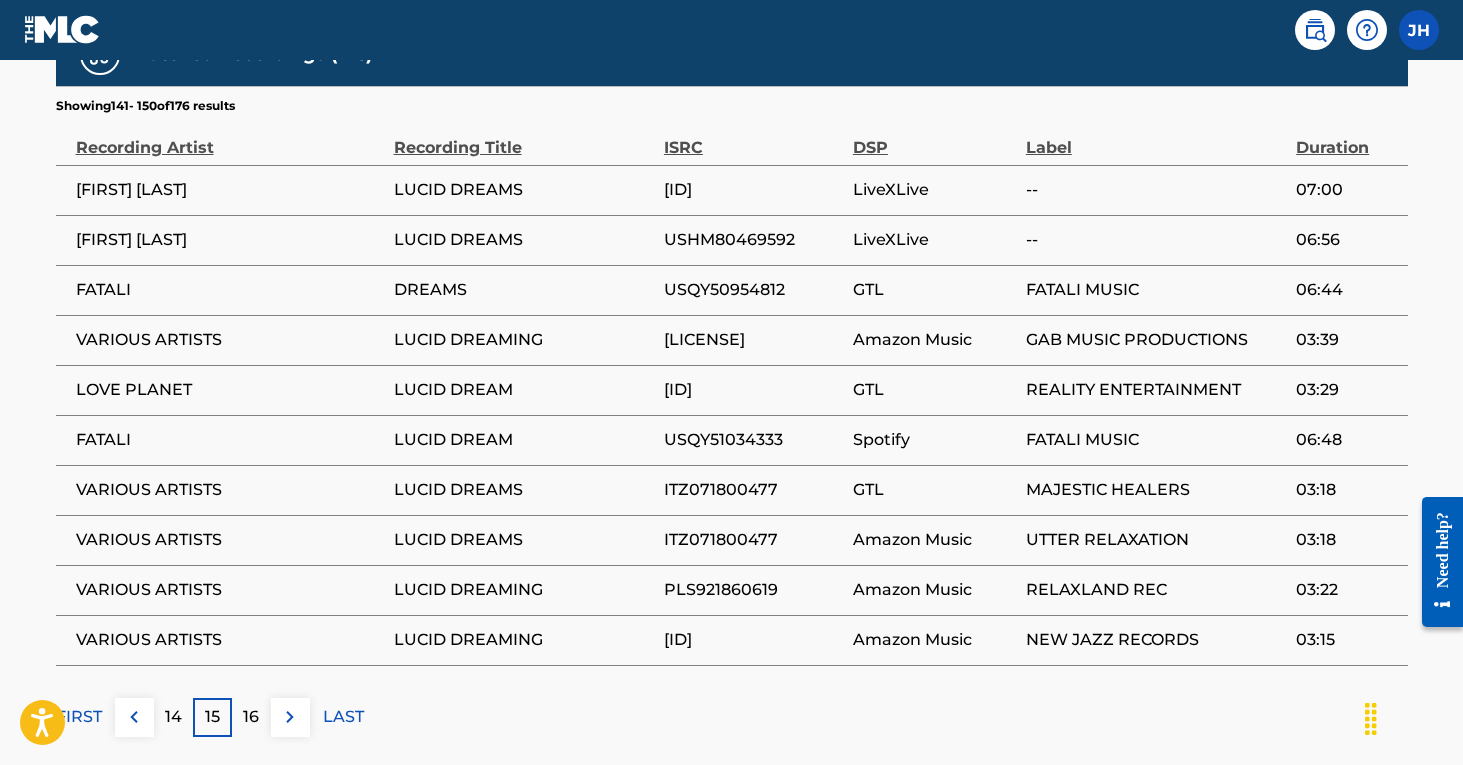scroll, scrollTop: 1342, scrollLeft: 0, axis: vertical 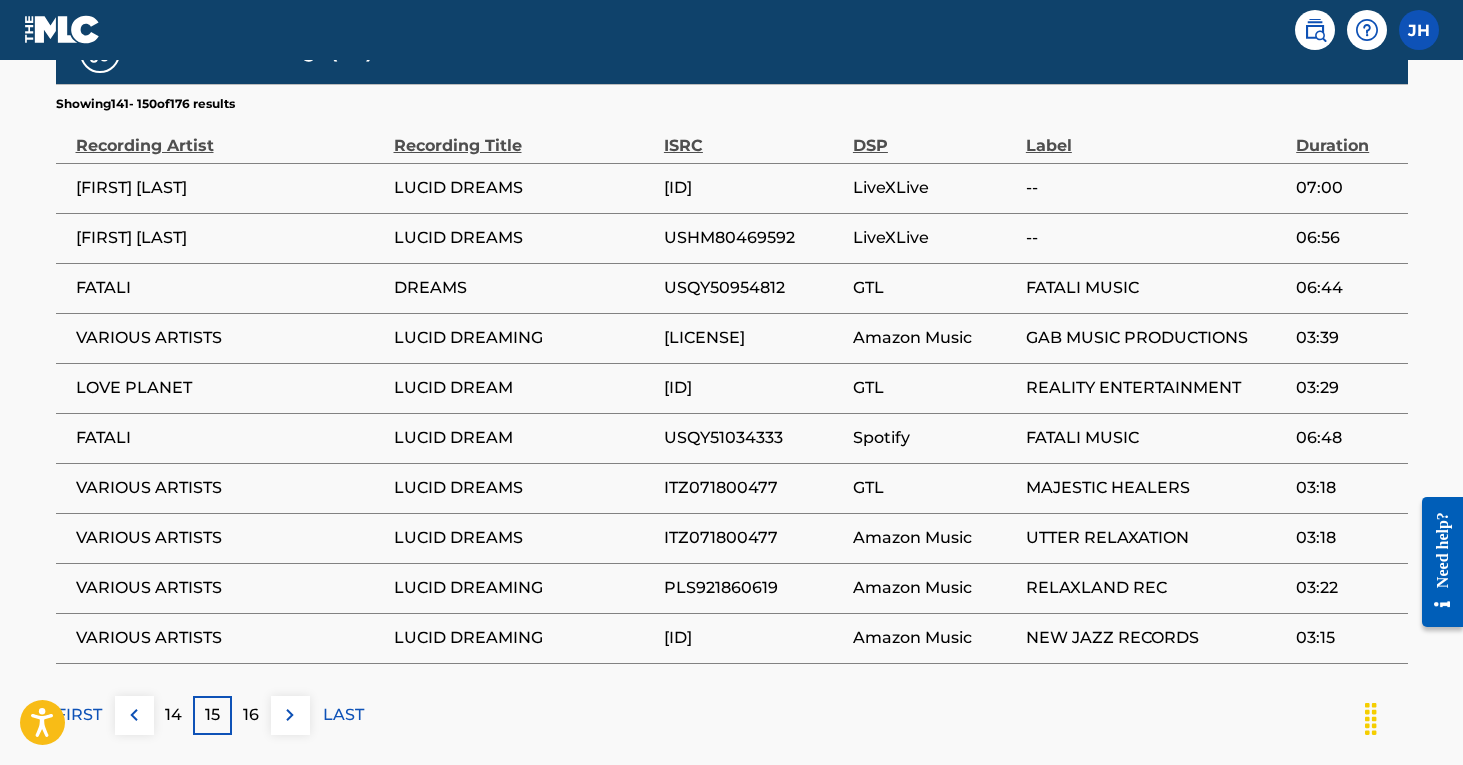 click on "16" at bounding box center (251, 715) 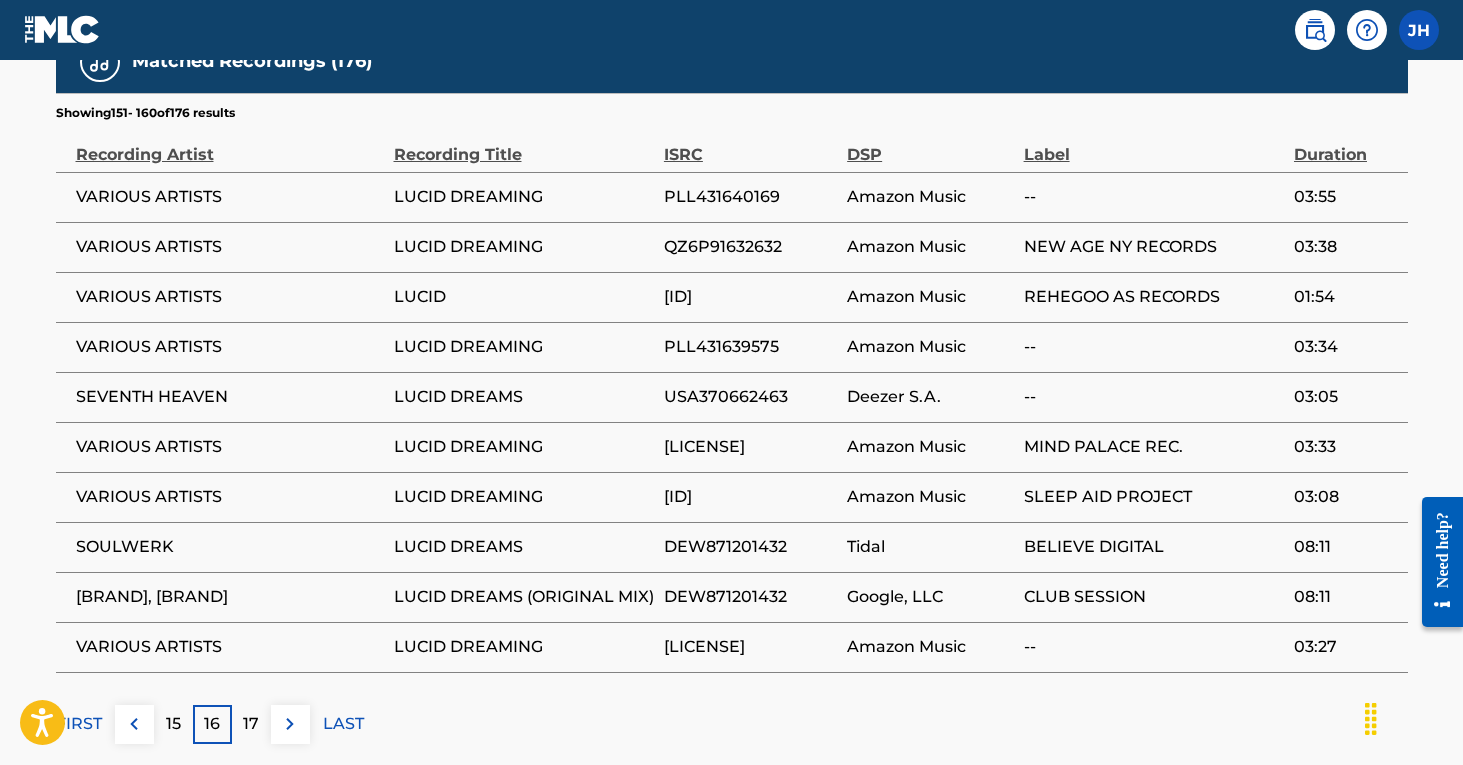 scroll, scrollTop: 1344, scrollLeft: 0, axis: vertical 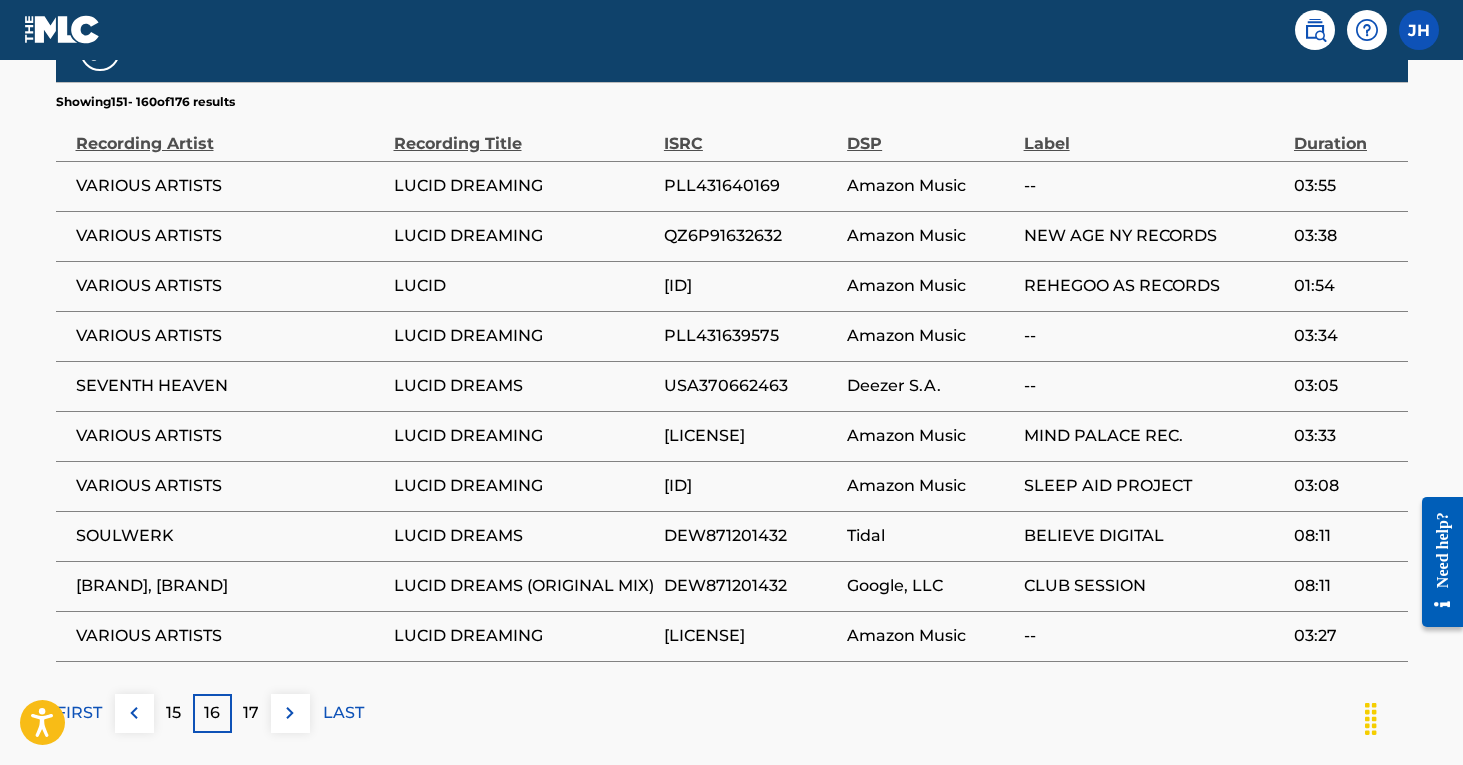 click on "17" at bounding box center [251, 713] 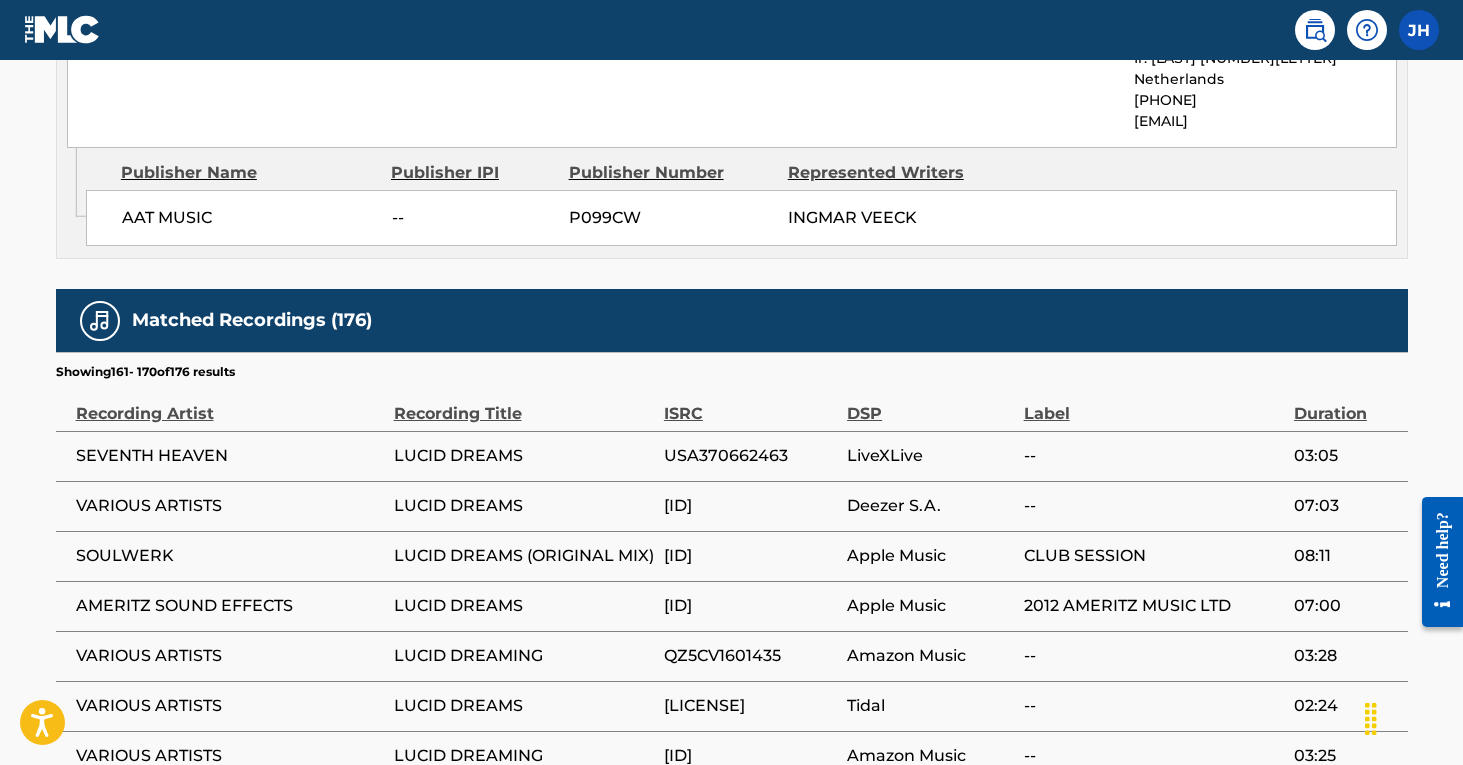 scroll, scrollTop: 1081, scrollLeft: 0, axis: vertical 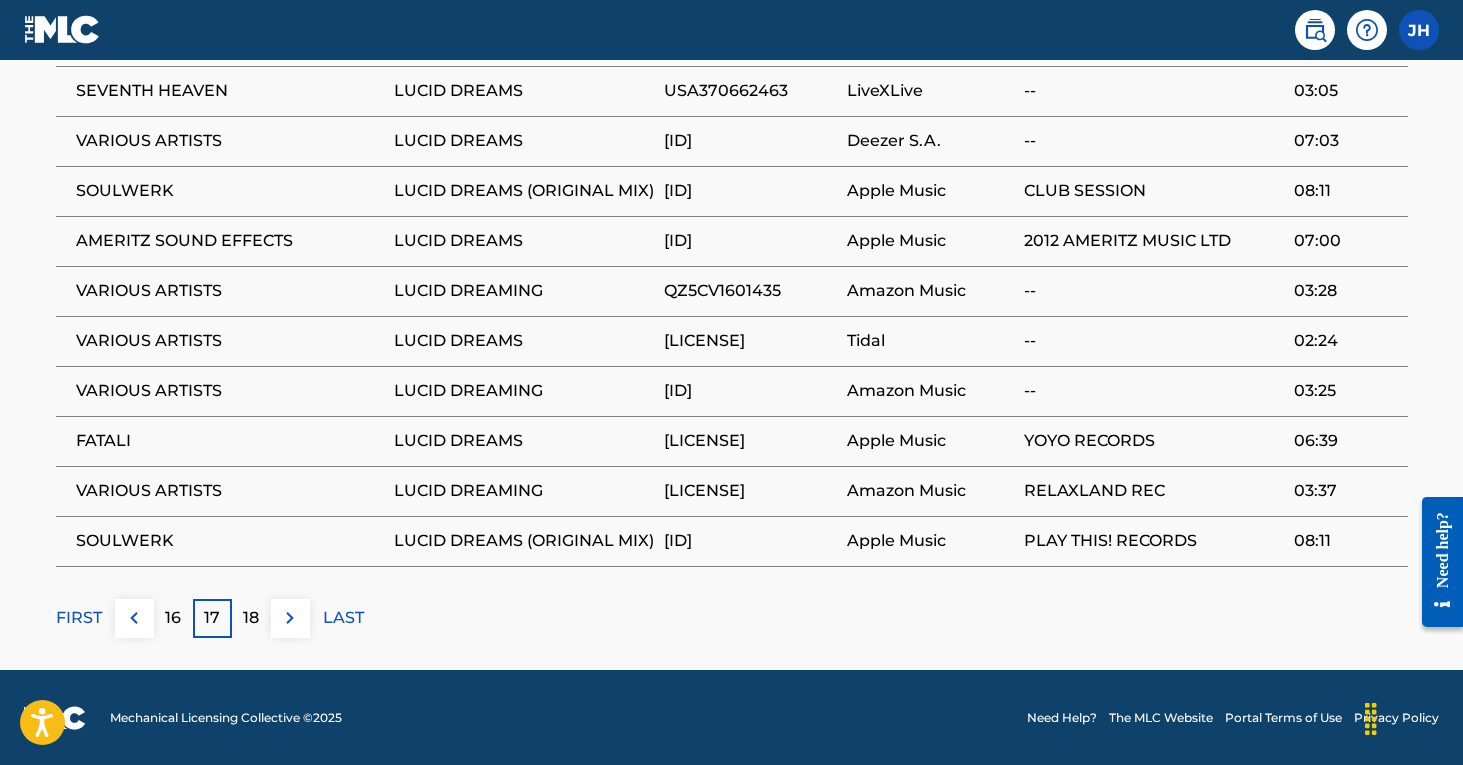 click on "FIRST" at bounding box center (79, 618) 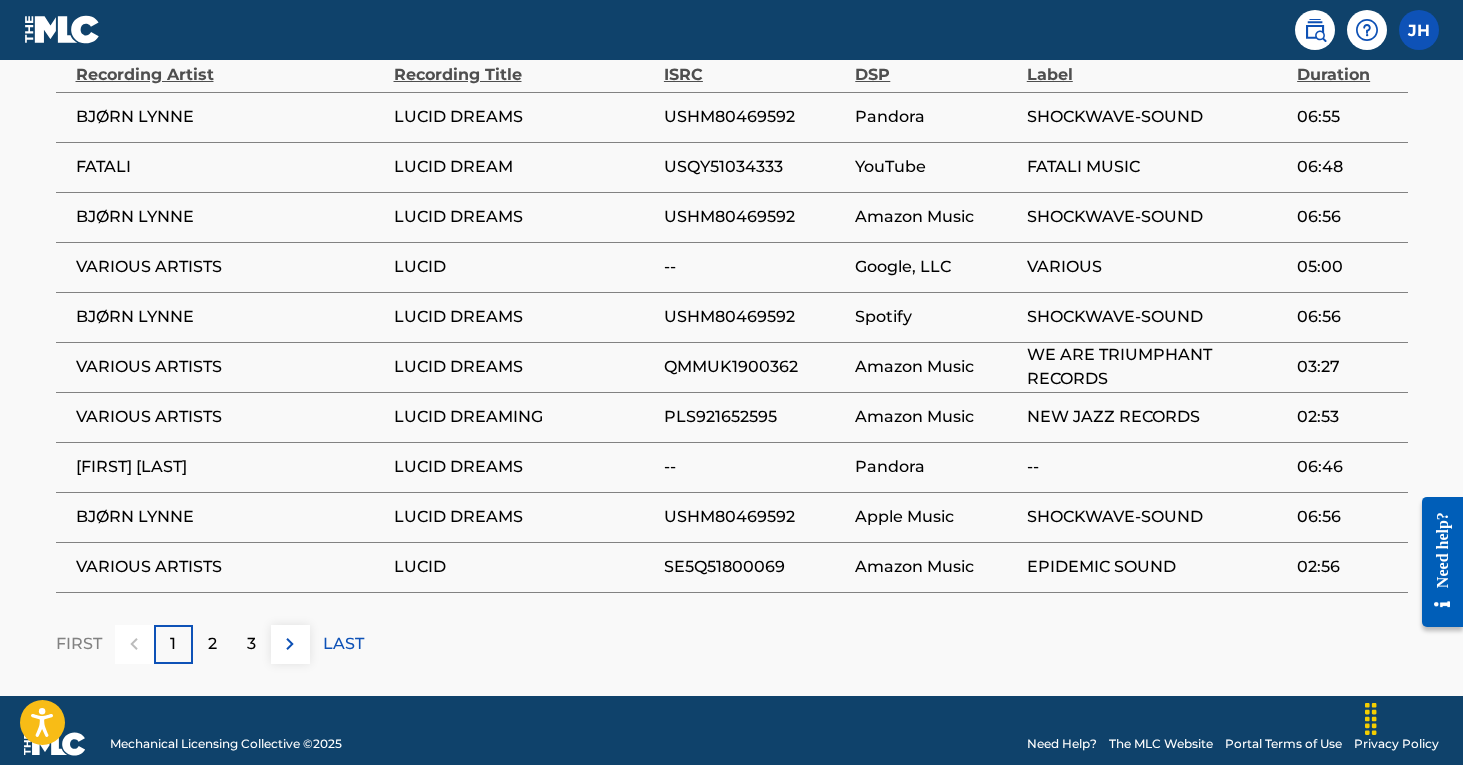 click on "2" at bounding box center (212, 644) 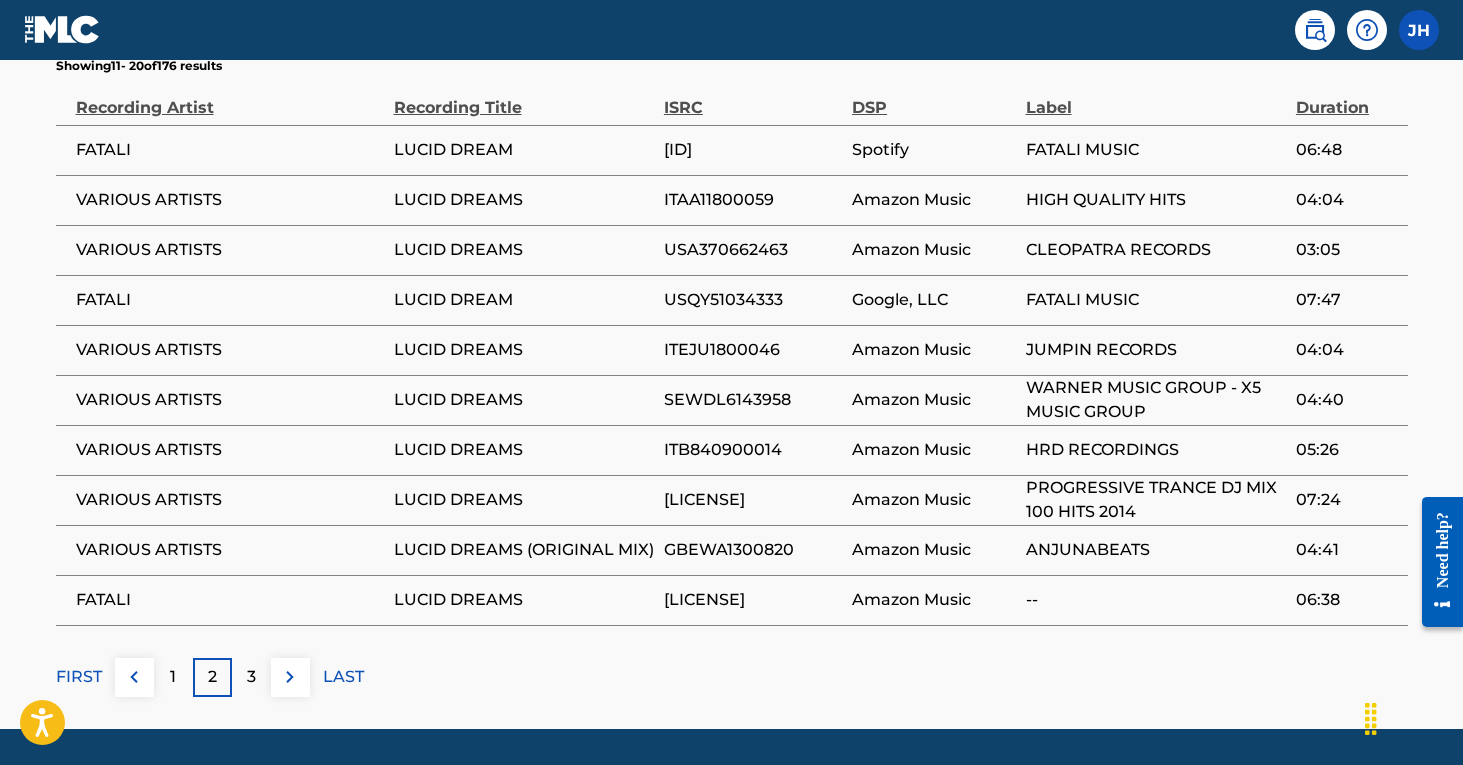 scroll, scrollTop: 1418, scrollLeft: 0, axis: vertical 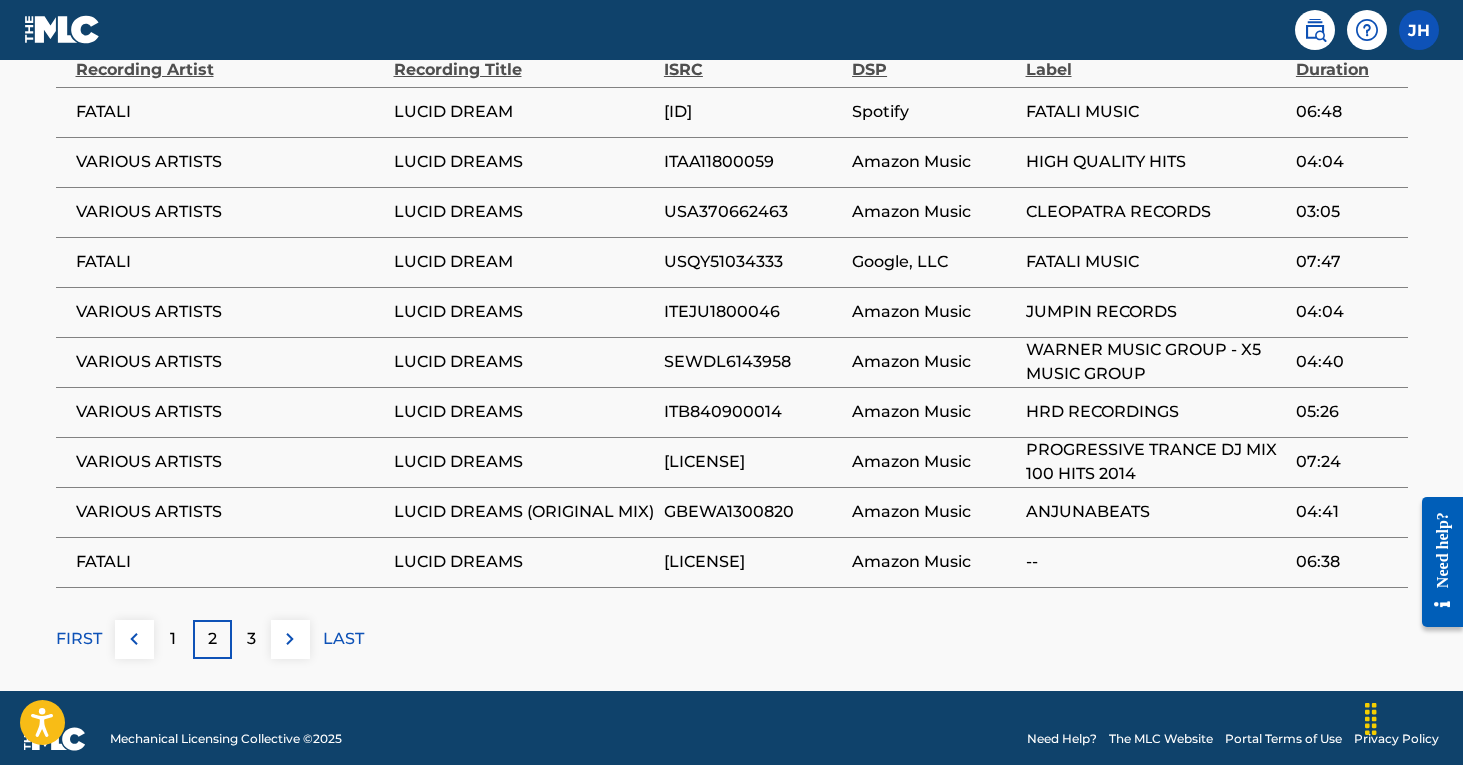 click on "3" at bounding box center [251, 639] 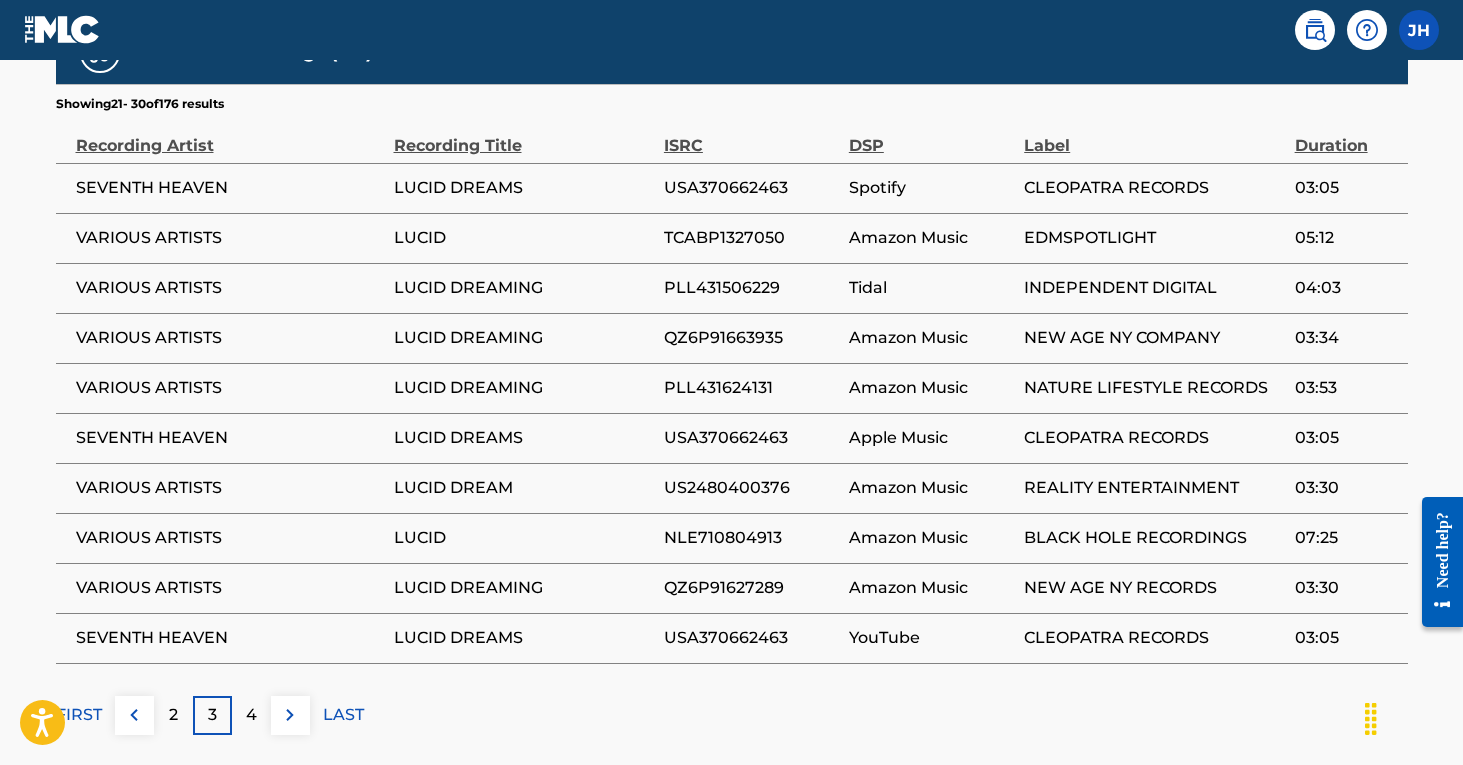 scroll, scrollTop: 1353, scrollLeft: 0, axis: vertical 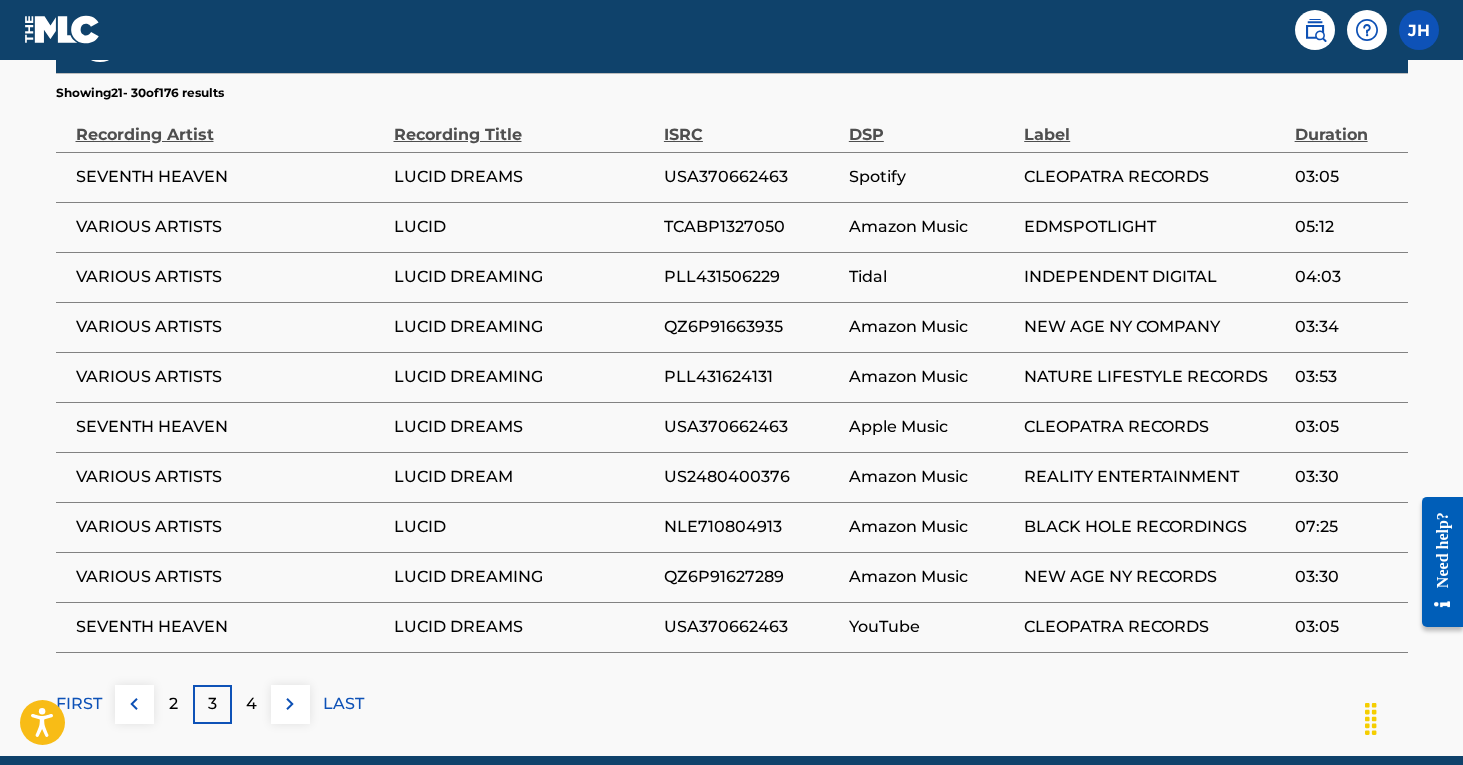 click on "4" at bounding box center [251, 704] 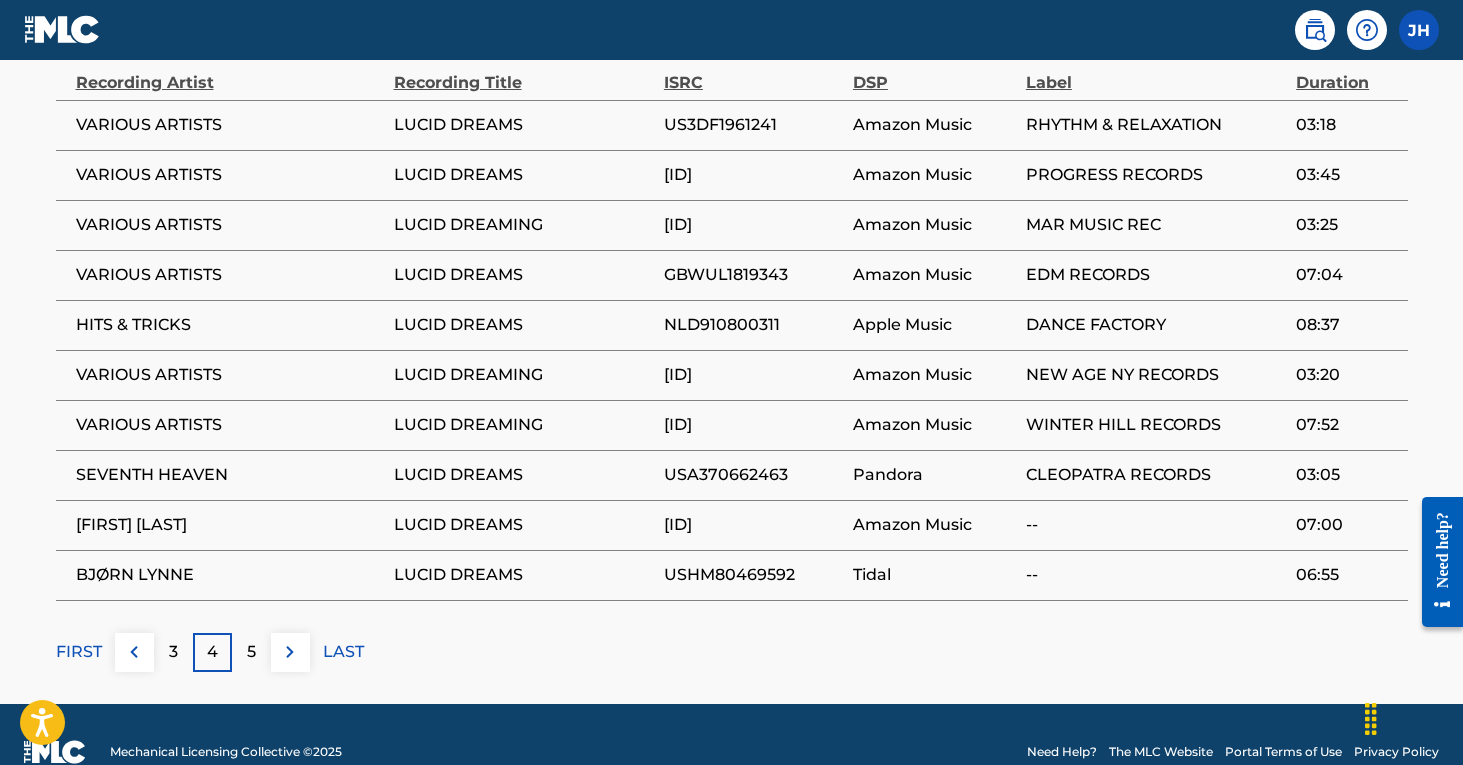 click on "5" at bounding box center [251, 652] 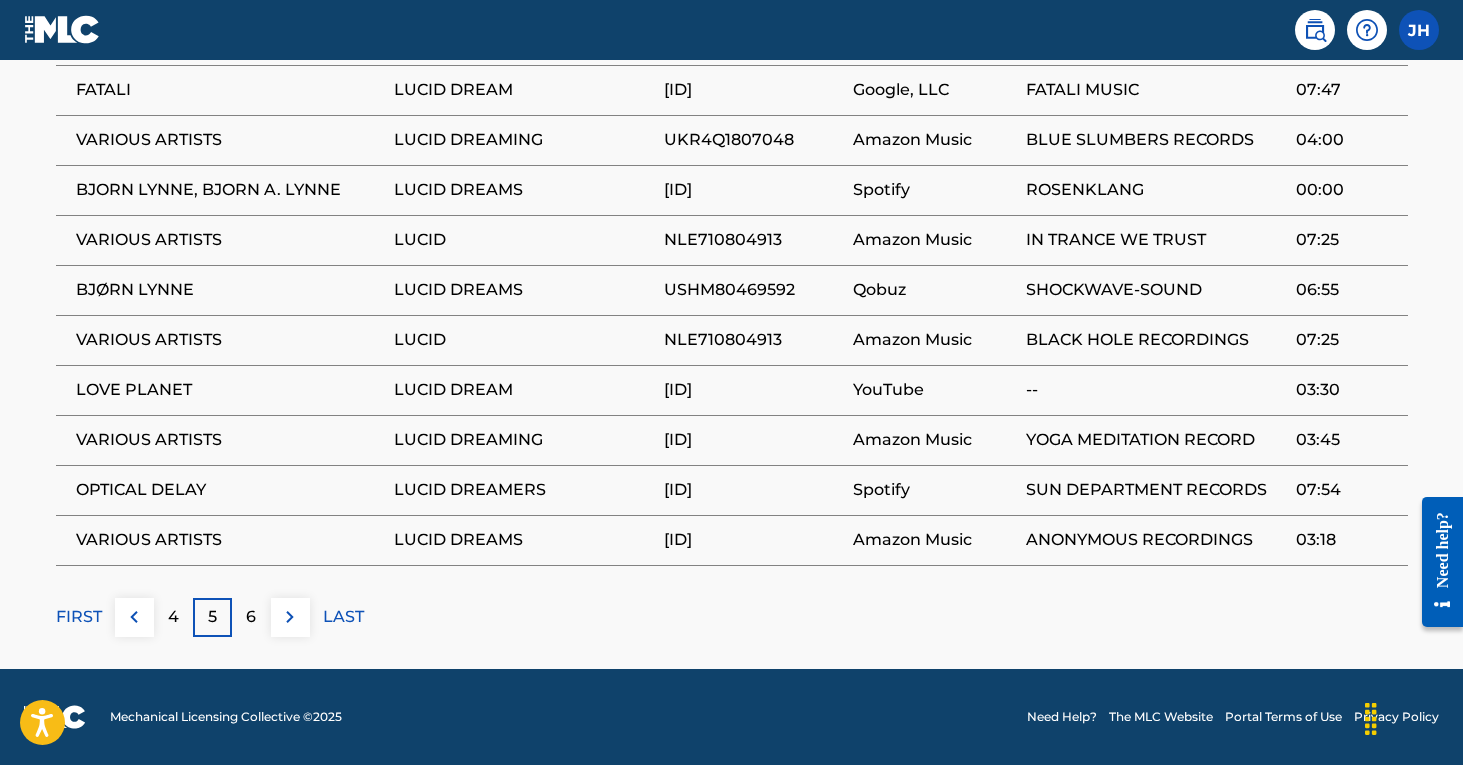 scroll, scrollTop: 1439, scrollLeft: 0, axis: vertical 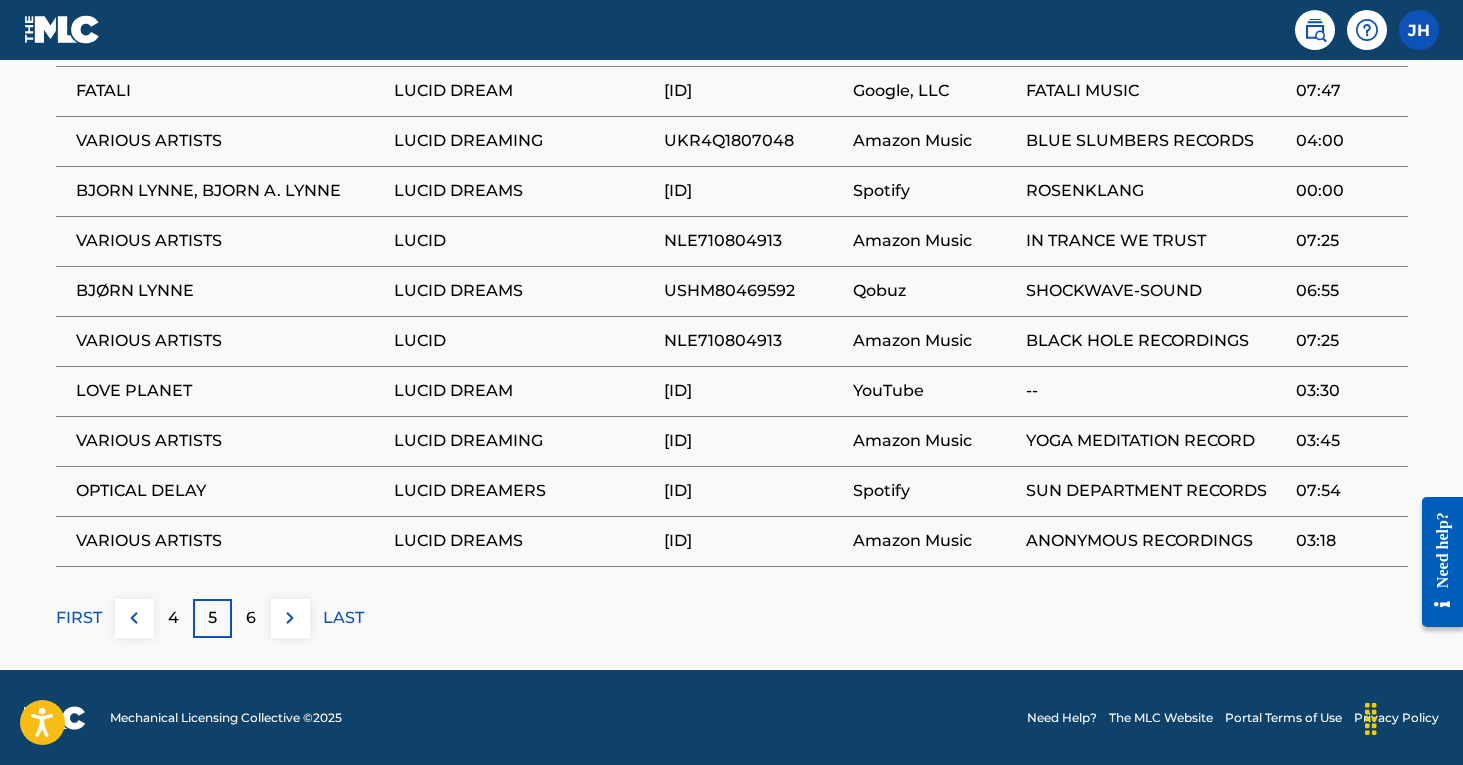 click on "6" at bounding box center [251, 618] 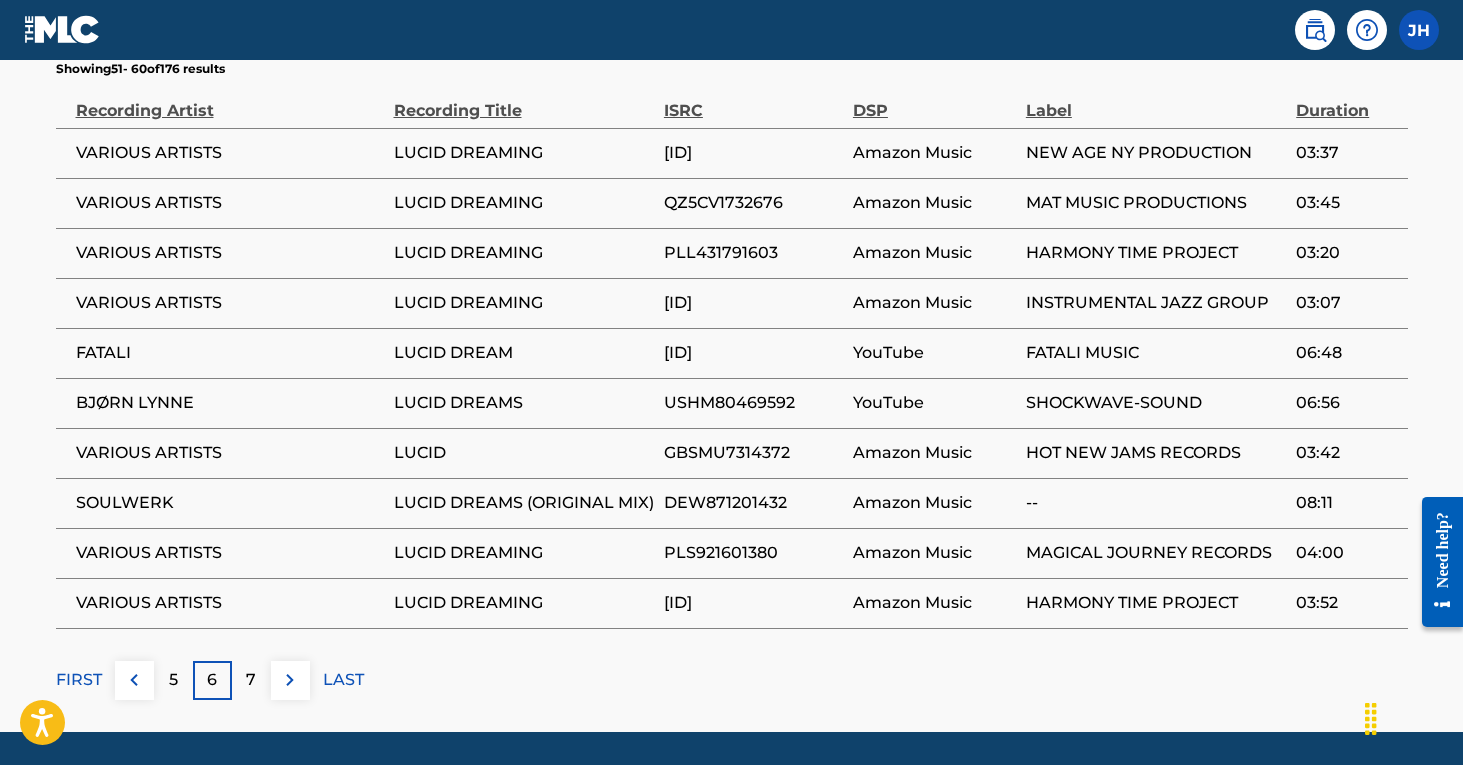 scroll, scrollTop: 1413, scrollLeft: 0, axis: vertical 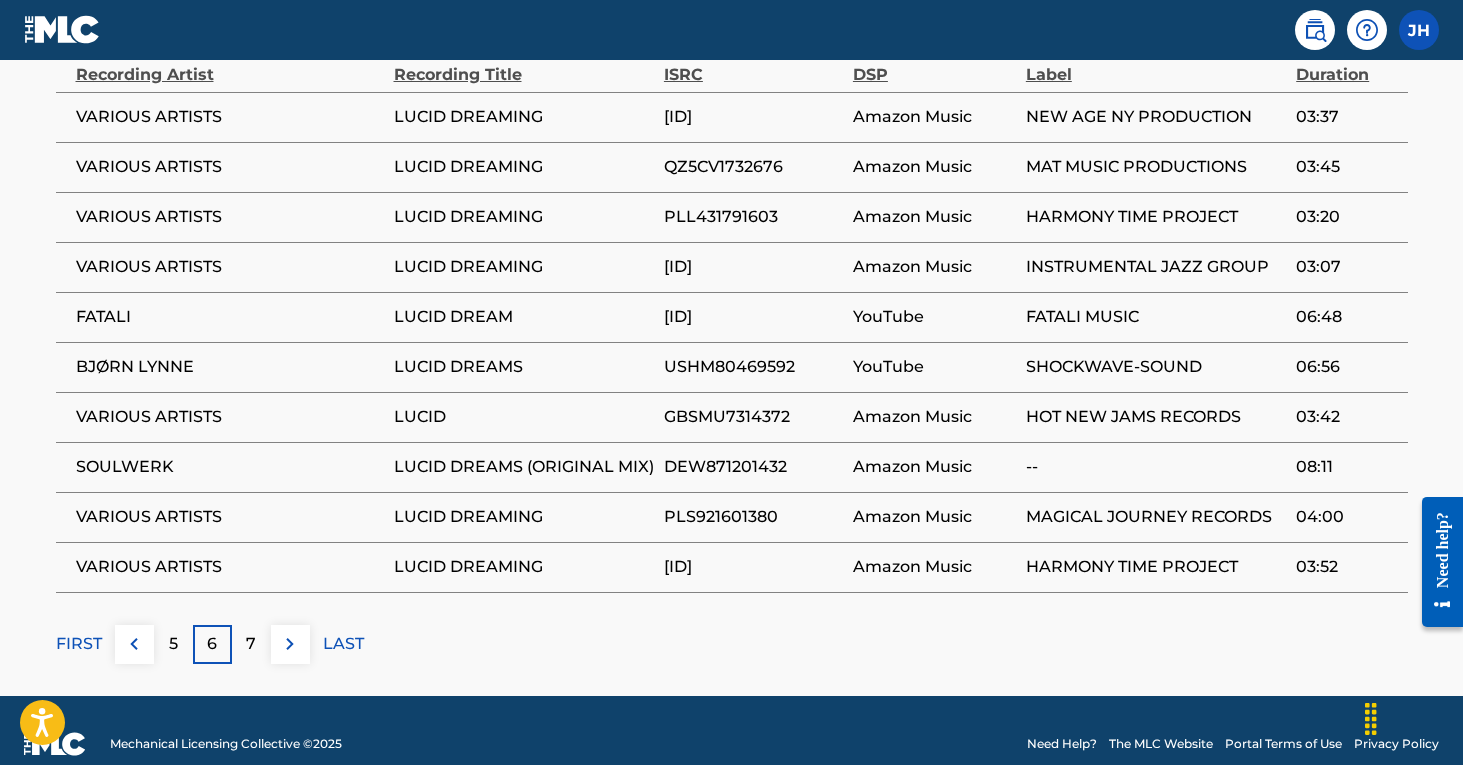 click on "7" at bounding box center [251, 644] 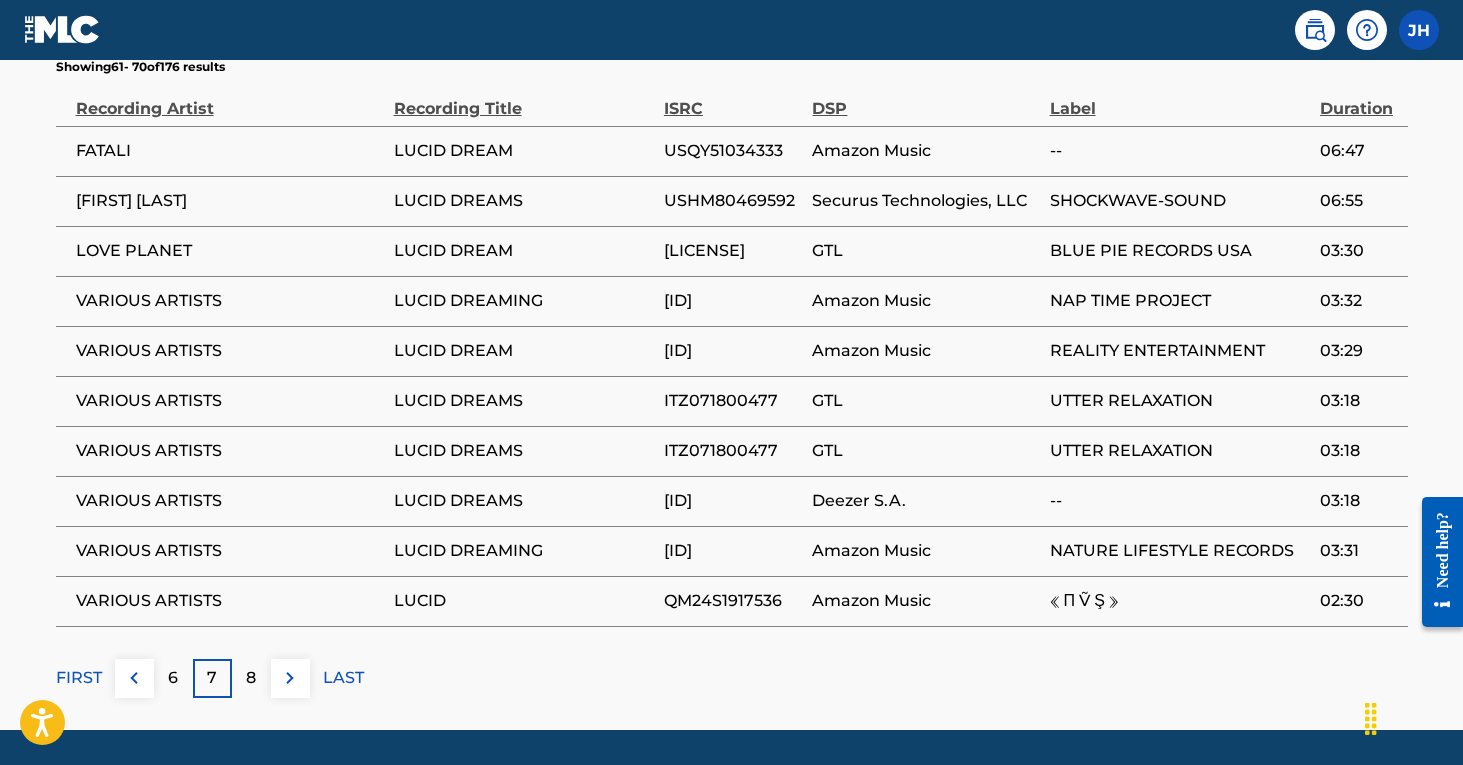 scroll, scrollTop: 1381, scrollLeft: 0, axis: vertical 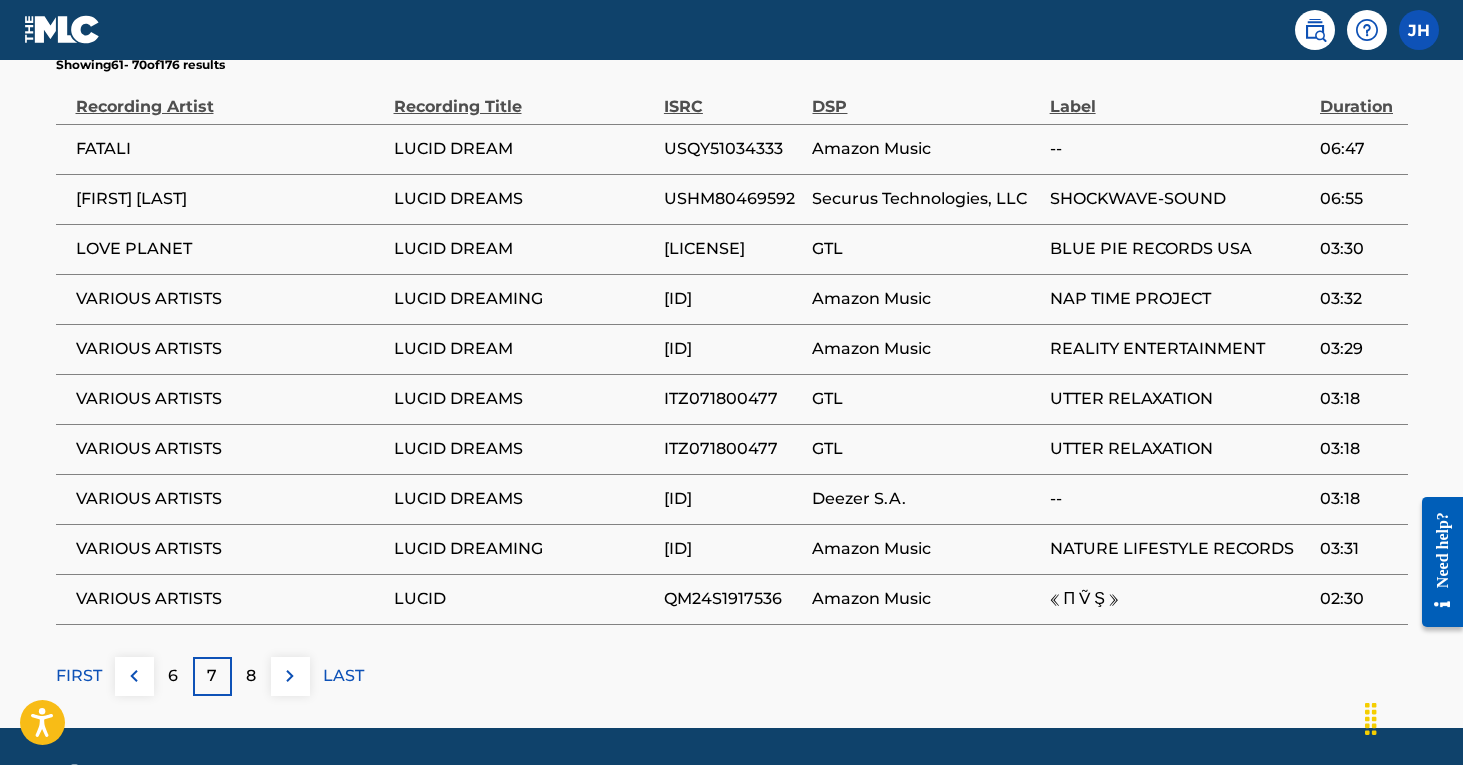 click on "8" at bounding box center [251, 676] 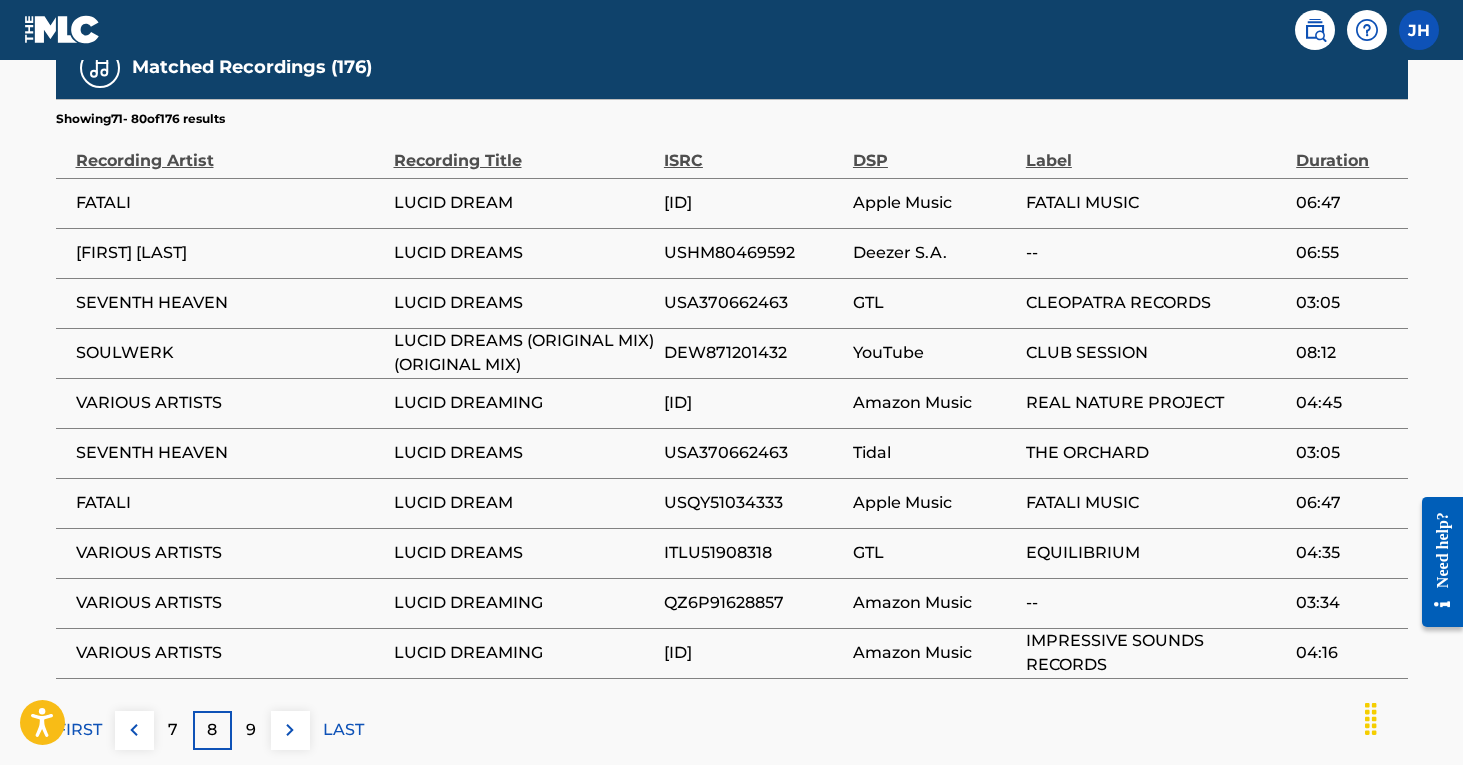 scroll, scrollTop: 1331, scrollLeft: 0, axis: vertical 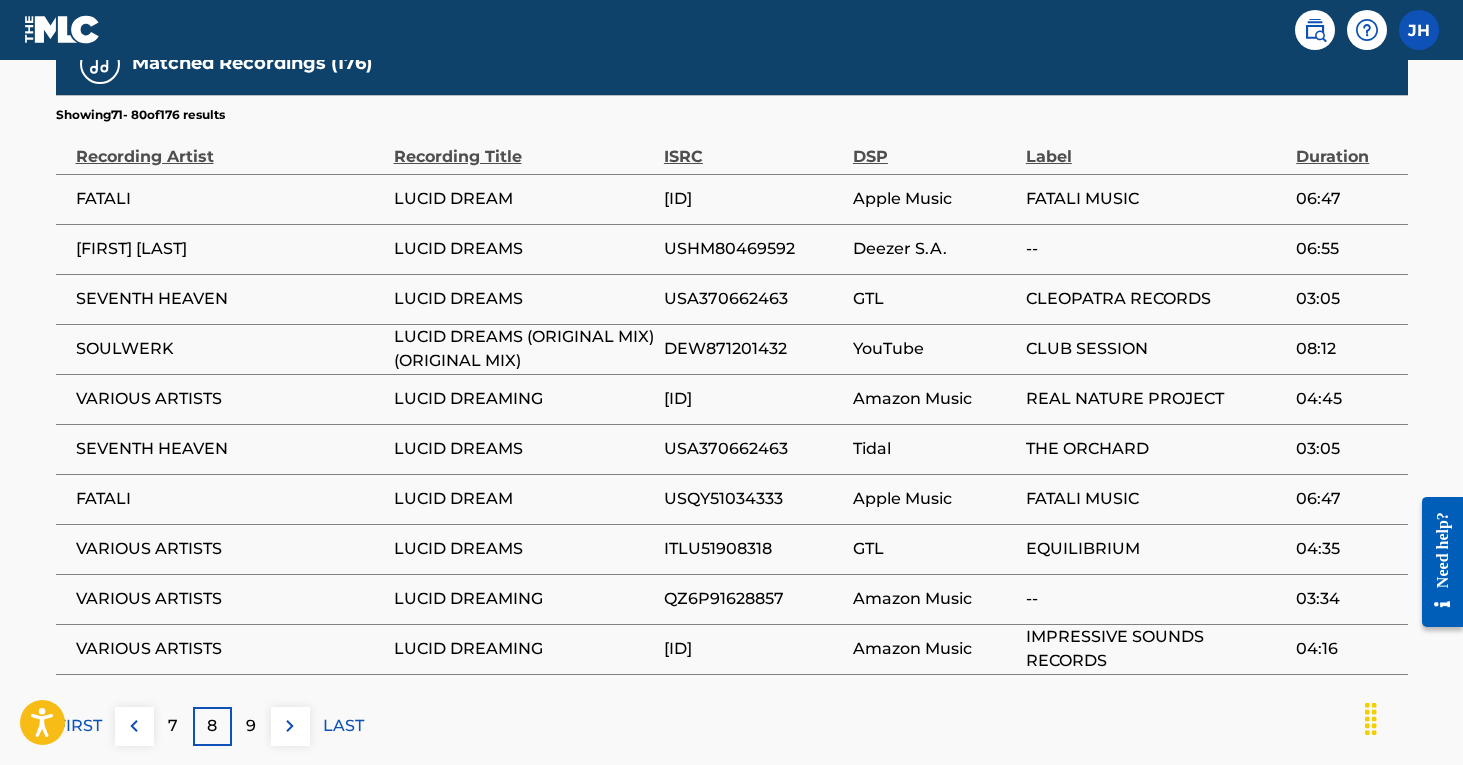 click on "9" at bounding box center [251, 726] 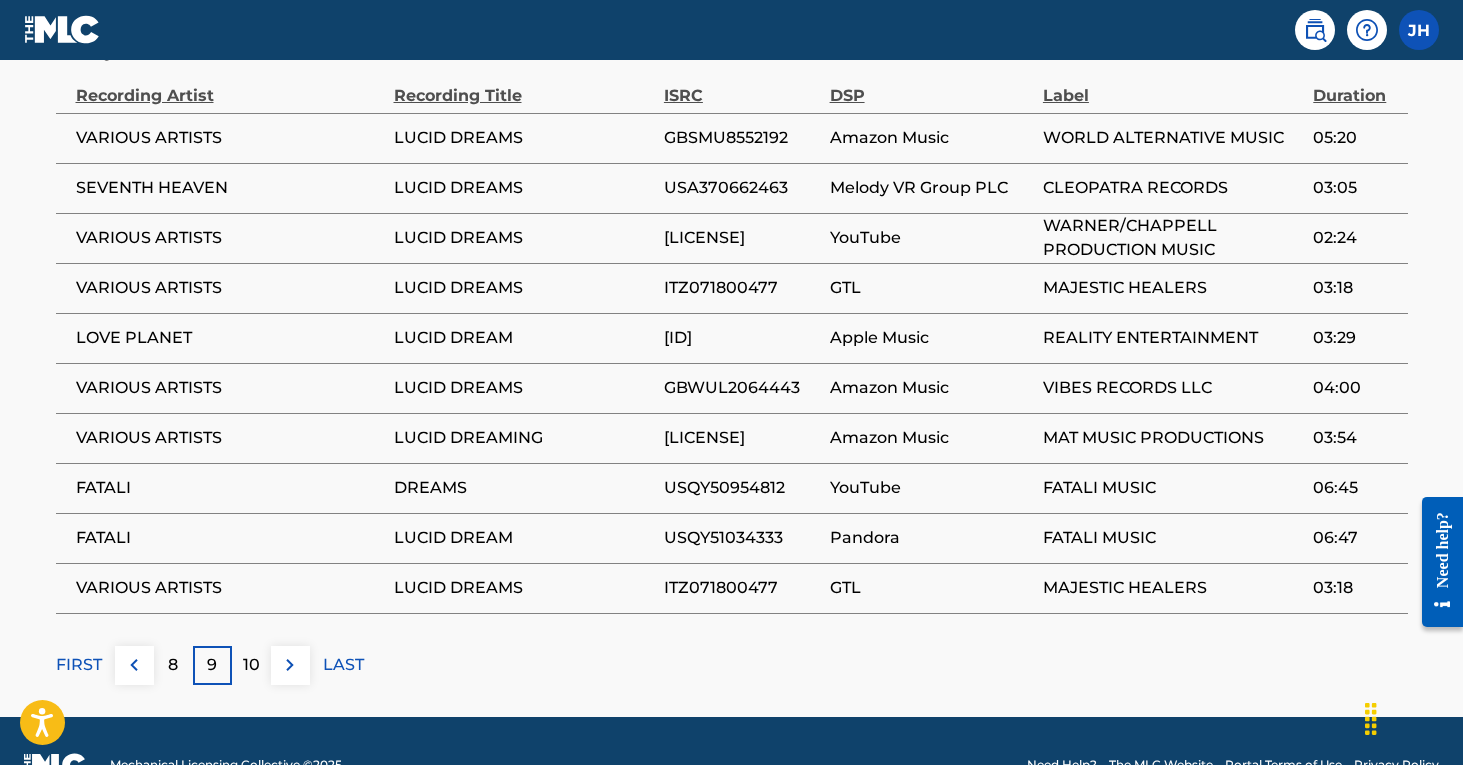 scroll, scrollTop: 1392, scrollLeft: 0, axis: vertical 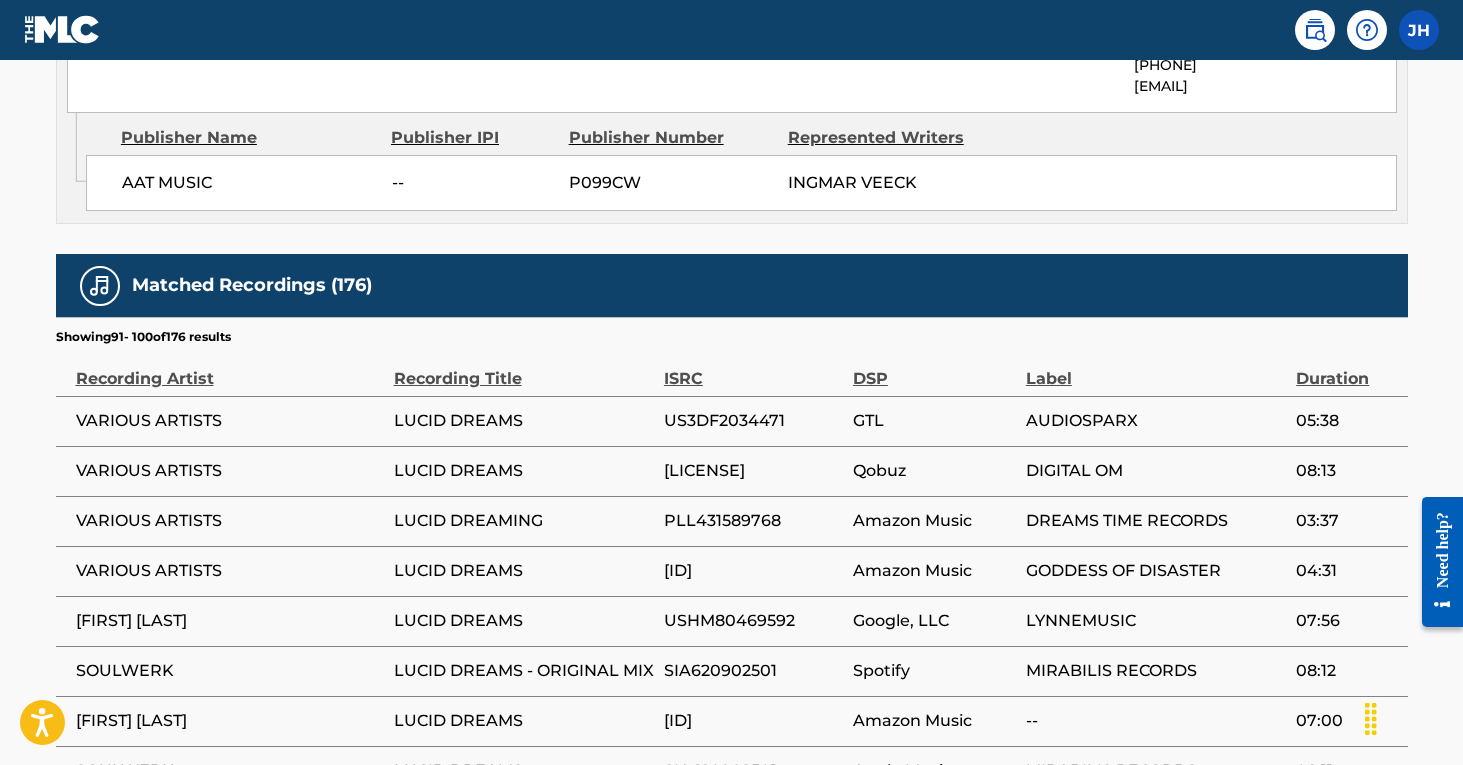 click on "[ID]" at bounding box center [753, 571] 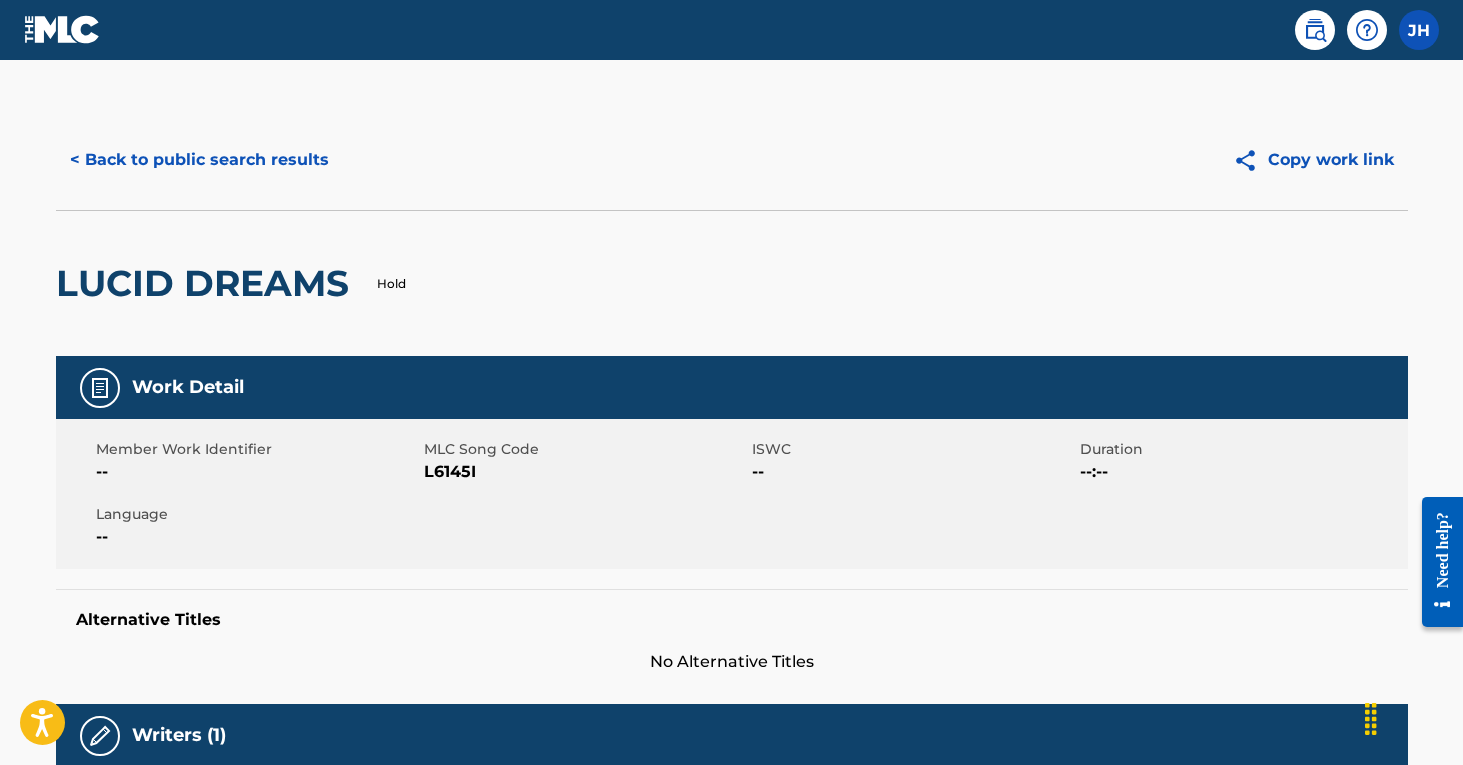 scroll, scrollTop: 0, scrollLeft: 0, axis: both 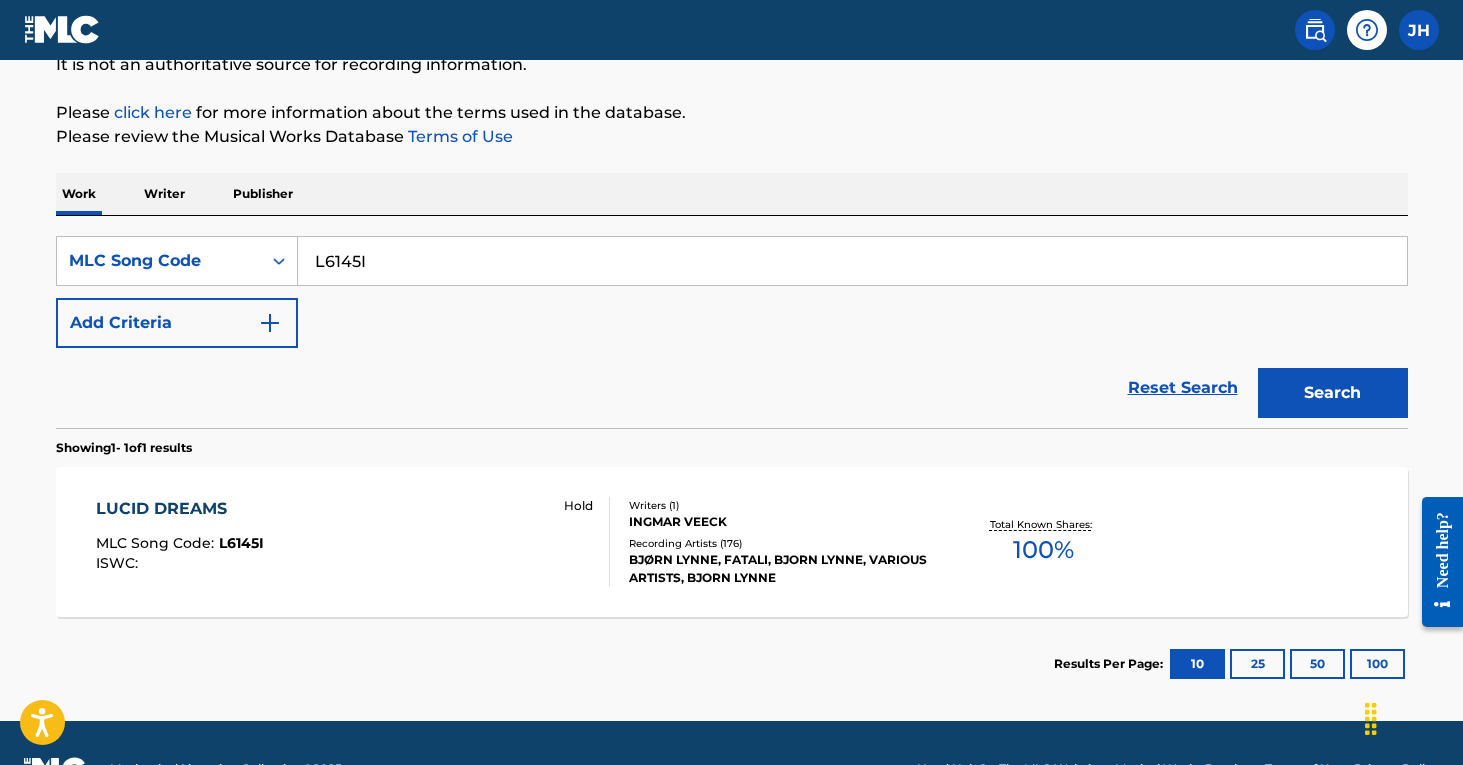 drag, startPoint x: 383, startPoint y: 249, endPoint x: 382, endPoint y: 264, distance: 15.033297 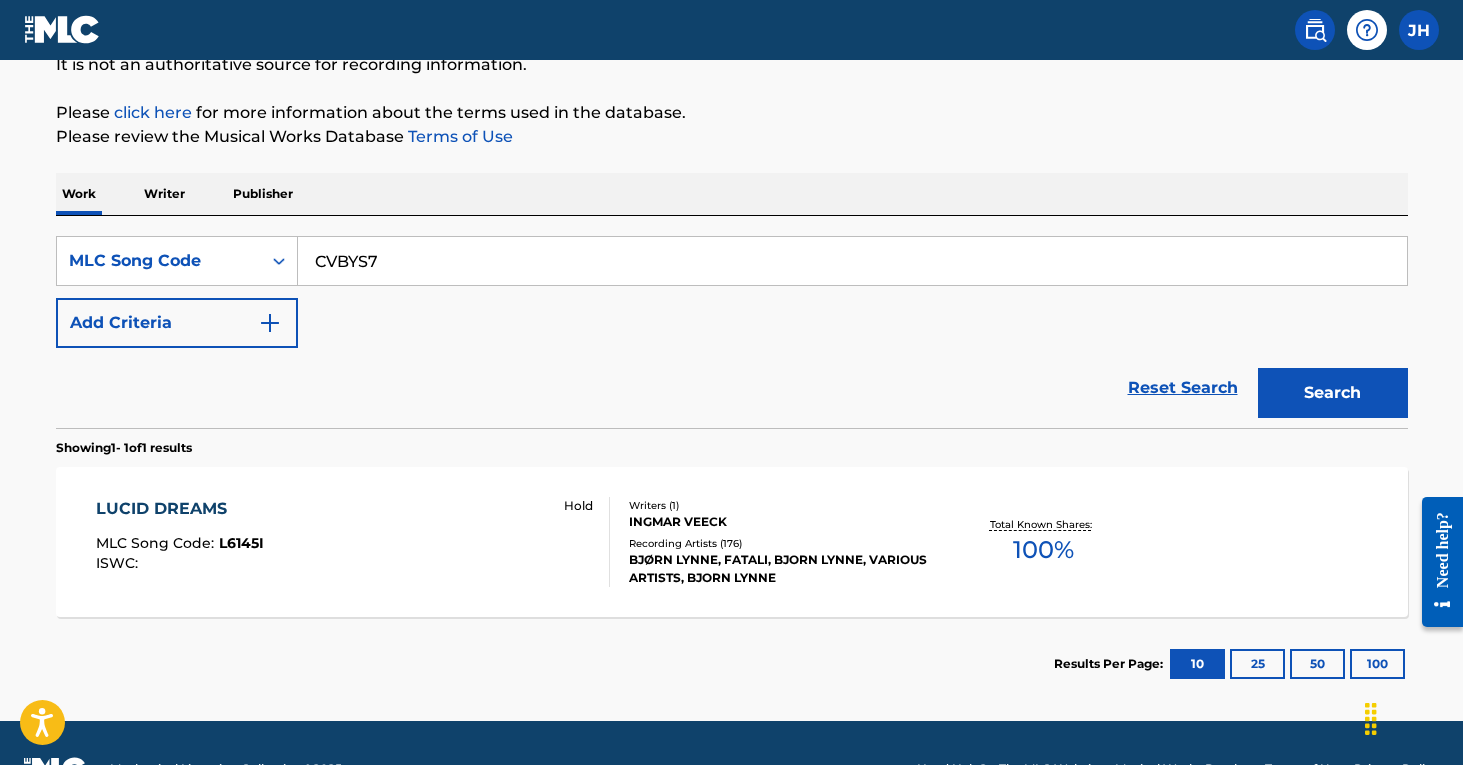 type on "CVBYS7" 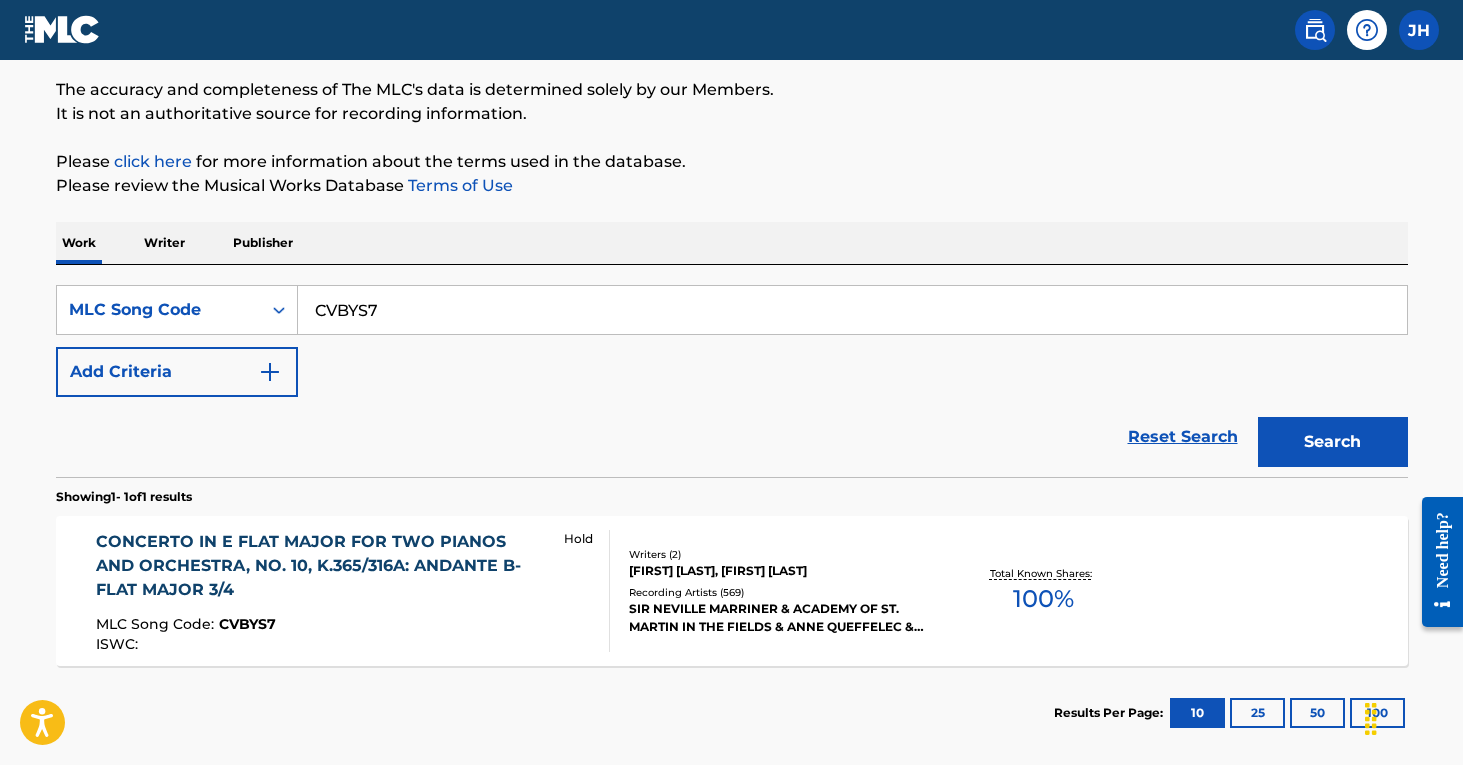 scroll, scrollTop: 228, scrollLeft: 0, axis: vertical 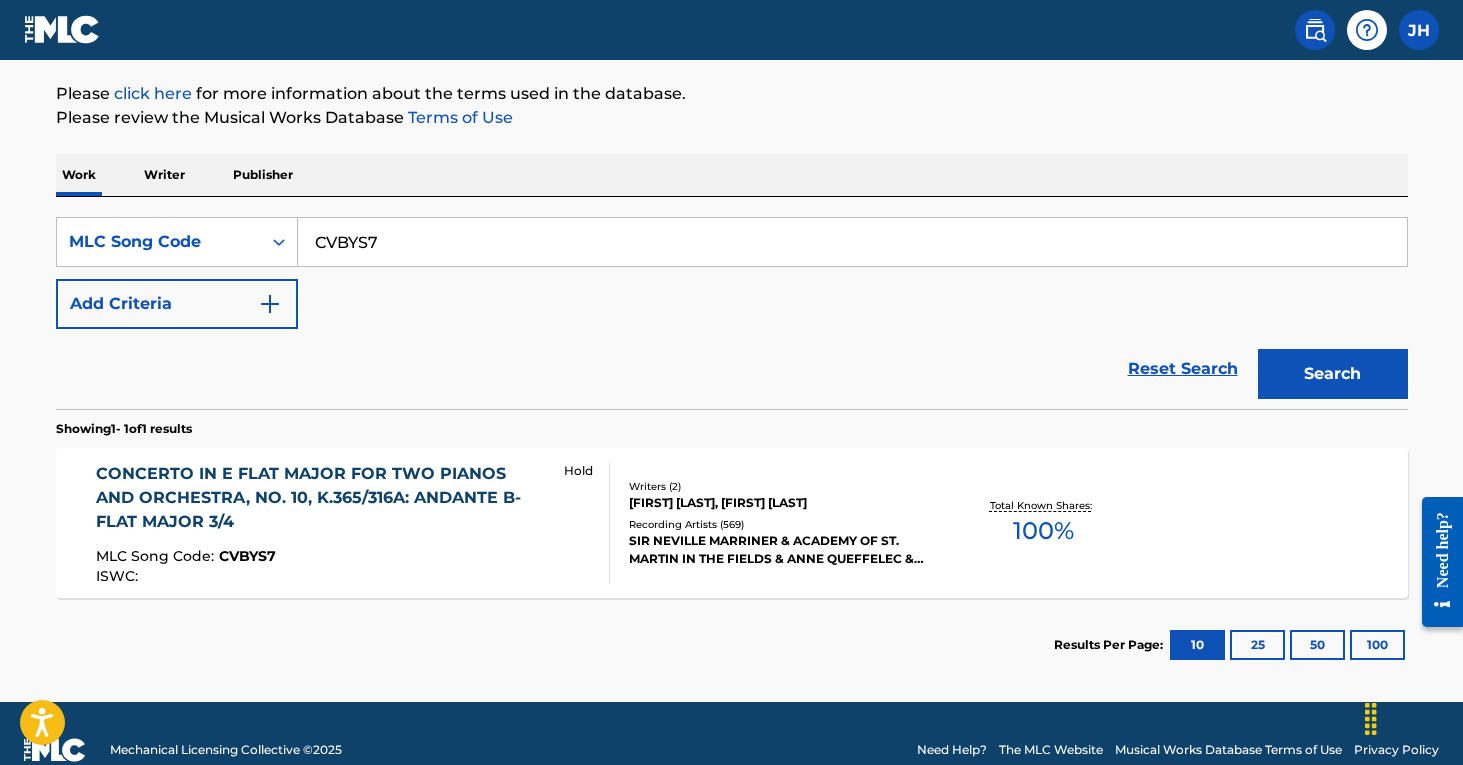 click on "CONCERTO IN E FLAT MAJOR FOR TWO PIANOS AND ORCHESTRA, NO. 10, K.365/316A: ANDANTE B-FLAT MAJOR 3/4" at bounding box center [321, 498] 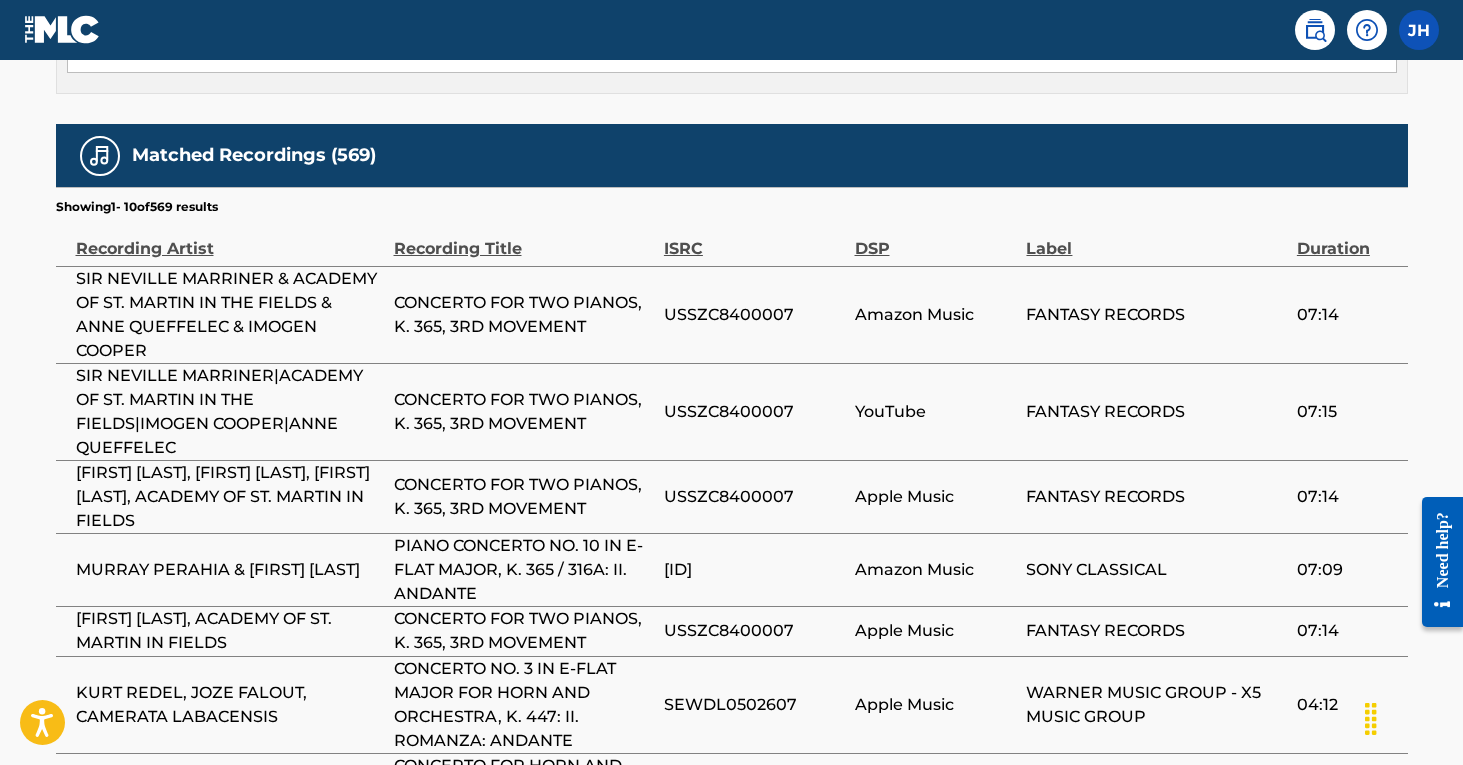 scroll, scrollTop: 1250, scrollLeft: 0, axis: vertical 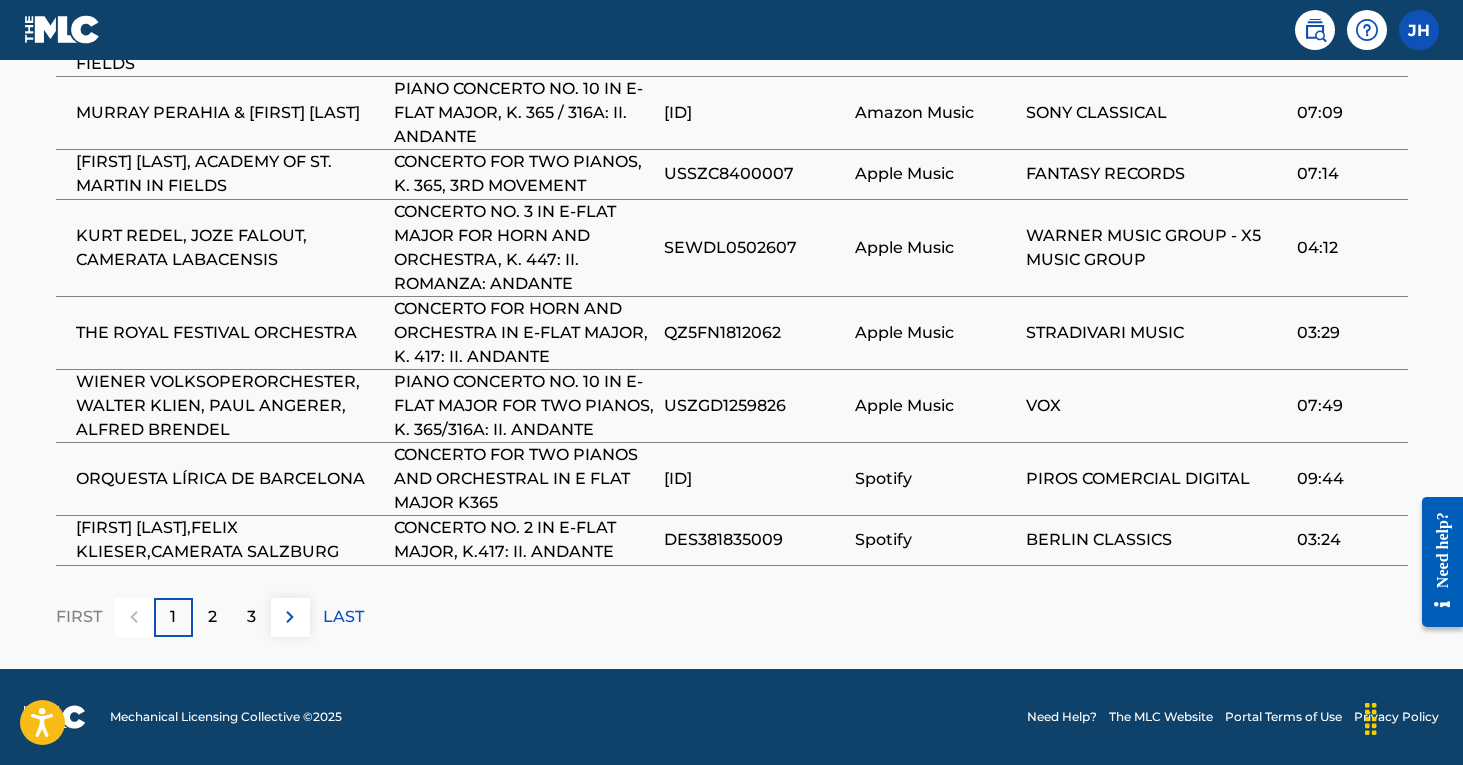 click on "2" at bounding box center (212, 617) 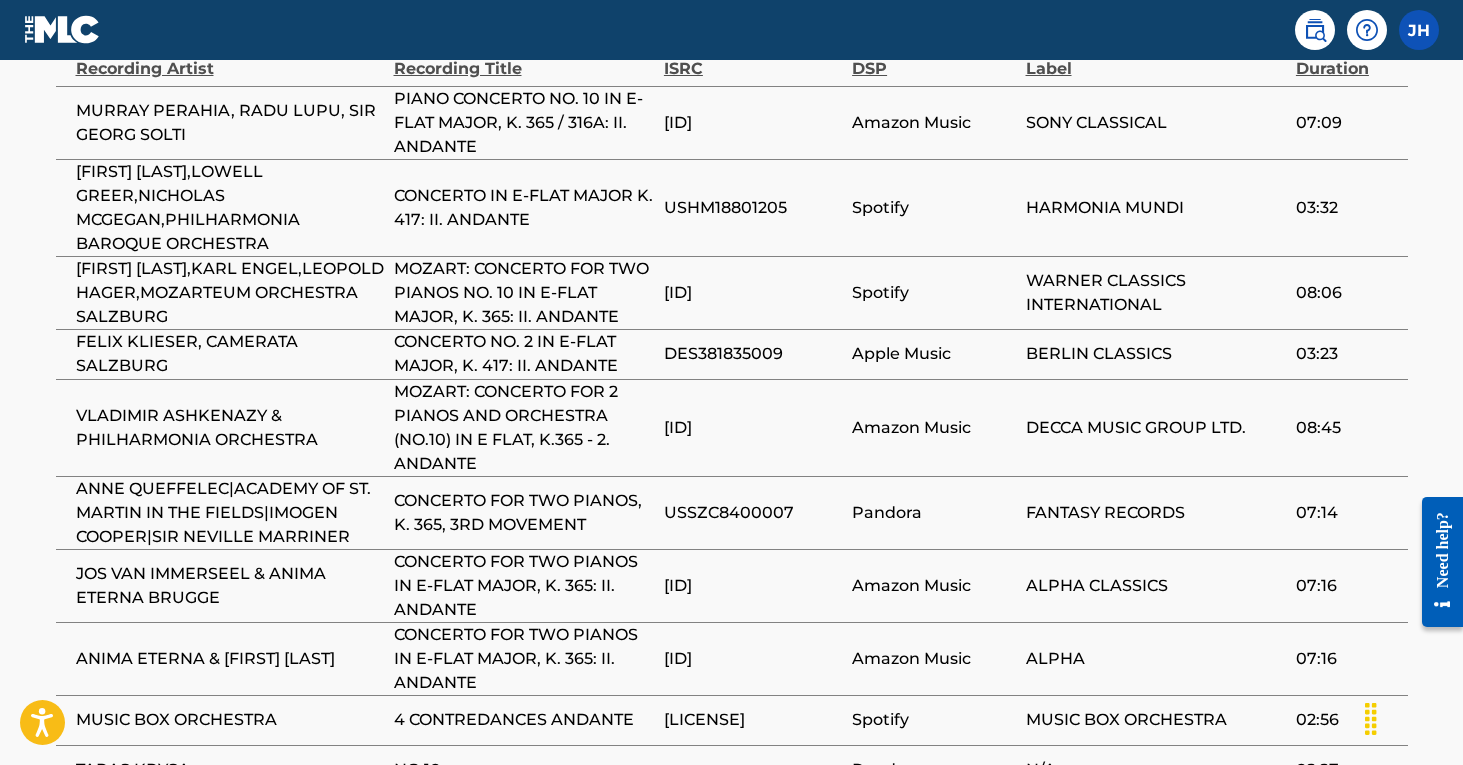 scroll, scrollTop: 1440, scrollLeft: 0, axis: vertical 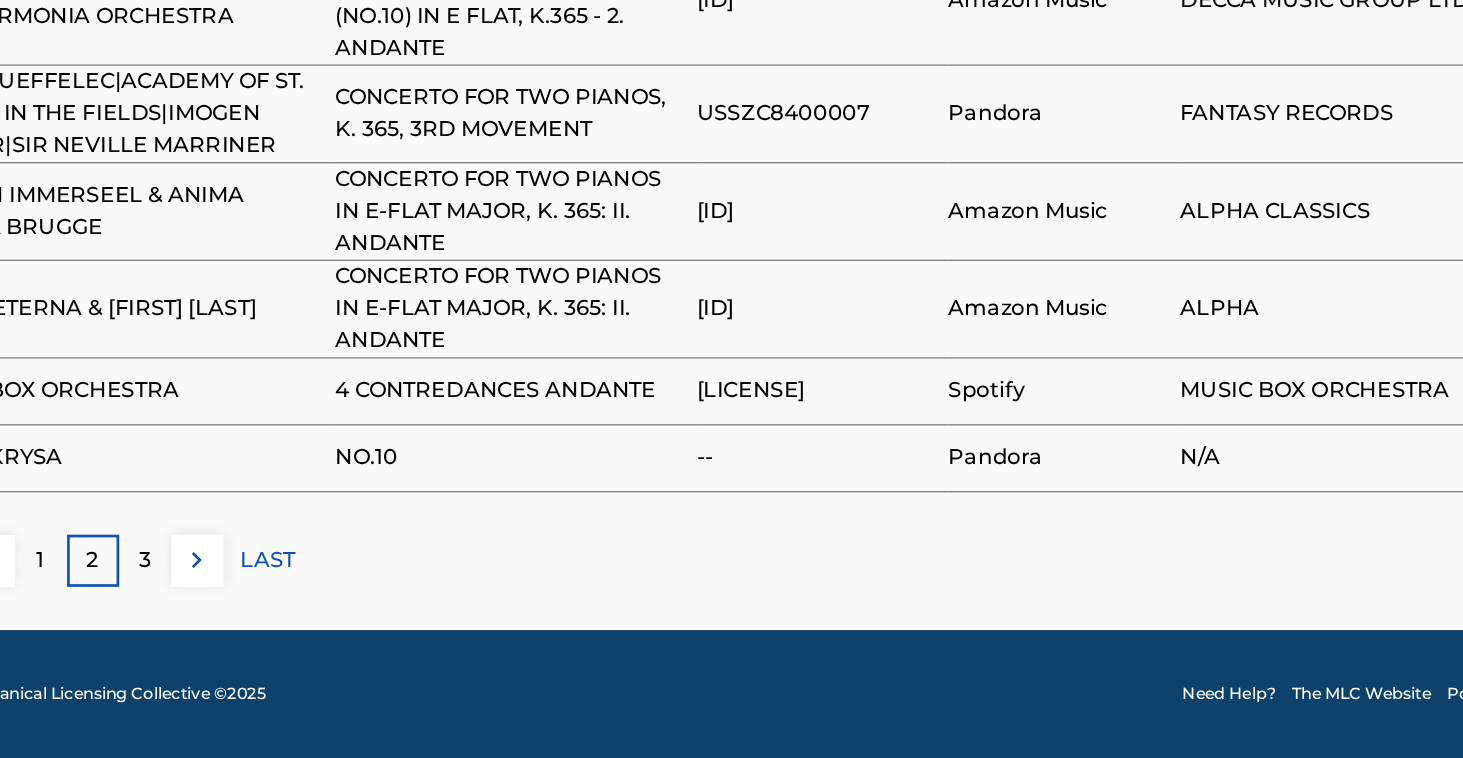 click on "3" at bounding box center [251, 610] 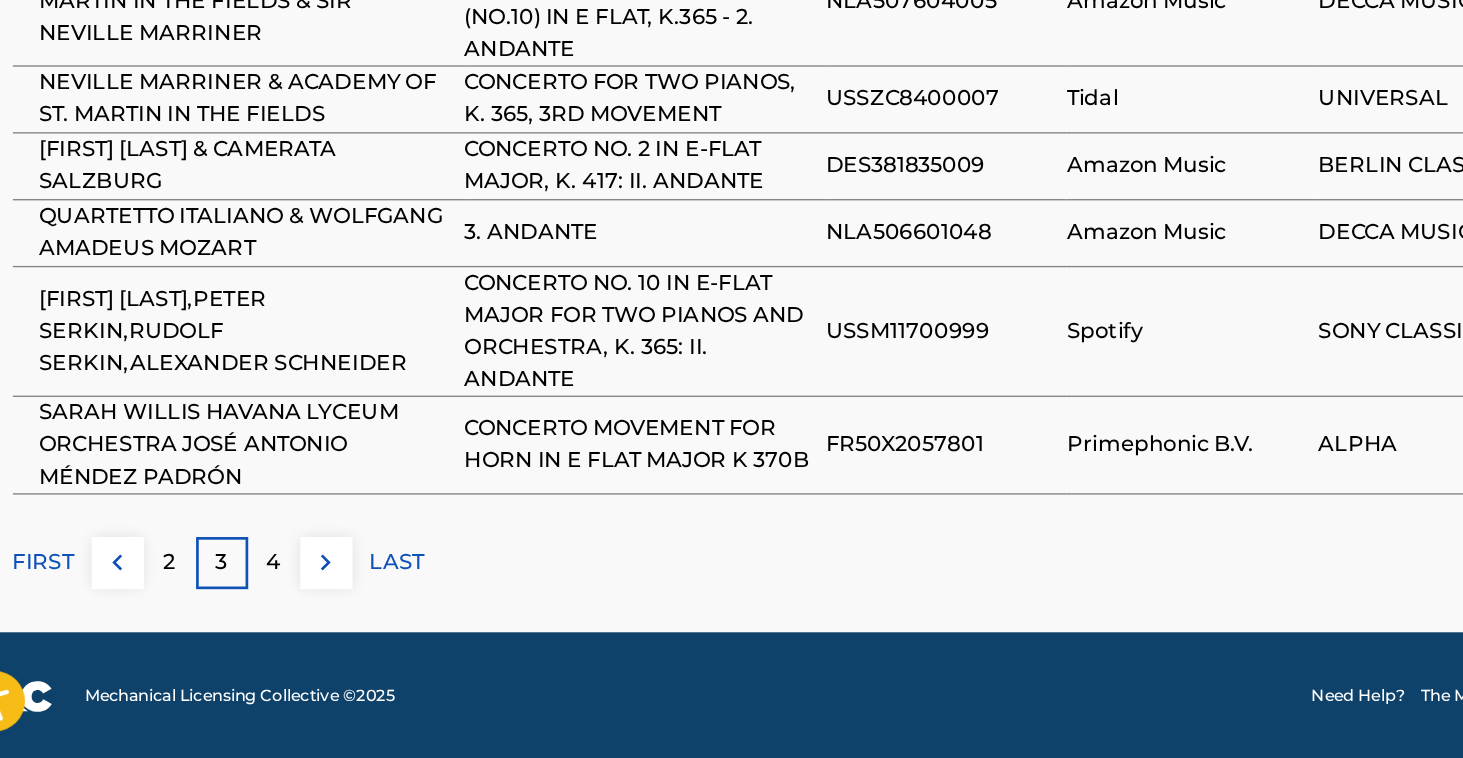 scroll, scrollTop: 1667, scrollLeft: 0, axis: vertical 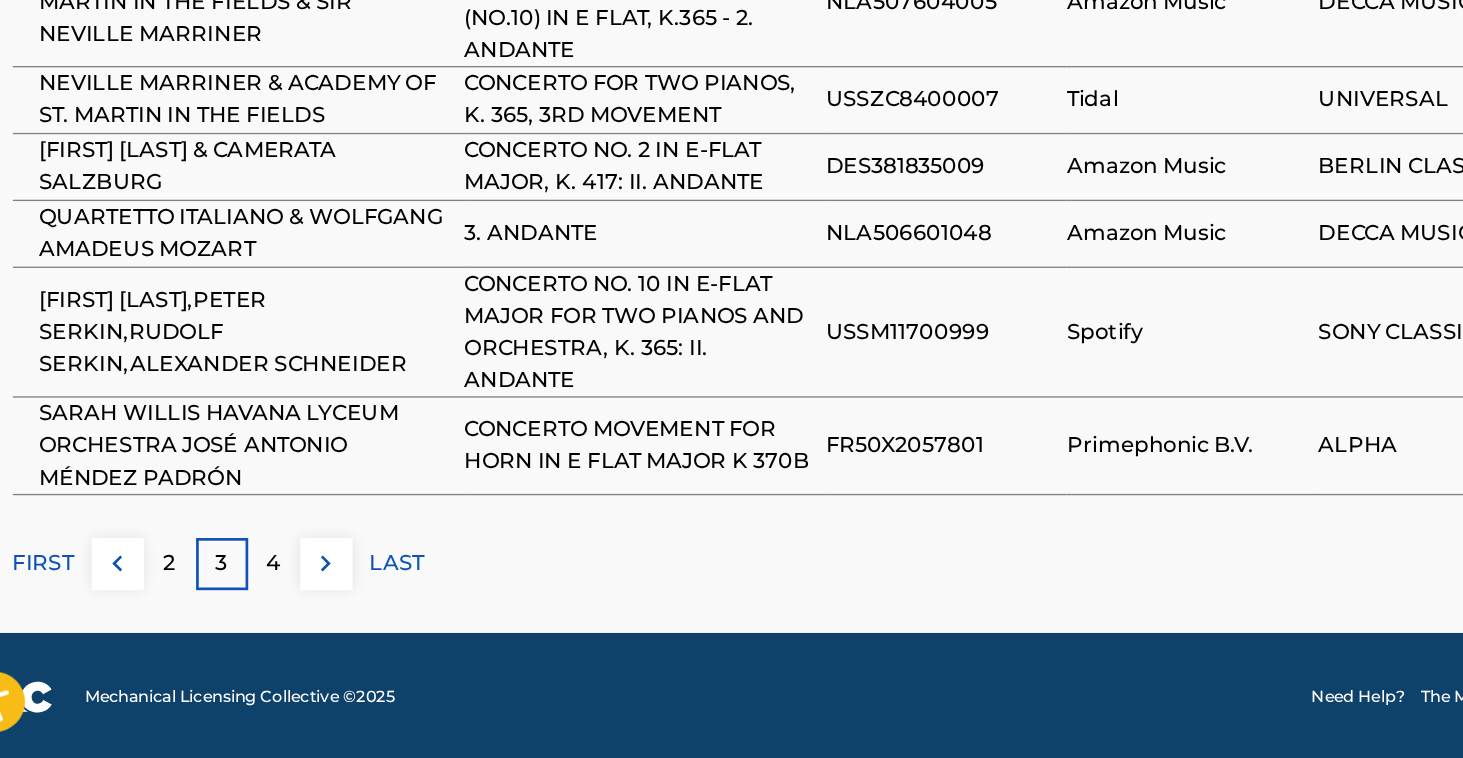 click on "FIRST" at bounding box center [79, 612] 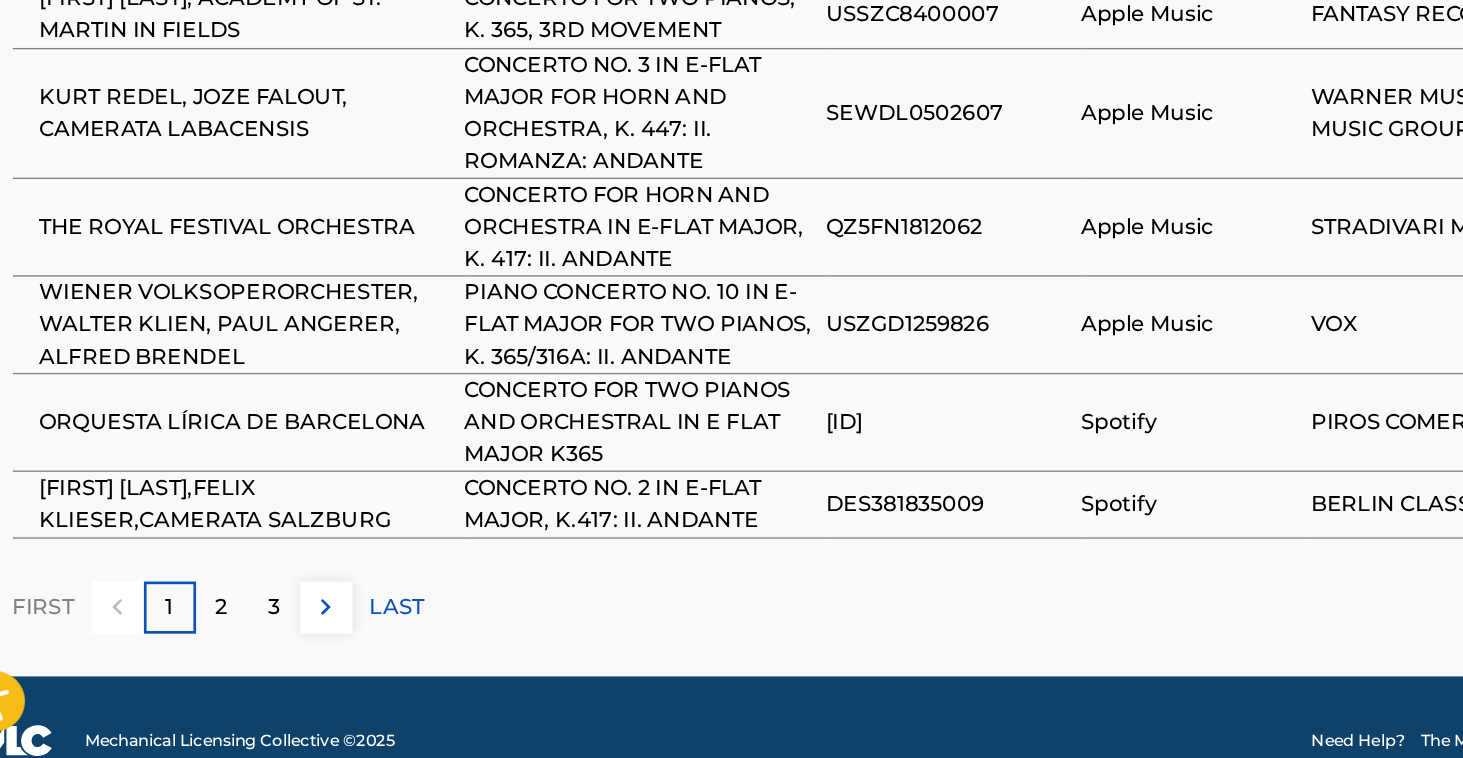scroll, scrollTop: 1691, scrollLeft: 0, axis: vertical 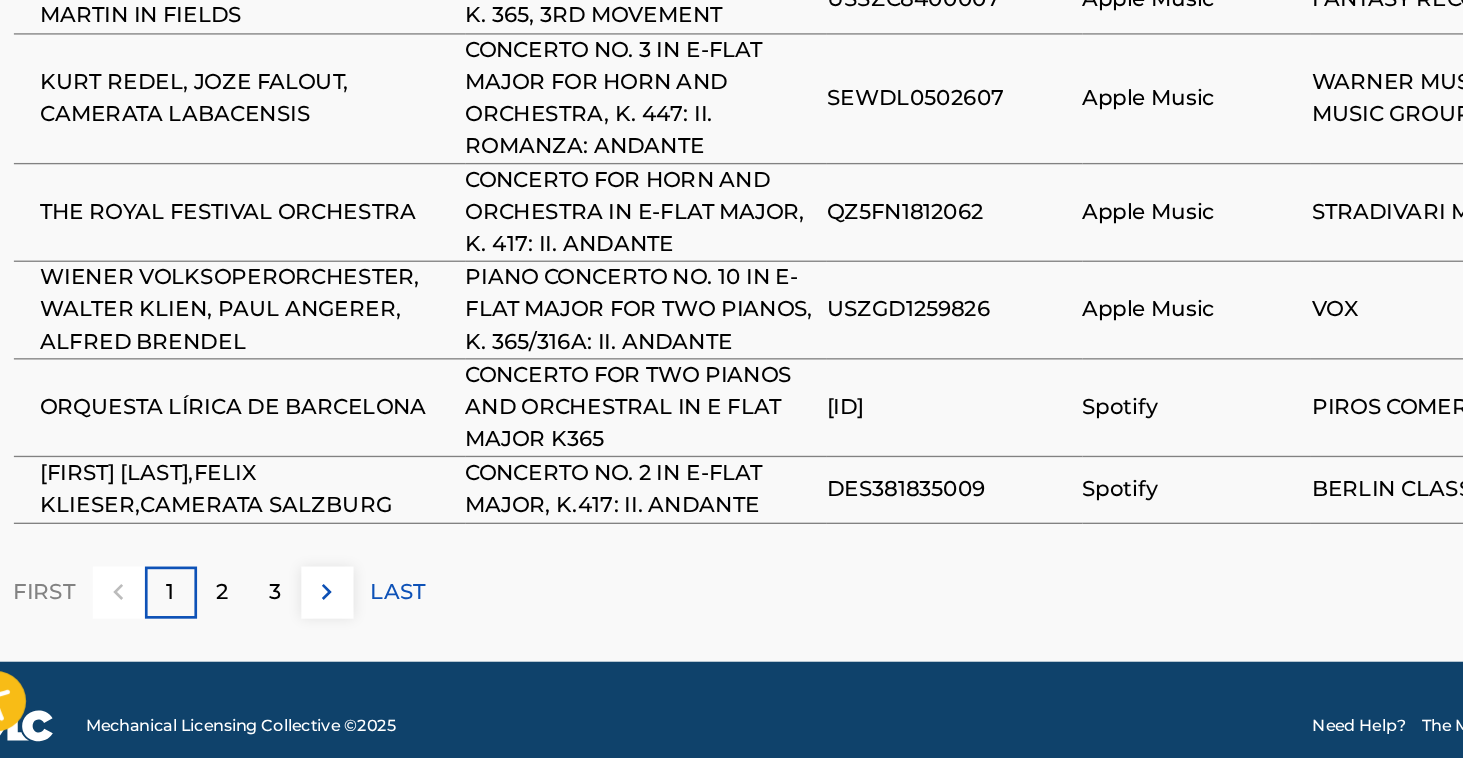 click on "2" at bounding box center [212, 634] 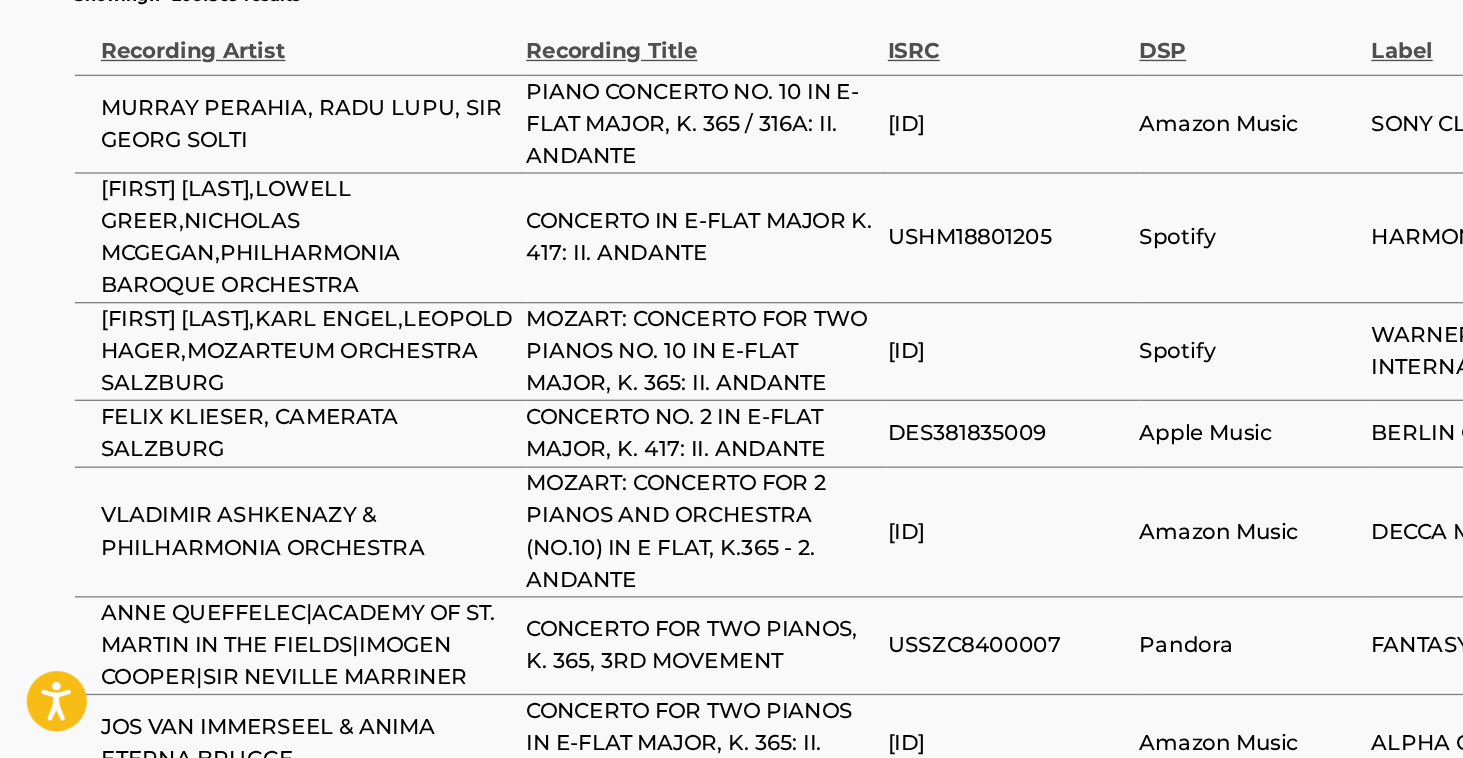 scroll, scrollTop: 1270, scrollLeft: 0, axis: vertical 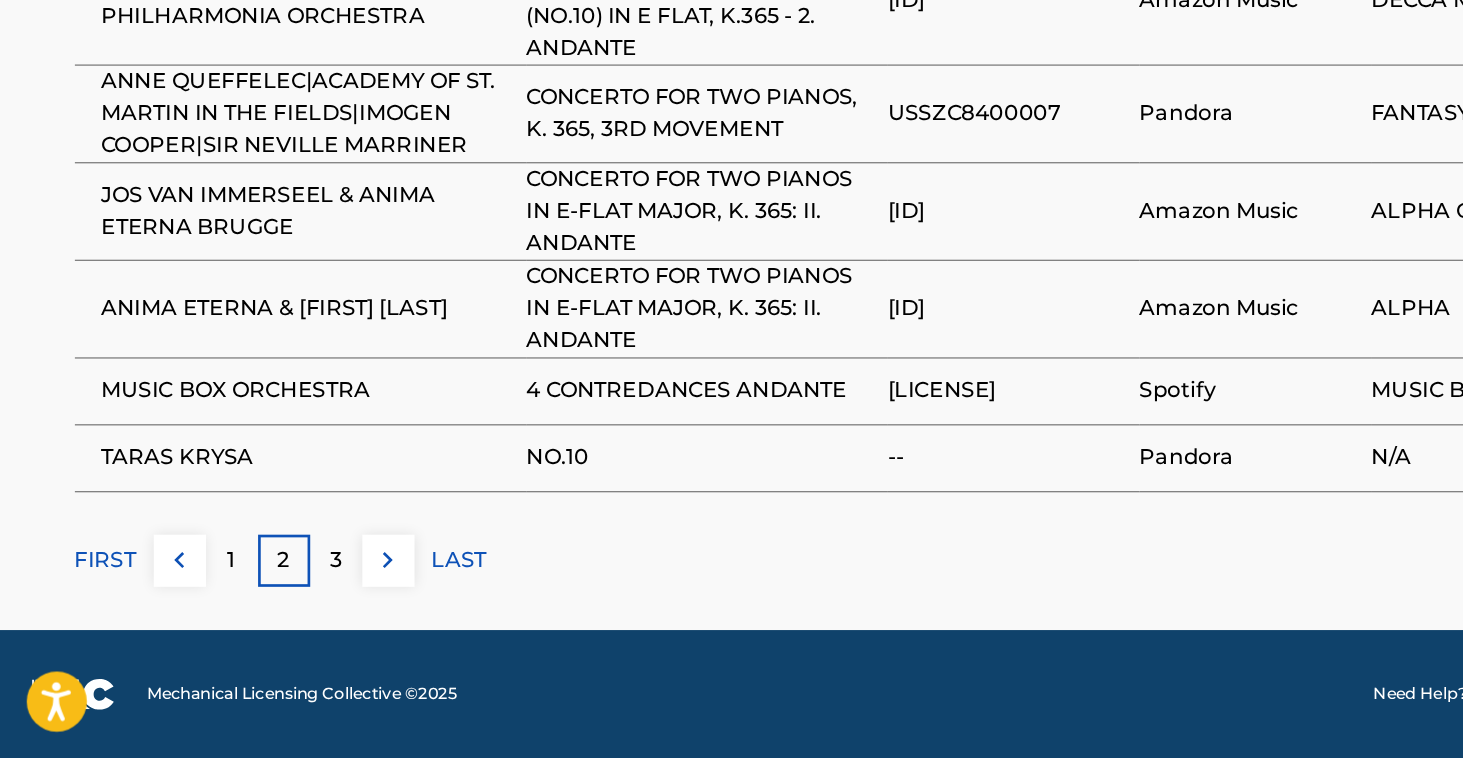 click on "FIRST" at bounding box center [79, 610] 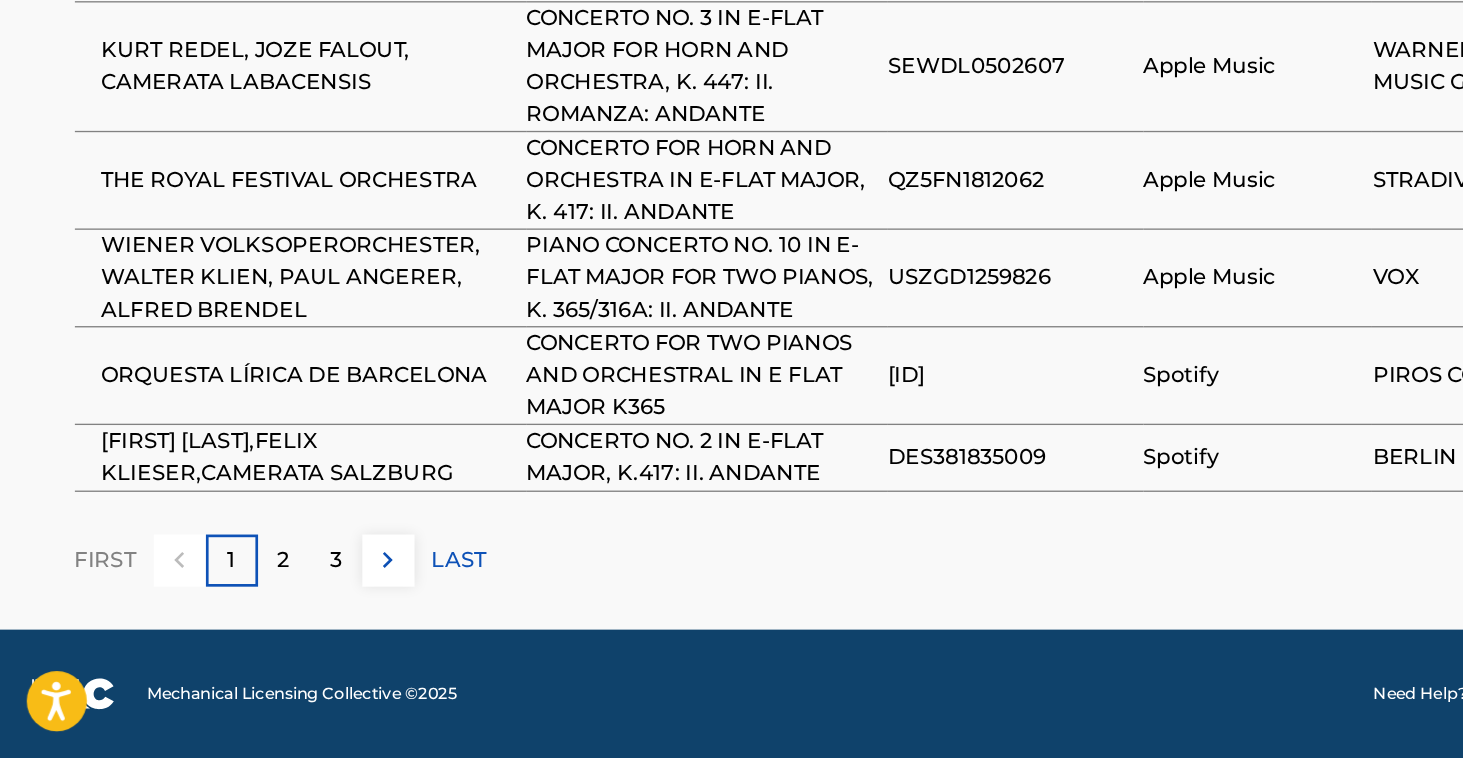 scroll, scrollTop: 1784, scrollLeft: 0, axis: vertical 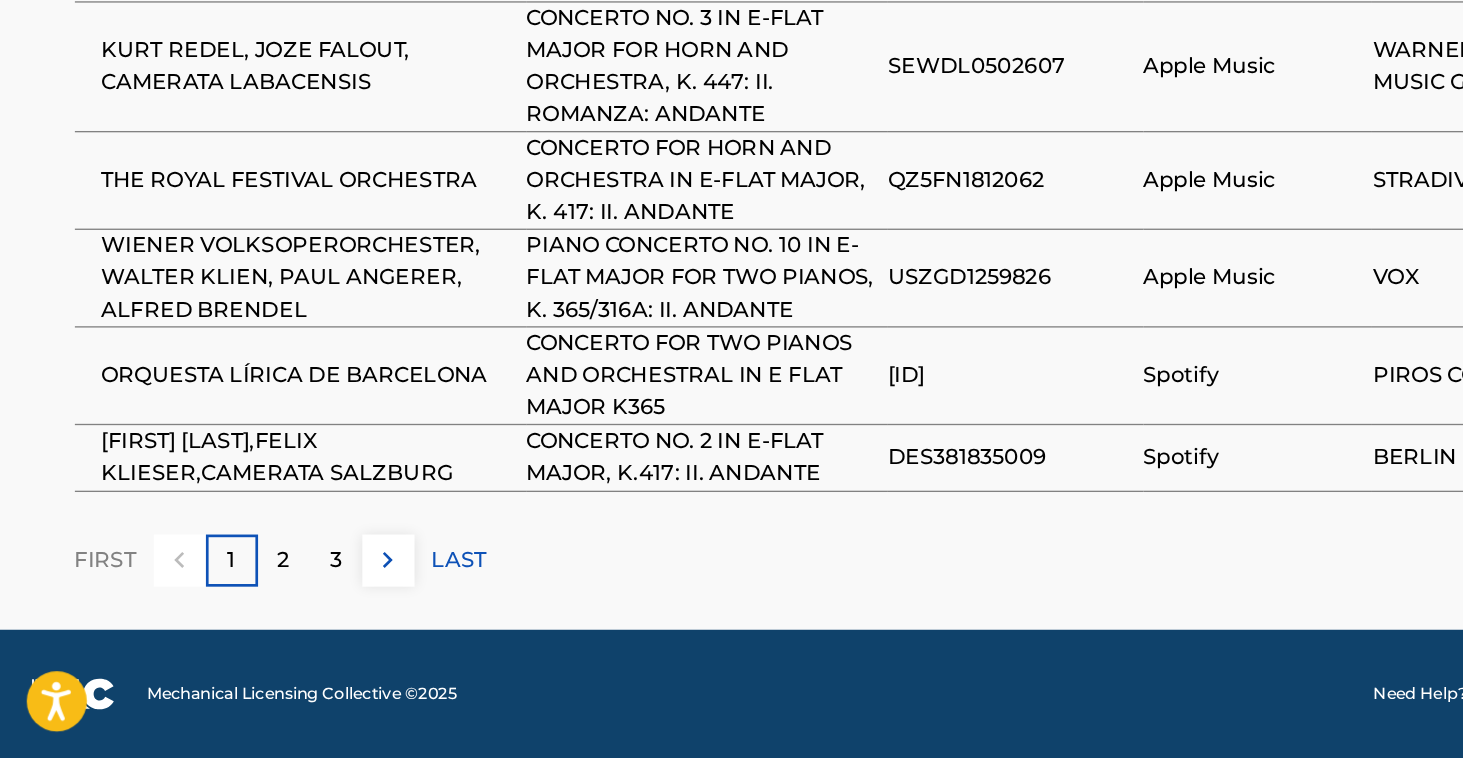 click on "2" at bounding box center [212, 610] 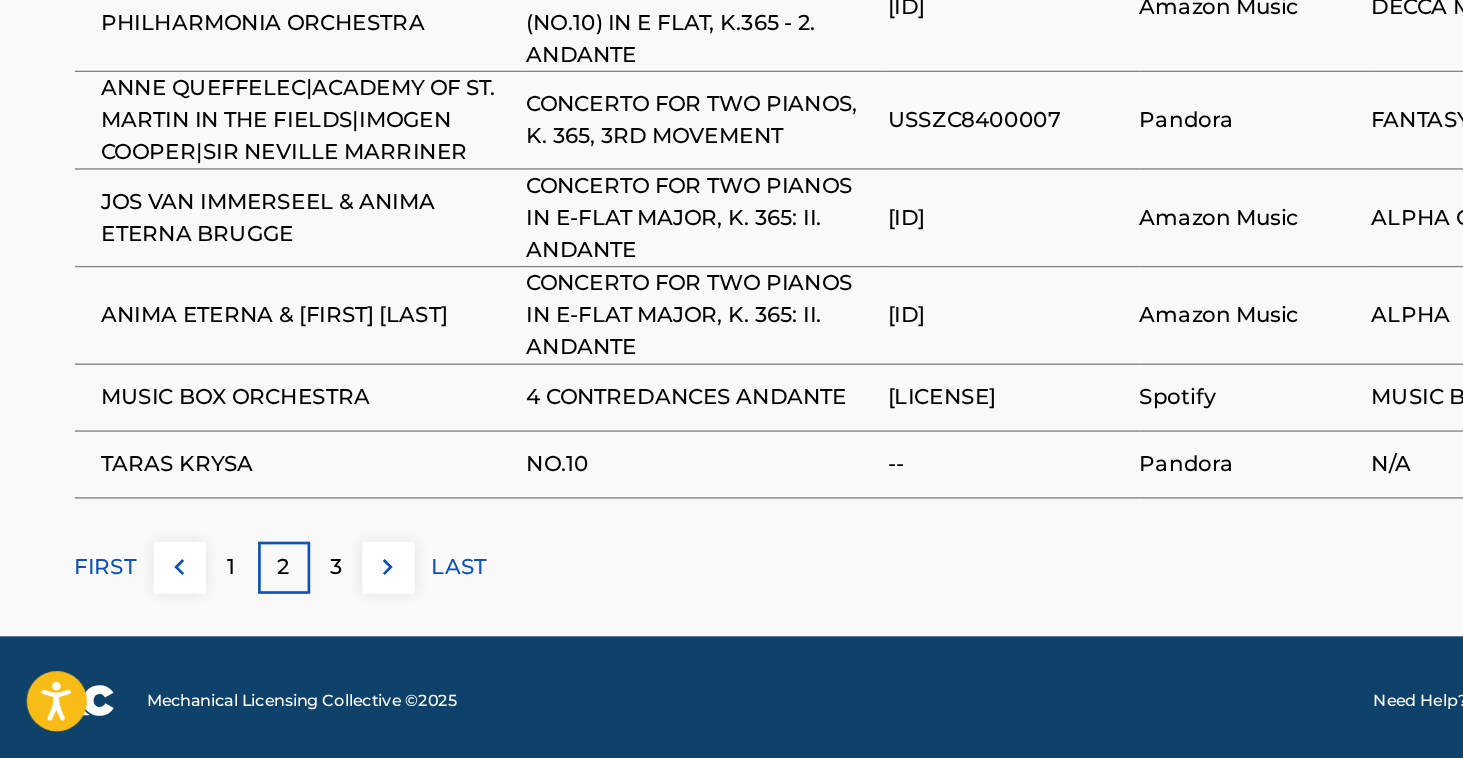scroll, scrollTop: 1664, scrollLeft: 0, axis: vertical 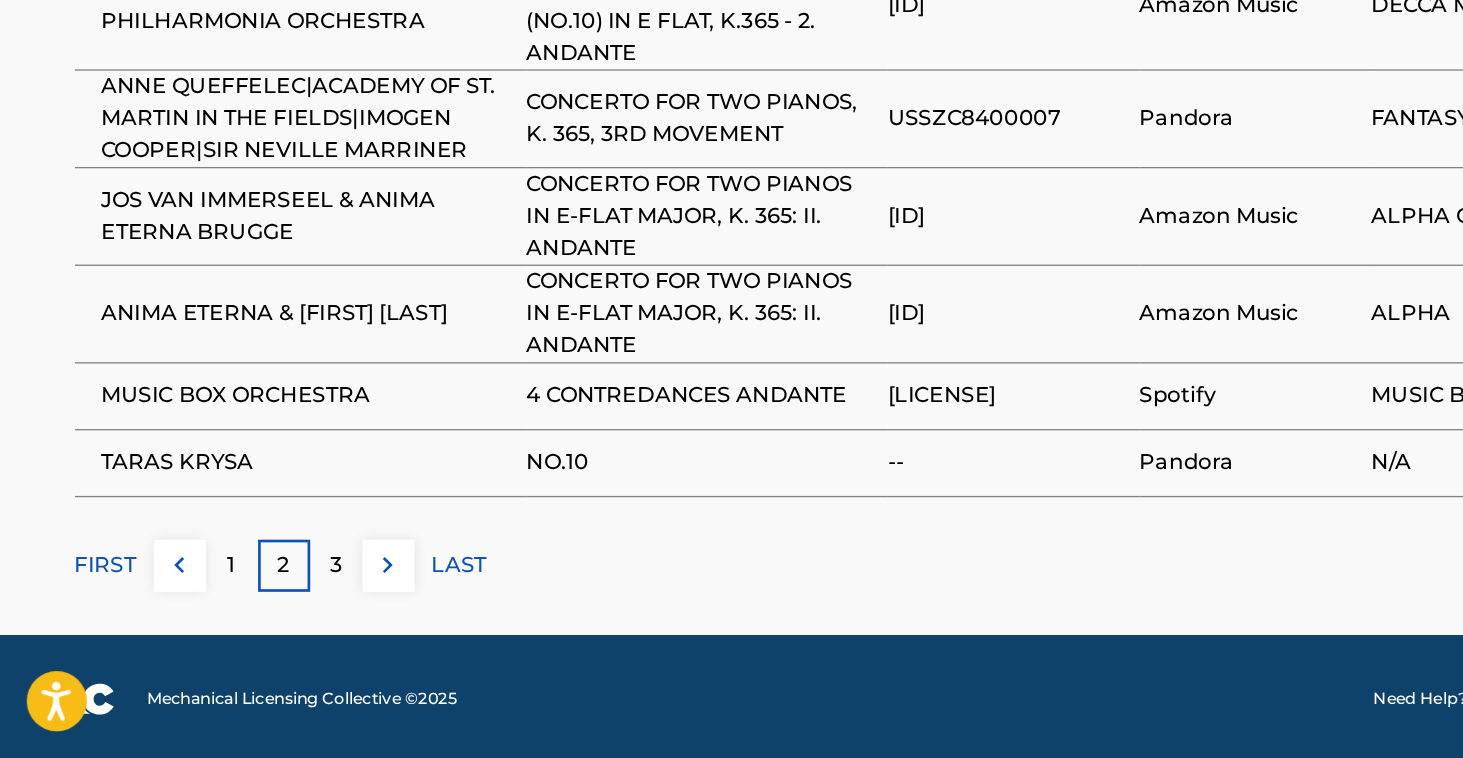 click on "3" at bounding box center (251, 614) 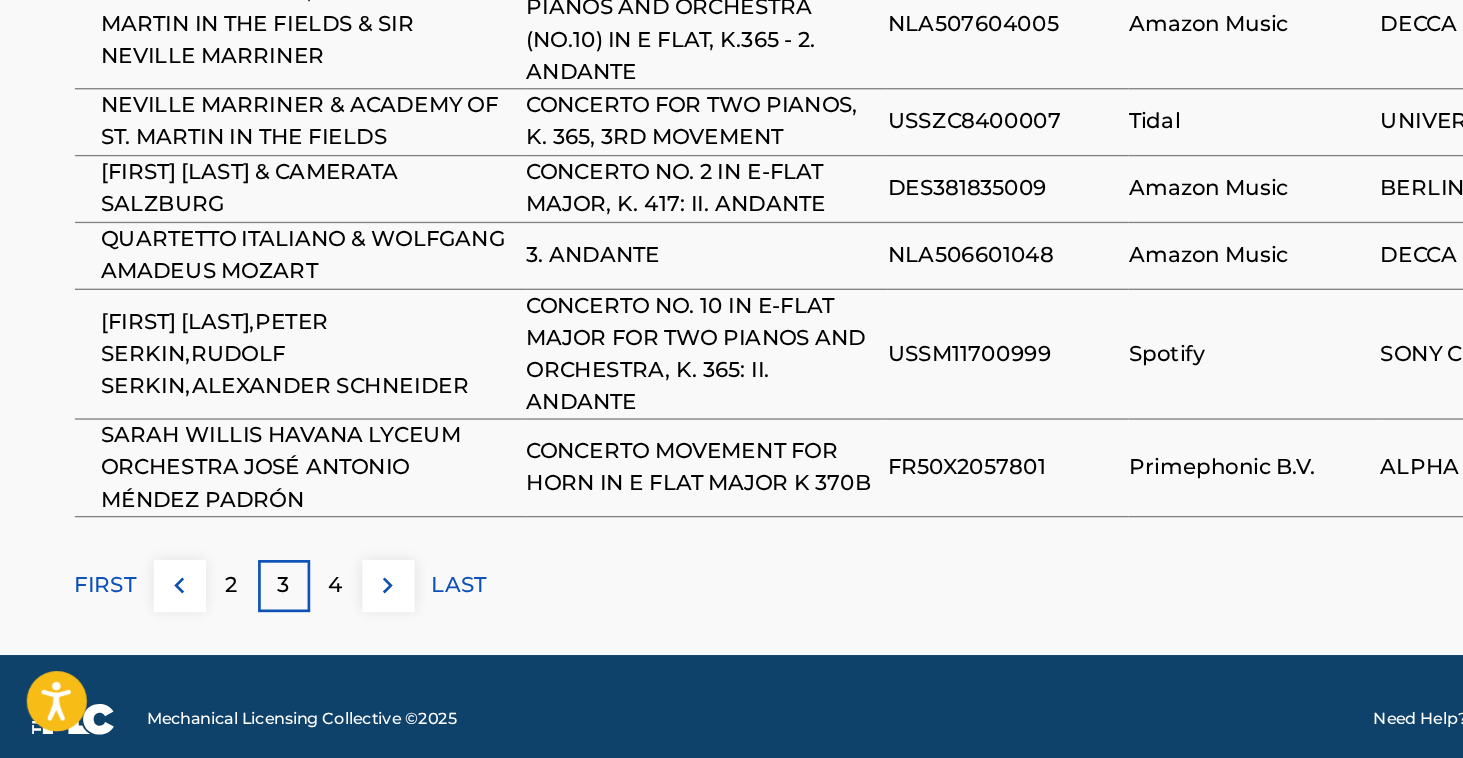 scroll, scrollTop: 1661, scrollLeft: 0, axis: vertical 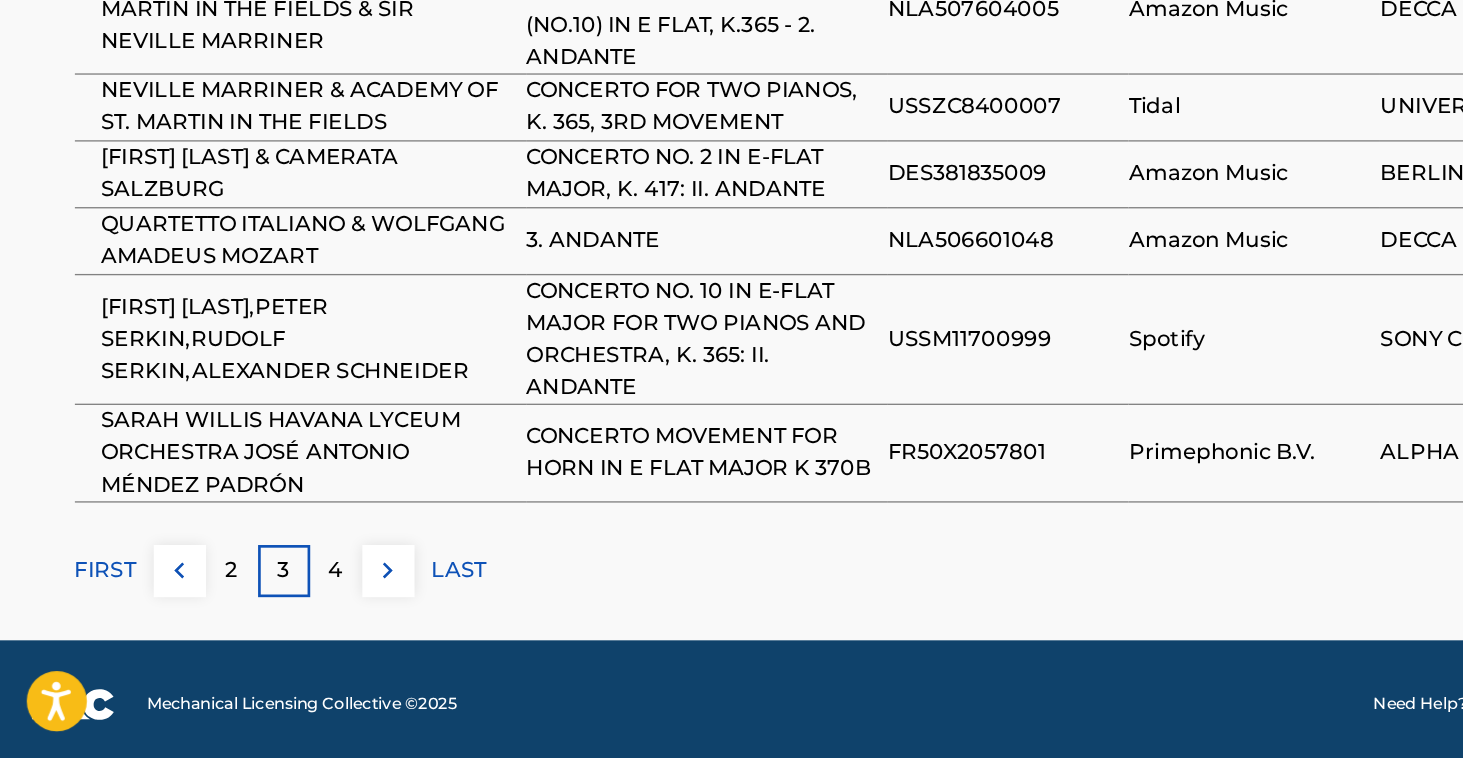 click on "4" at bounding box center [251, 618] 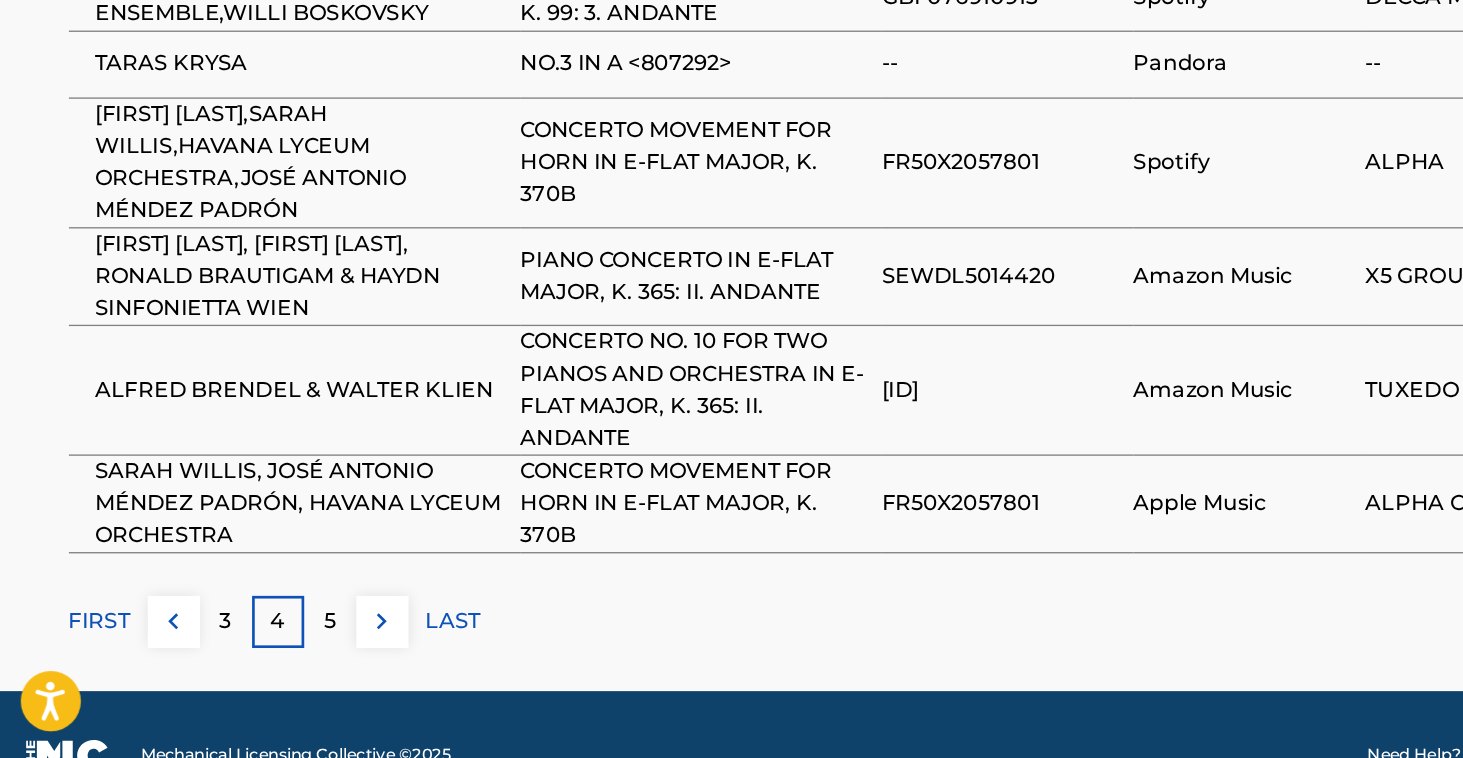 scroll, scrollTop: 1690, scrollLeft: 0, axis: vertical 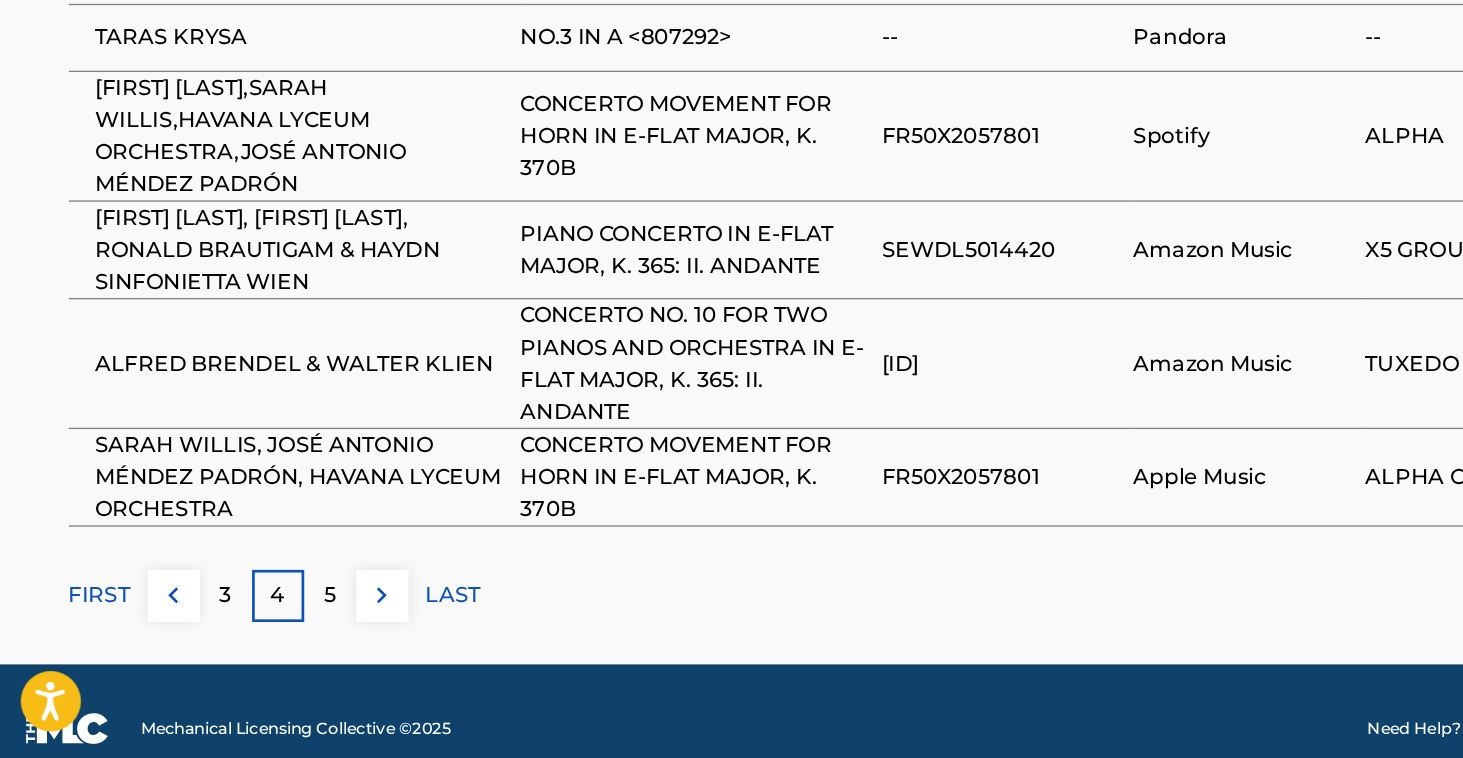 click on "5" at bounding box center (251, 636) 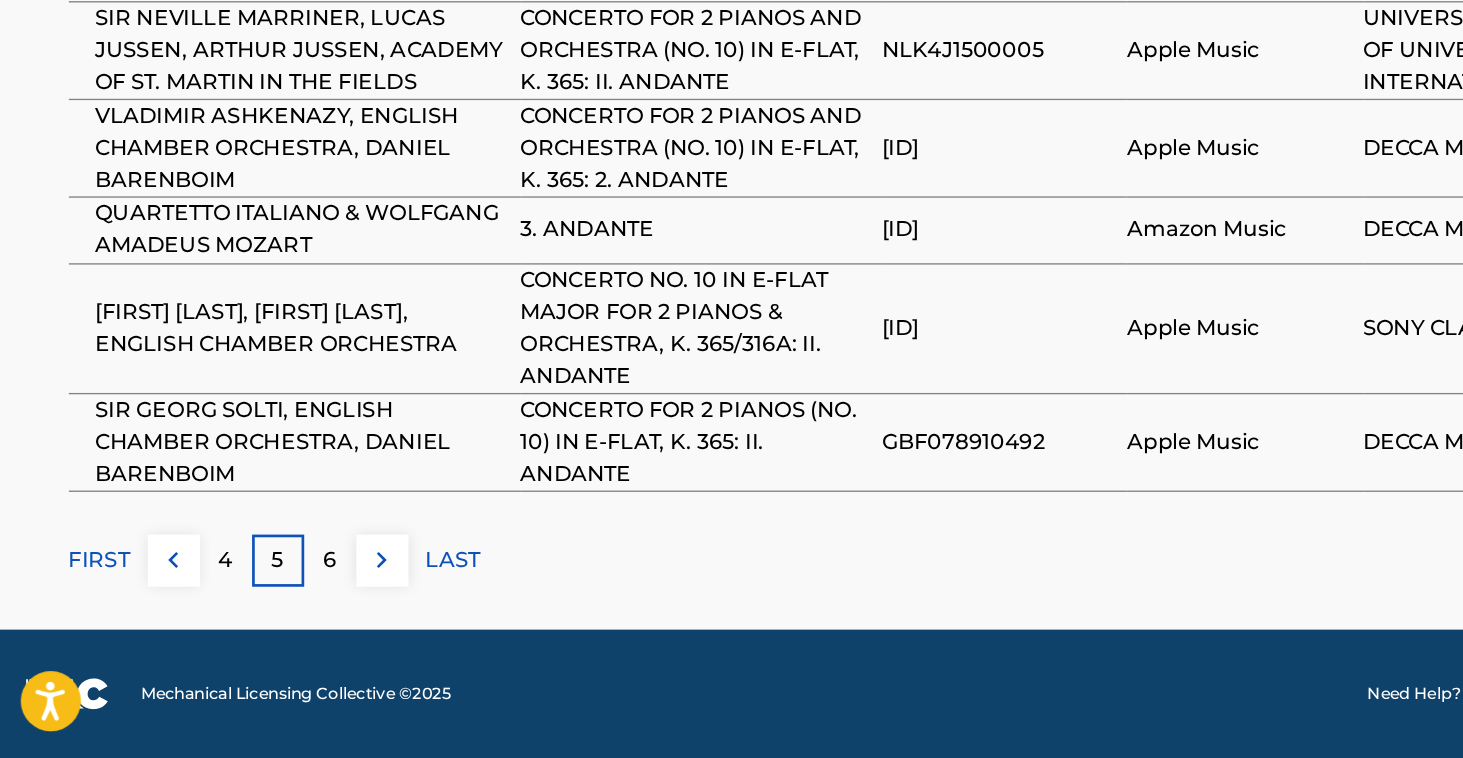 scroll, scrollTop: 1663, scrollLeft: 0, axis: vertical 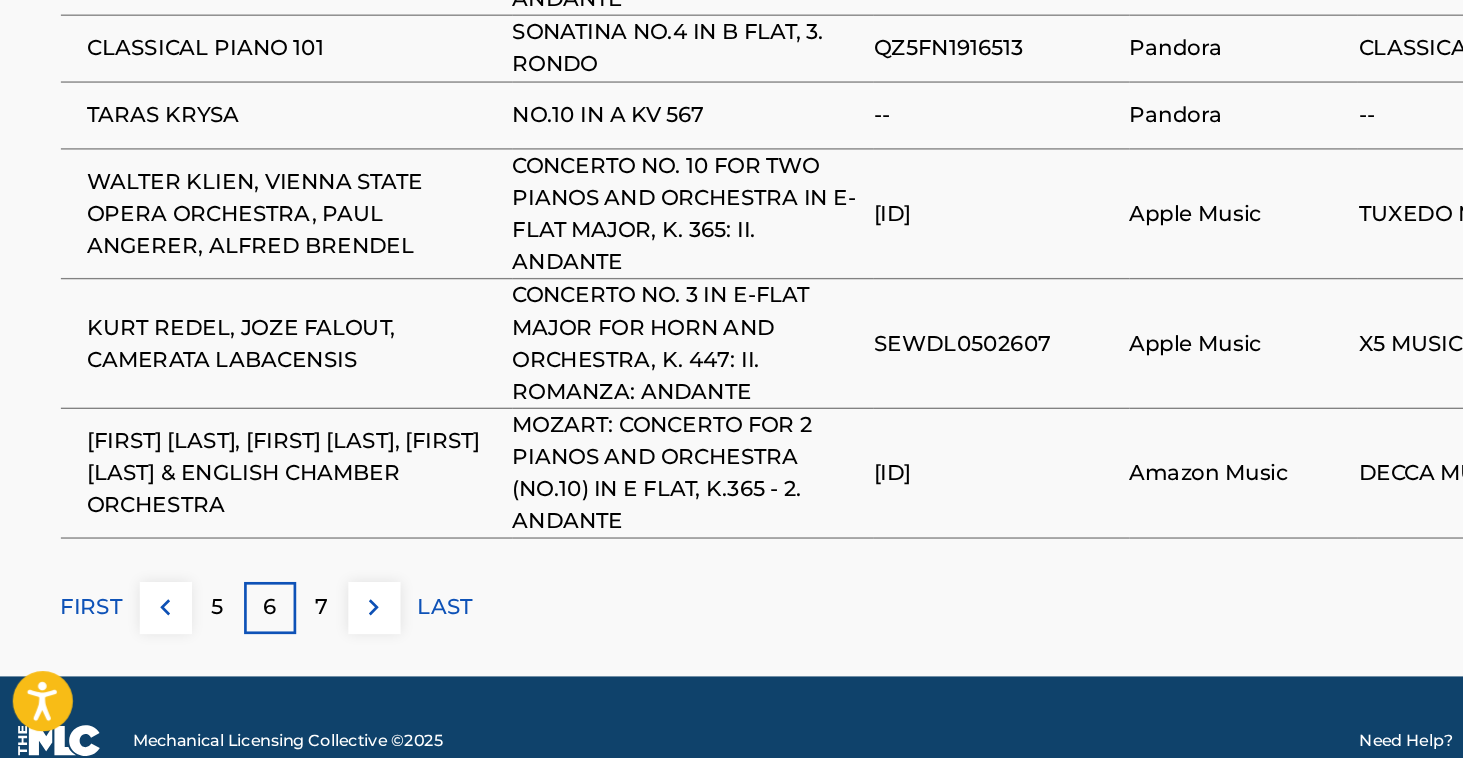 click on "7" at bounding box center (251, 645) 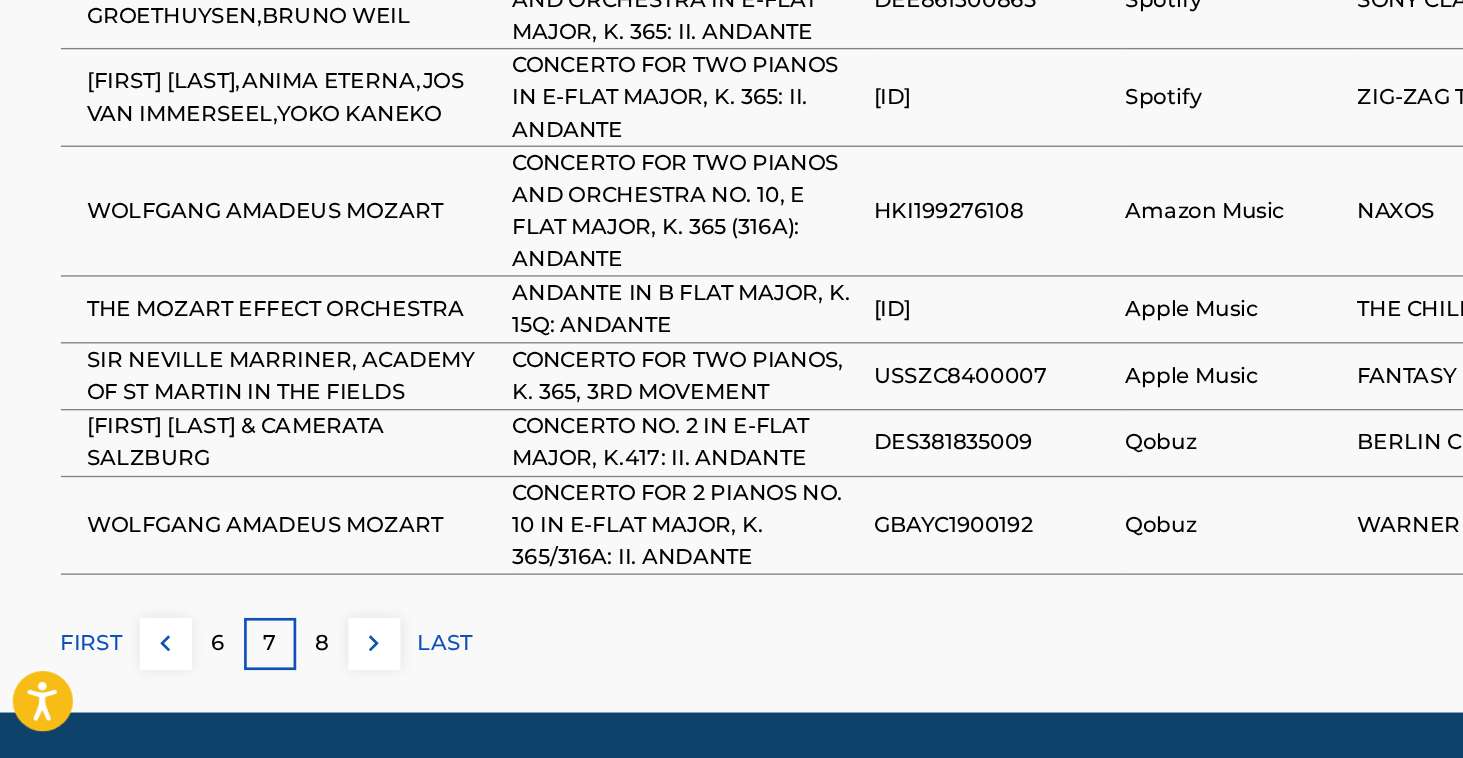 click on "8" at bounding box center (251, 672) 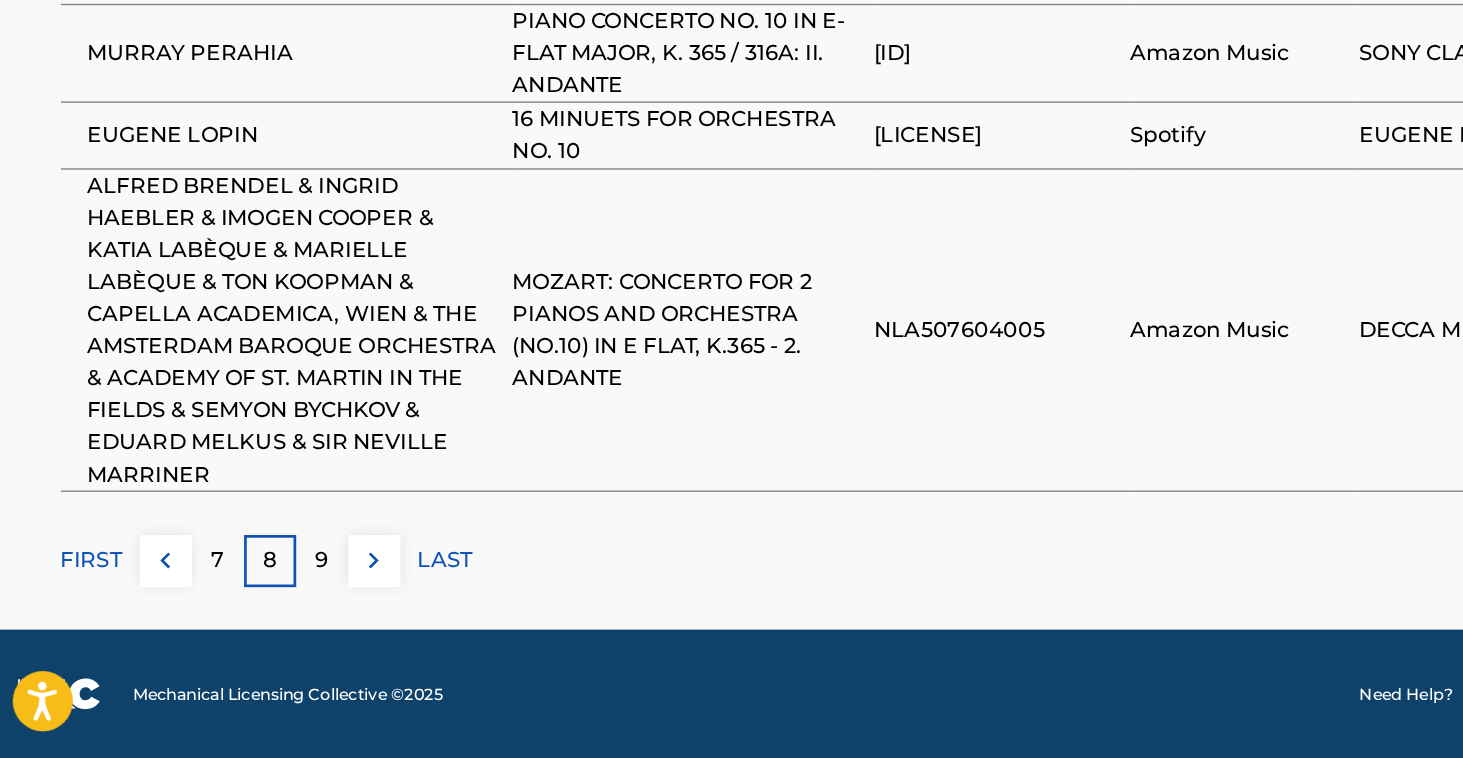 click on "9" at bounding box center [251, 610] 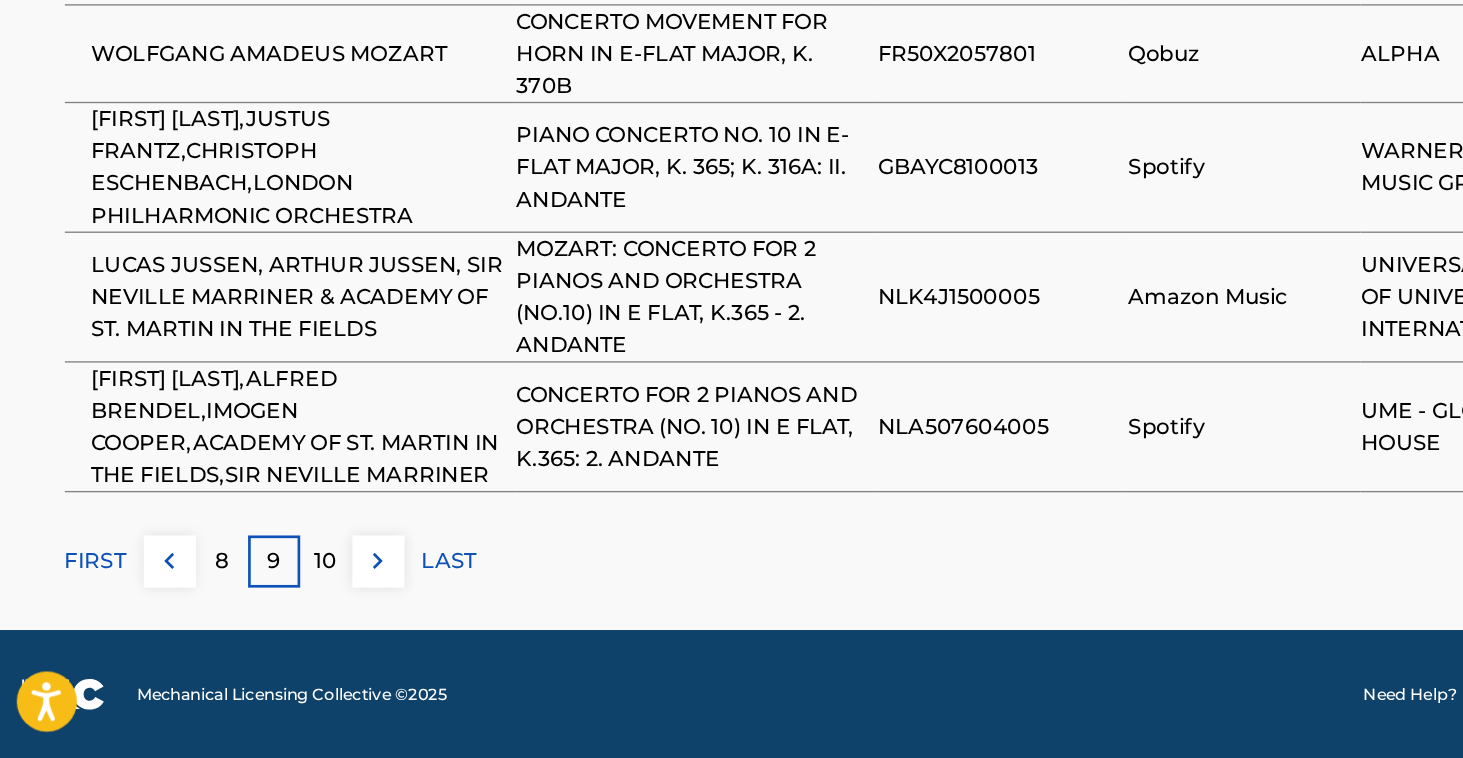 click on "10" at bounding box center [251, 610] 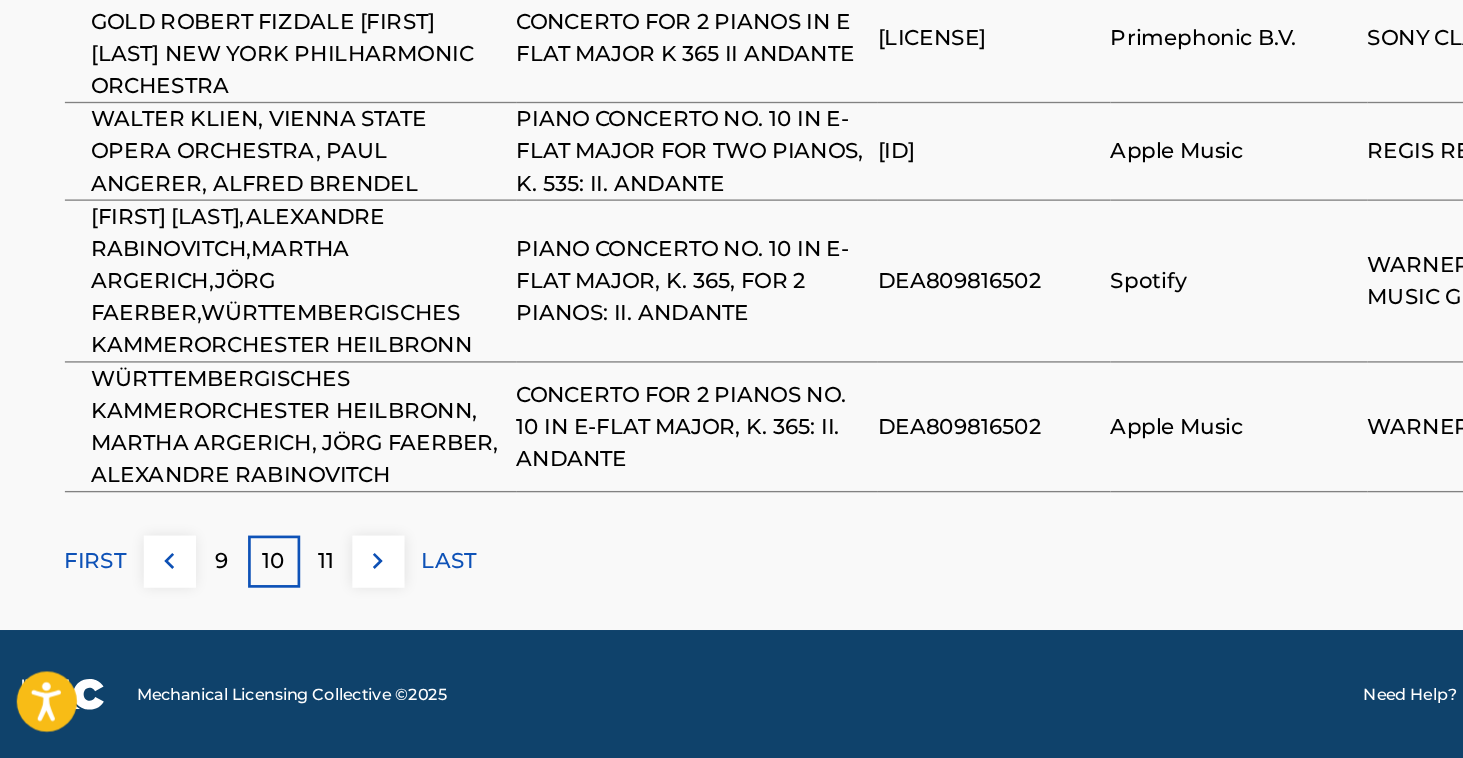 click on "11" at bounding box center [251, 610] 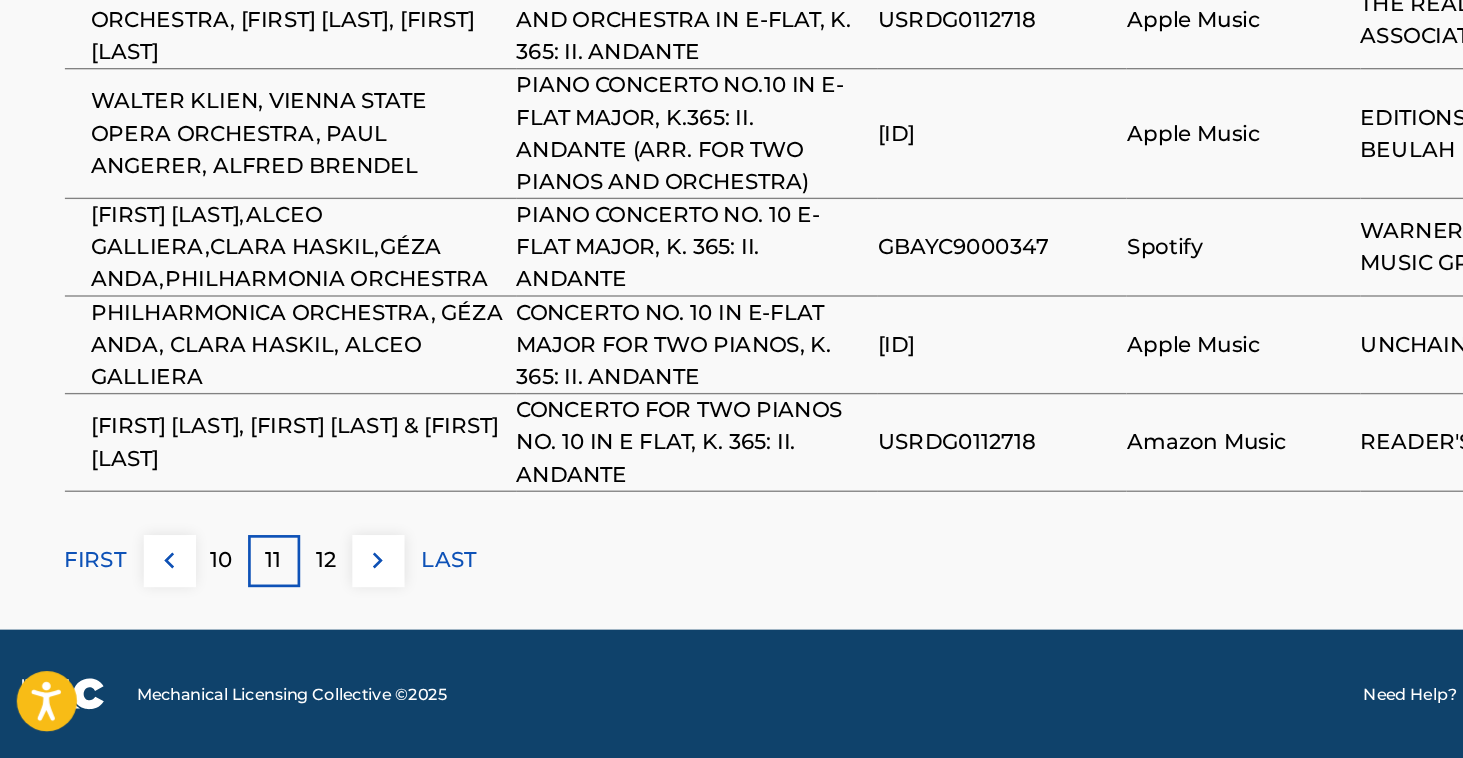 scroll, scrollTop: 1831, scrollLeft: 0, axis: vertical 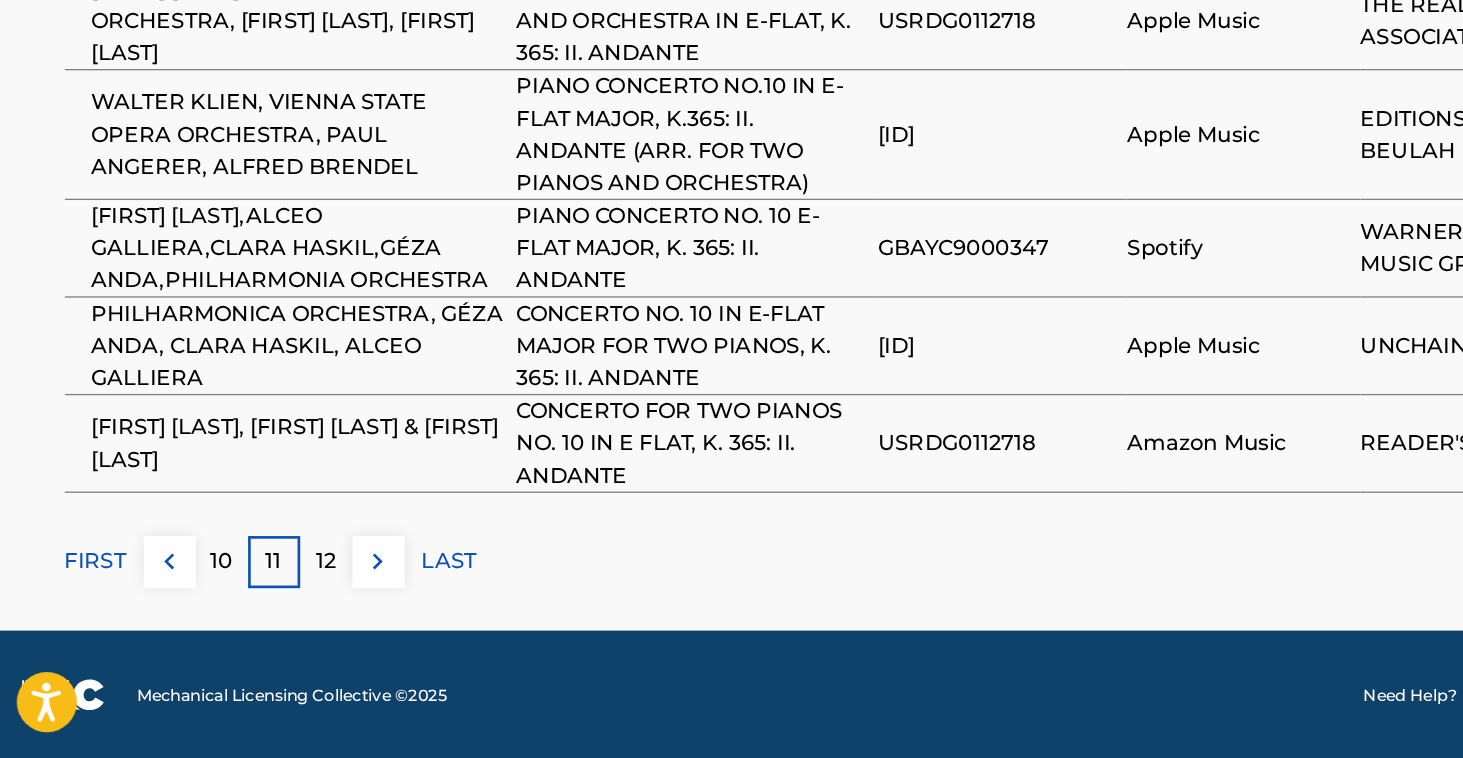 click on "FIRST" at bounding box center (79, 610) 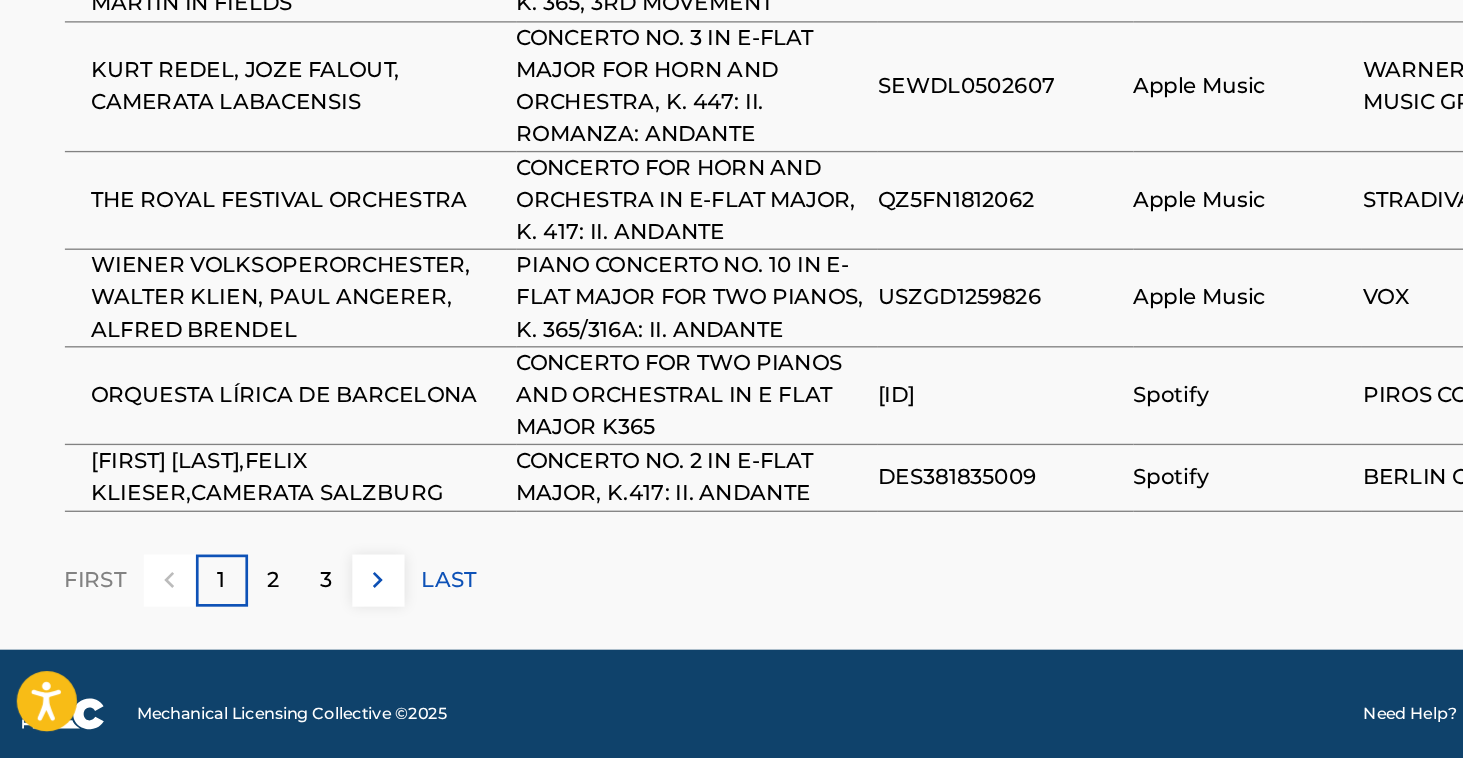 scroll, scrollTop: 1701, scrollLeft: 0, axis: vertical 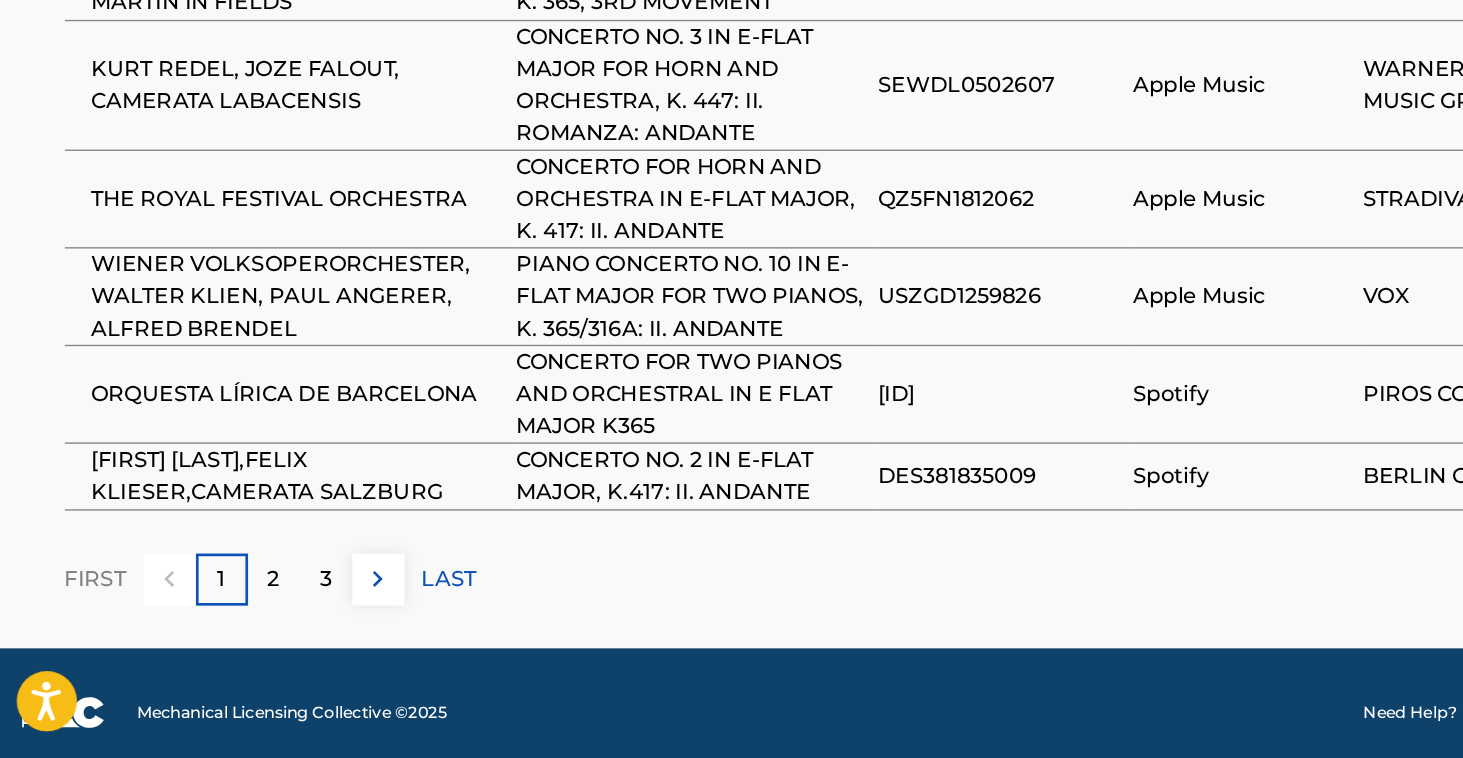 click on "2" at bounding box center (212, 624) 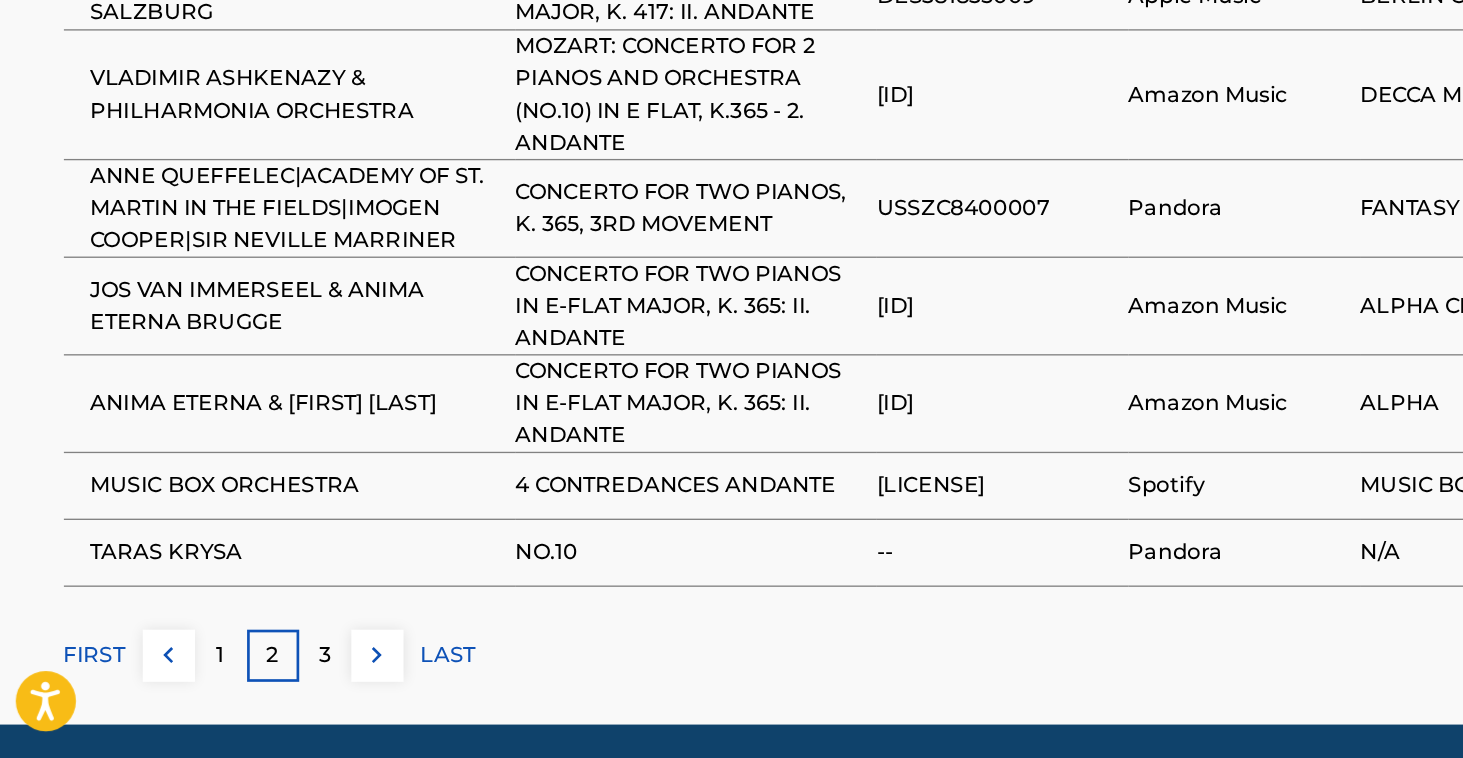 scroll, scrollTop: 1603, scrollLeft: 0, axis: vertical 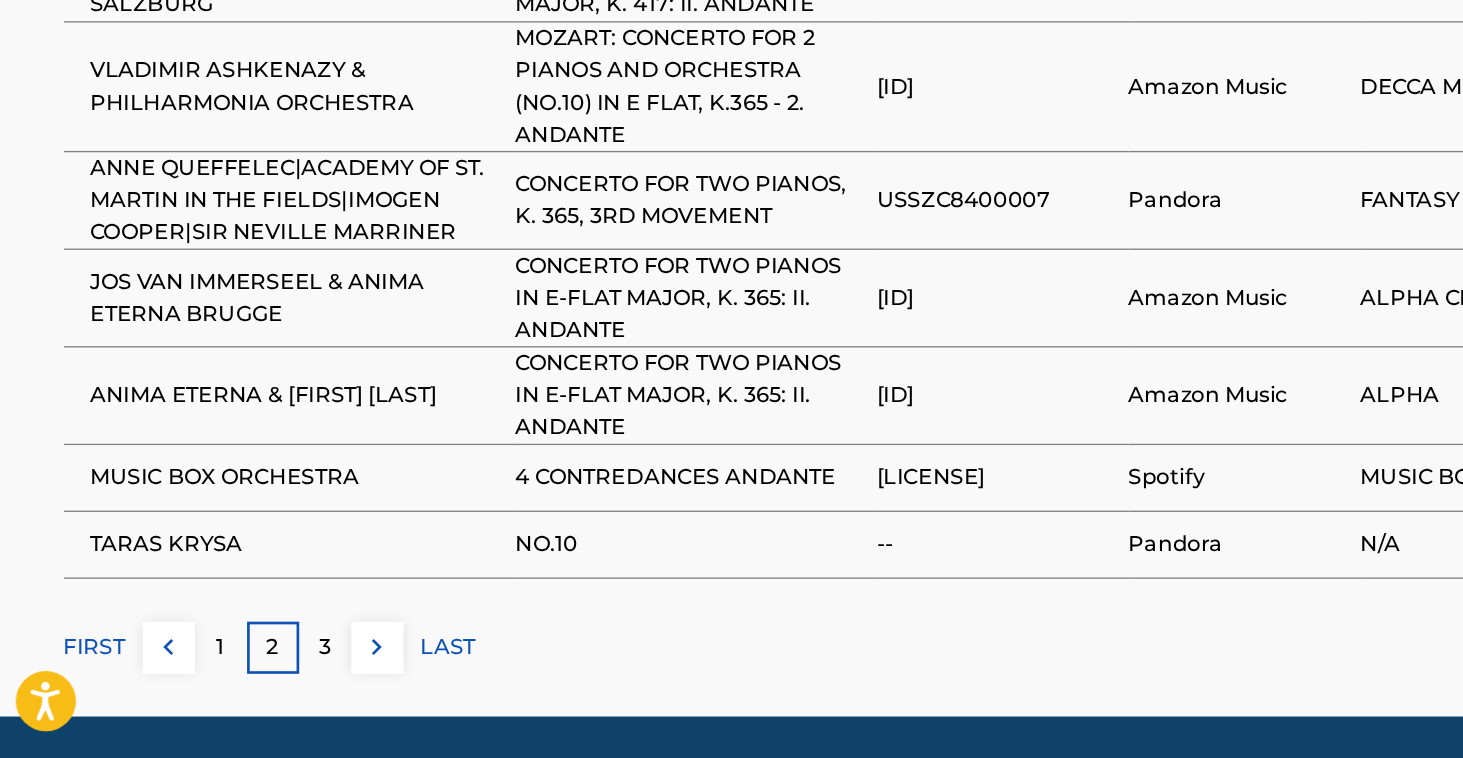 click on "3" at bounding box center [251, 675] 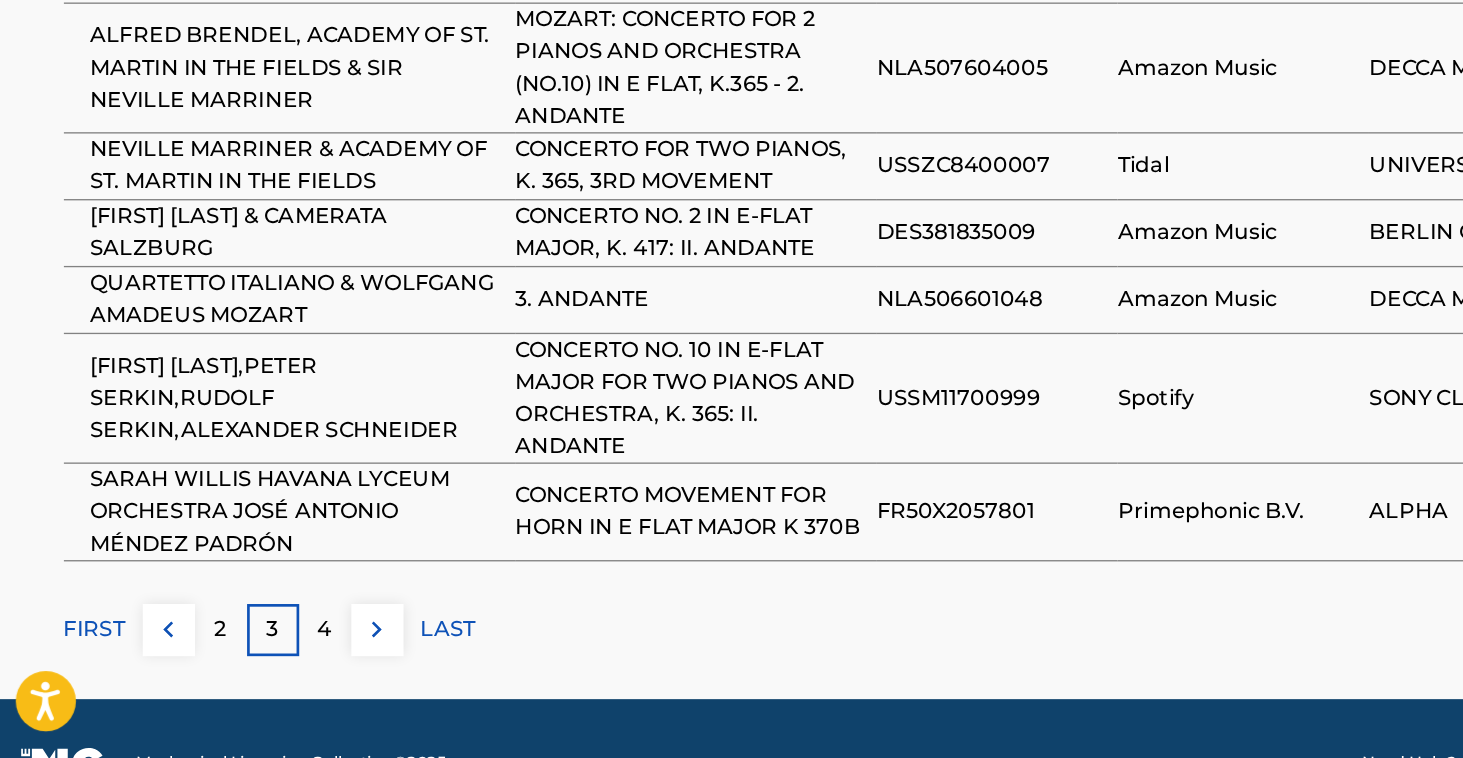 click on "4" at bounding box center [251, 662] 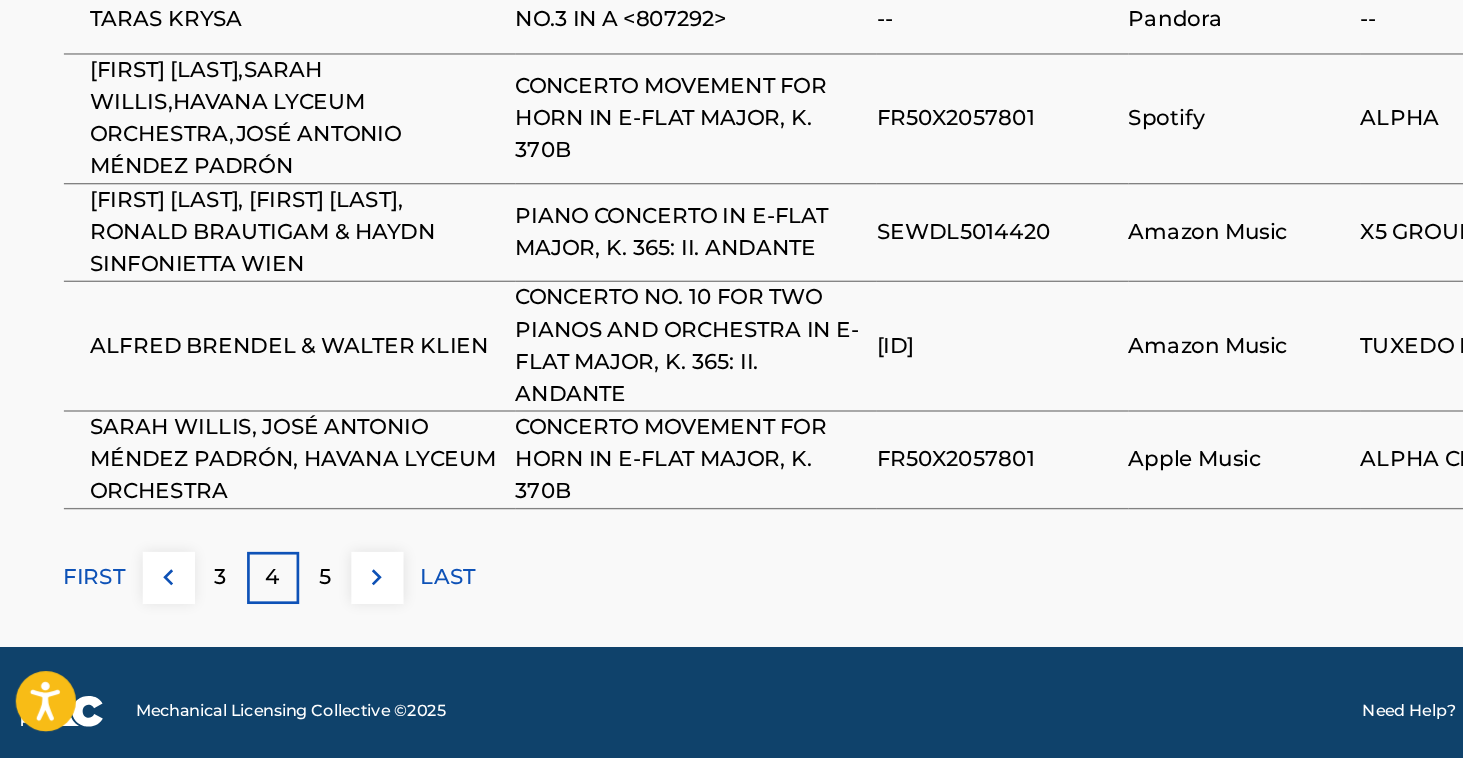 scroll, scrollTop: 1711, scrollLeft: 0, axis: vertical 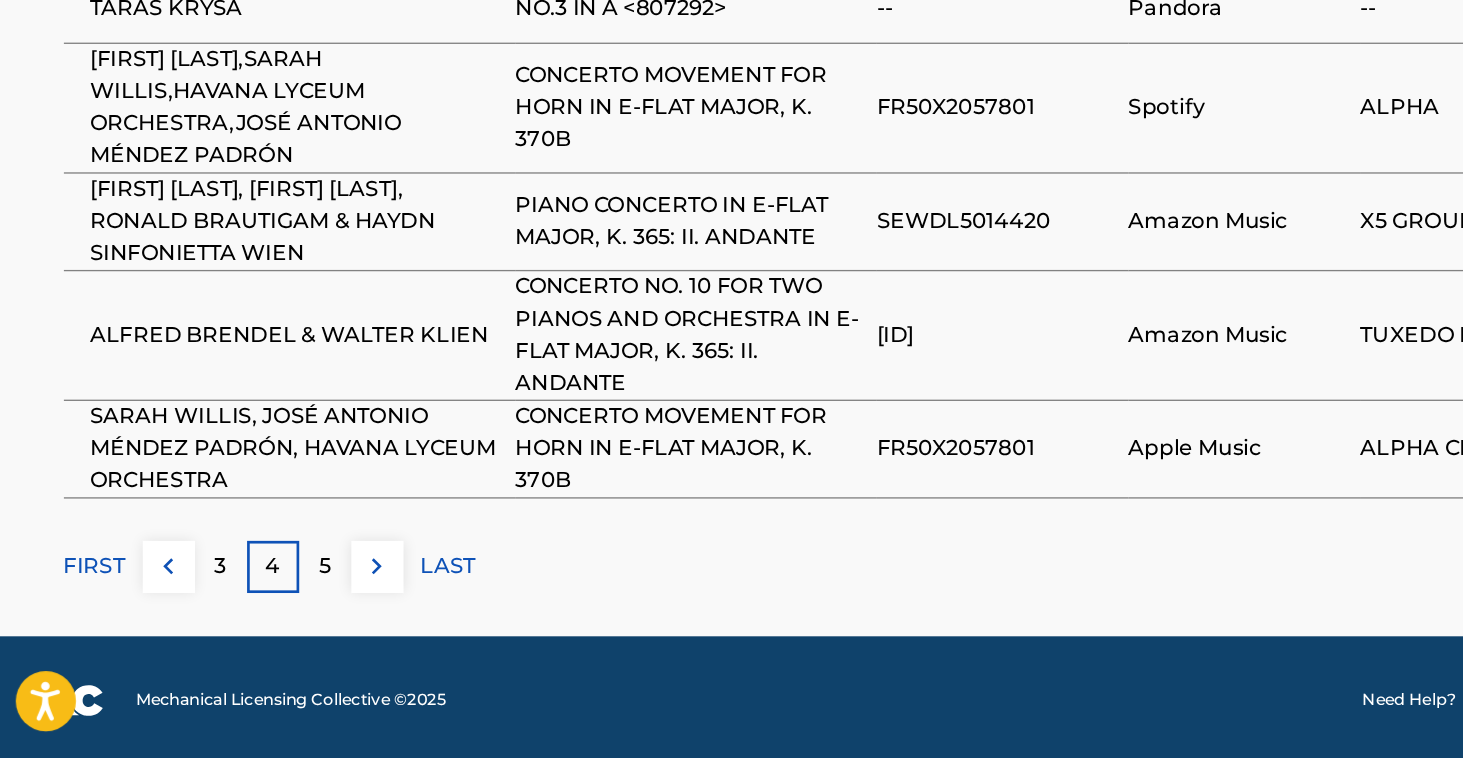 click on "5" at bounding box center [251, 615] 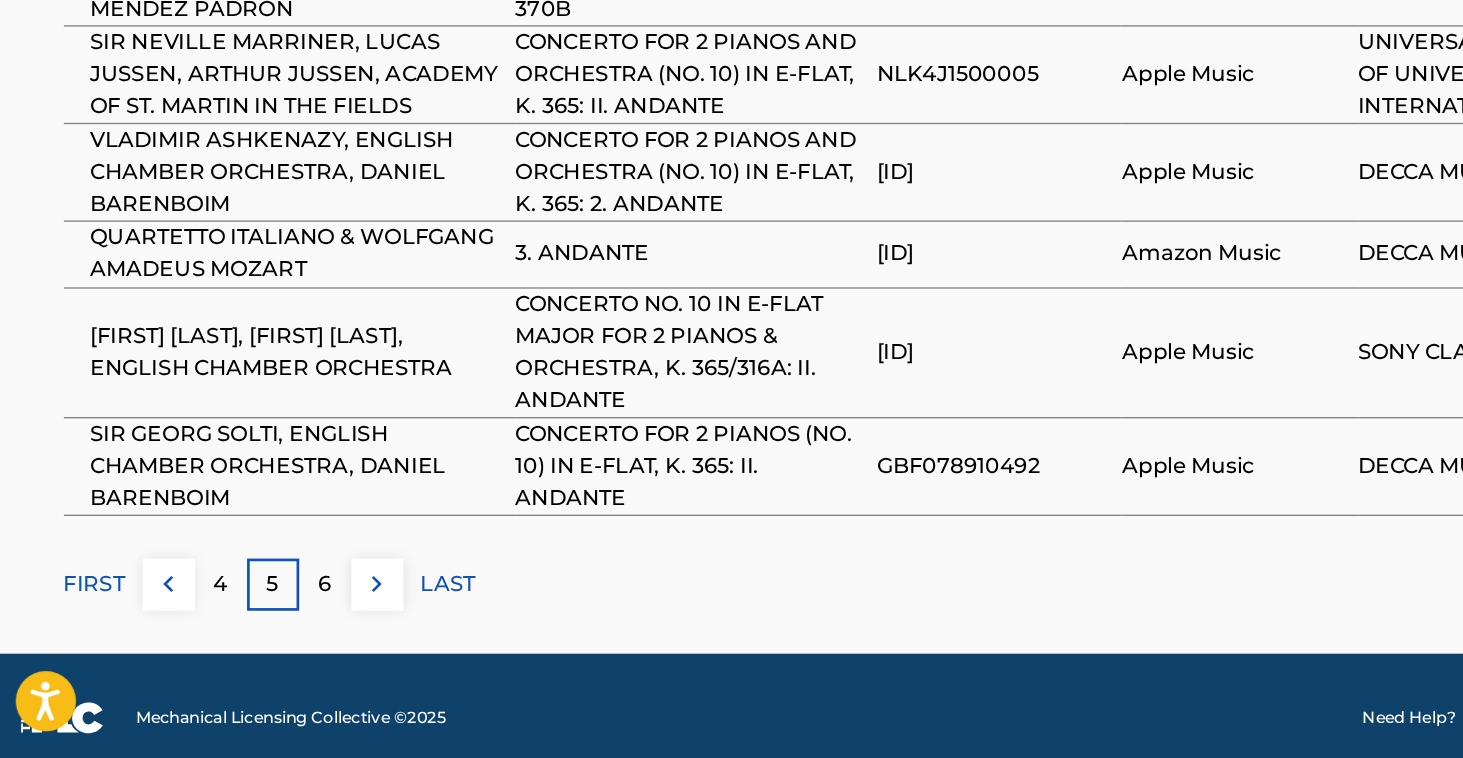 scroll, scrollTop: 1630, scrollLeft: 0, axis: vertical 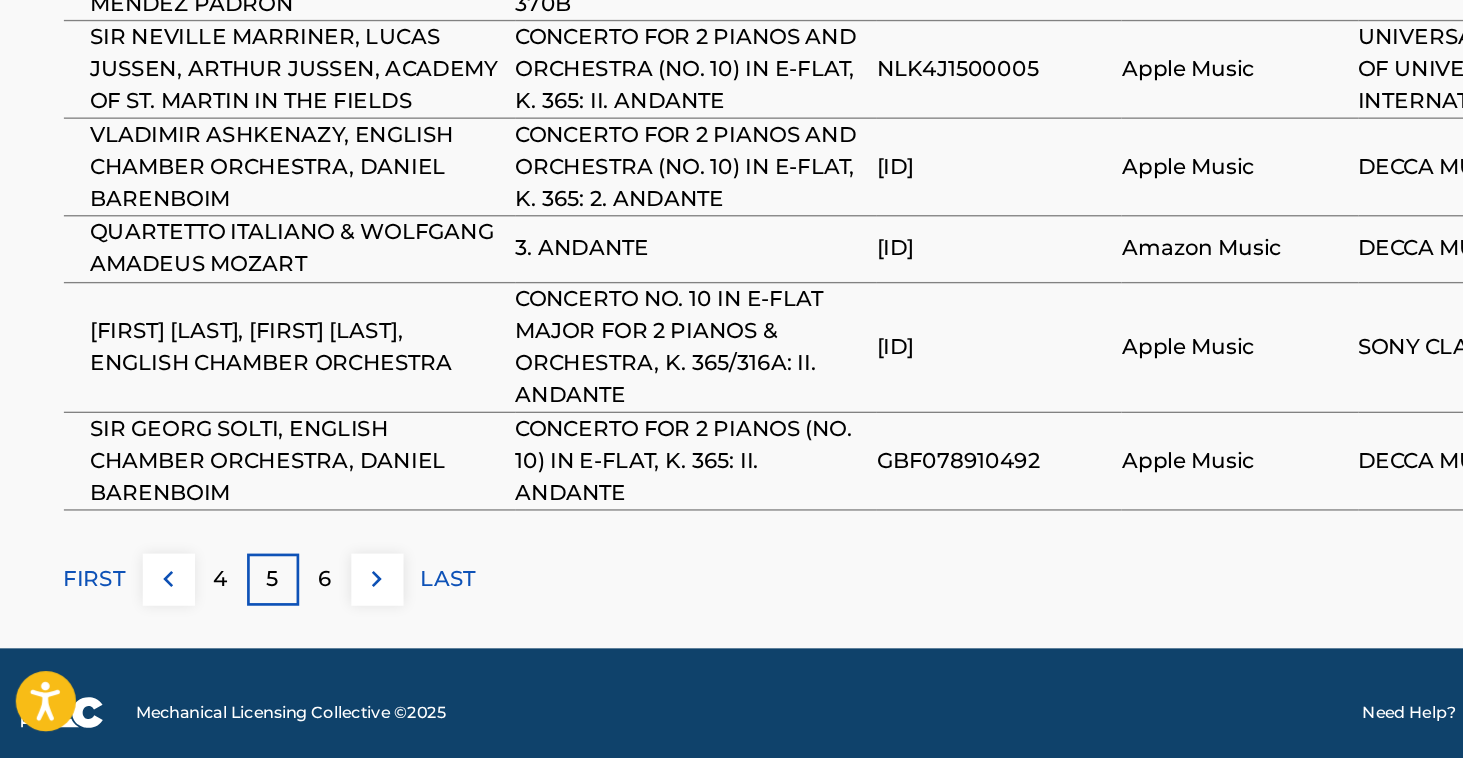click on "6" at bounding box center (251, 624) 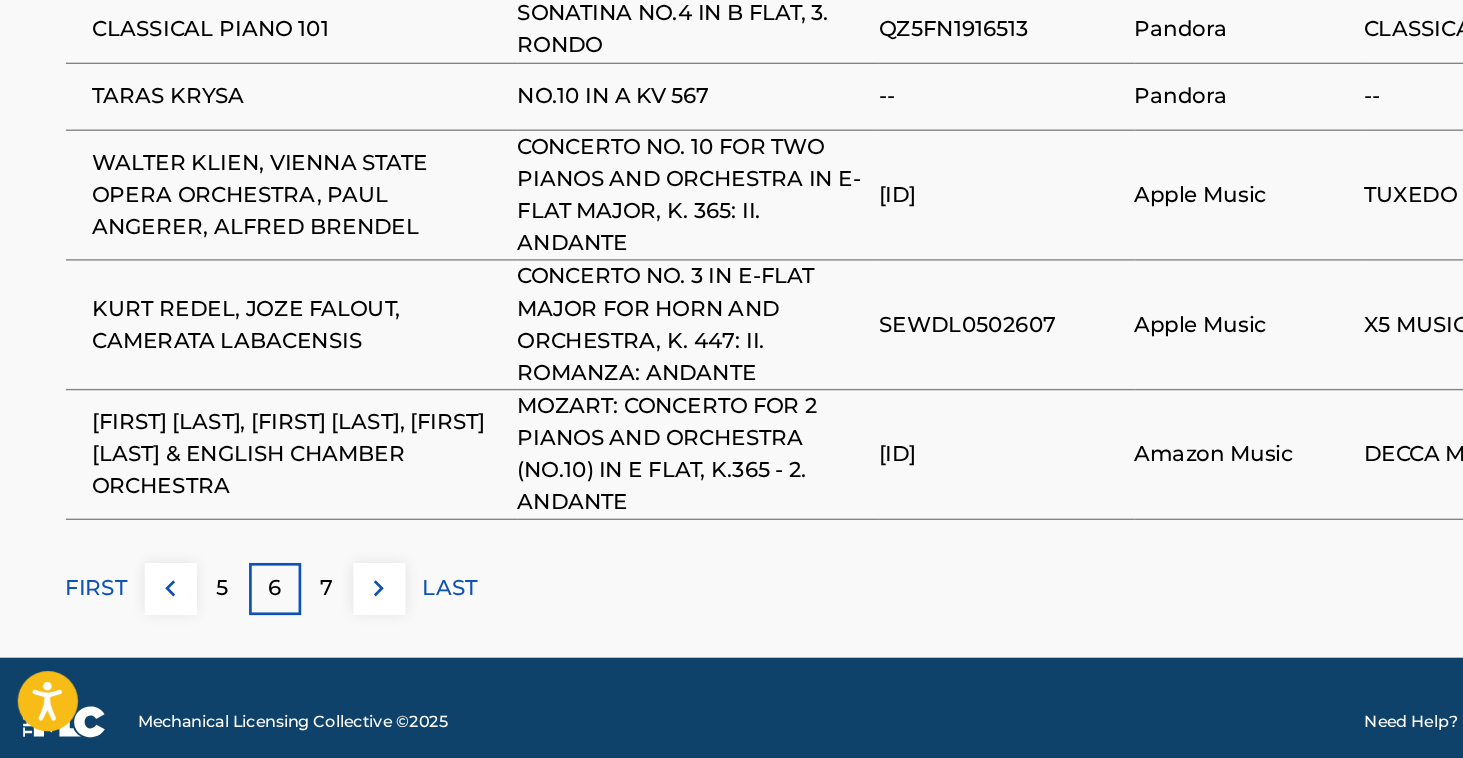 click on "7" at bounding box center [251, 631] 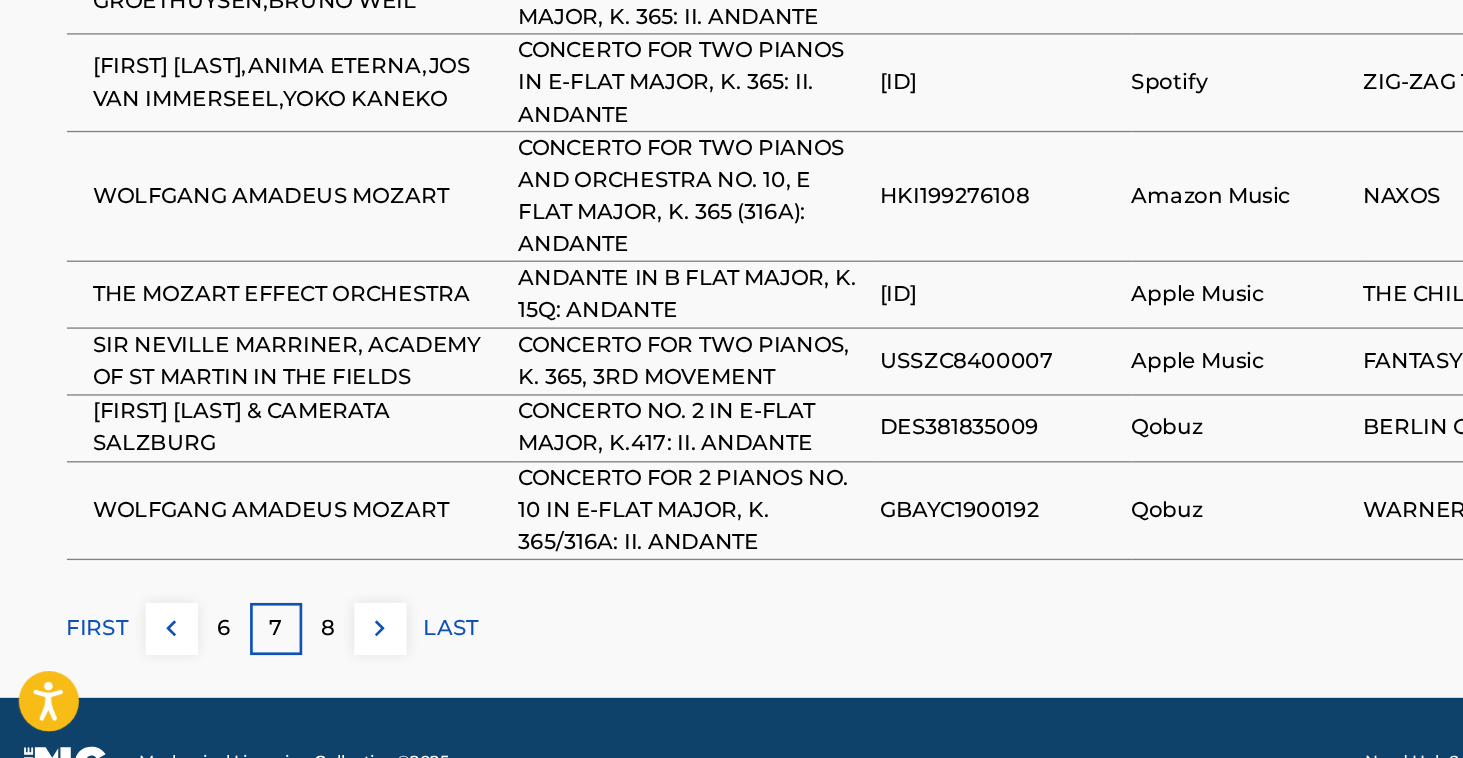 click on "8" at bounding box center (251, 661) 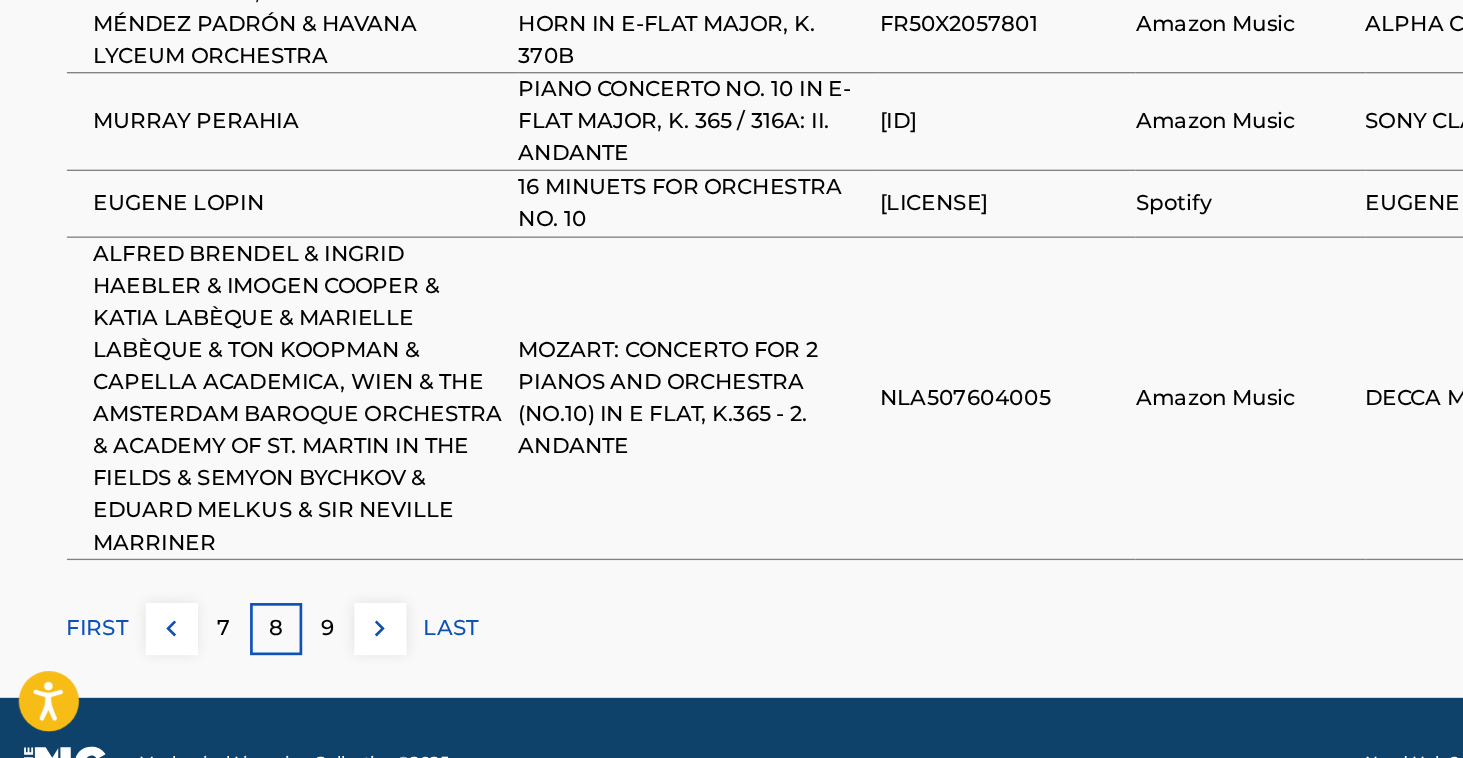 click on "9" at bounding box center (251, 661) 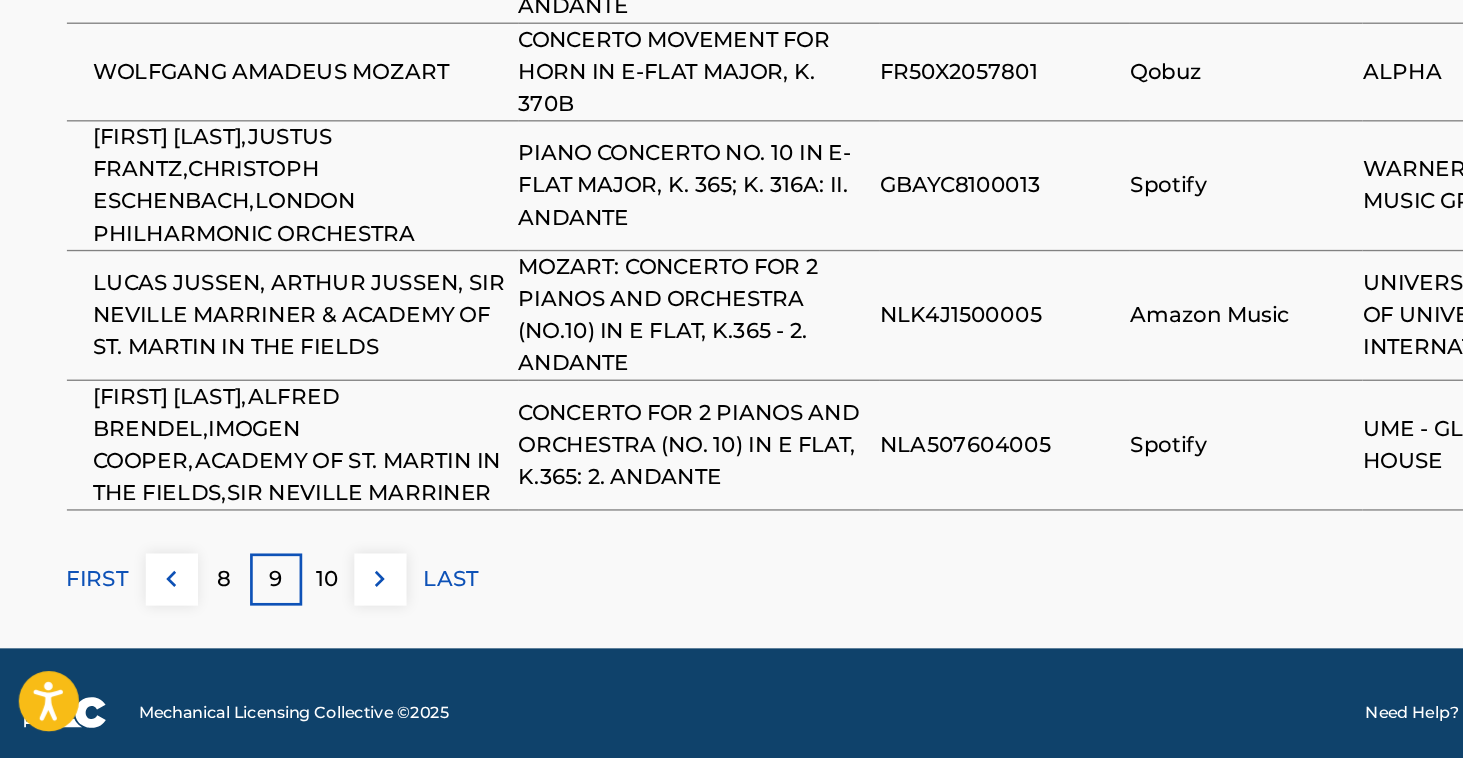 scroll, scrollTop: 1794, scrollLeft: 0, axis: vertical 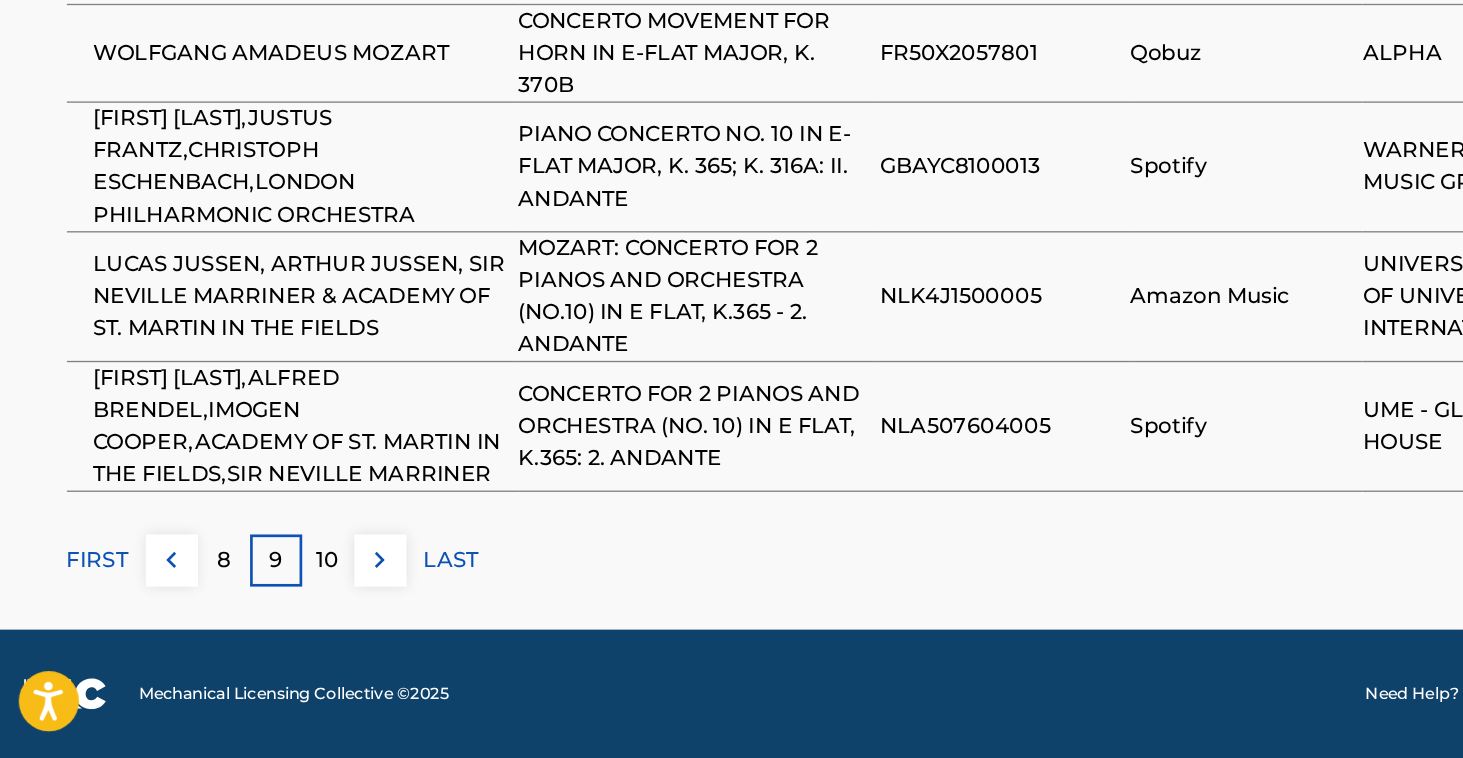 click on "10" at bounding box center [251, 610] 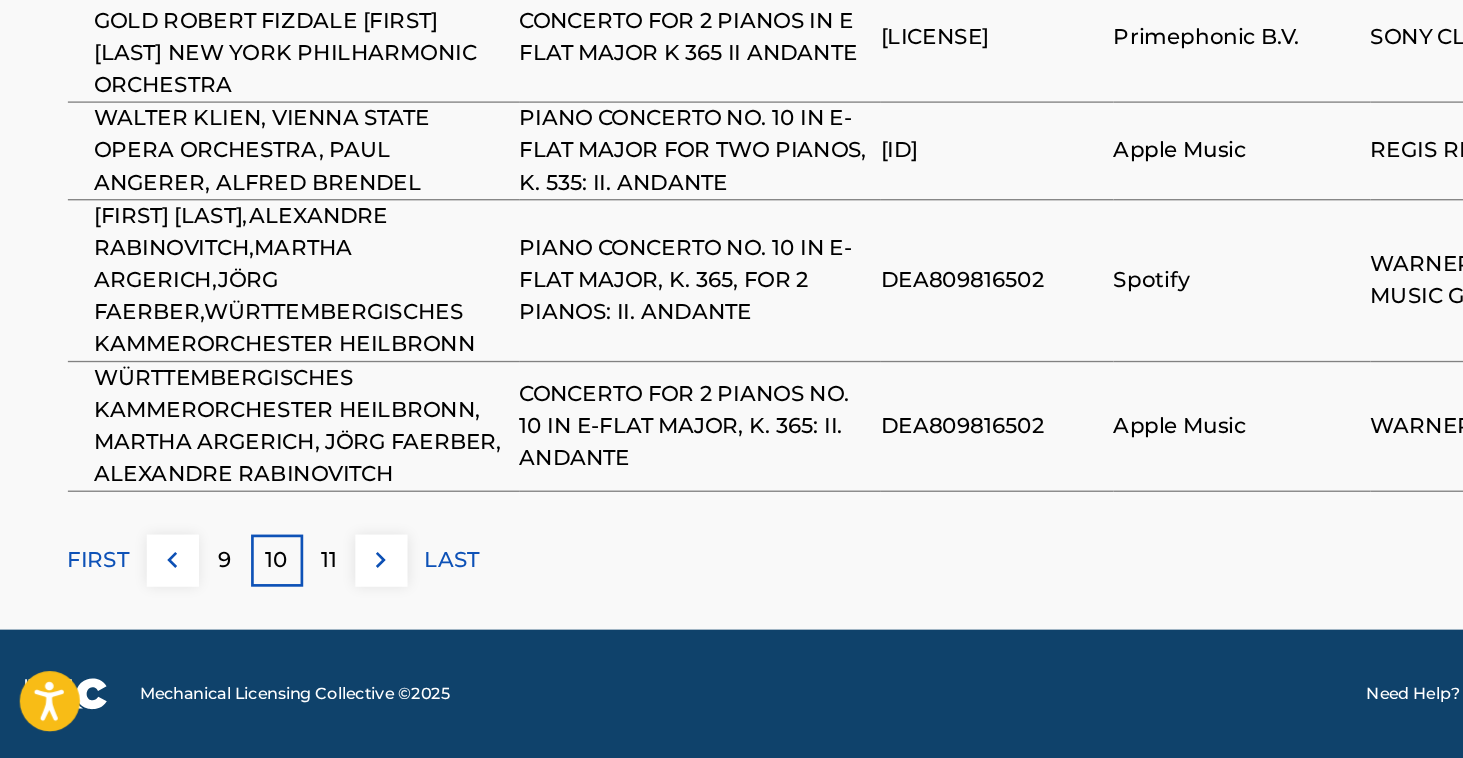 scroll, scrollTop: 1856, scrollLeft: 0, axis: vertical 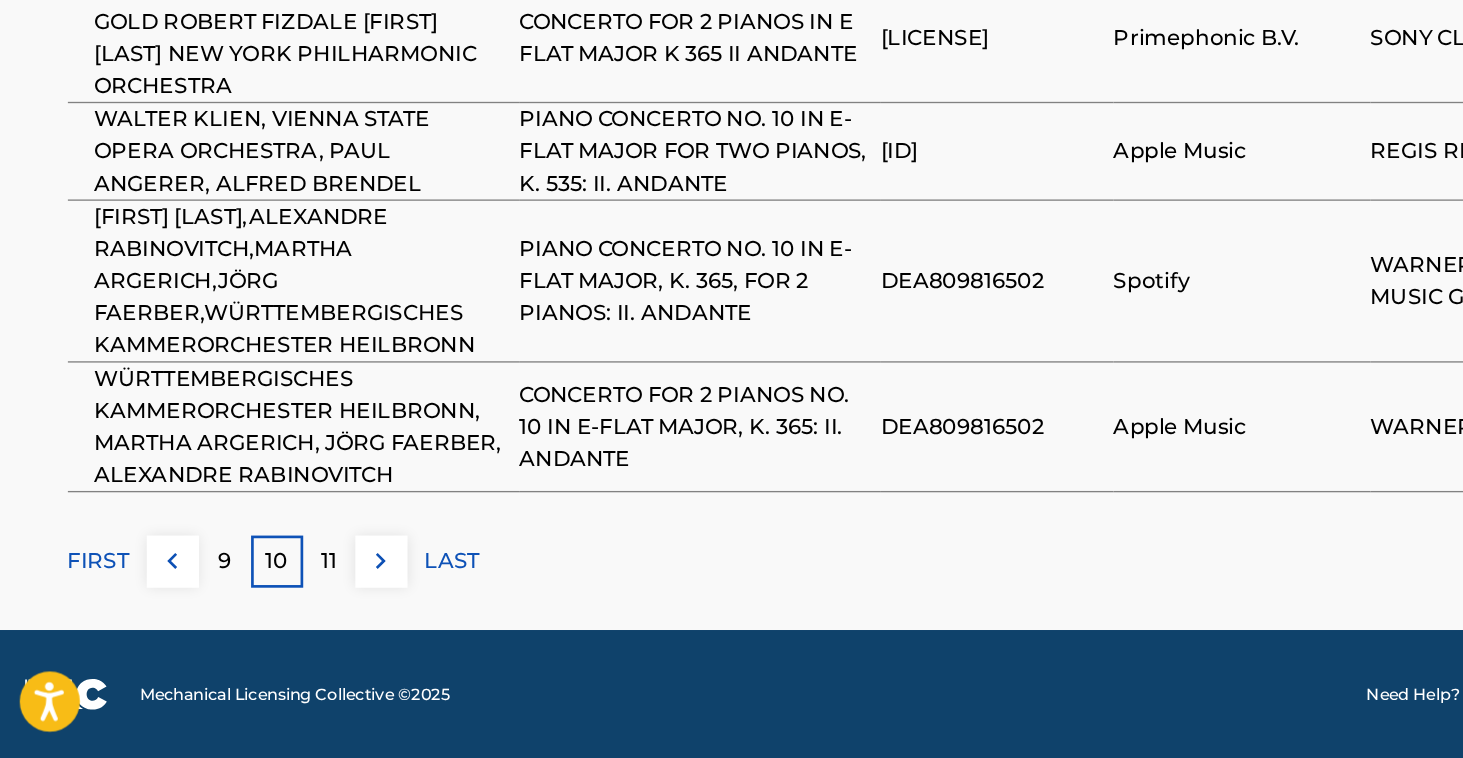 click on "FIRST" at bounding box center [79, 610] 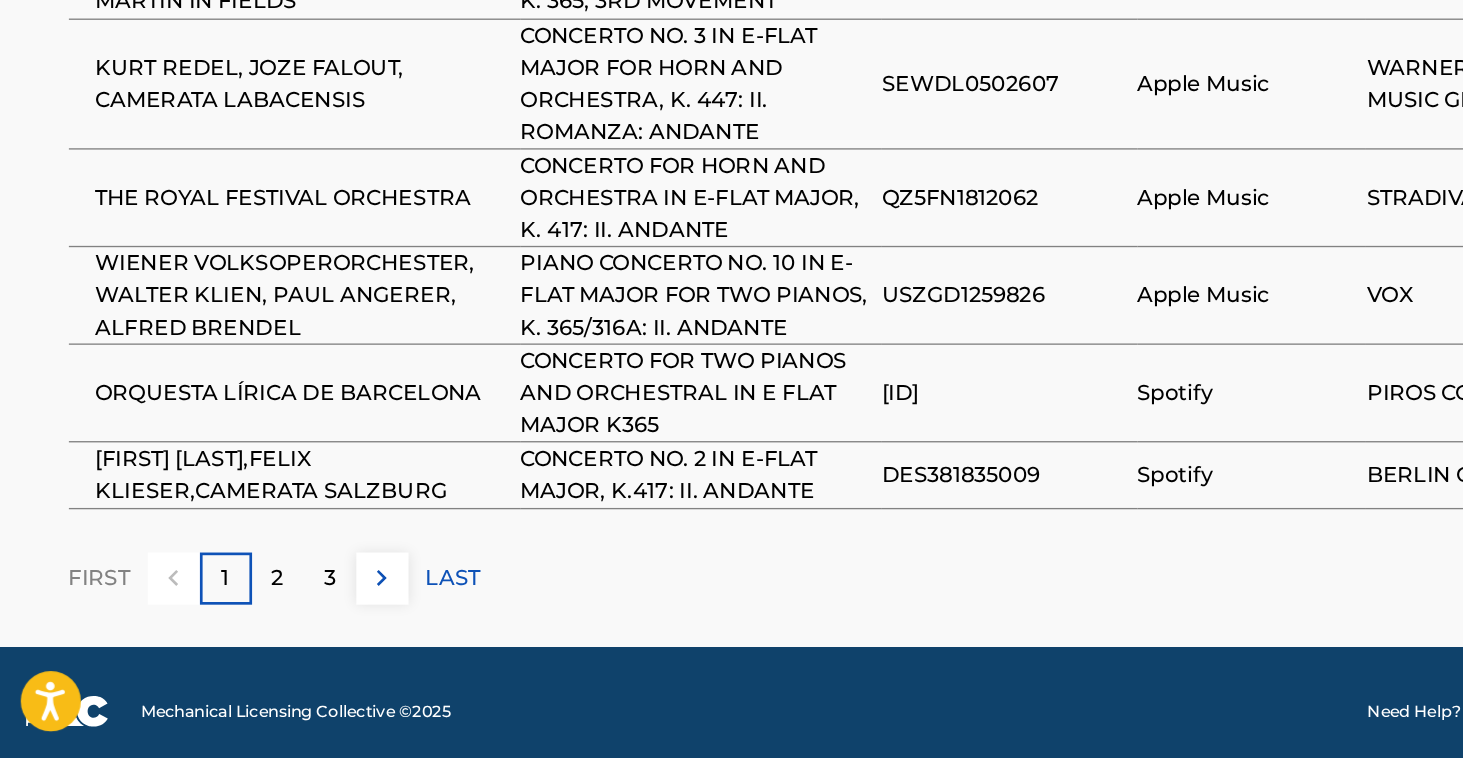 scroll, scrollTop: 1703, scrollLeft: 0, axis: vertical 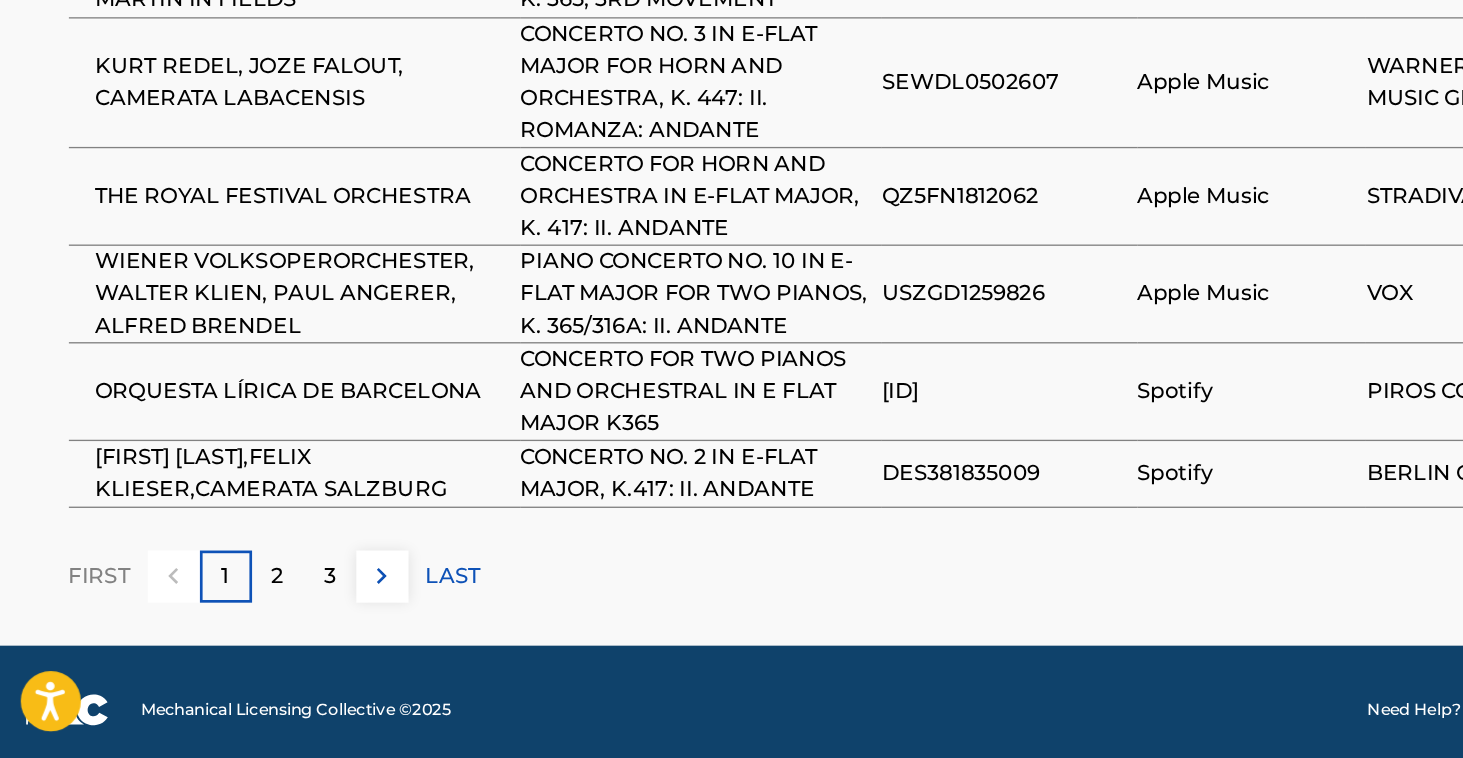 click on "2" at bounding box center (212, 622) 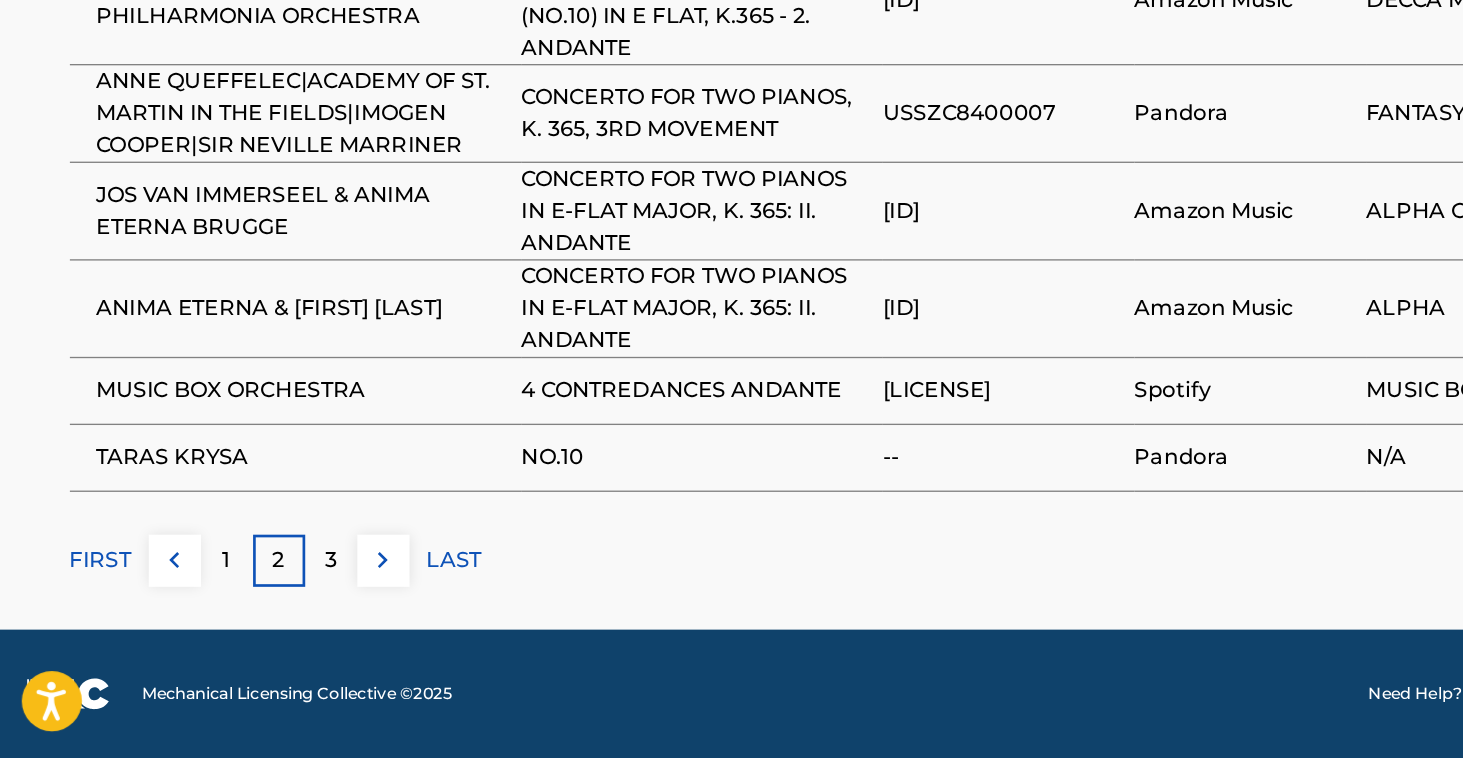 scroll, scrollTop: 1690, scrollLeft: 0, axis: vertical 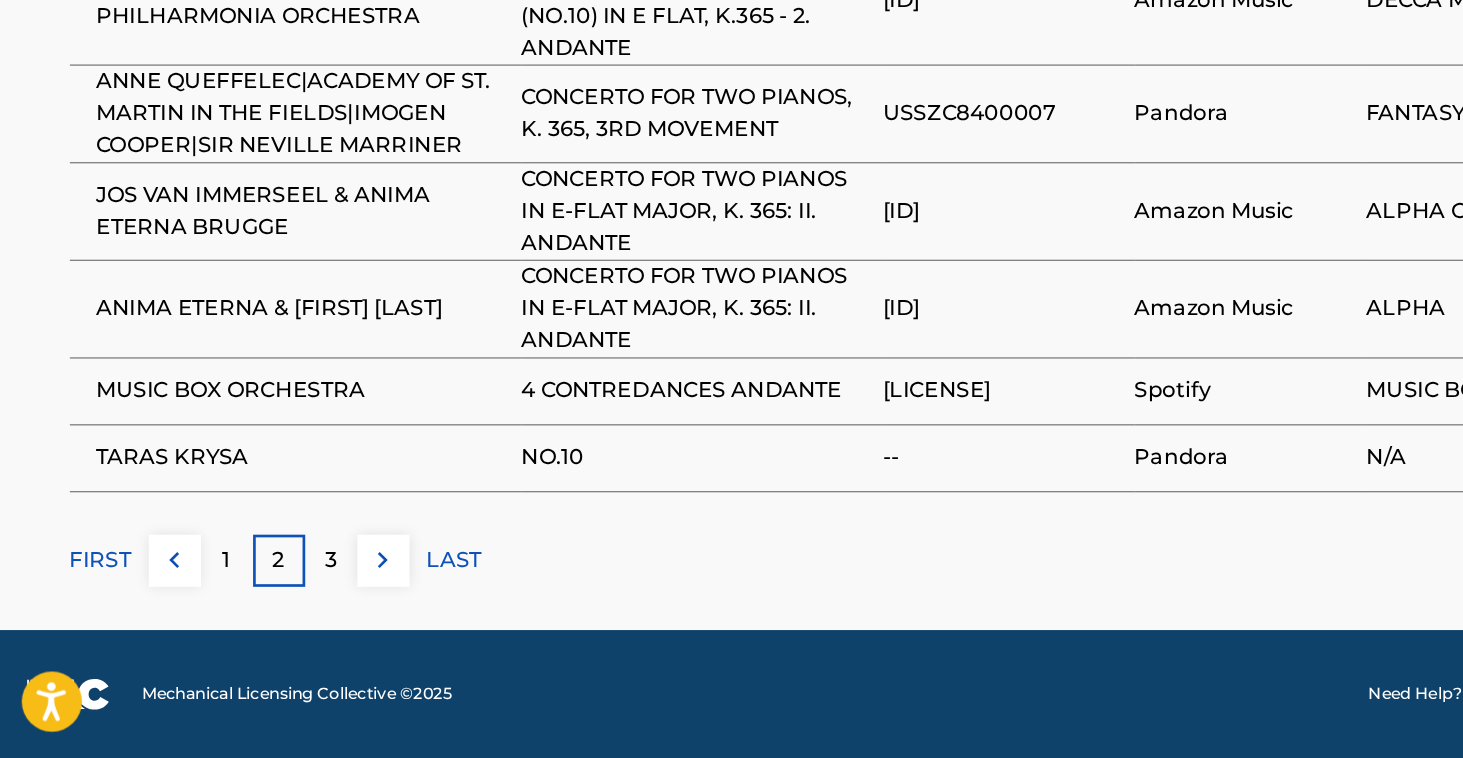 click on "3" at bounding box center [251, 610] 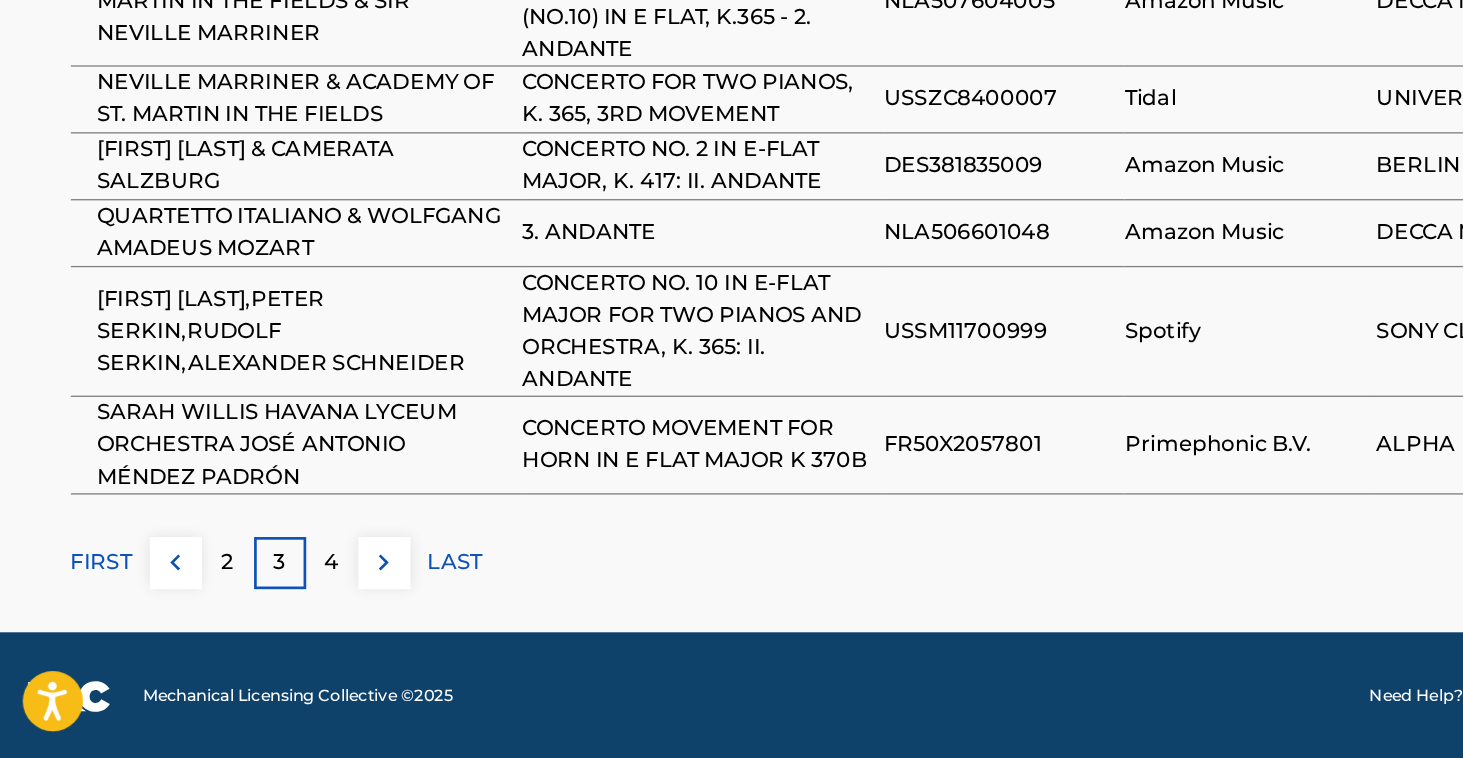 scroll, scrollTop: 1667, scrollLeft: 0, axis: vertical 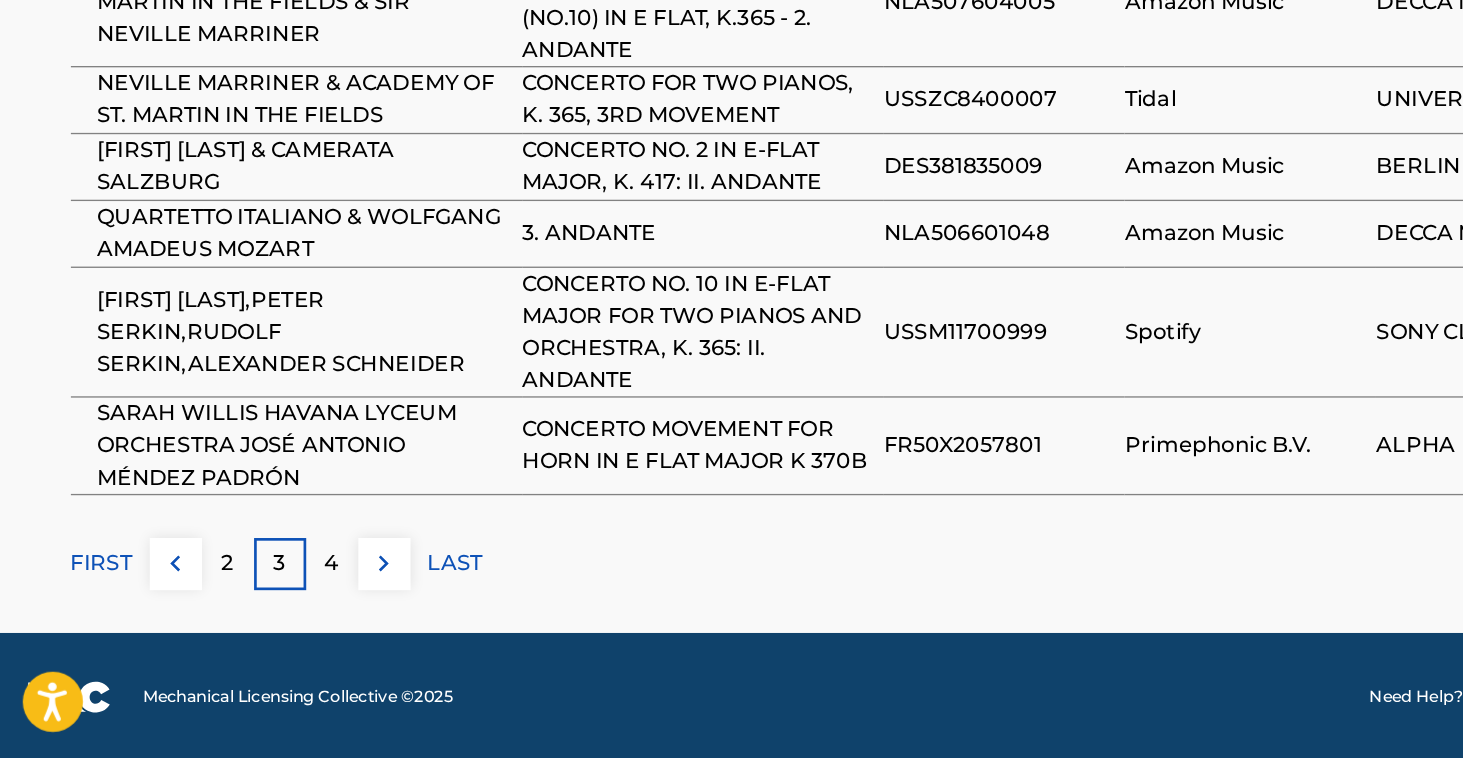 click on "4" at bounding box center [251, 612] 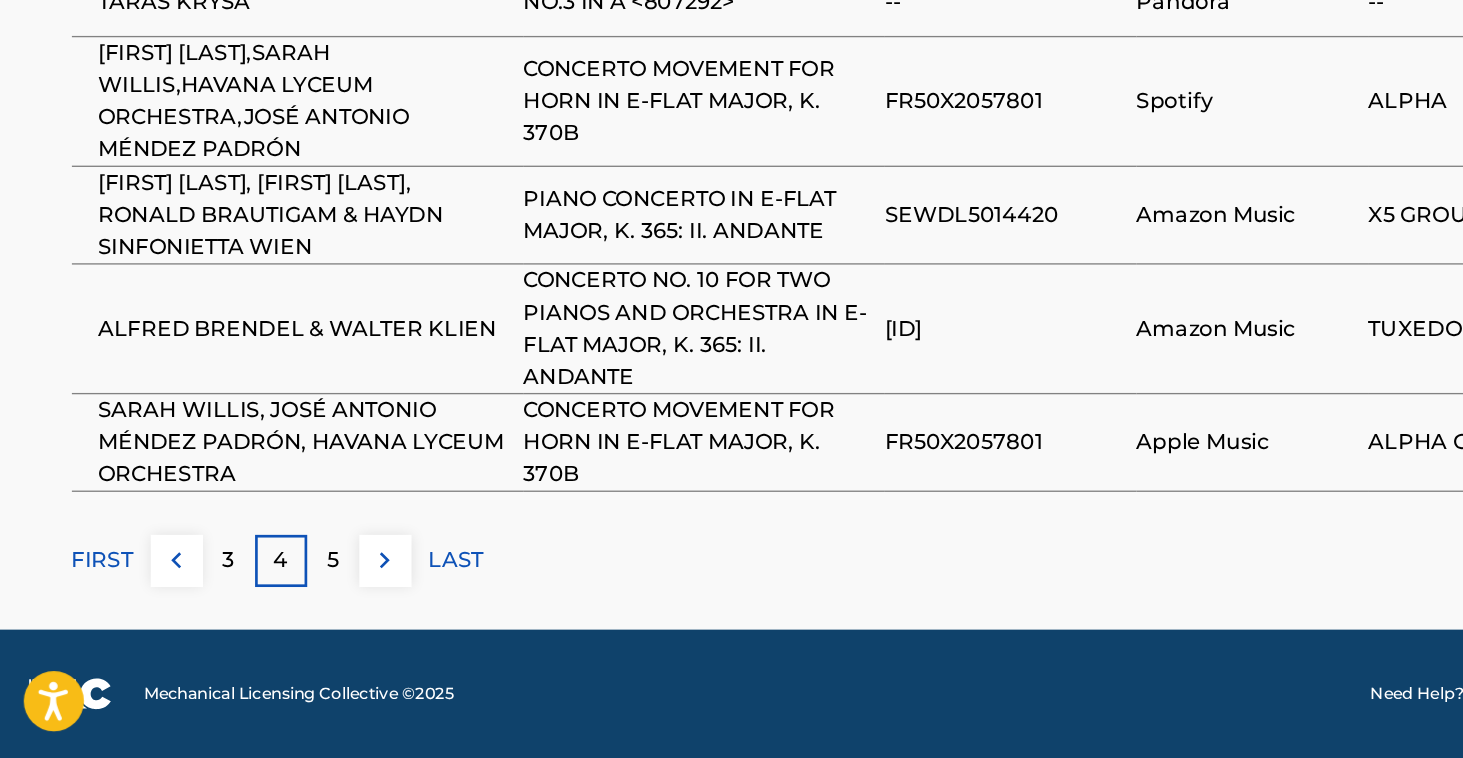 click on "5" at bounding box center (251, 610) 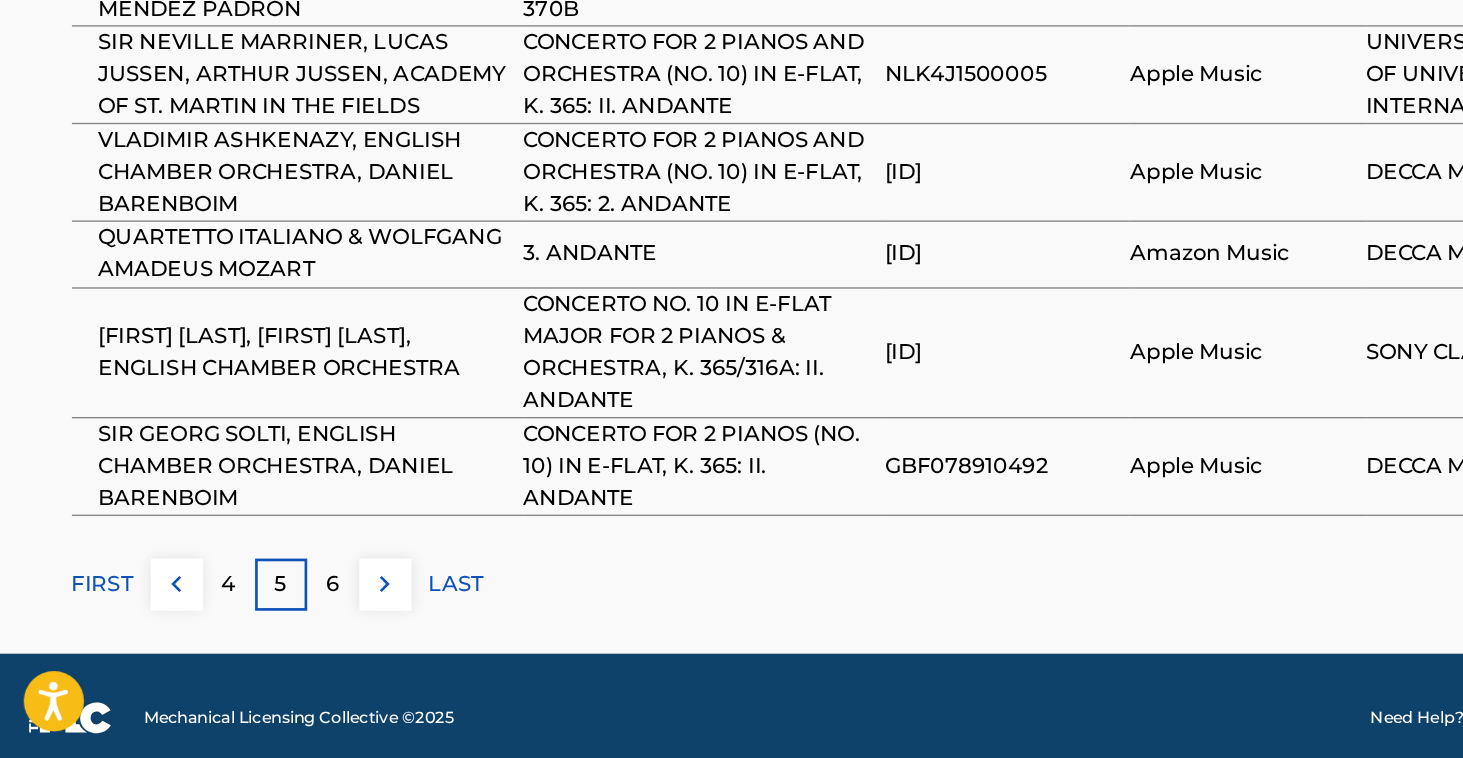 scroll, scrollTop: 1629, scrollLeft: 0, axis: vertical 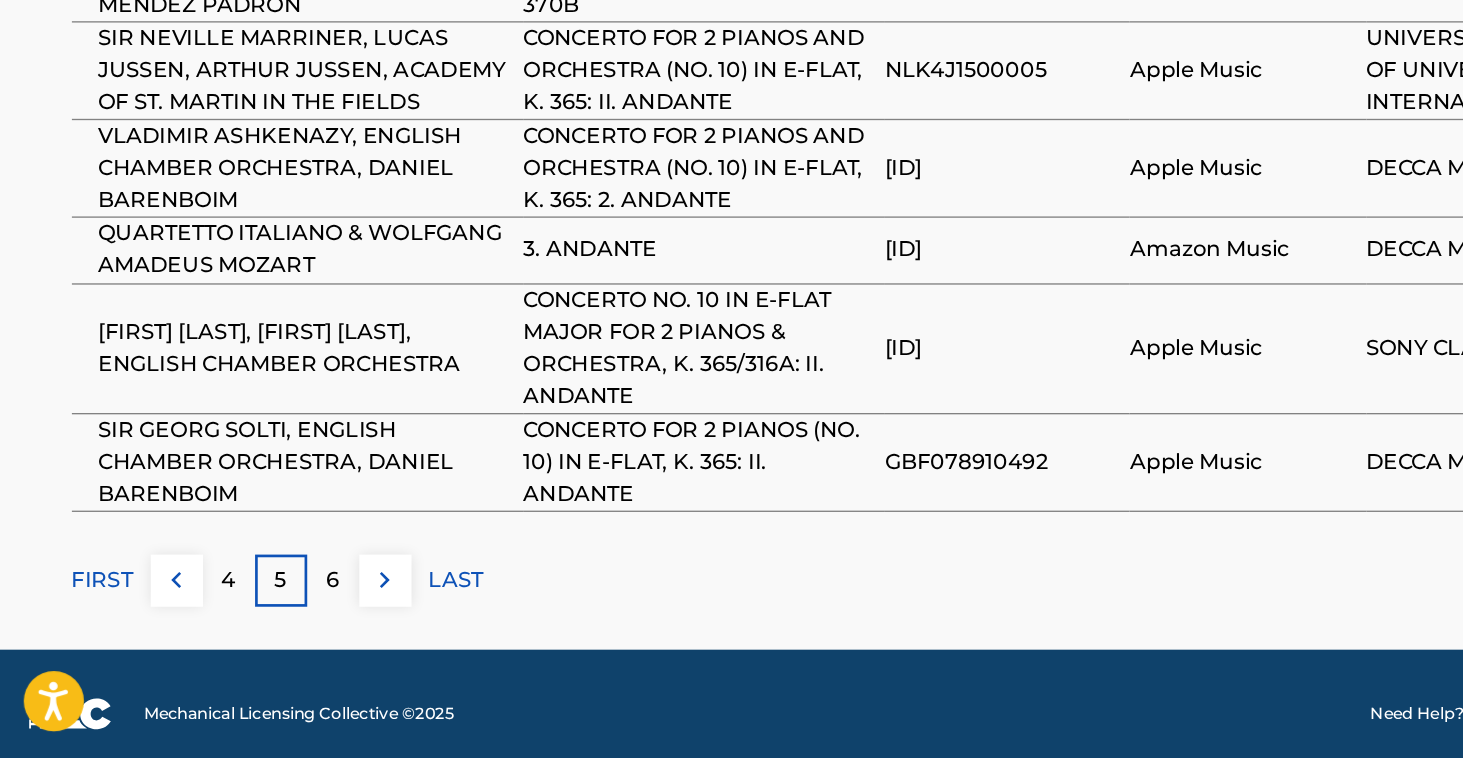 click on "6" at bounding box center [251, 625] 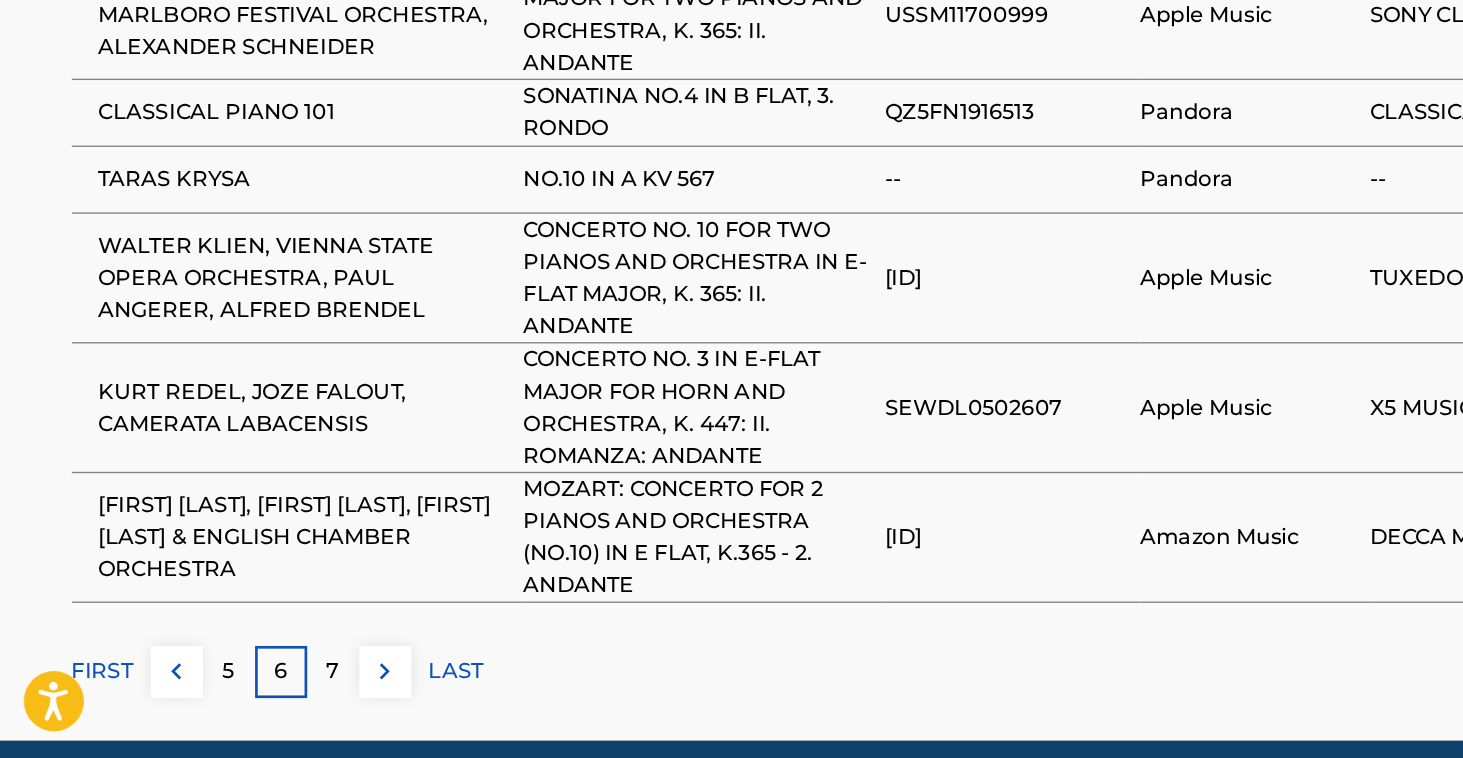 scroll, scrollTop: 1670, scrollLeft: 0, axis: vertical 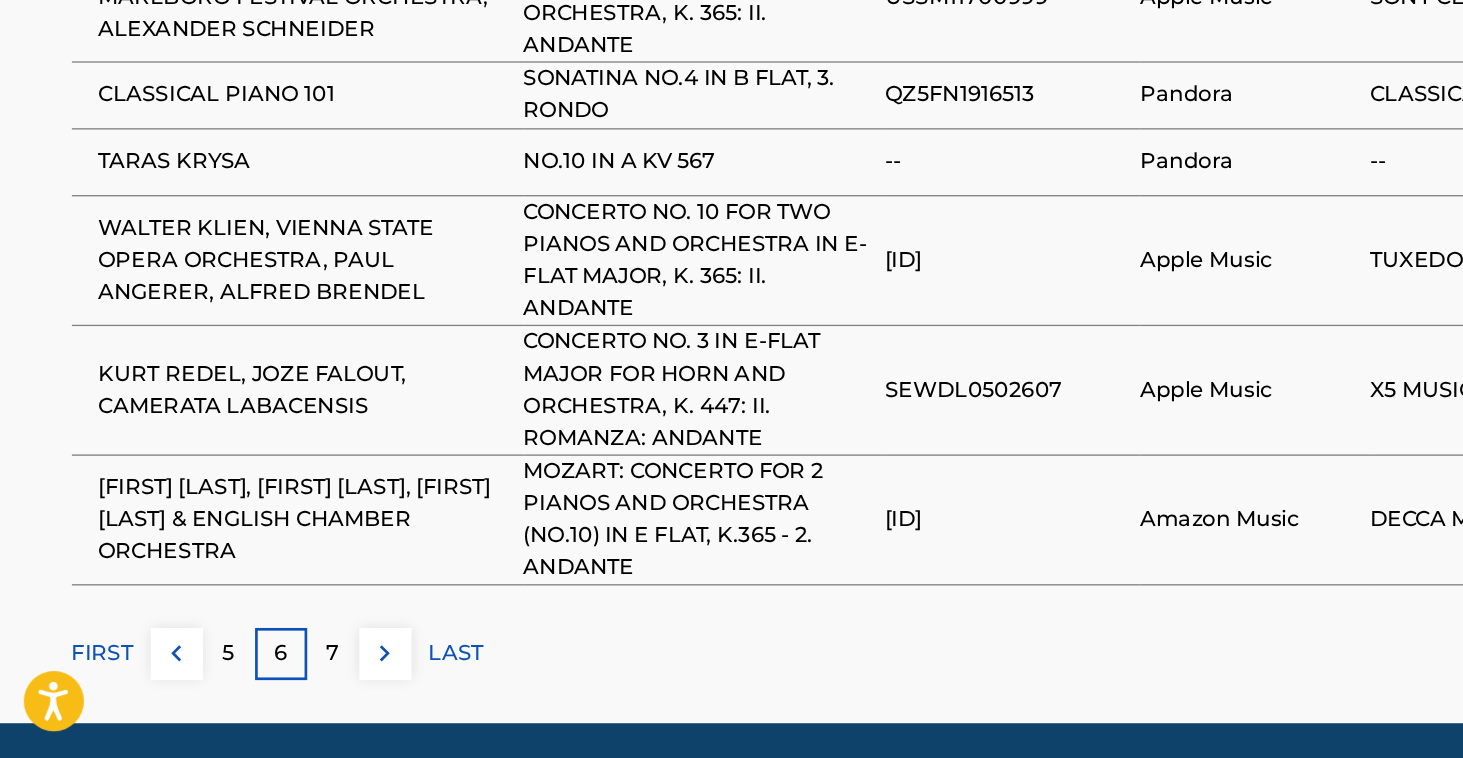 click on "7" at bounding box center (251, 680) 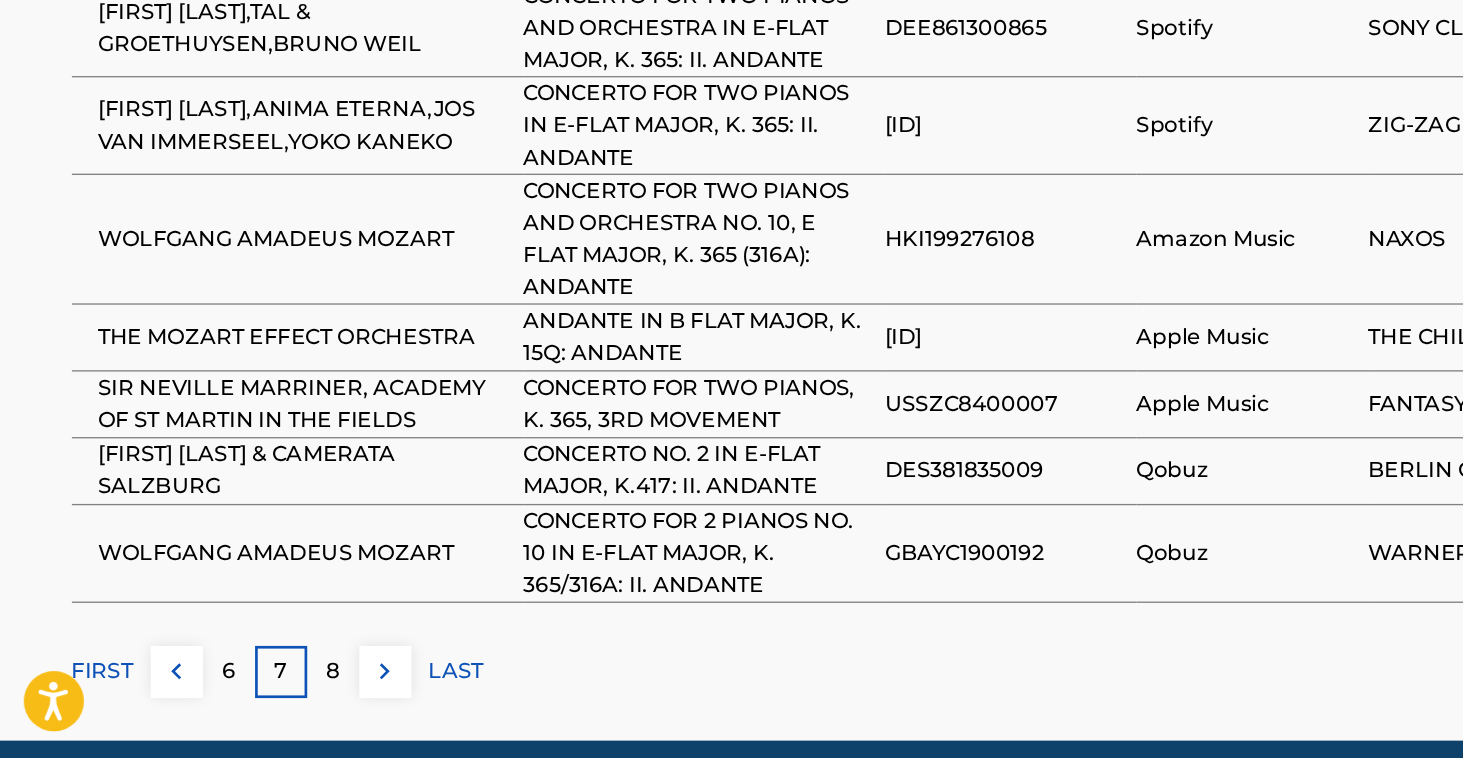 scroll, scrollTop: 1599, scrollLeft: 0, axis: vertical 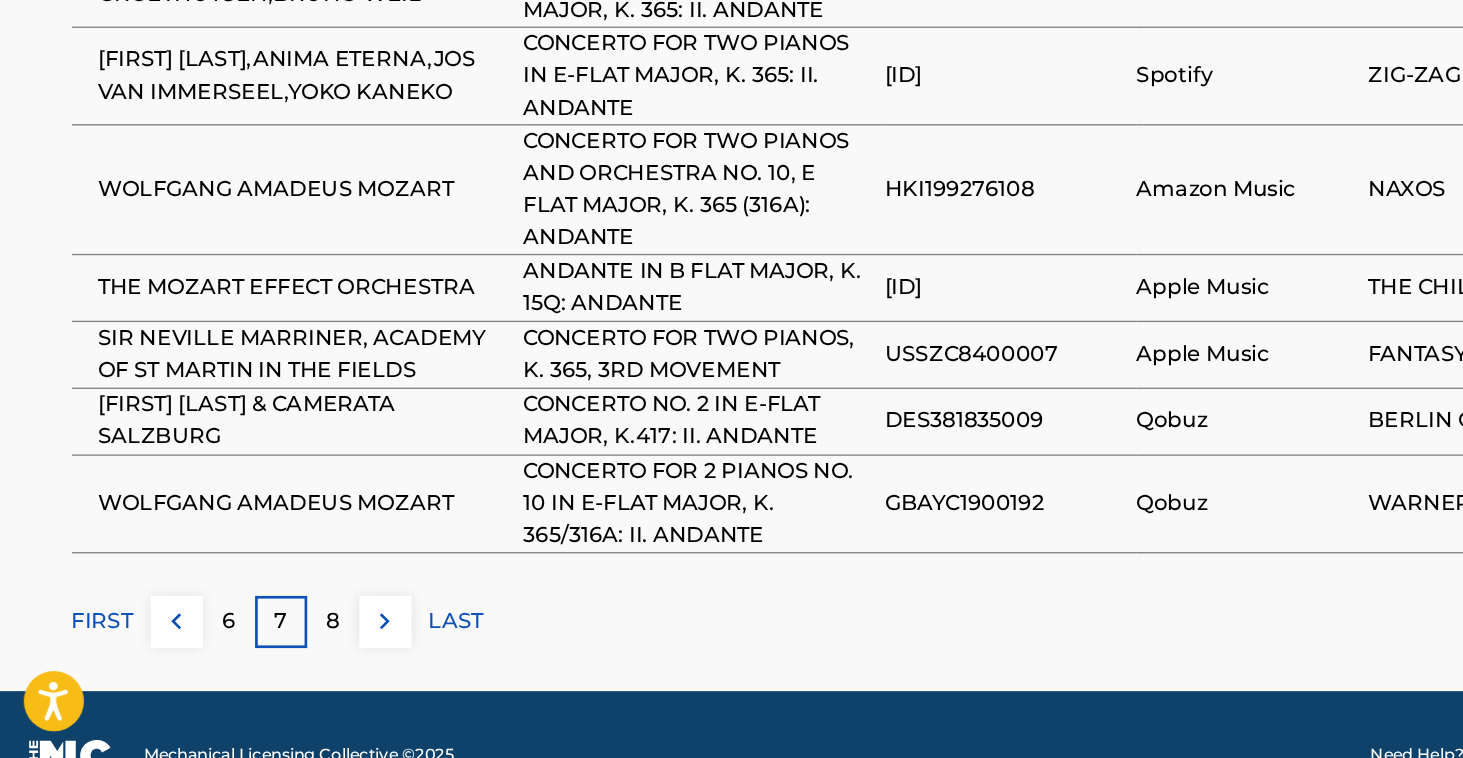 click on "8" at bounding box center (251, 656) 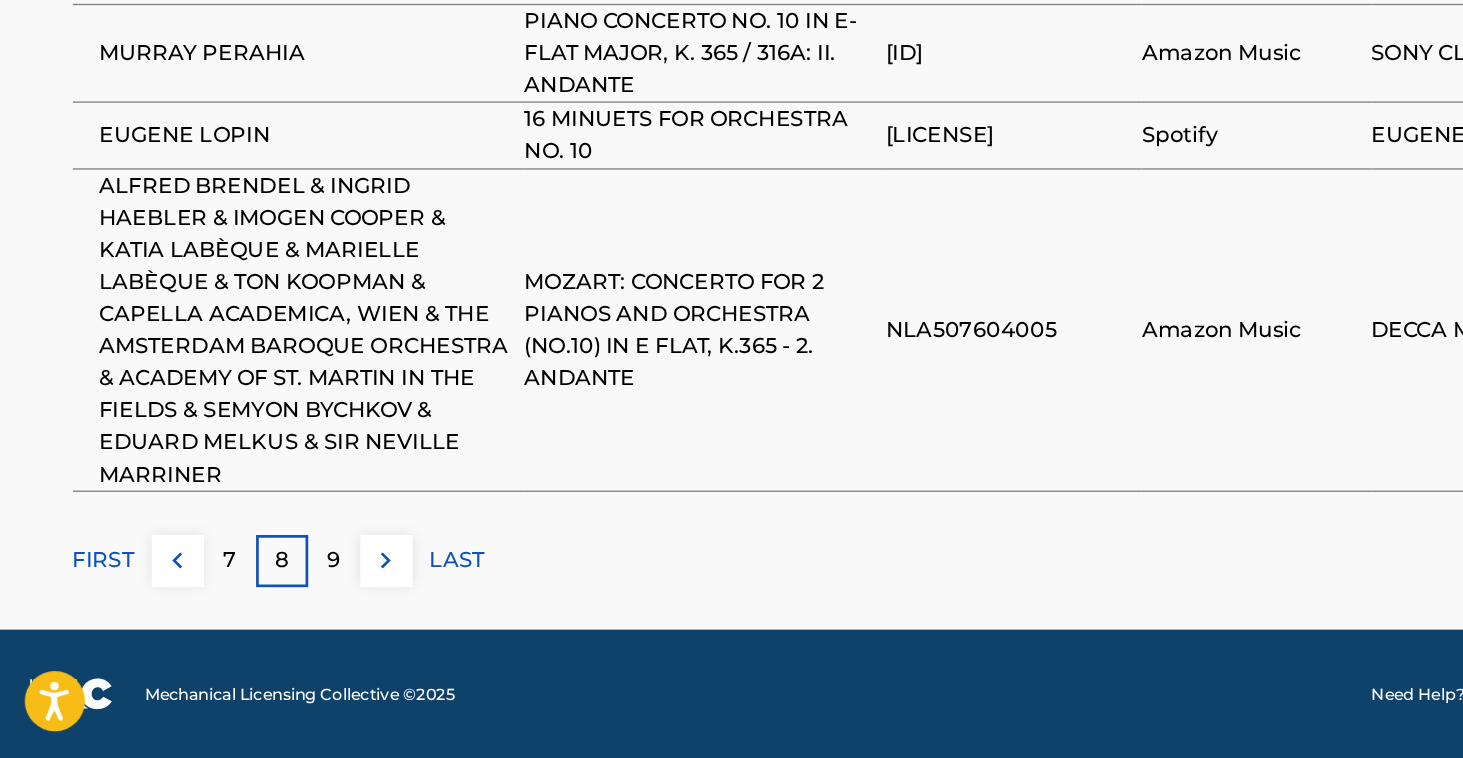 scroll, scrollTop: 1976, scrollLeft: 0, axis: vertical 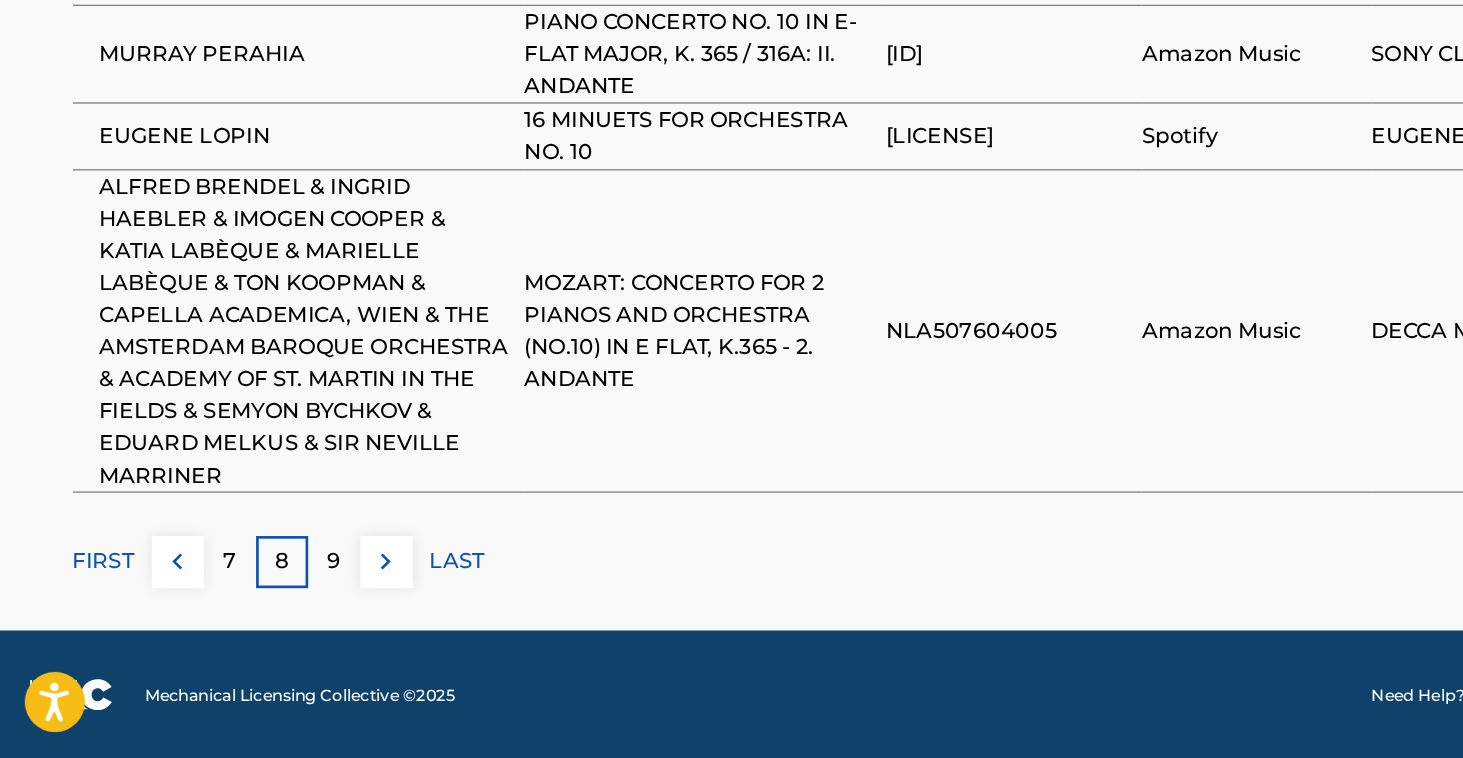 click on "9" at bounding box center [251, 610] 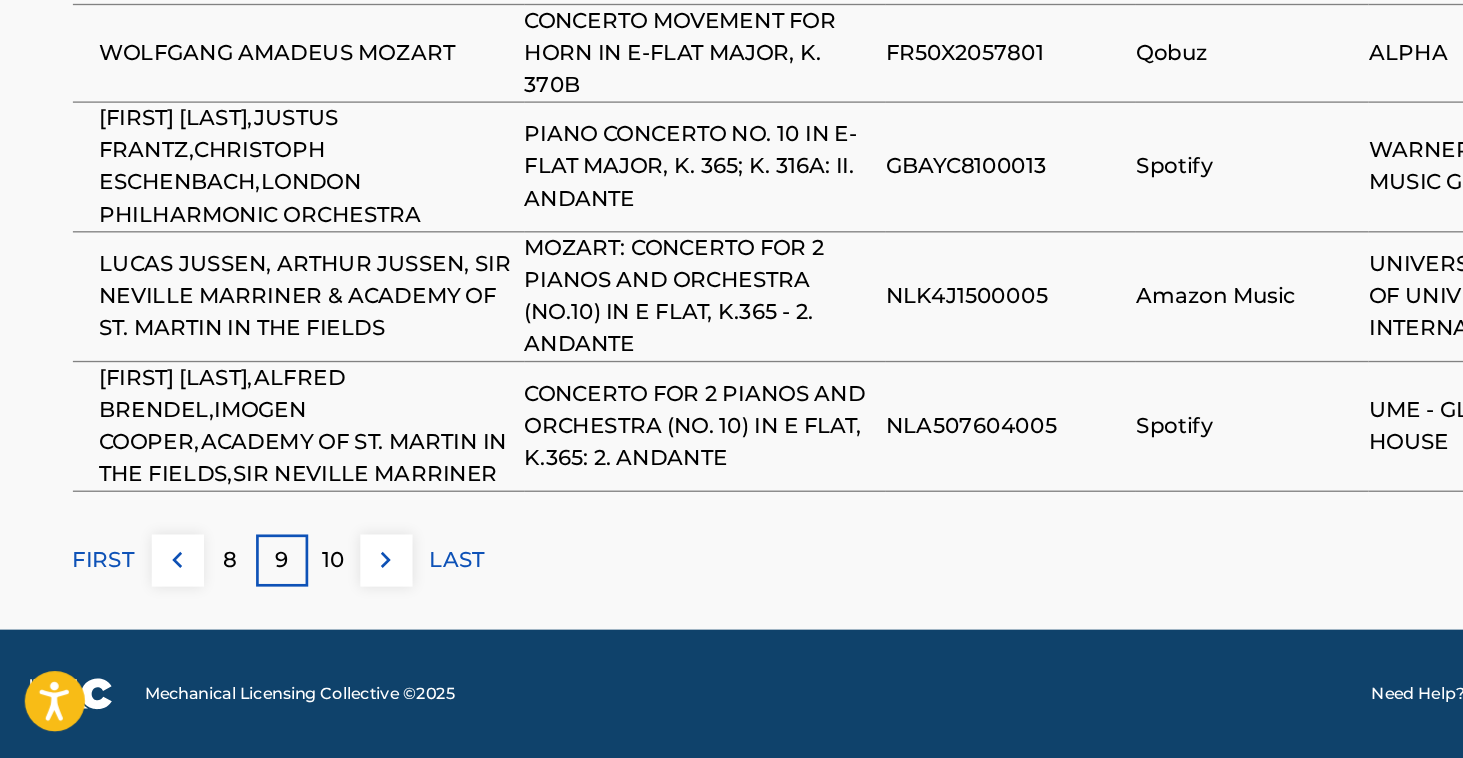 scroll, scrollTop: 1817, scrollLeft: 0, axis: vertical 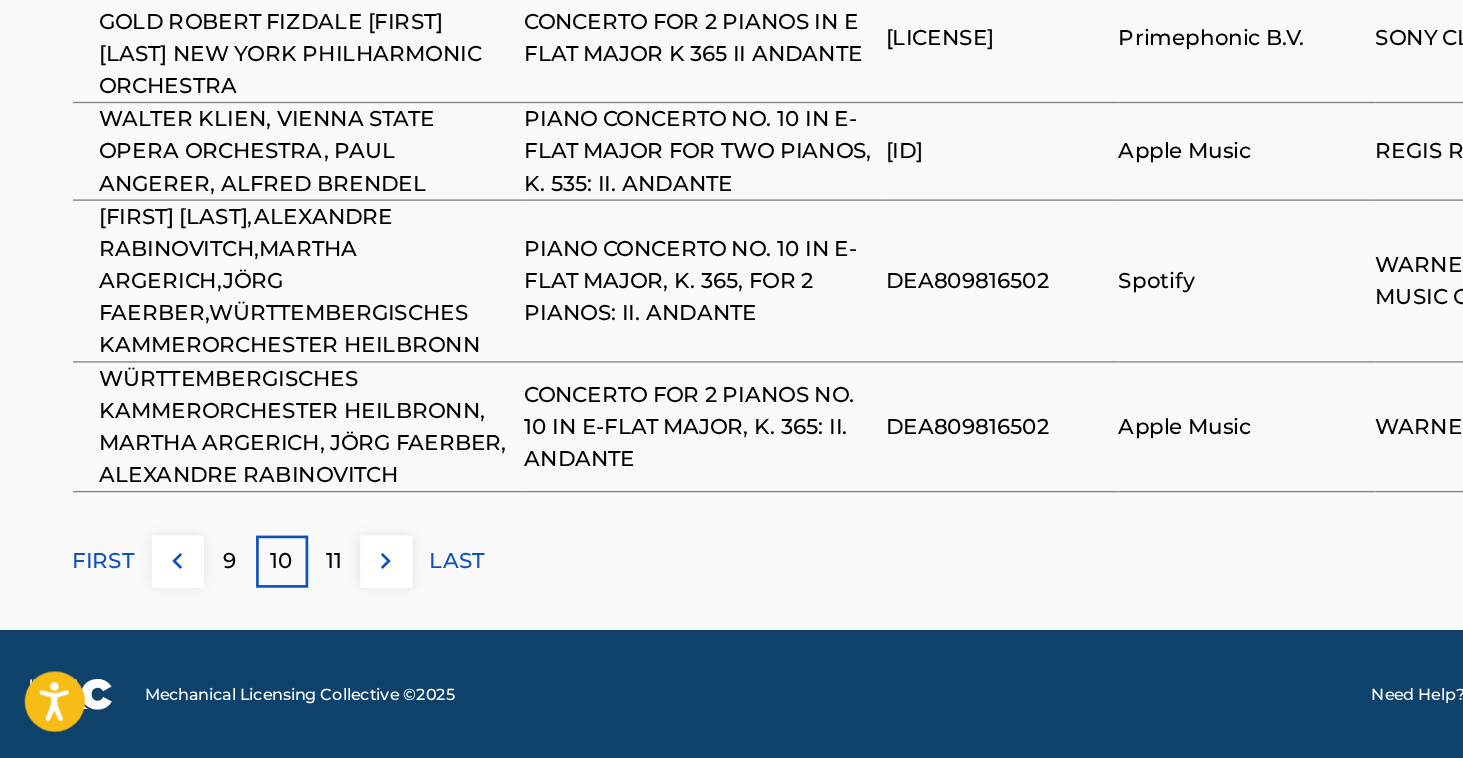 click on "11" at bounding box center (251, 610) 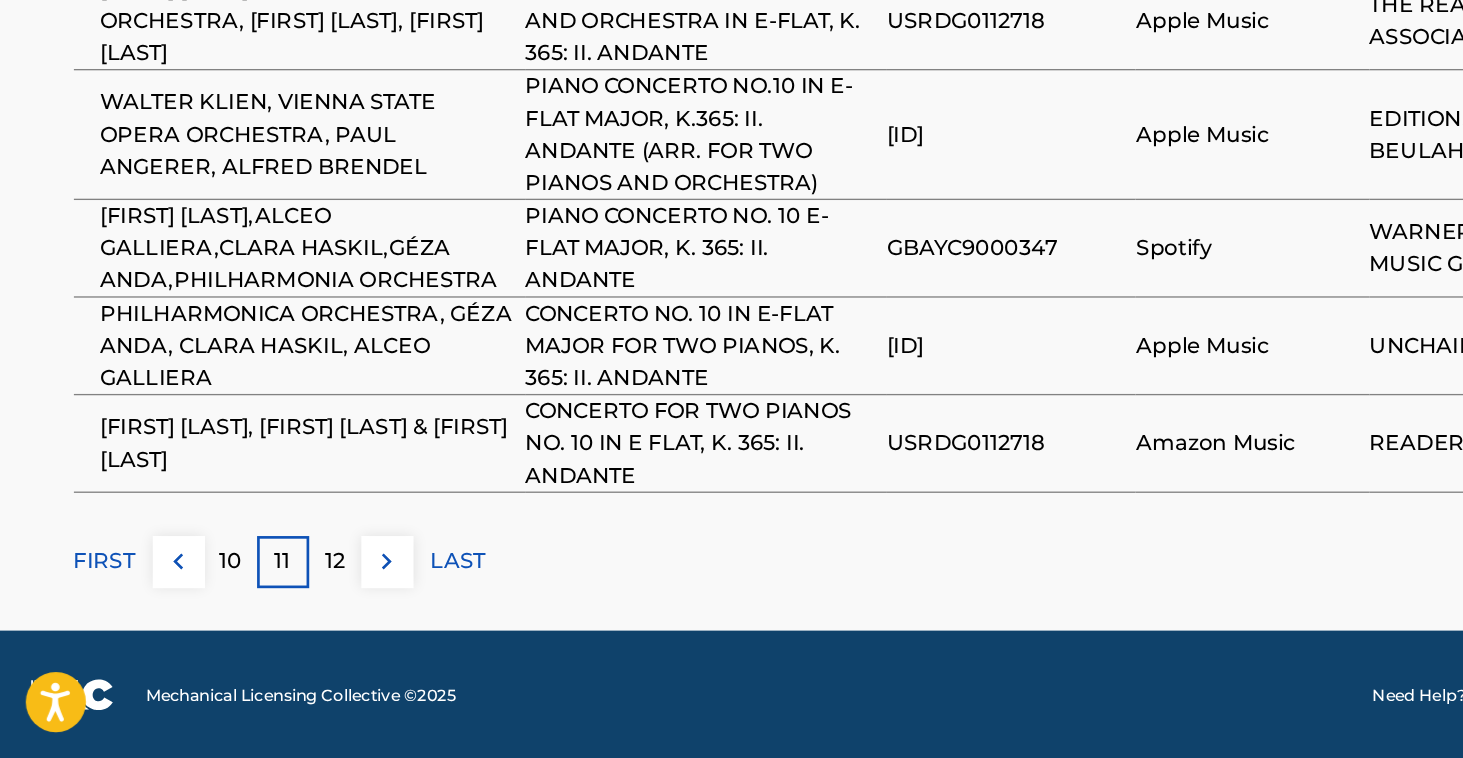 click on "12" at bounding box center [251, 610] 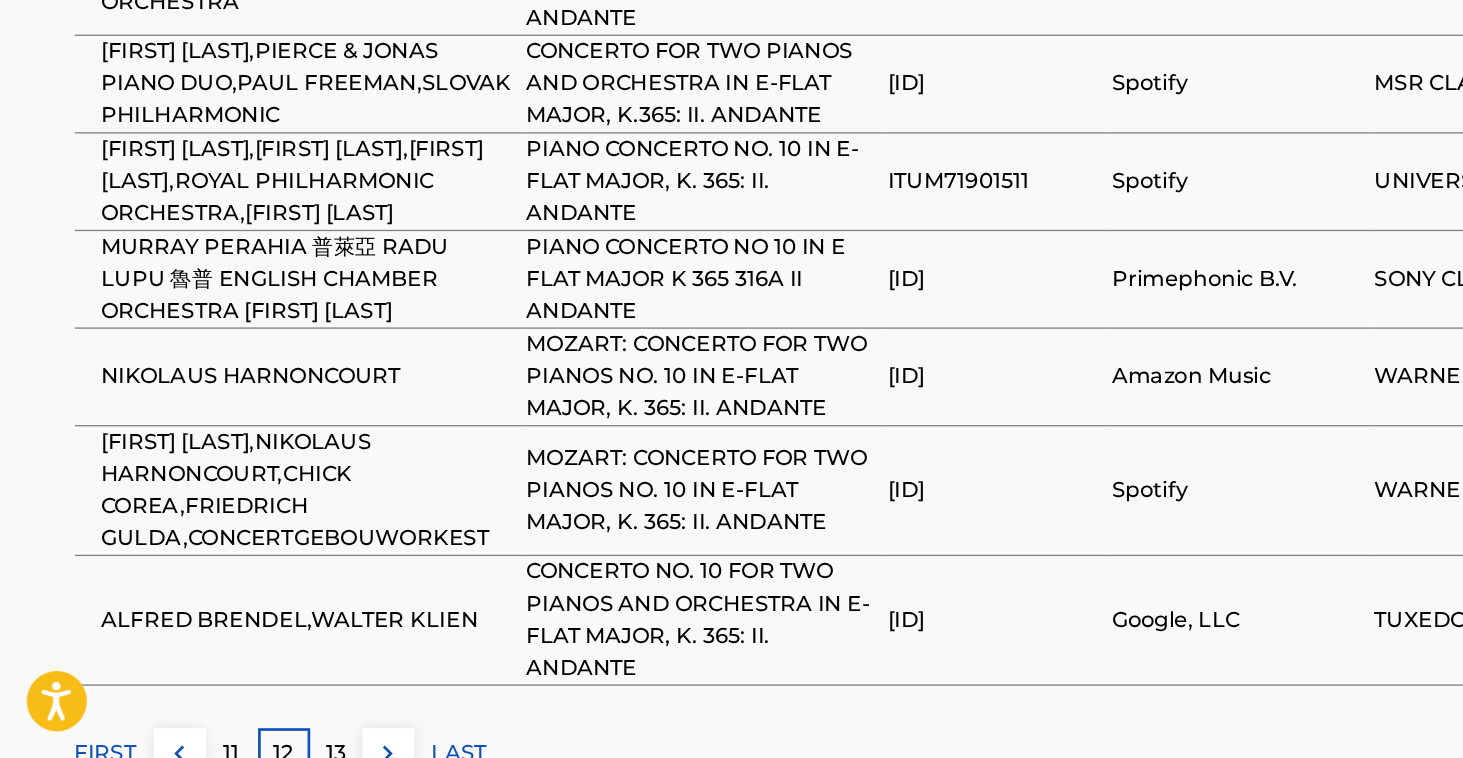 scroll, scrollTop: 1570, scrollLeft: 0, axis: vertical 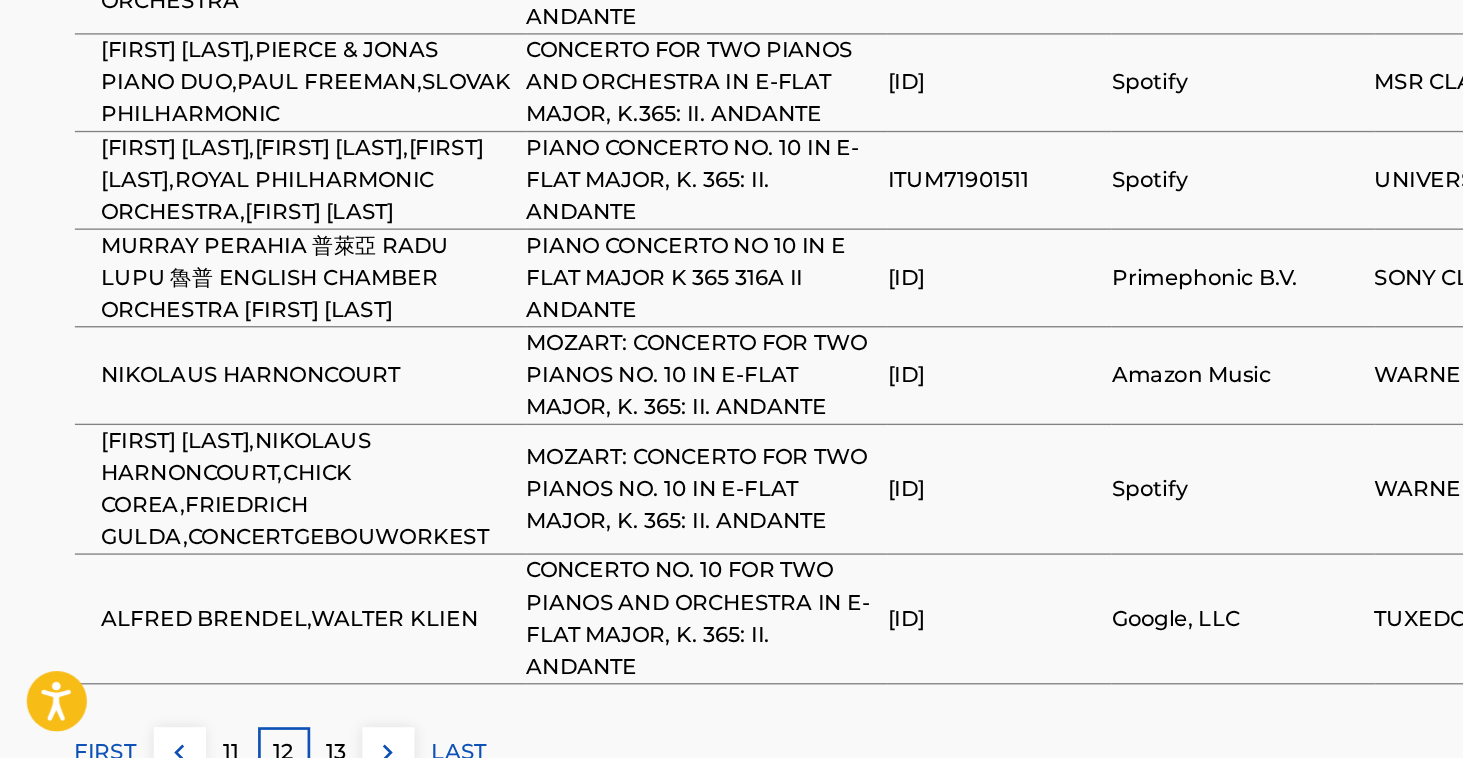 click on "NIKOLAUS HARNONCOURT" at bounding box center (230, 472) 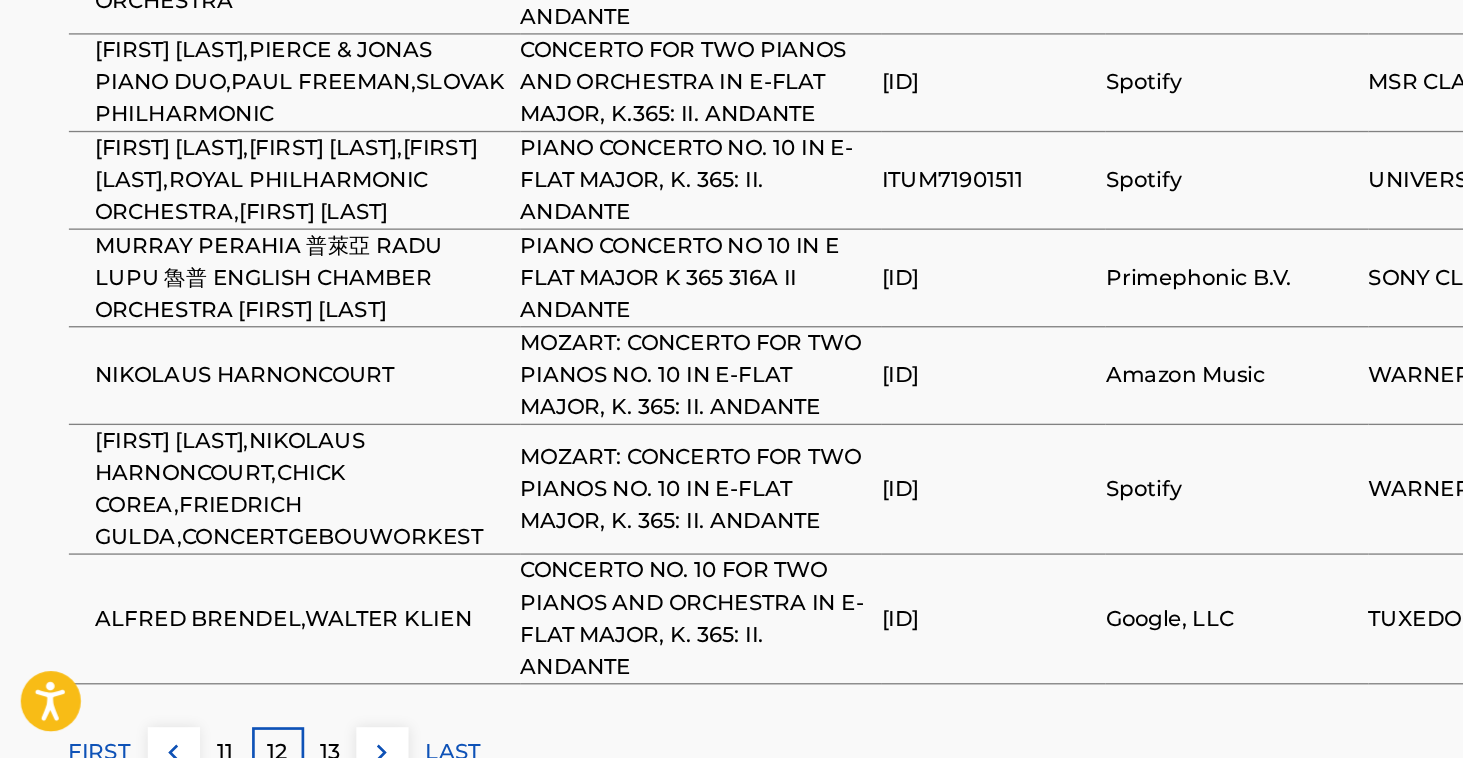 scroll, scrollTop: 1572, scrollLeft: 0, axis: vertical 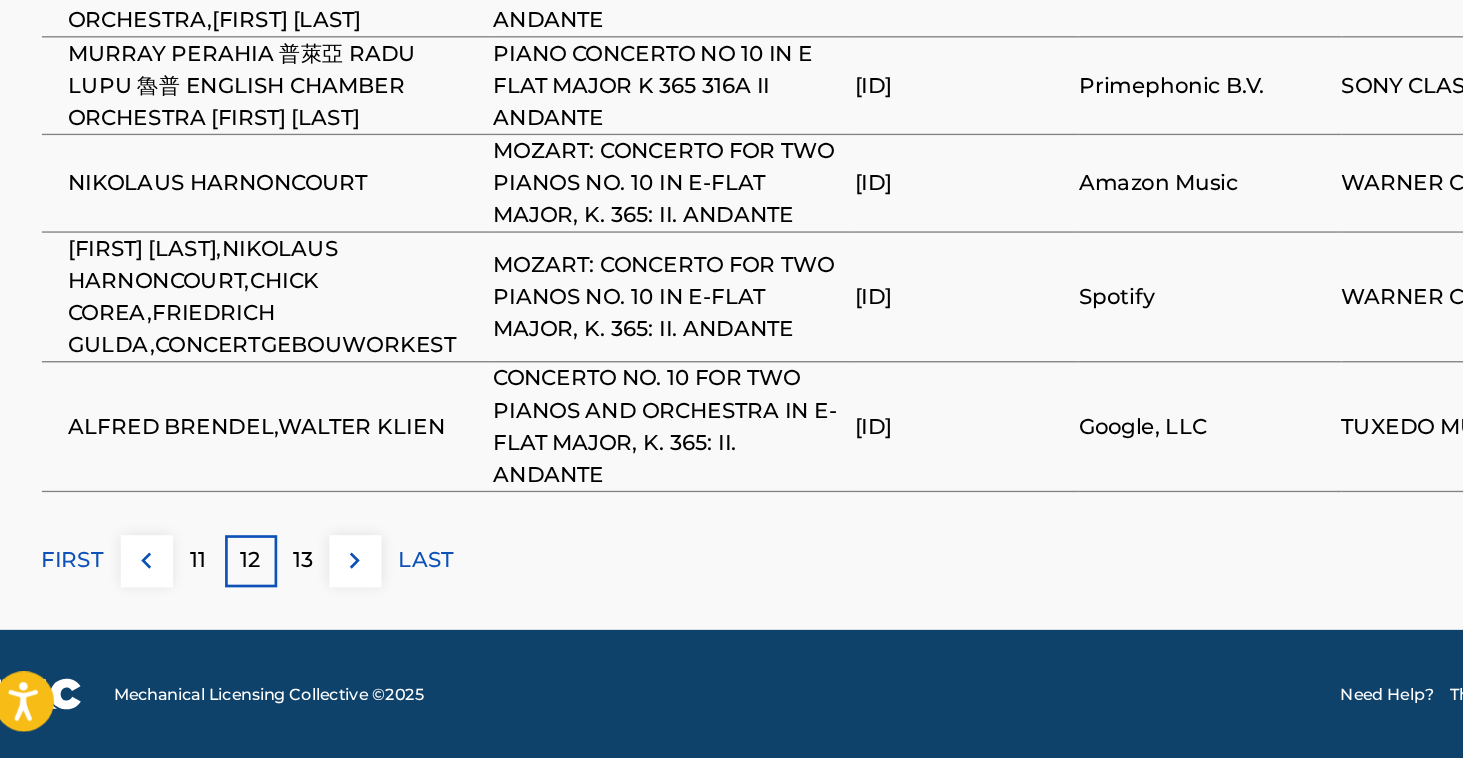 click on "FIRST" at bounding box center [79, 610] 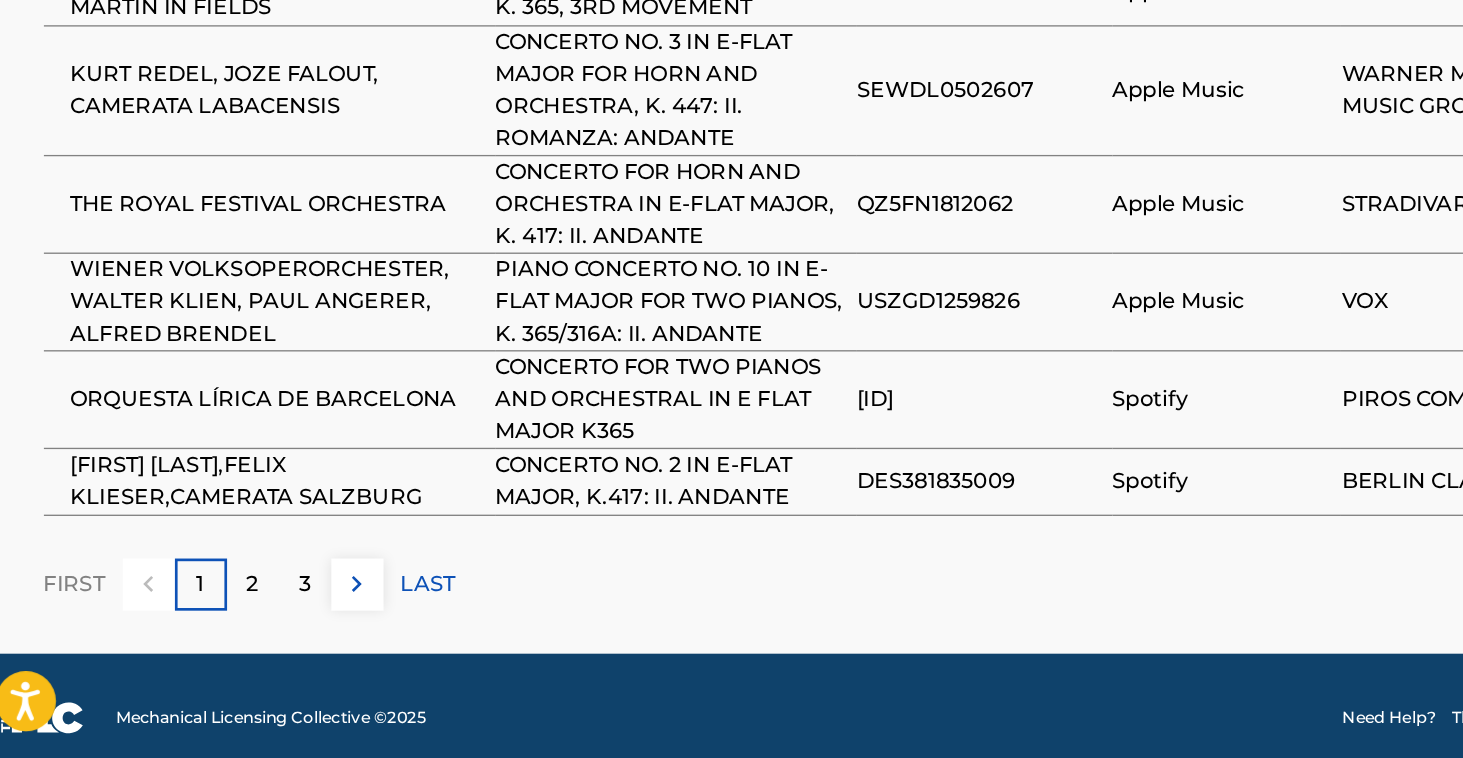 scroll, scrollTop: 1699, scrollLeft: 0, axis: vertical 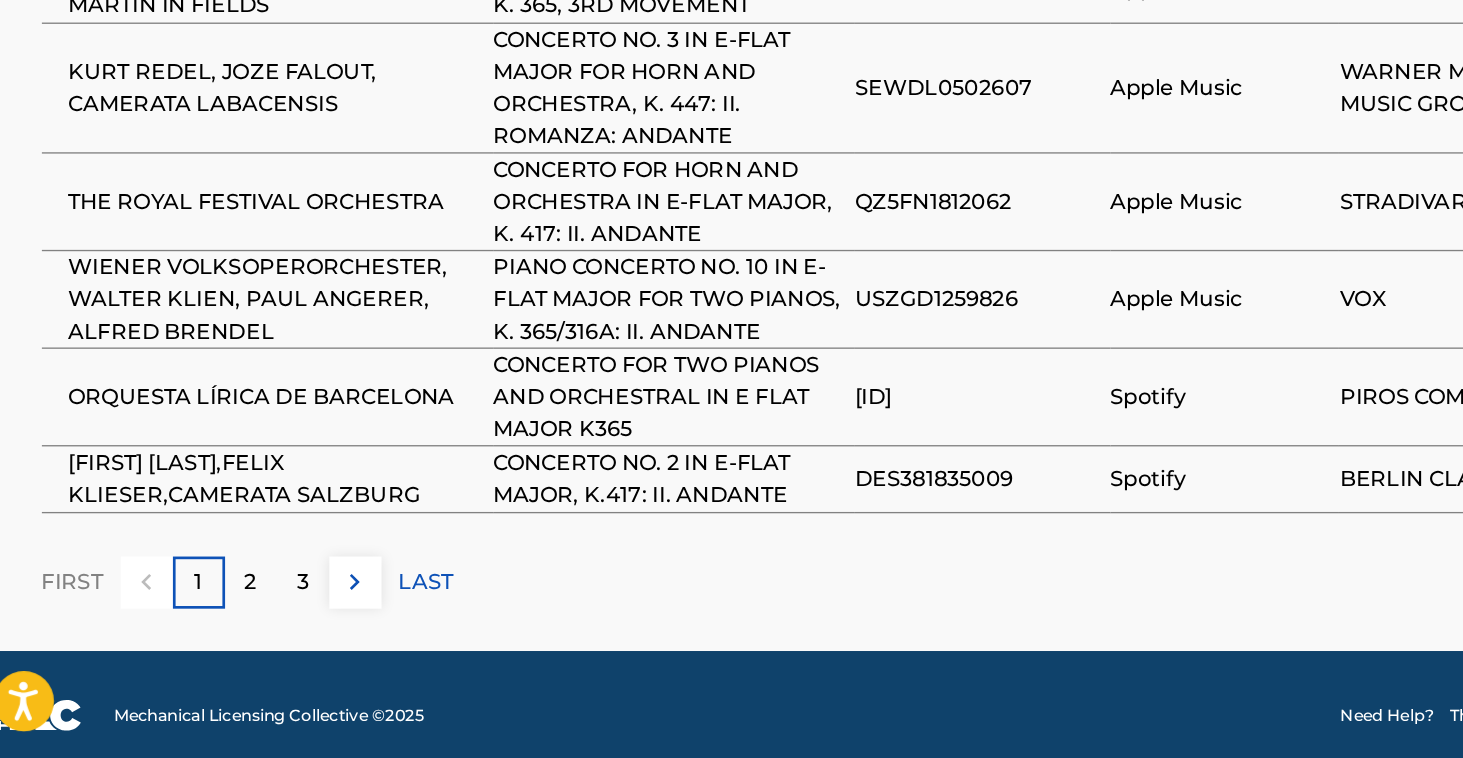 click on "2" at bounding box center (212, 626) 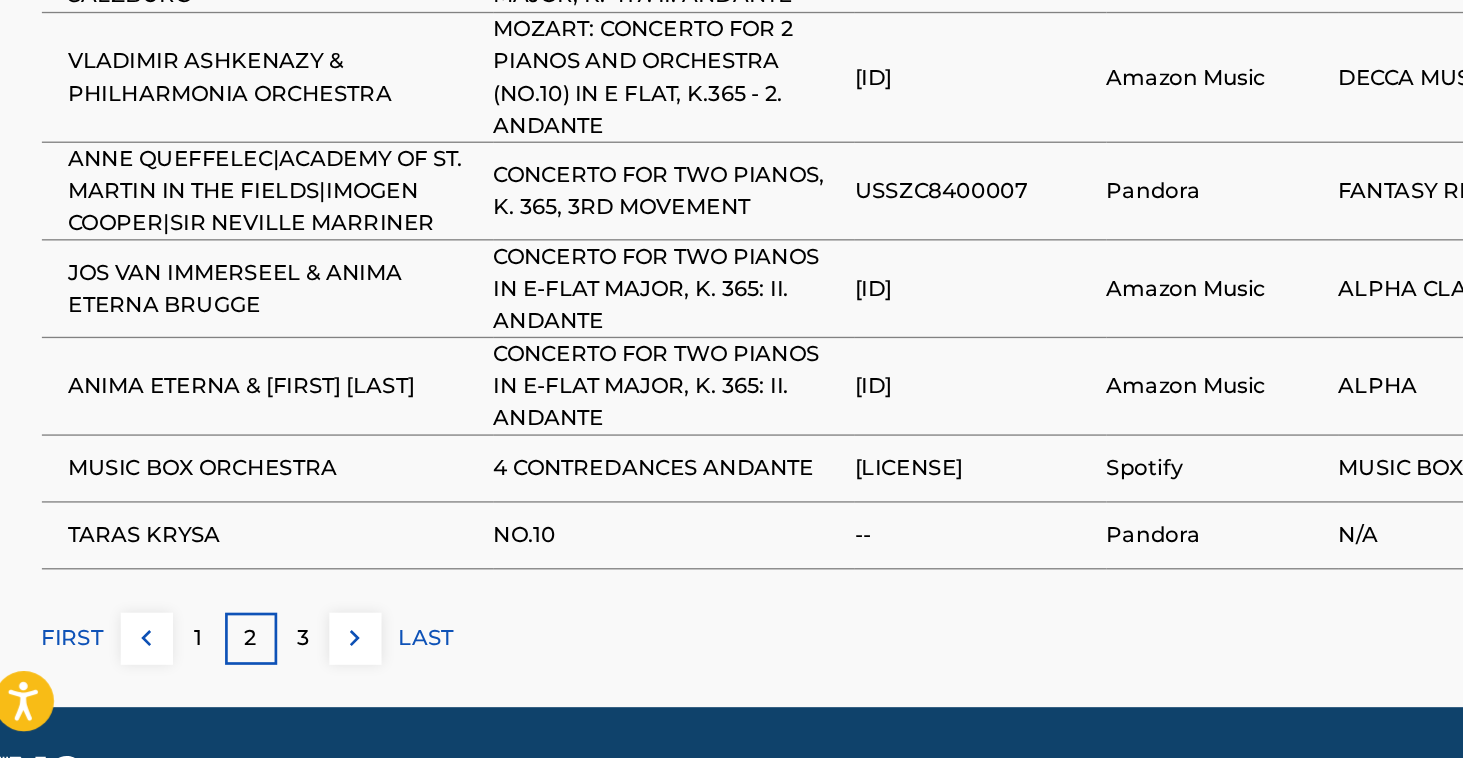 scroll, scrollTop: 1681, scrollLeft: 0, axis: vertical 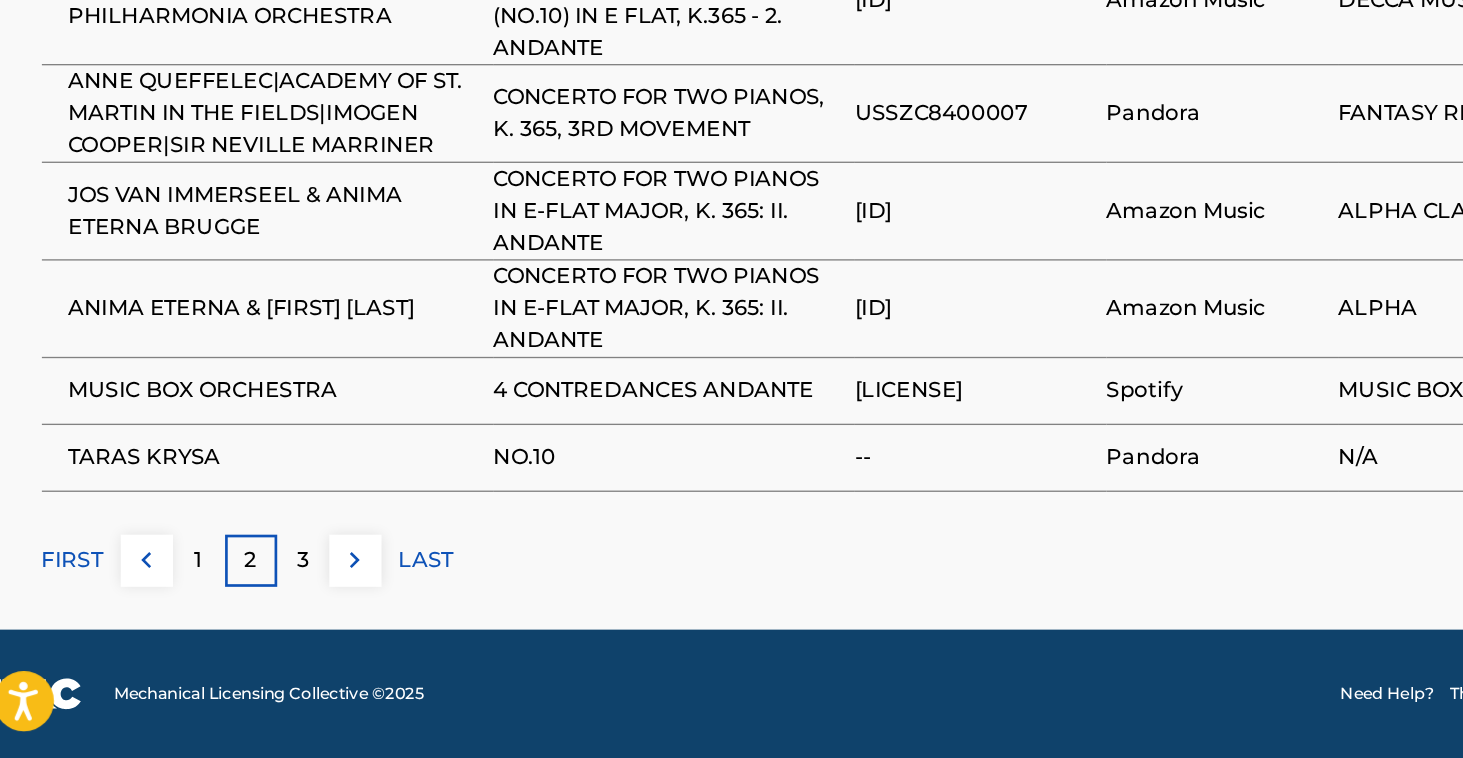 click on "3" at bounding box center [251, 610] 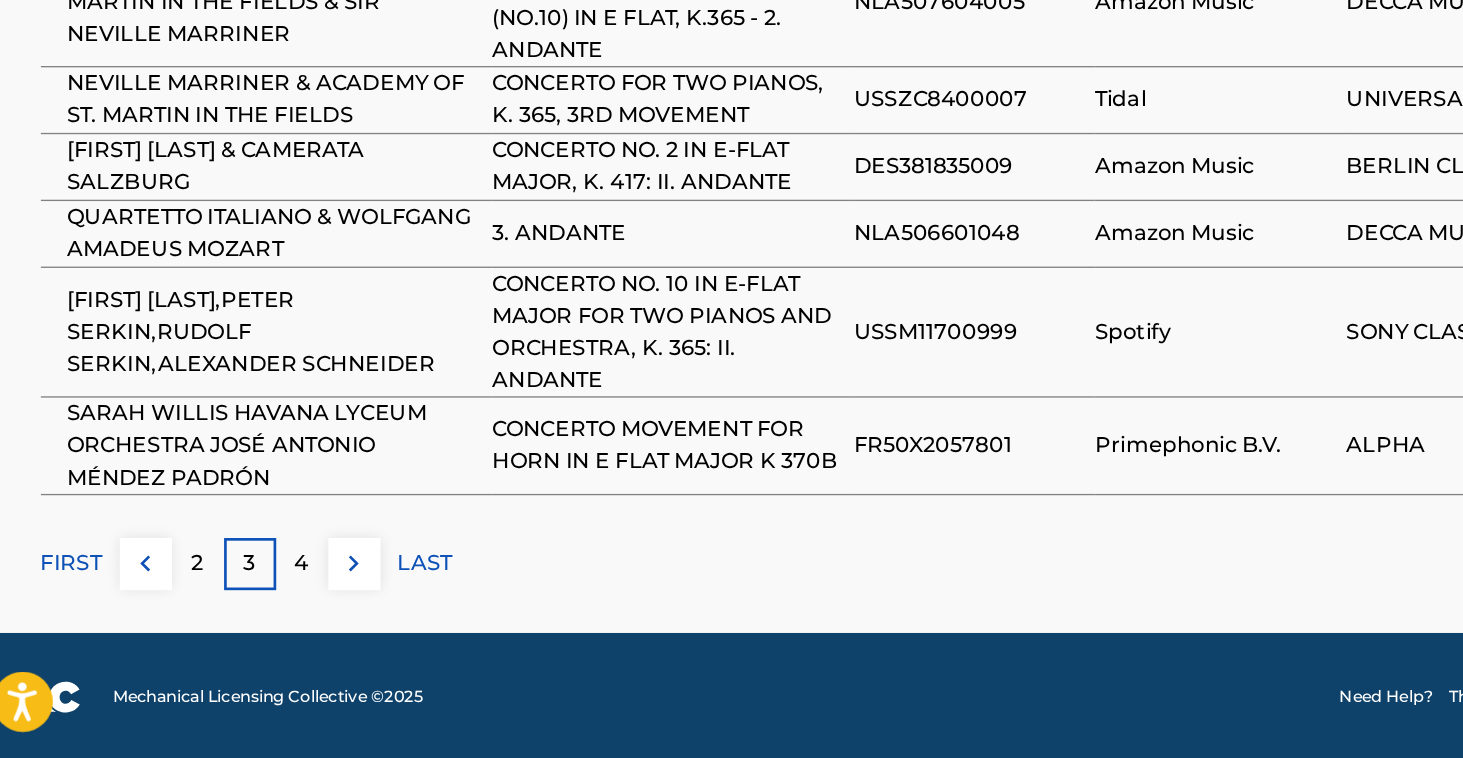 click on "4" at bounding box center [251, 612] 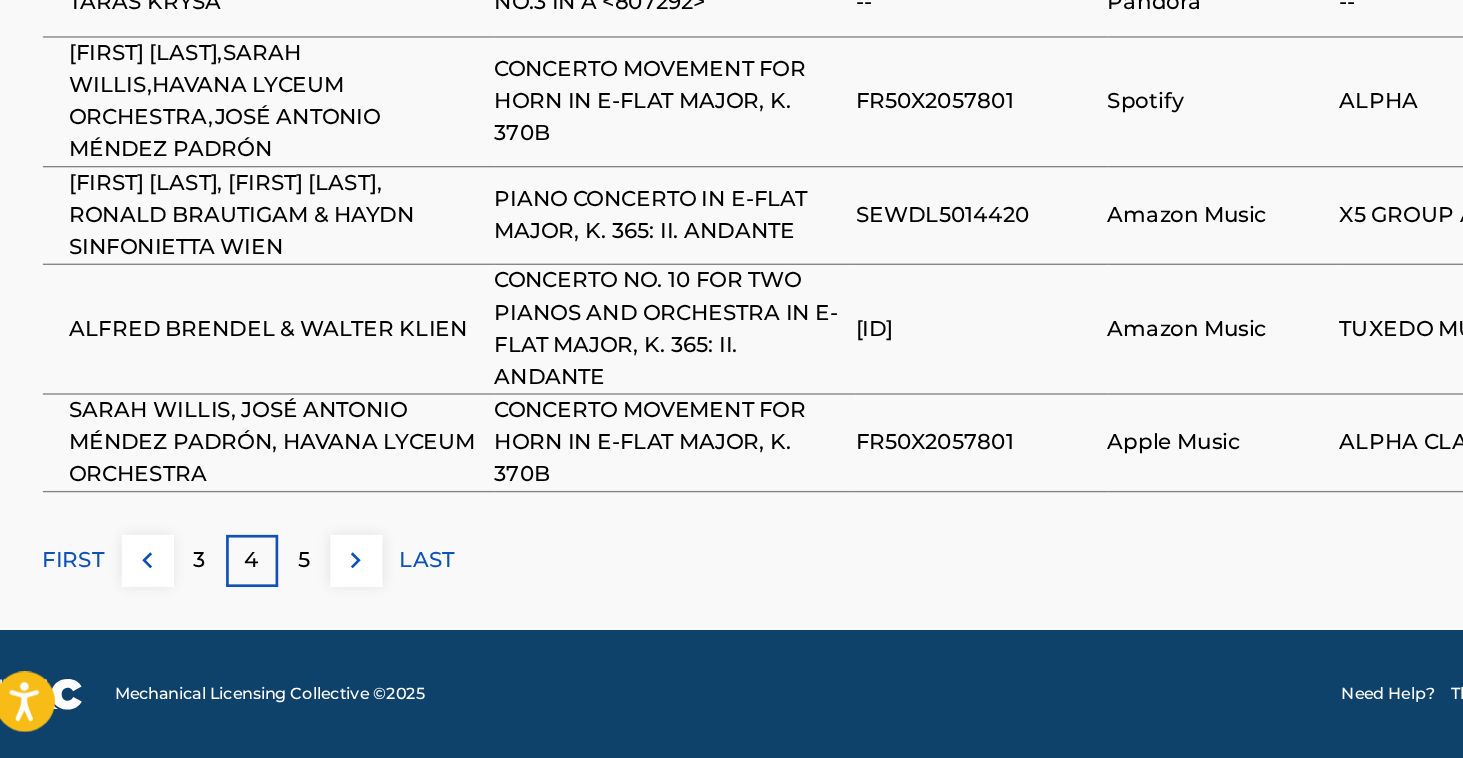 click on "5" at bounding box center [251, 610] 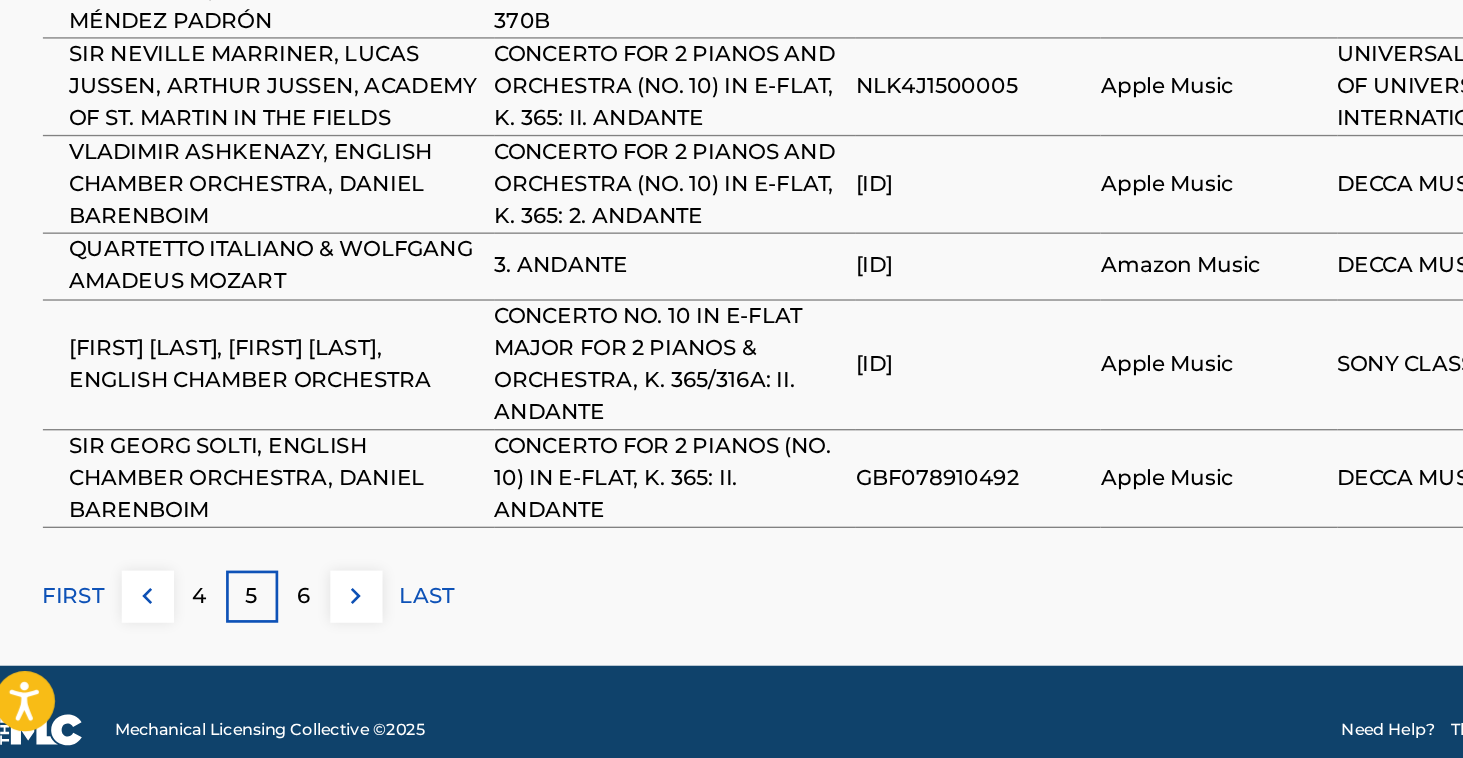 scroll, scrollTop: 1648, scrollLeft: 0, axis: vertical 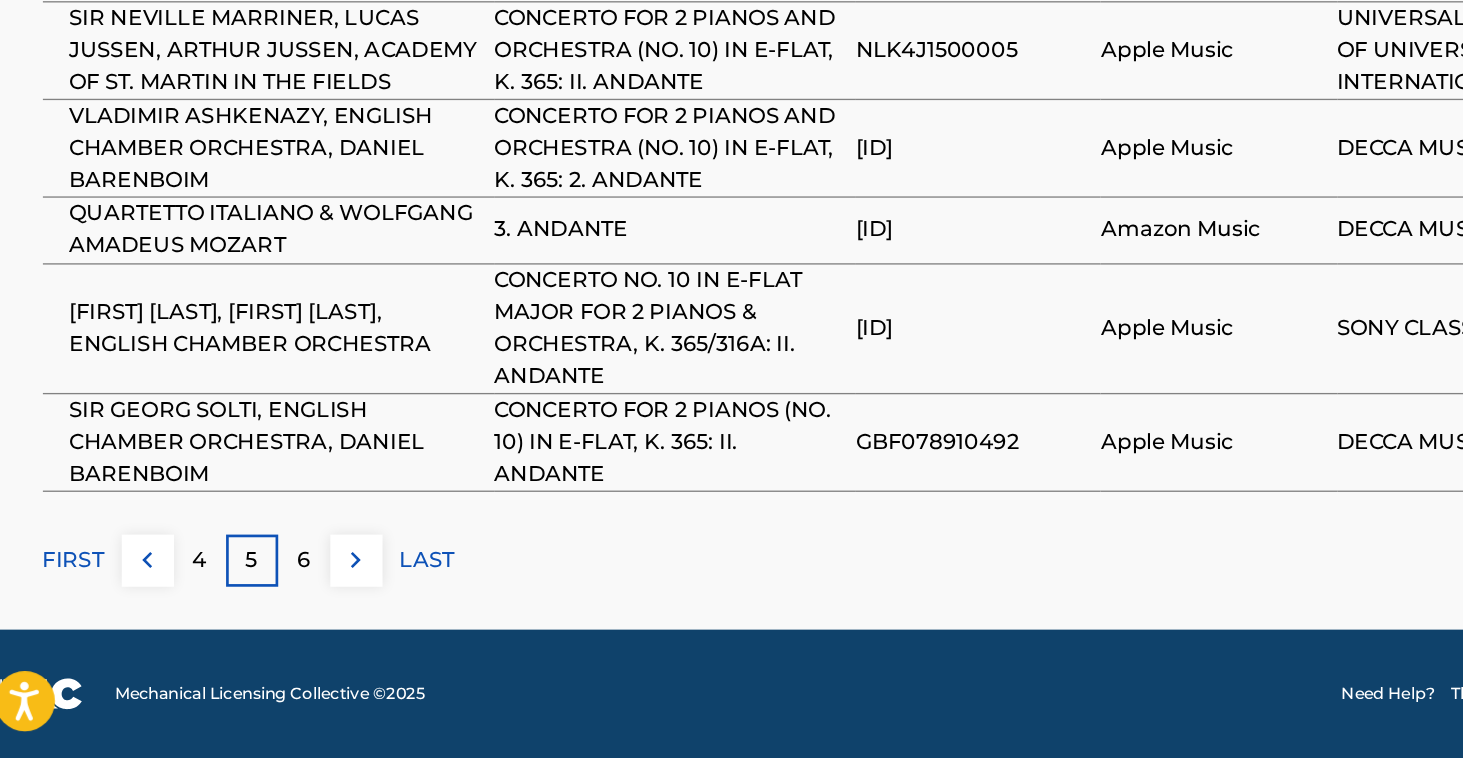 click on "6" at bounding box center [251, 610] 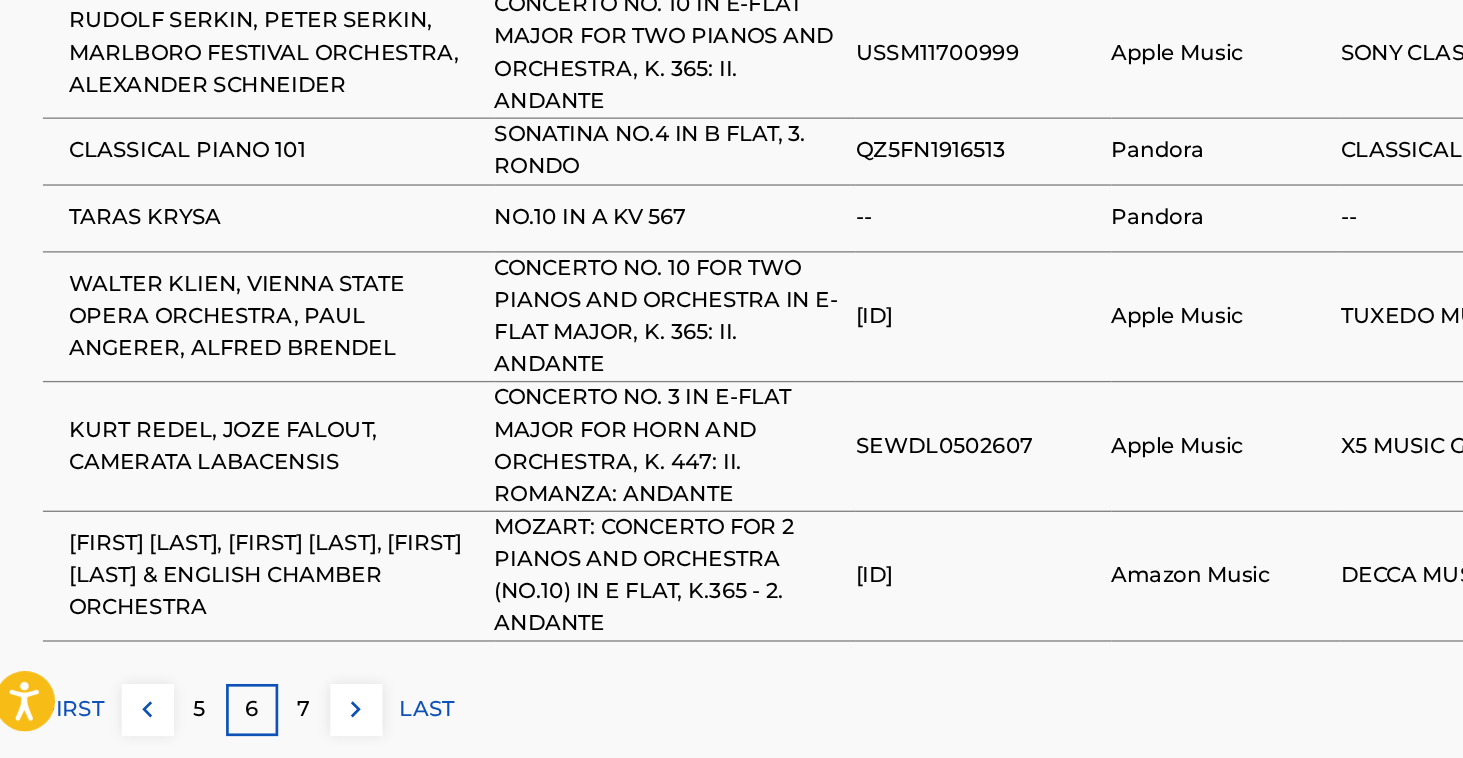 scroll, scrollTop: 1637, scrollLeft: 0, axis: vertical 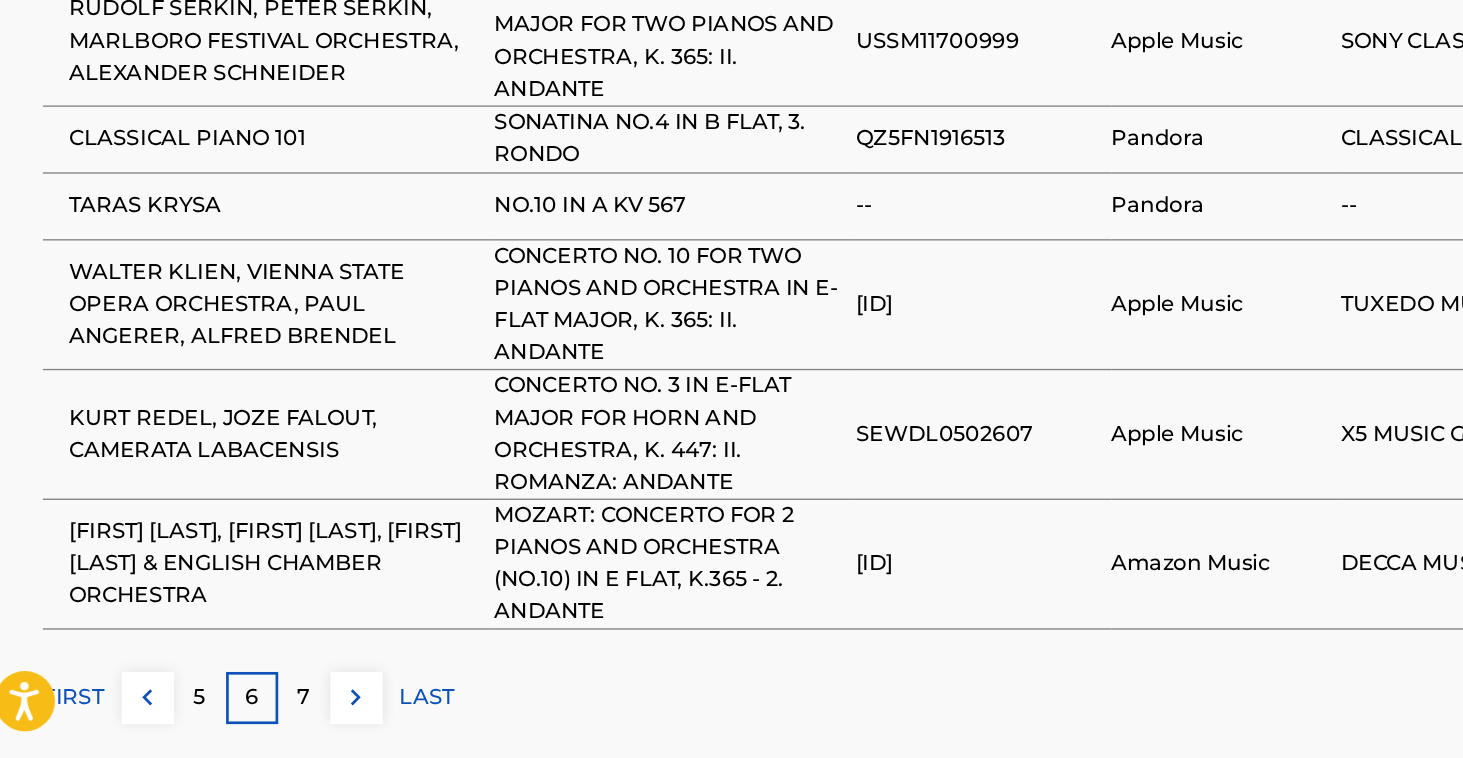 click on "7" at bounding box center [251, 713] 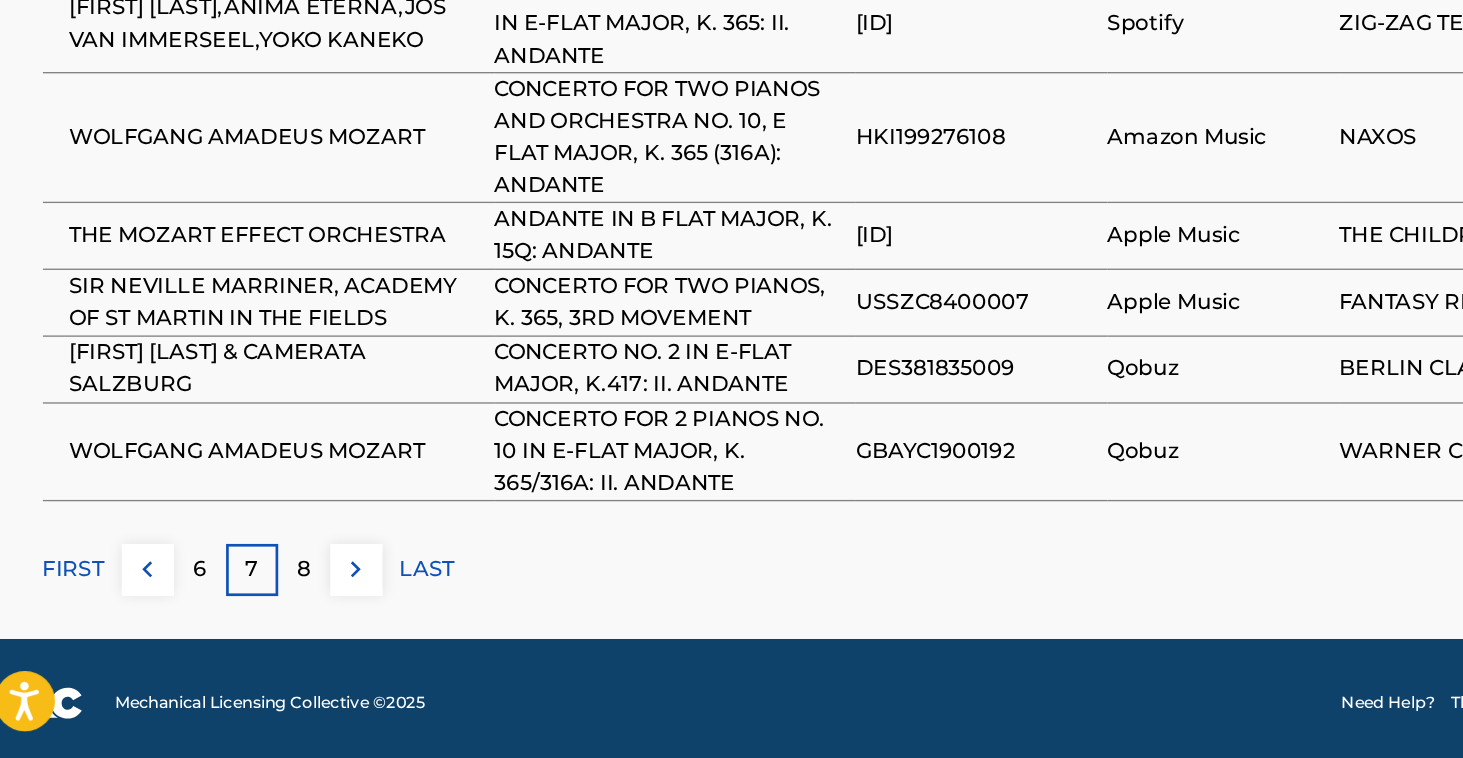 scroll, scrollTop: 1640, scrollLeft: 0, axis: vertical 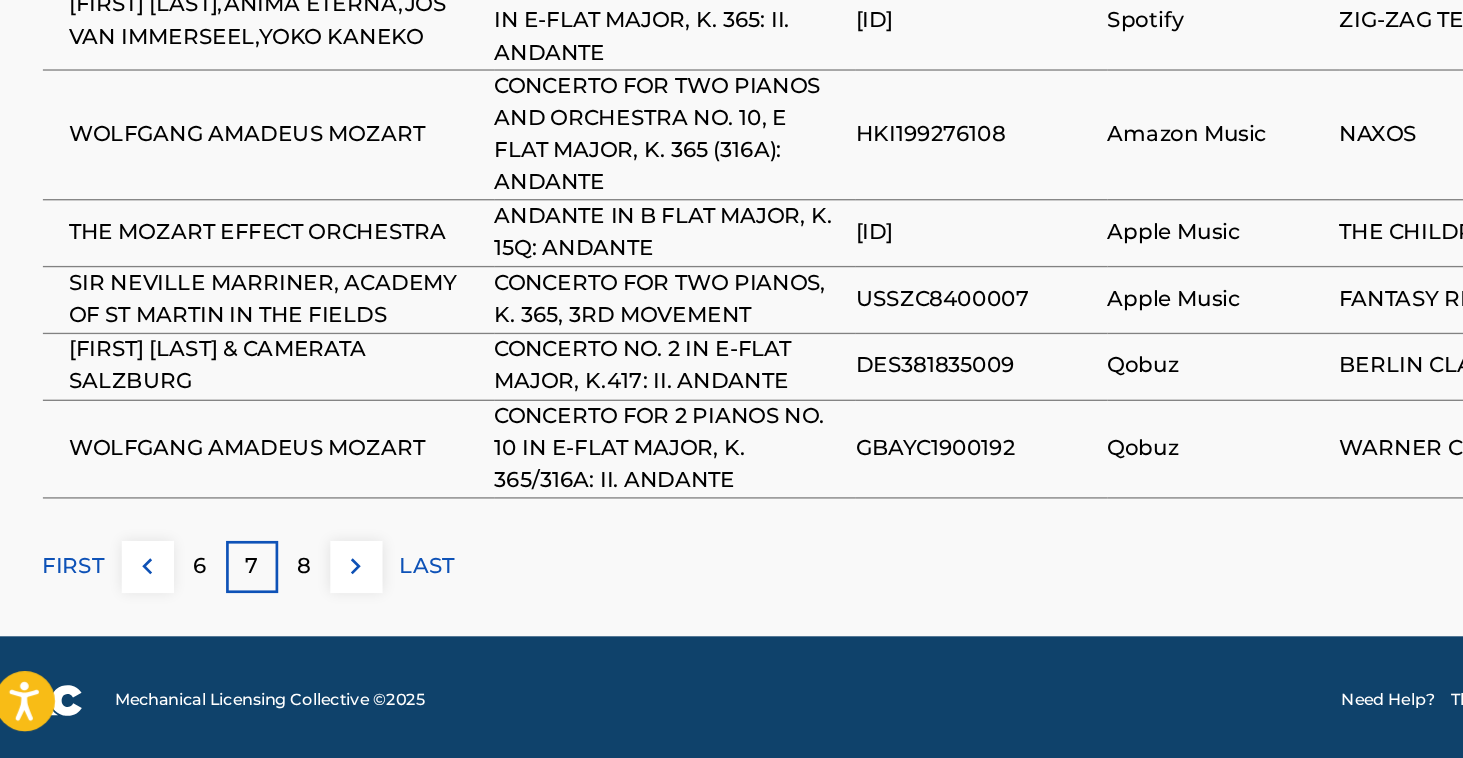click on "8" at bounding box center [251, 615] 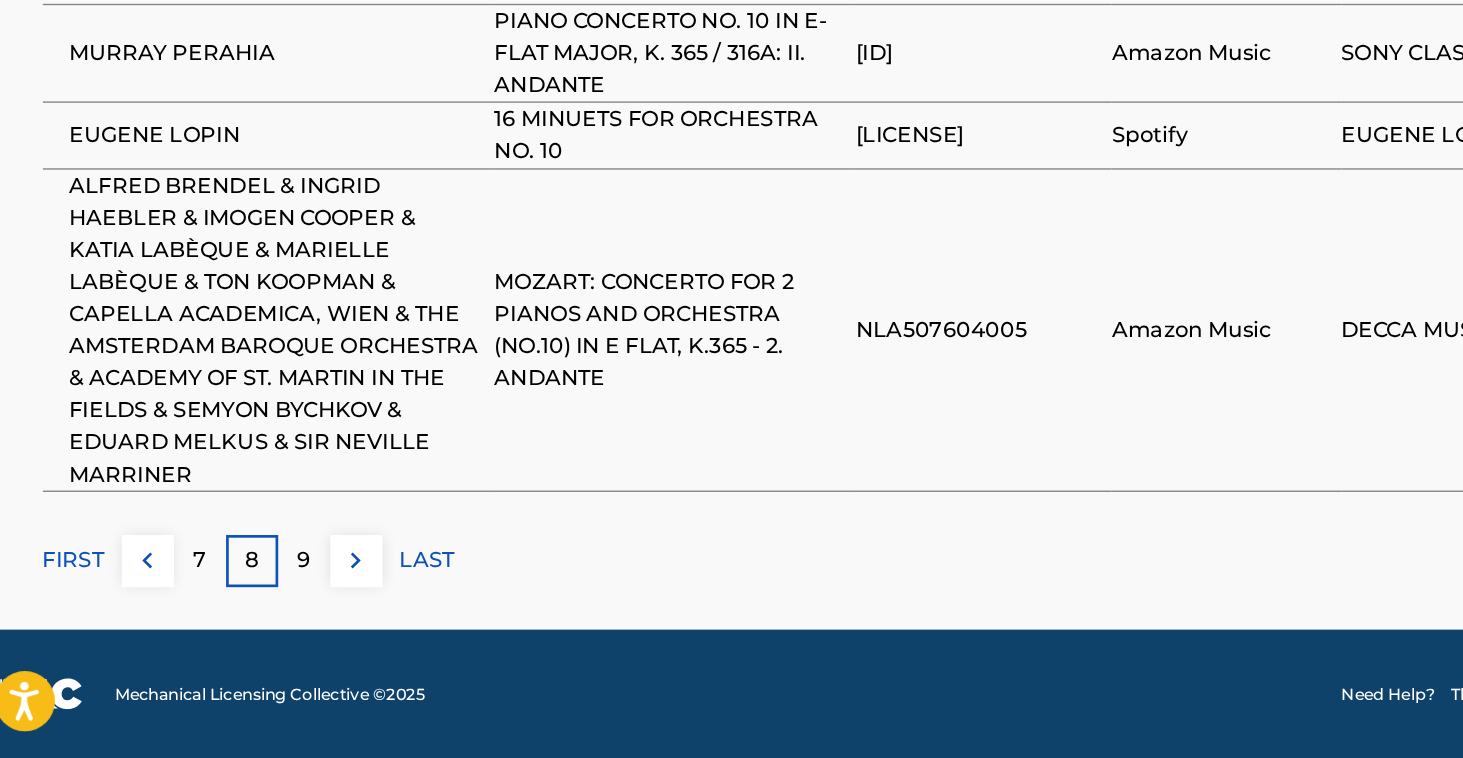 click on "9" at bounding box center (251, 610) 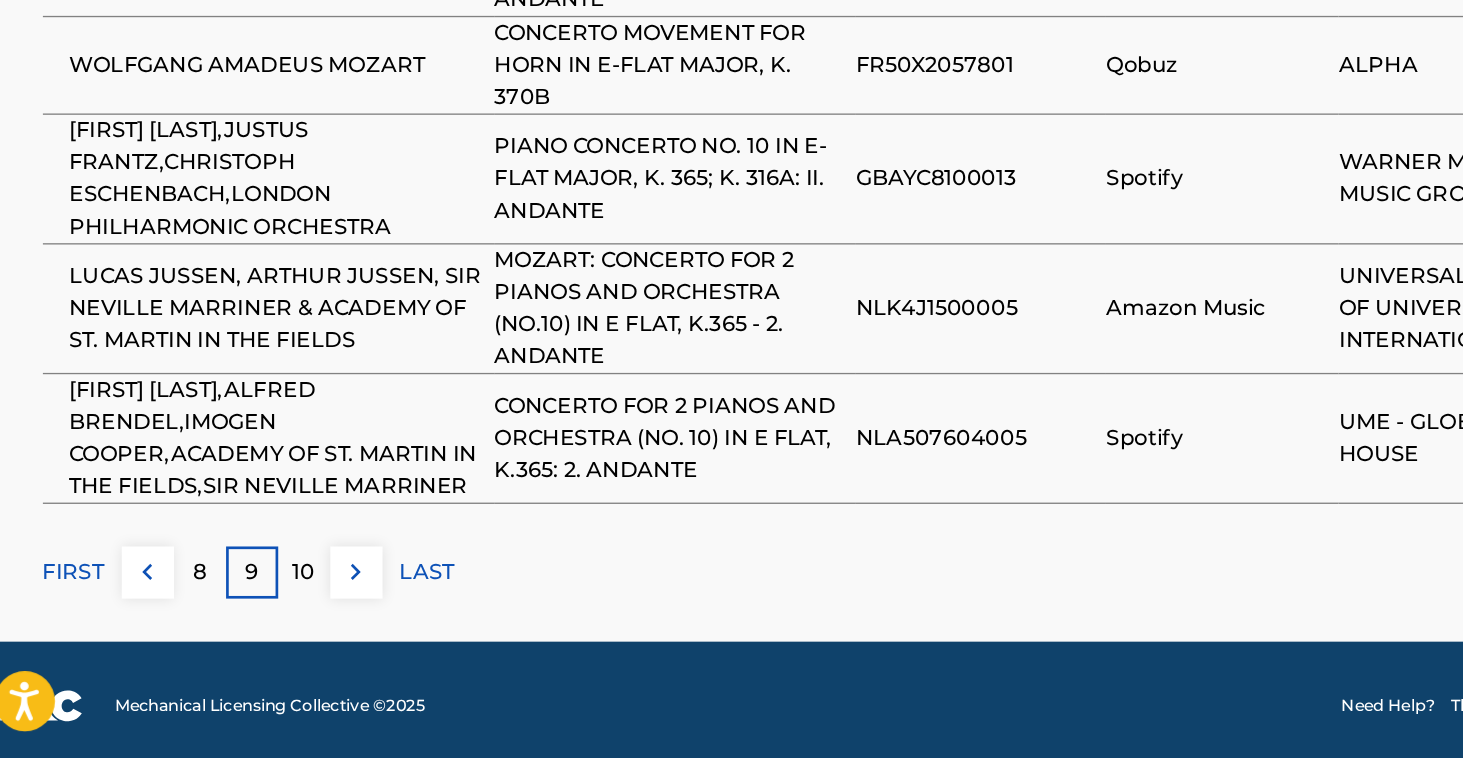 scroll, scrollTop: 1789, scrollLeft: 0, axis: vertical 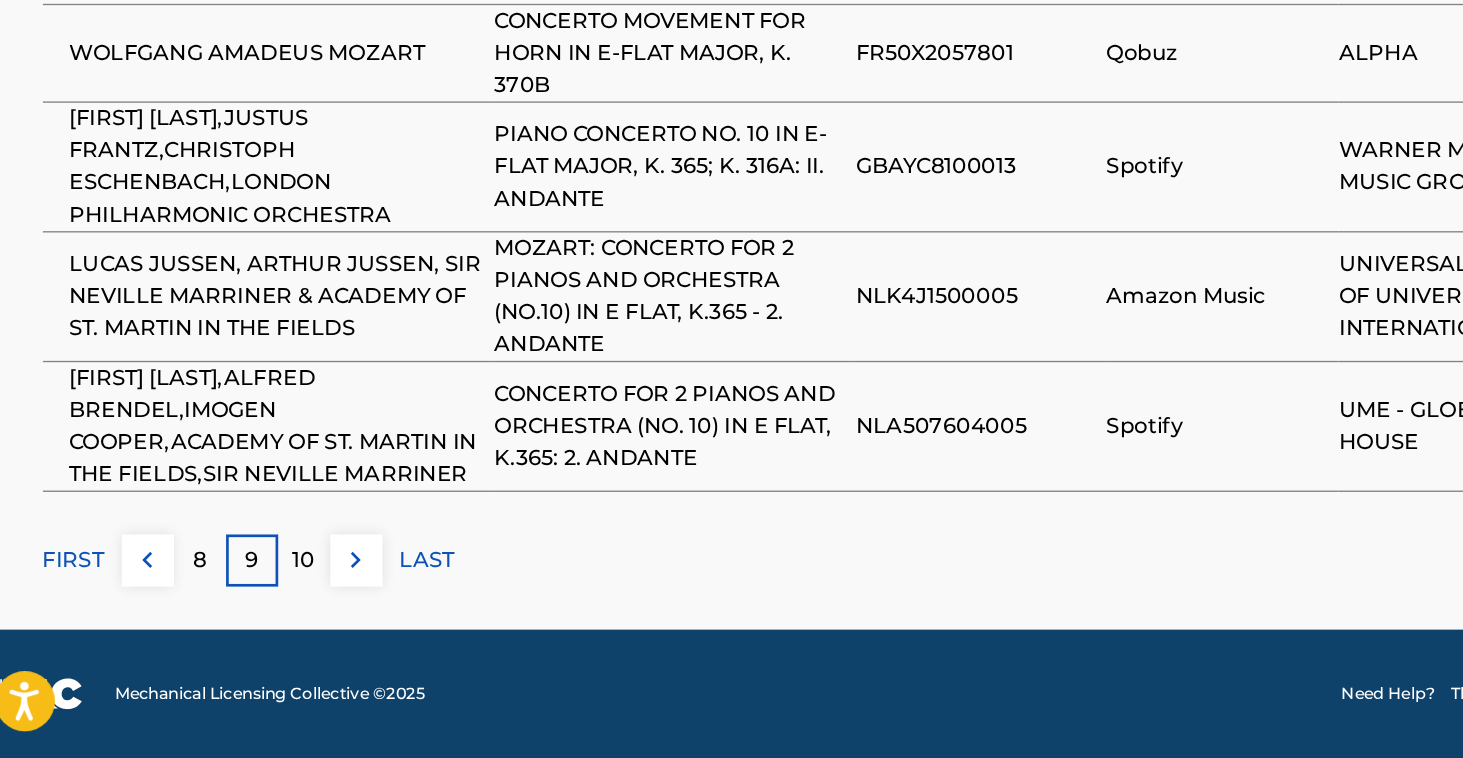 click on "10" at bounding box center (251, 610) 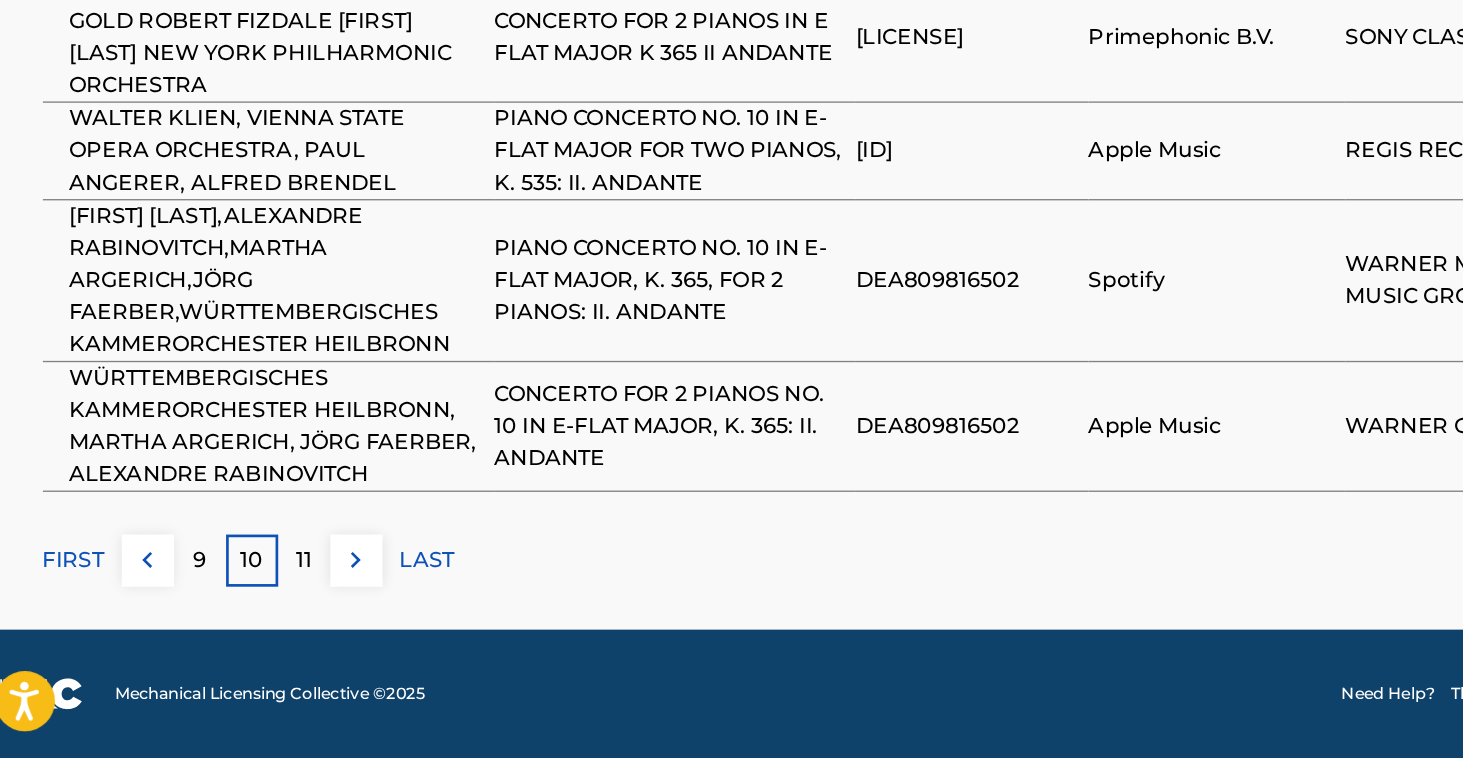 click on "11" at bounding box center (251, 610) 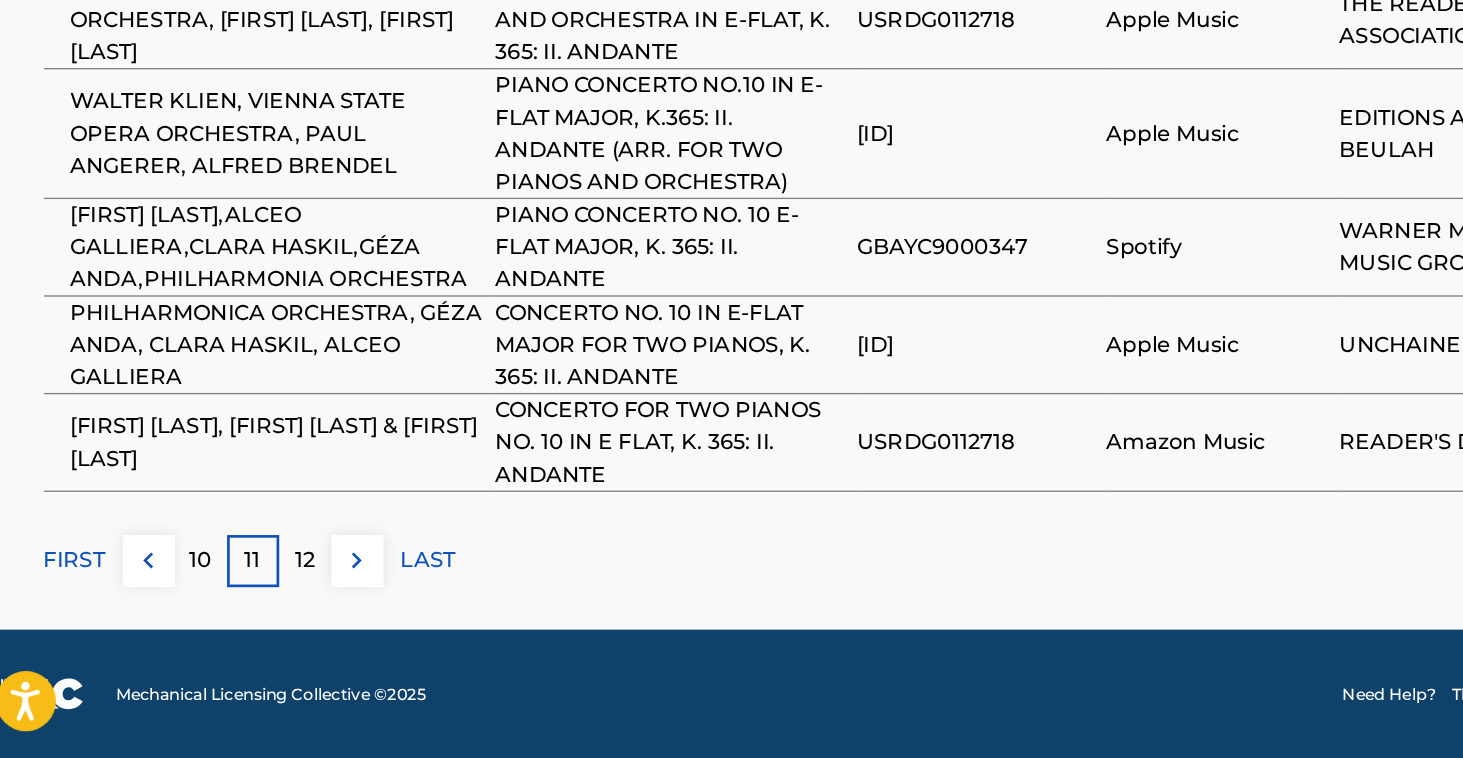 click on "12" at bounding box center [251, 610] 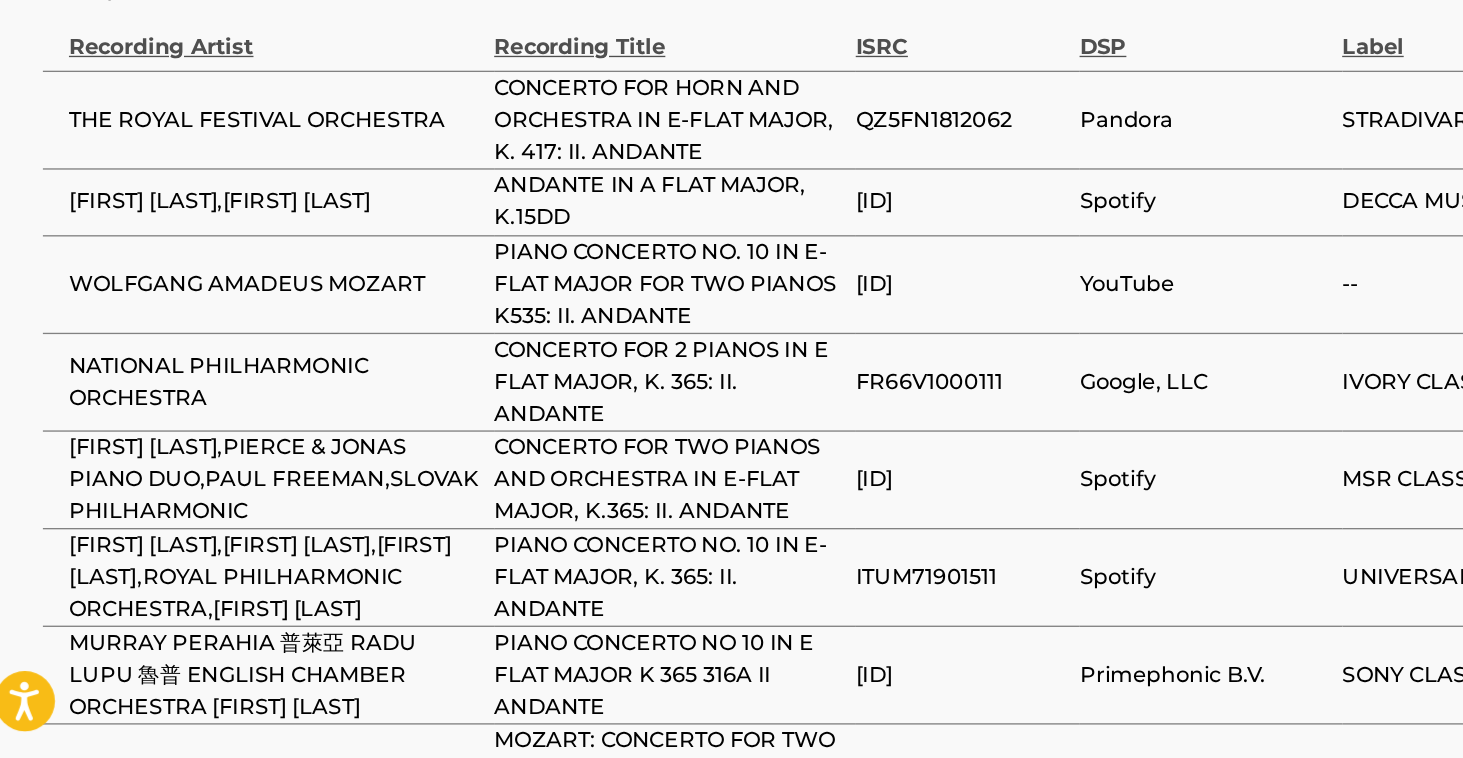 scroll, scrollTop: 1281, scrollLeft: 0, axis: vertical 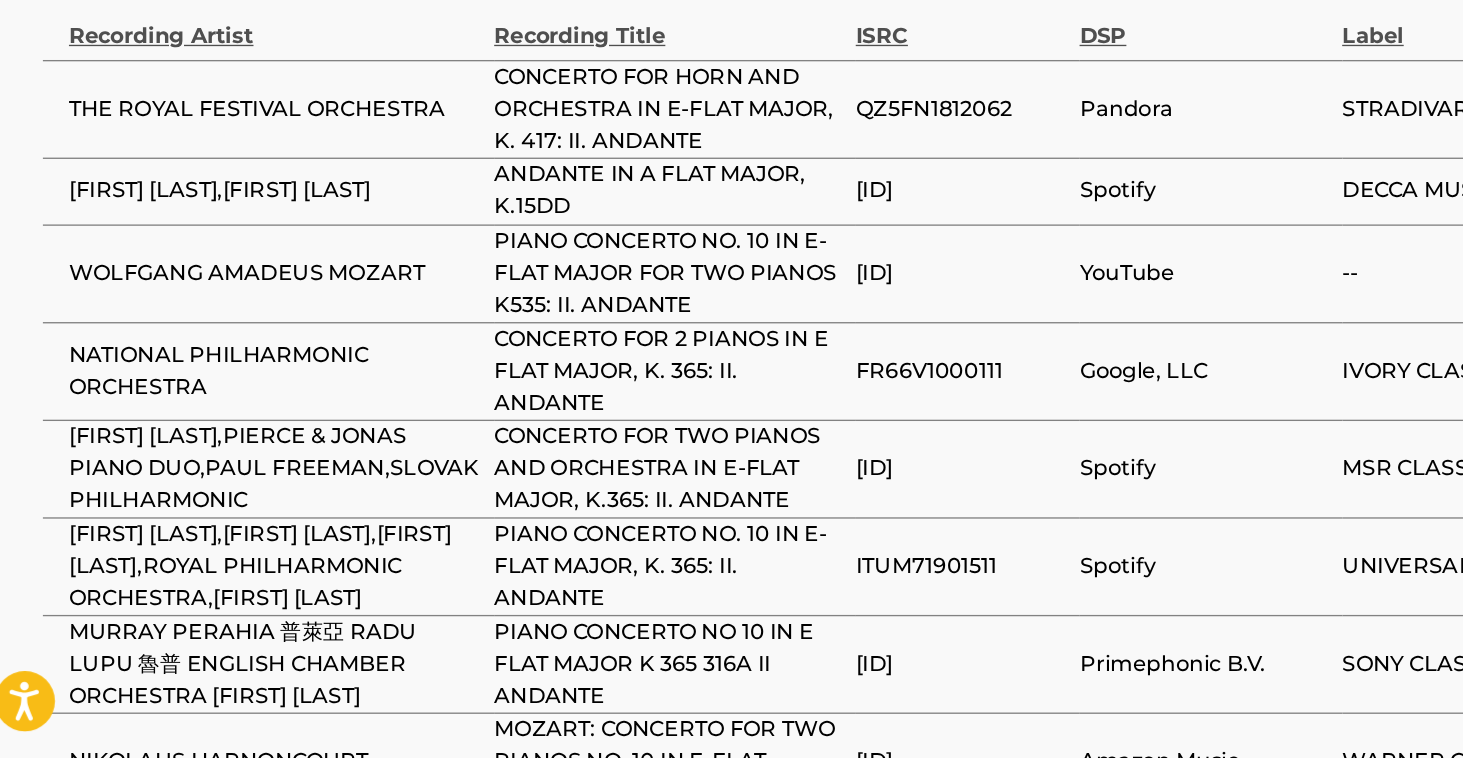 click on "[FIRST] [LAST],[FIRST] [LAST]" at bounding box center (230, 334) 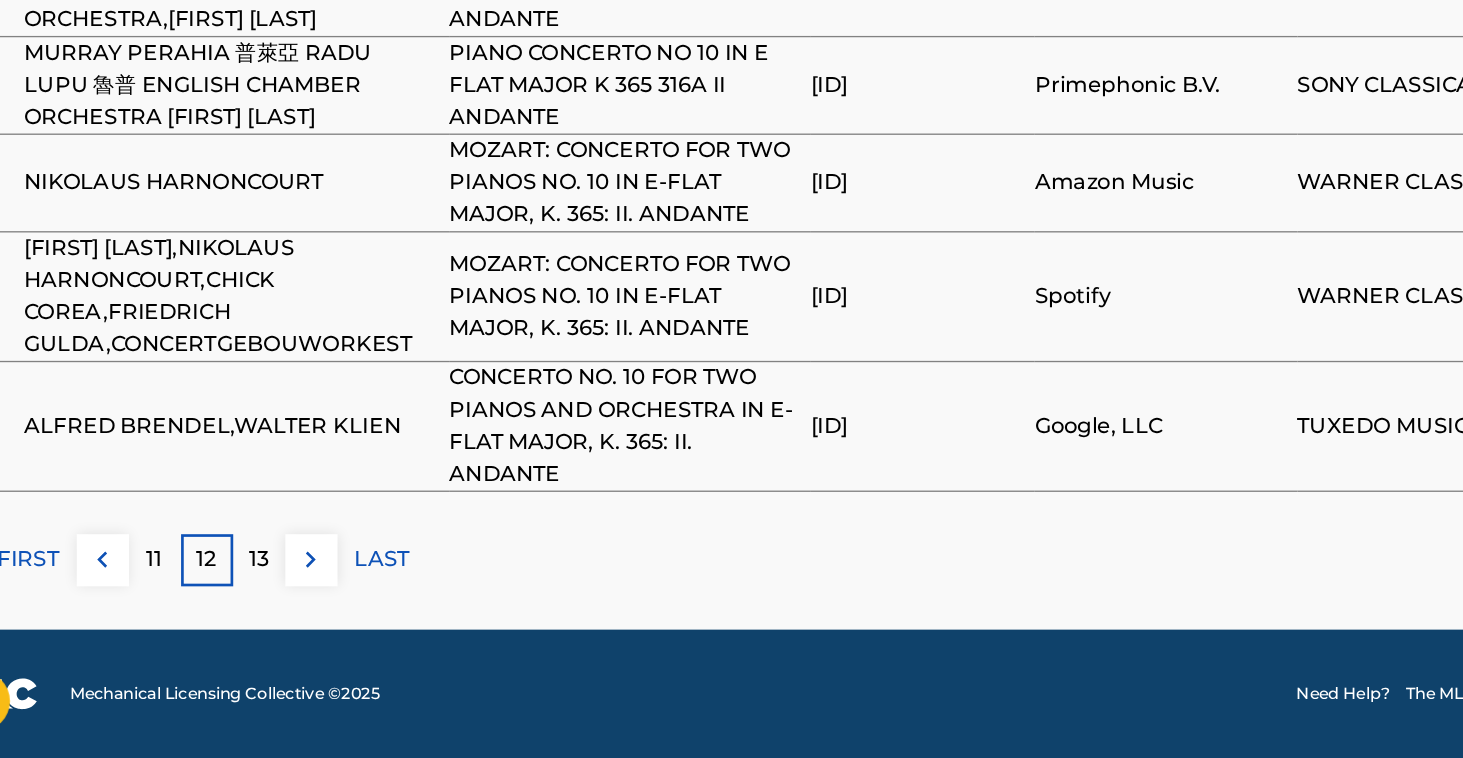scroll, scrollTop: 1808, scrollLeft: 0, axis: vertical 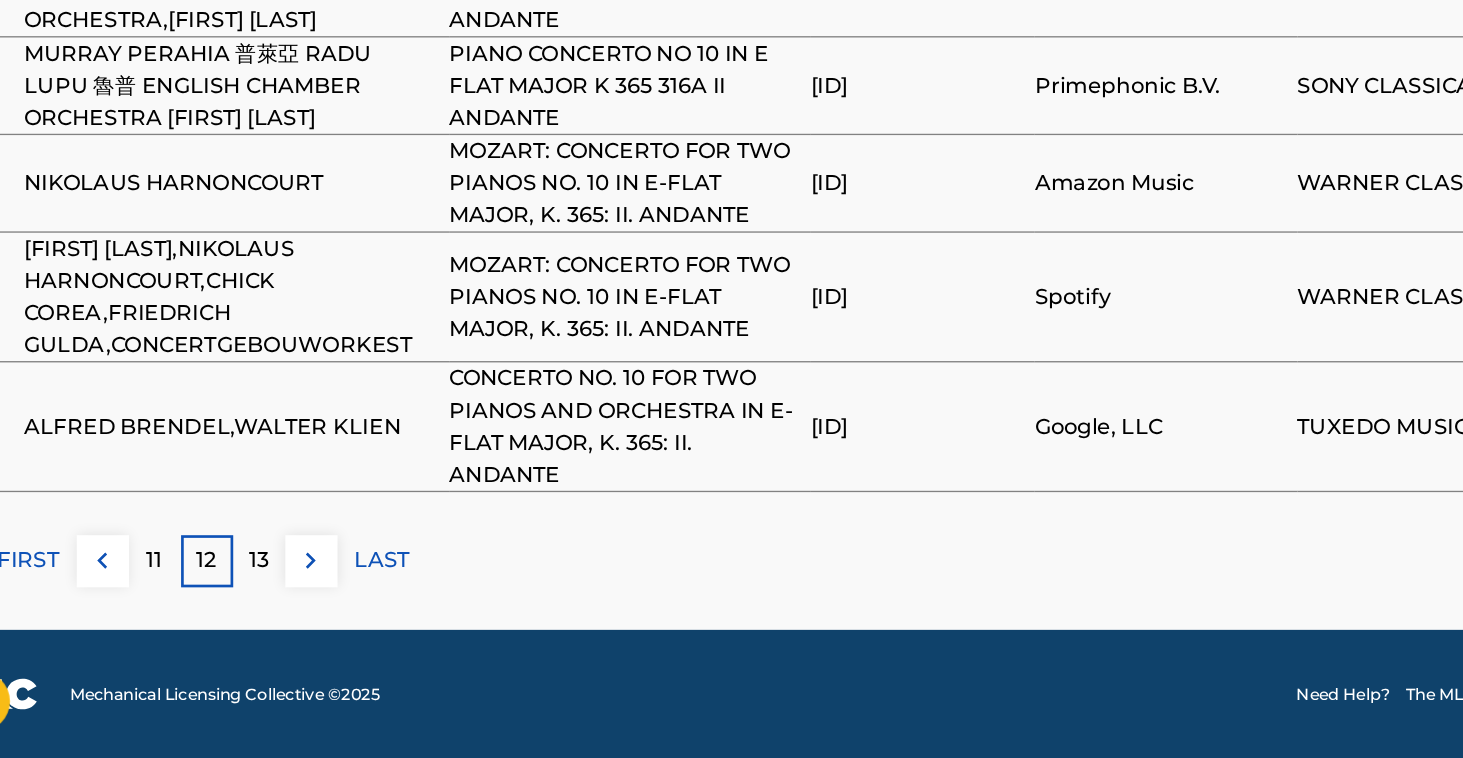click on "FIRST" at bounding box center [79, 610] 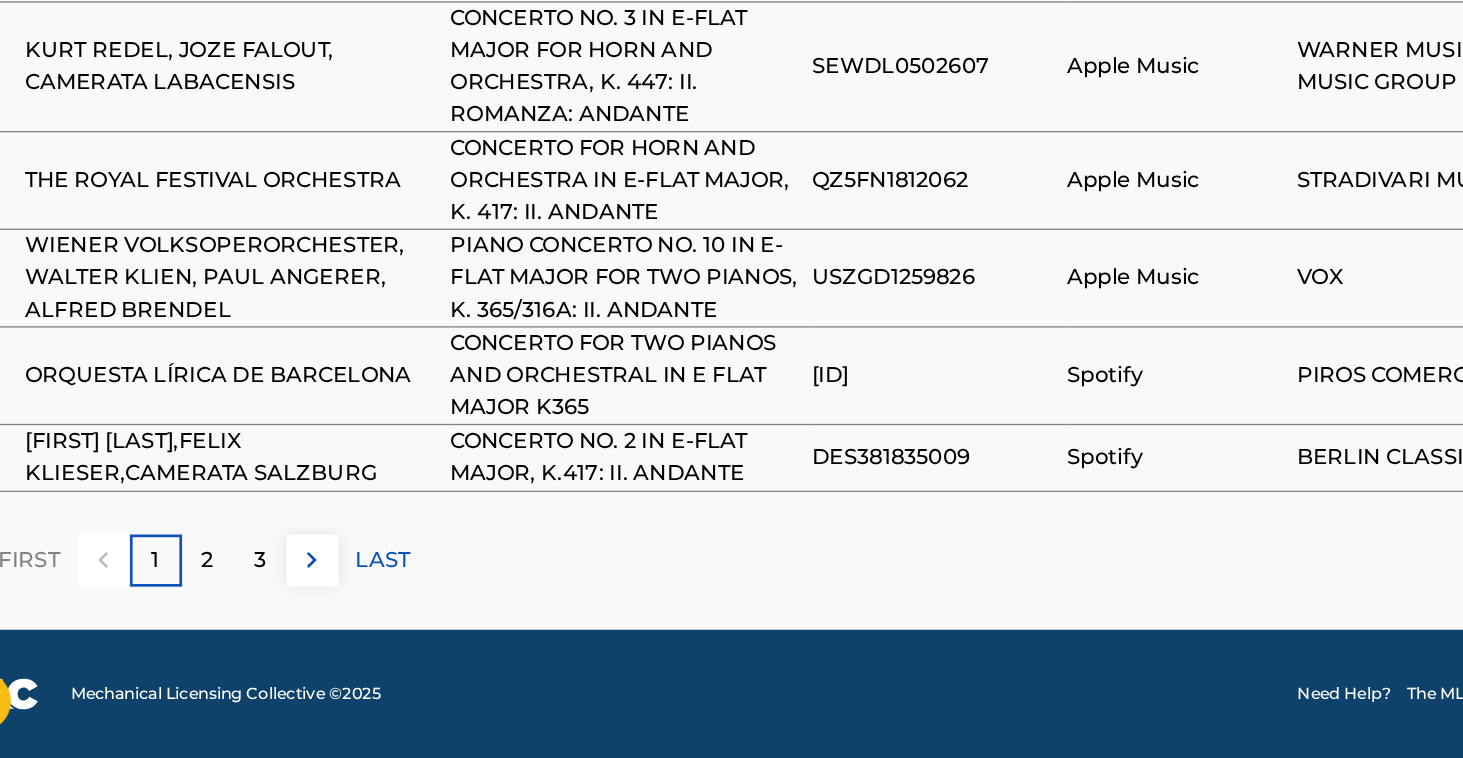 click on "2" at bounding box center [212, 610] 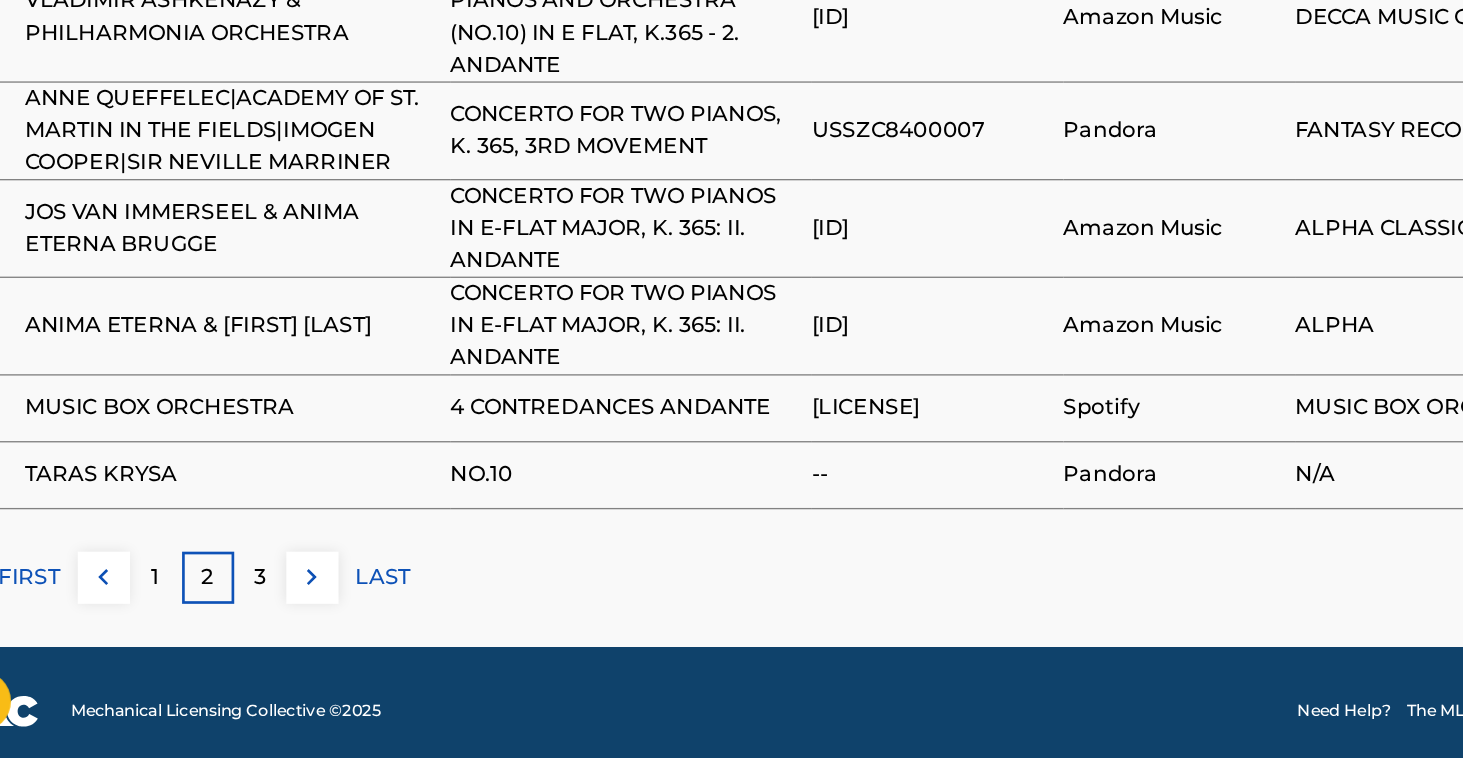 click on "3" at bounding box center [251, 623] 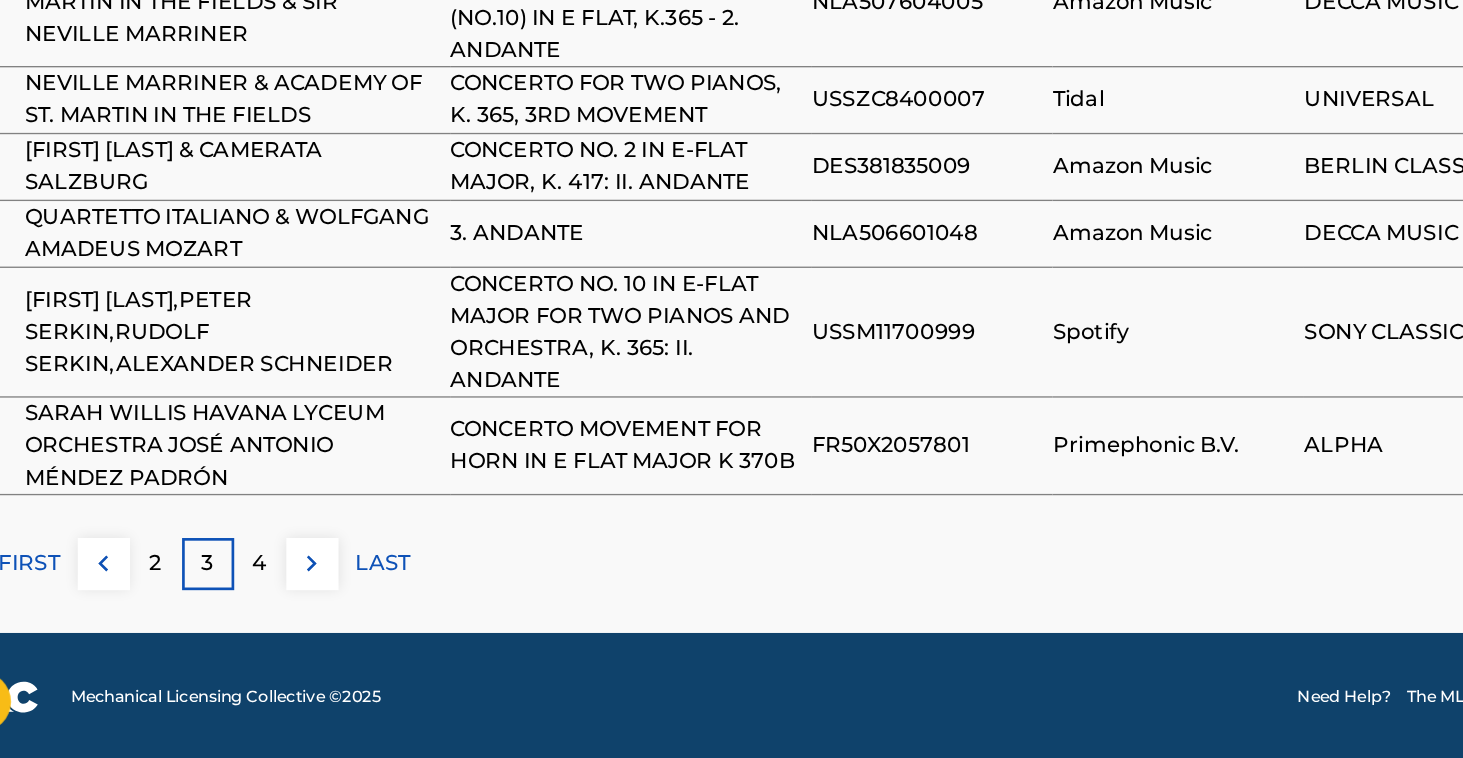 click on "4" at bounding box center [251, 612] 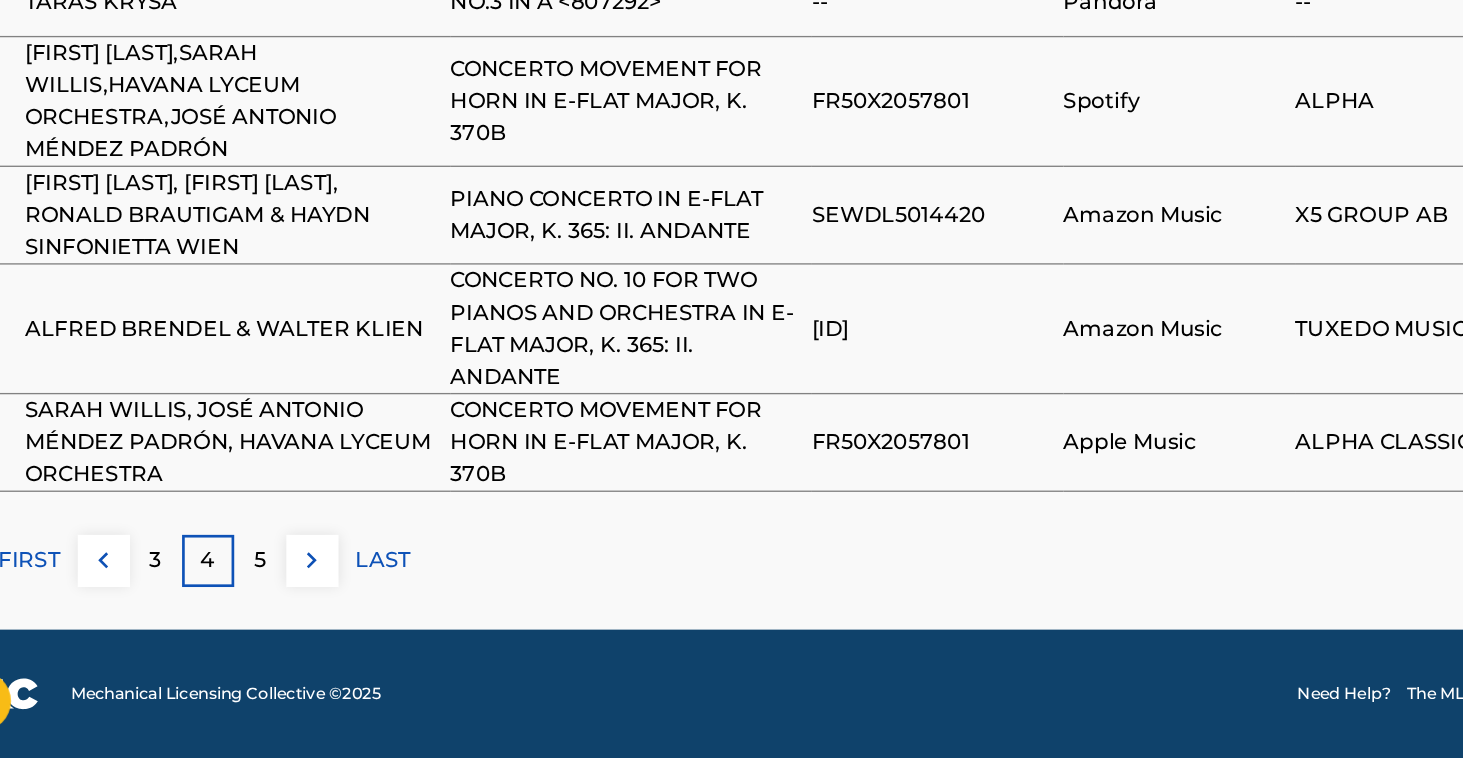 click on "5" at bounding box center [251, 610] 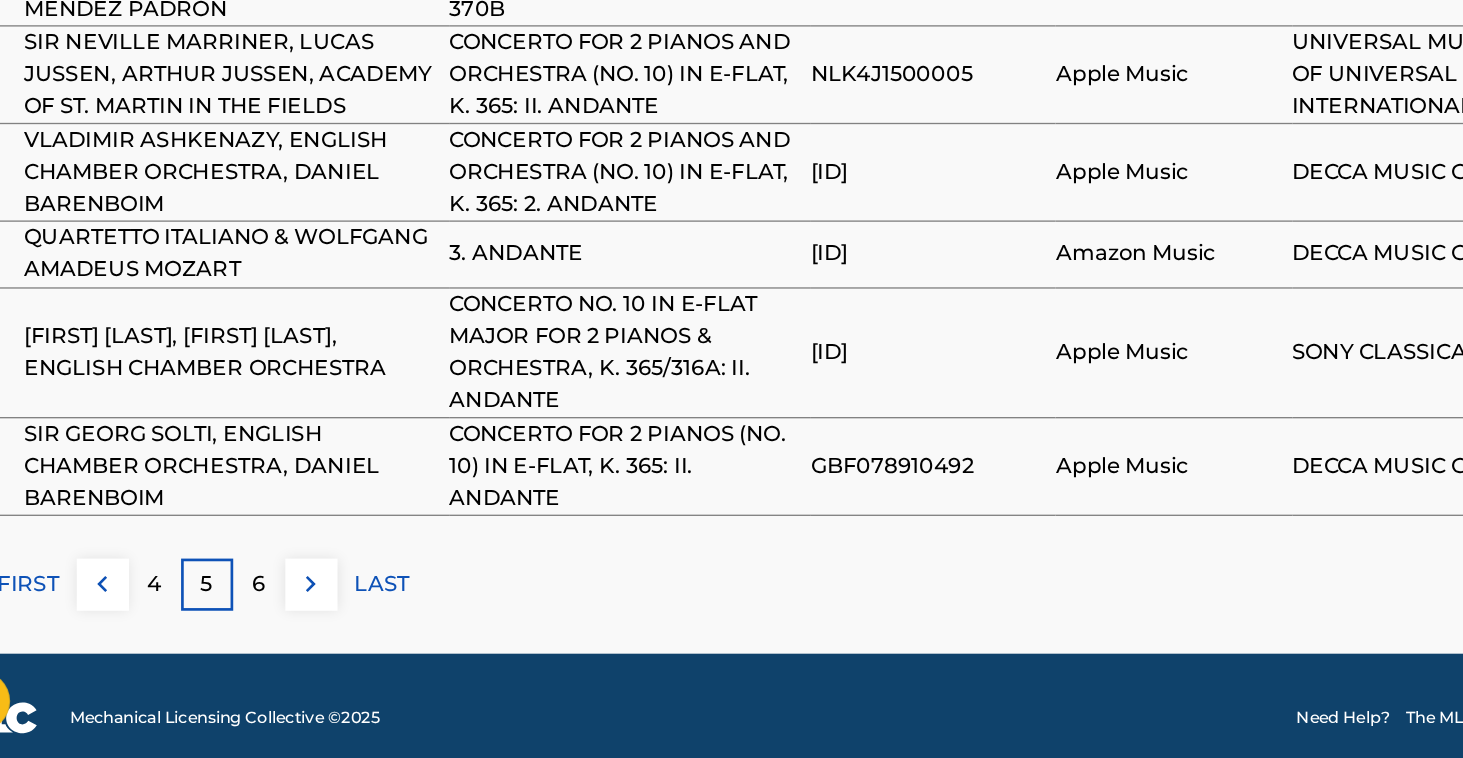 click on "6" at bounding box center [251, 628] 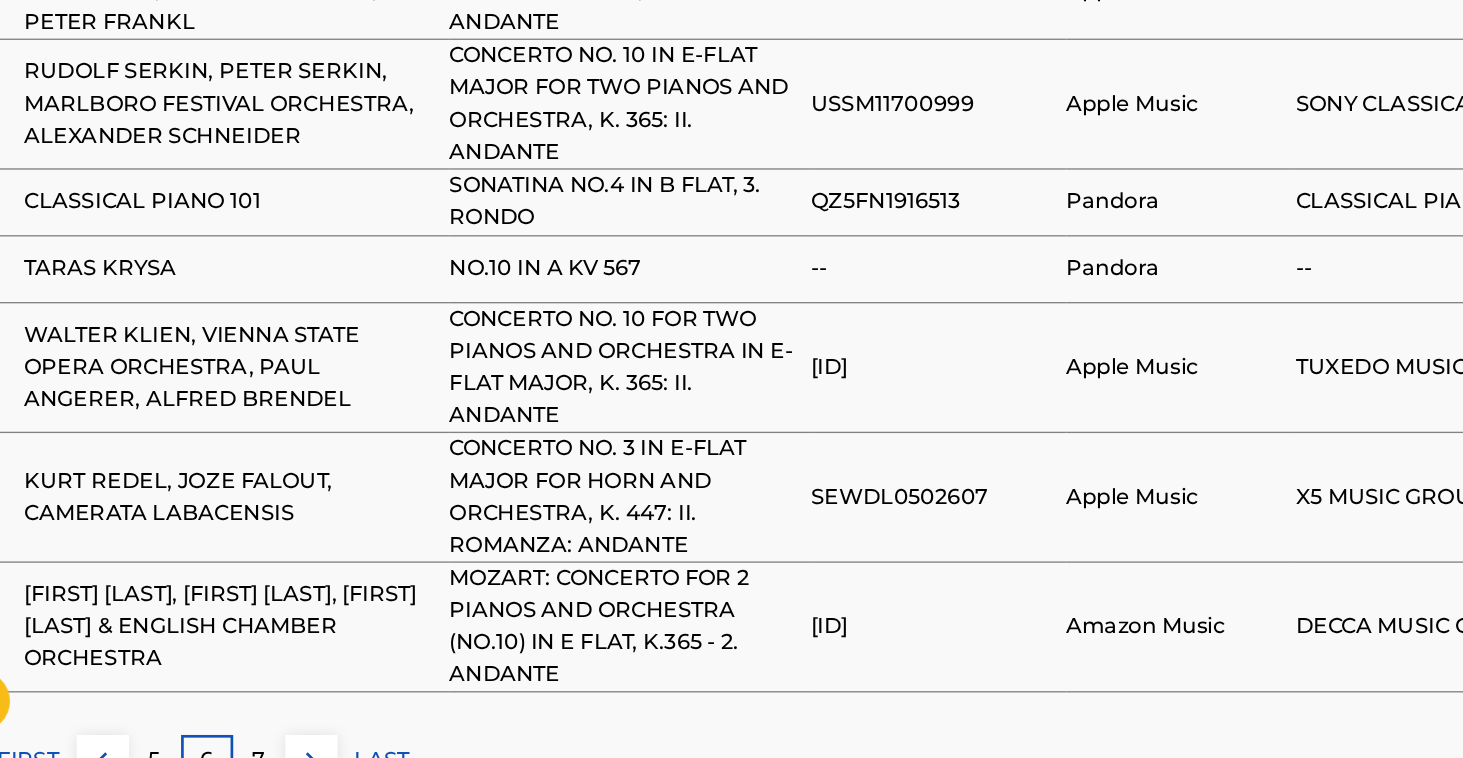 scroll, scrollTop: 1593, scrollLeft: 0, axis: vertical 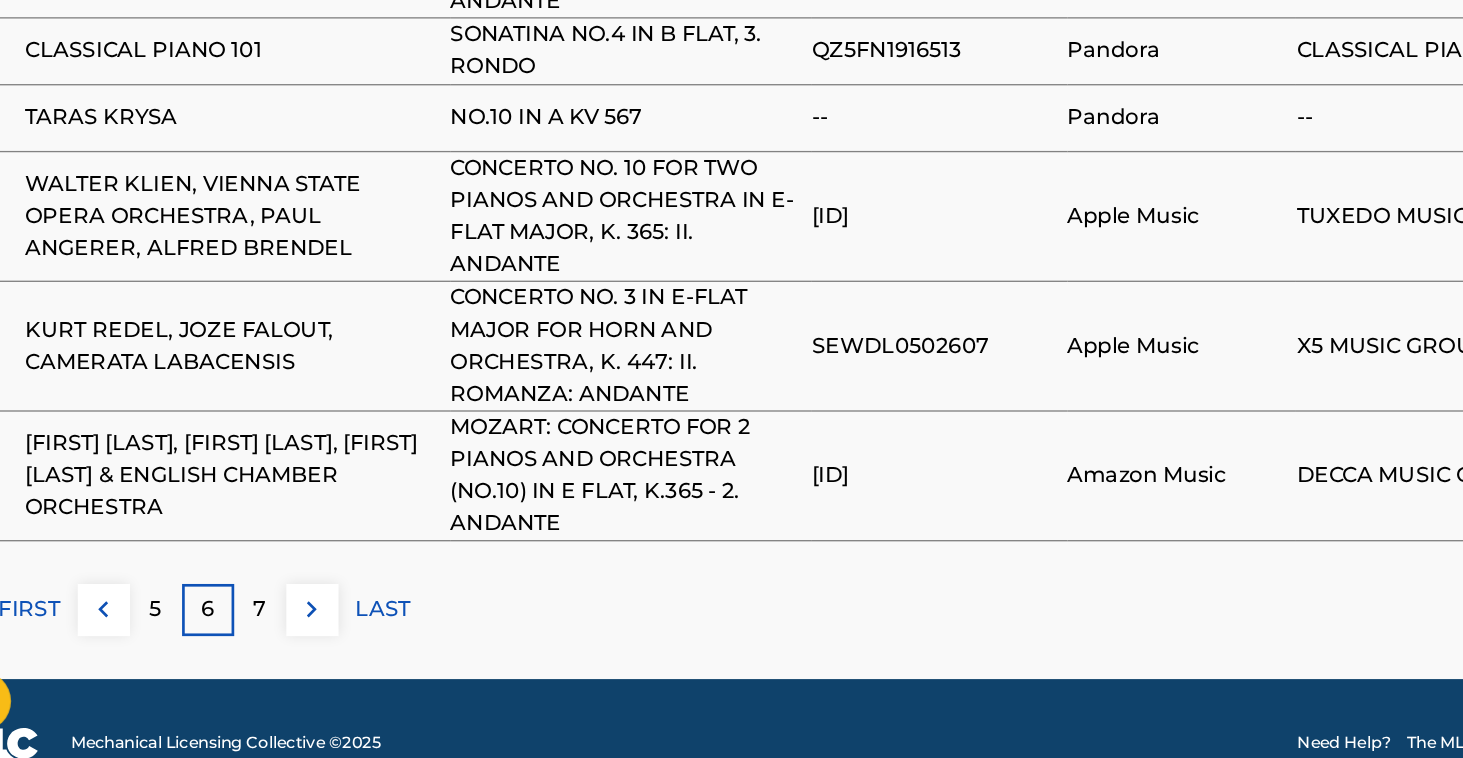 click on "7" at bounding box center [251, 647] 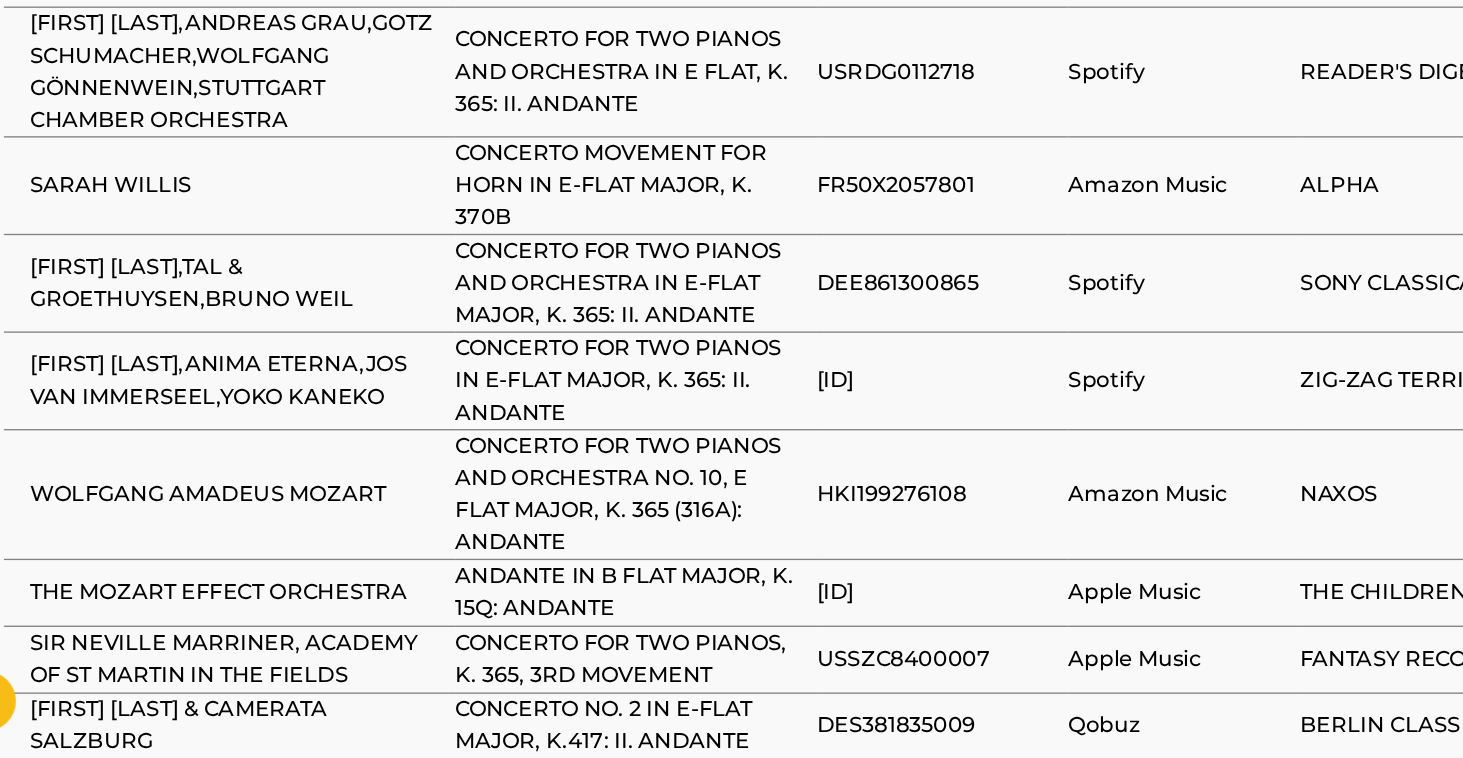 scroll, scrollTop: 1371, scrollLeft: 0, axis: vertical 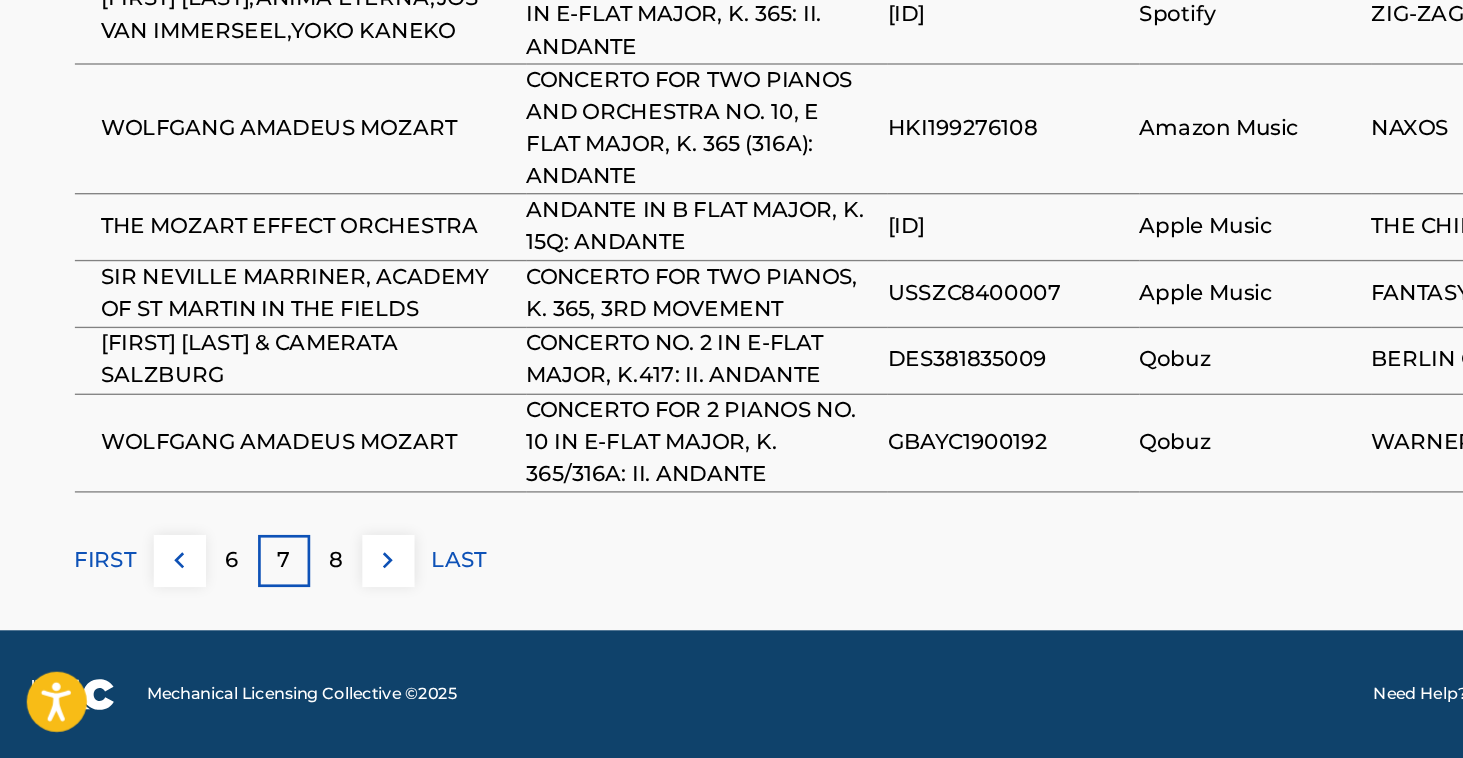 click on "FIRST" at bounding box center [79, 610] 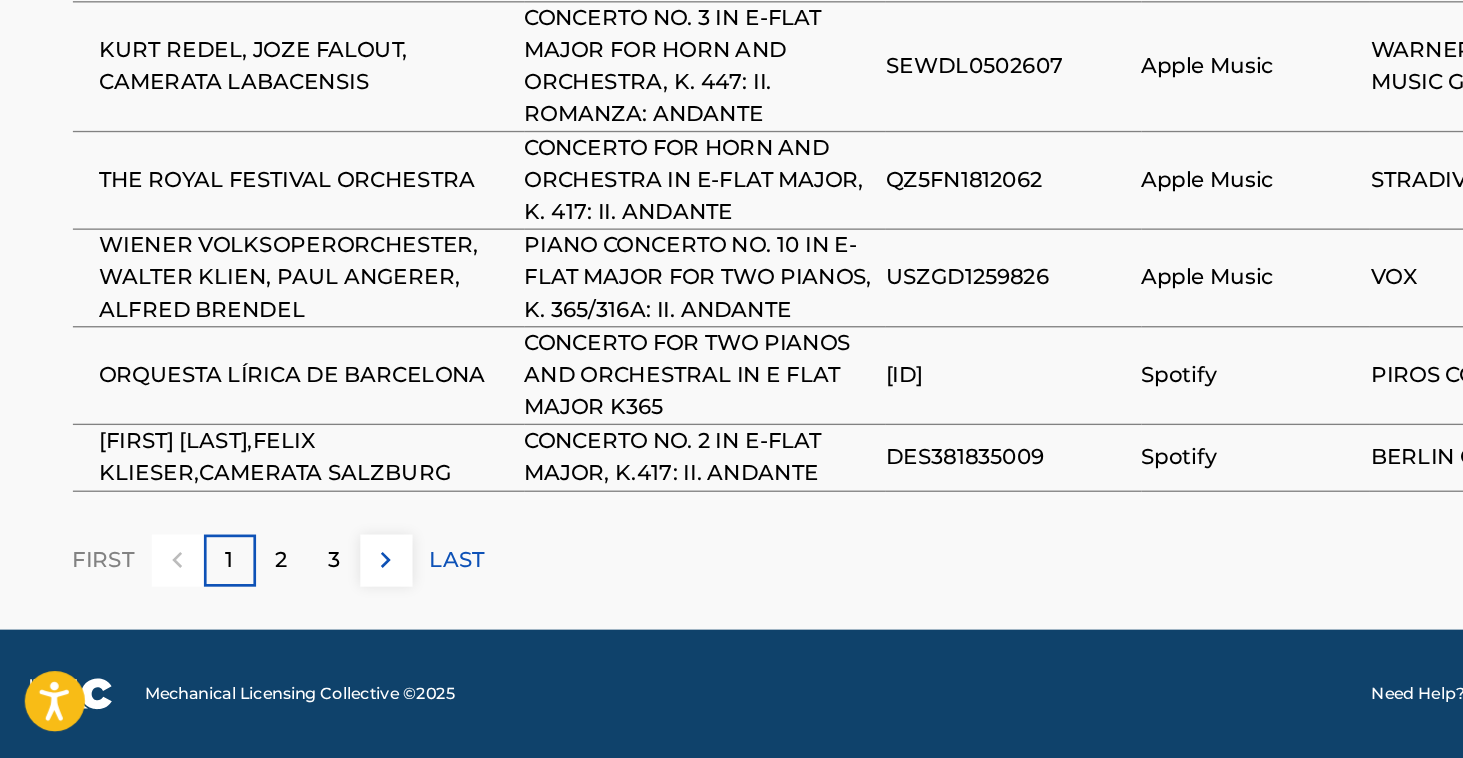 click on "2" at bounding box center [212, 610] 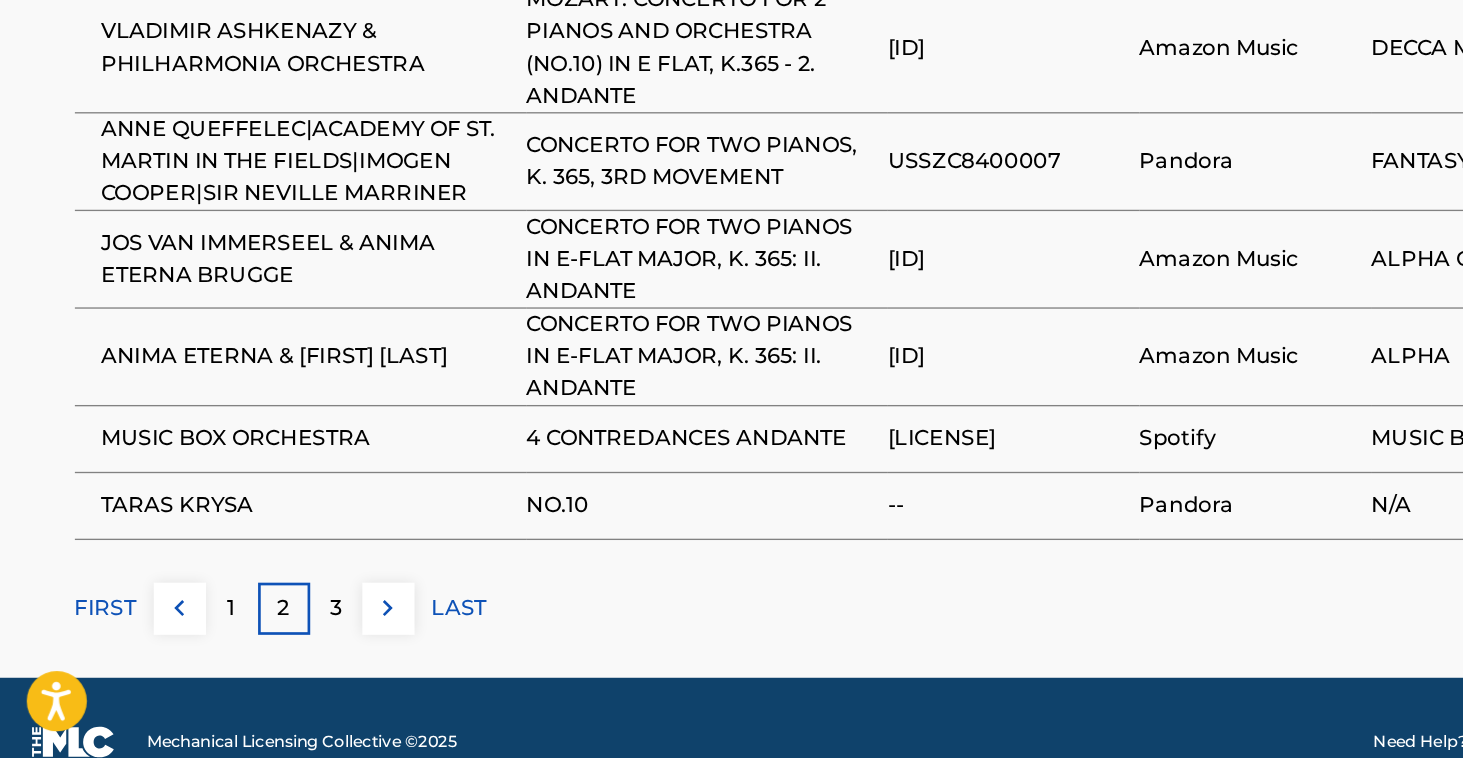 click on "3" at bounding box center [251, 646] 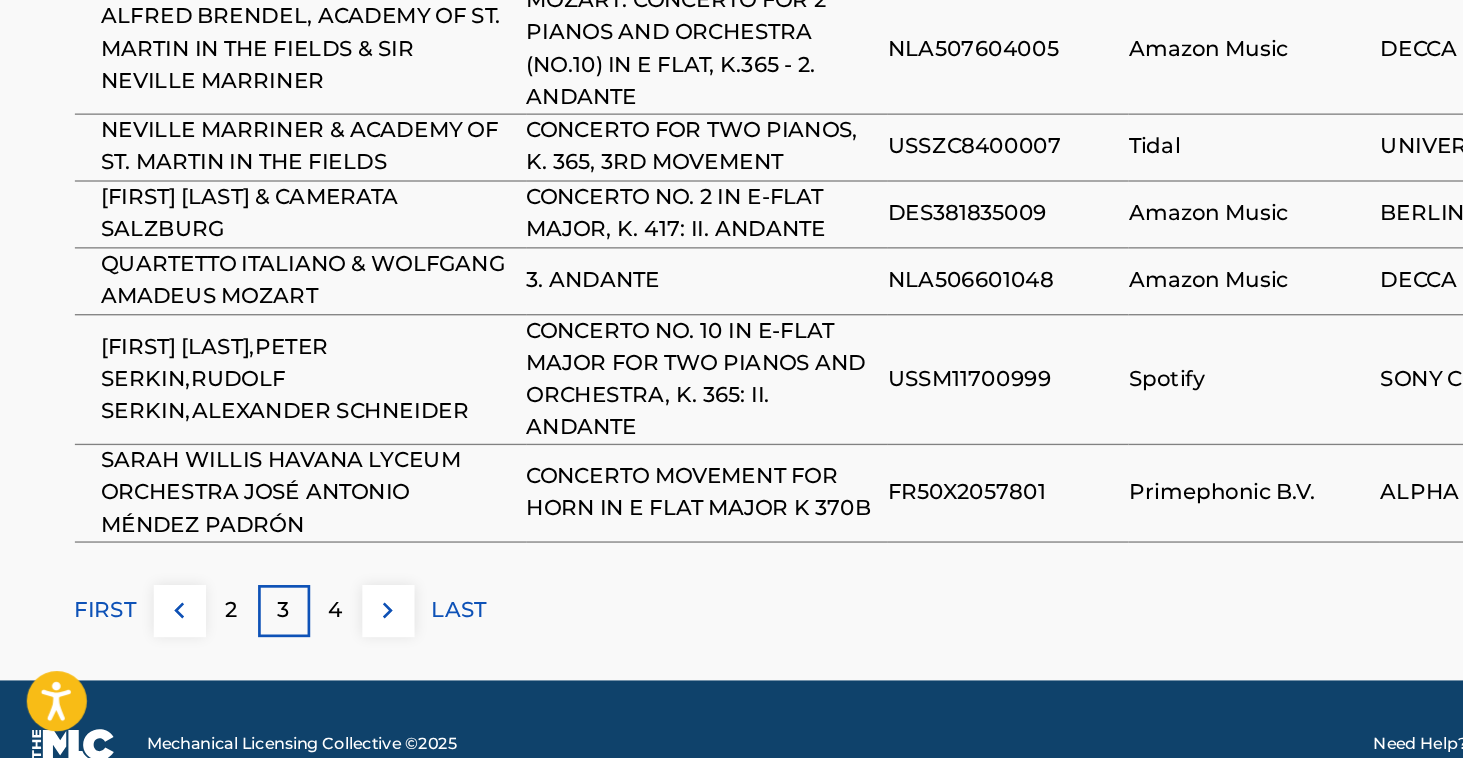 click on "4" at bounding box center [251, 648] 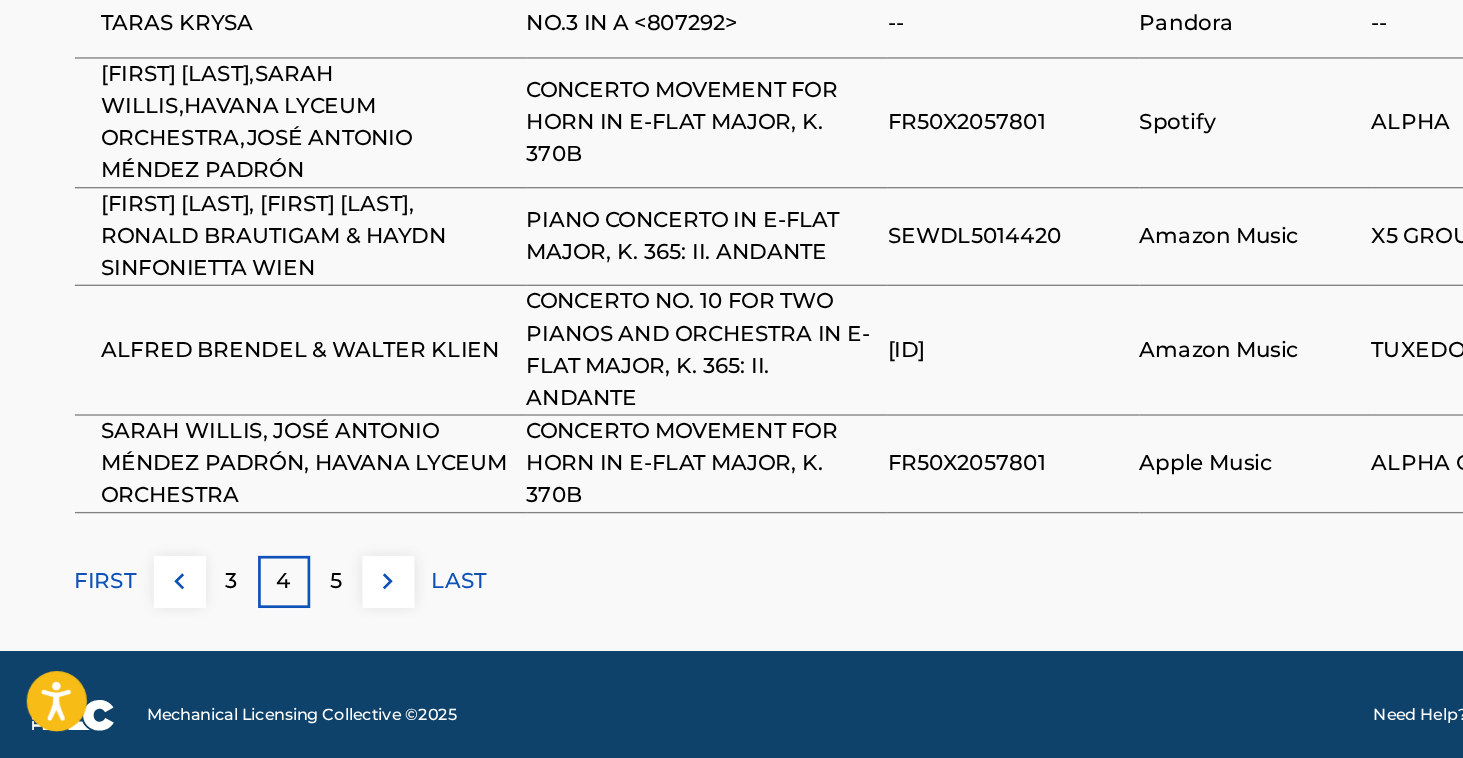 scroll, scrollTop: 1753, scrollLeft: 0, axis: vertical 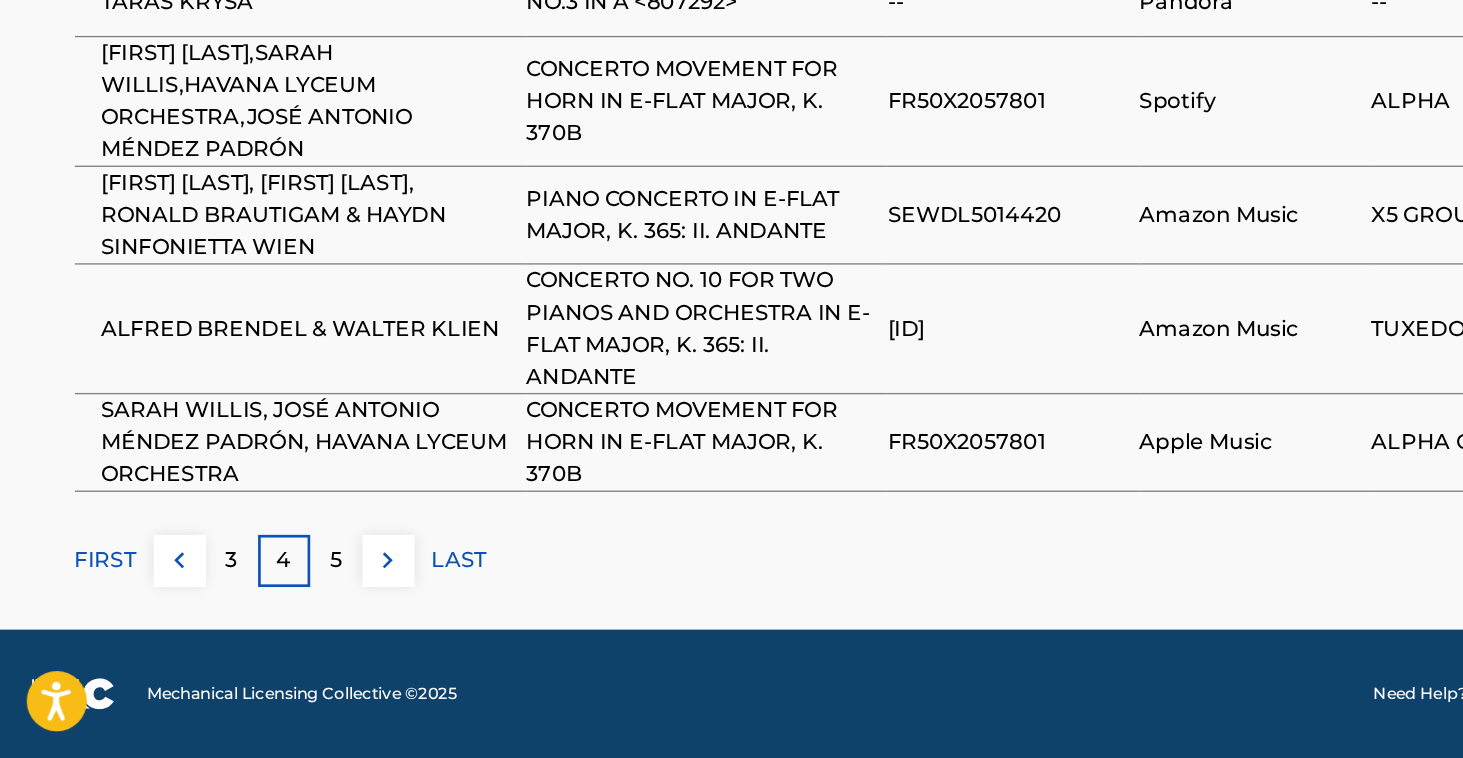 click on "5" at bounding box center (251, 610) 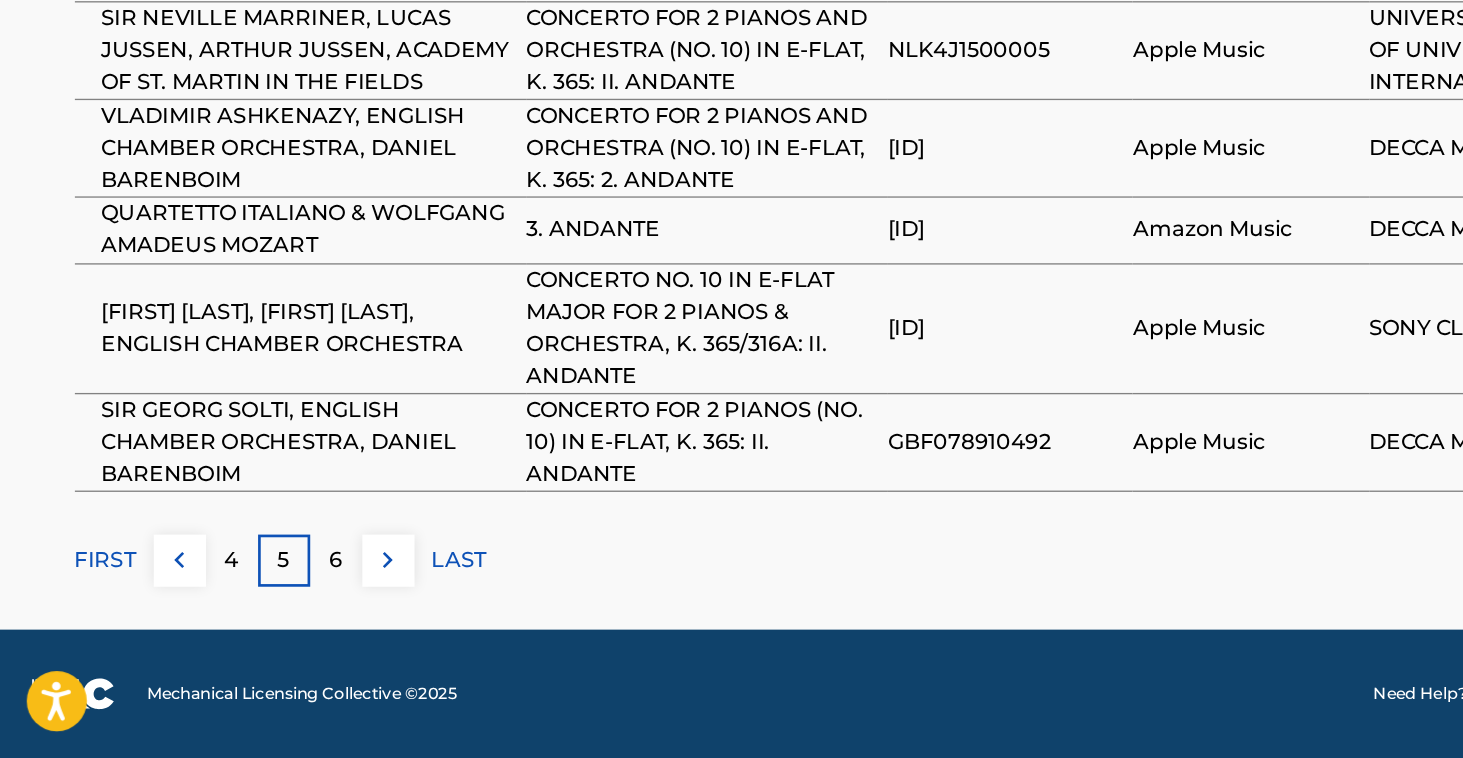 click on "6" at bounding box center (251, 610) 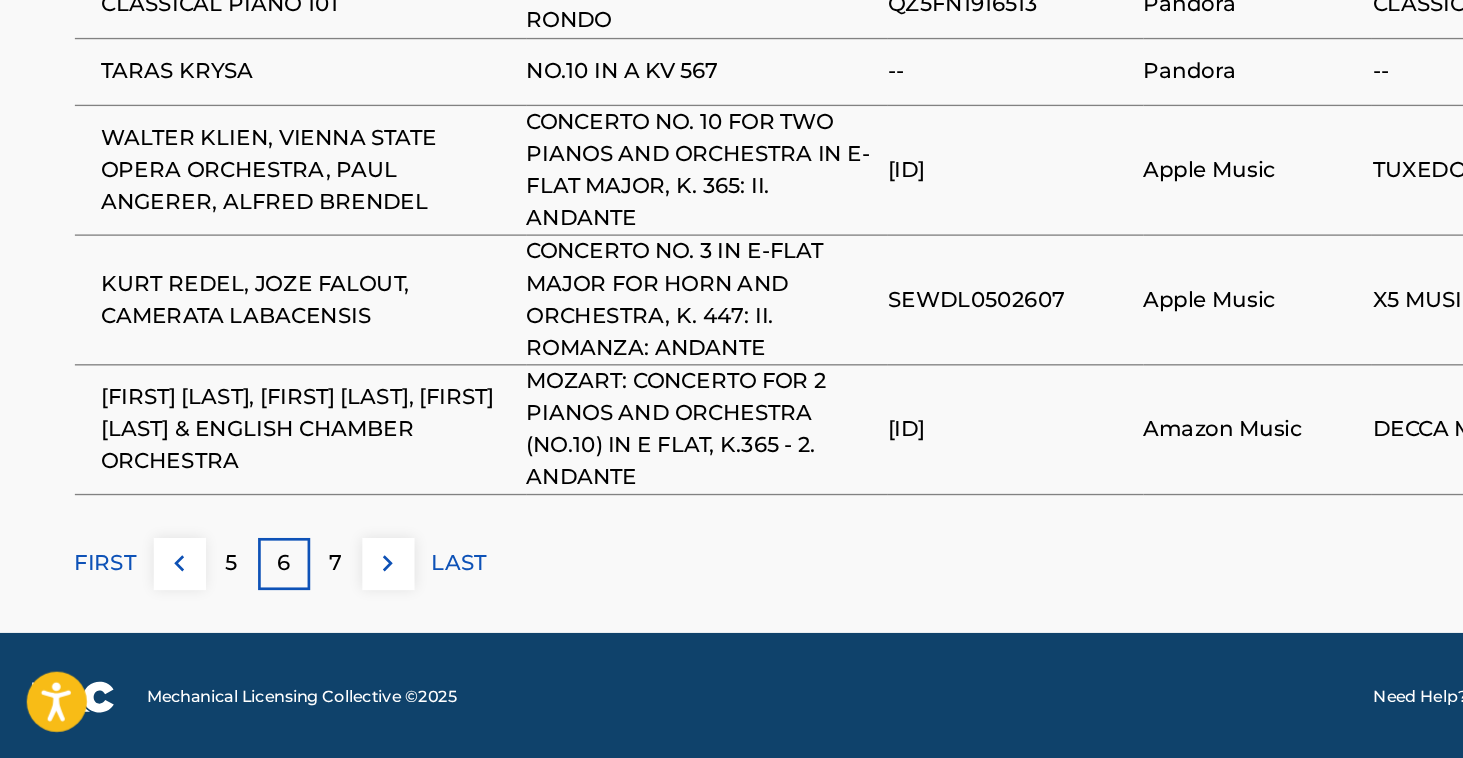 click on "7" at bounding box center [251, 612] 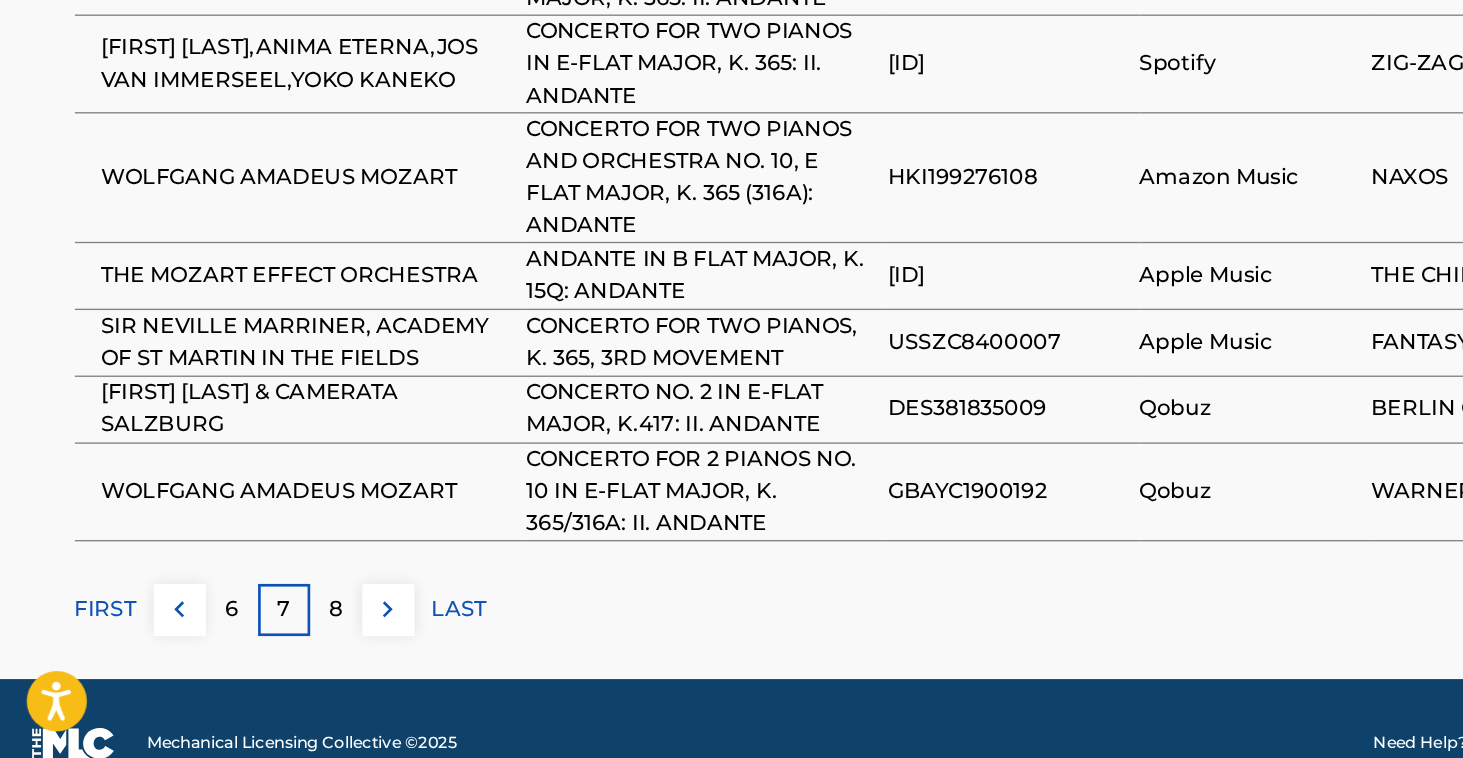 click on "8" at bounding box center [251, 647] 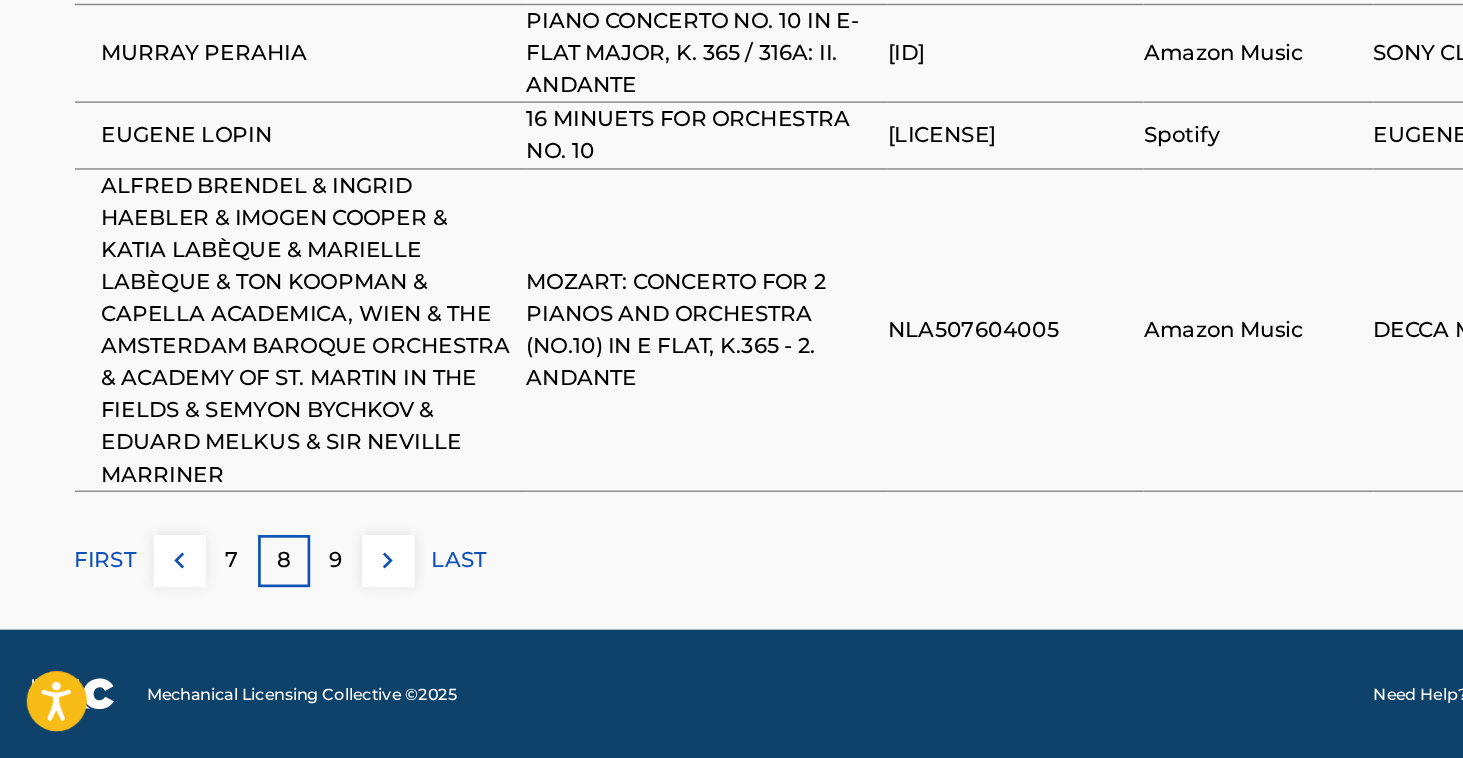 click on "9" at bounding box center [251, 610] 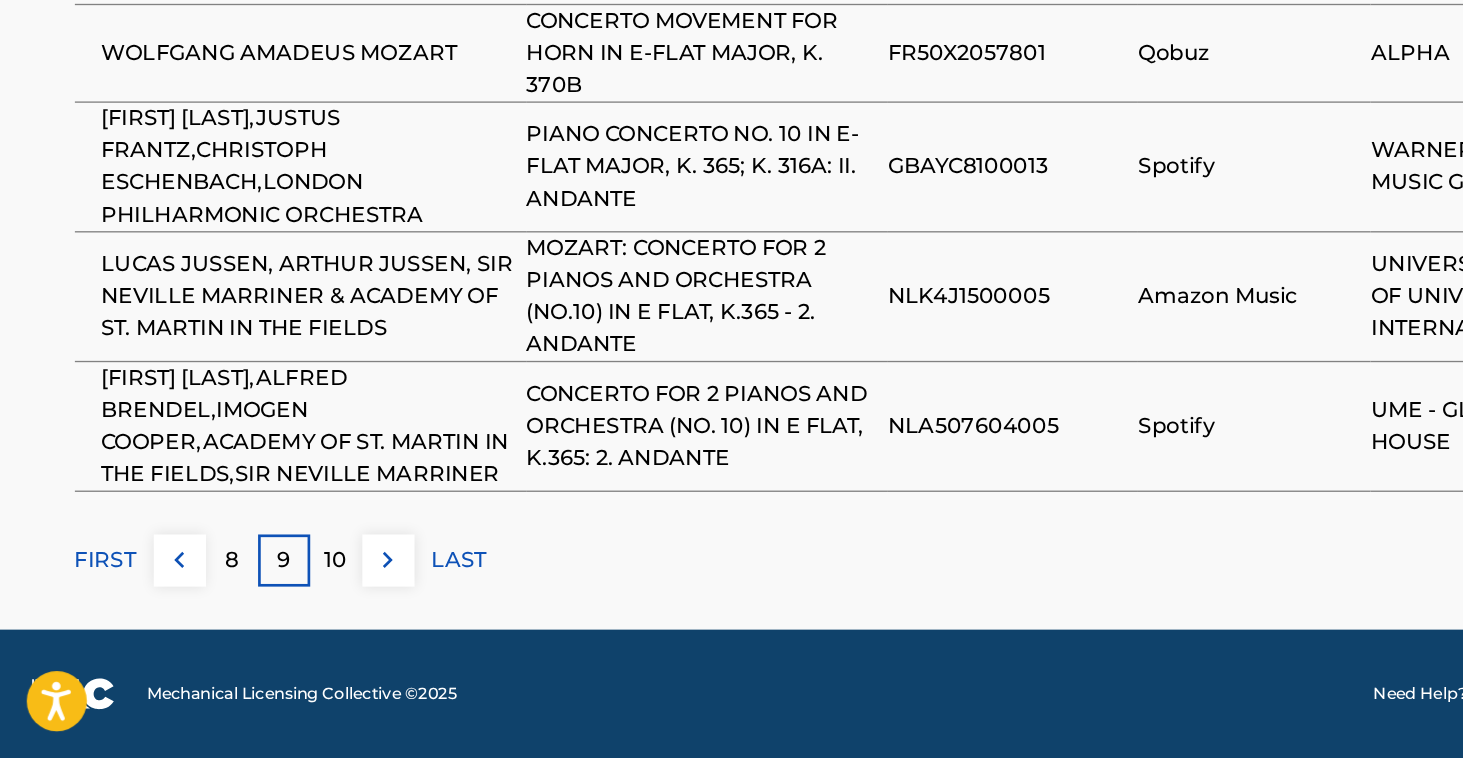 scroll, scrollTop: 1844, scrollLeft: 0, axis: vertical 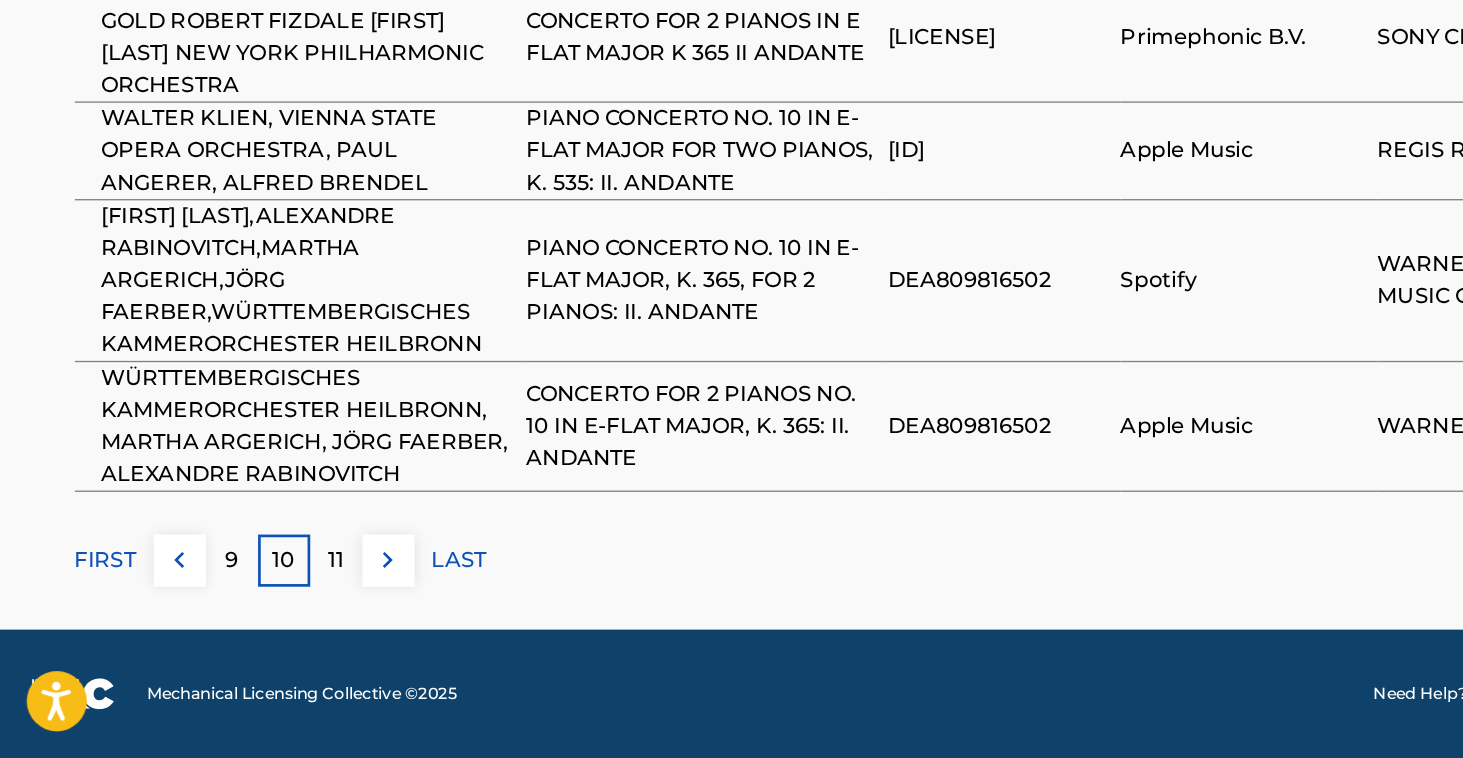 click on "11" at bounding box center [251, 610] 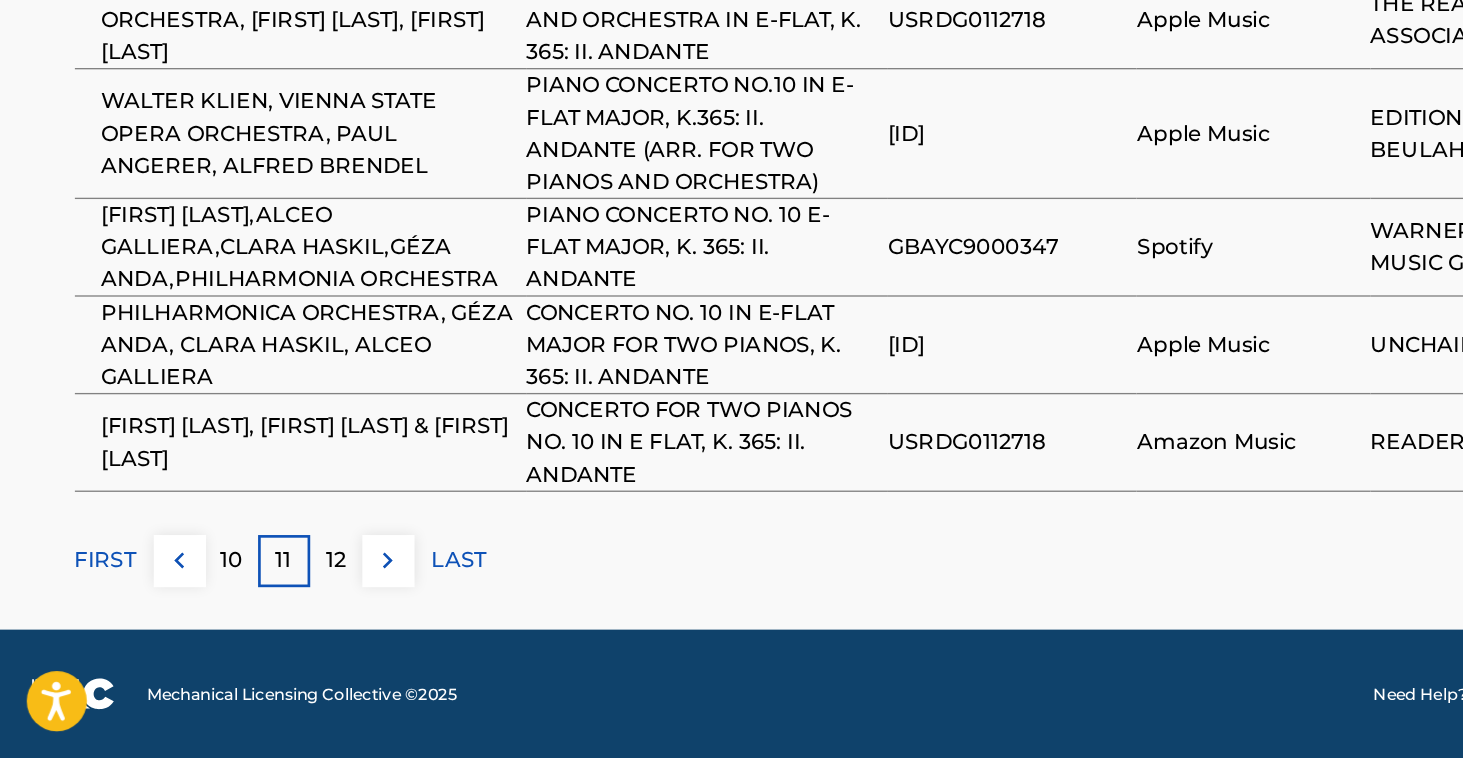 click on "12" at bounding box center (251, 610) 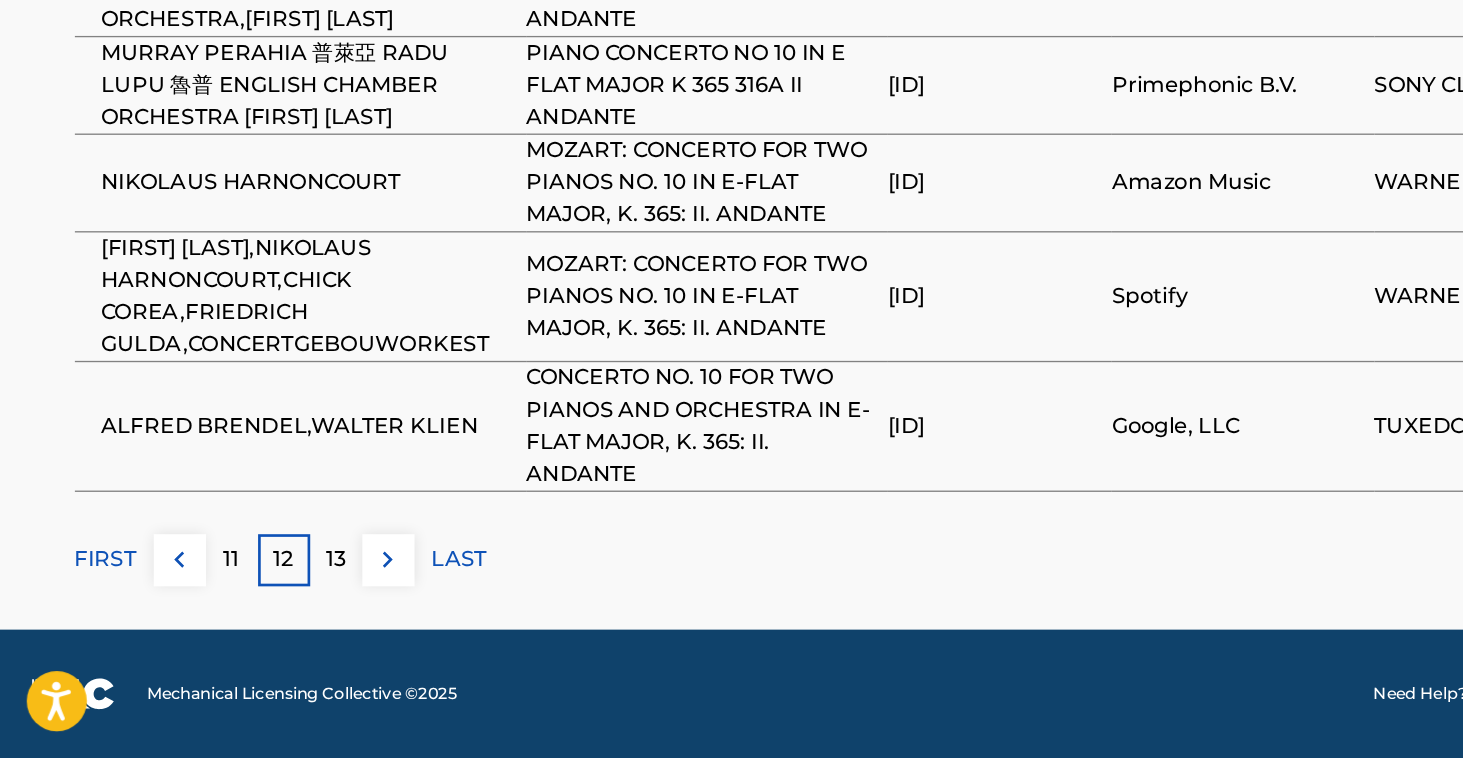 click on "13" at bounding box center [251, 610] 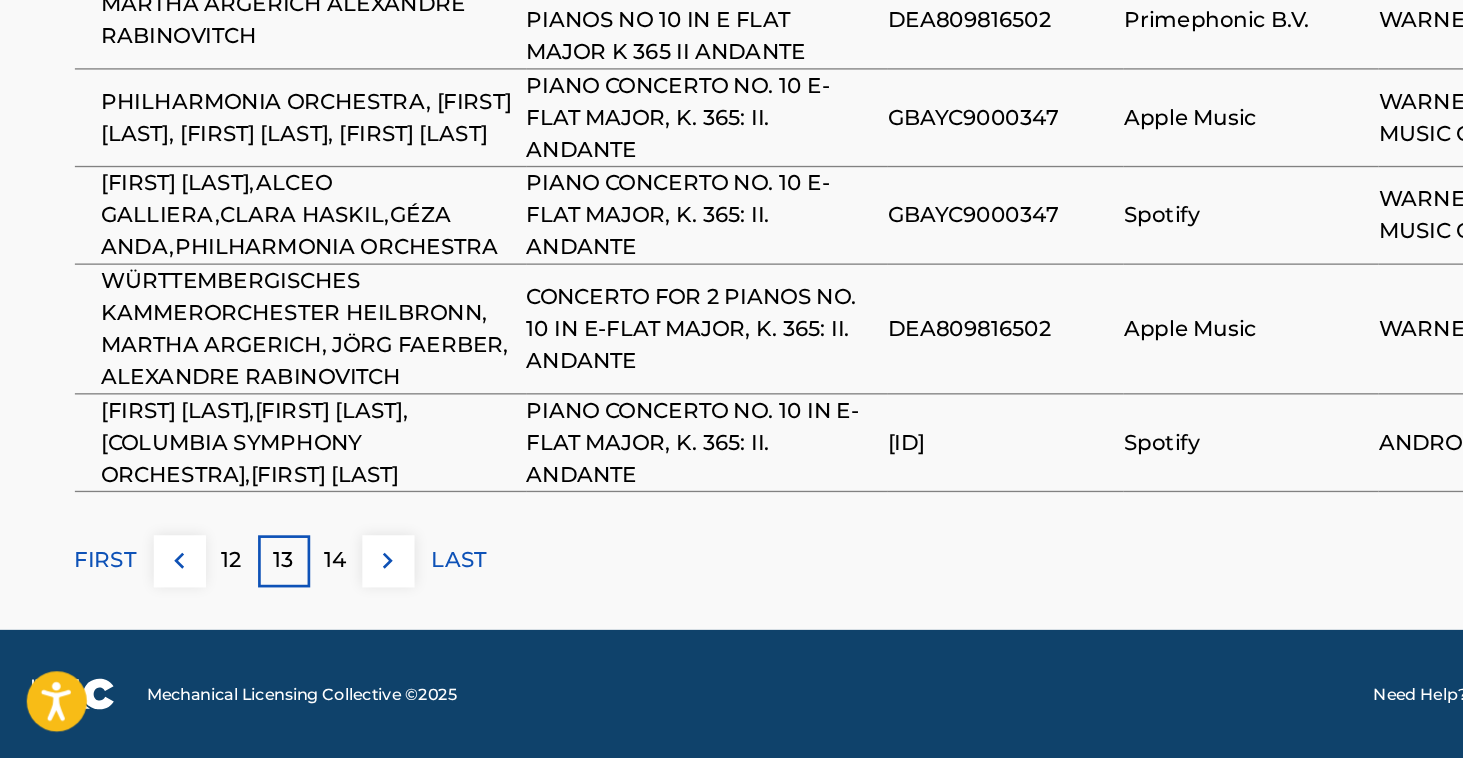click on "14" at bounding box center [251, 610] 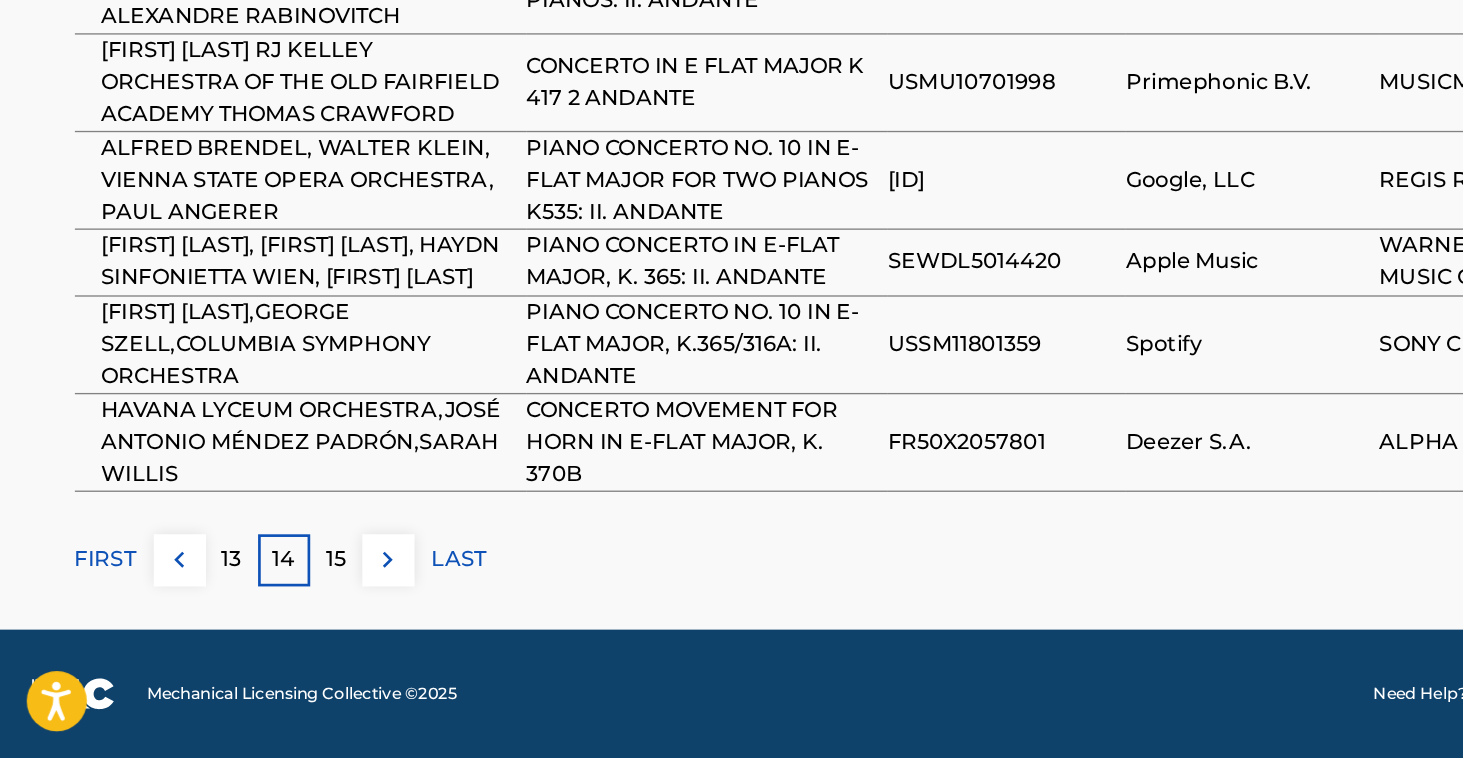 click on "15" at bounding box center (251, 610) 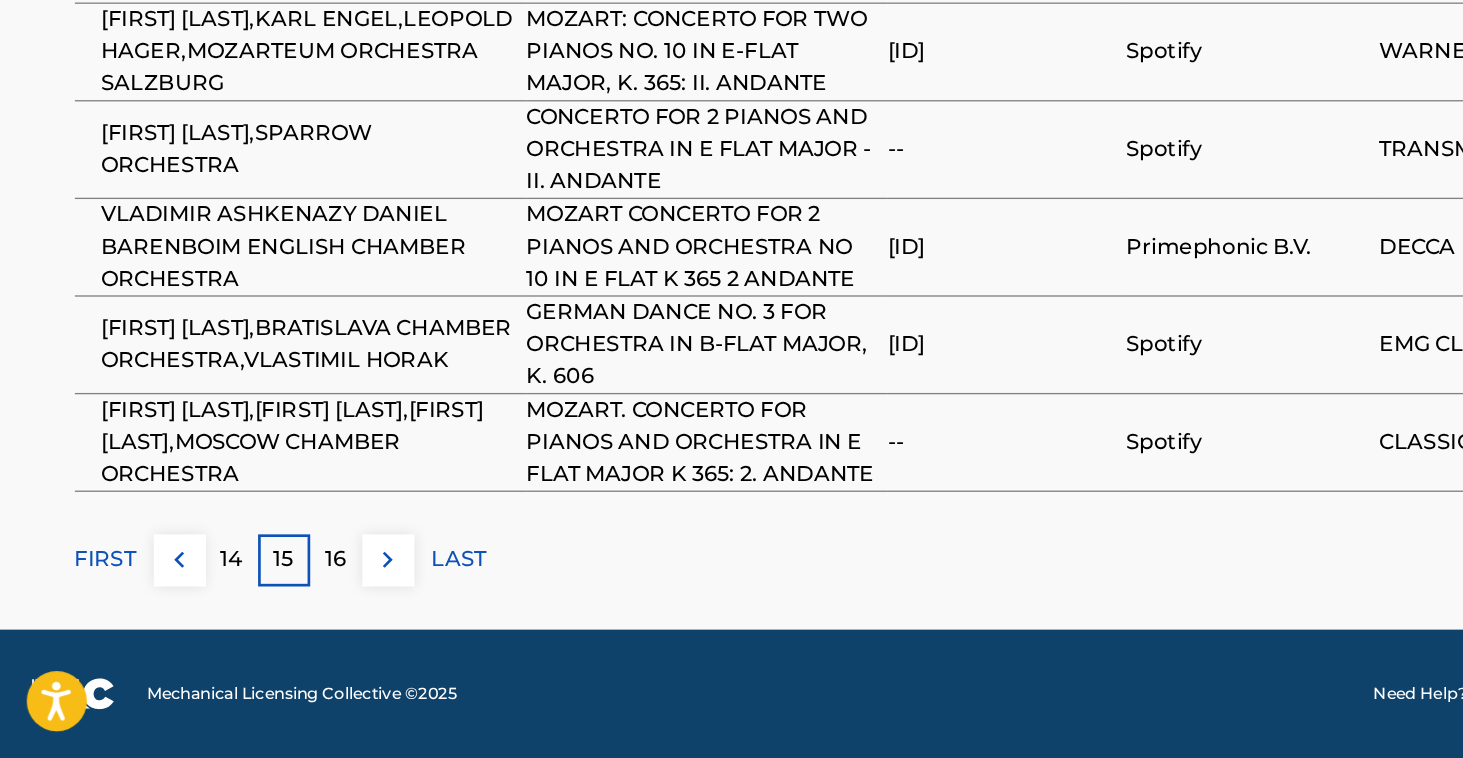 scroll, scrollTop: 1758, scrollLeft: 0, axis: vertical 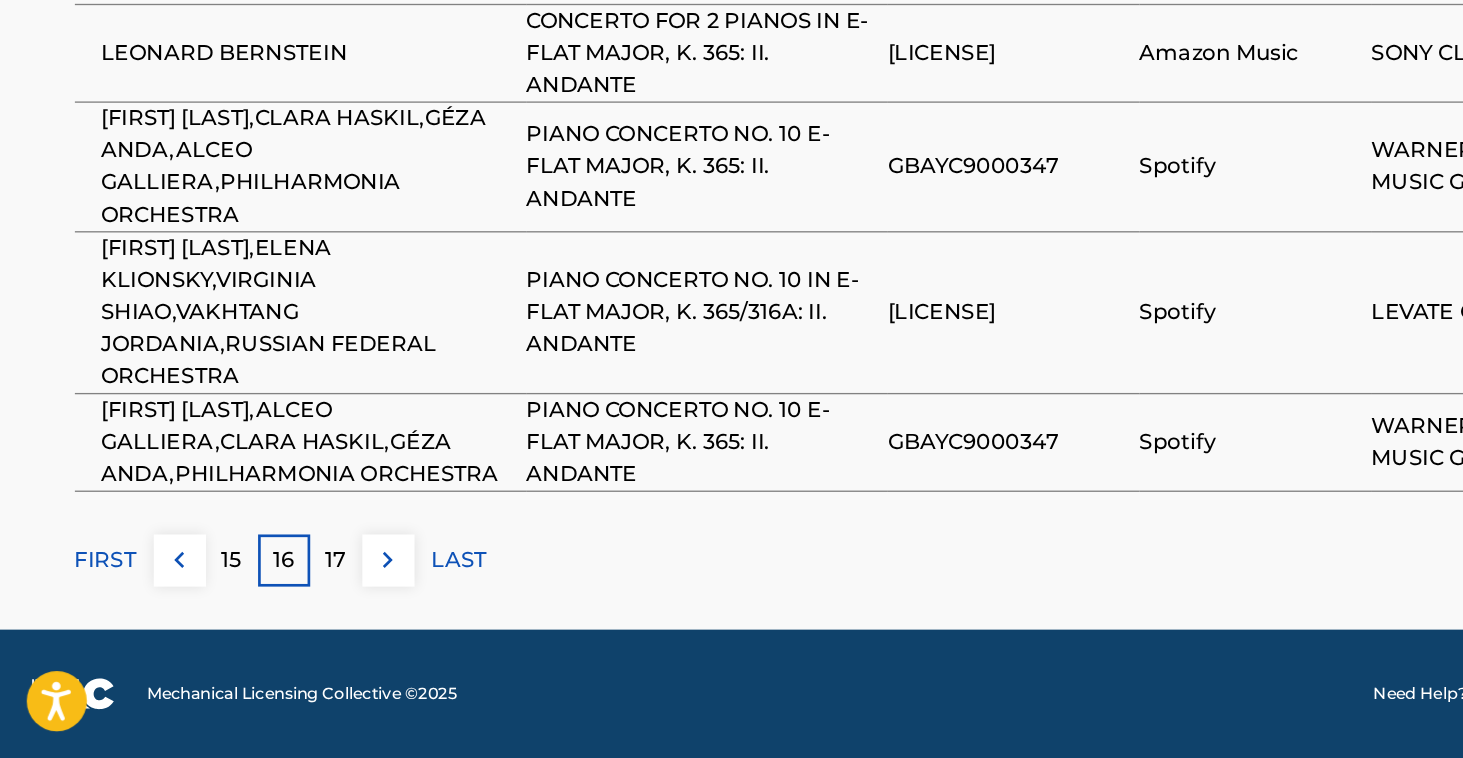 click on "17" at bounding box center (251, 610) 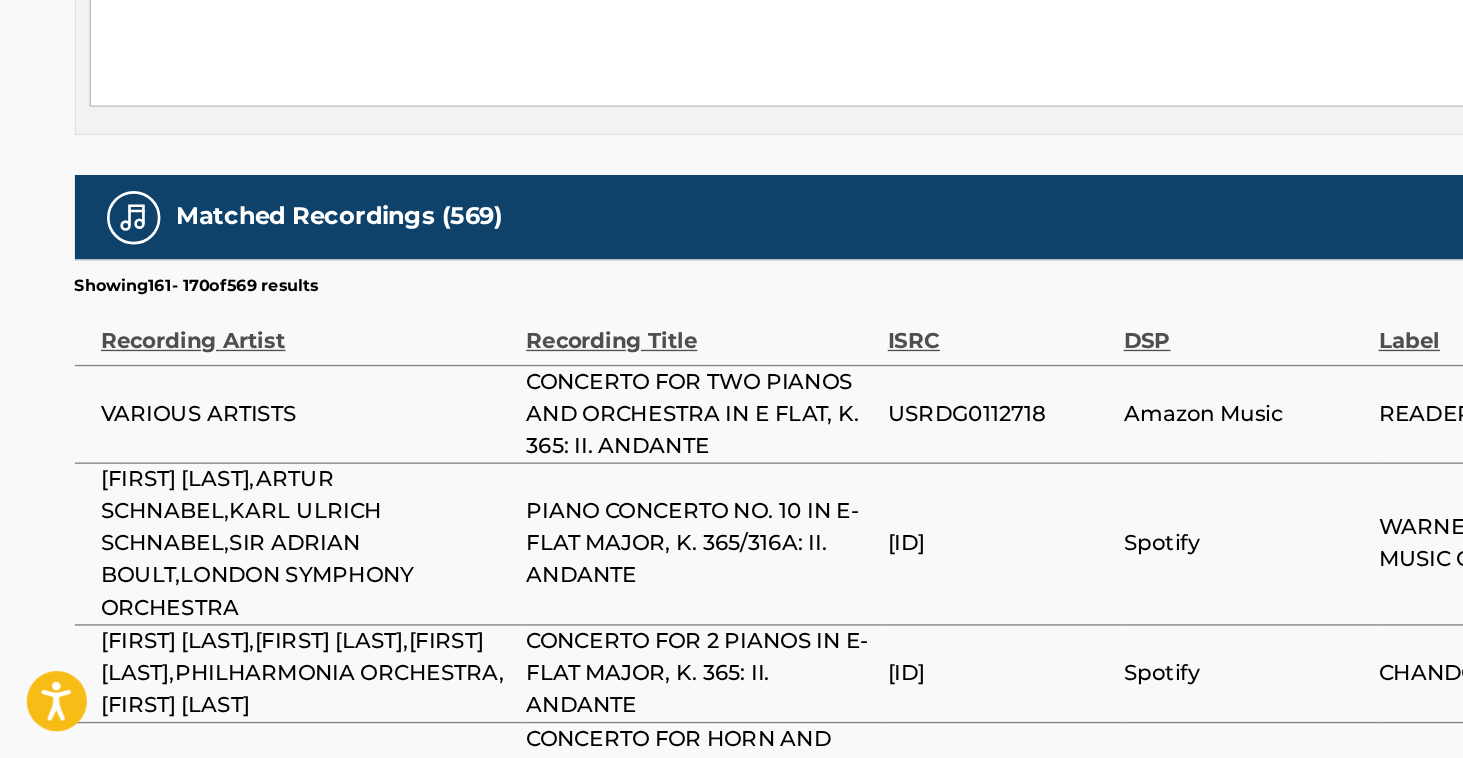 scroll, scrollTop: 1057, scrollLeft: 0, axis: vertical 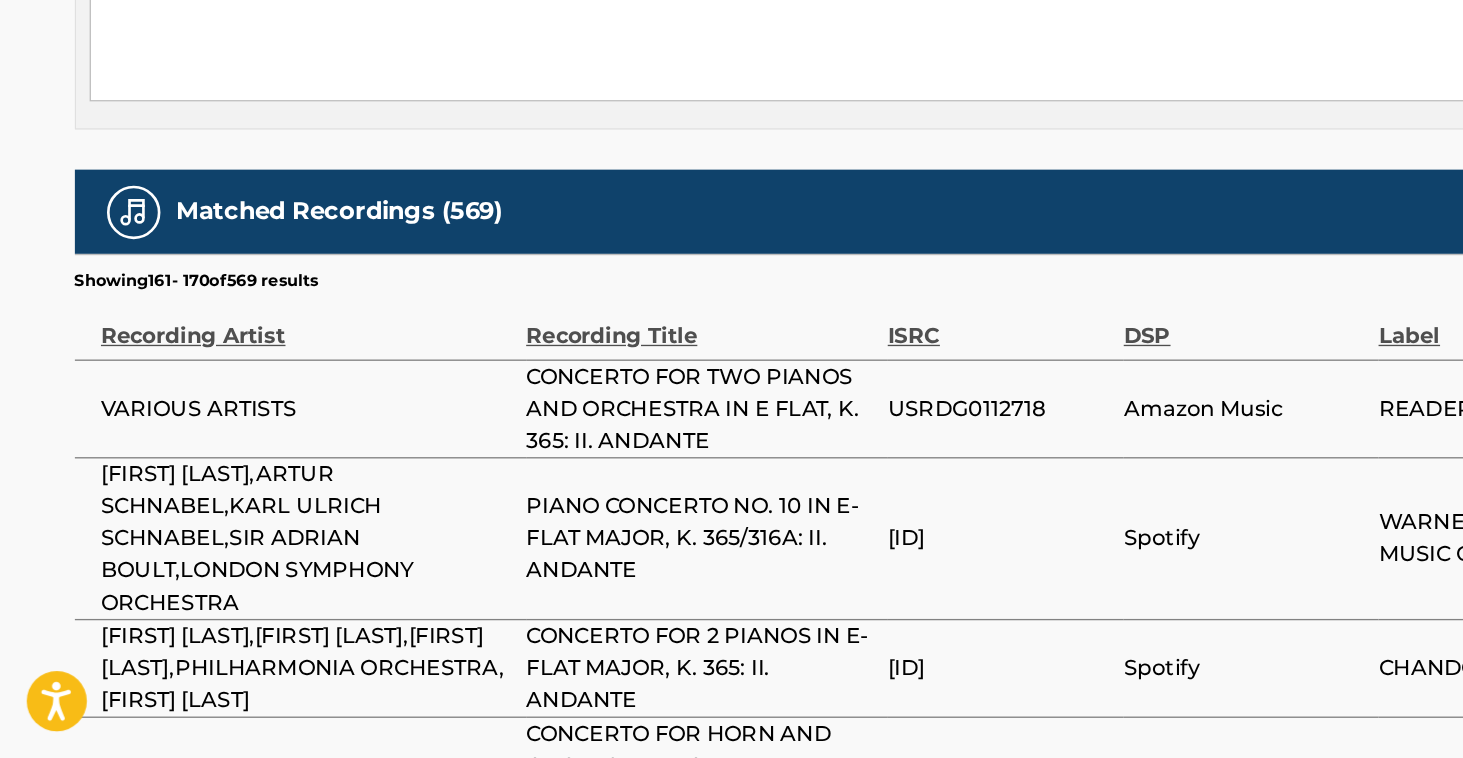 click on "[ID]" at bounding box center (752, 593) 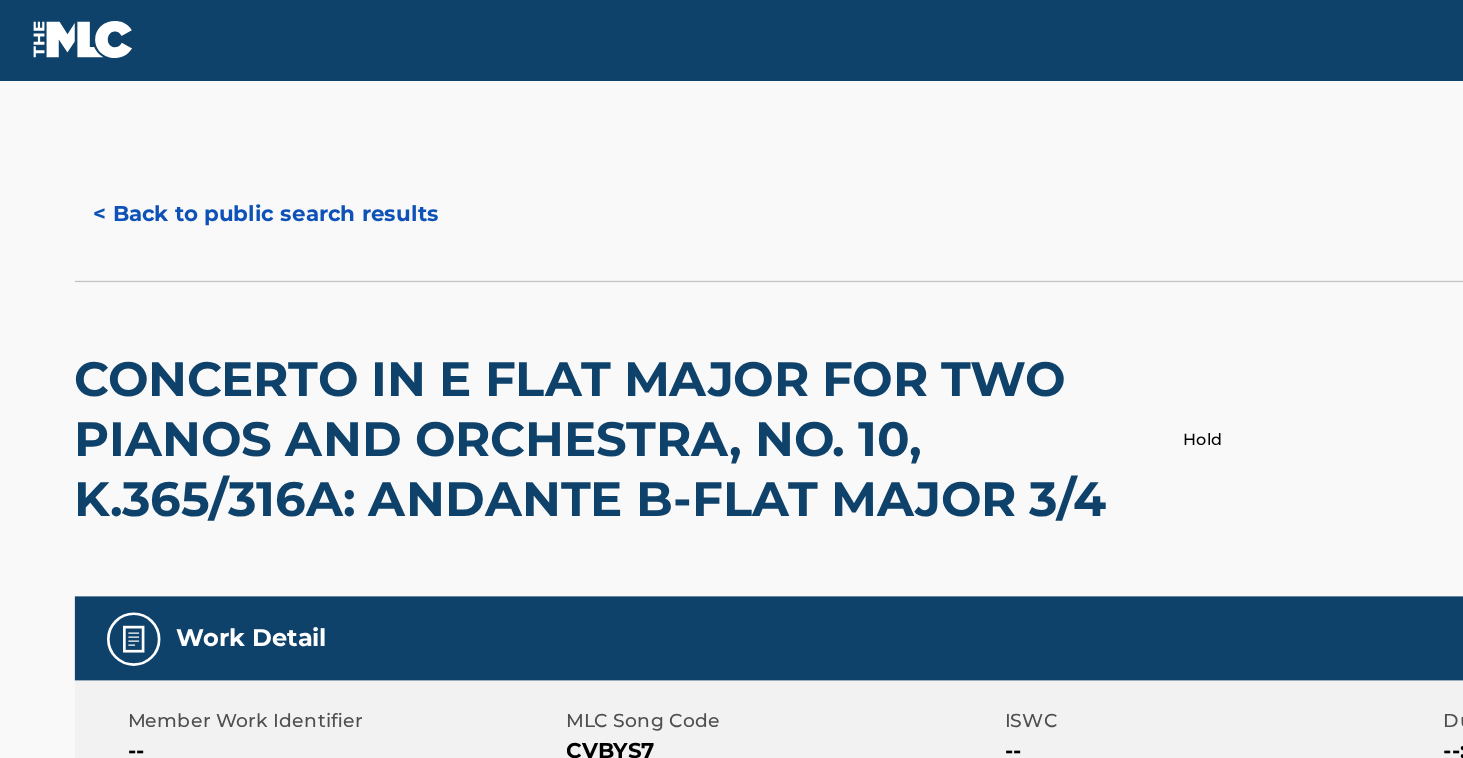 scroll, scrollTop: 0, scrollLeft: 0, axis: both 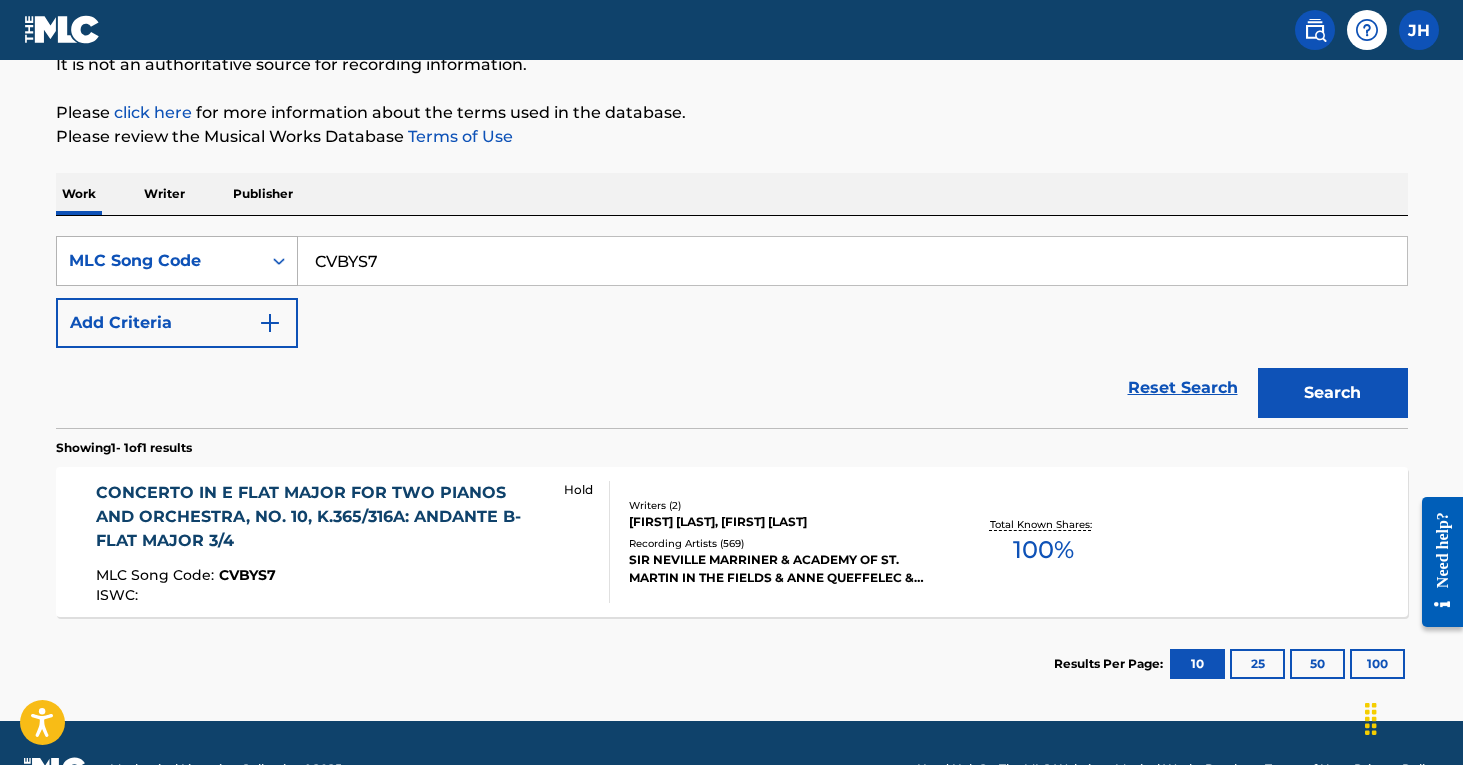 drag, startPoint x: 396, startPoint y: 262, endPoint x: 218, endPoint y: 257, distance: 178.0702 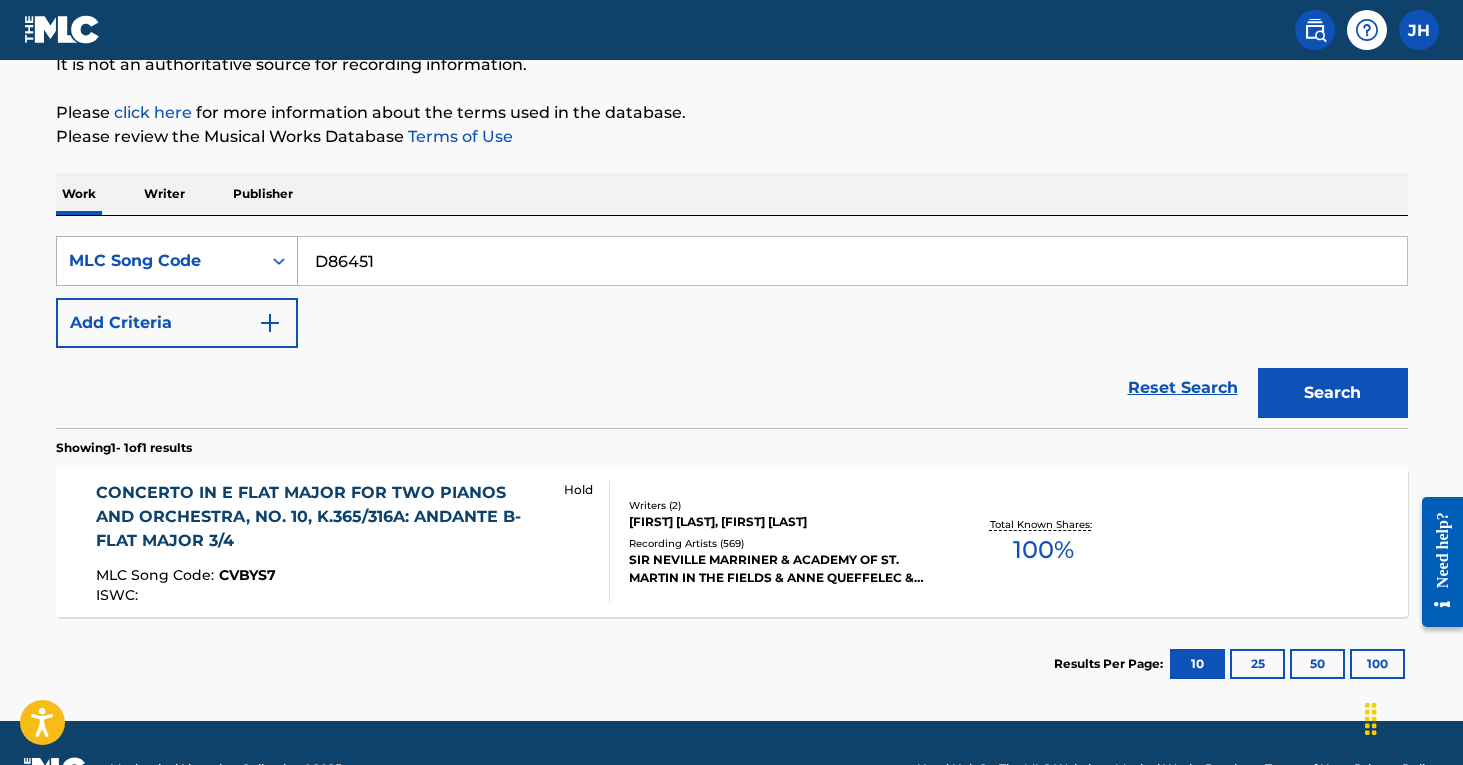 type on "D86451" 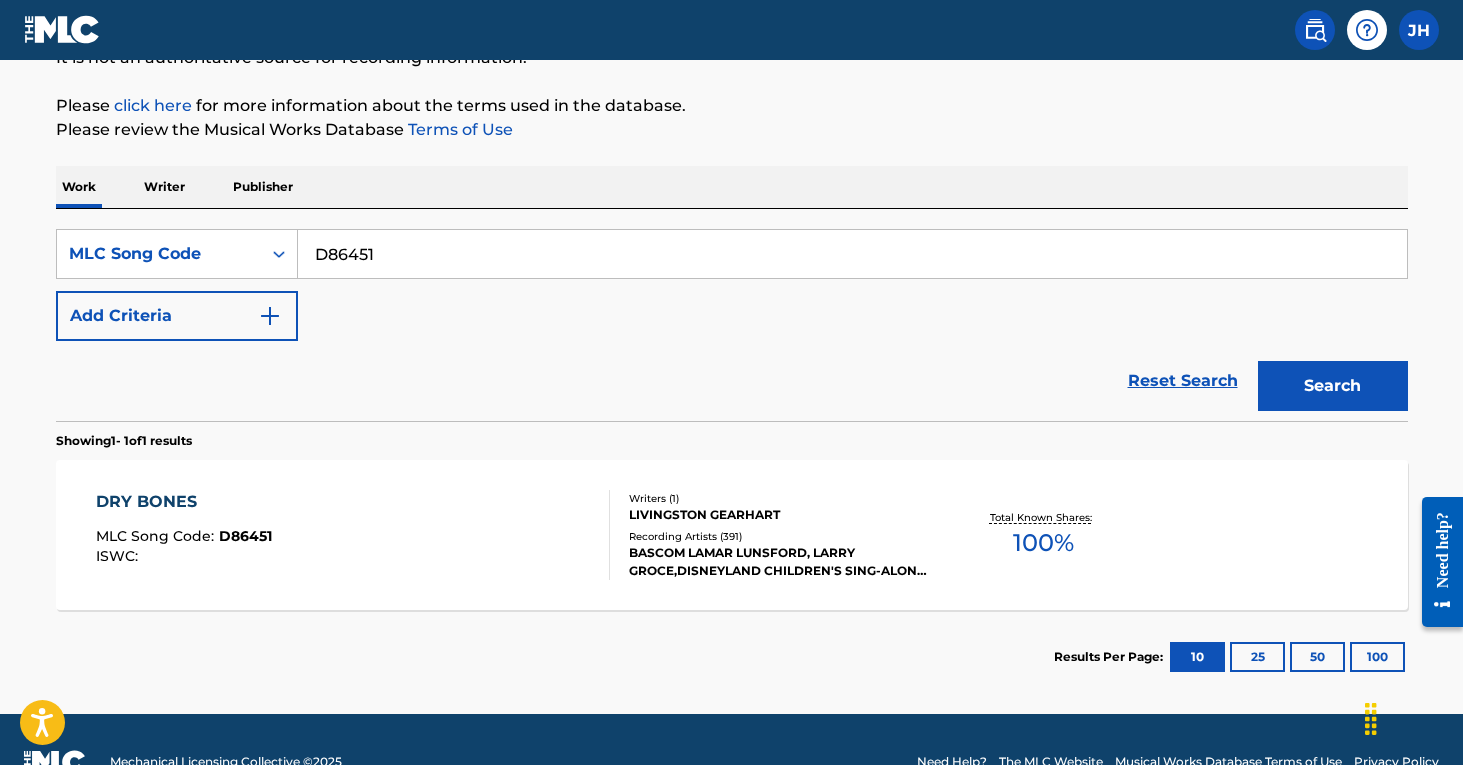 scroll, scrollTop: 220, scrollLeft: 0, axis: vertical 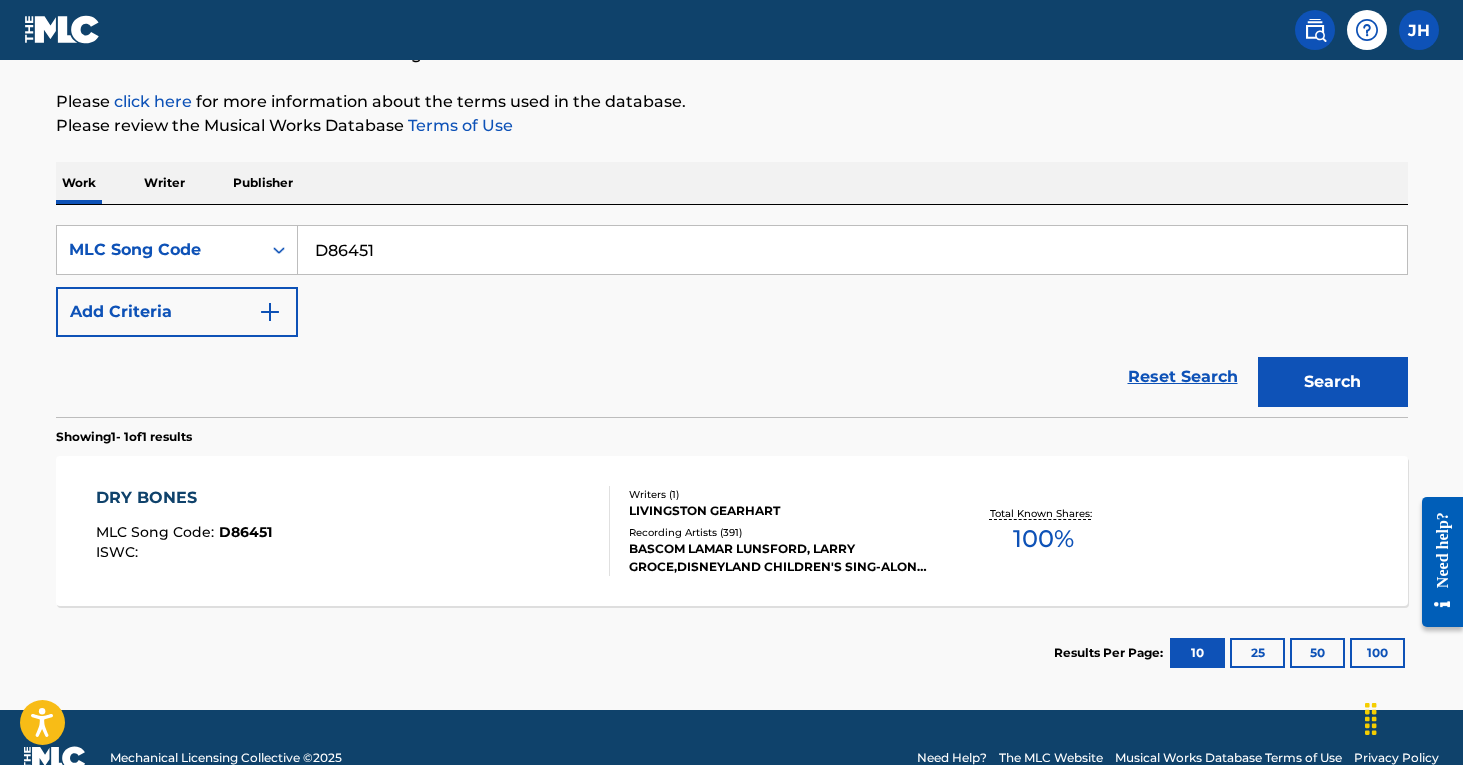 click on "LIVINGSTON GEARHART" at bounding box center [780, 511] 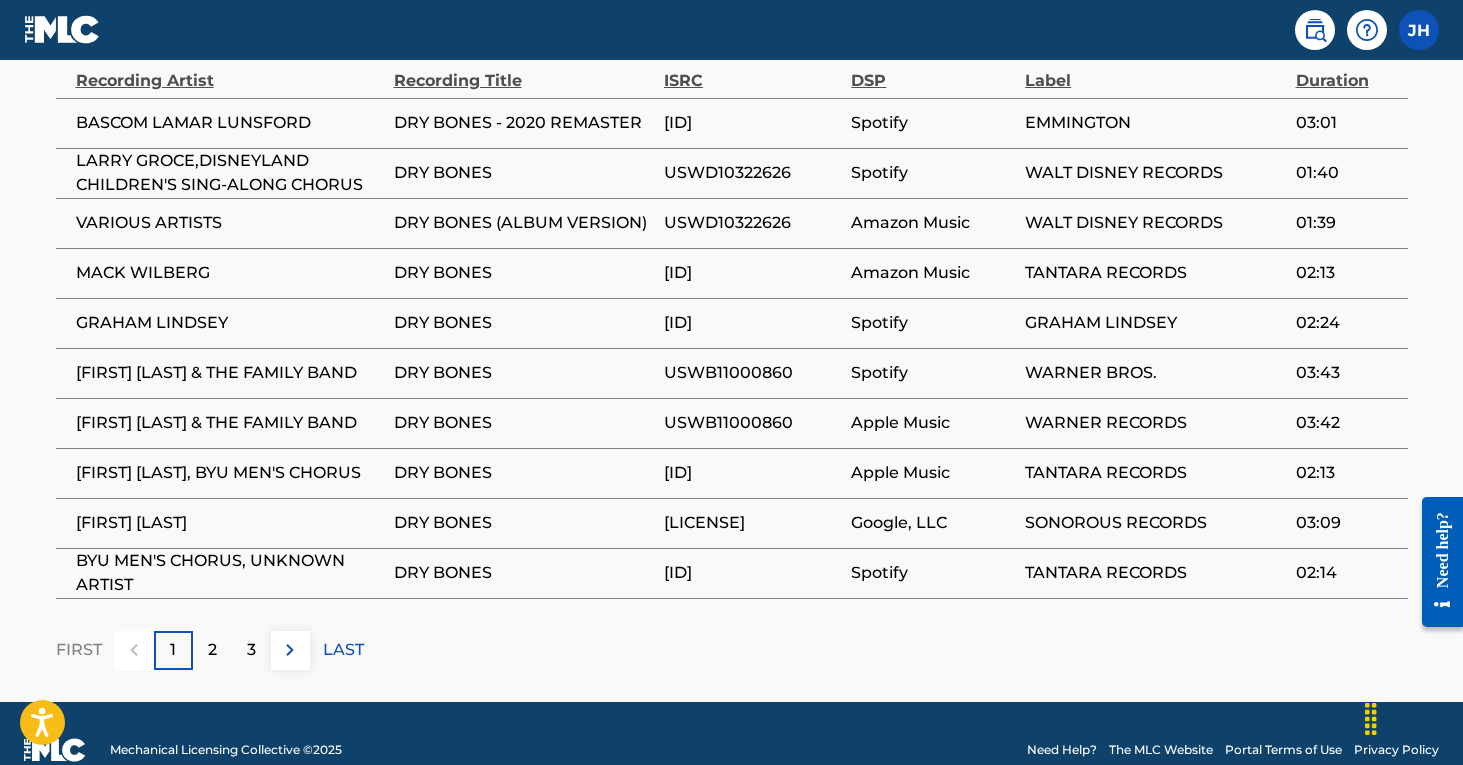 scroll, scrollTop: 1328, scrollLeft: 0, axis: vertical 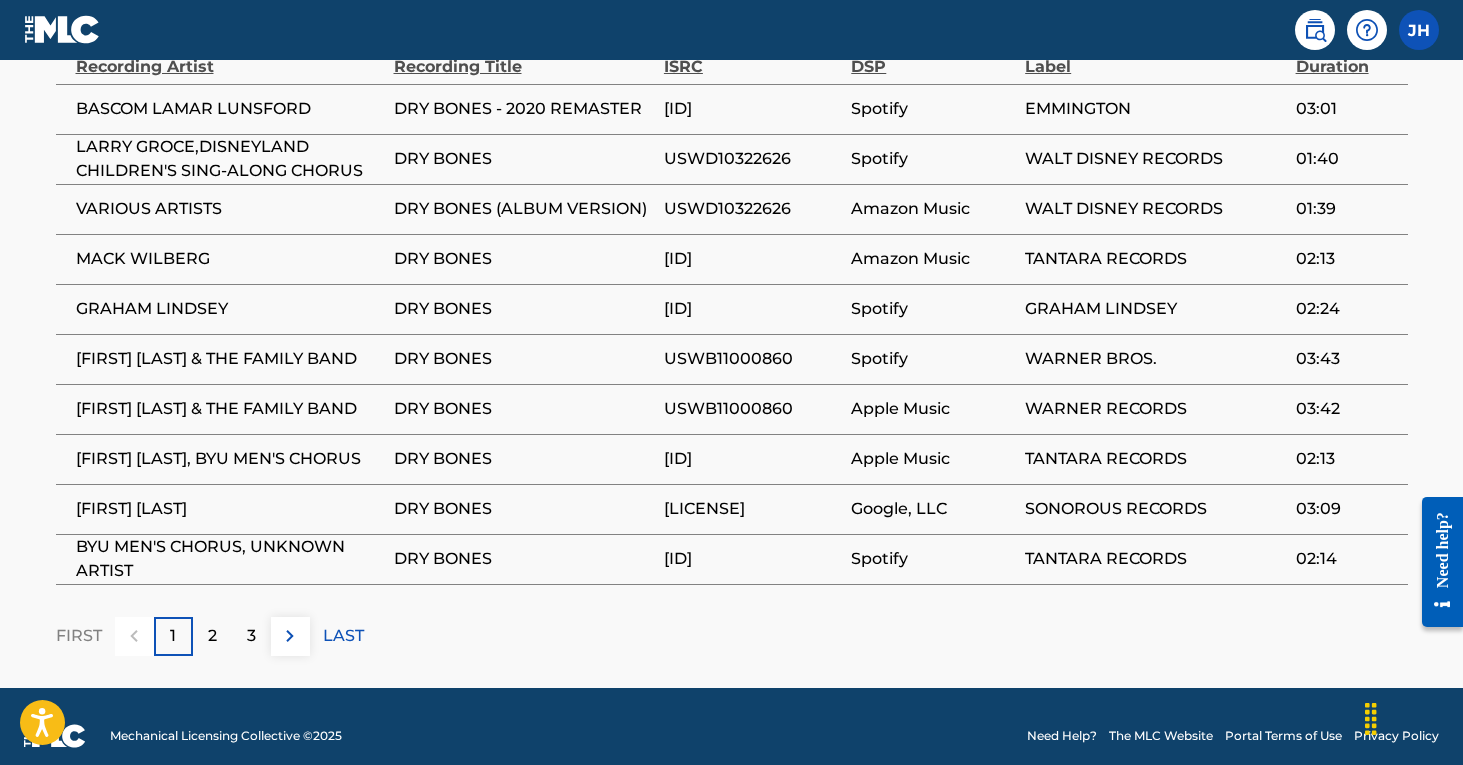 click on "[FIRST] [LAST] & THE FAMILY BAND" at bounding box center [230, 359] 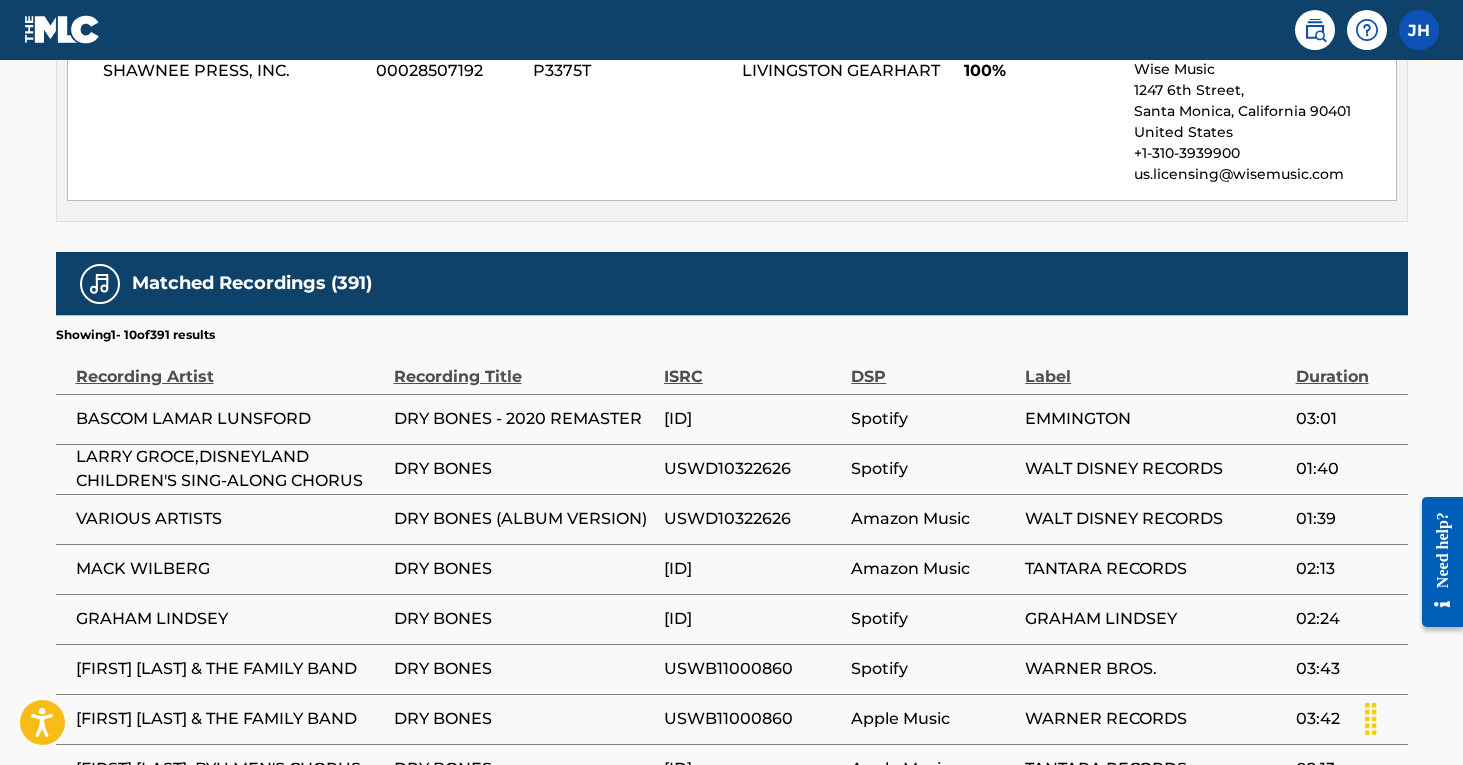 scroll, scrollTop: 1021, scrollLeft: 0, axis: vertical 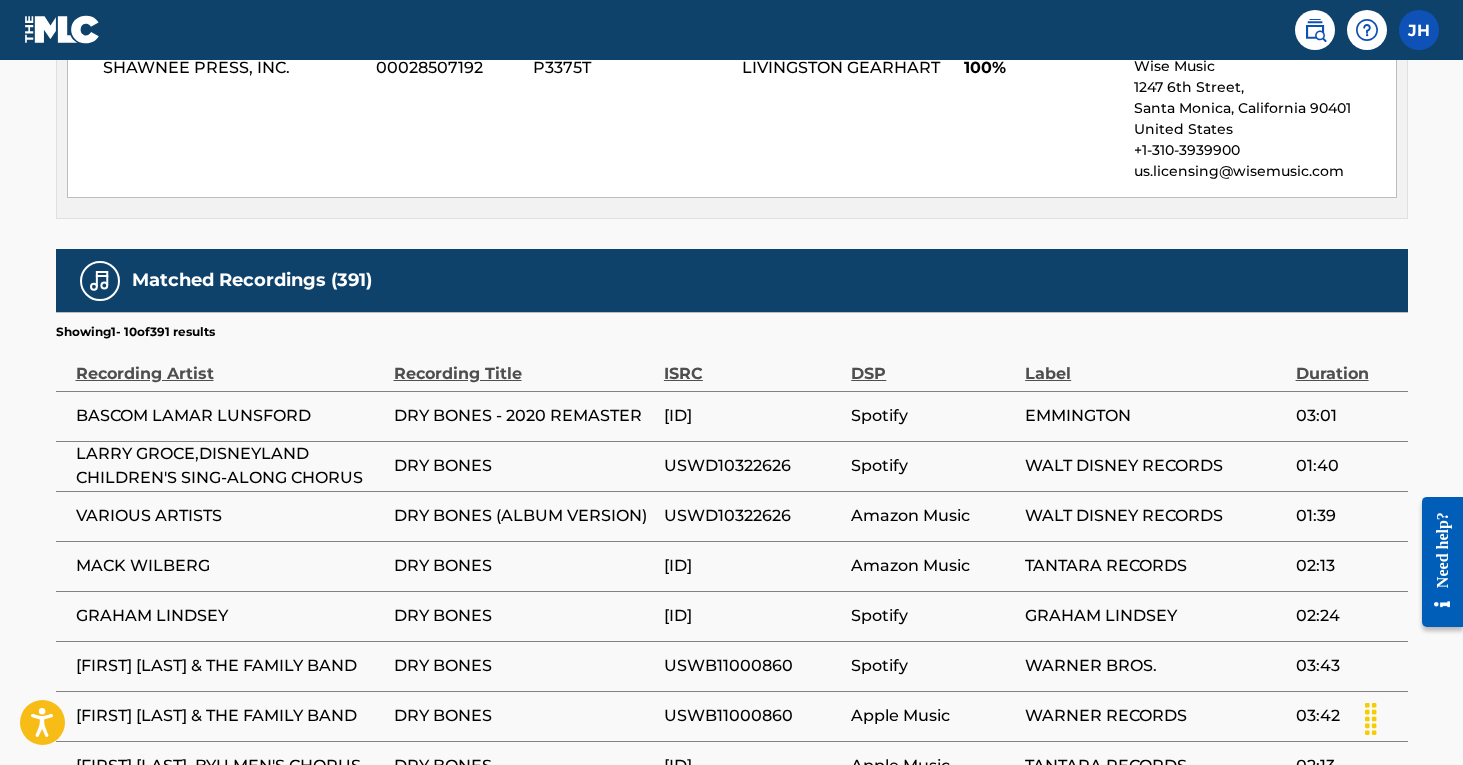 click on "[ID]" at bounding box center [752, 566] 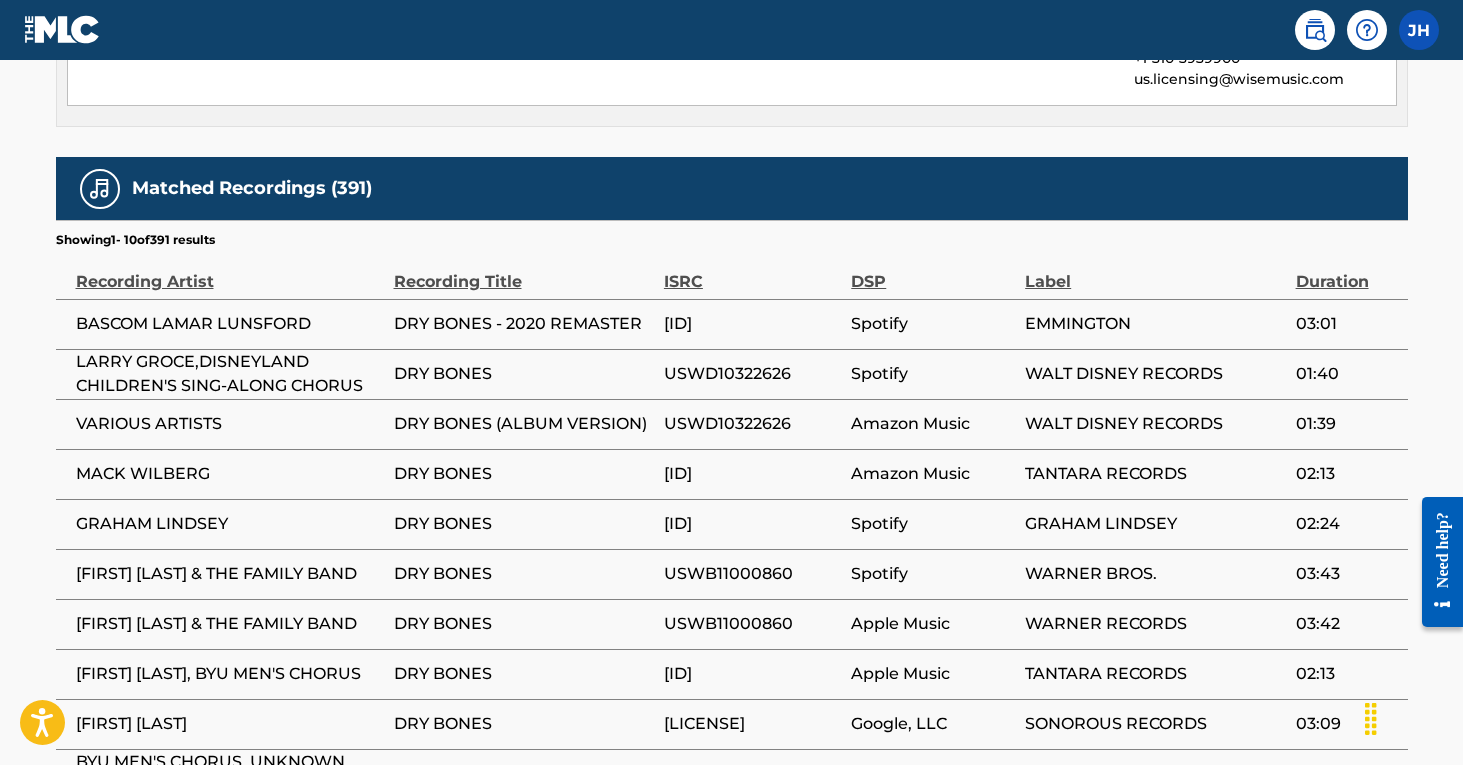 scroll, scrollTop: 1113, scrollLeft: 1, axis: both 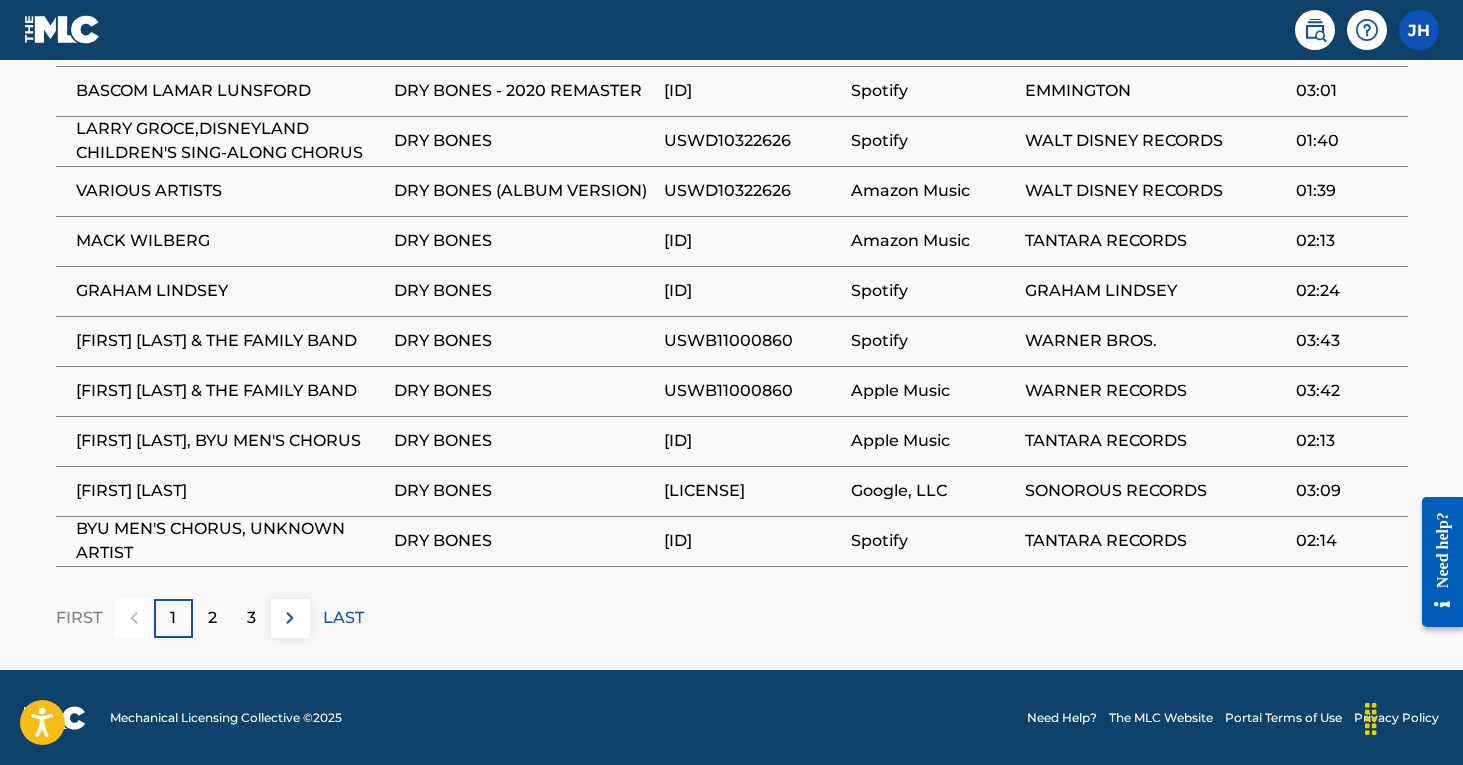 click on "2" at bounding box center [212, 618] 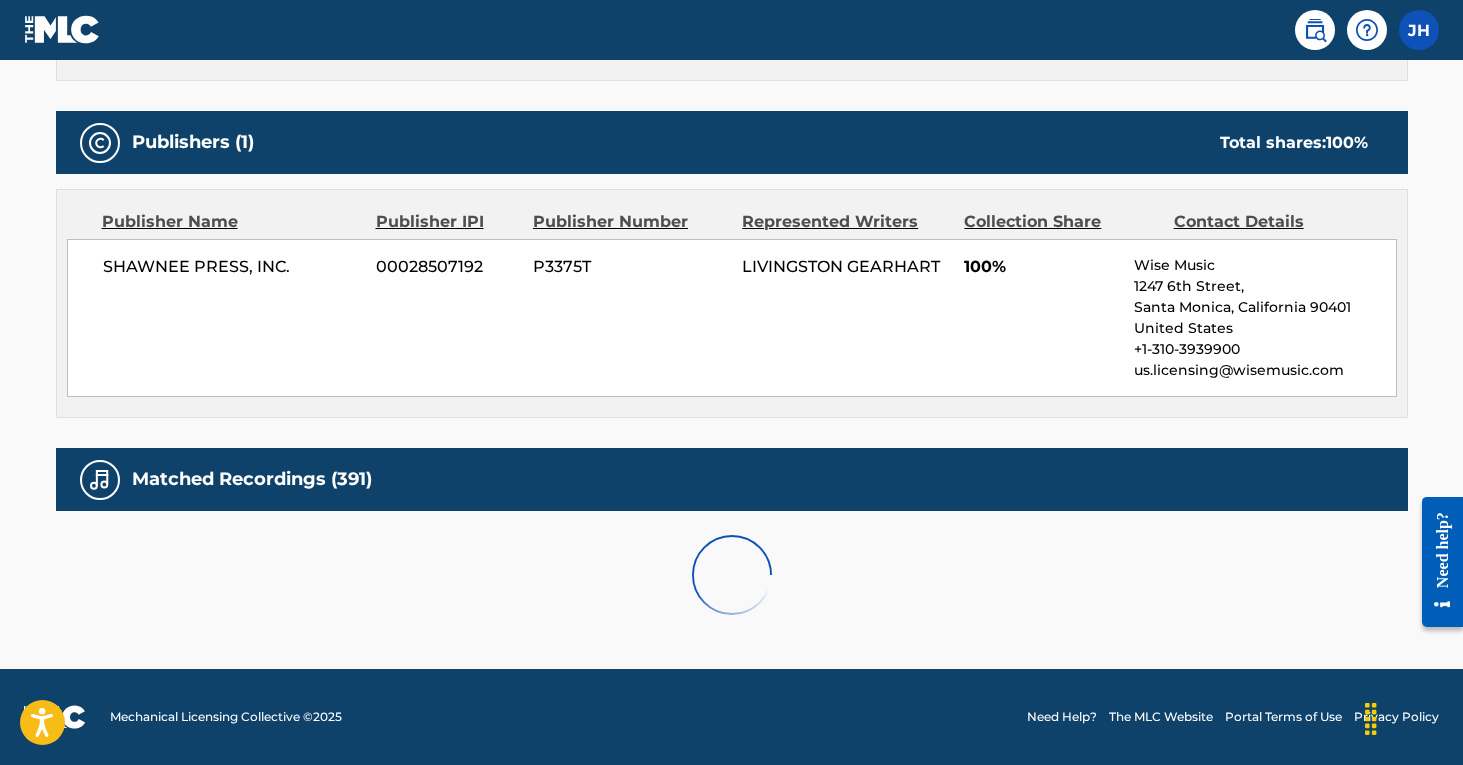 scroll, scrollTop: 821, scrollLeft: 0, axis: vertical 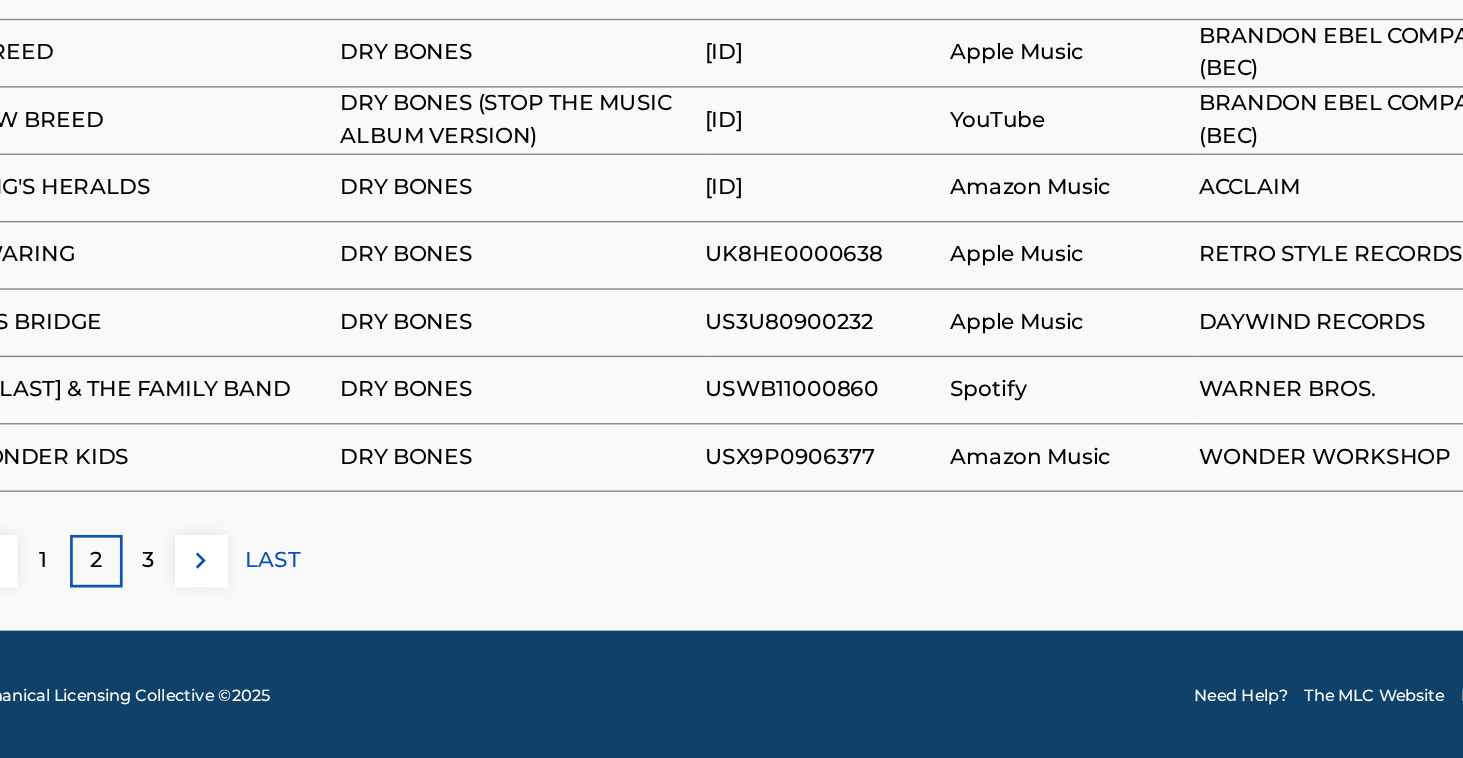 click on "3" at bounding box center (251, 611) 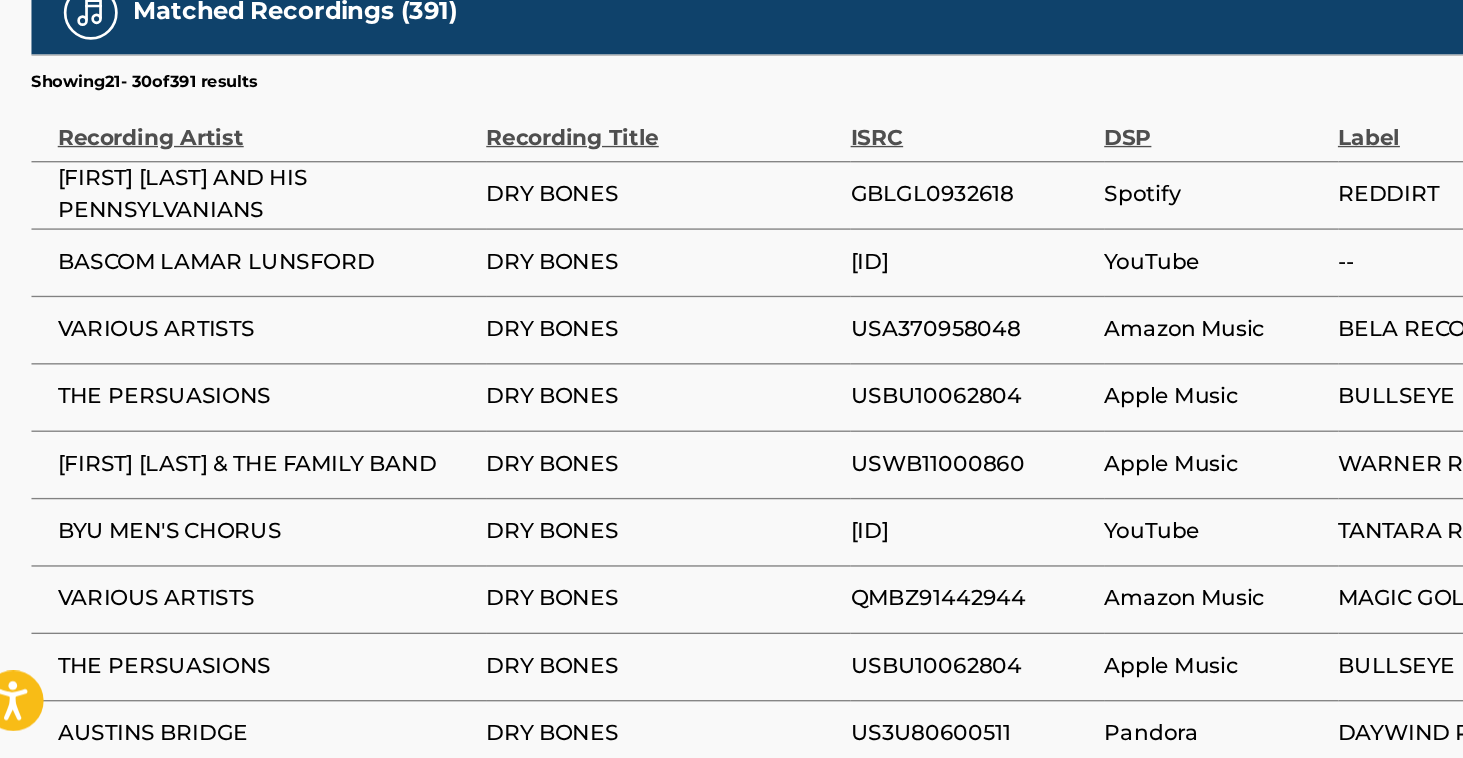 scroll, scrollTop: 1099, scrollLeft: 0, axis: vertical 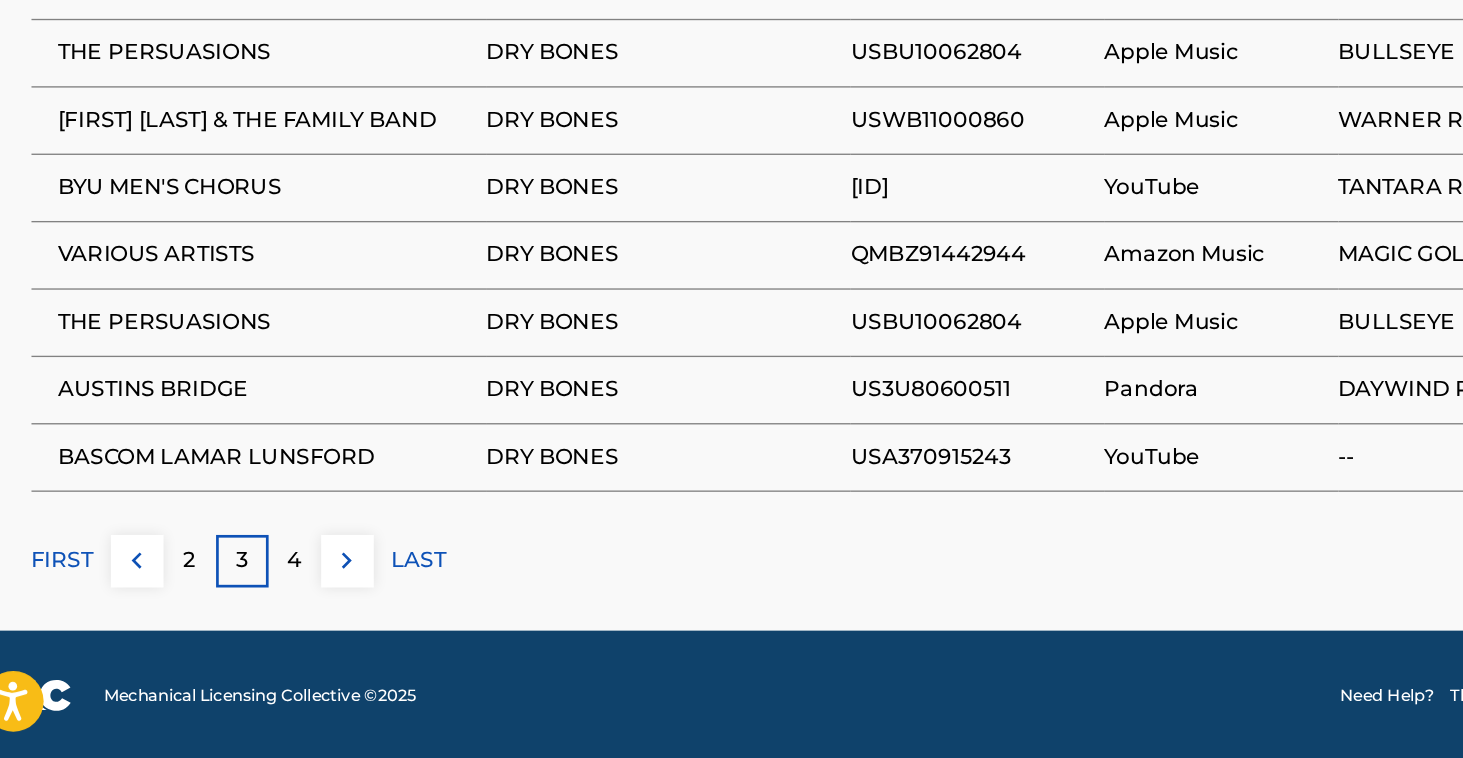 click on "FIRST" at bounding box center [79, 611] 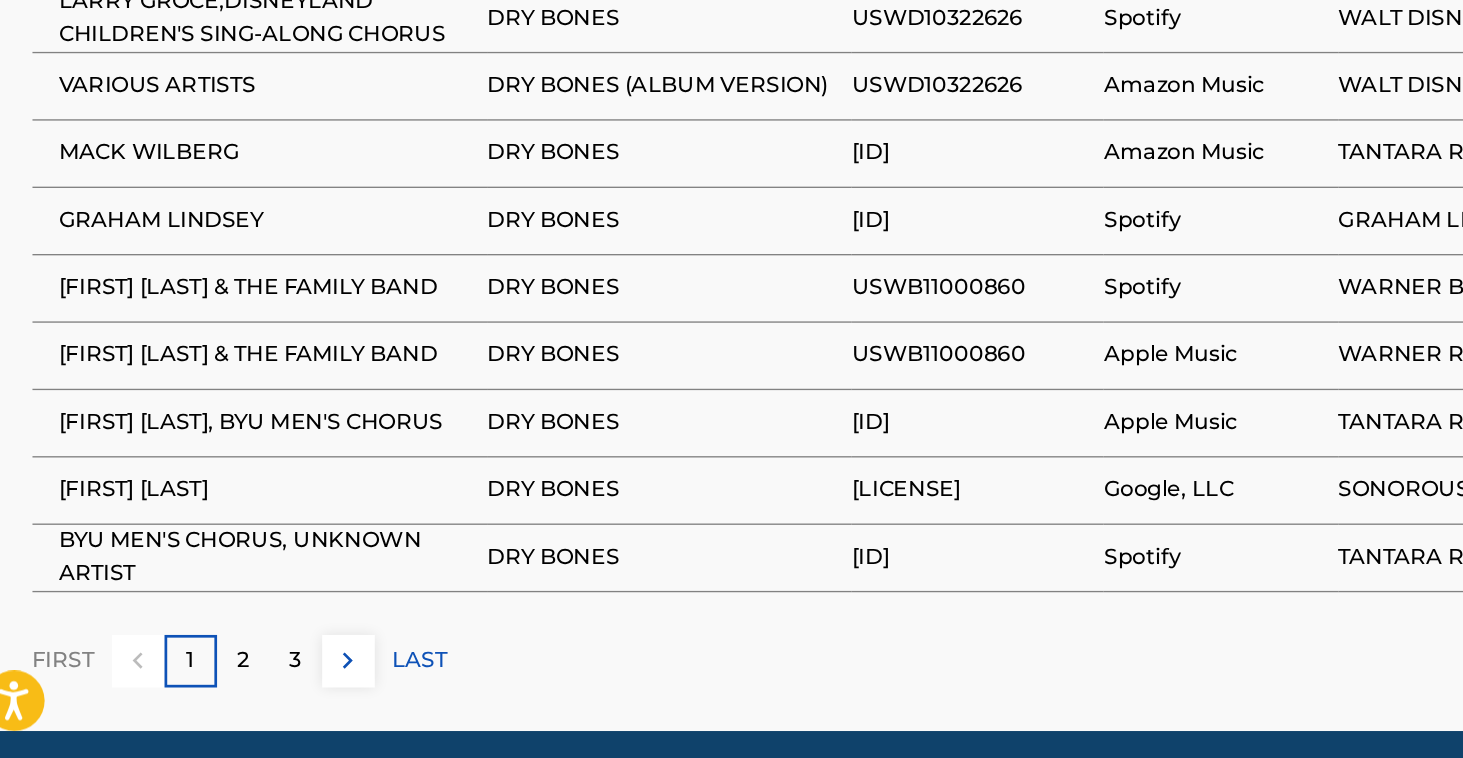 scroll, scrollTop: 1282, scrollLeft: 0, axis: vertical 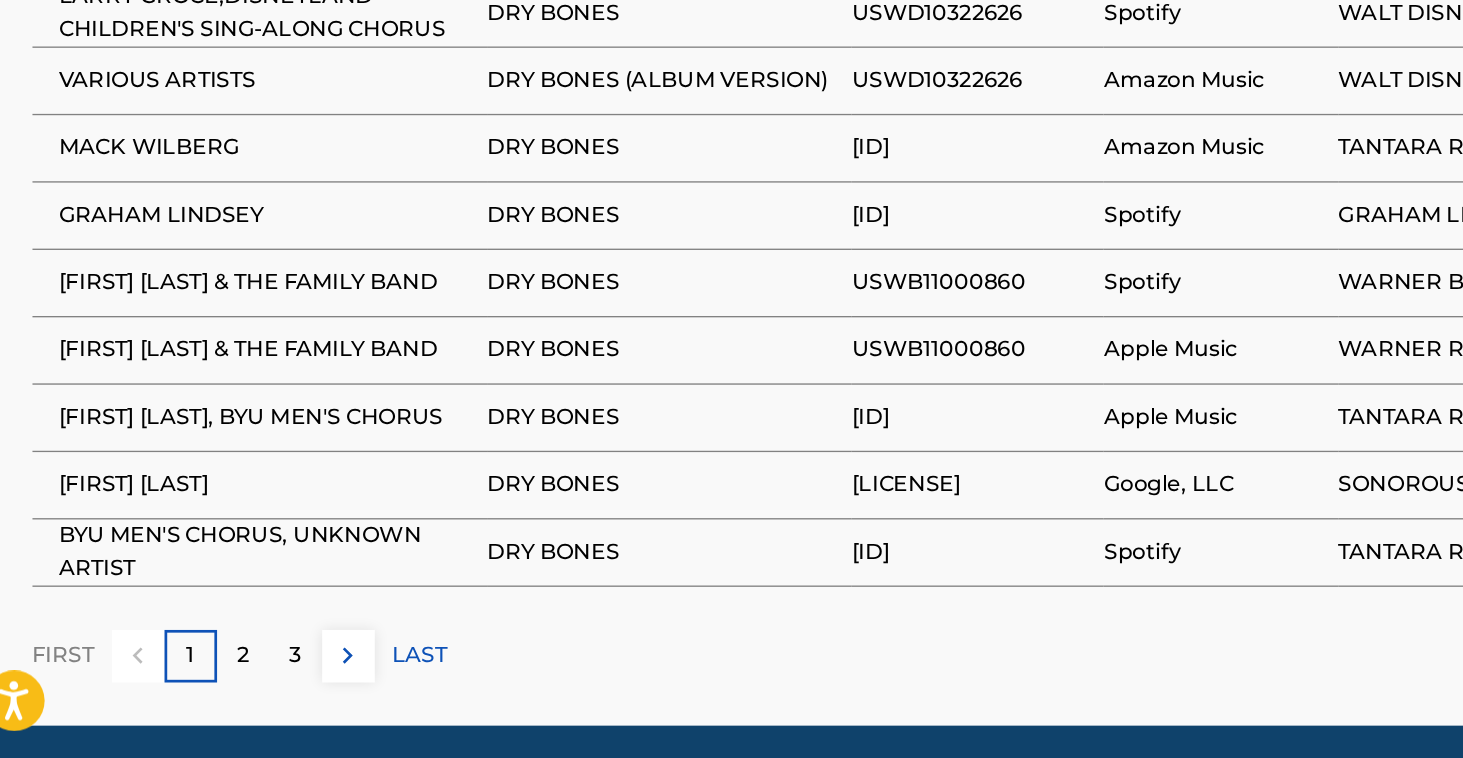 click on "2" at bounding box center [212, 682] 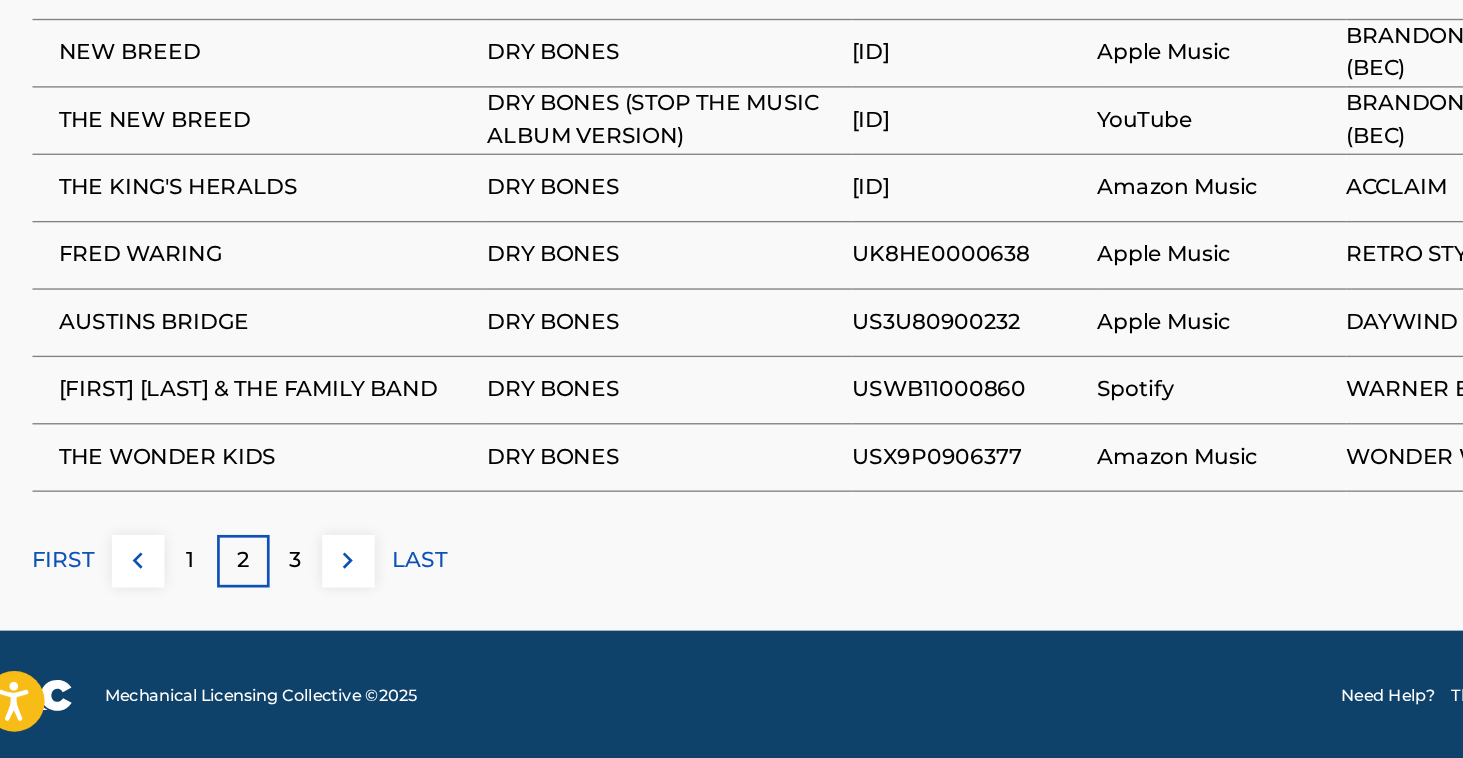 click on "3" at bounding box center (251, 611) 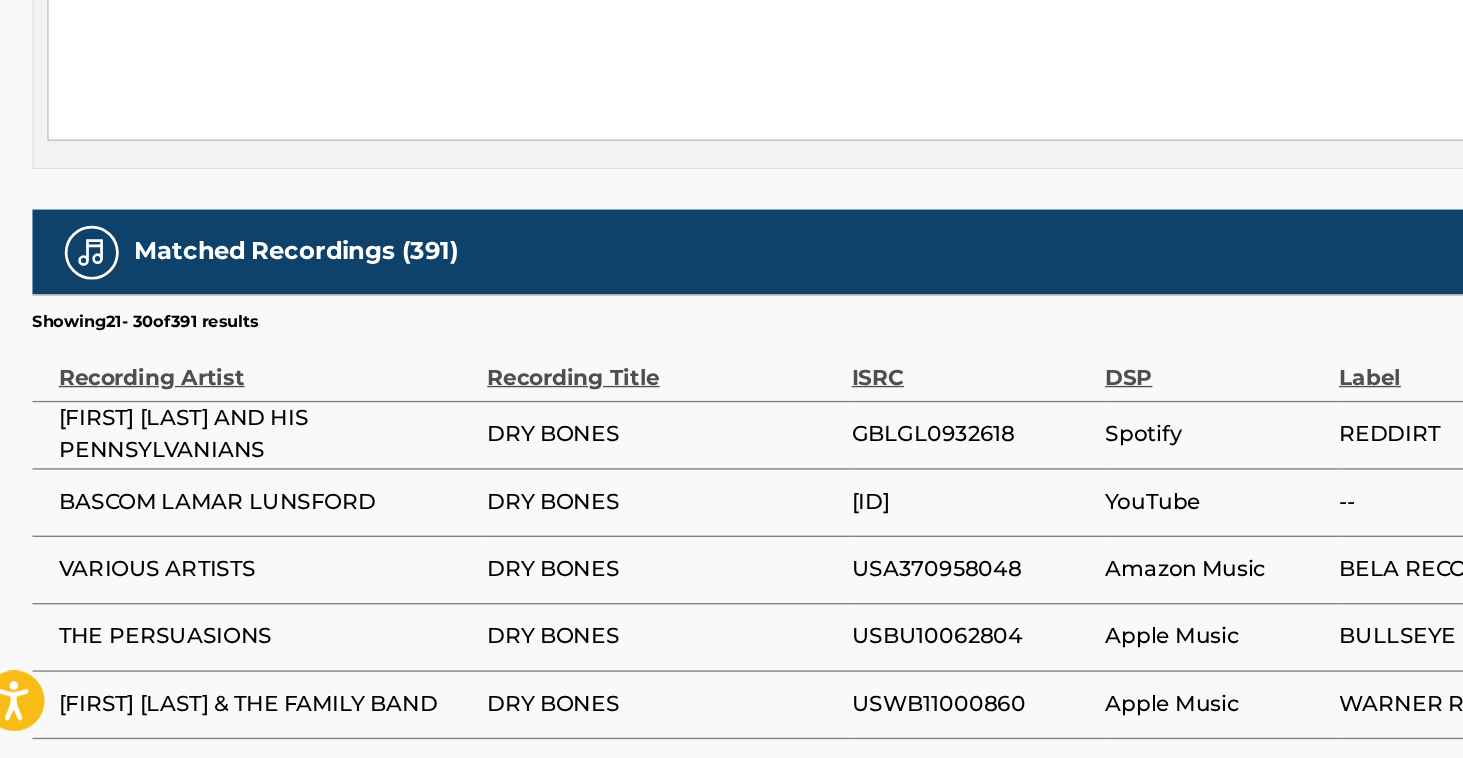 scroll, scrollTop: 919, scrollLeft: 0, axis: vertical 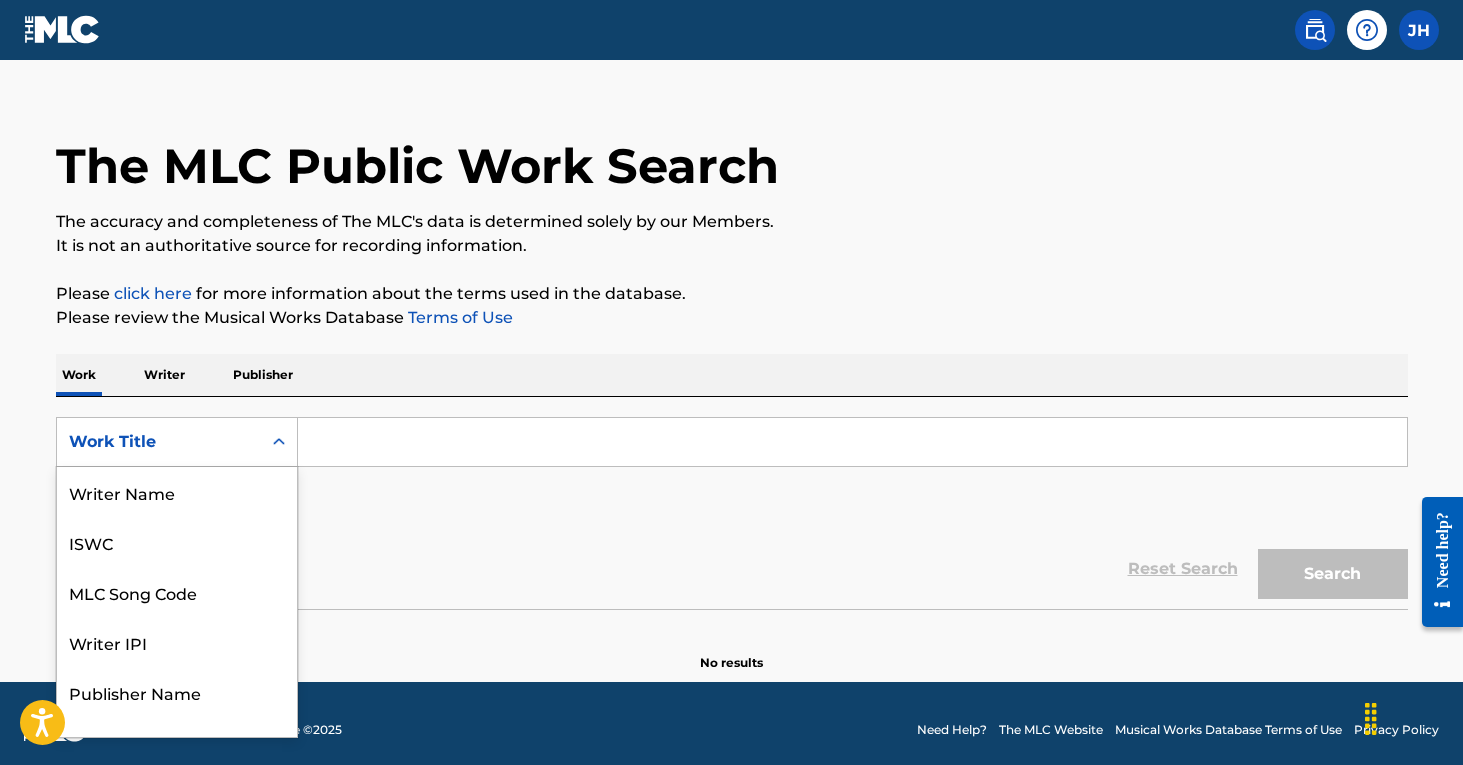 click on "Work Title selected, 8 of 8. 8 results available. Use Up and Down to choose options, press Enter to select the currently focused option, press Escape to exit the menu, press Tab to select the option and exit the menu. Work Title Writer Name ISWC MLC Song Code Writer IPI Publisher Name Publisher IPI MLC Publisher Number Work Title" at bounding box center [177, 442] 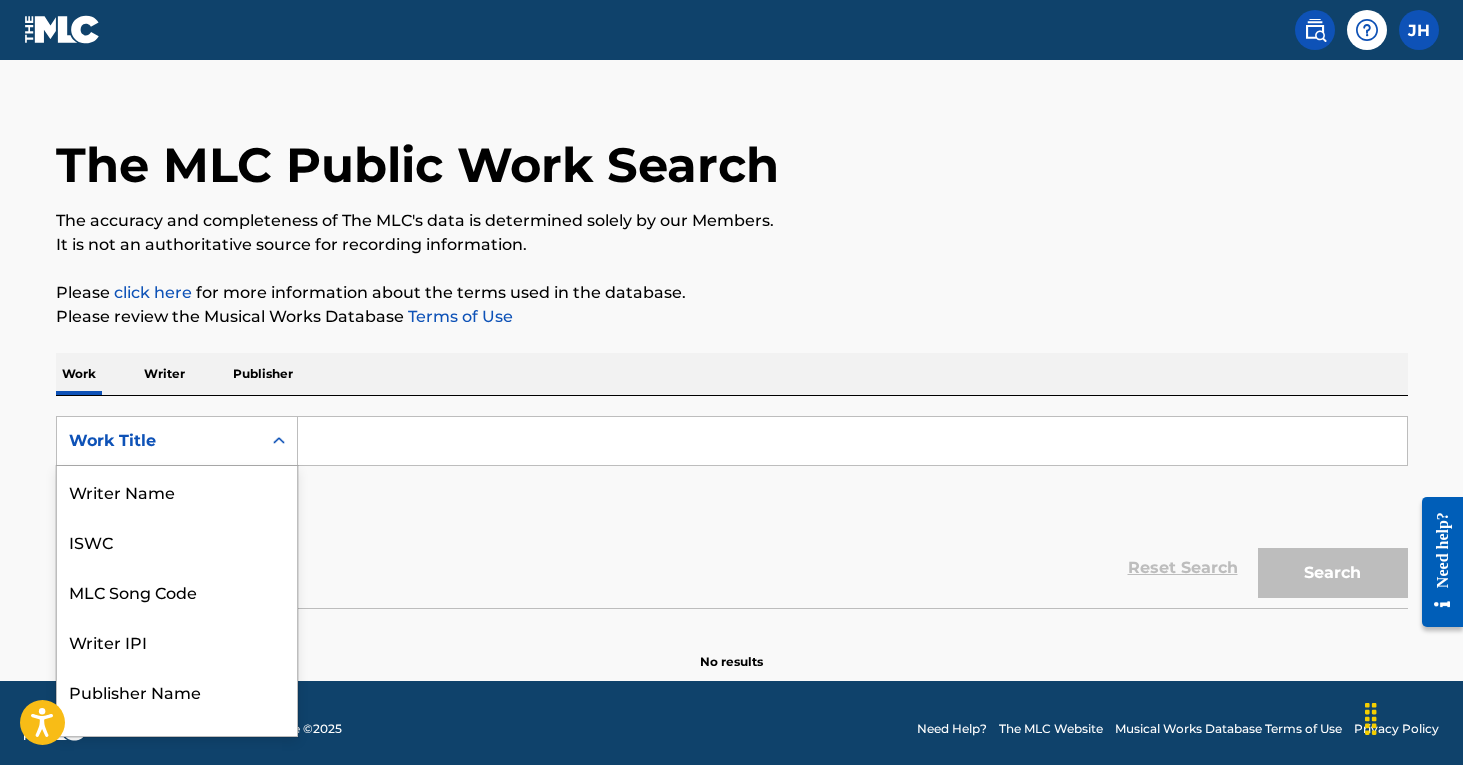 scroll, scrollTop: 100, scrollLeft: 0, axis: vertical 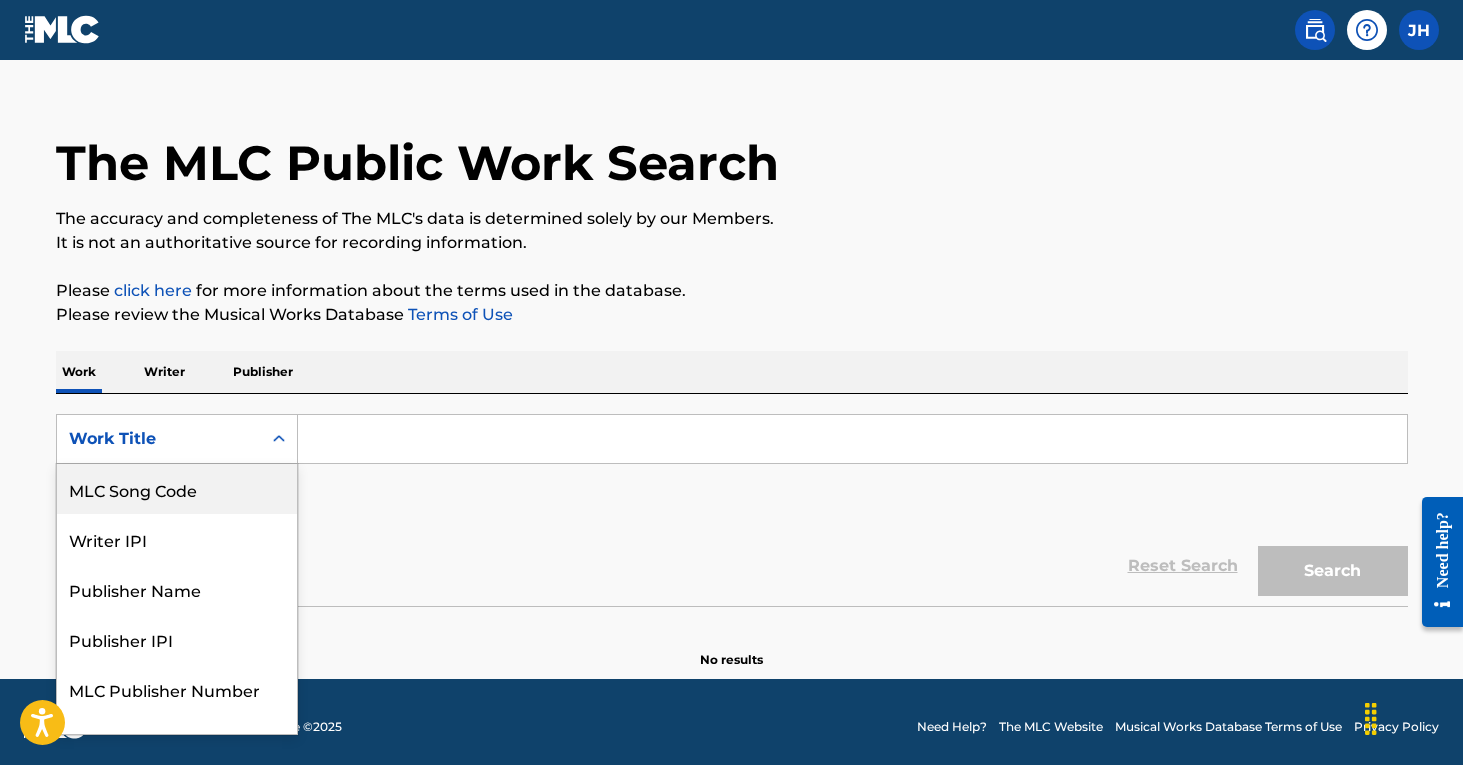 click on "MLC Song Code" at bounding box center (177, 489) 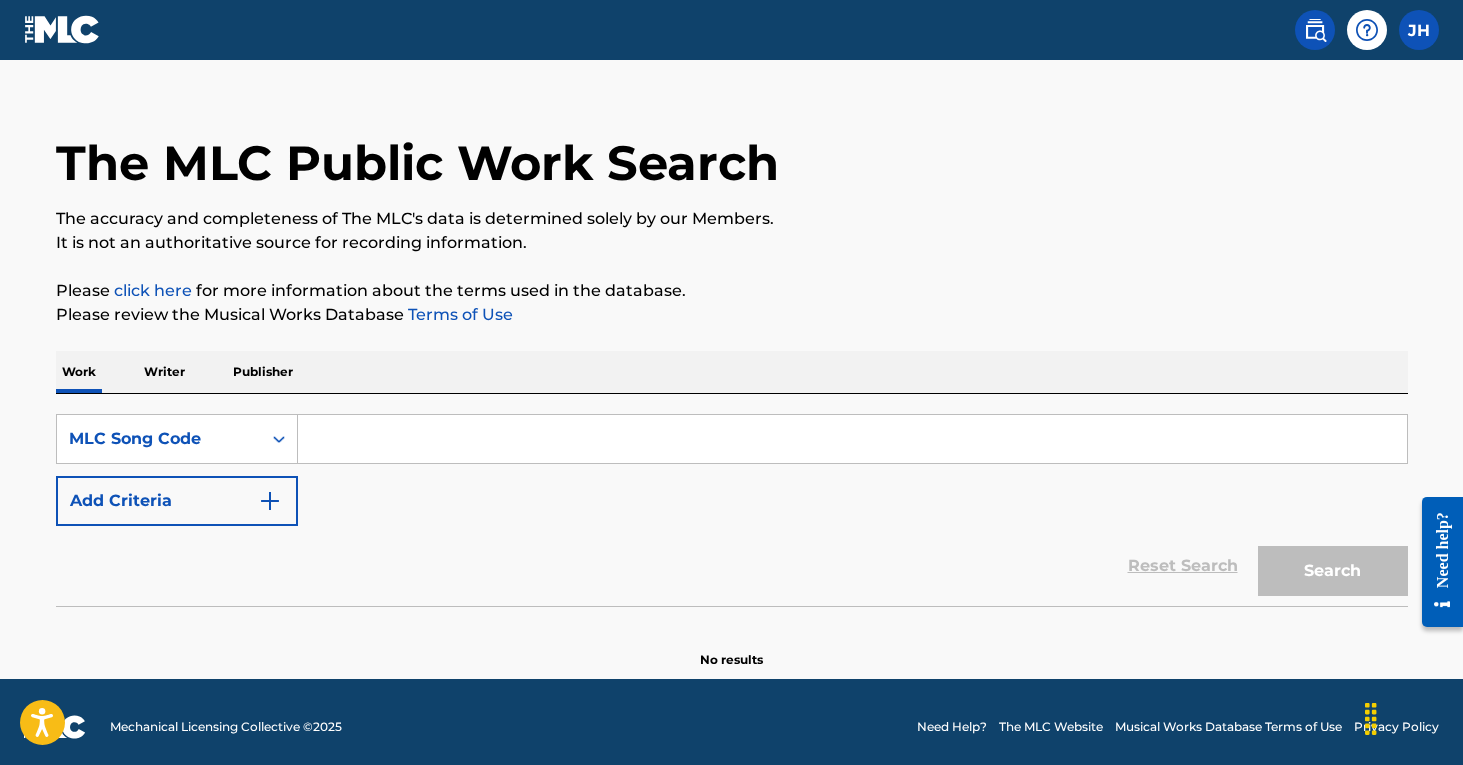 click at bounding box center (852, 439) 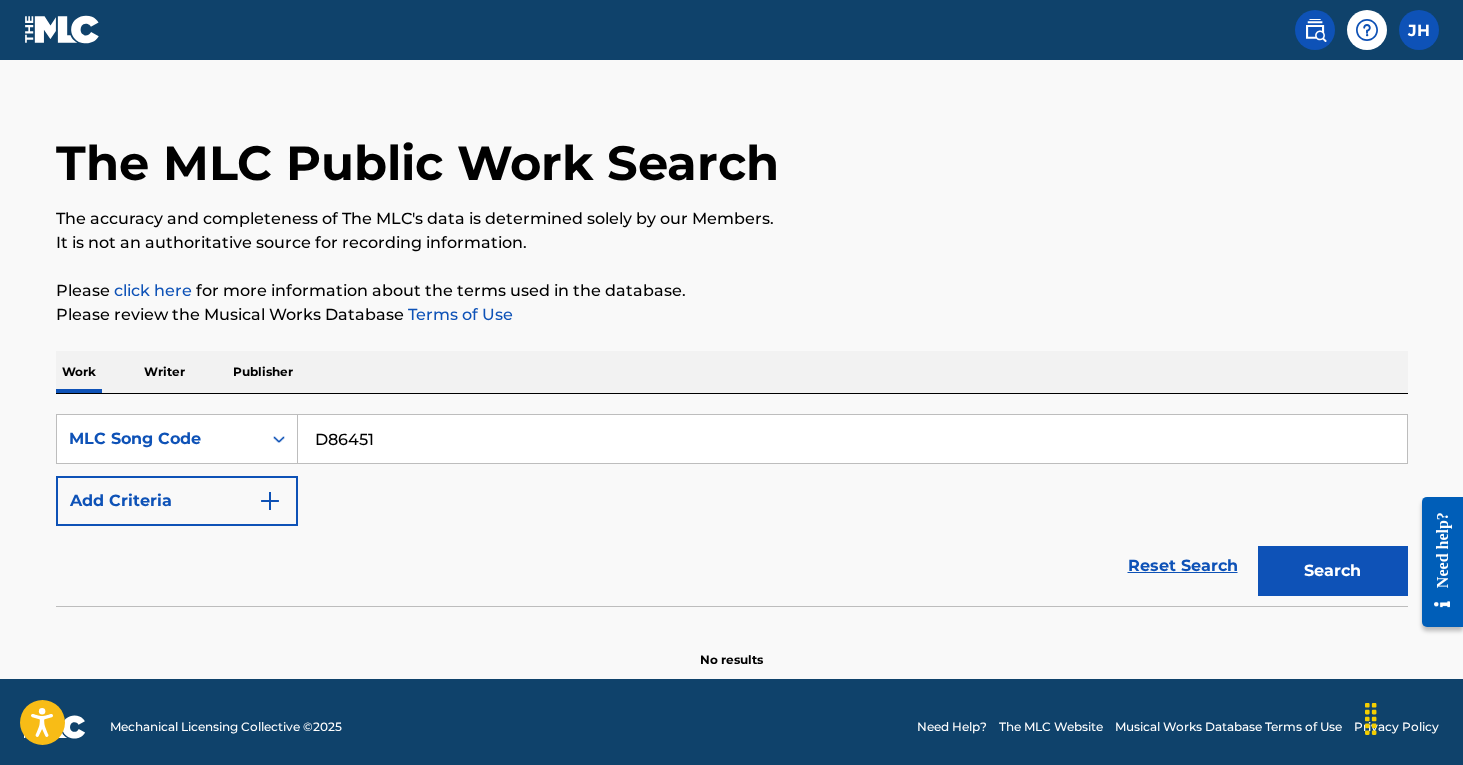 type on "D86451" 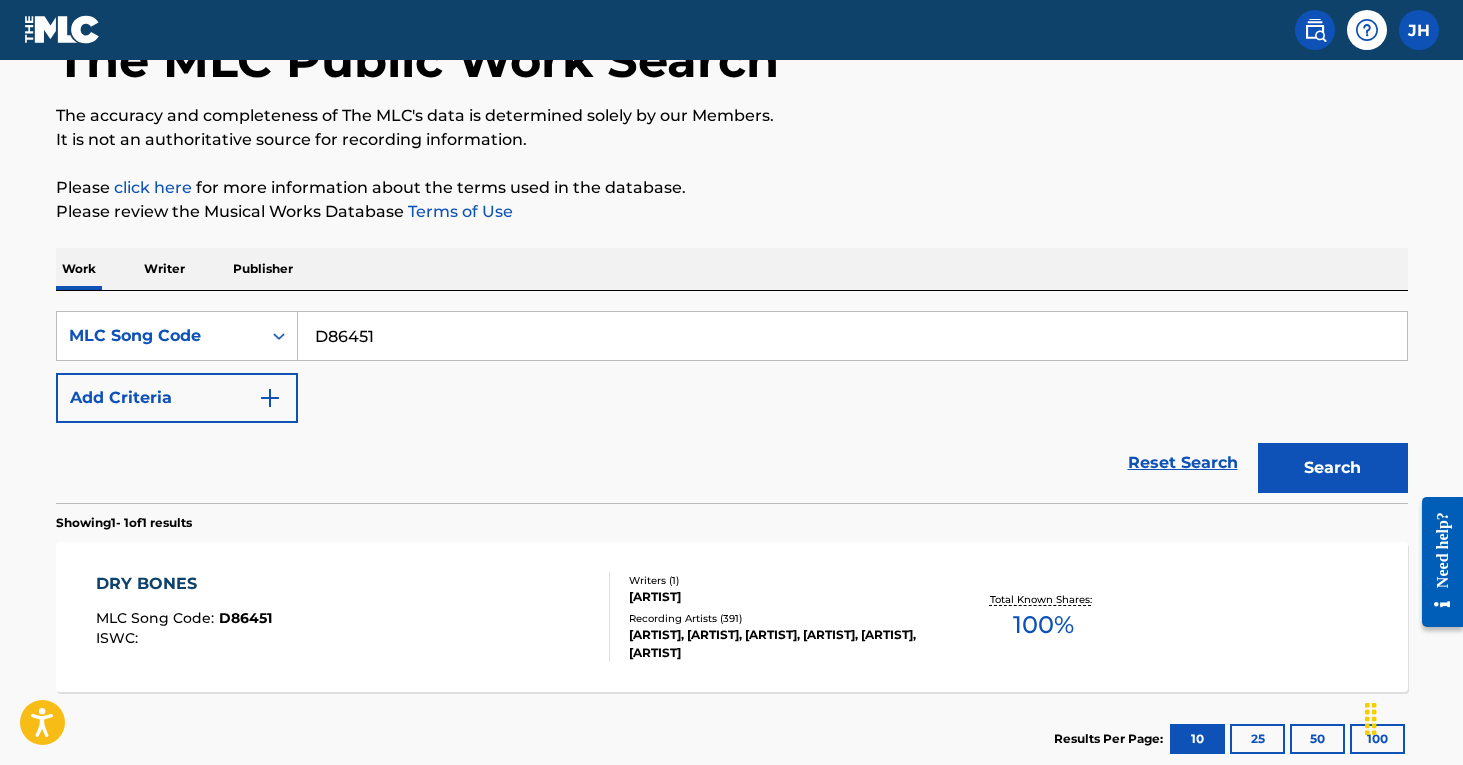 scroll, scrollTop: 158, scrollLeft: 0, axis: vertical 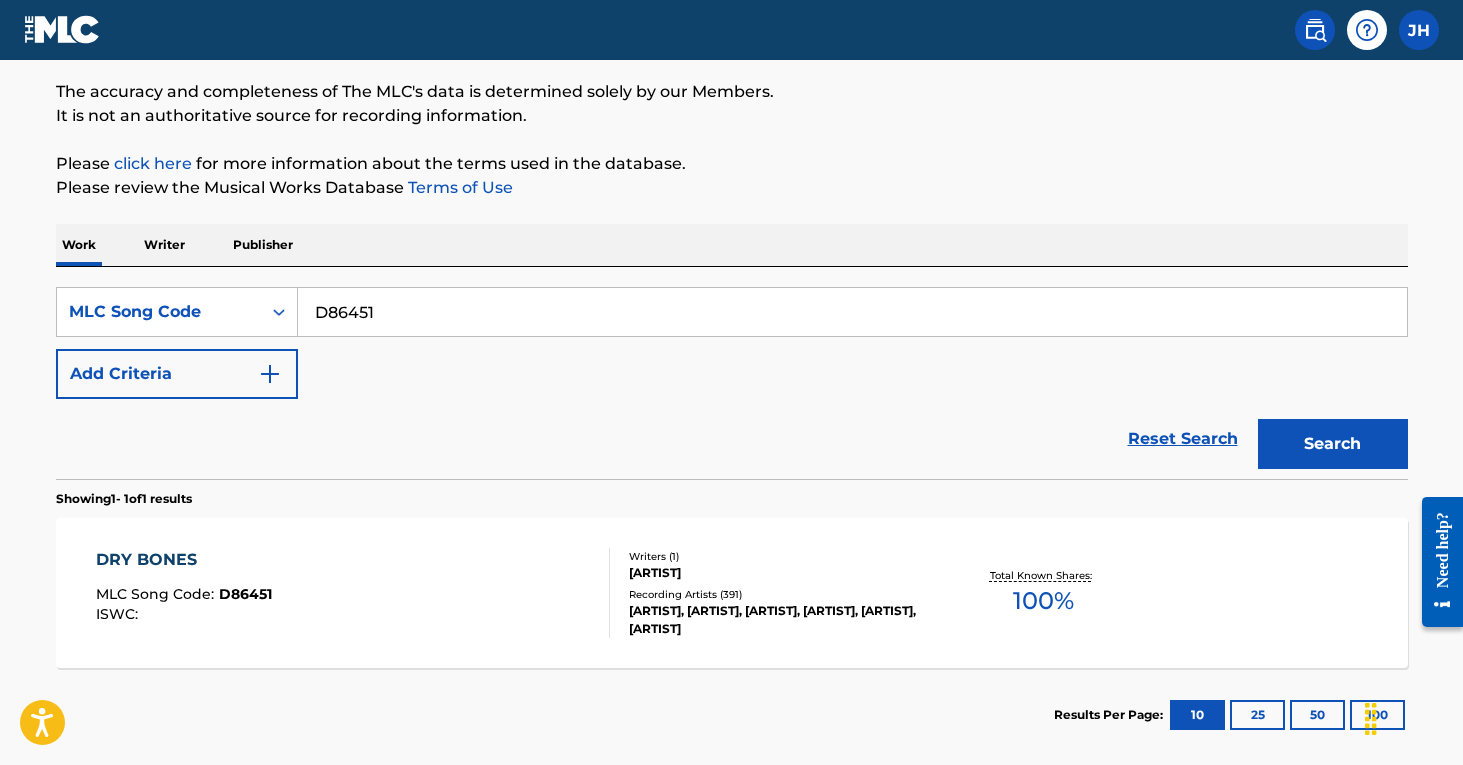 click on "[ARTIST]" at bounding box center (780, 573) 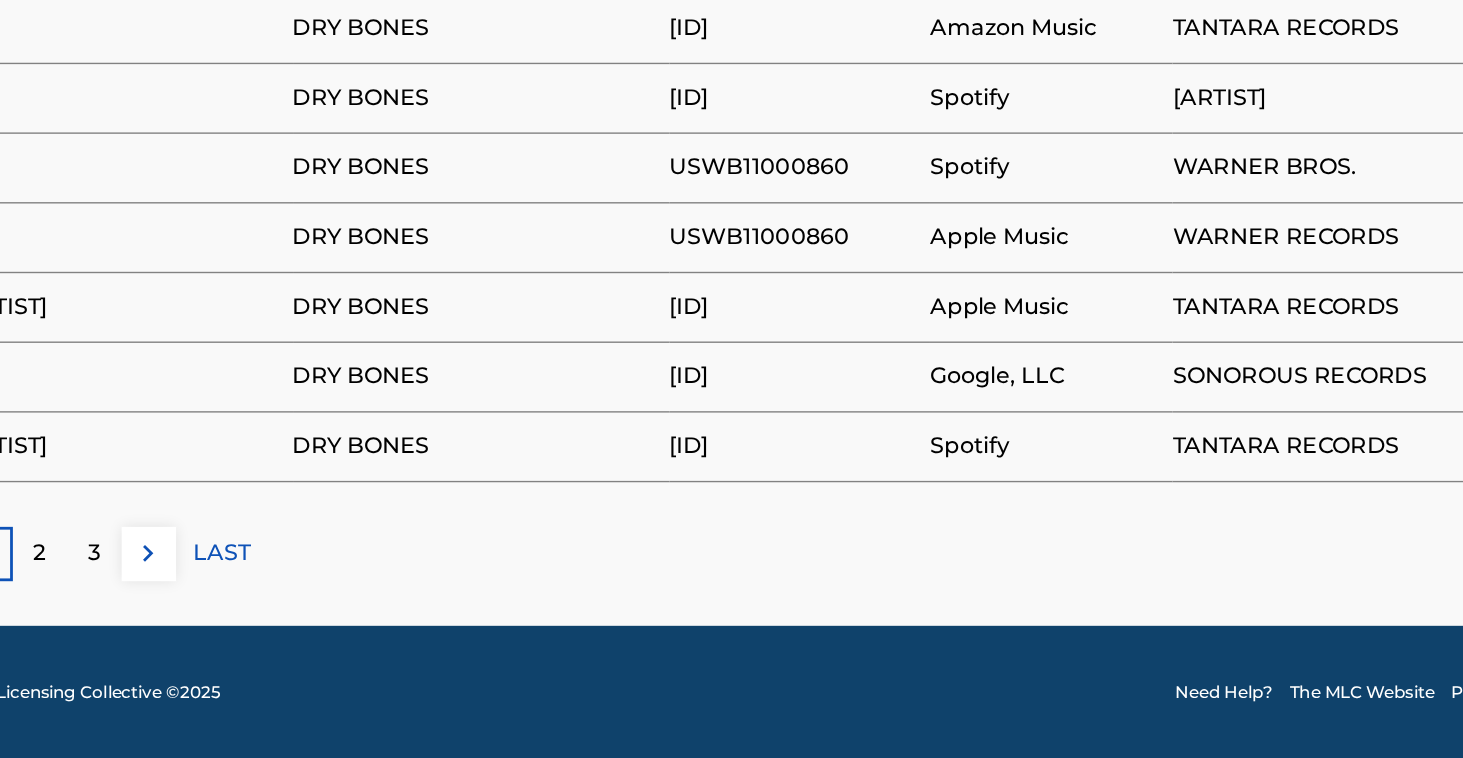scroll, scrollTop: 1353, scrollLeft: 0, axis: vertical 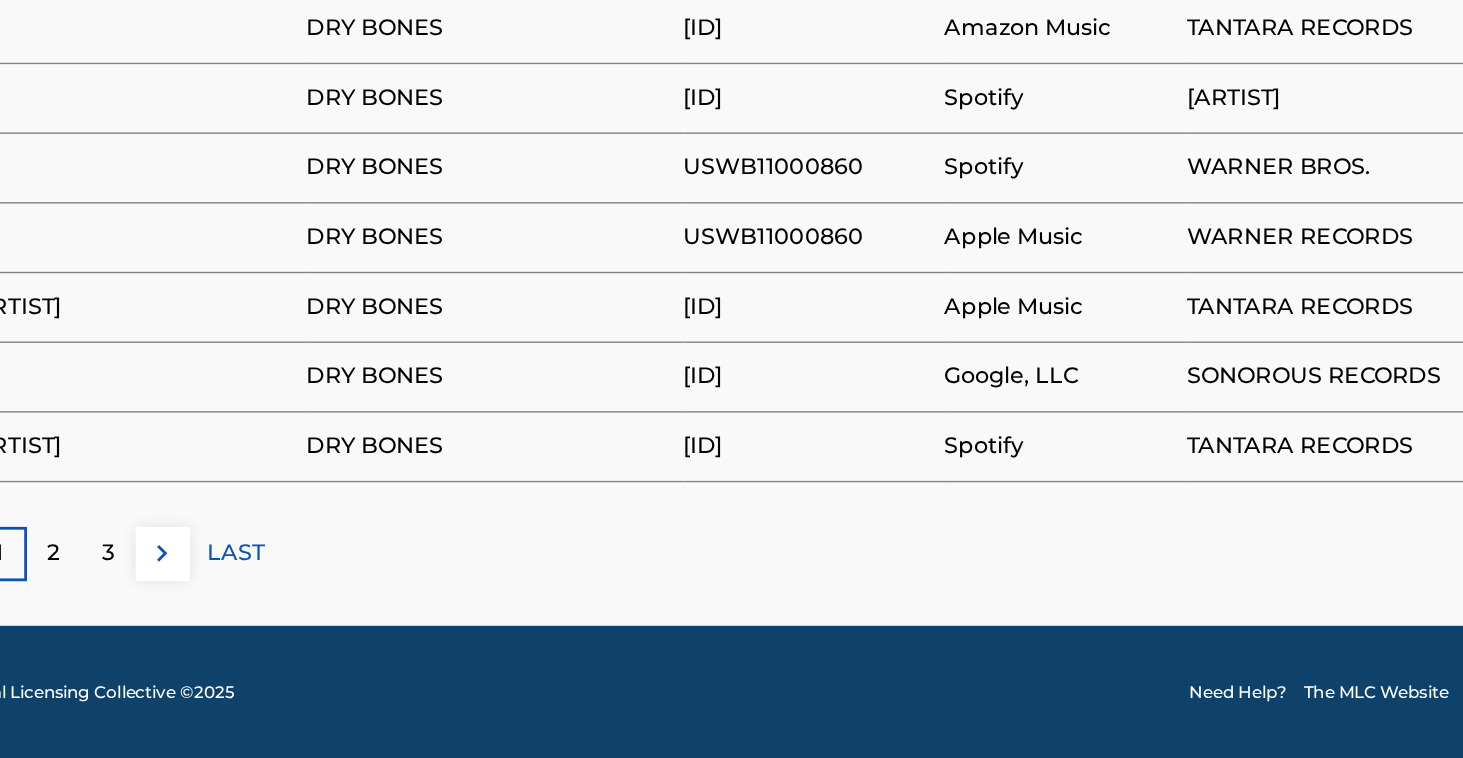 click on "2" at bounding box center (212, 611) 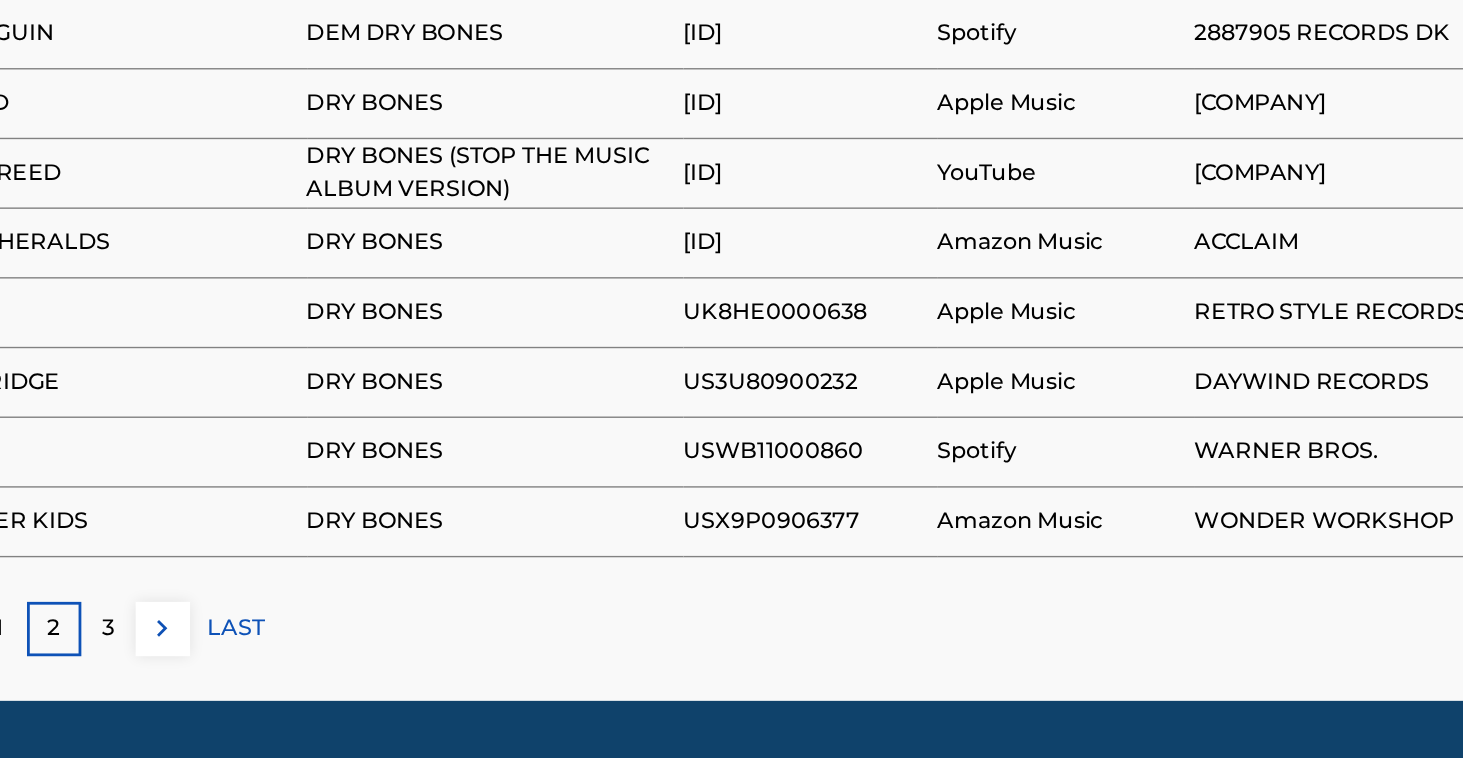 scroll, scrollTop: 1312, scrollLeft: 0, axis: vertical 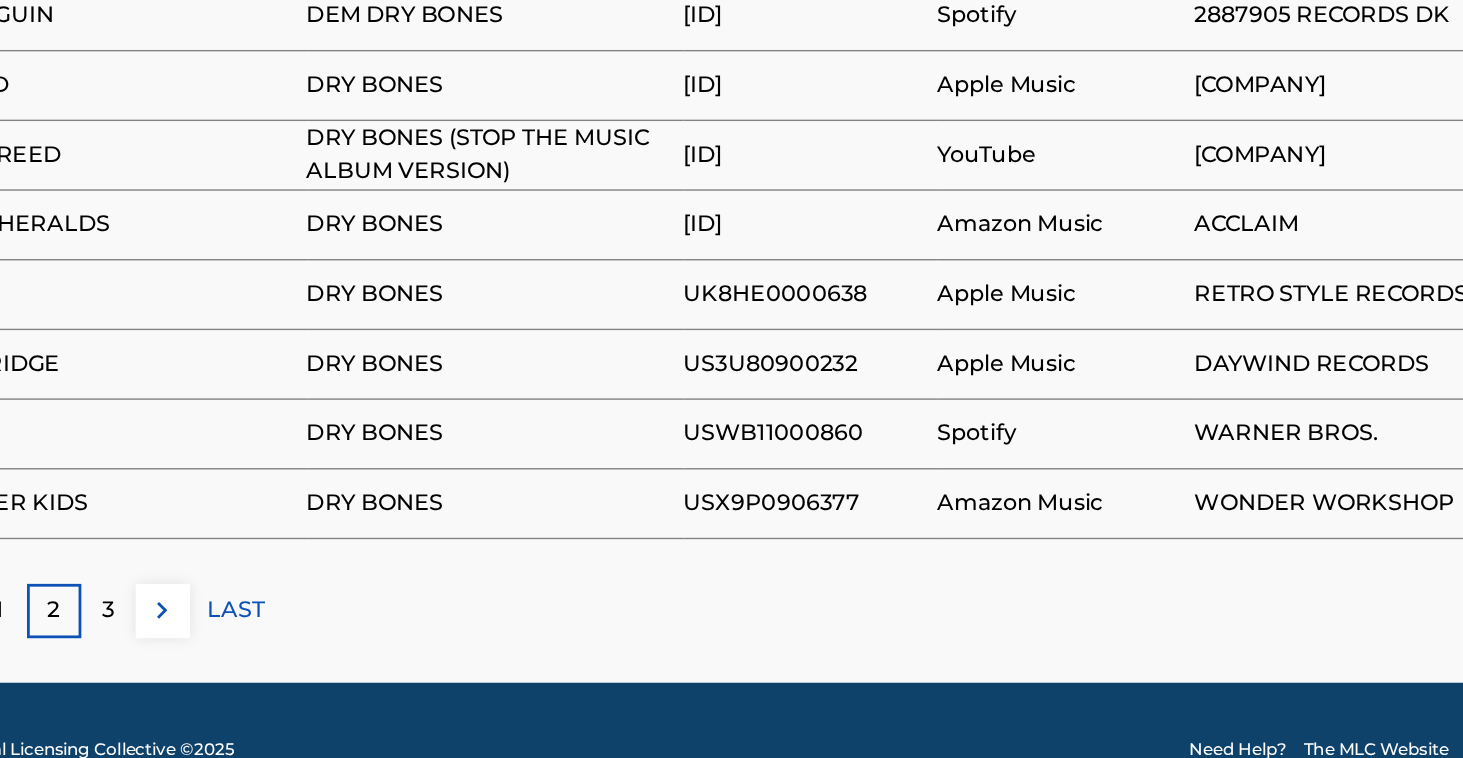 click on "3" at bounding box center (251, 652) 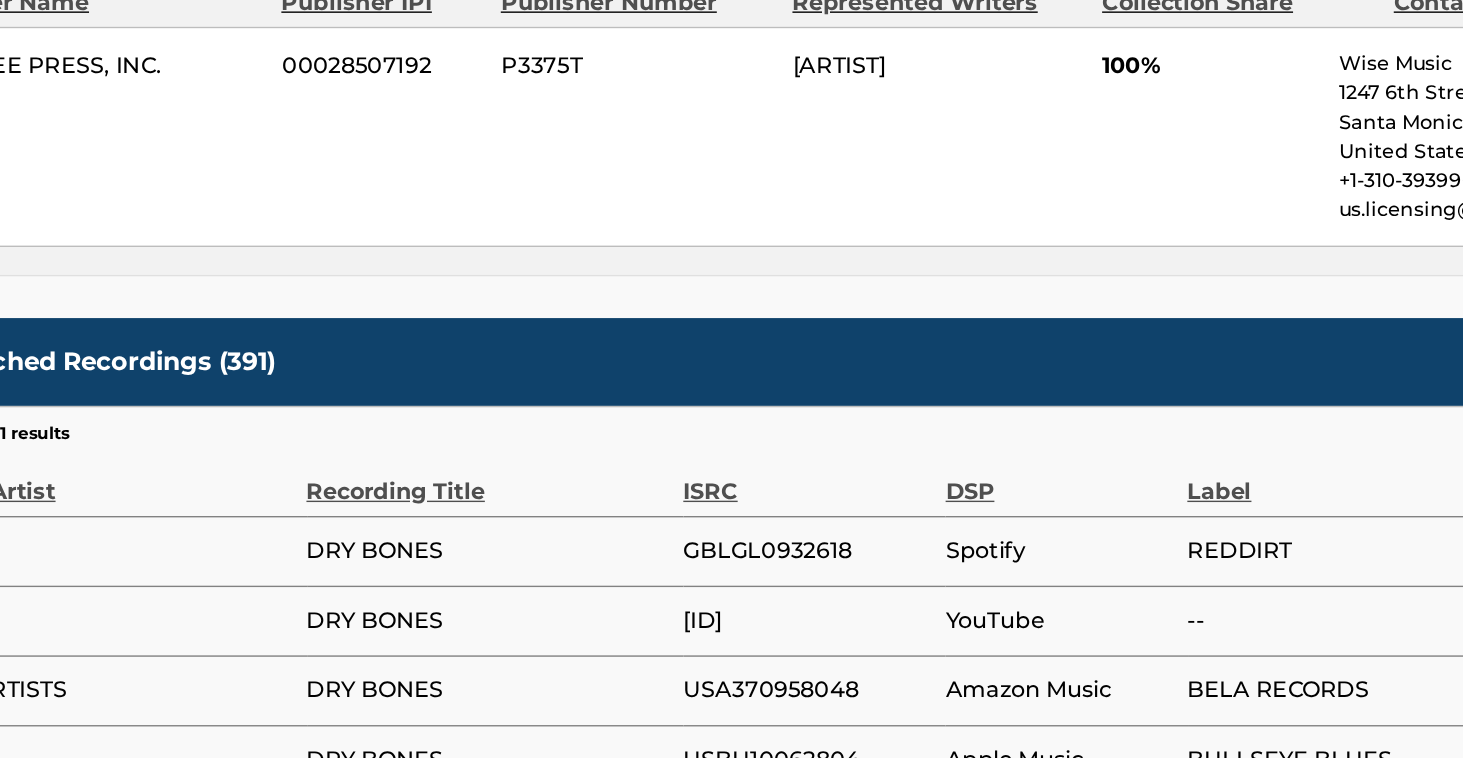 scroll, scrollTop: 839, scrollLeft: 0, axis: vertical 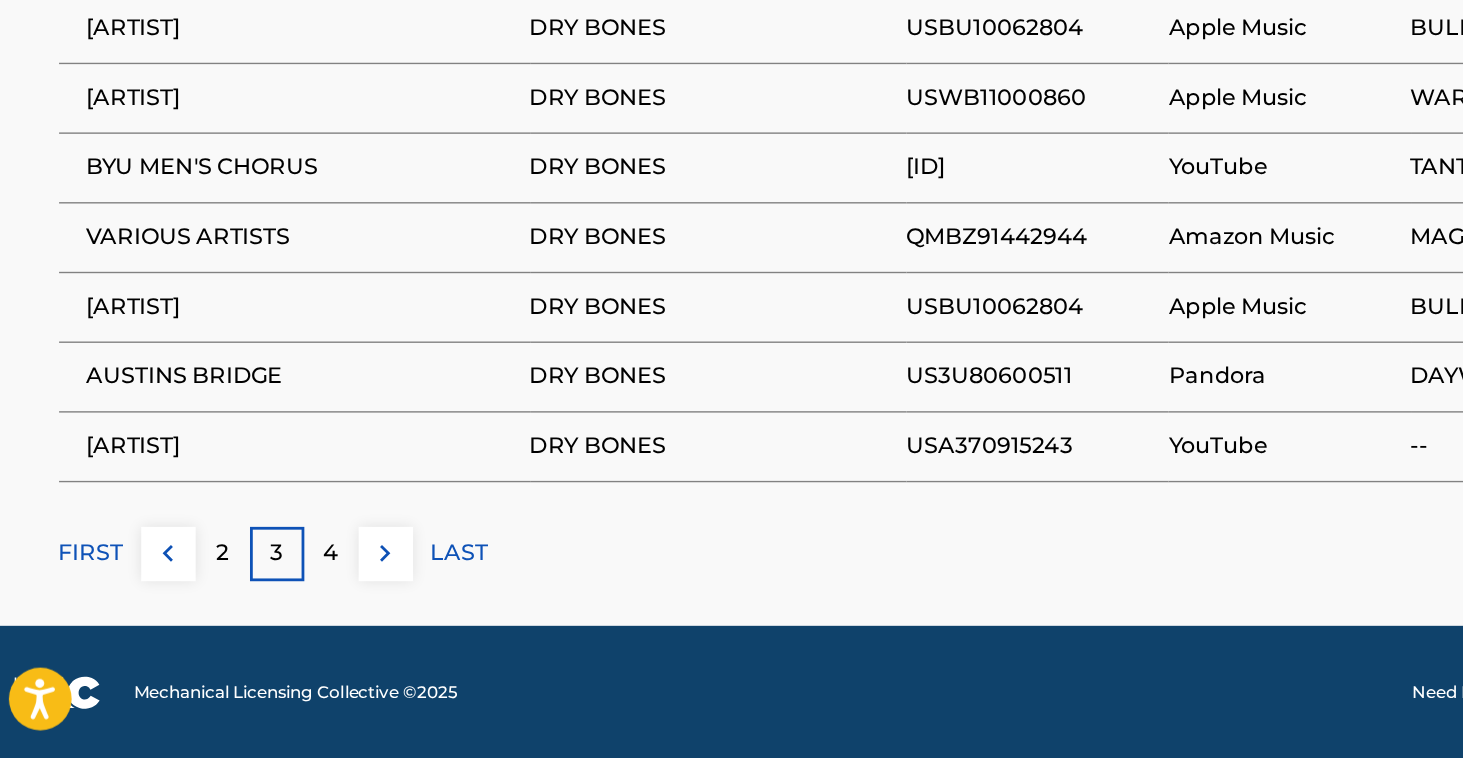 click on "FIRST" at bounding box center [79, 611] 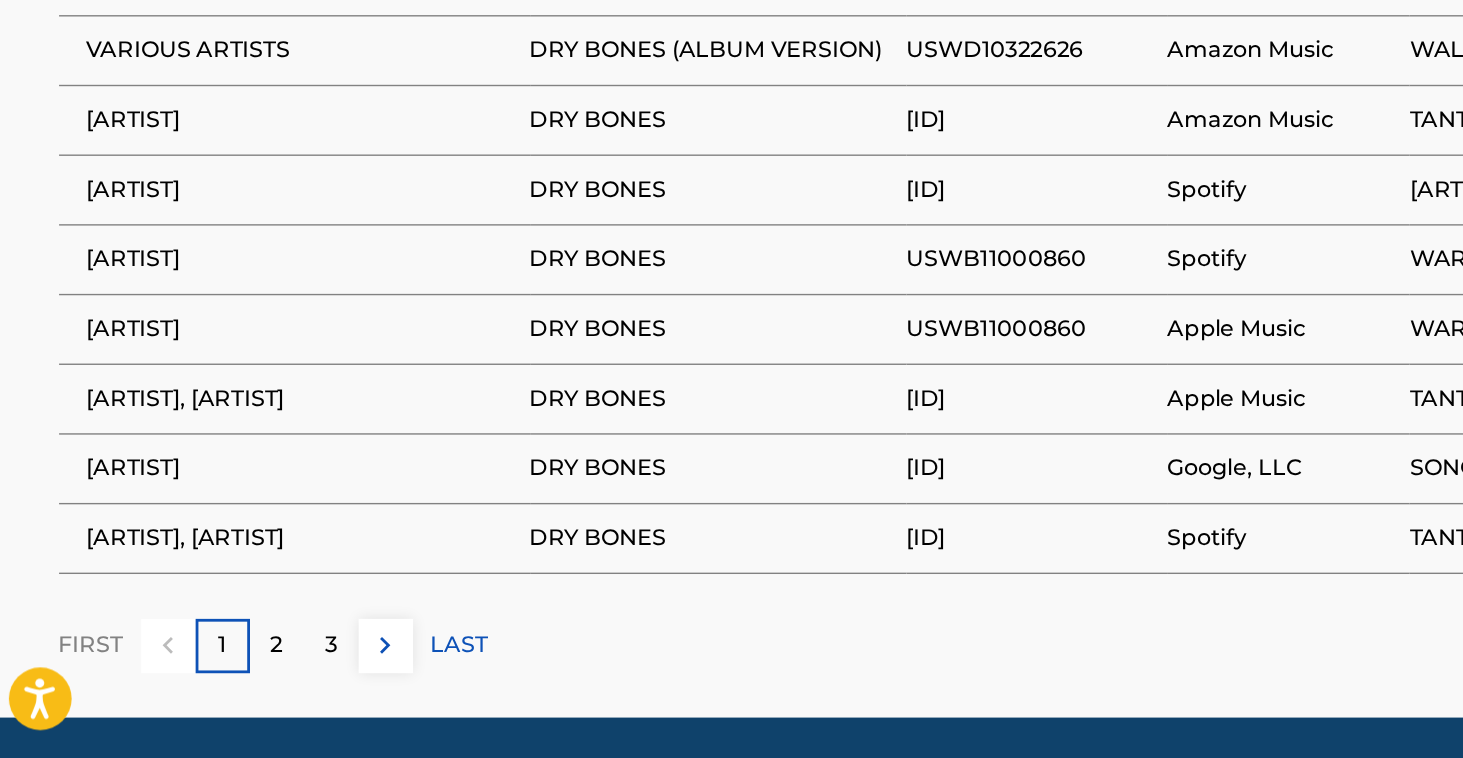 scroll, scrollTop: 1301, scrollLeft: 0, axis: vertical 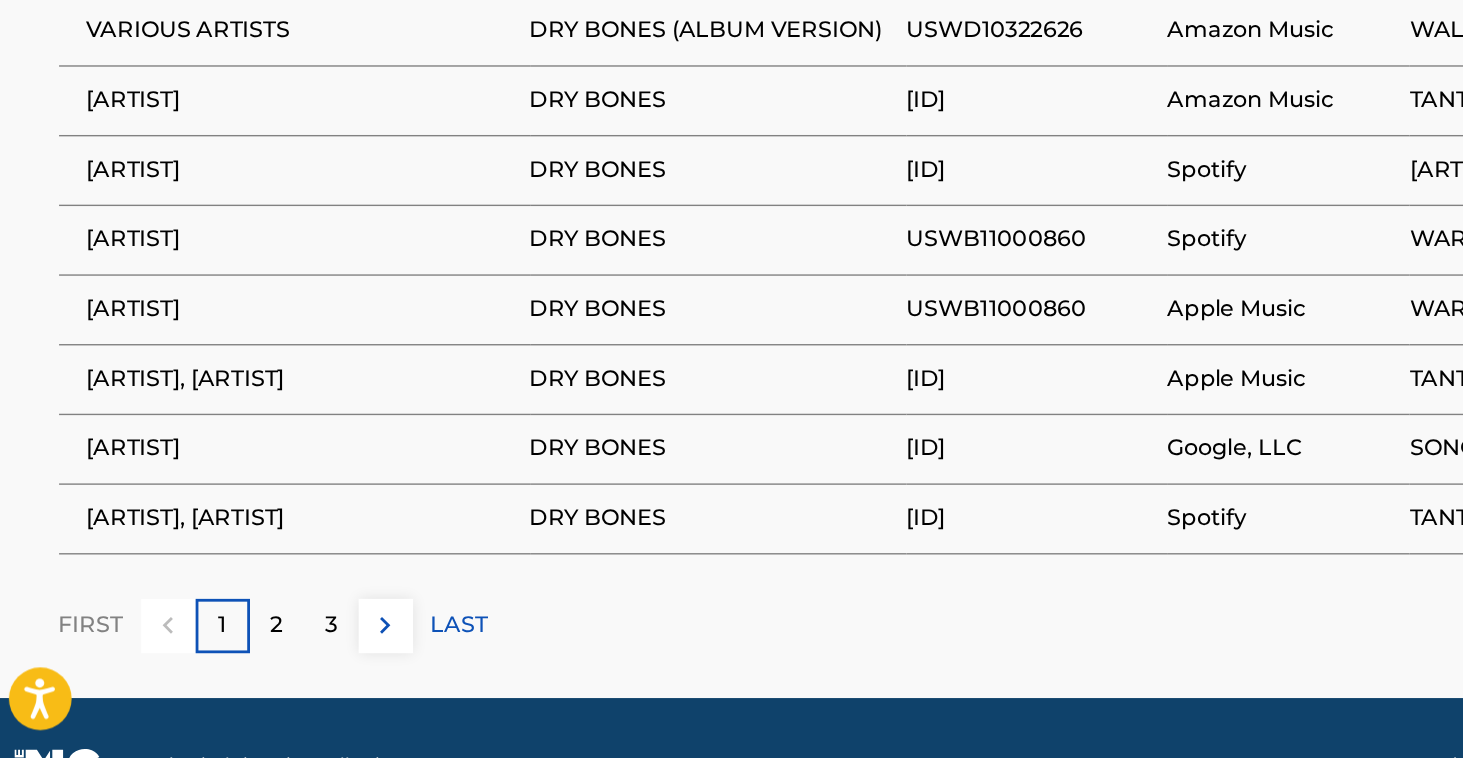 click on "2" at bounding box center [212, 663] 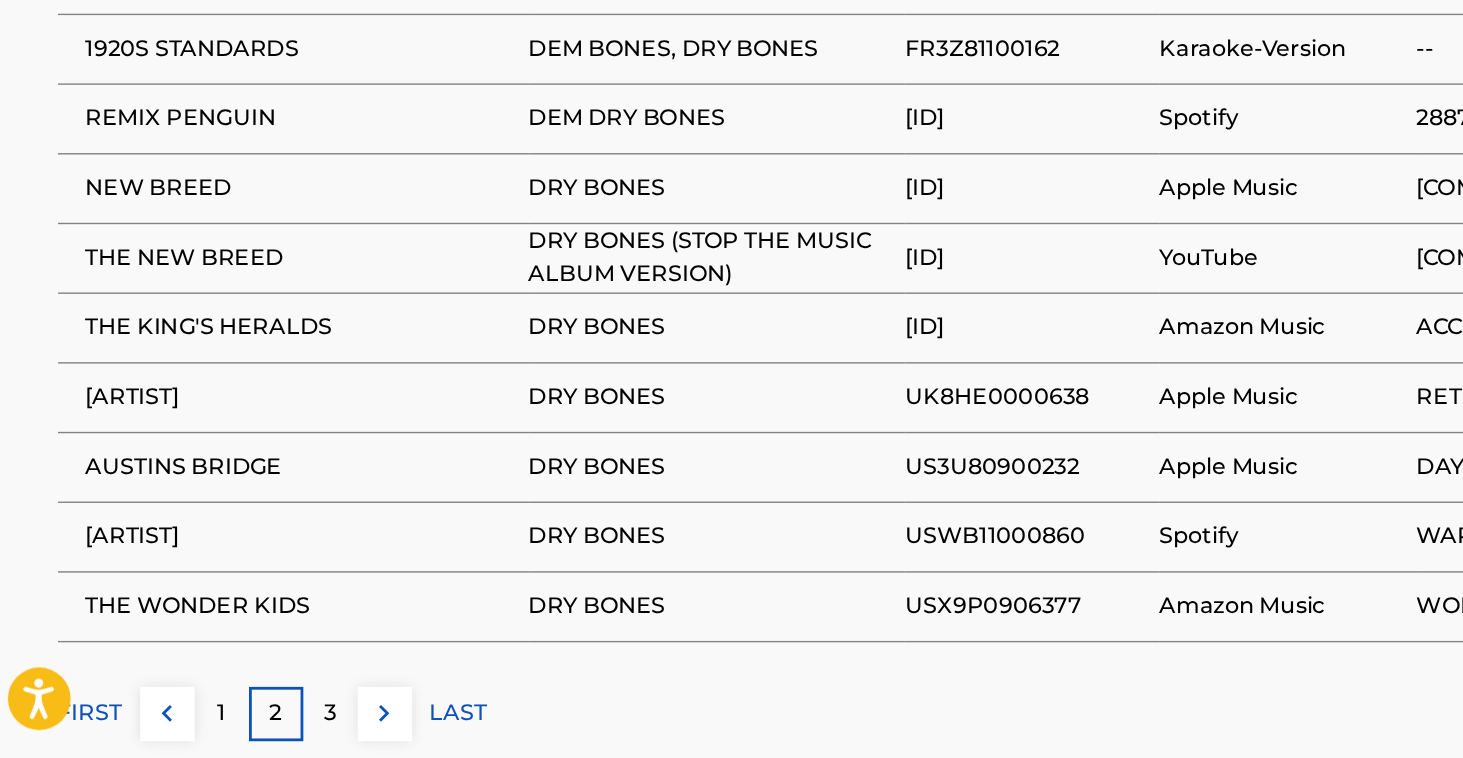 scroll, scrollTop: 1245, scrollLeft: 0, axis: vertical 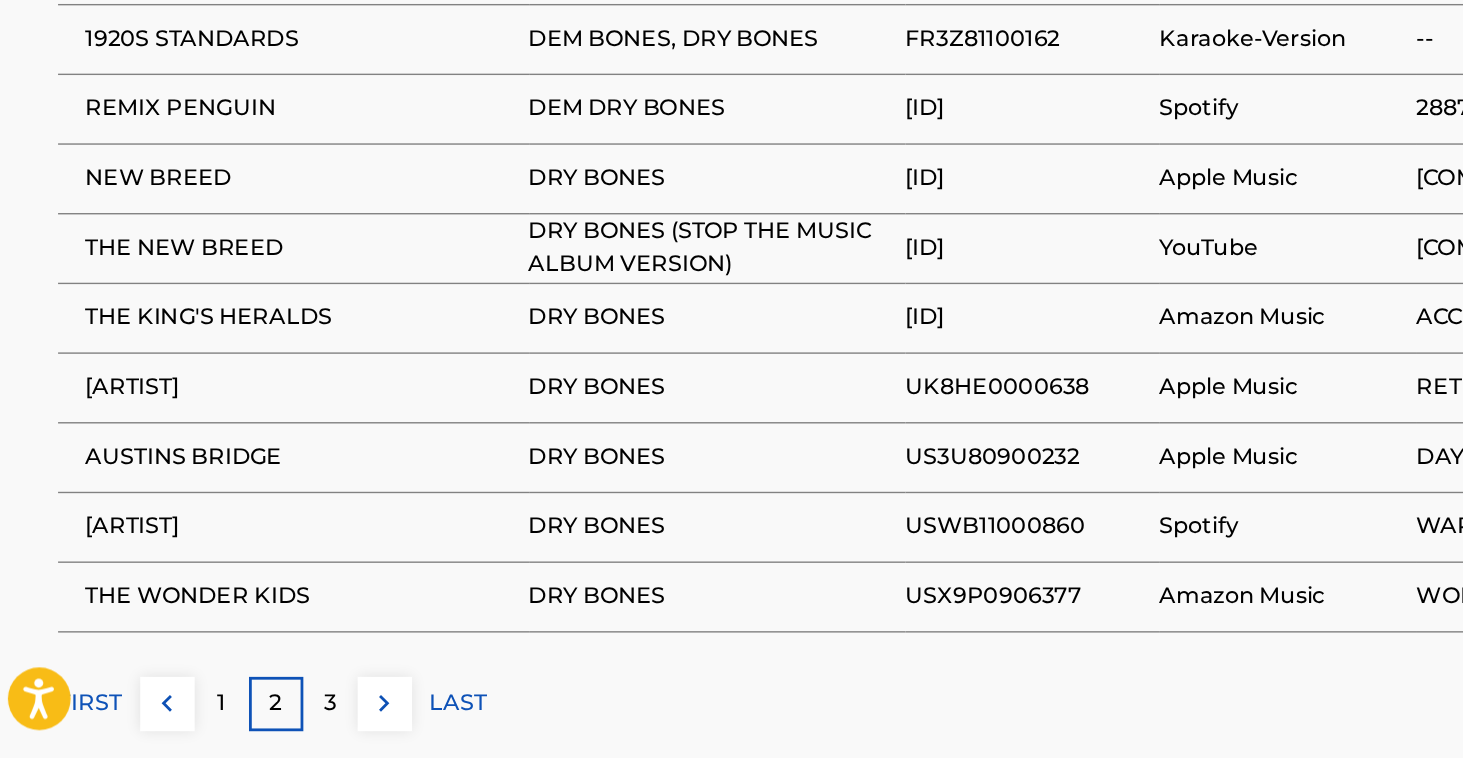 click on "3" at bounding box center (251, 719) 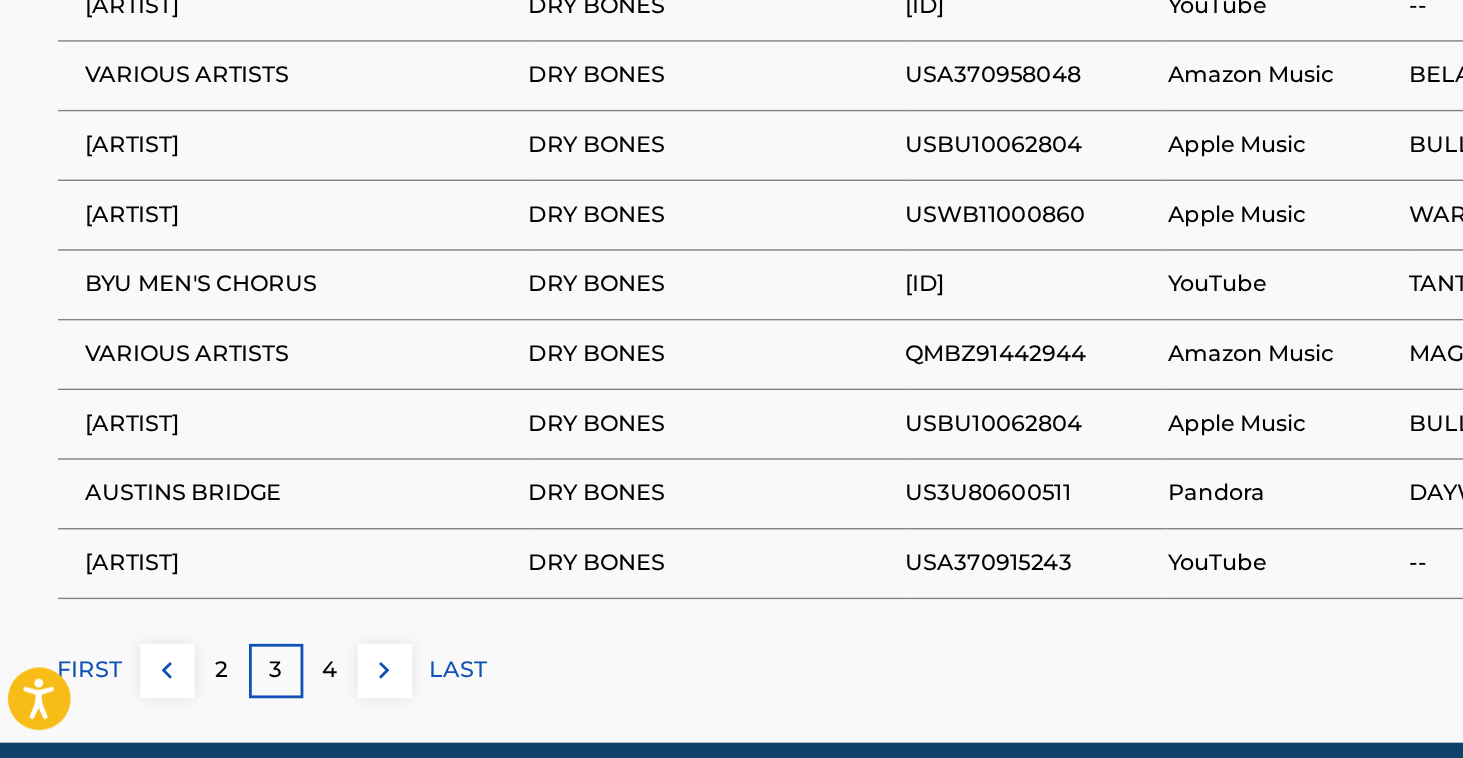 scroll, scrollTop: 1270, scrollLeft: 0, axis: vertical 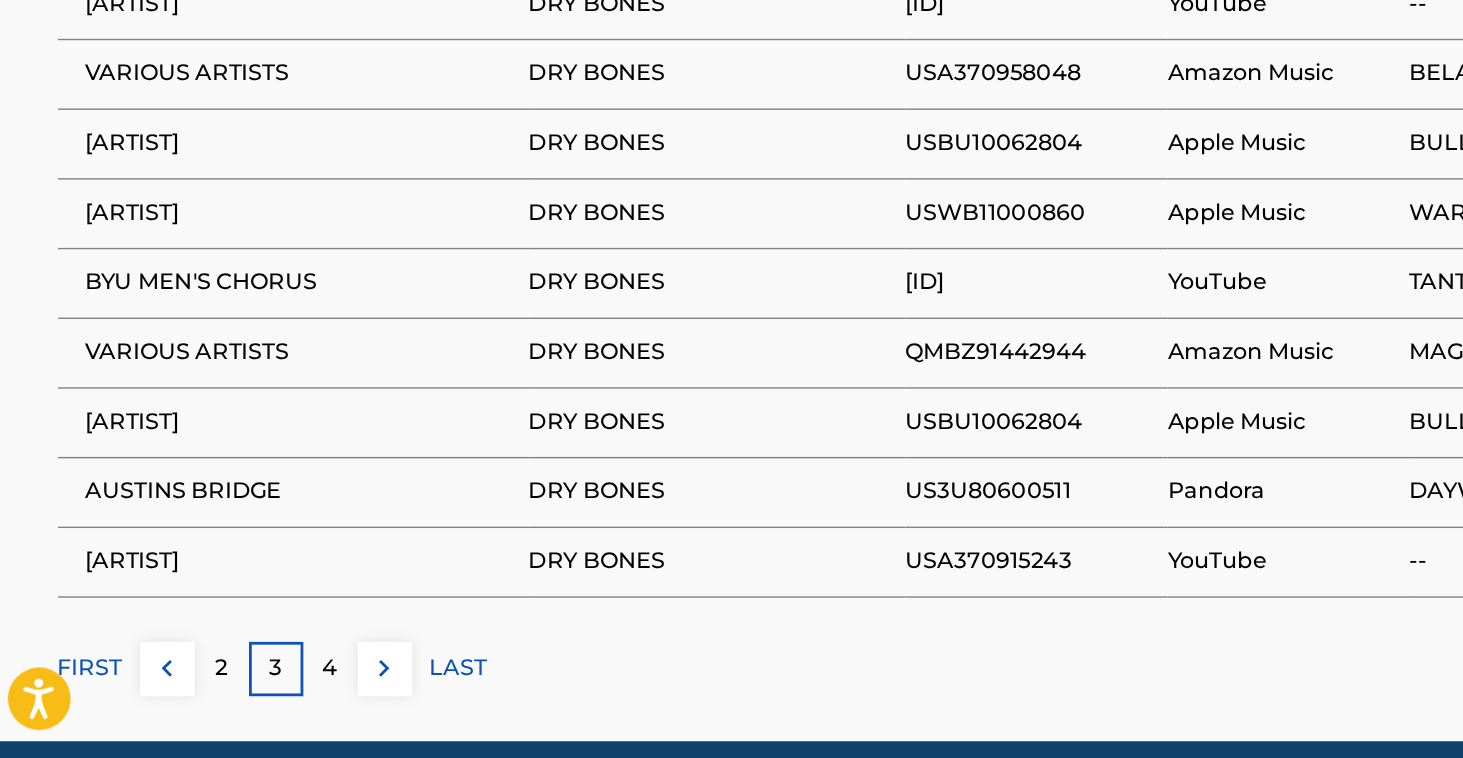 click on "FIRST" at bounding box center [79, 694] 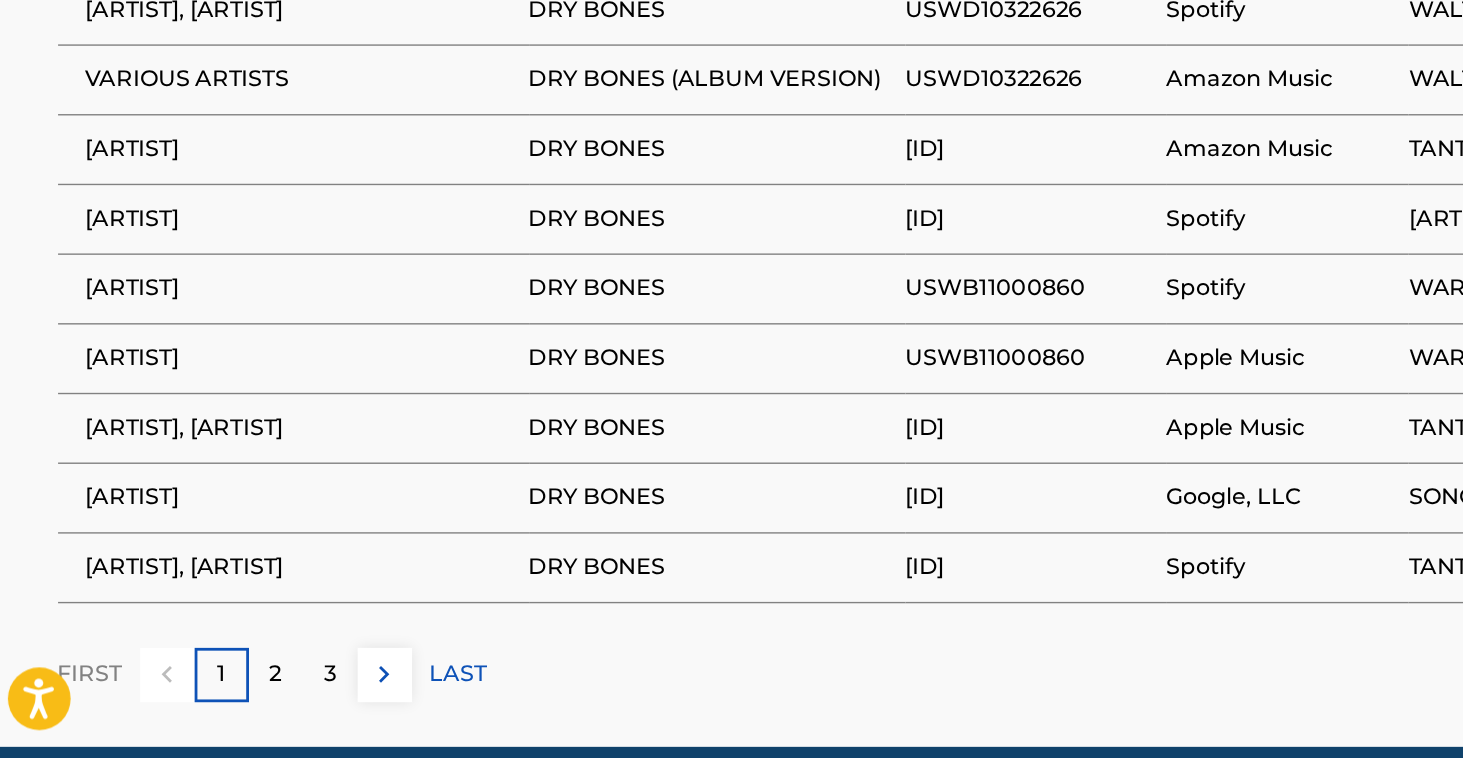 scroll, scrollTop: 1272, scrollLeft: 0, axis: vertical 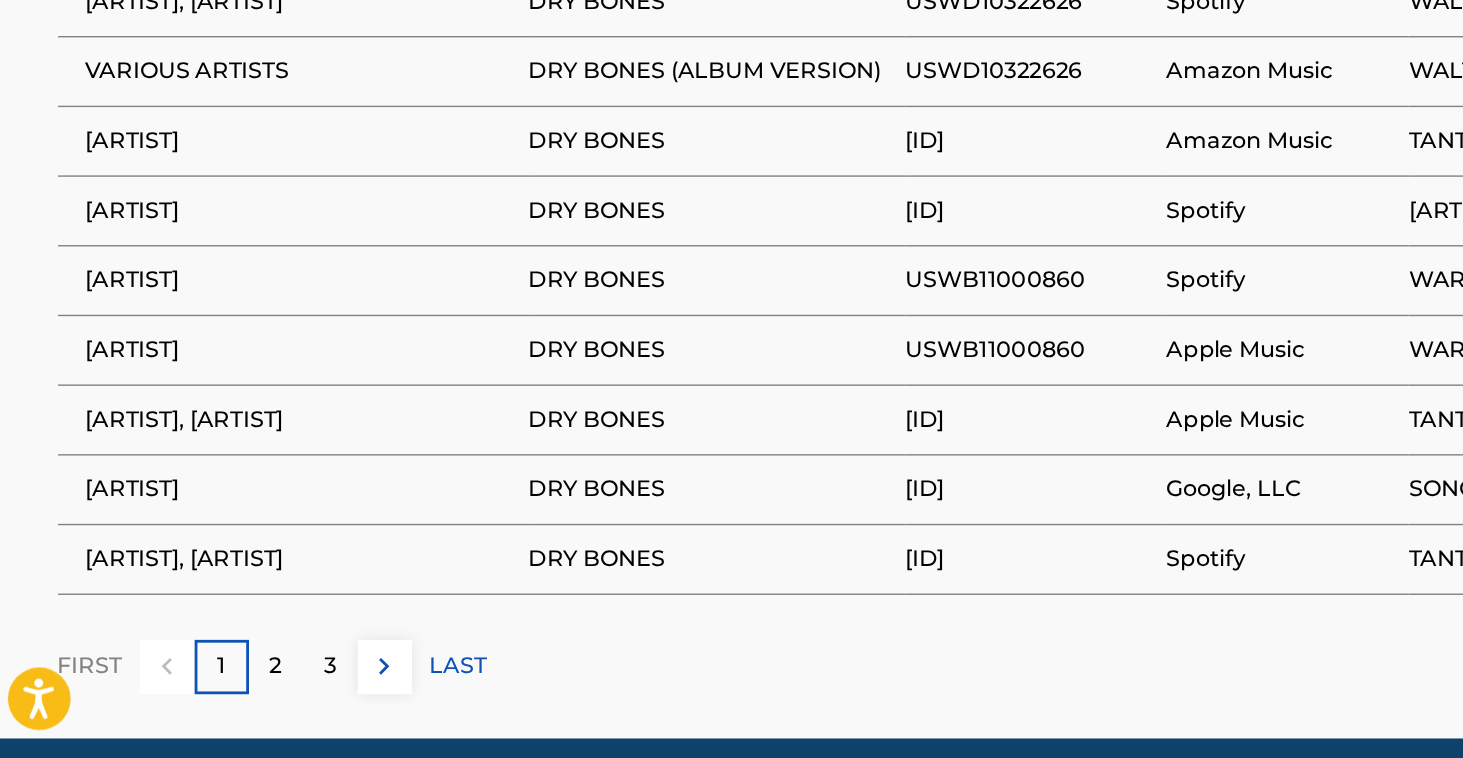 click on "2" at bounding box center (212, 692) 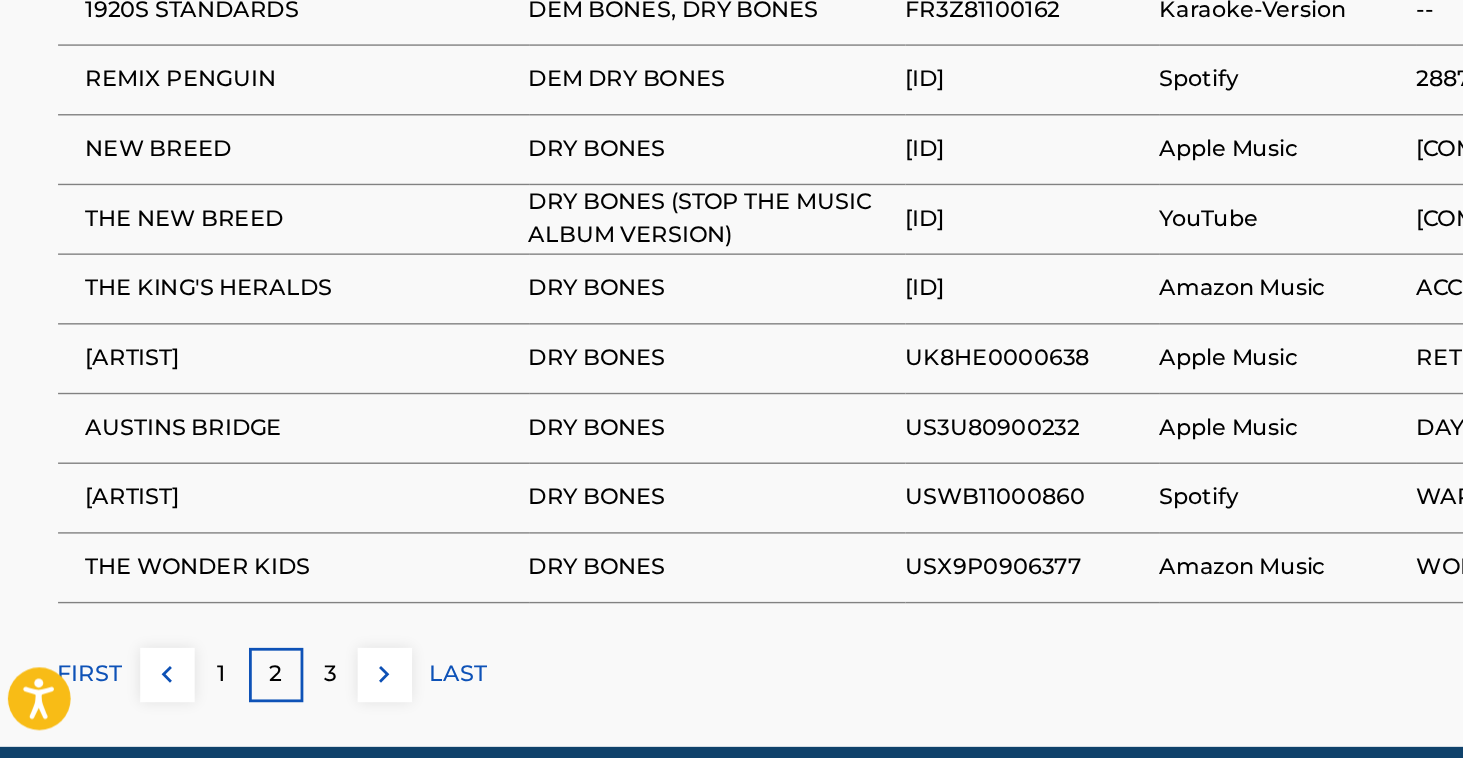 scroll, scrollTop: 1276, scrollLeft: 0, axis: vertical 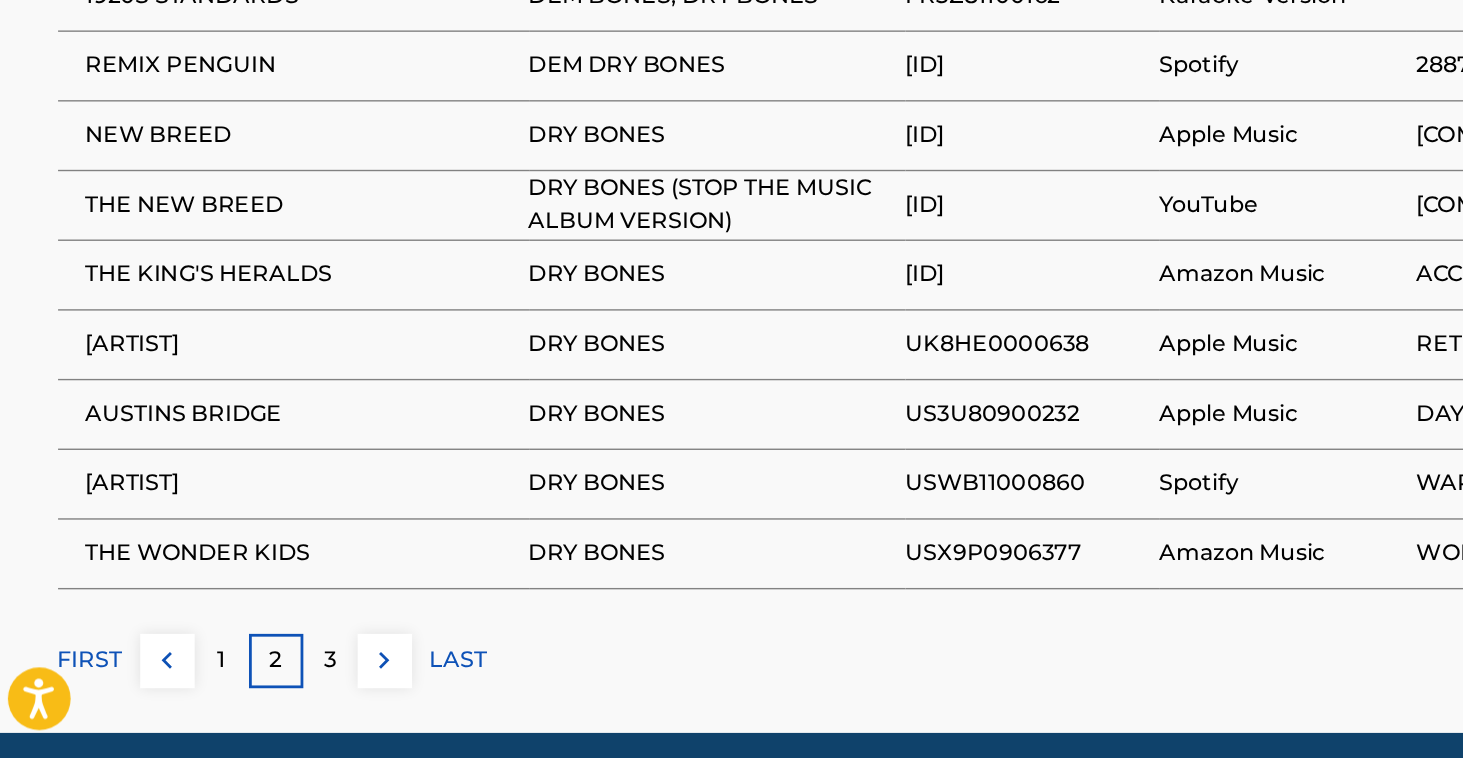 click on "3" at bounding box center [251, 688] 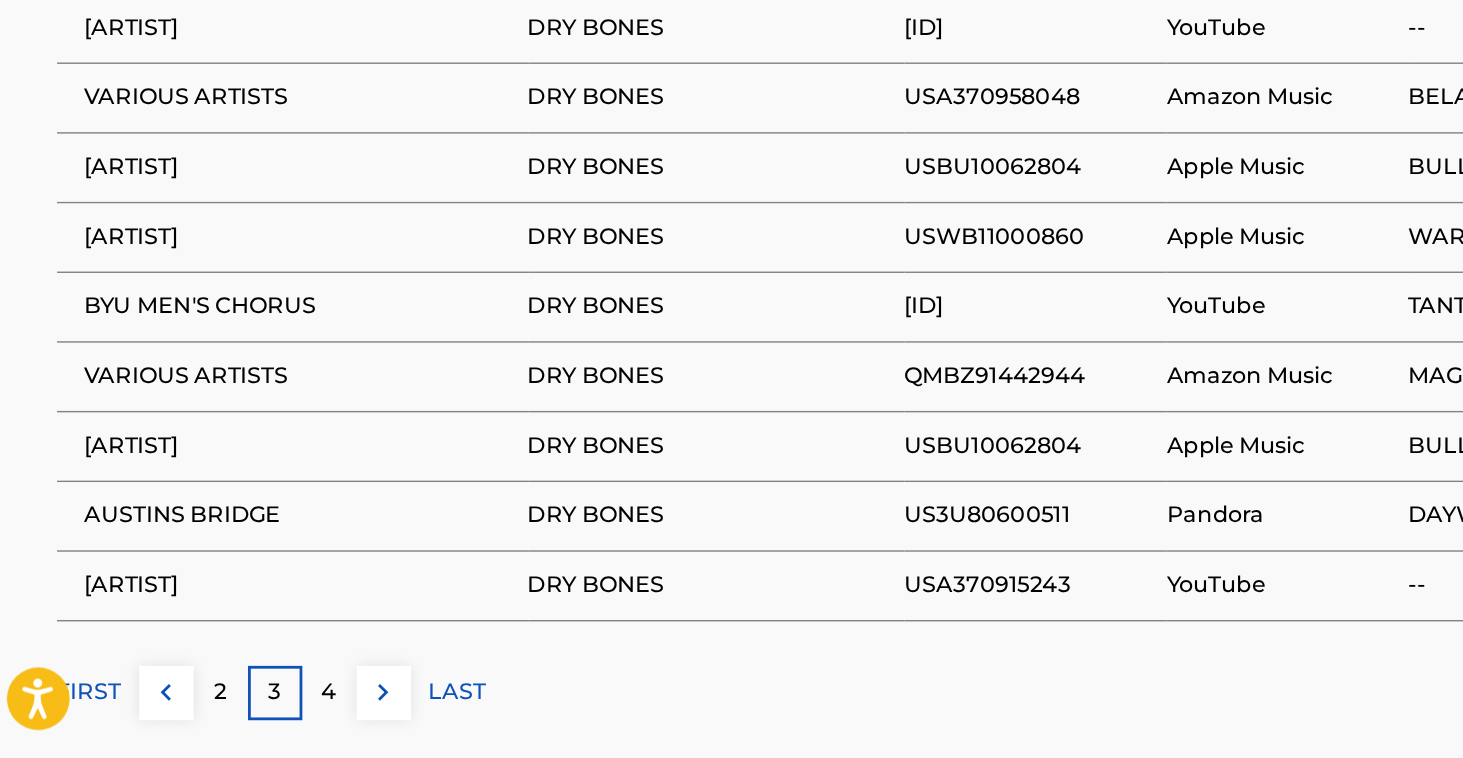 scroll, scrollTop: 1268, scrollLeft: 0, axis: vertical 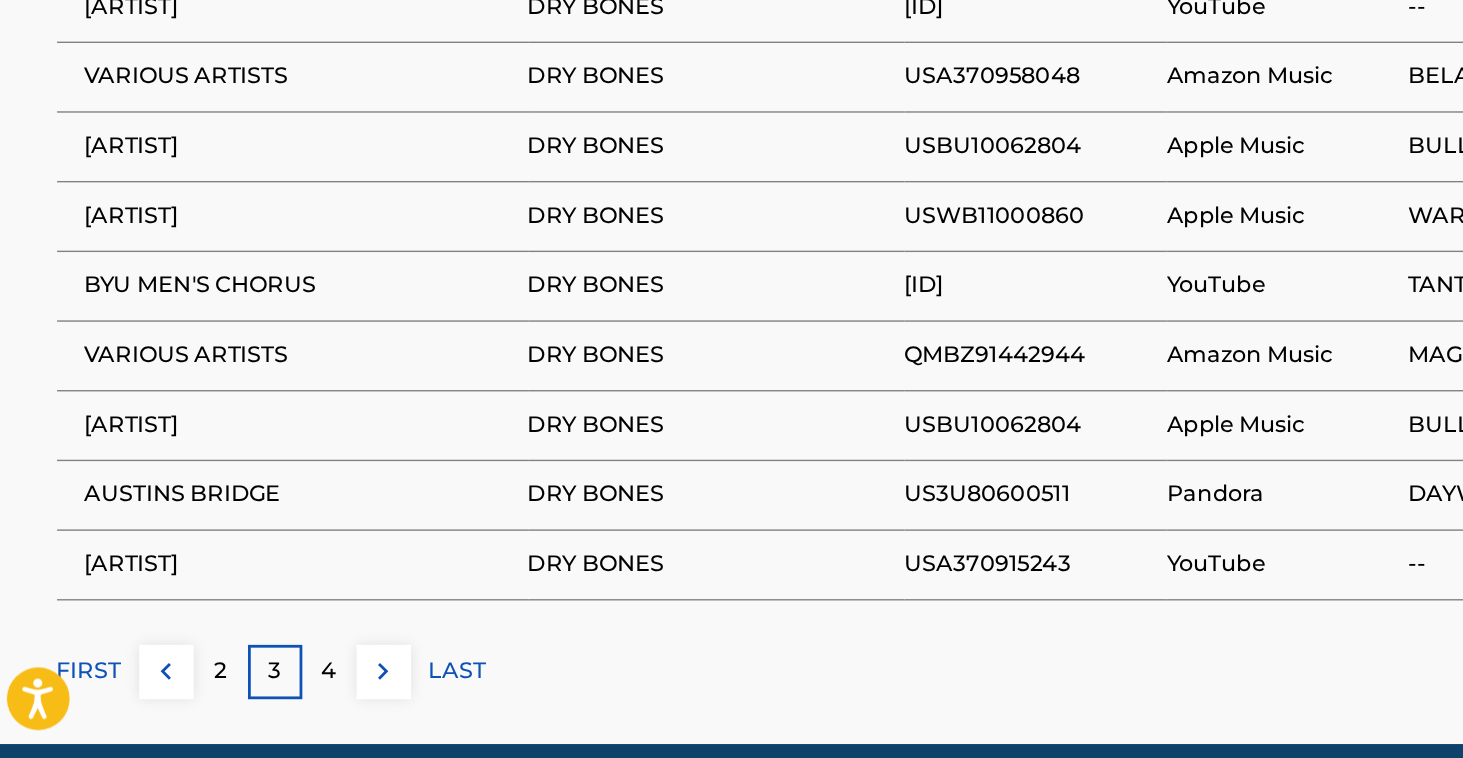click on "4" at bounding box center [251, 696] 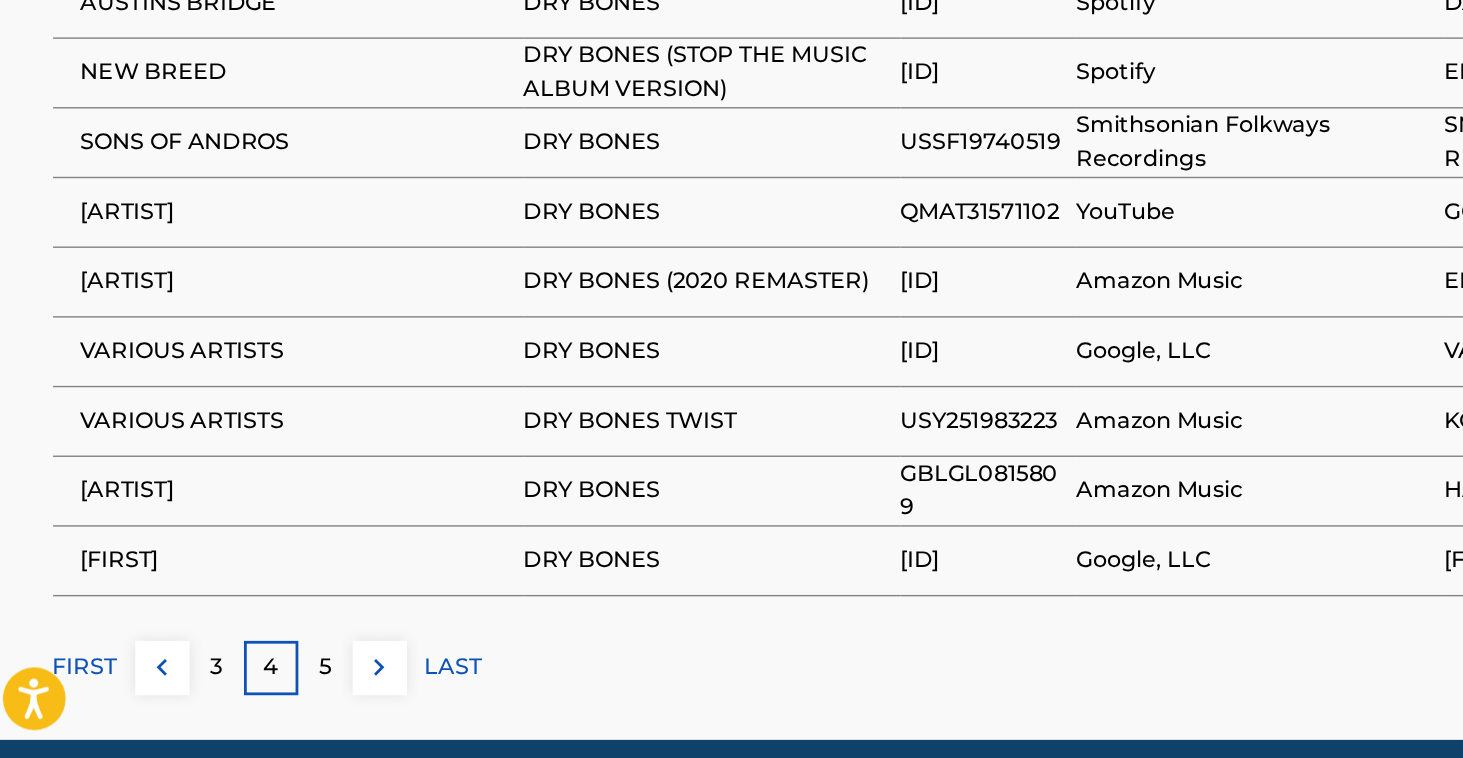 scroll, scrollTop: 1273, scrollLeft: 0, axis: vertical 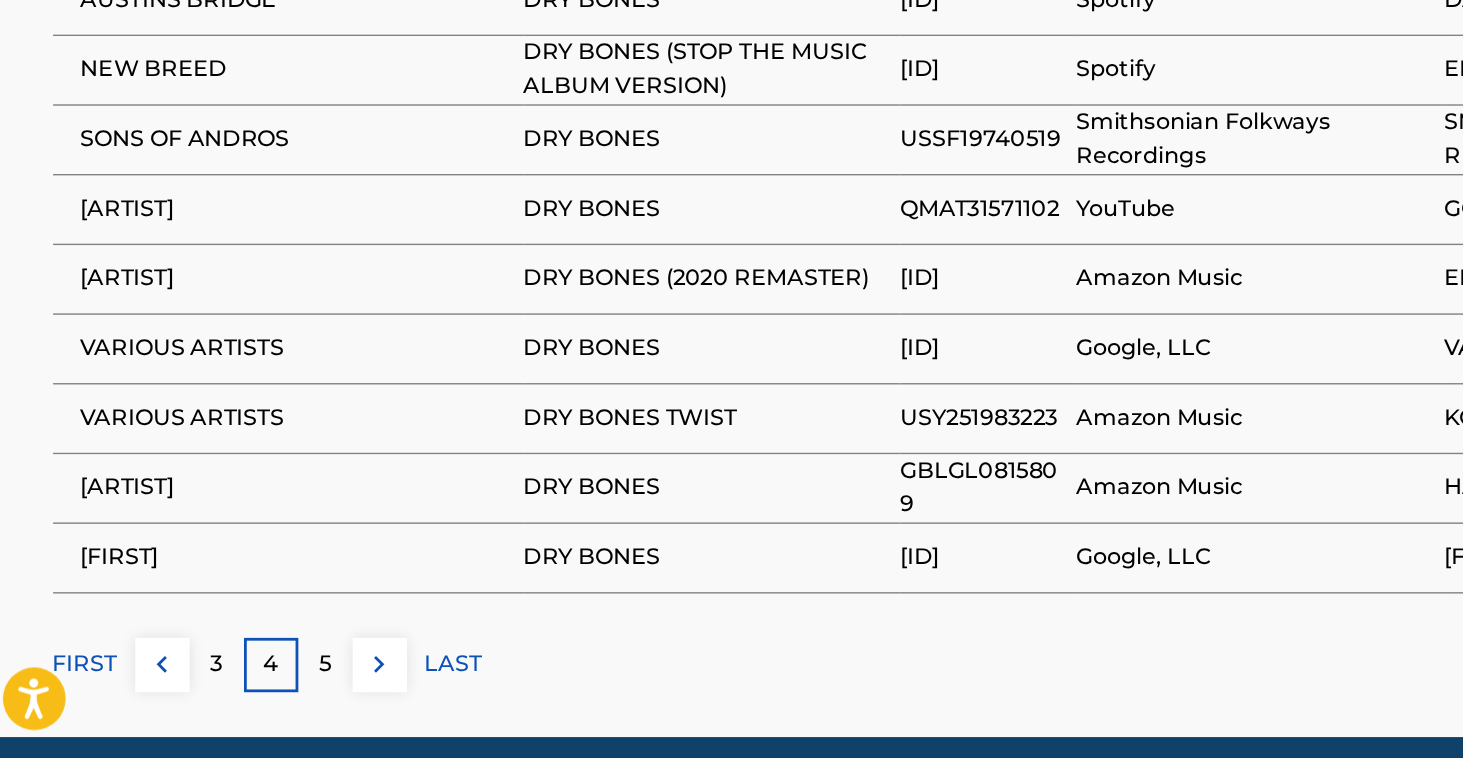 click on "FRED WARING & HIS PENNSYLVANIANS" at bounding box center [230, 564] 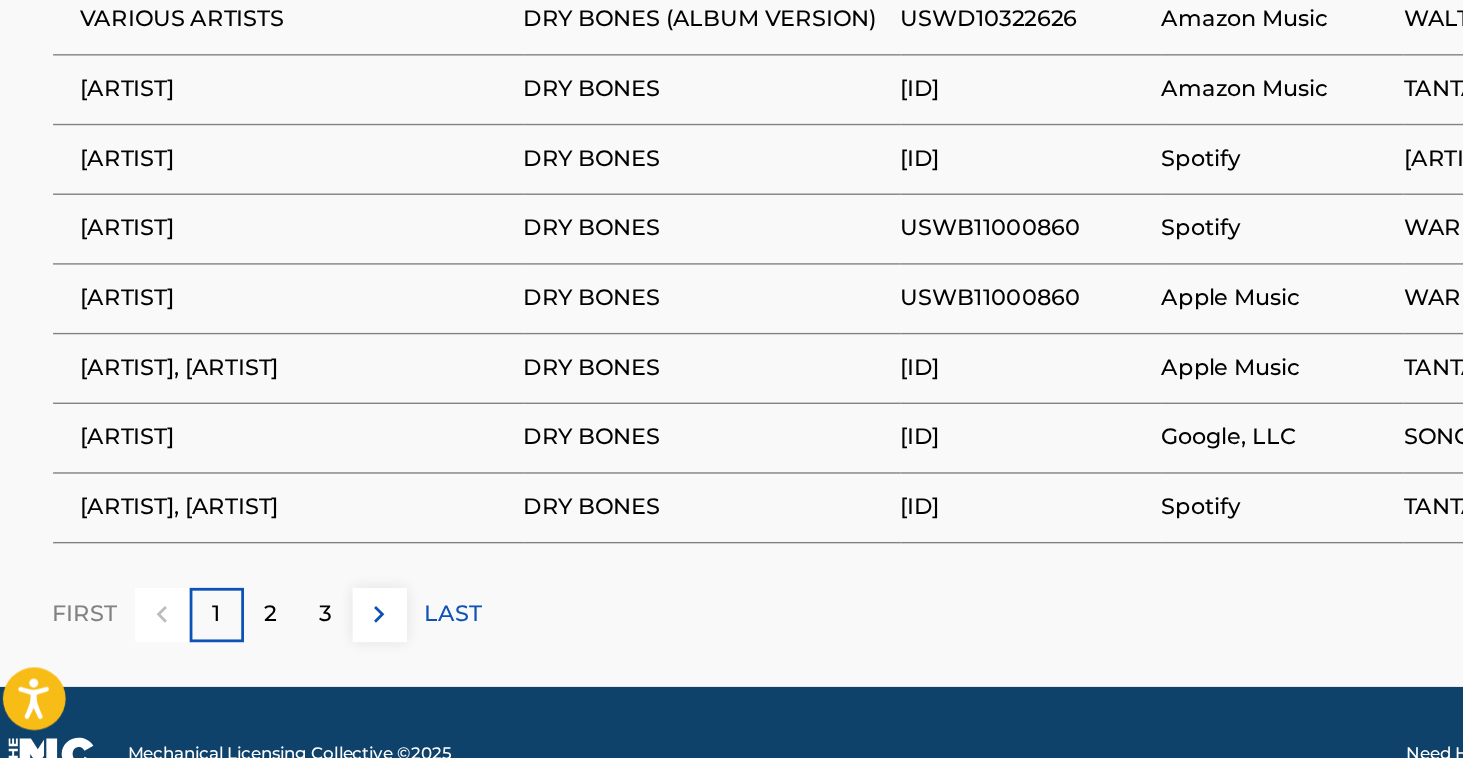 scroll, scrollTop: 1311, scrollLeft: 0, axis: vertical 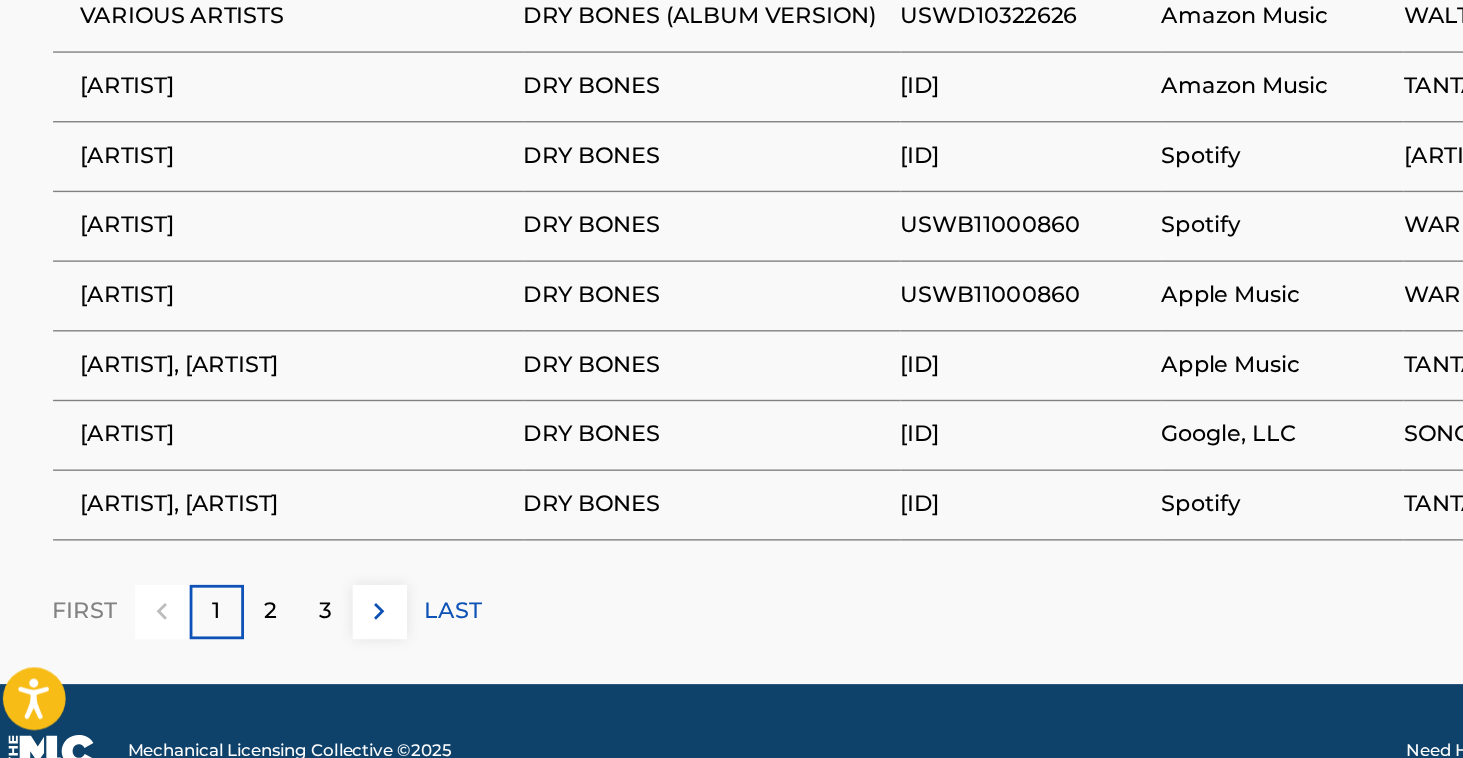 click on "2" at bounding box center (212, 653) 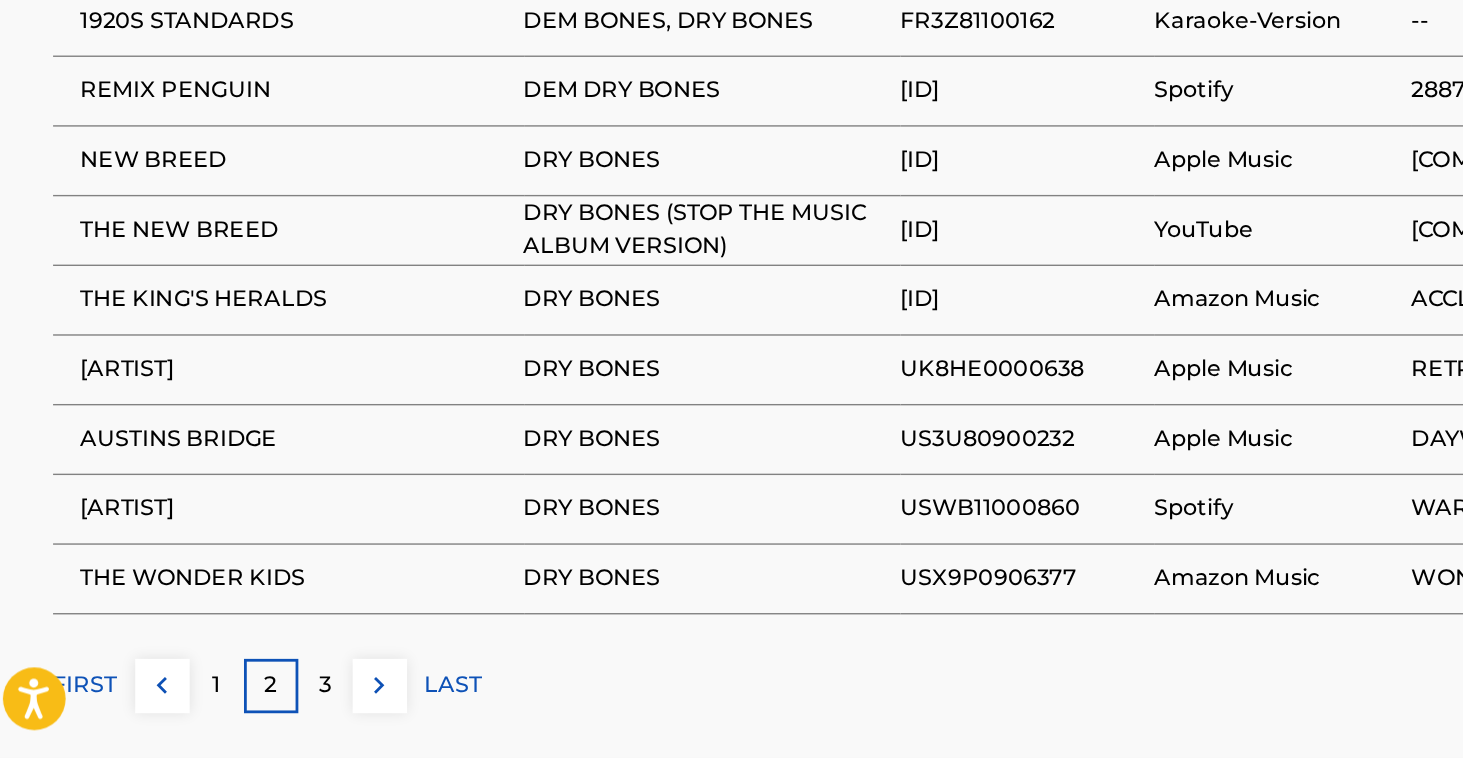 click on "3" at bounding box center (251, 706) 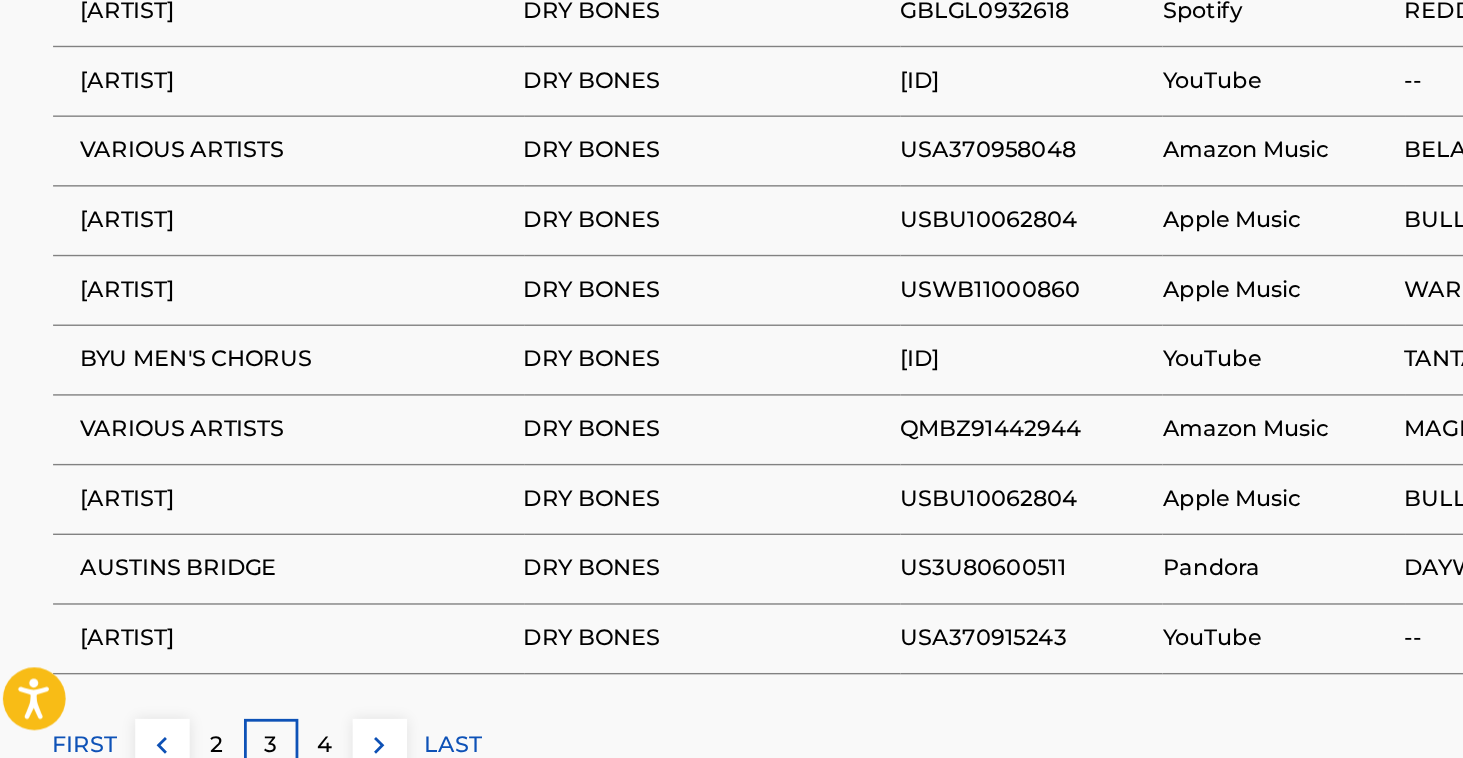 scroll, scrollTop: 1218, scrollLeft: 0, axis: vertical 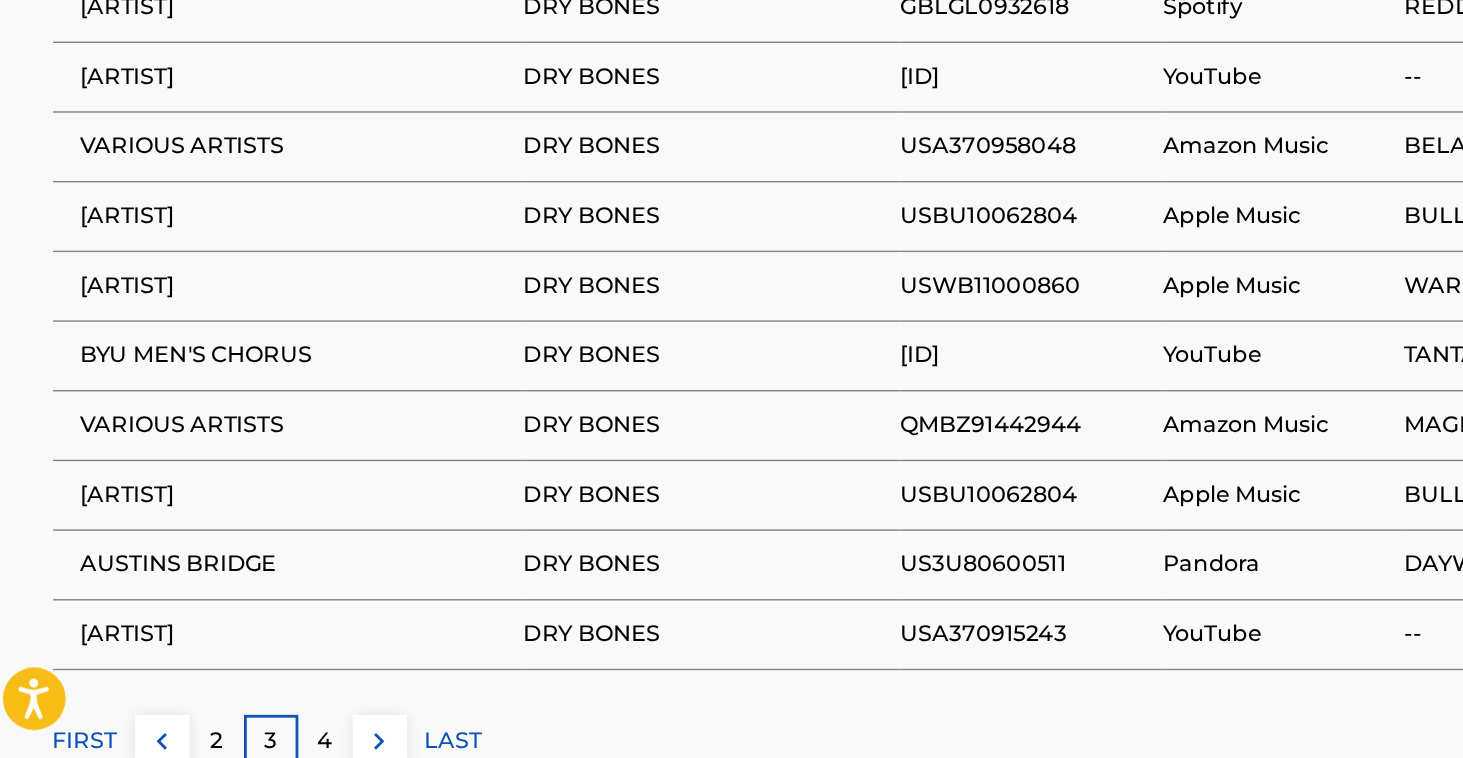 click on "4" at bounding box center [251, 746] 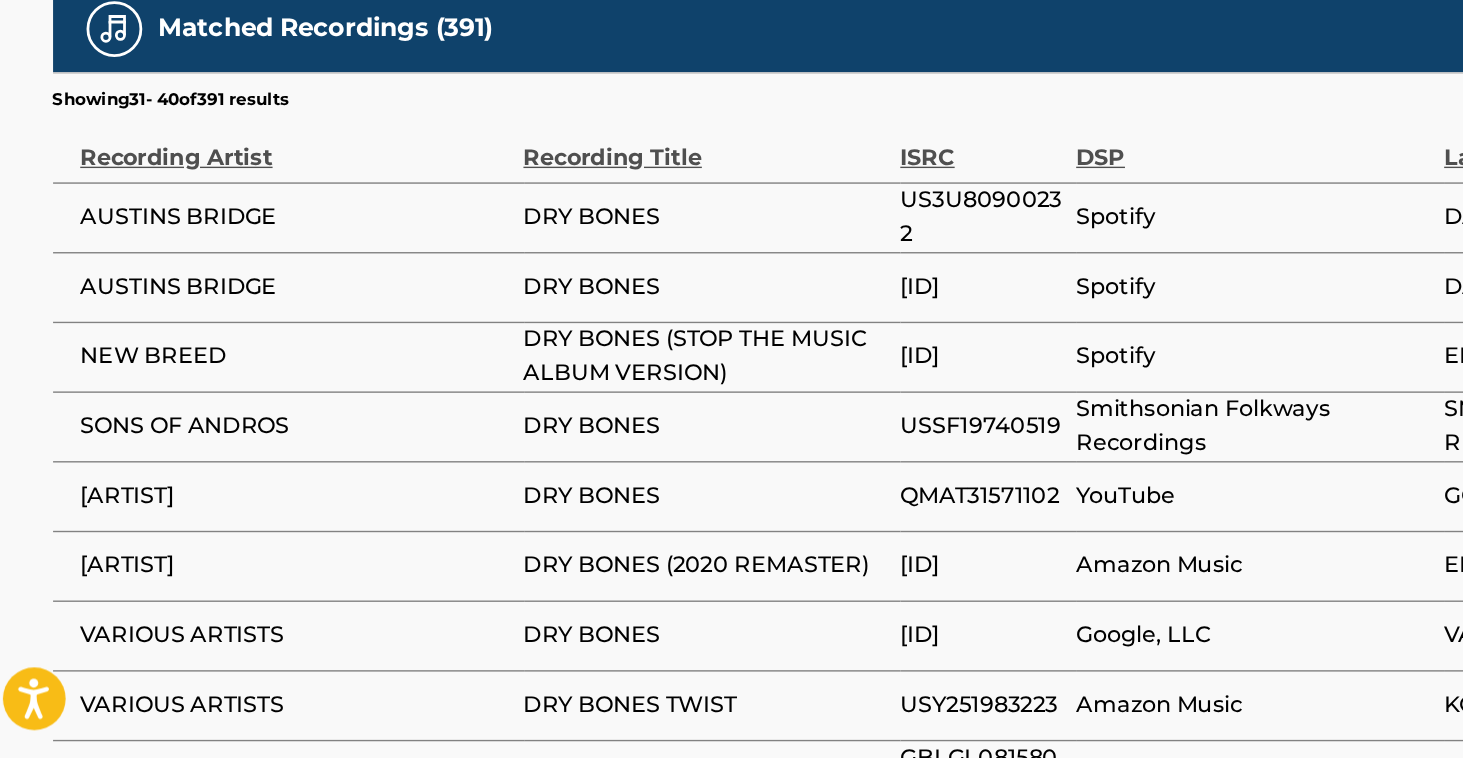scroll, scrollTop: 1070, scrollLeft: 0, axis: vertical 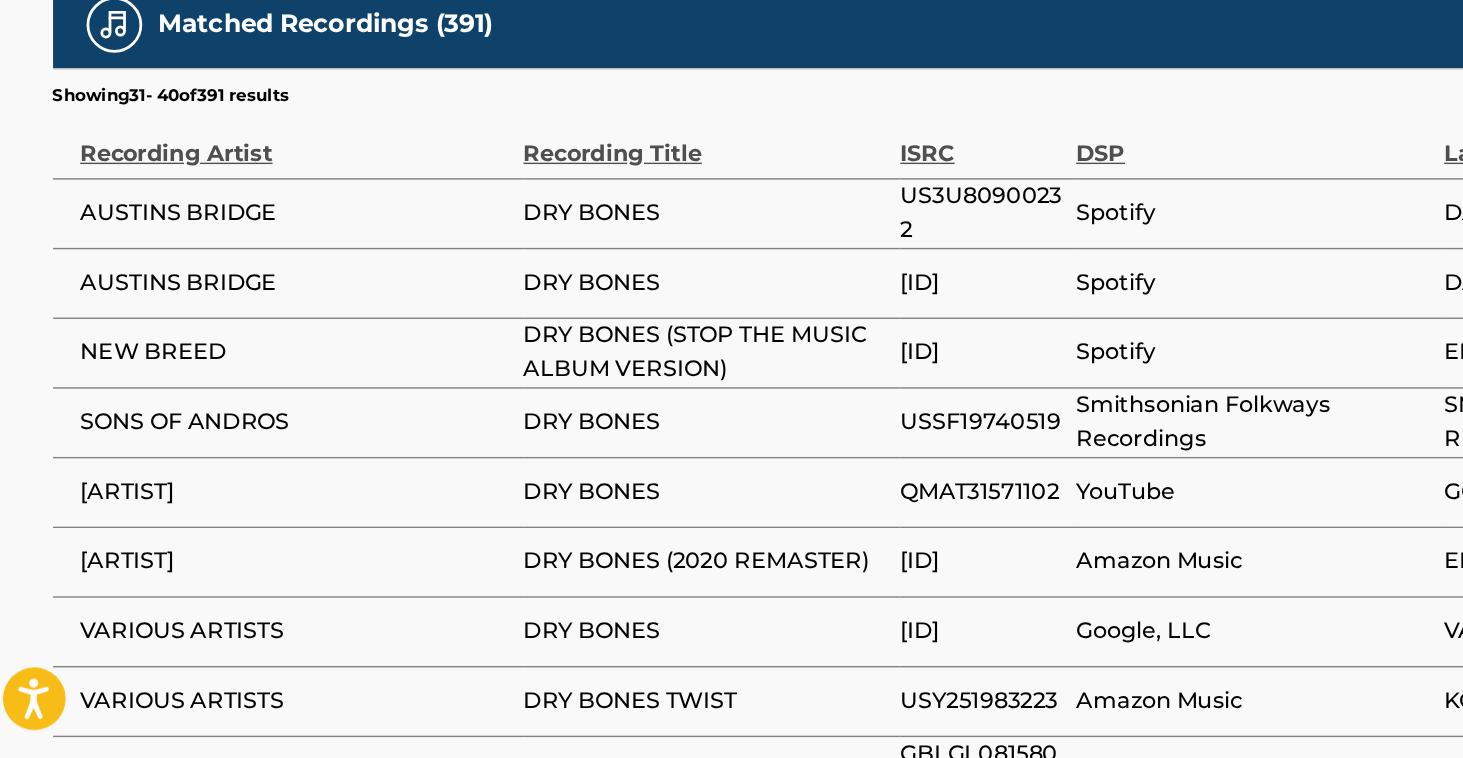 click on "[FIRST] [LAST] AND HIS PENNSYLVANIANS" at bounding box center (230, 567) 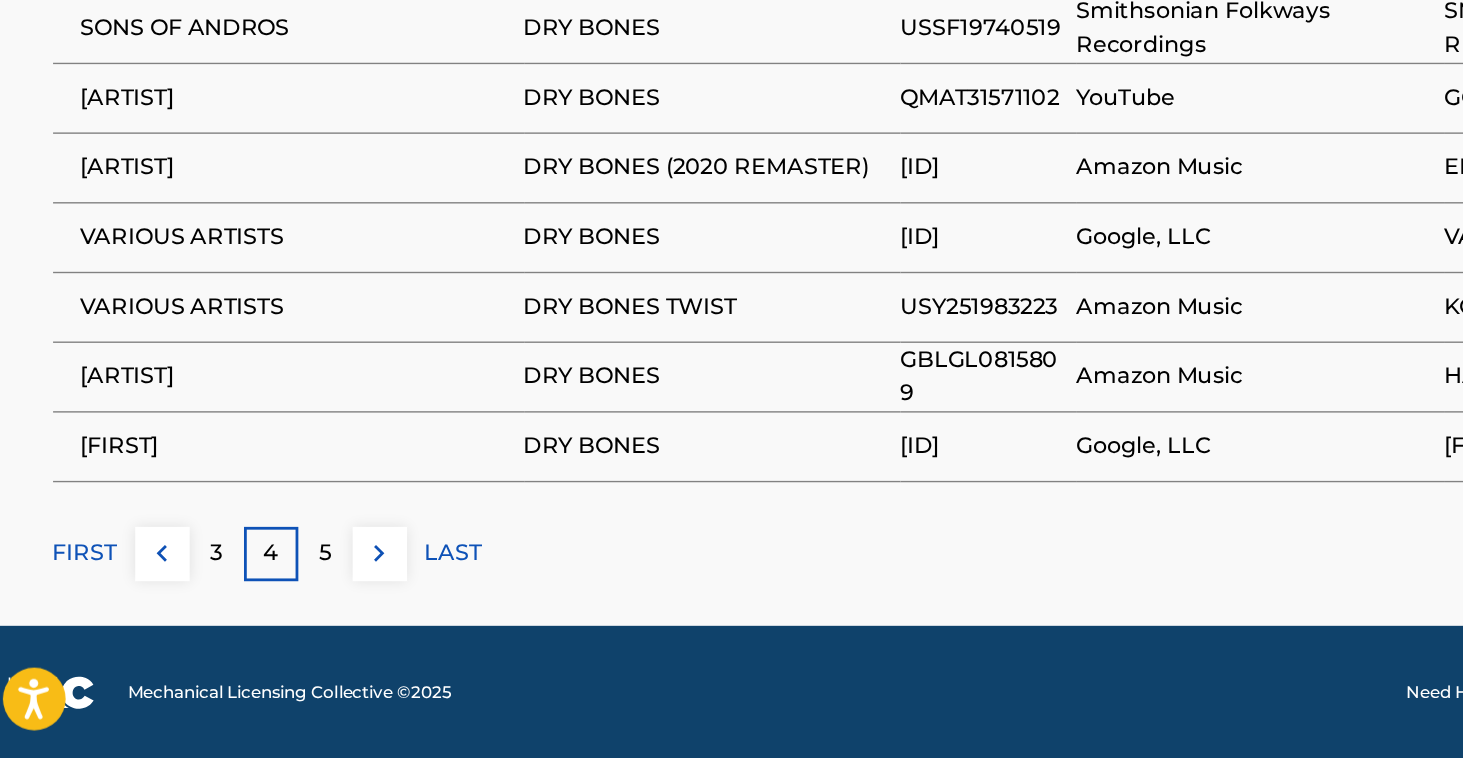 click on "FIRST" at bounding box center [79, 611] 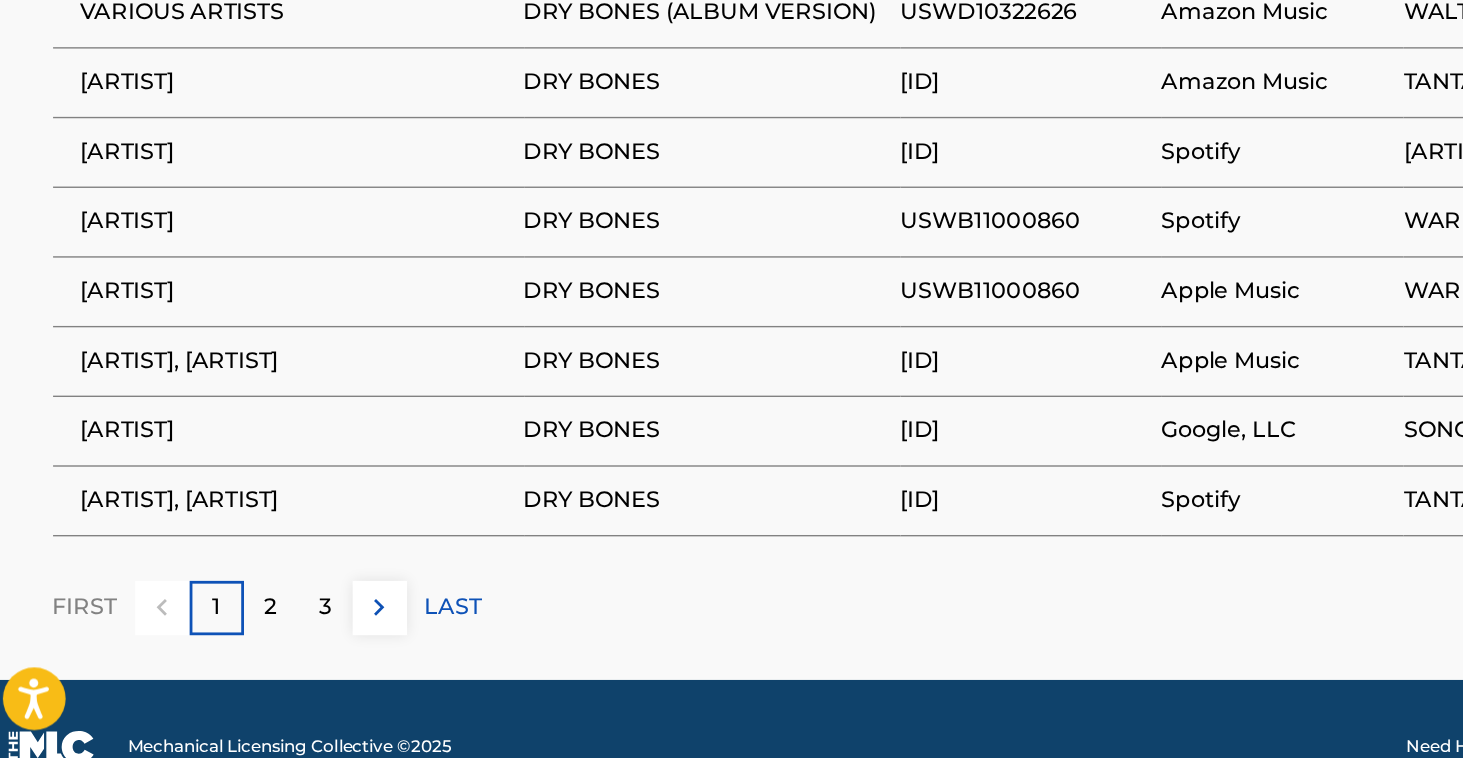 click on "2" at bounding box center (212, 650) 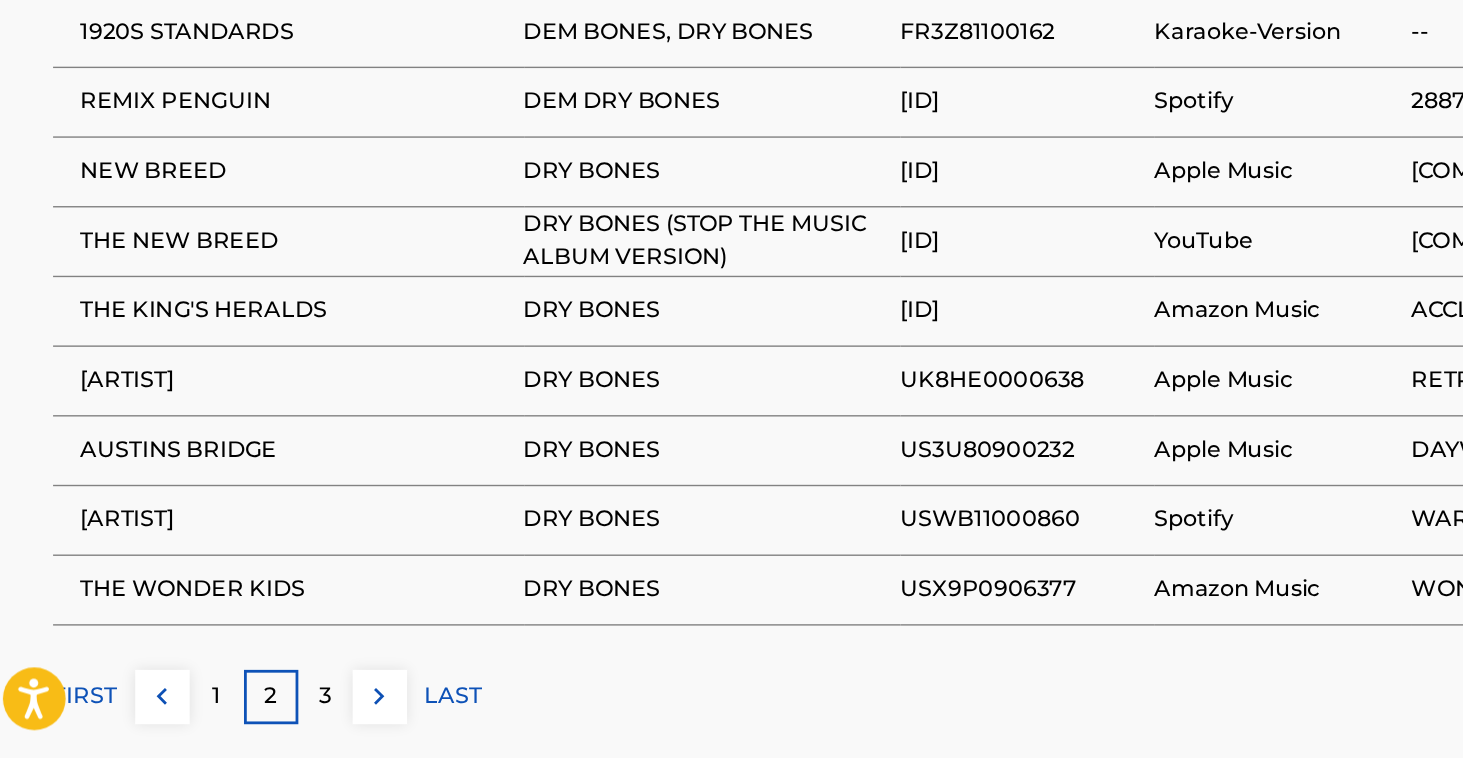 scroll, scrollTop: 1253, scrollLeft: 0, axis: vertical 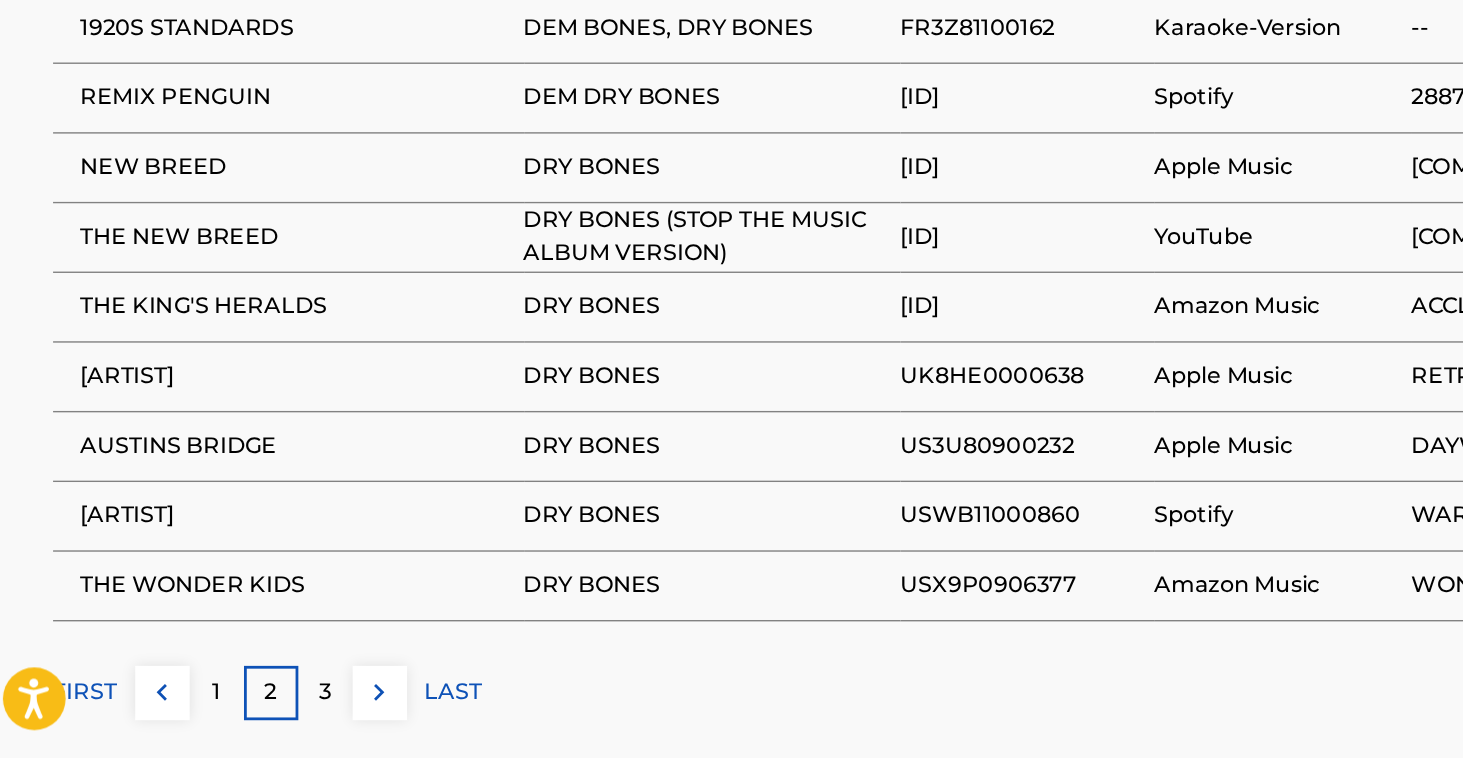 click on "3" at bounding box center [251, 711] 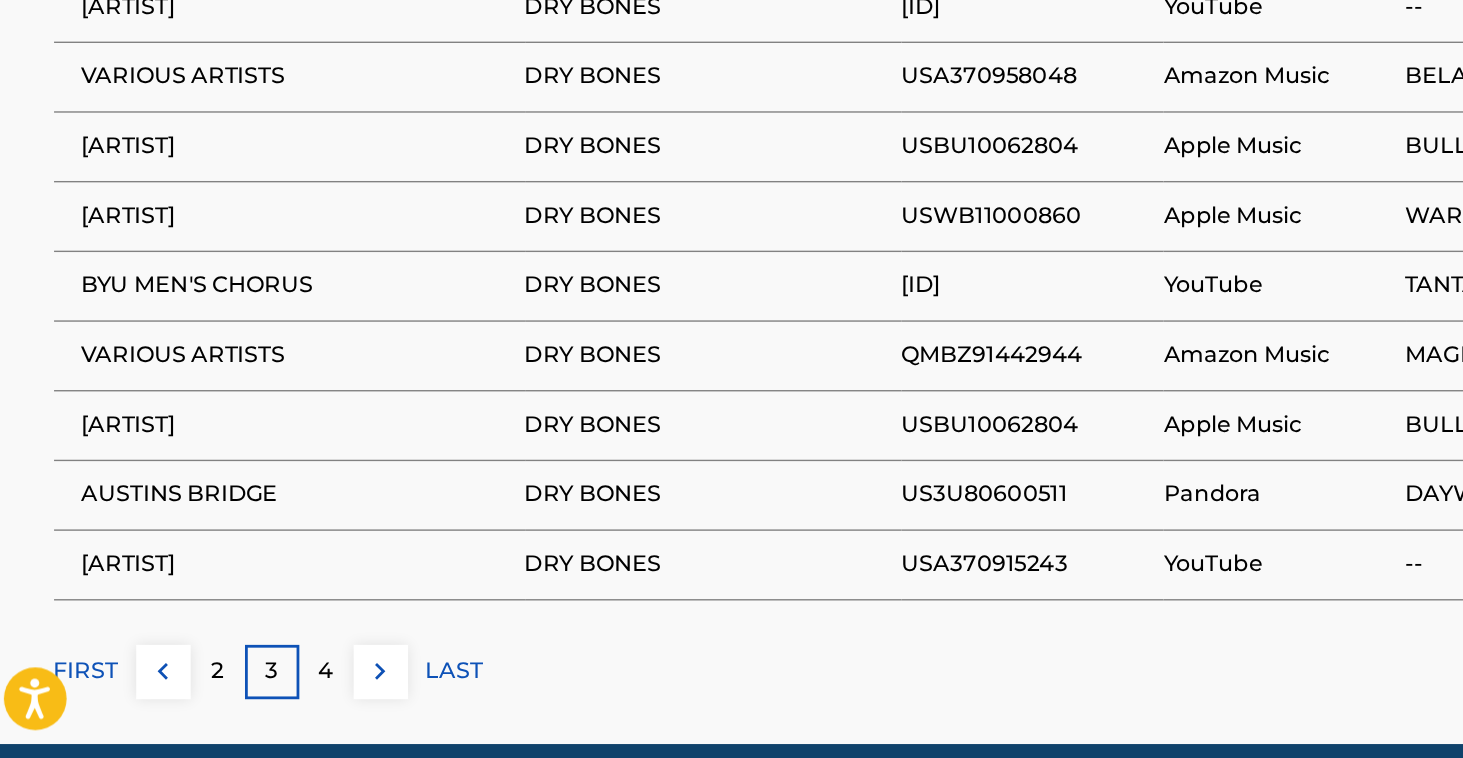 scroll, scrollTop: 1273, scrollLeft: 0, axis: vertical 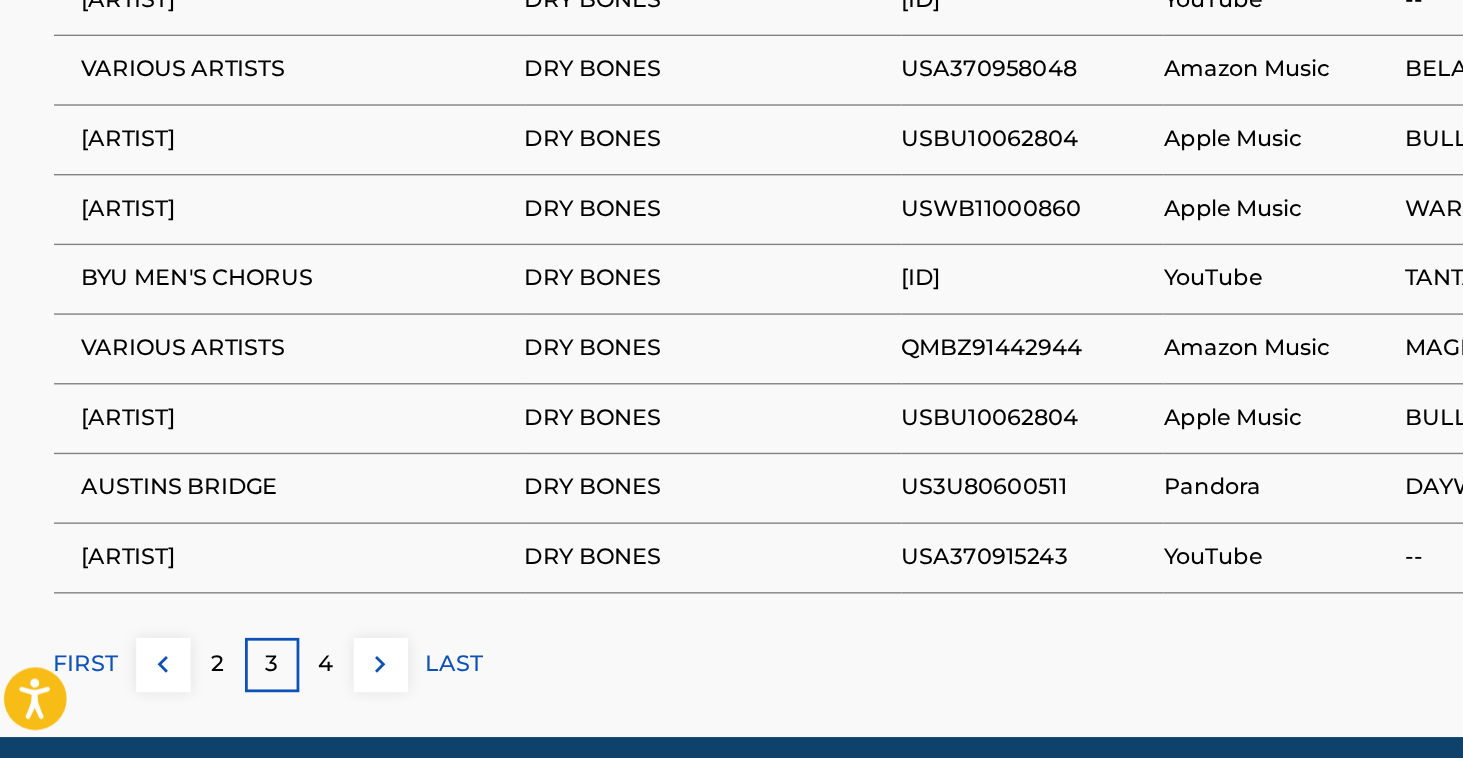 click on "4" at bounding box center (251, 691) 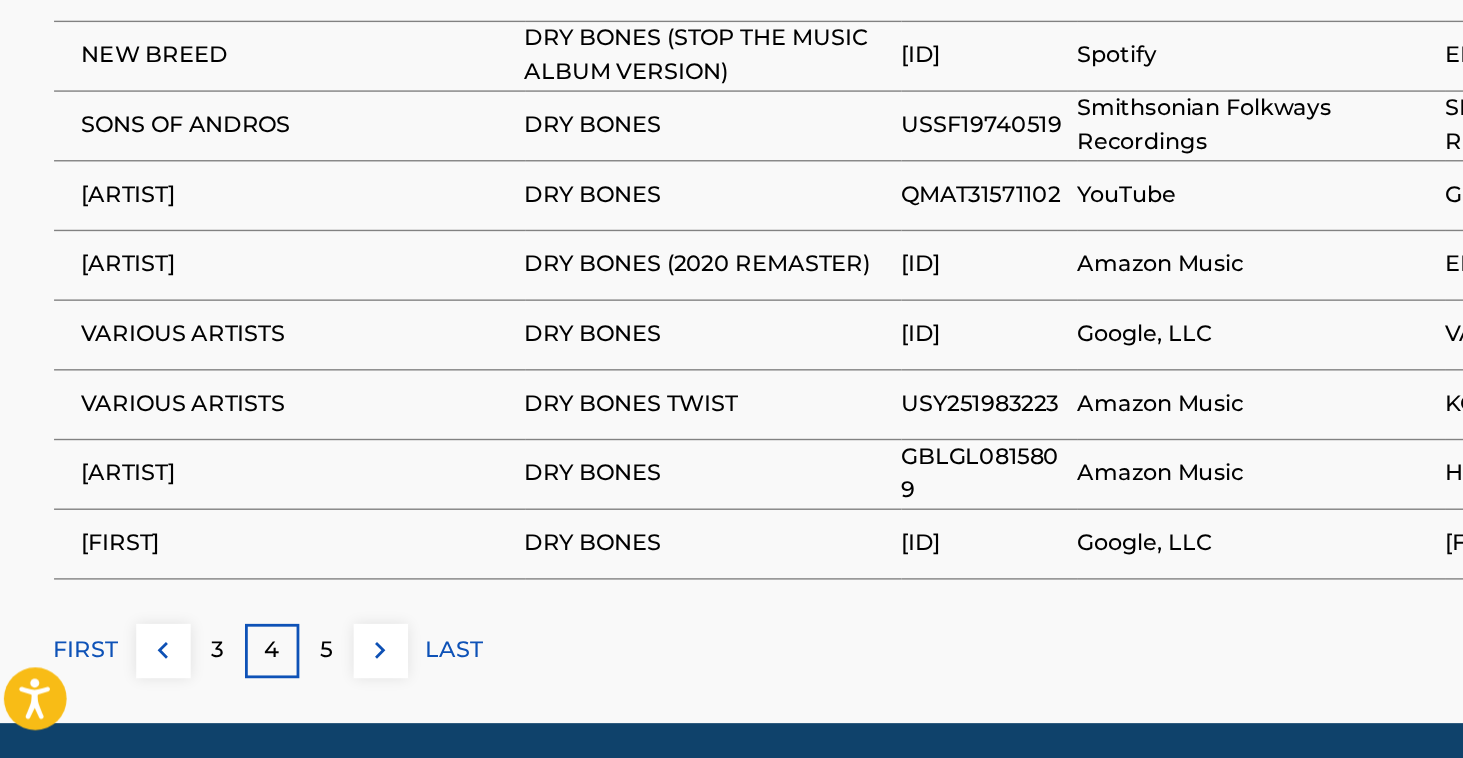scroll, scrollTop: 1291, scrollLeft: 0, axis: vertical 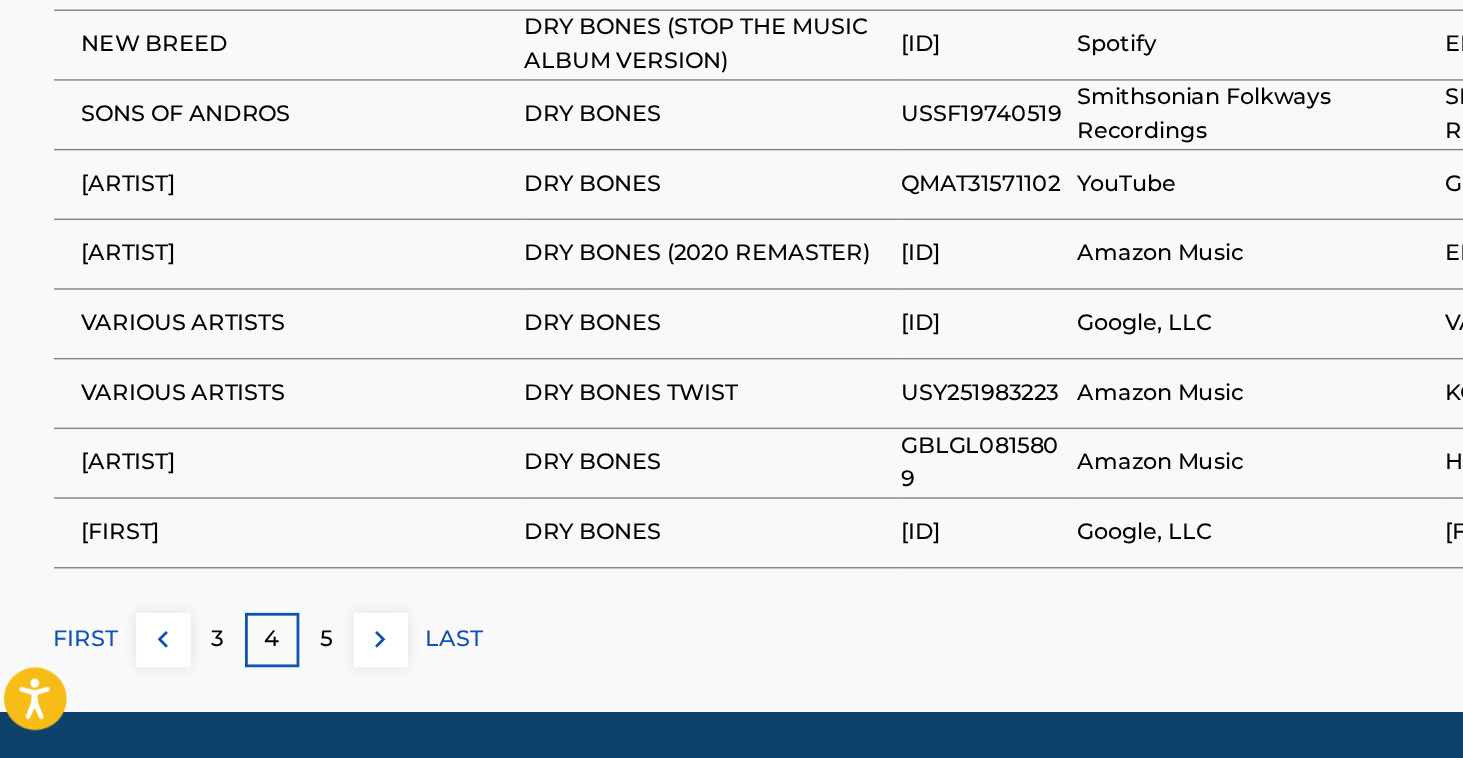 click on "5" at bounding box center (251, 673) 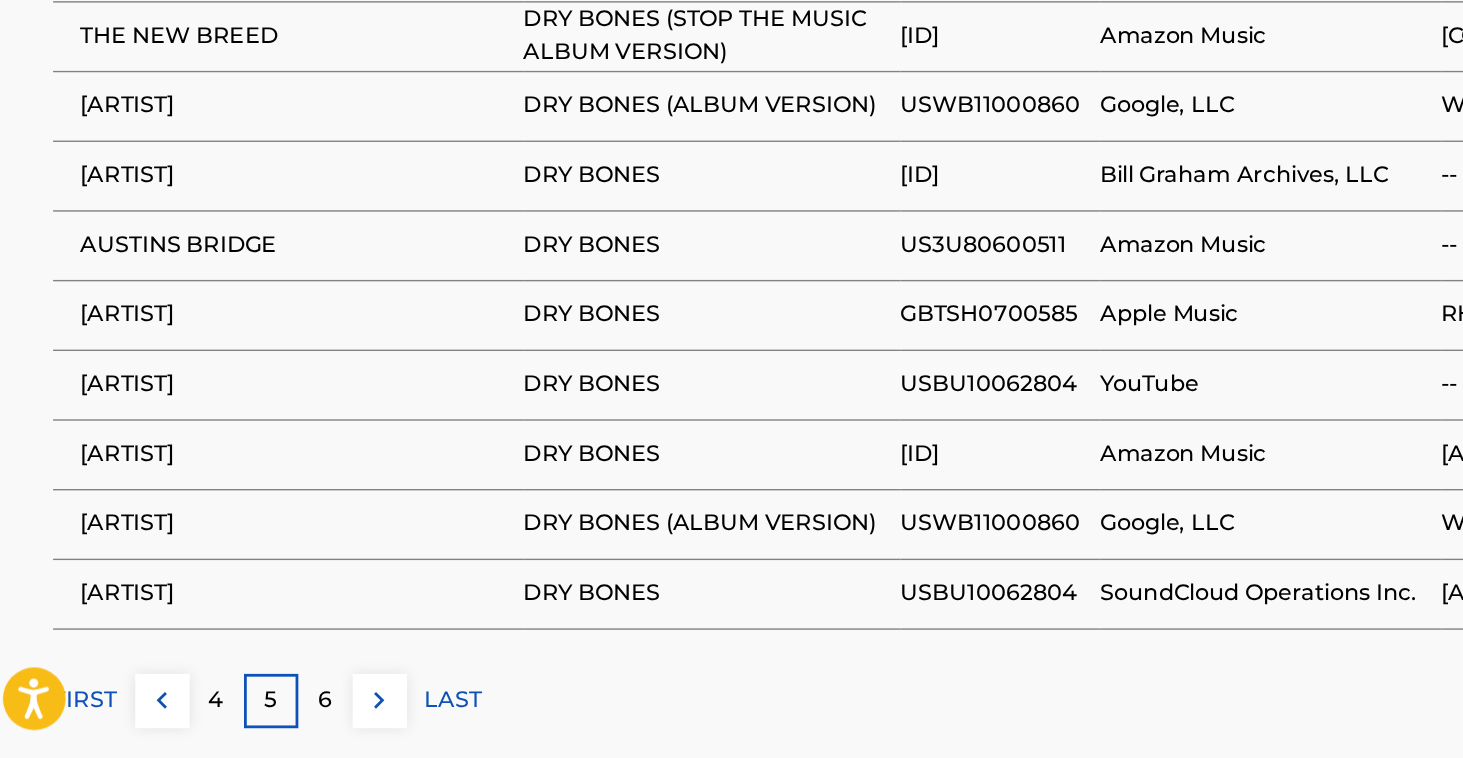 click on "6" at bounding box center (251, 717) 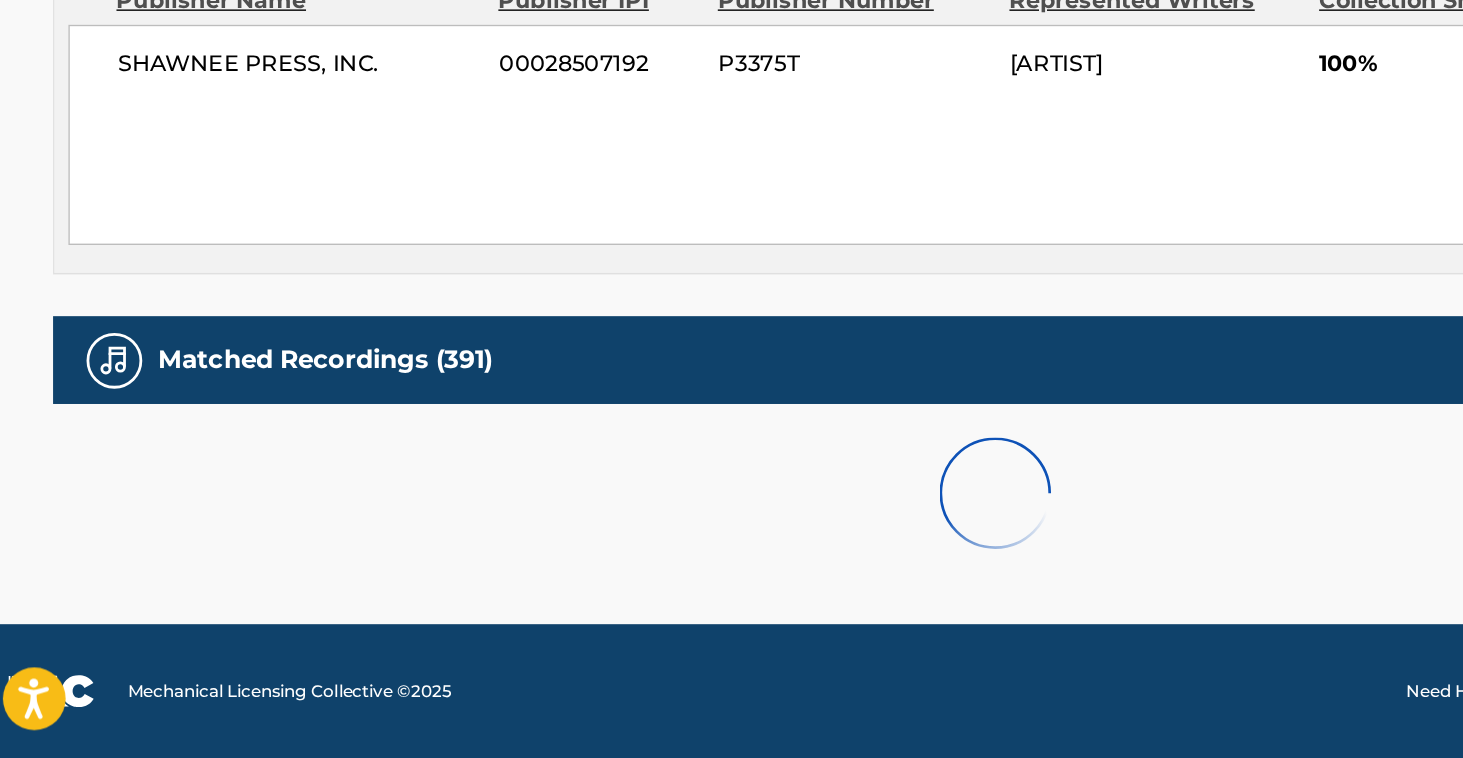 scroll, scrollTop: 828, scrollLeft: 0, axis: vertical 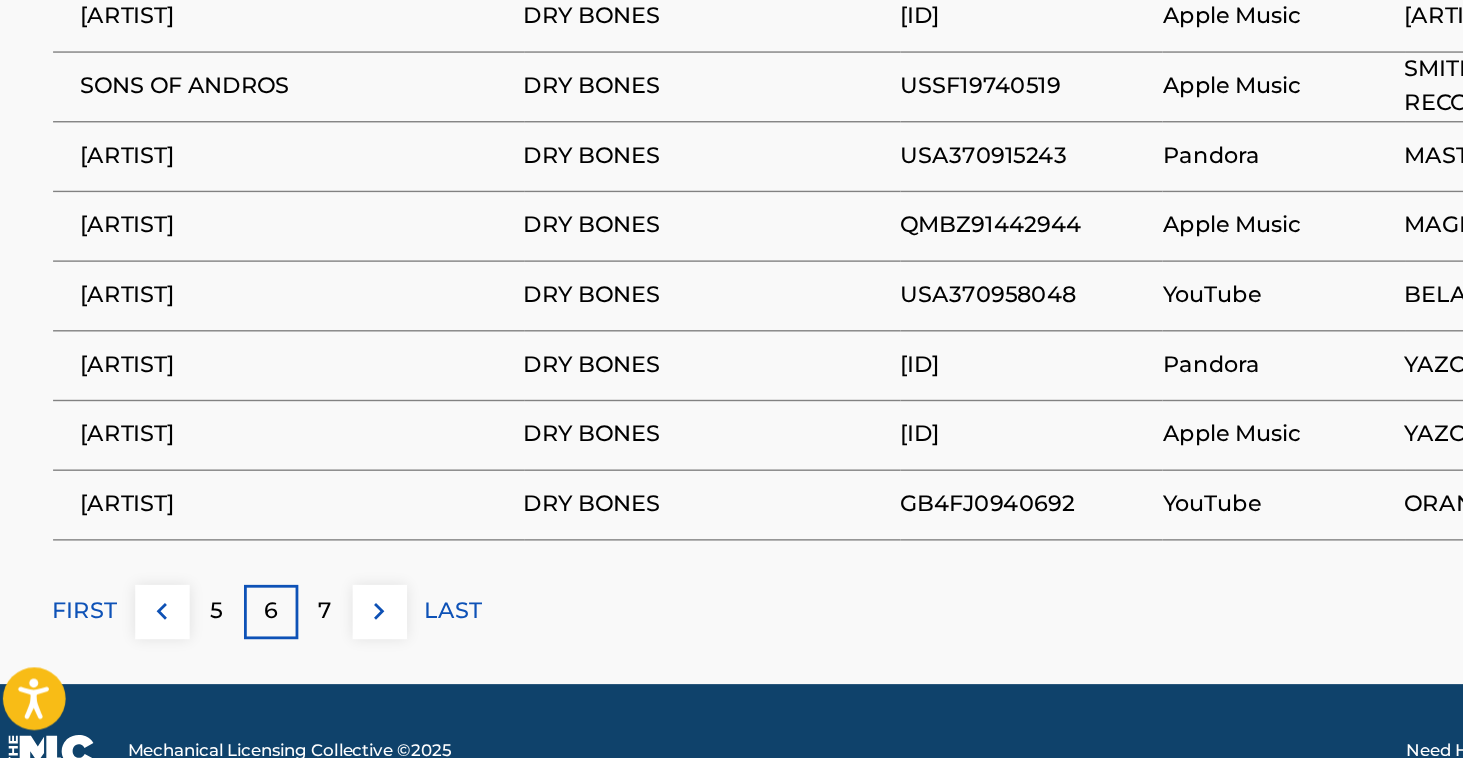 click on "7" at bounding box center [251, 653] 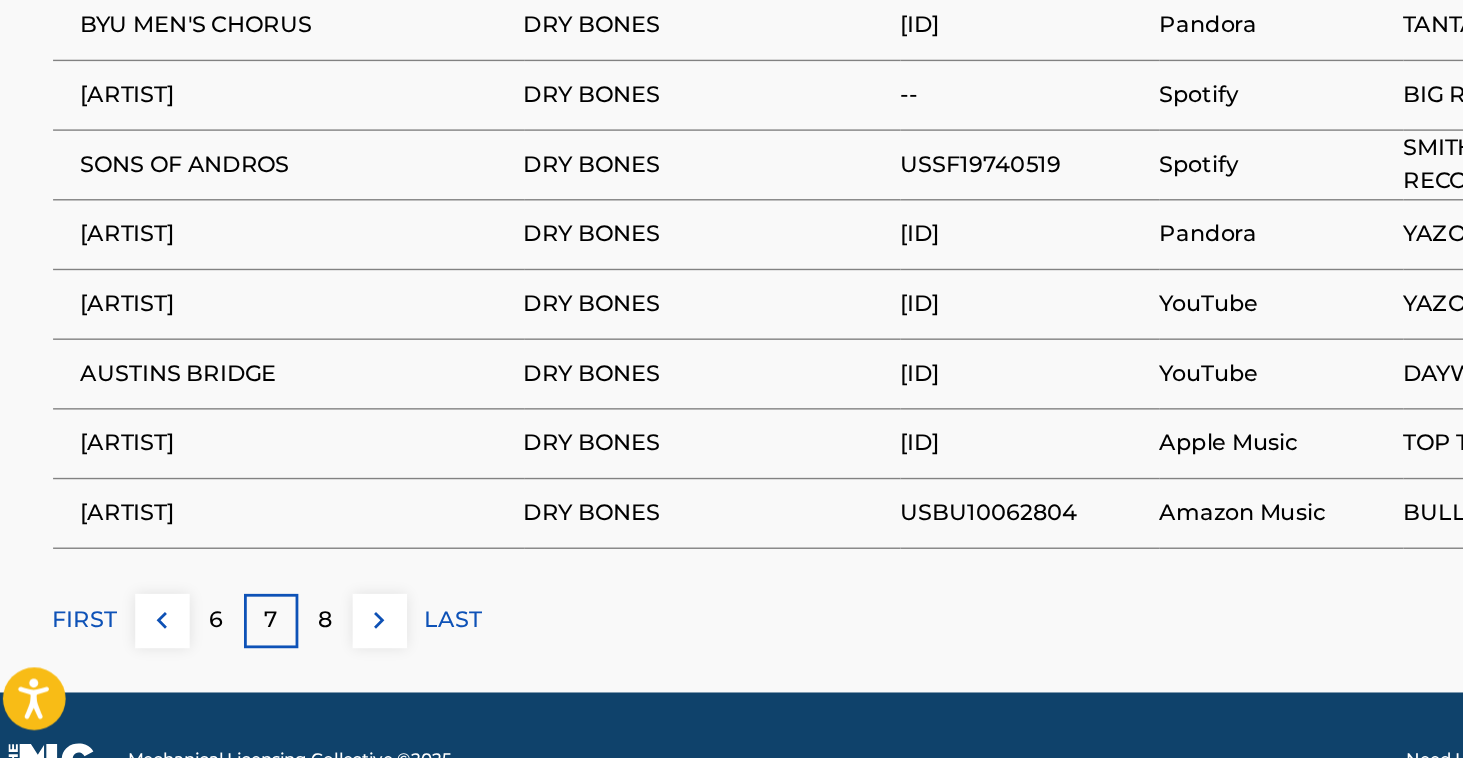 click on "8" at bounding box center [251, 659] 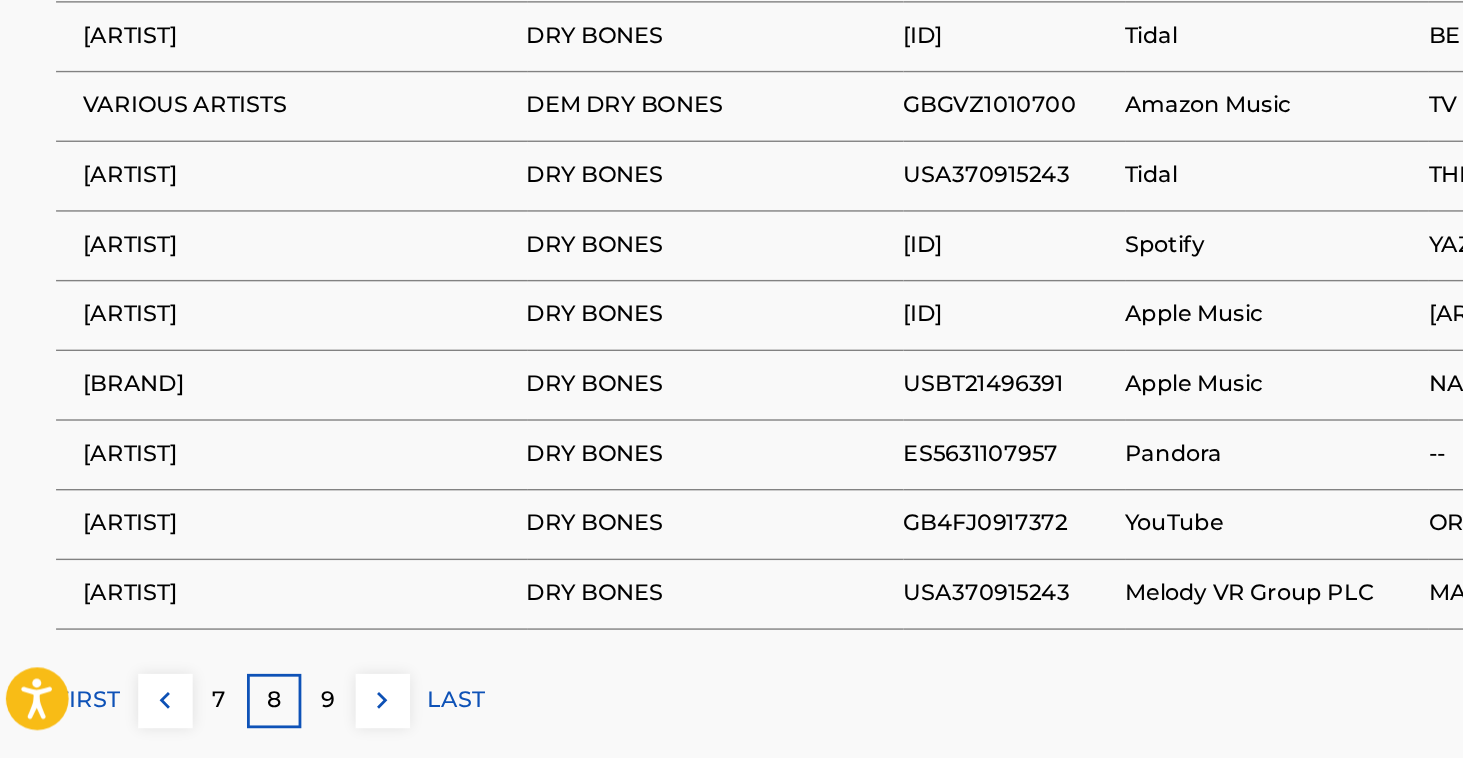 scroll, scrollTop: 1250, scrollLeft: 0, axis: vertical 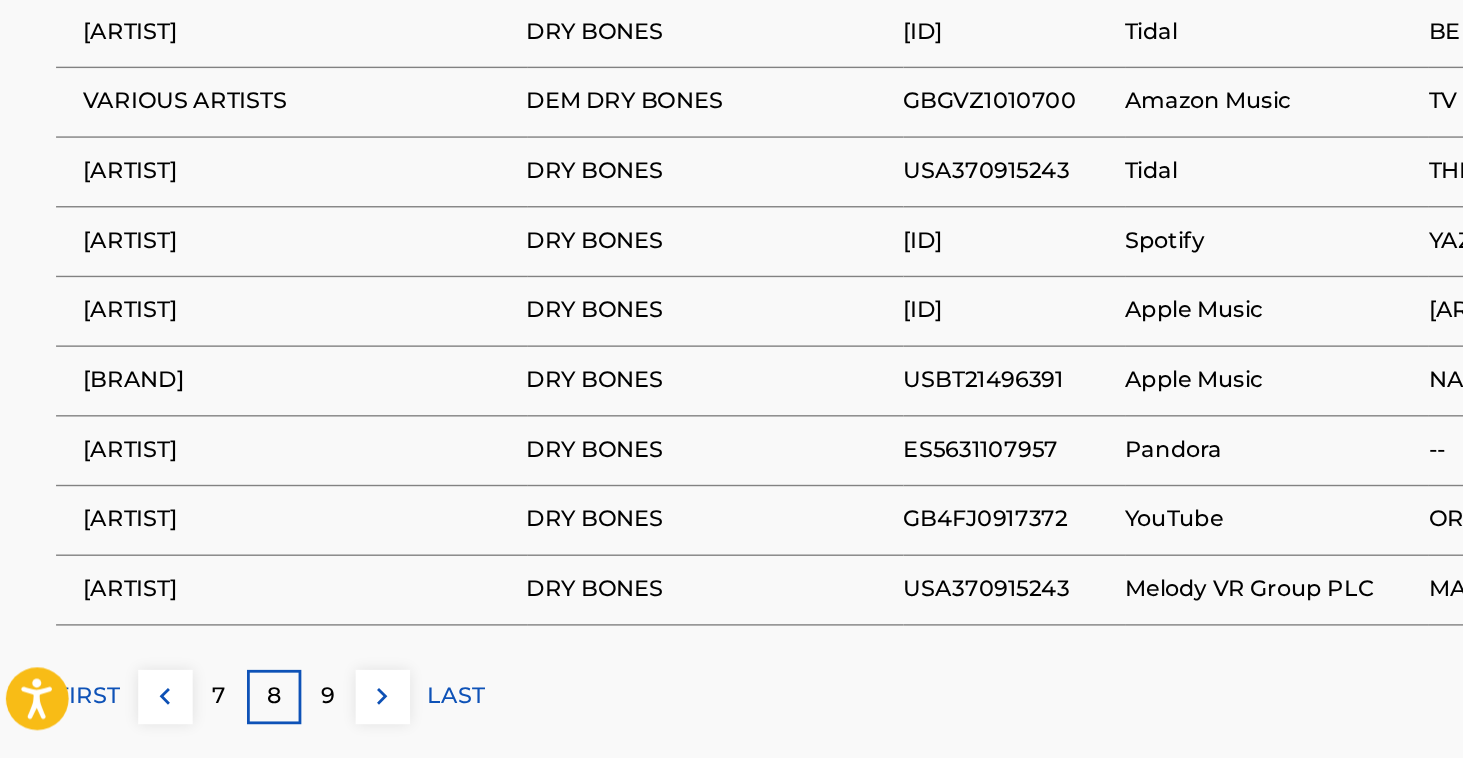 click on "9" at bounding box center (251, 714) 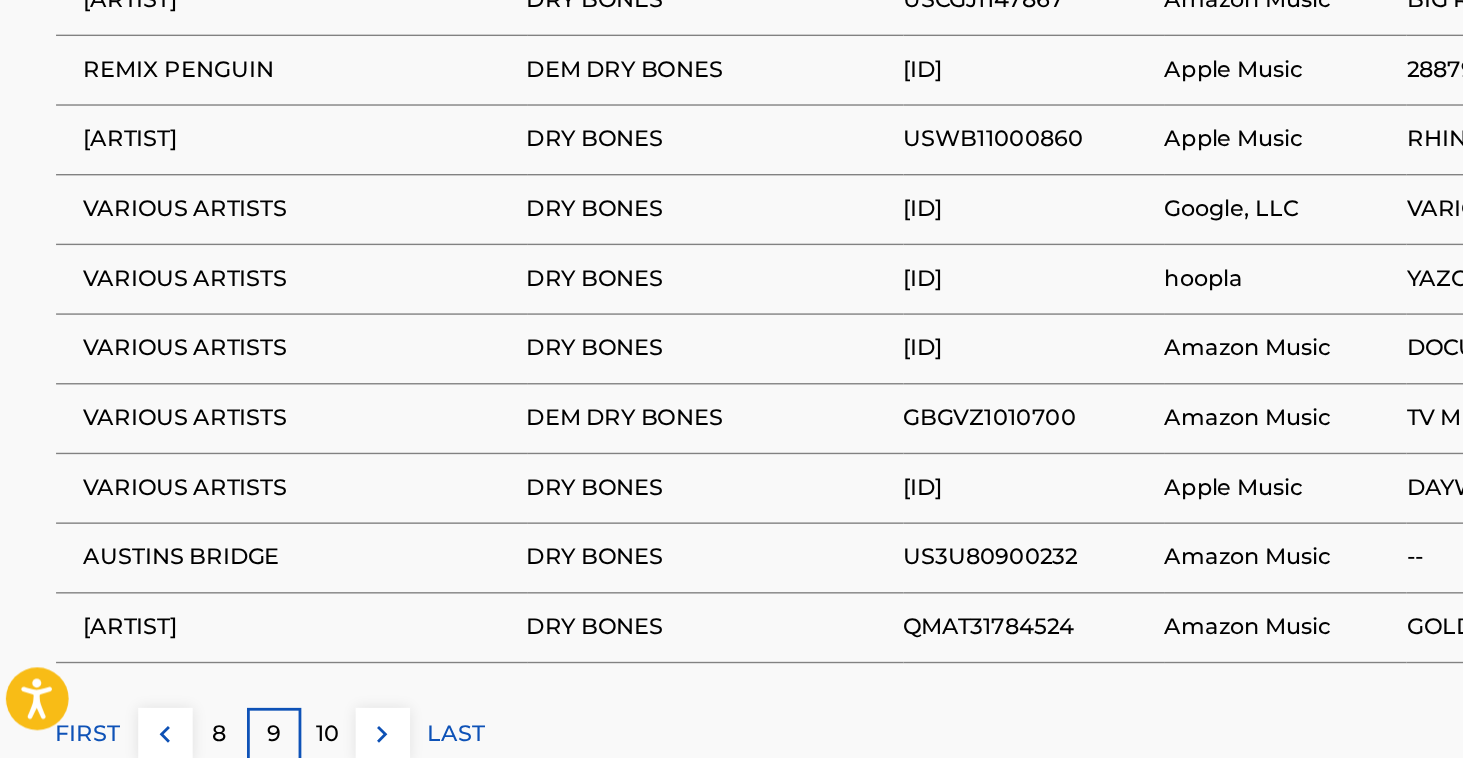 scroll, scrollTop: 1225, scrollLeft: 0, axis: vertical 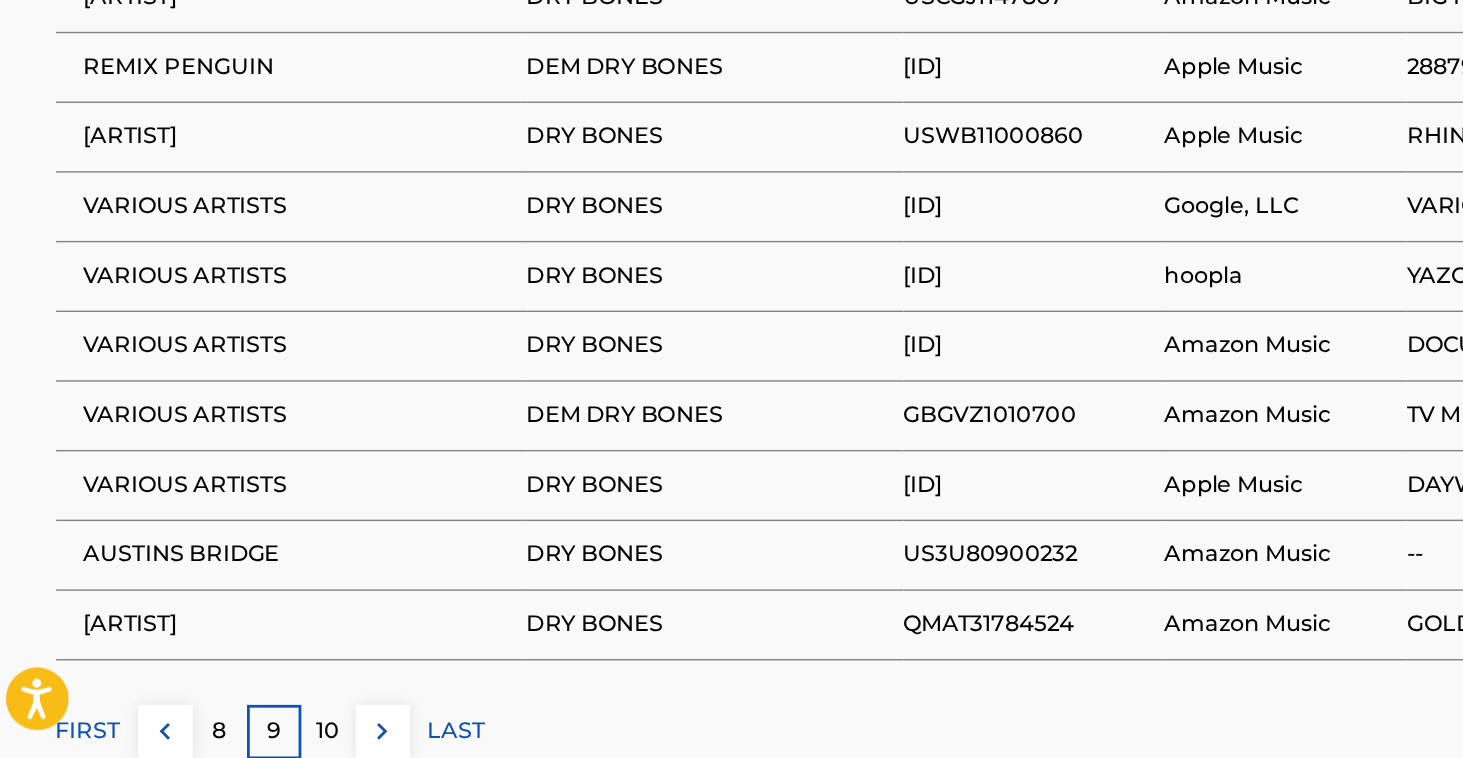 click on "FIRST" at bounding box center [79, 739] 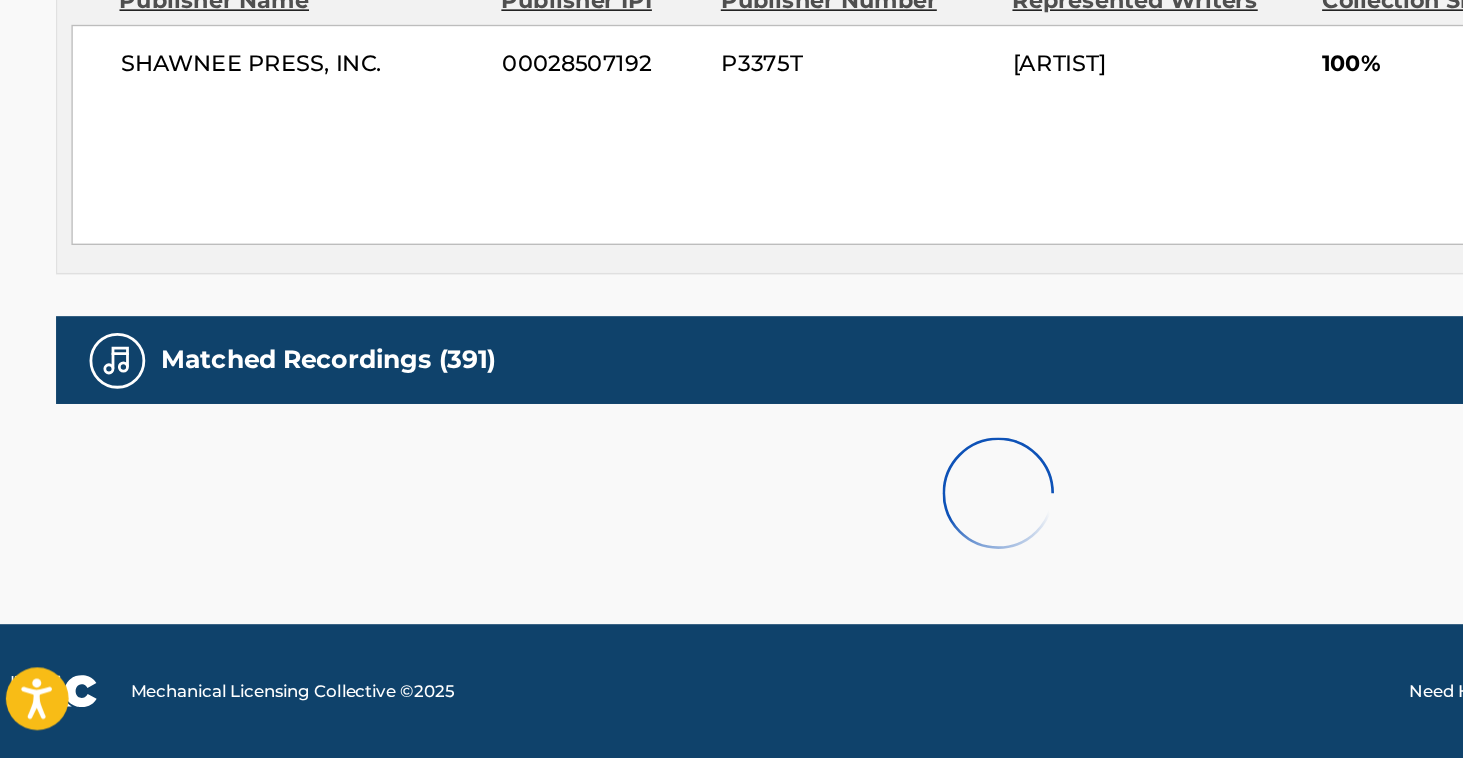 scroll, scrollTop: 828, scrollLeft: 0, axis: vertical 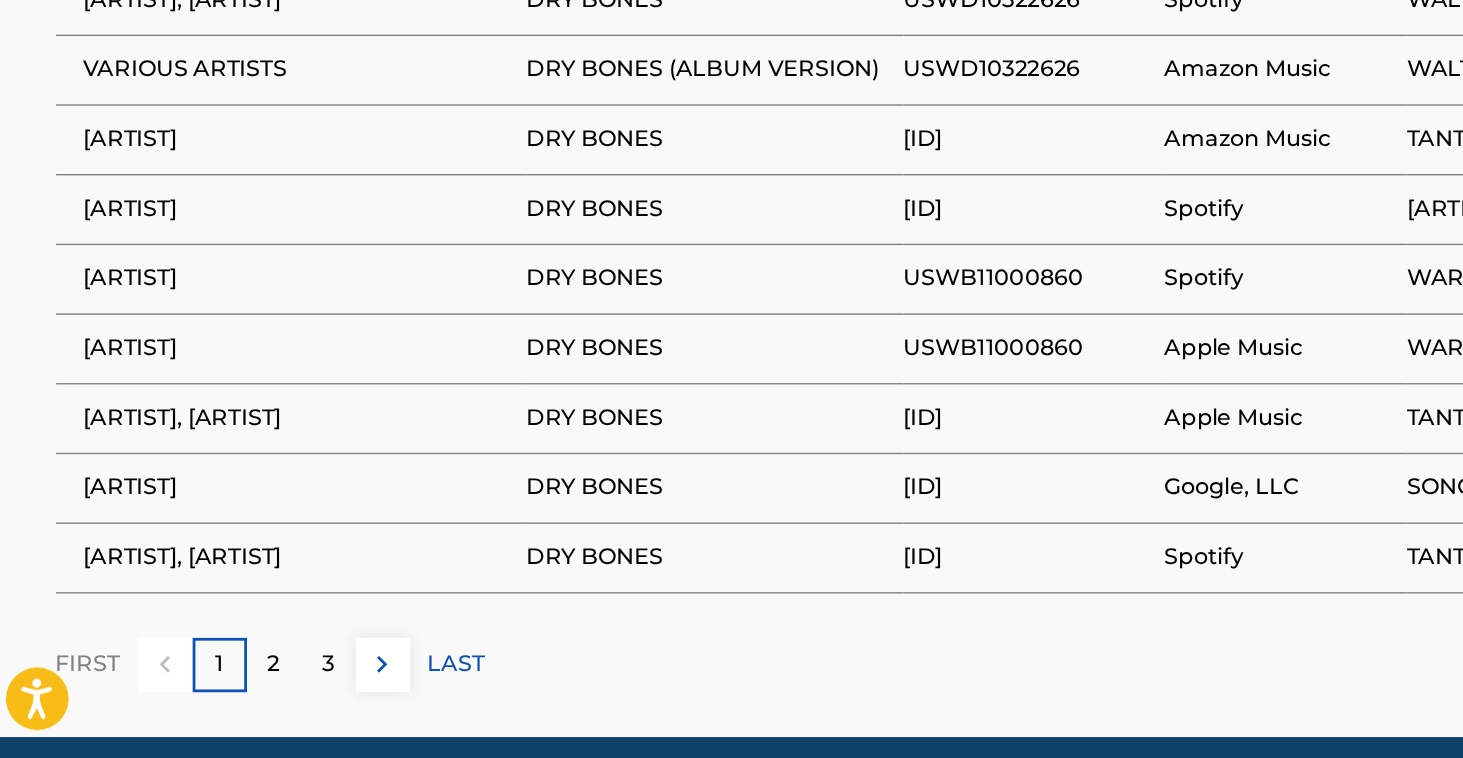 click on "2" at bounding box center (212, 691) 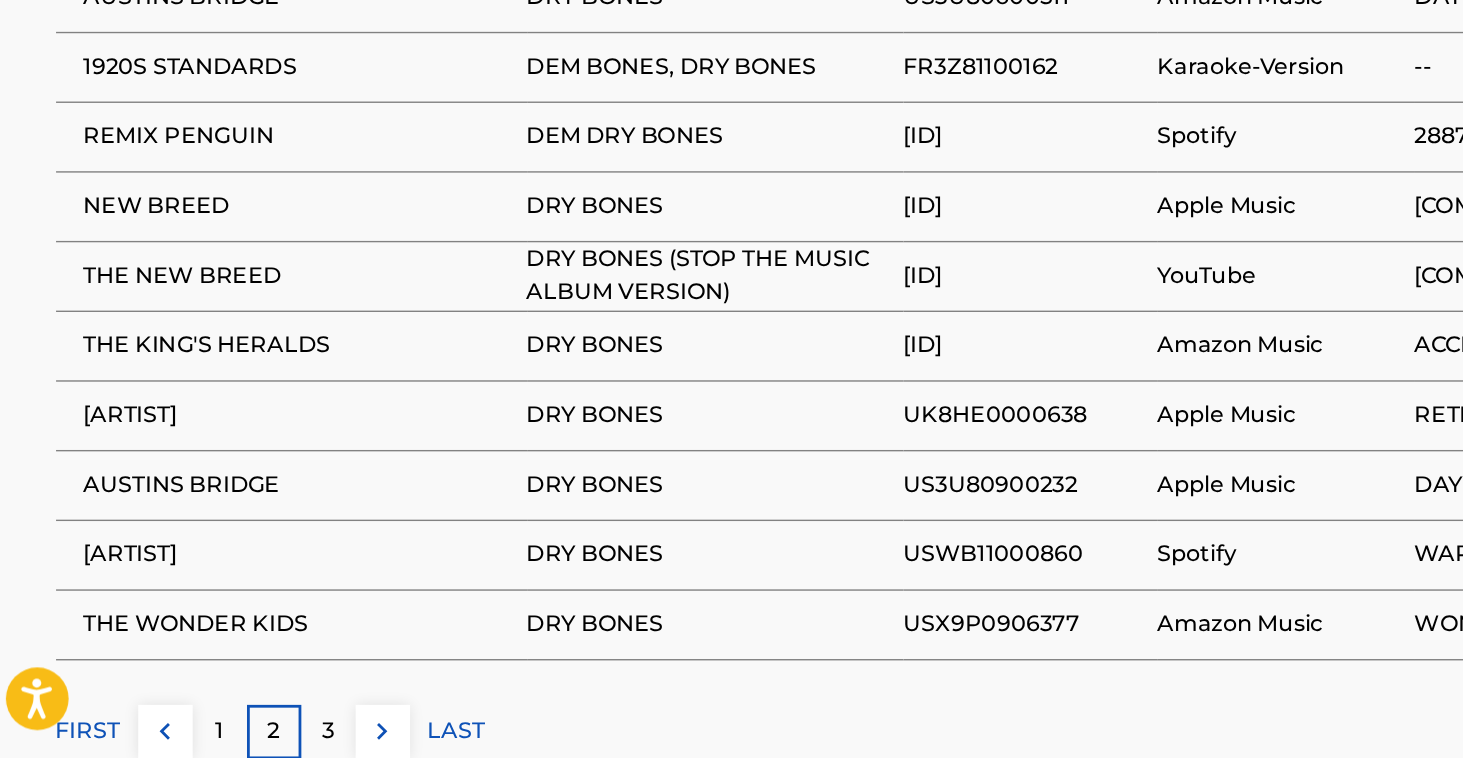 scroll, scrollTop: 1290, scrollLeft: 0, axis: vertical 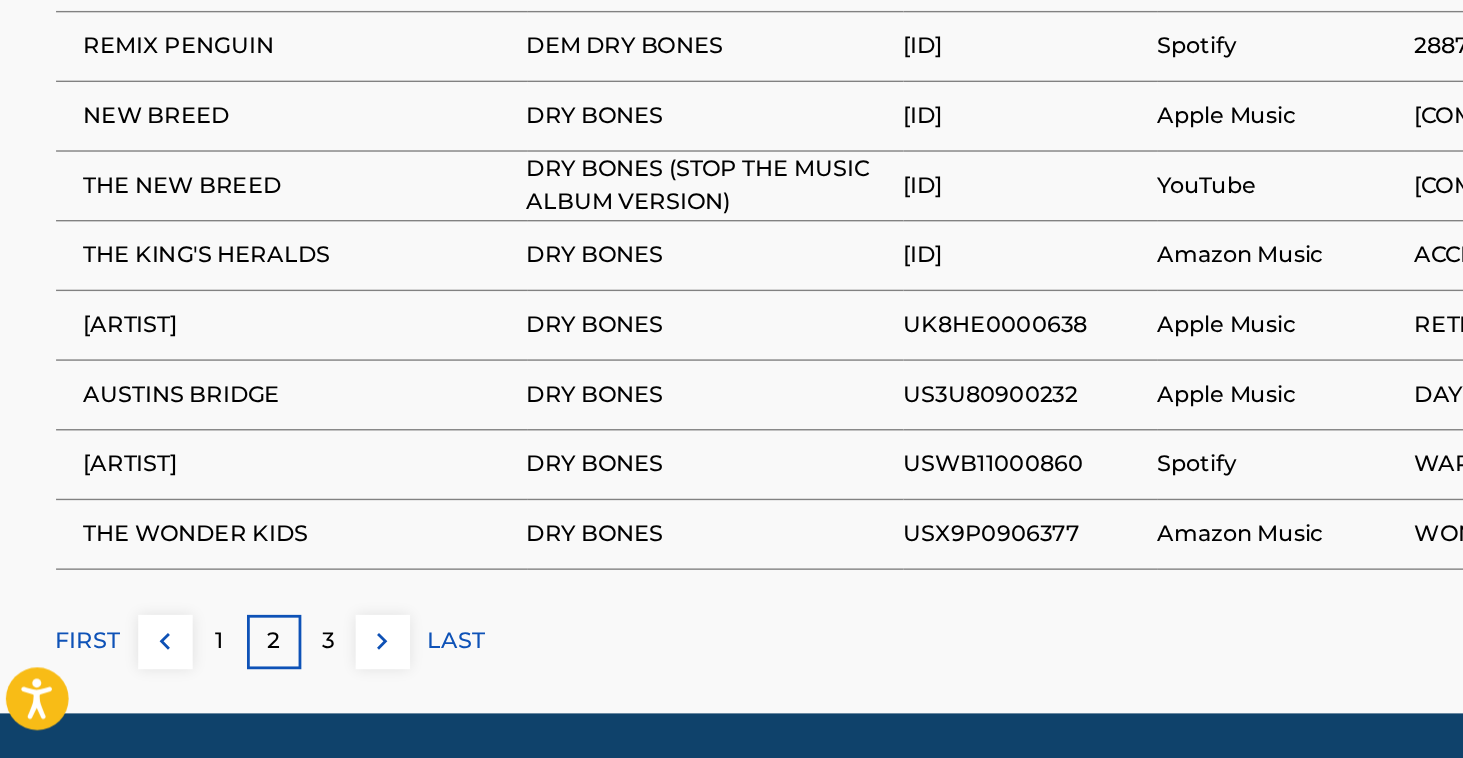 click on "3" at bounding box center [251, 674] 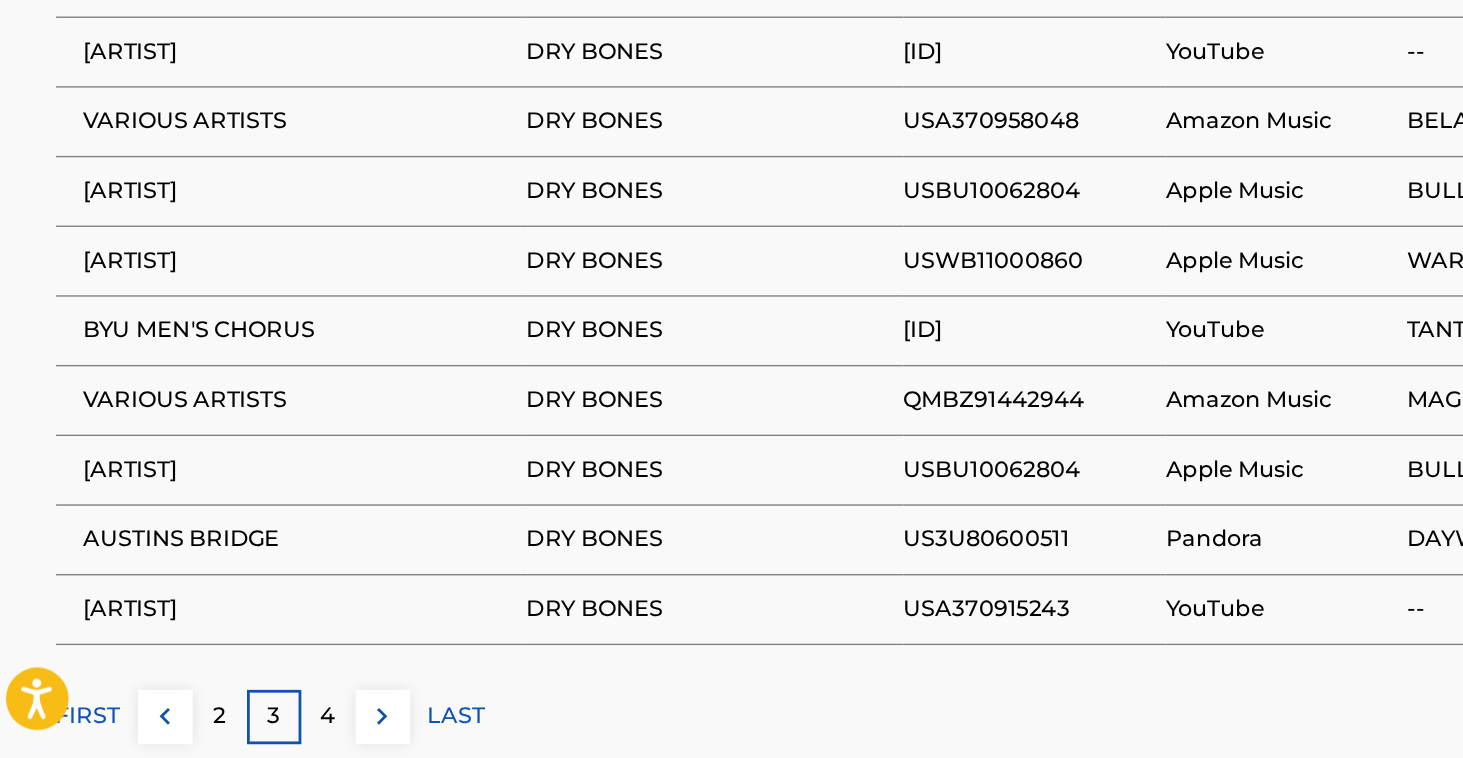 scroll, scrollTop: 1239, scrollLeft: 0, axis: vertical 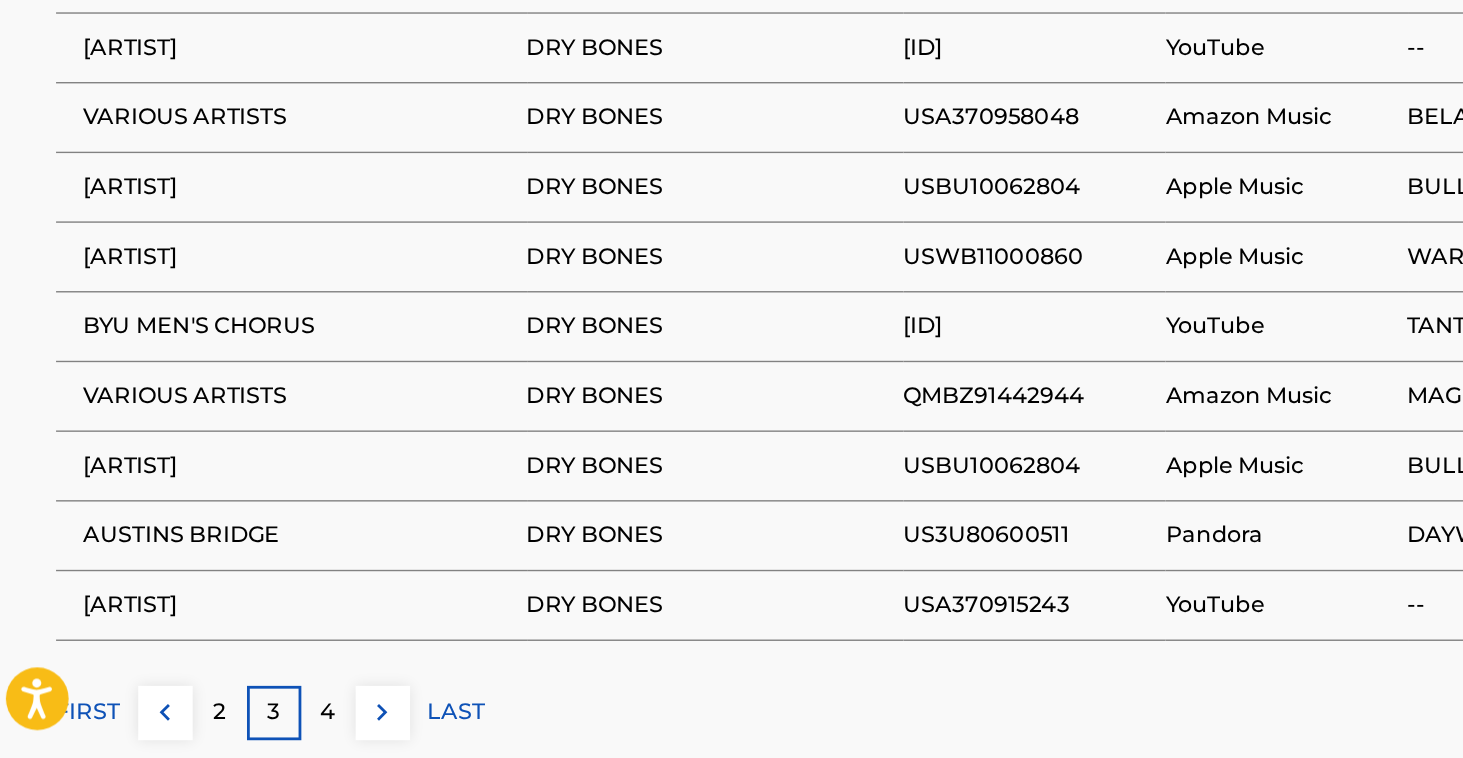 click on "4" at bounding box center [251, 725] 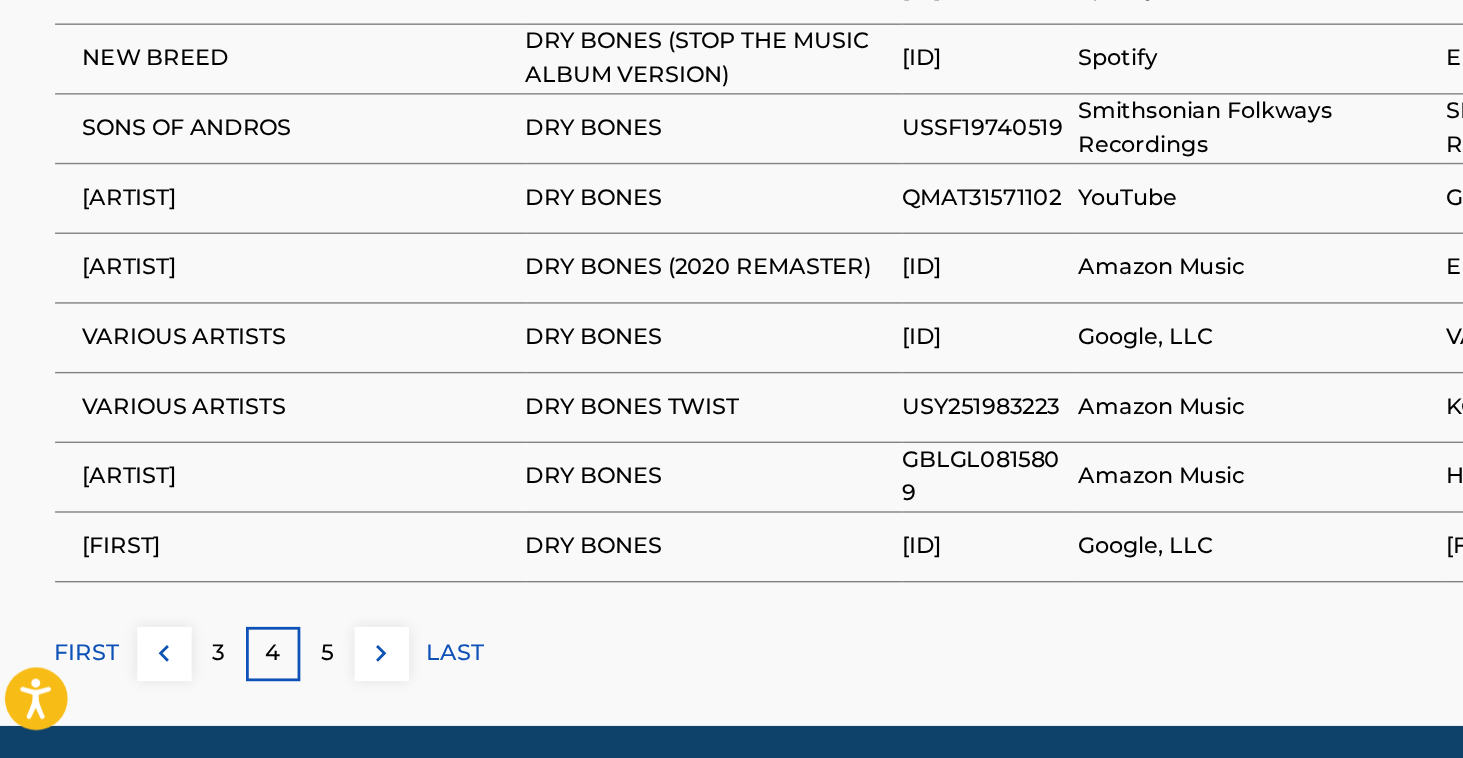 scroll, scrollTop: 1284, scrollLeft: 0, axis: vertical 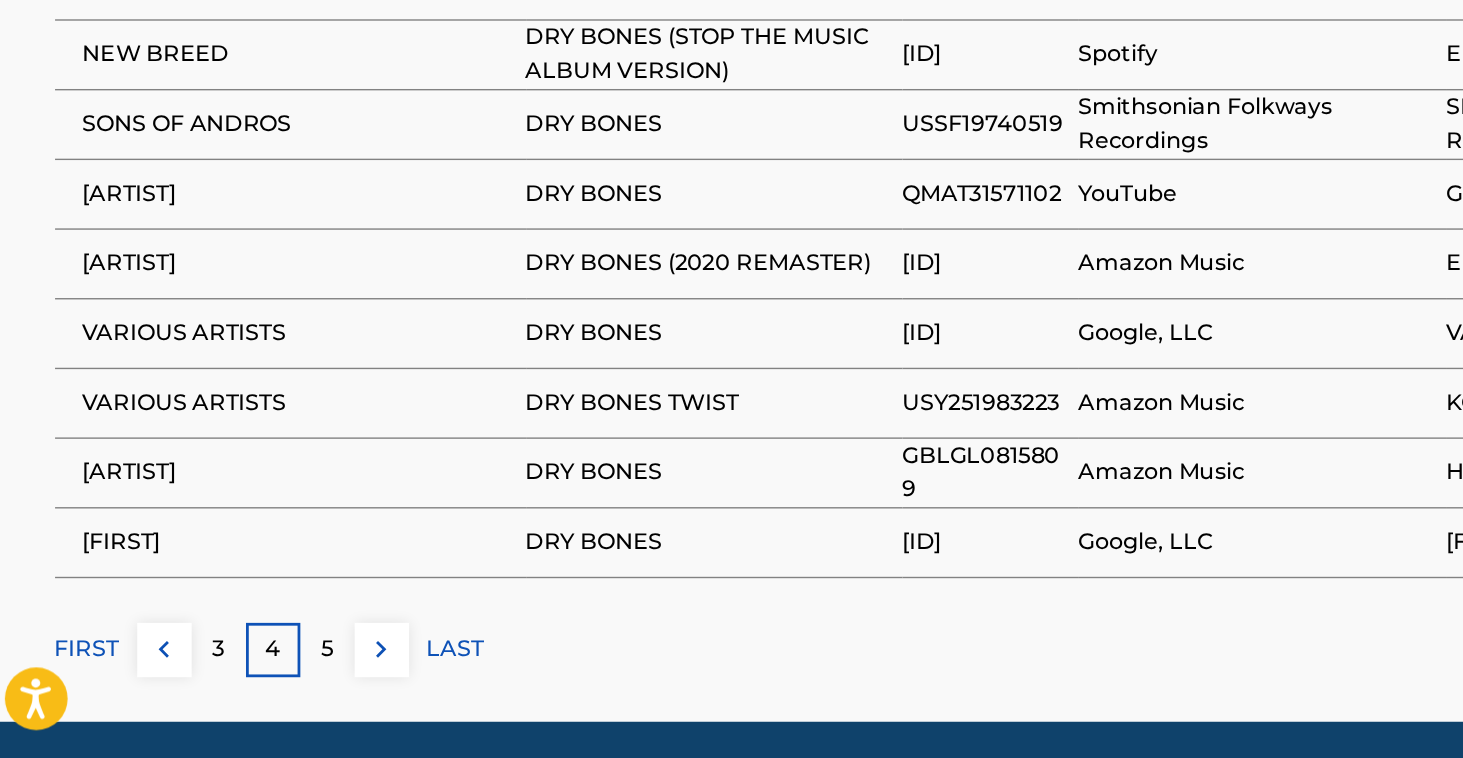 click on "5" at bounding box center [251, 680] 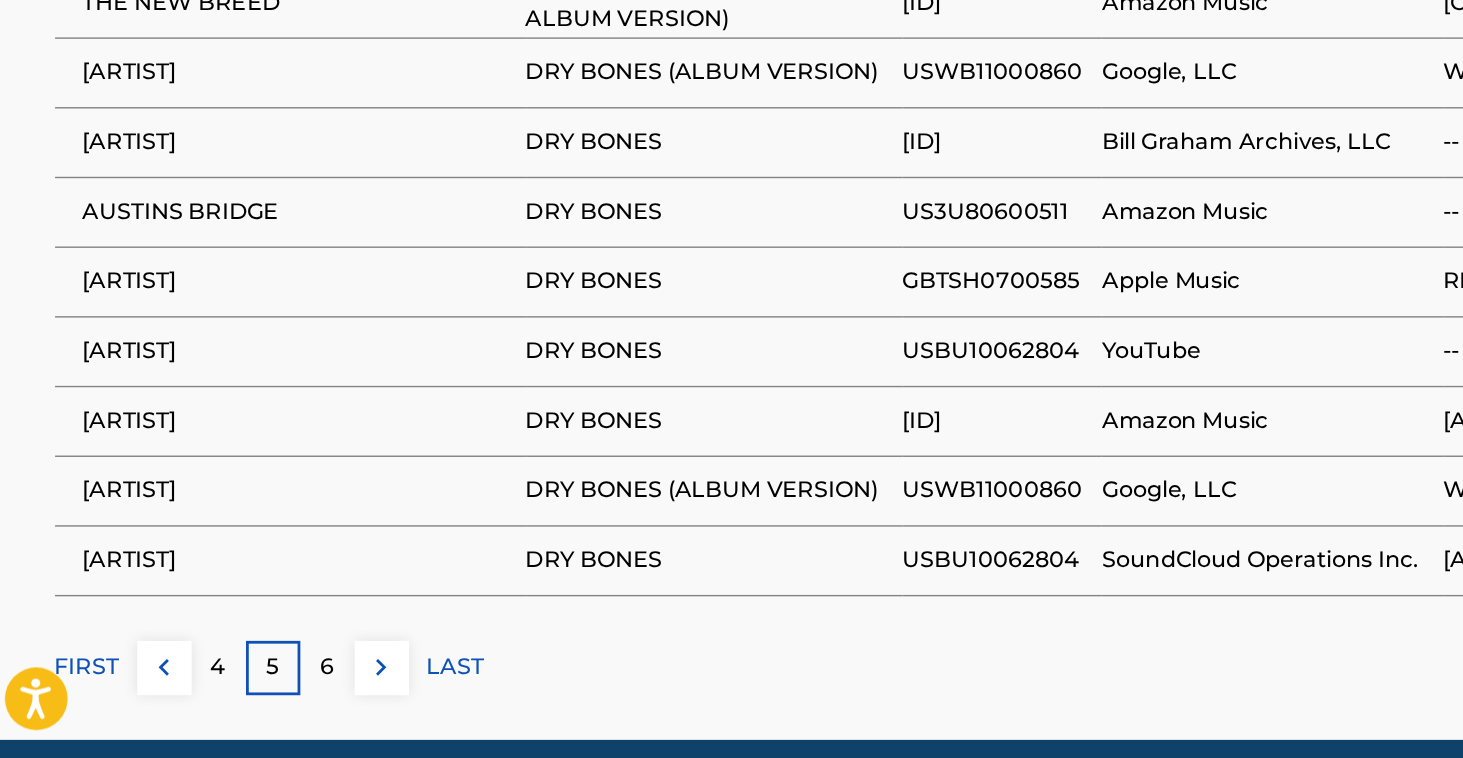 scroll, scrollTop: 1273, scrollLeft: 0, axis: vertical 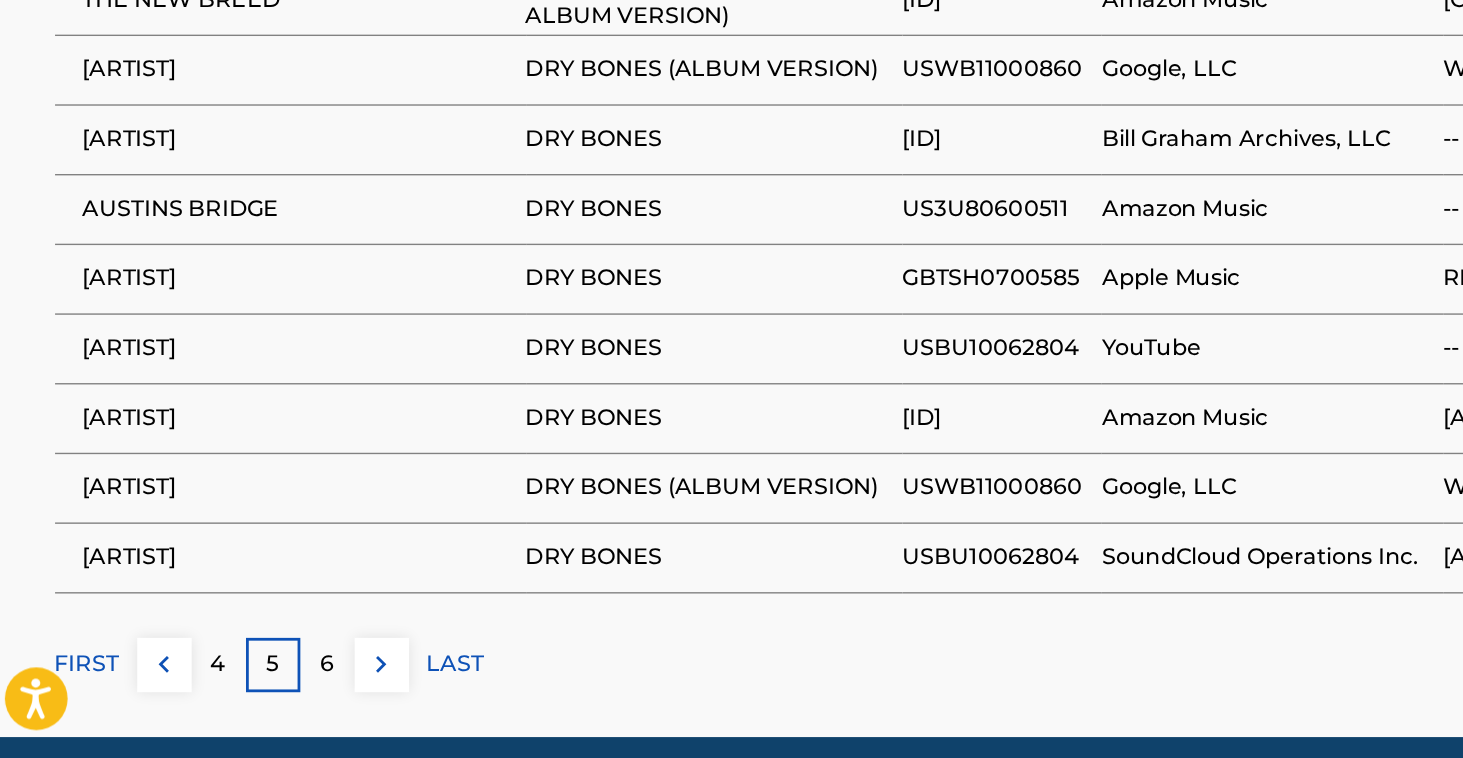 click on "6" at bounding box center (251, 691) 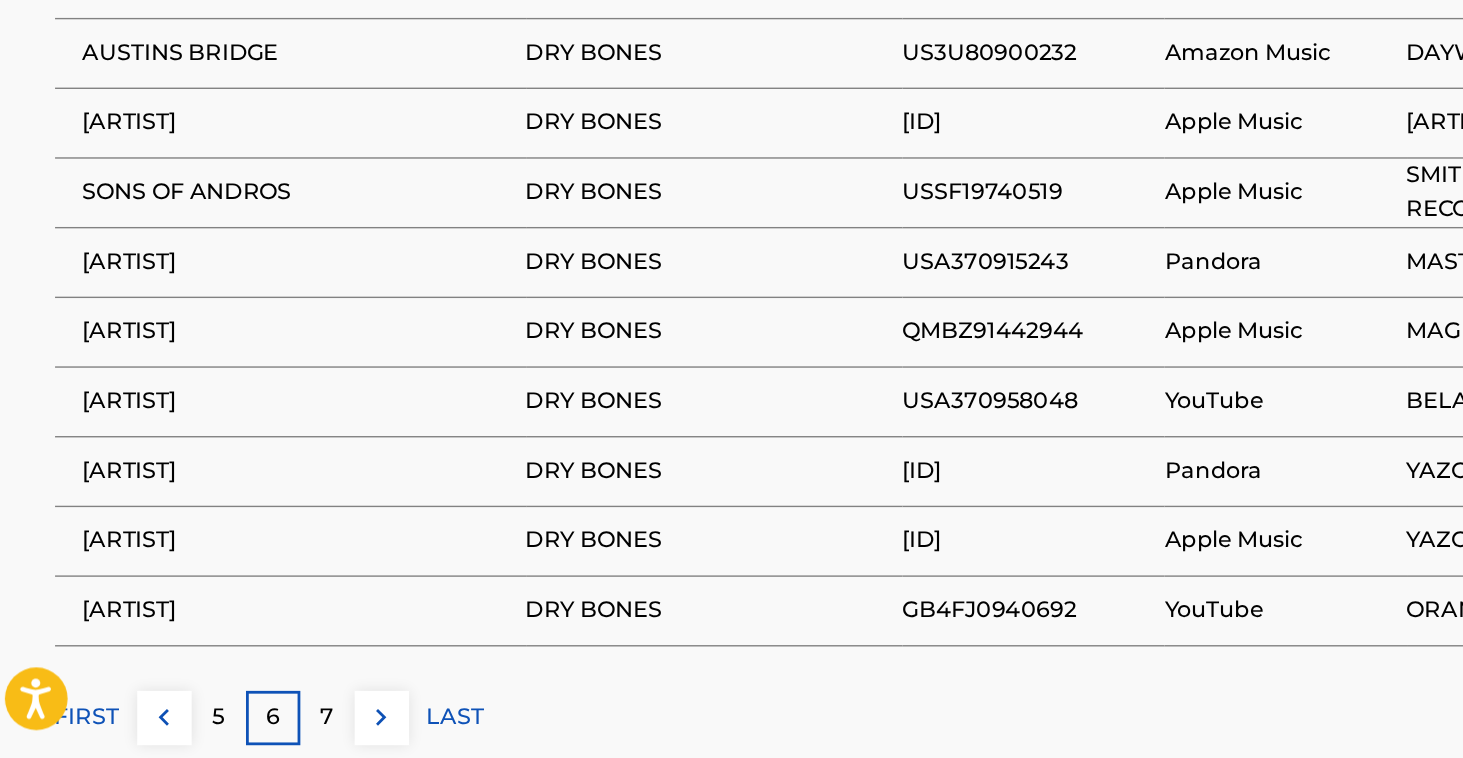 click on "7" at bounding box center (251, 729) 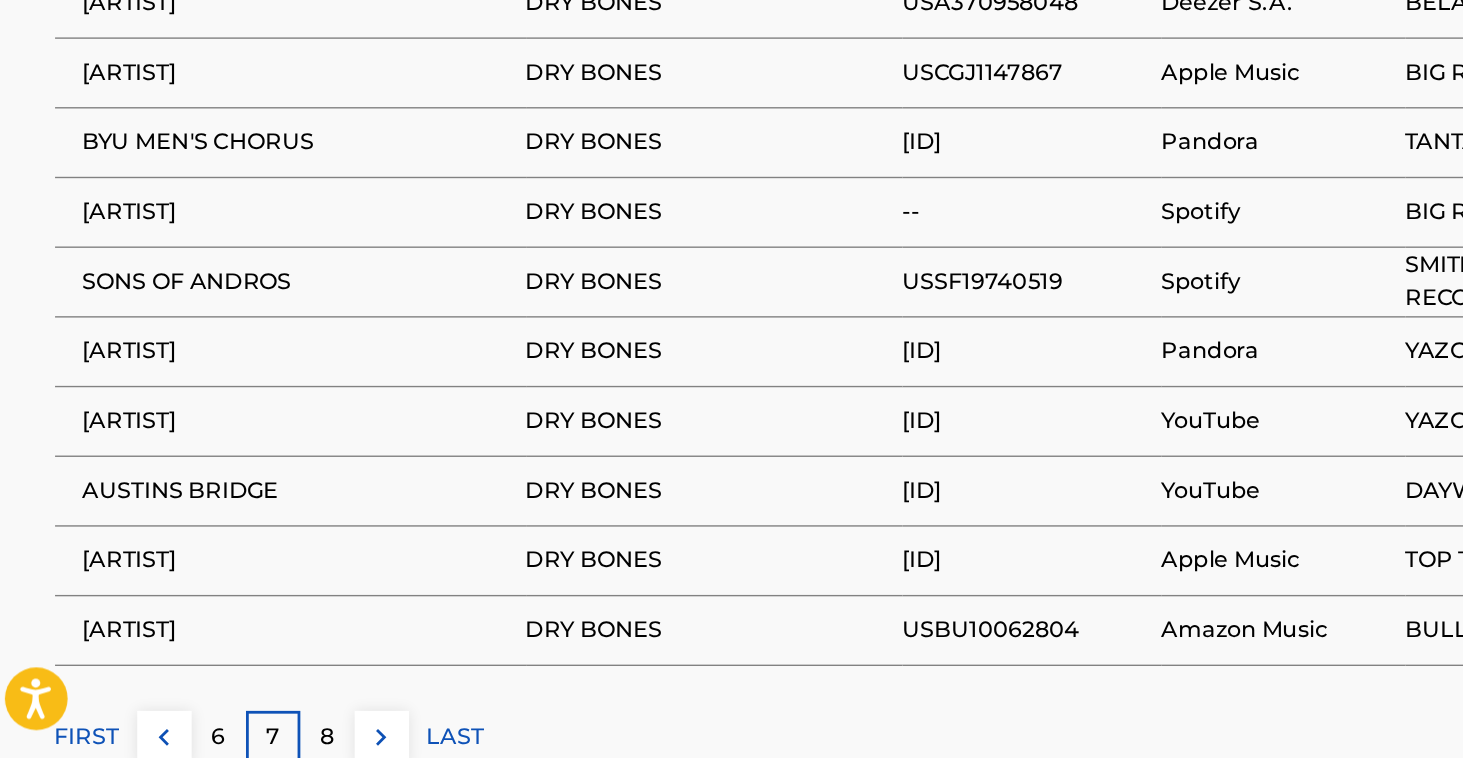 scroll, scrollTop: 1240, scrollLeft: 0, axis: vertical 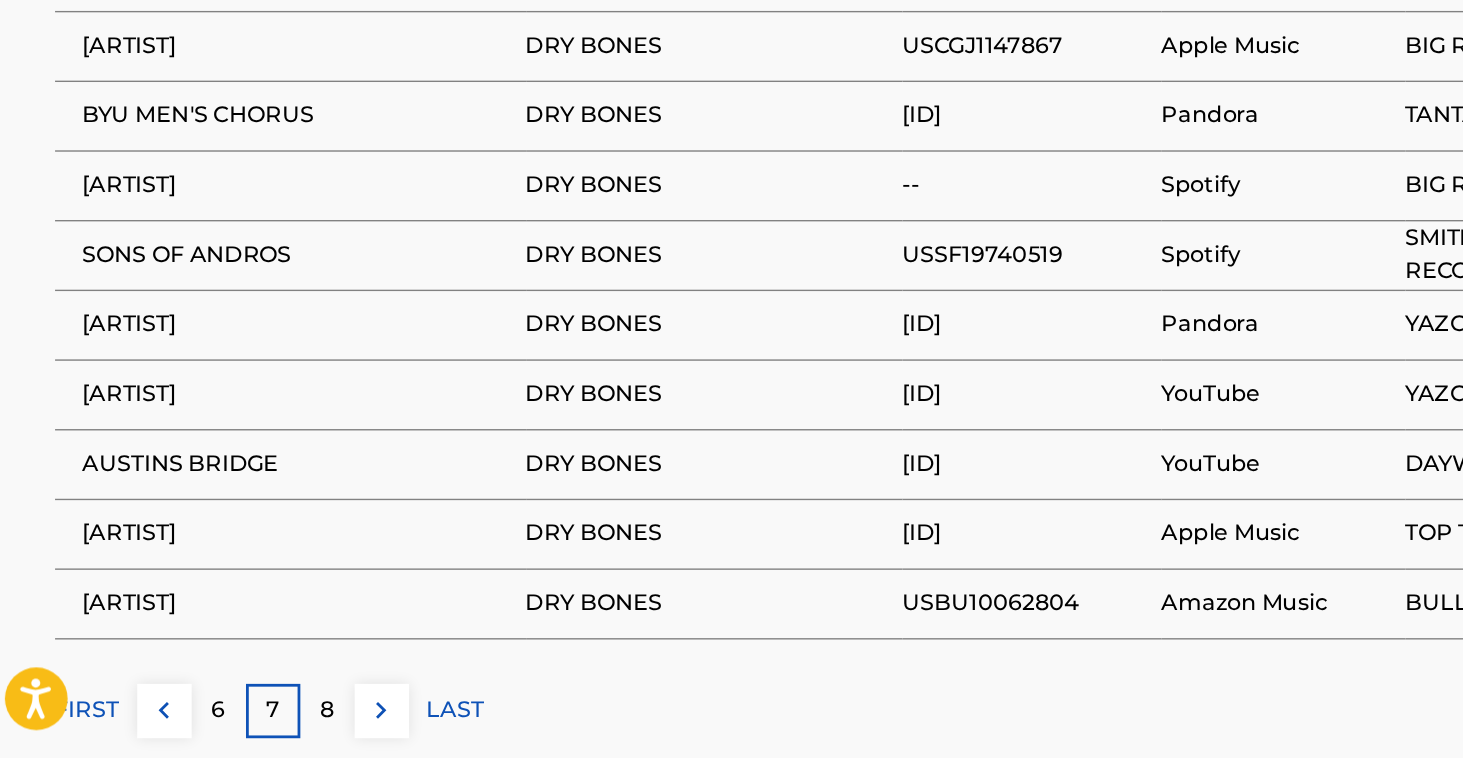 click on "8" at bounding box center (251, 724) 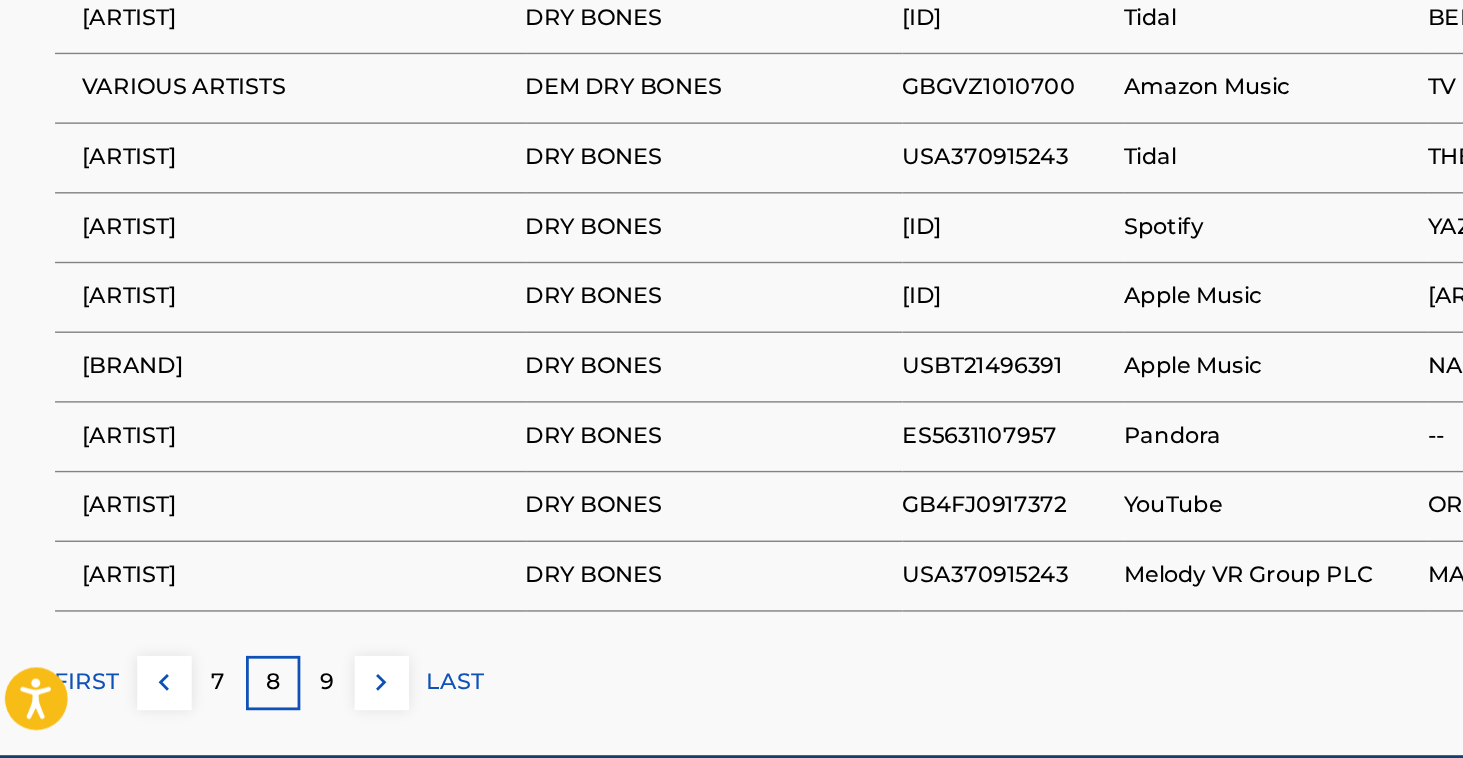 click on "9" at bounding box center (251, 704) 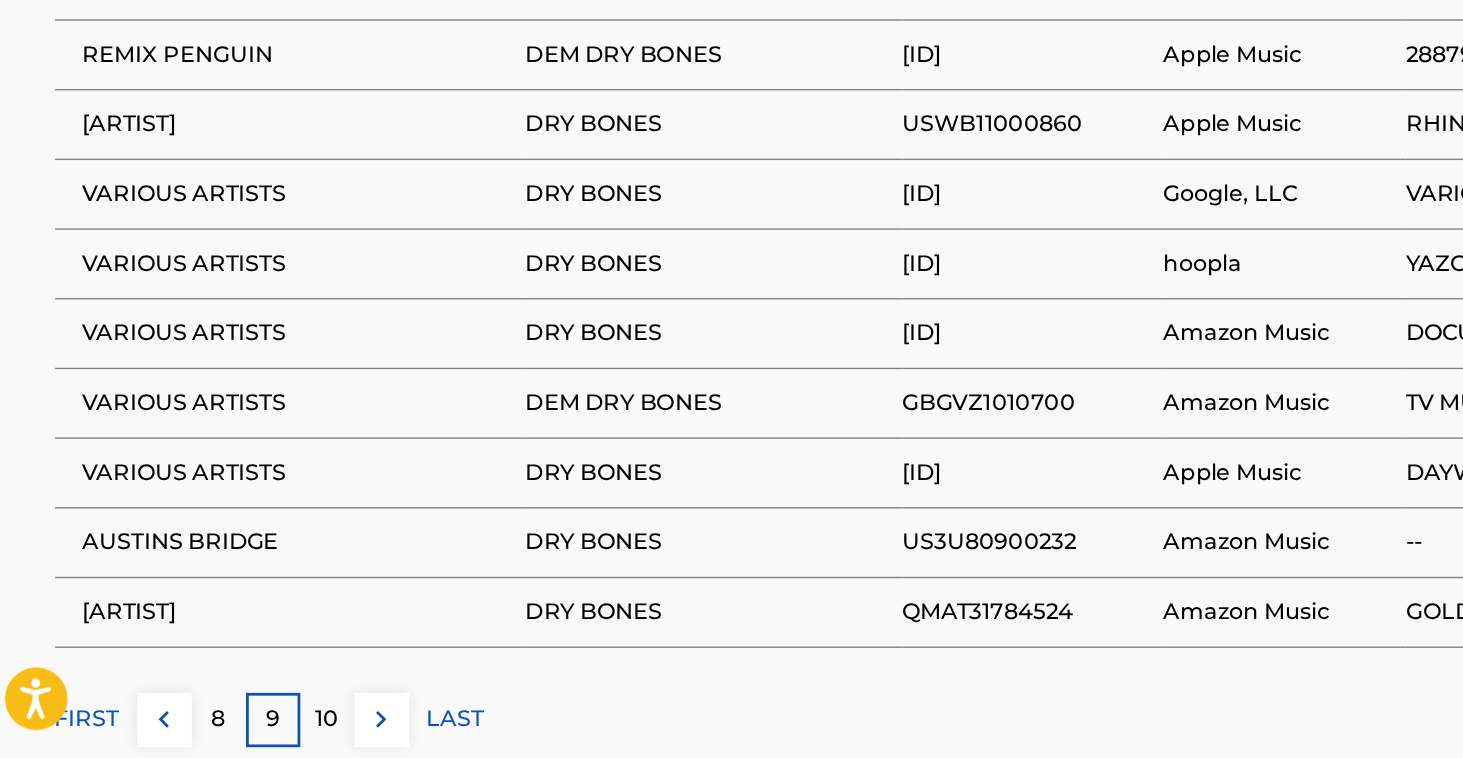 scroll, scrollTop: 1241, scrollLeft: 0, axis: vertical 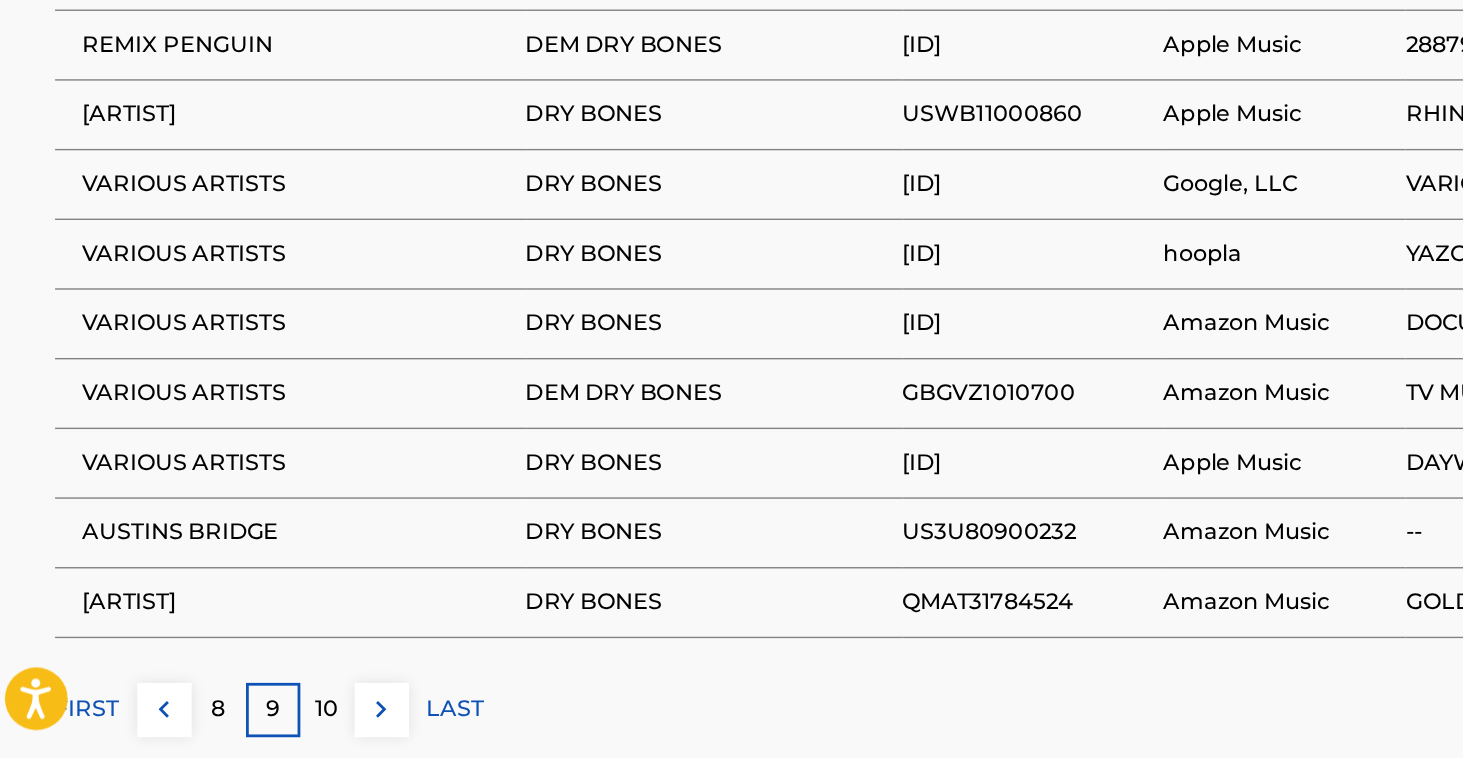 click on "10" at bounding box center (251, 723) 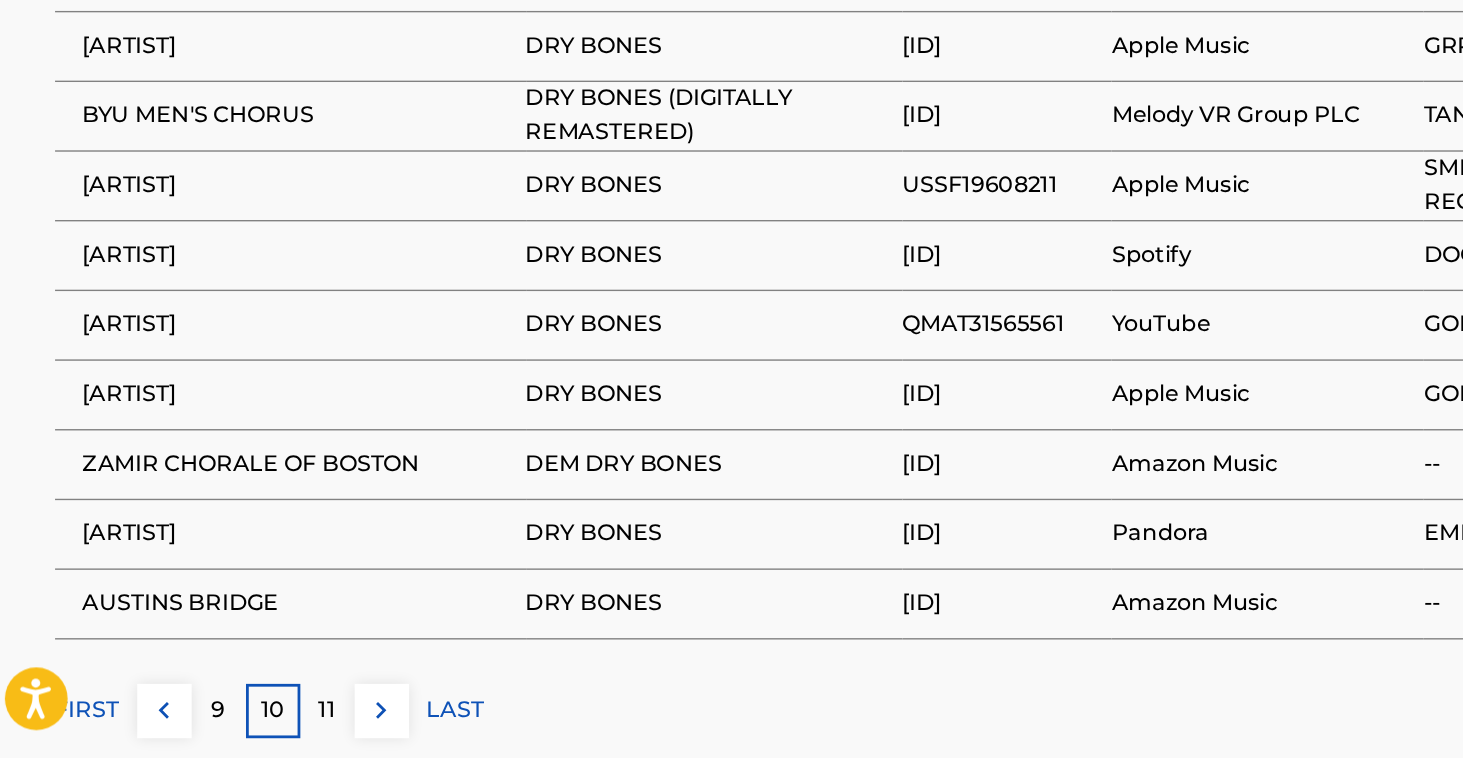 scroll, scrollTop: 1241, scrollLeft: 0, axis: vertical 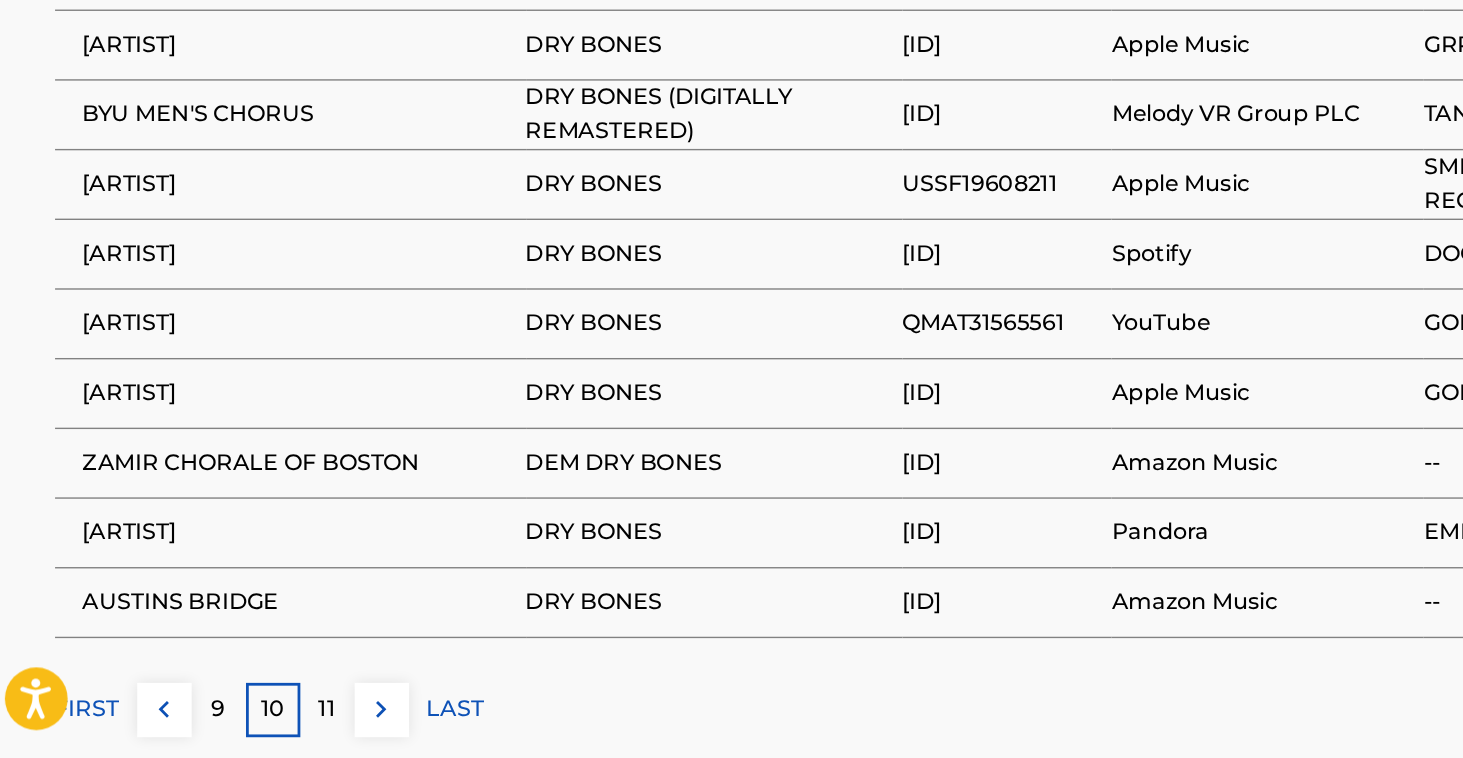 click on "11" at bounding box center [251, 723] 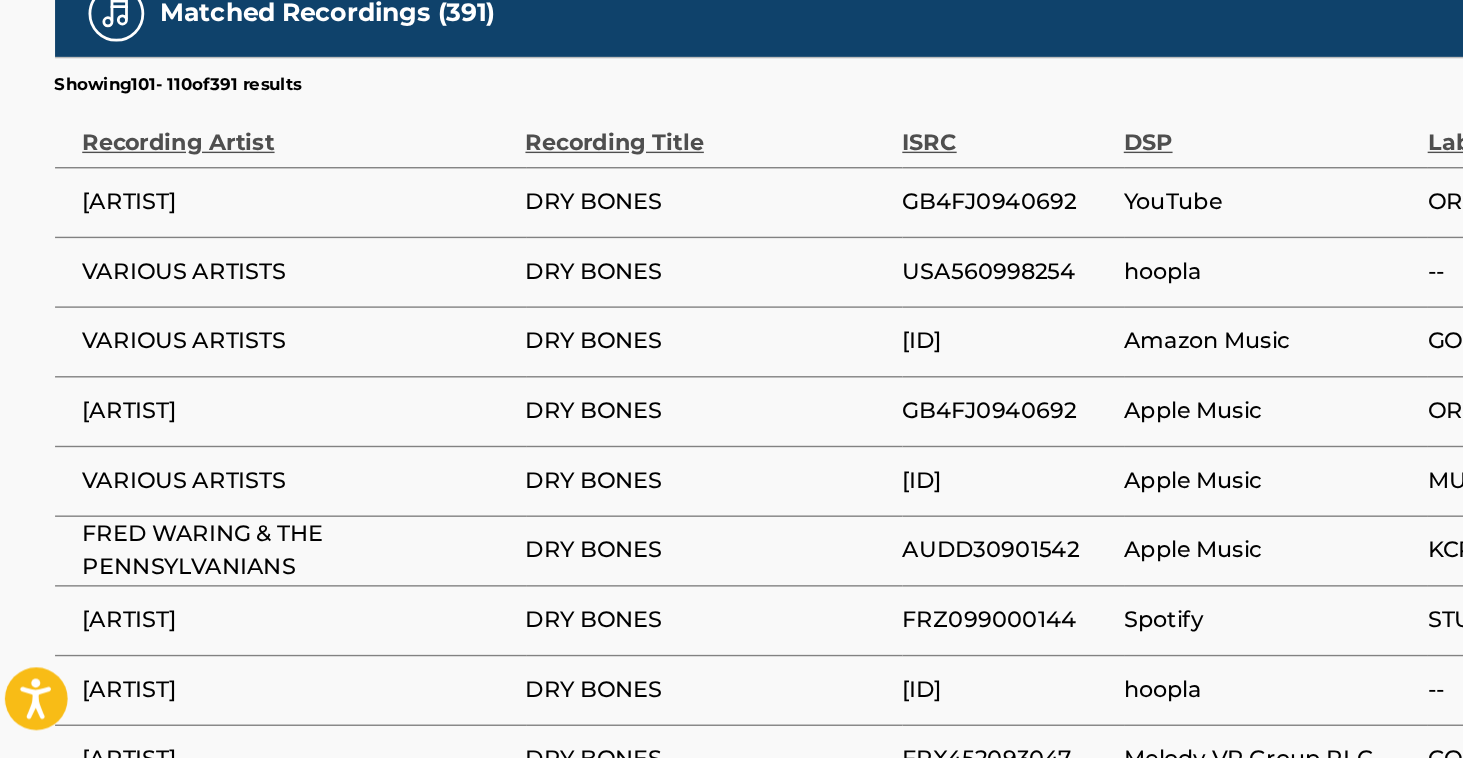 scroll, scrollTop: 1083, scrollLeft: 0, axis: vertical 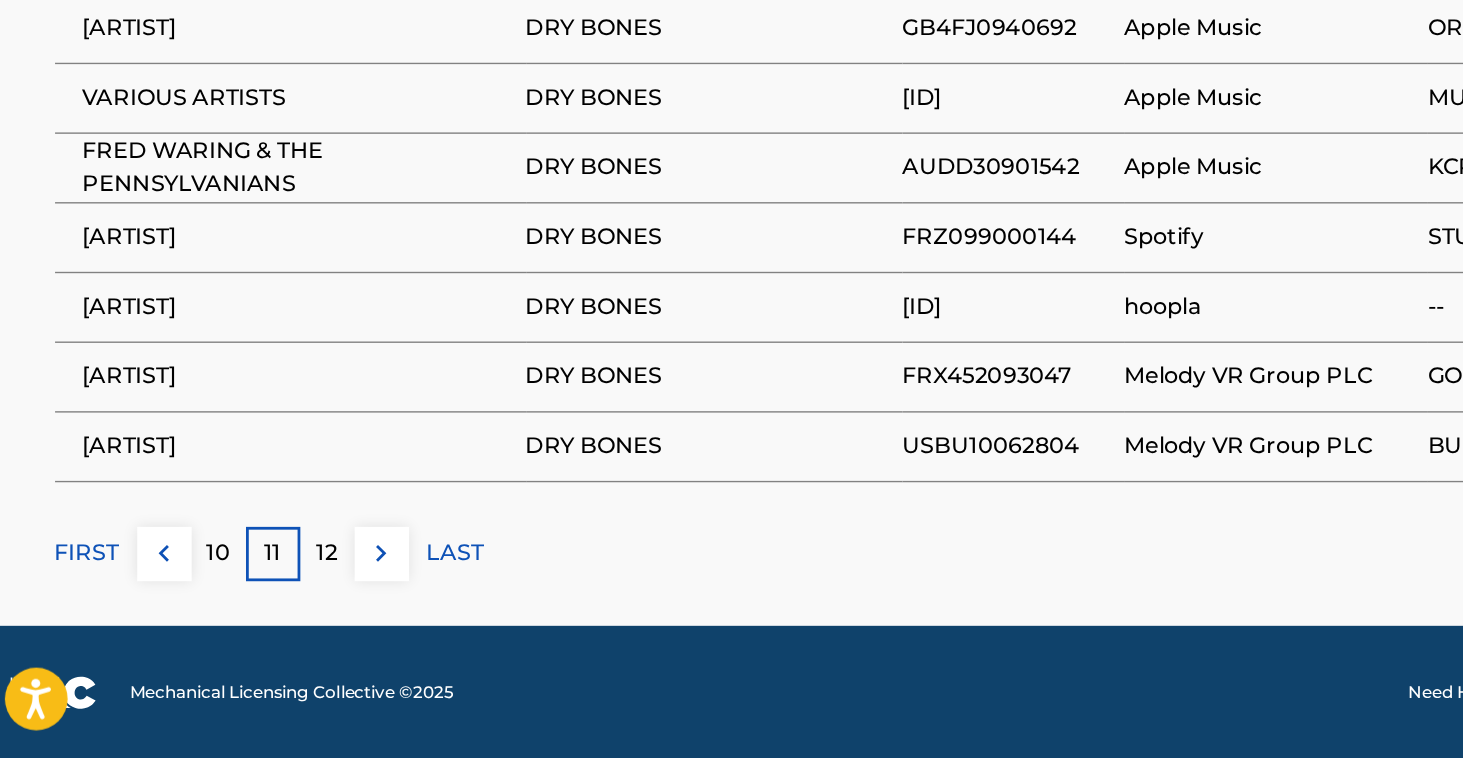 click on "FIRST" at bounding box center (79, 611) 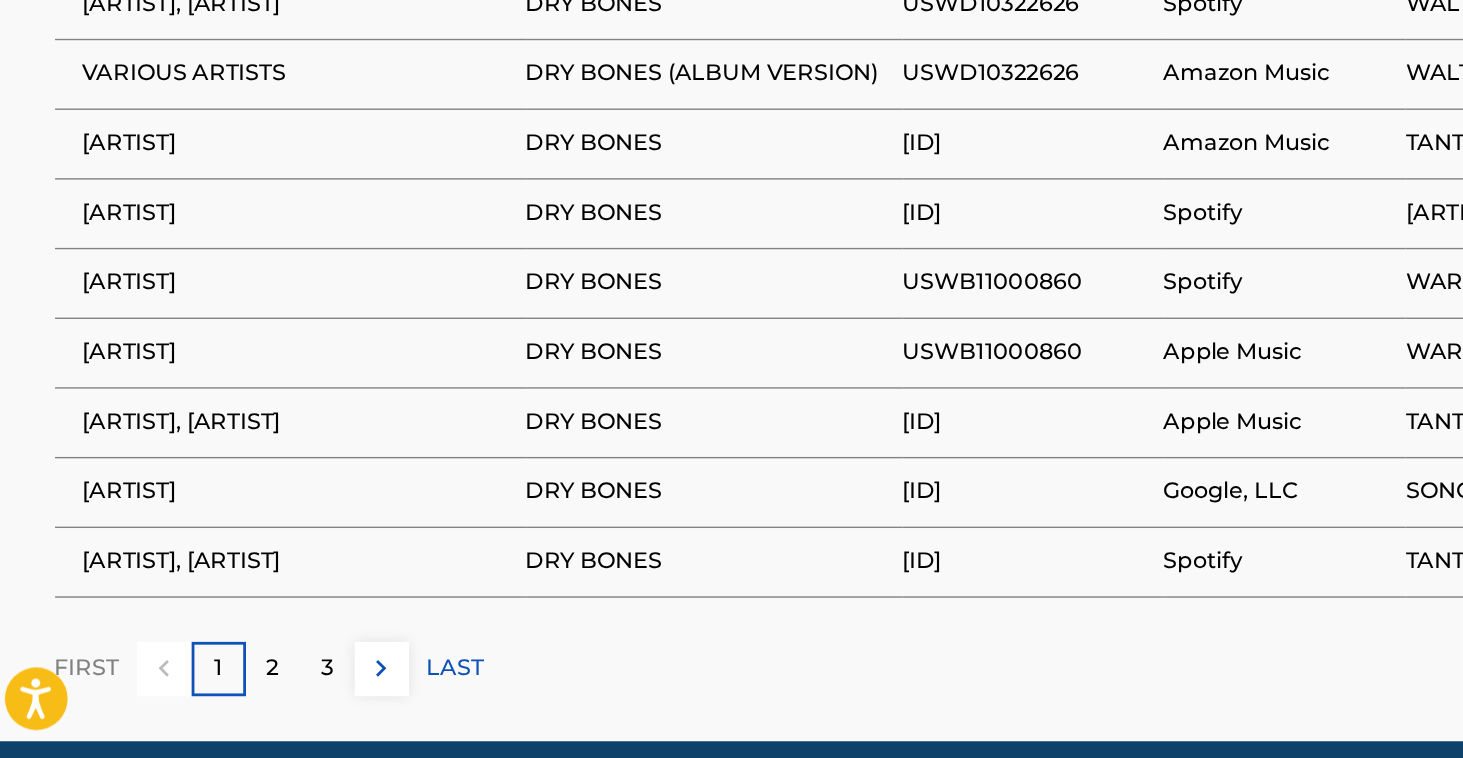 click on "2" at bounding box center [212, 694] 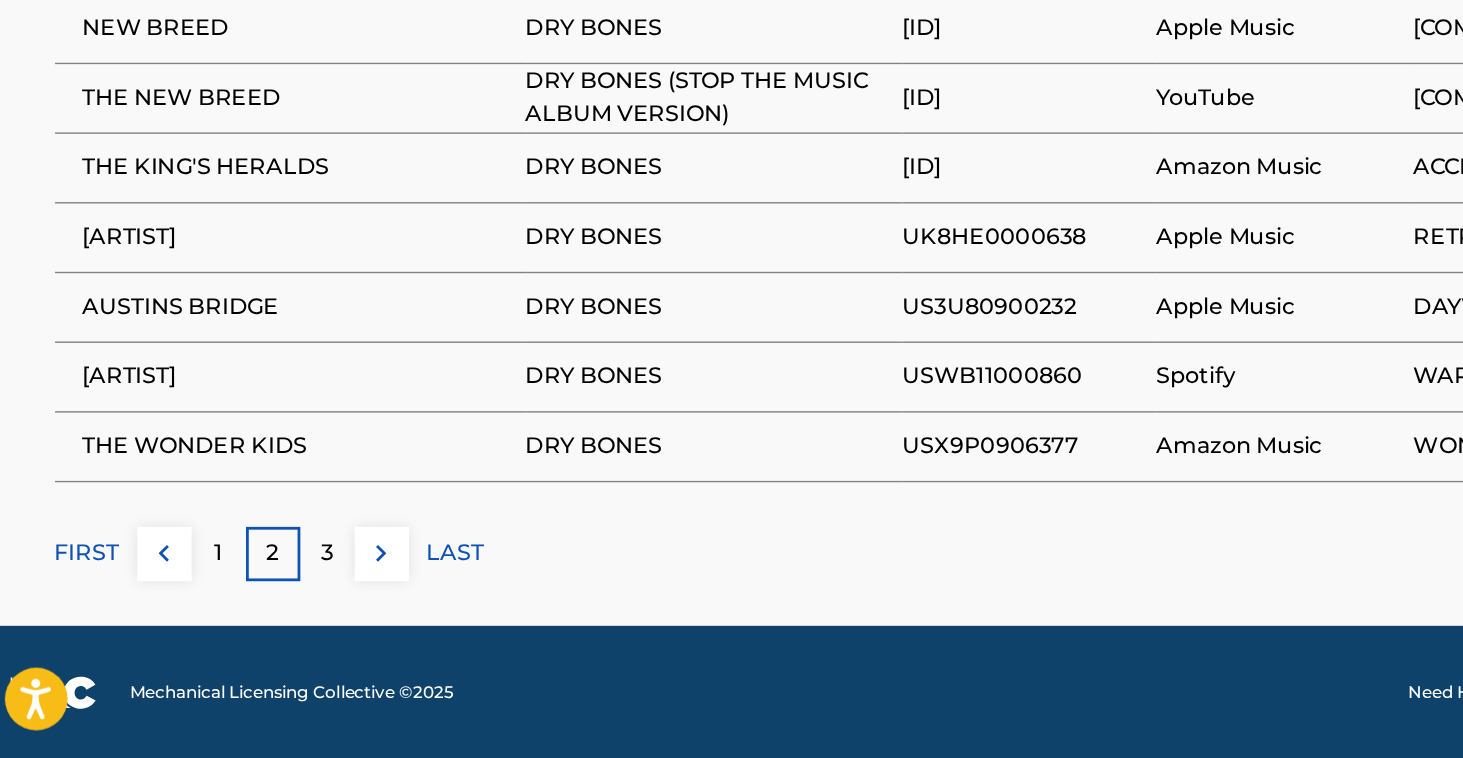 click on "3" at bounding box center [251, 611] 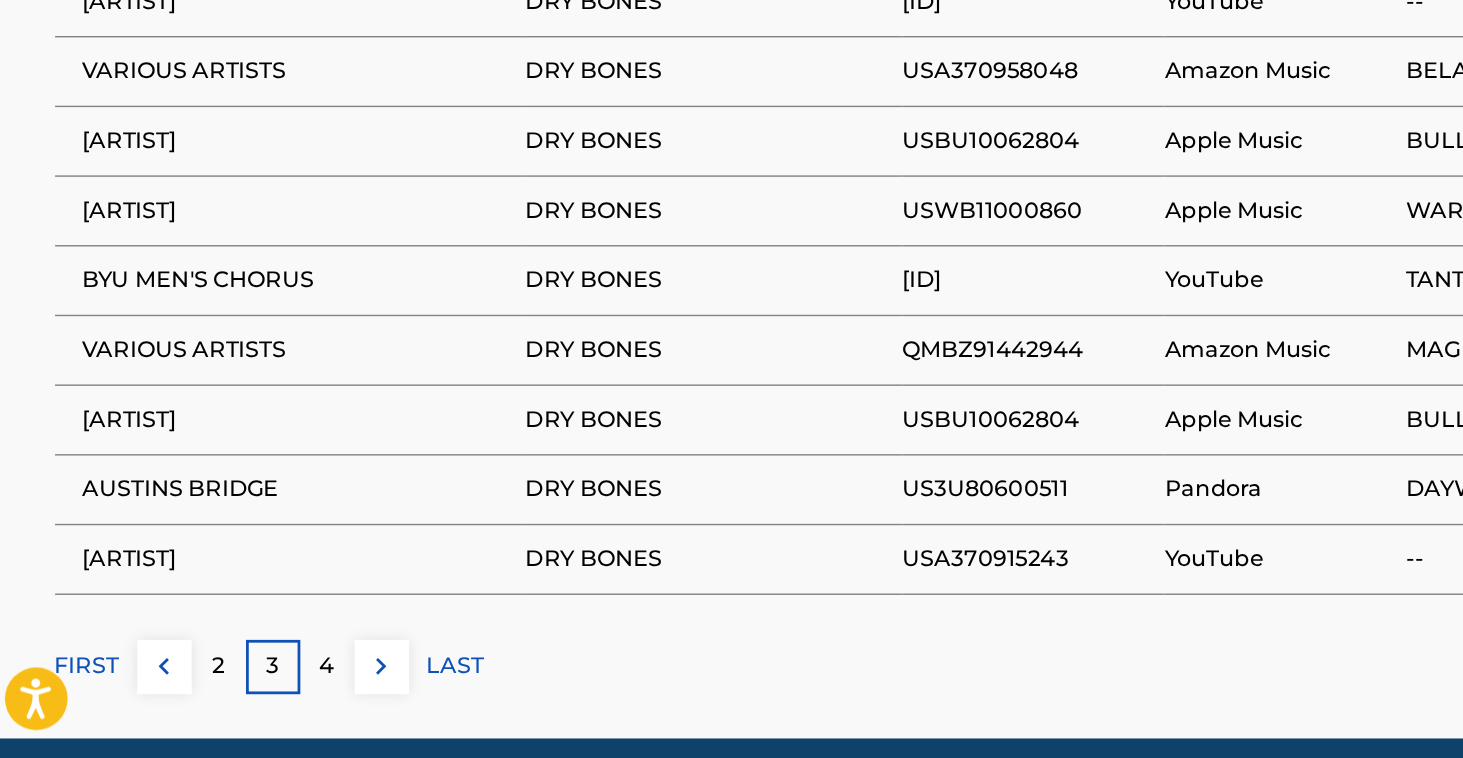 click on "4" at bounding box center (251, 692) 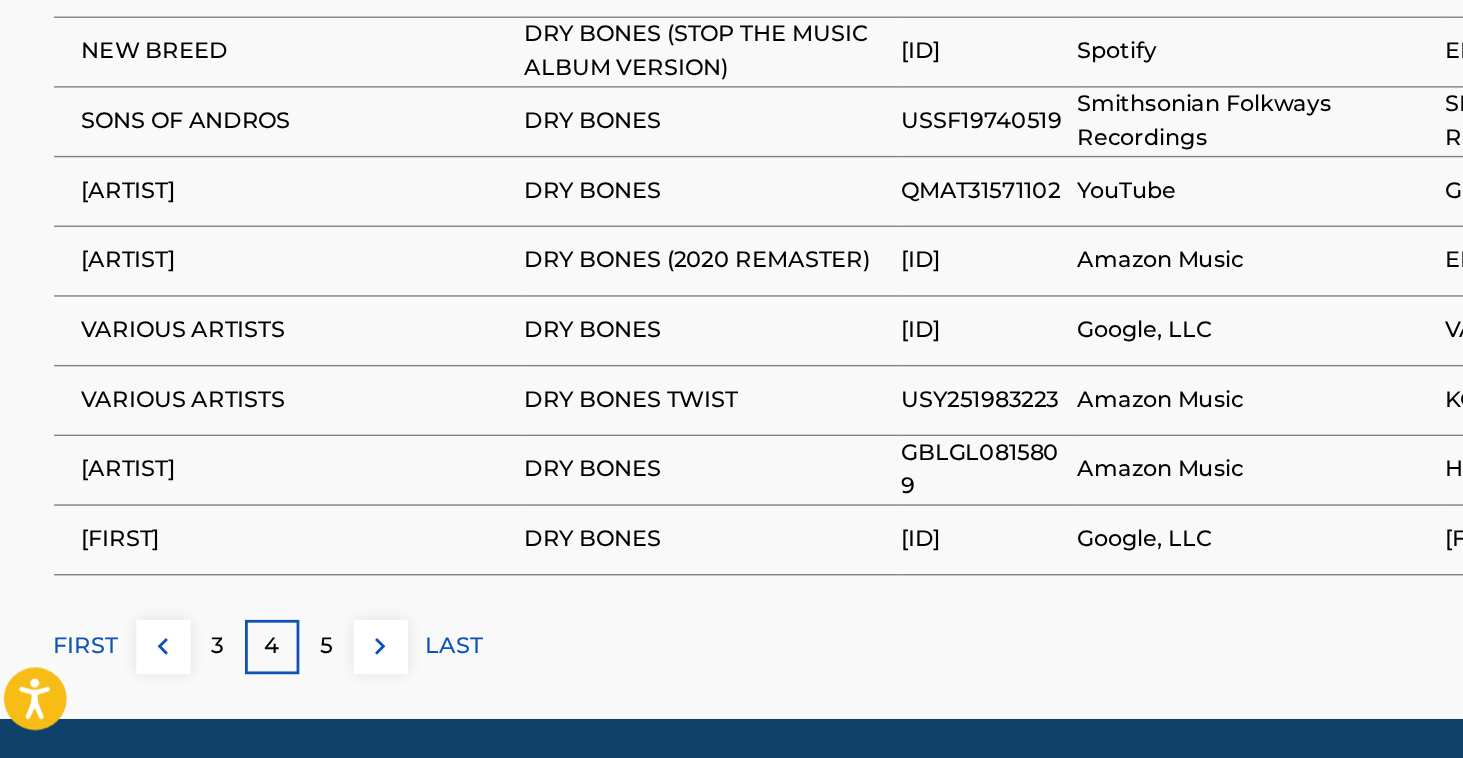 scroll, scrollTop: 1317, scrollLeft: 0, axis: vertical 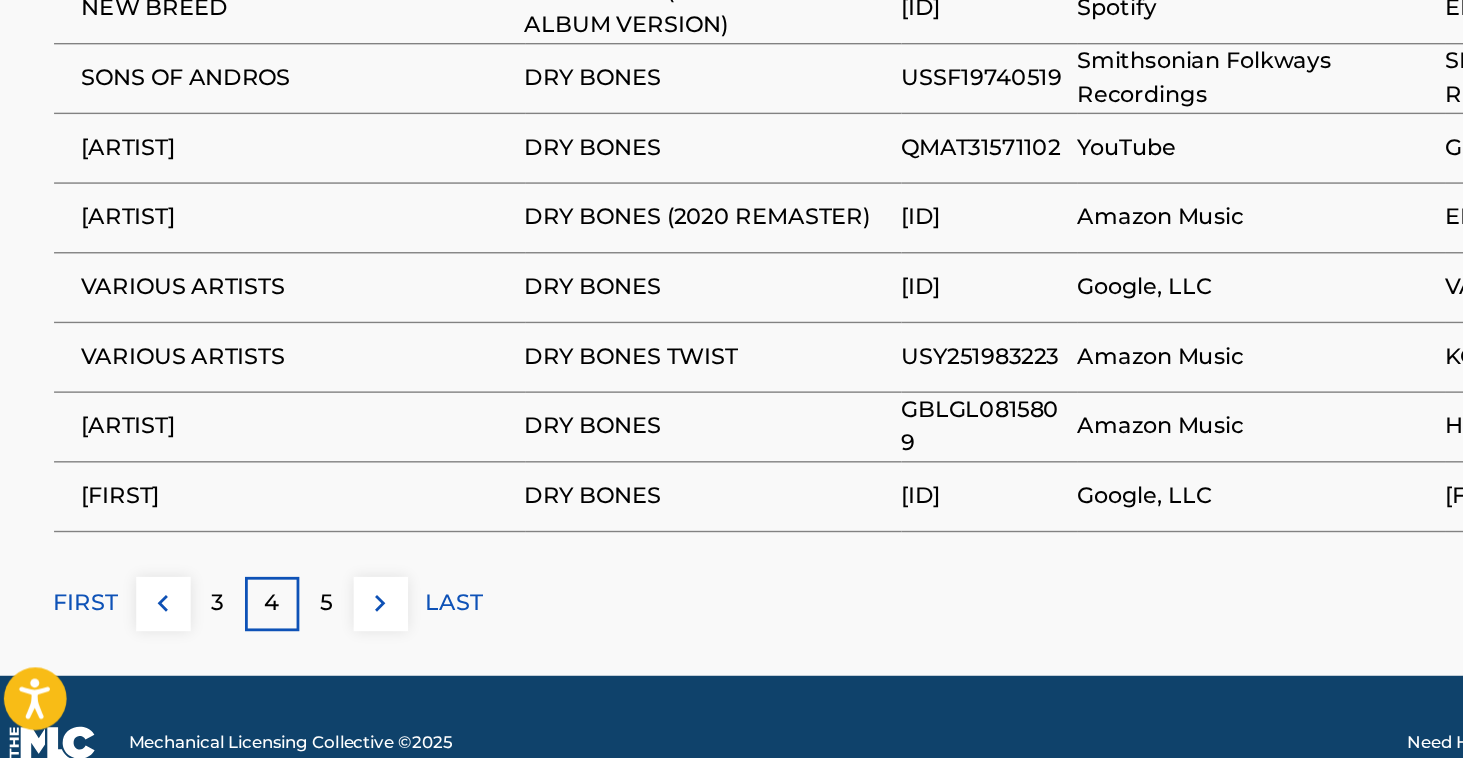 click on "5" at bounding box center [251, 647] 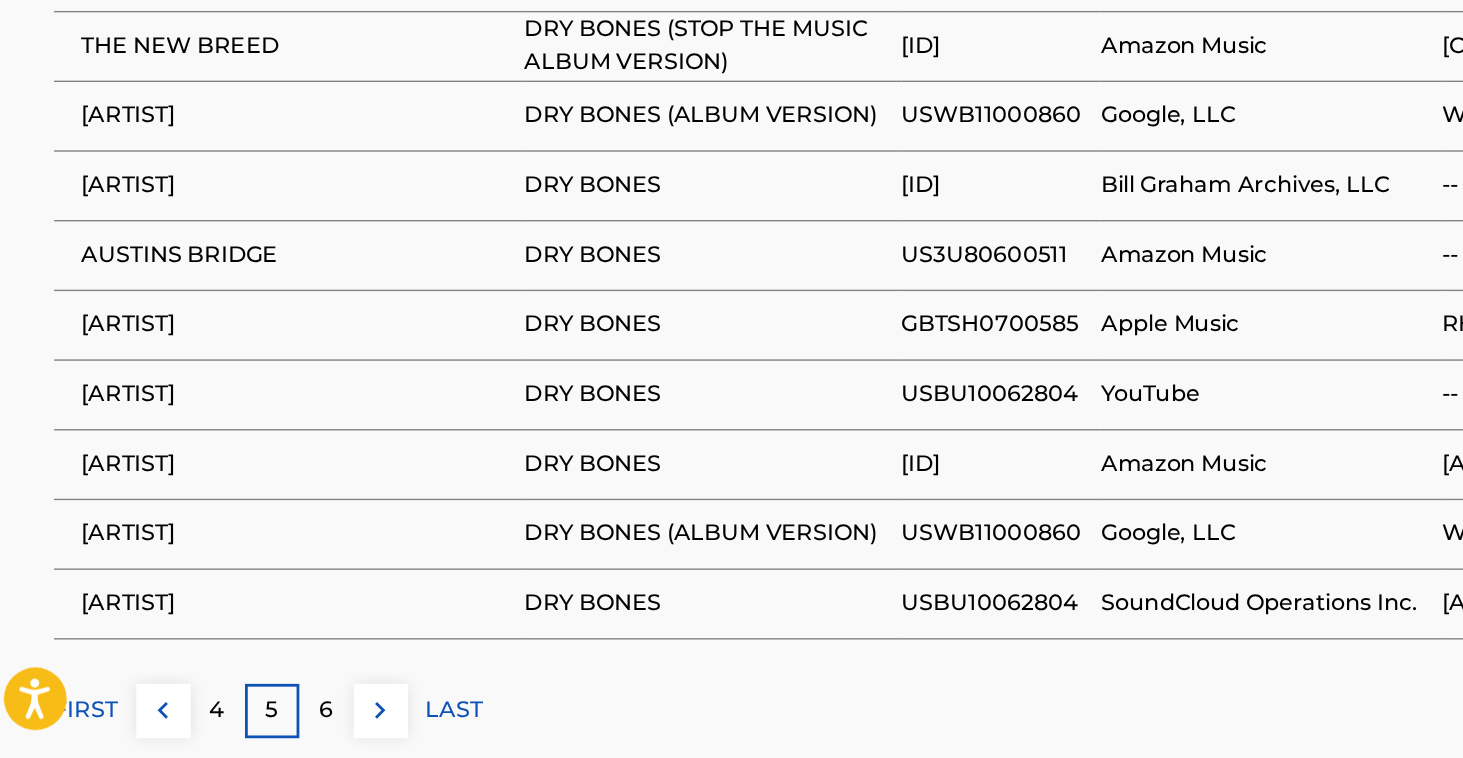scroll, scrollTop: 1241, scrollLeft: 0, axis: vertical 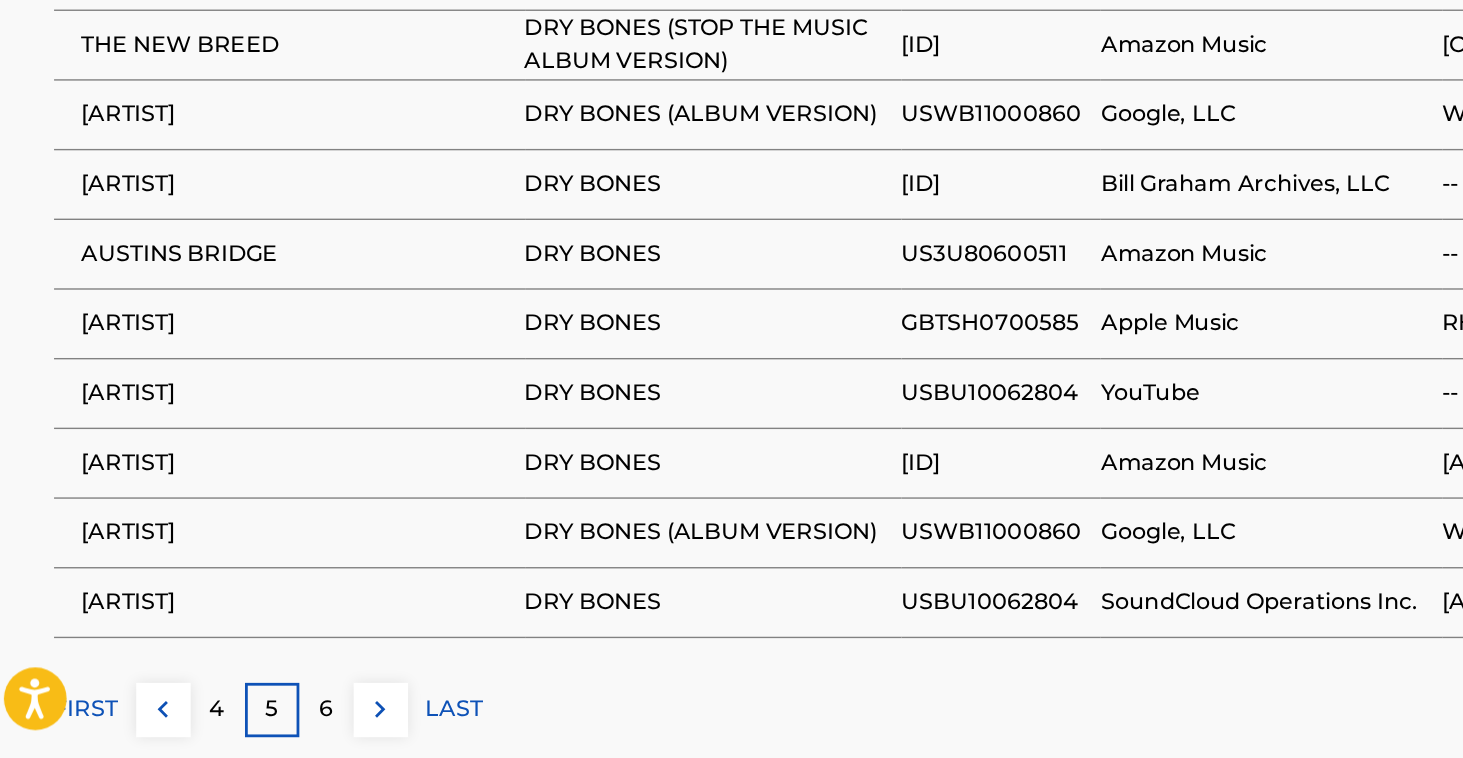 click on "6" at bounding box center [251, 723] 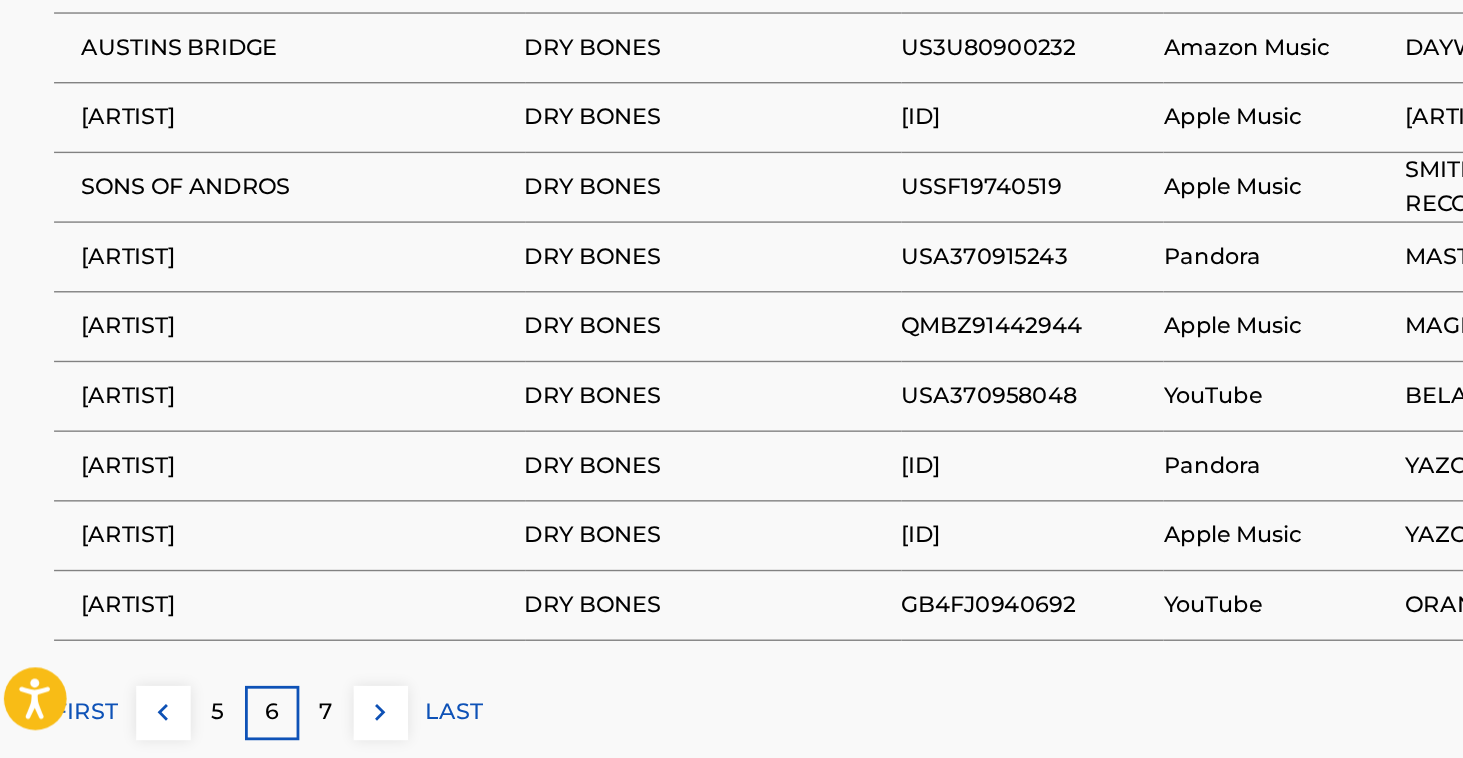 scroll, scrollTop: 1268, scrollLeft: 0, axis: vertical 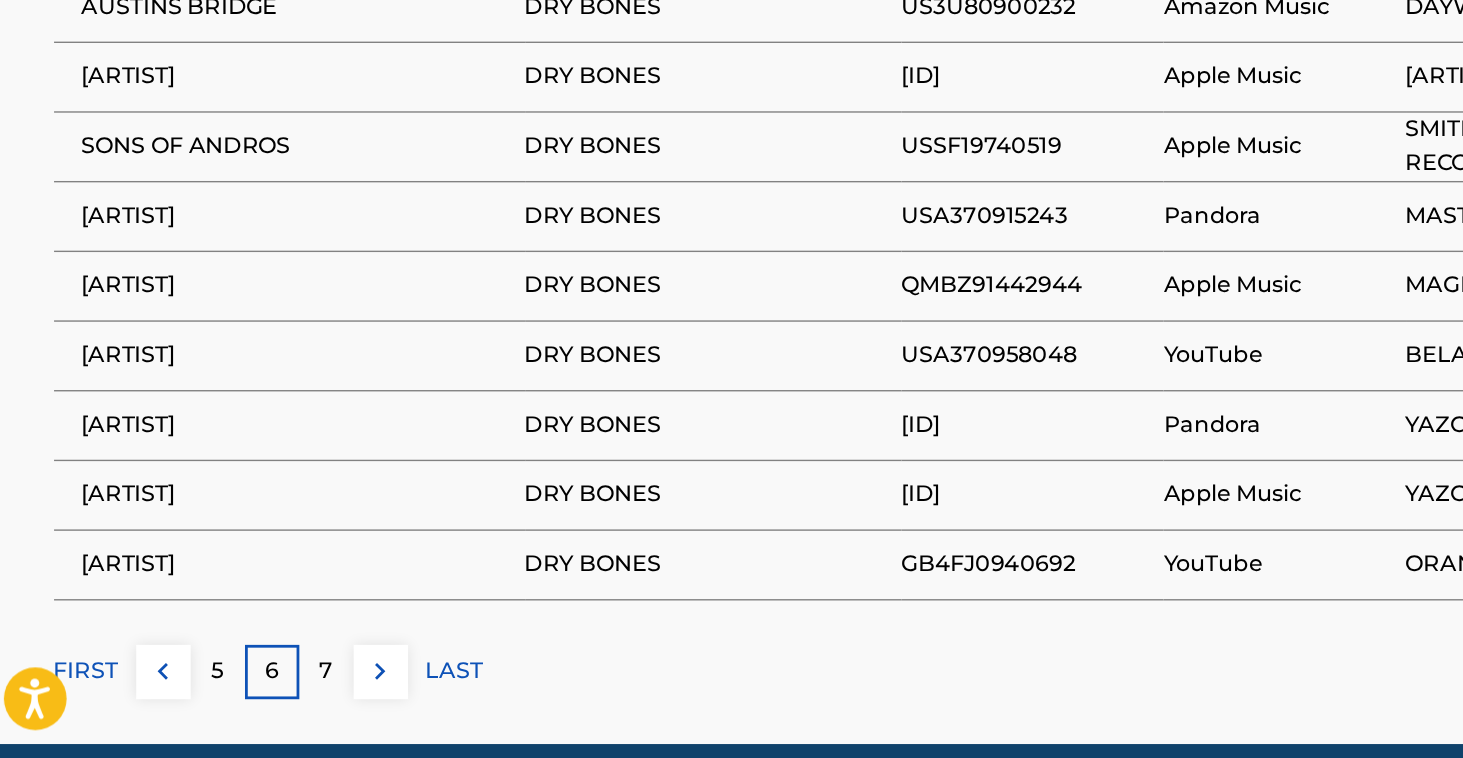 click on "7" at bounding box center (251, 696) 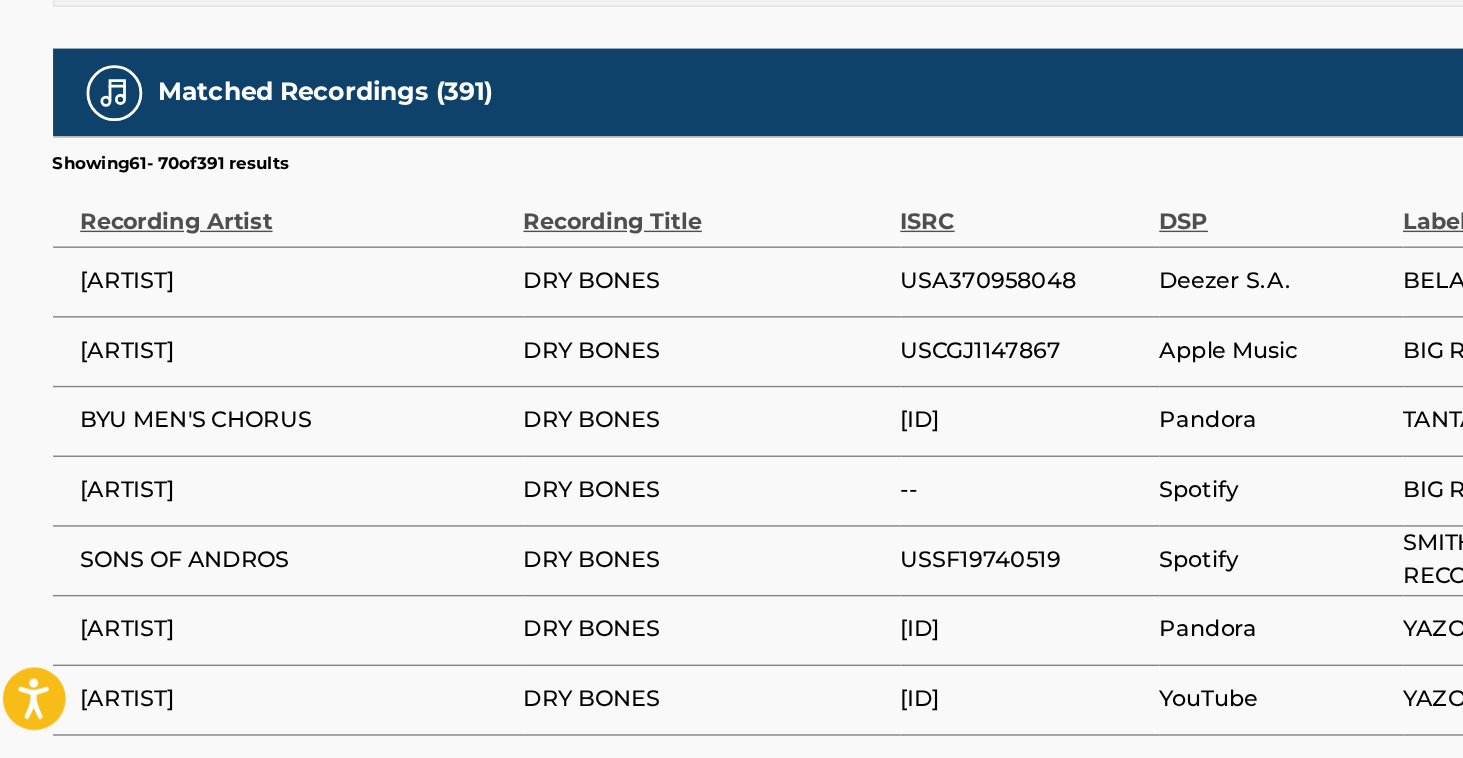 scroll, scrollTop: 1022, scrollLeft: 0, axis: vertical 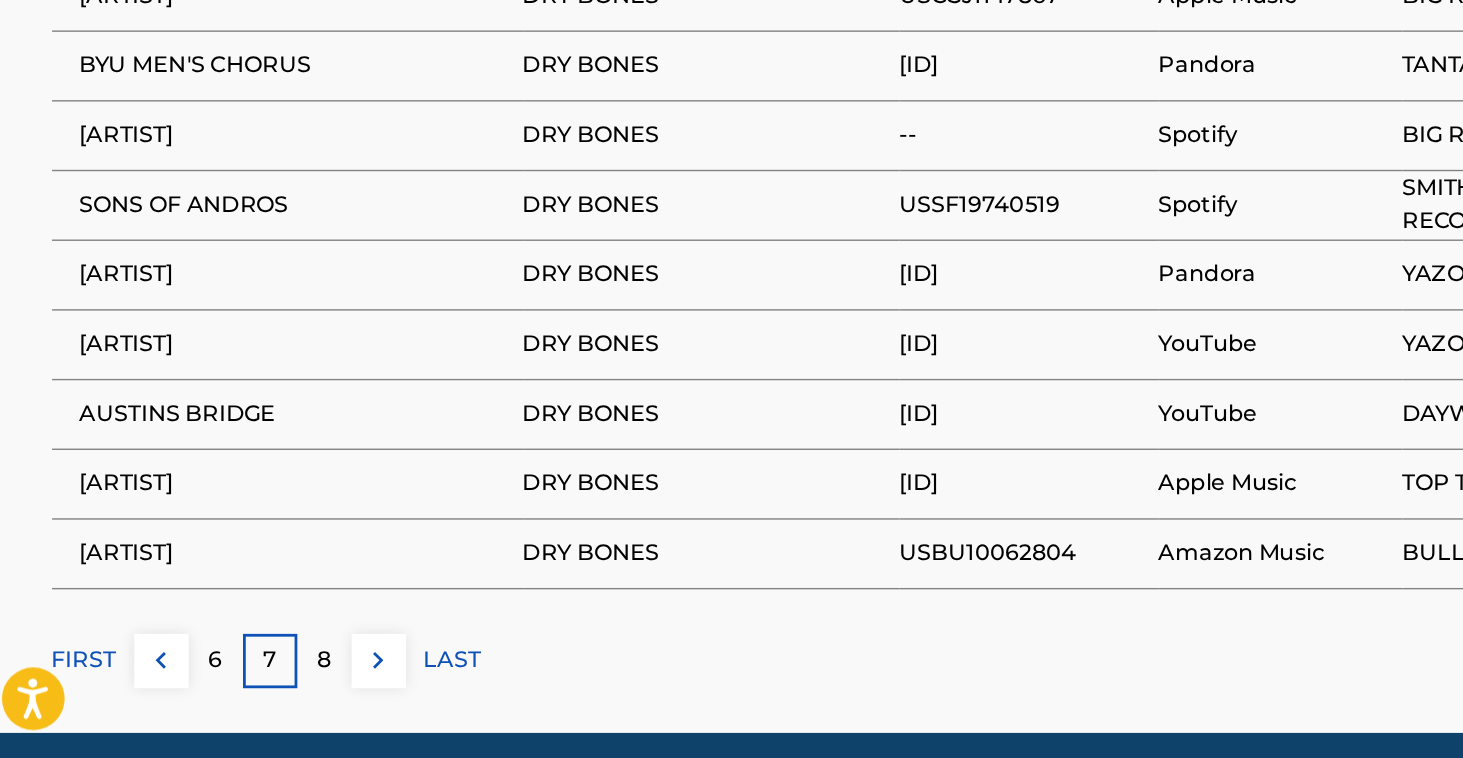 click on "8" at bounding box center (251, 688) 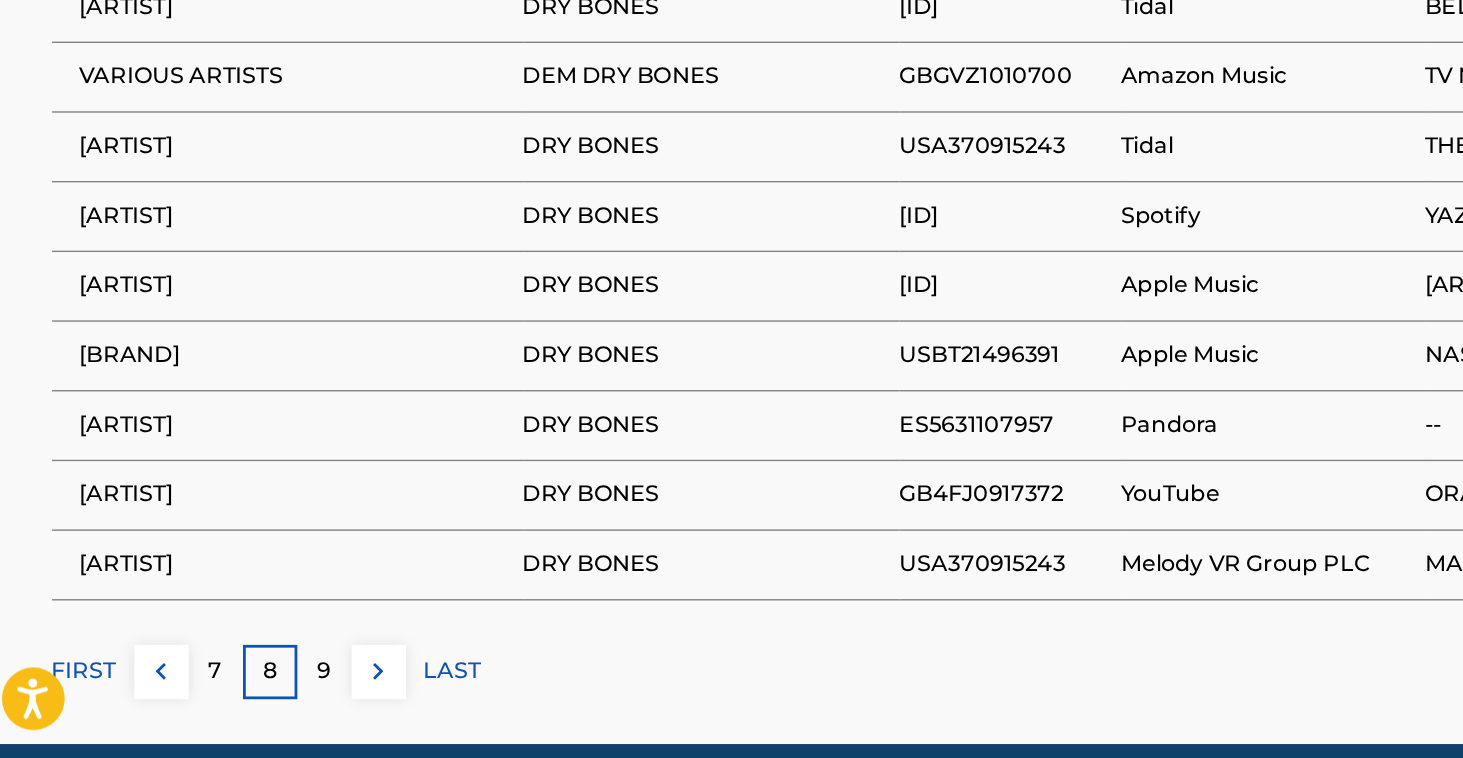 click on "9" at bounding box center (251, 696) 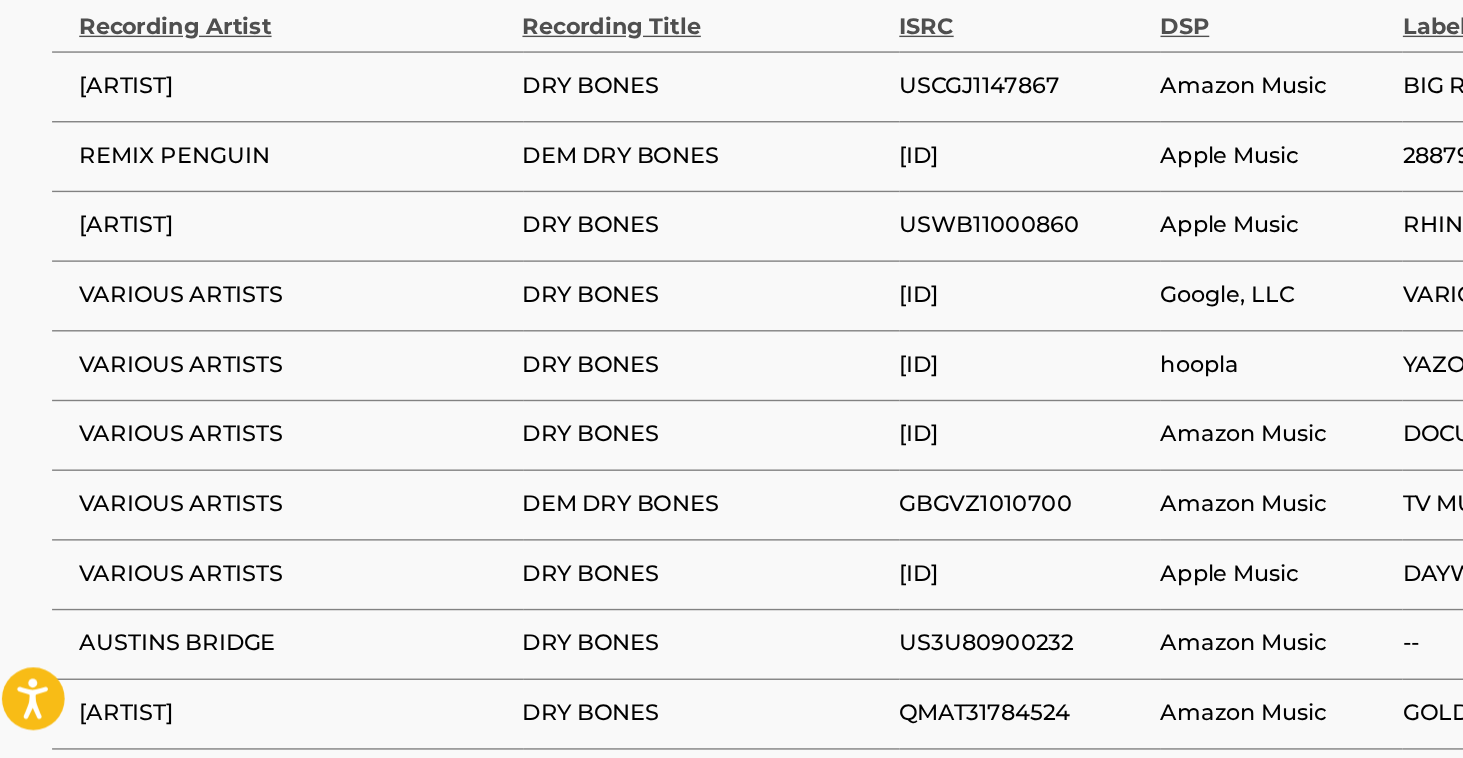 scroll, scrollTop: 1210, scrollLeft: 0, axis: vertical 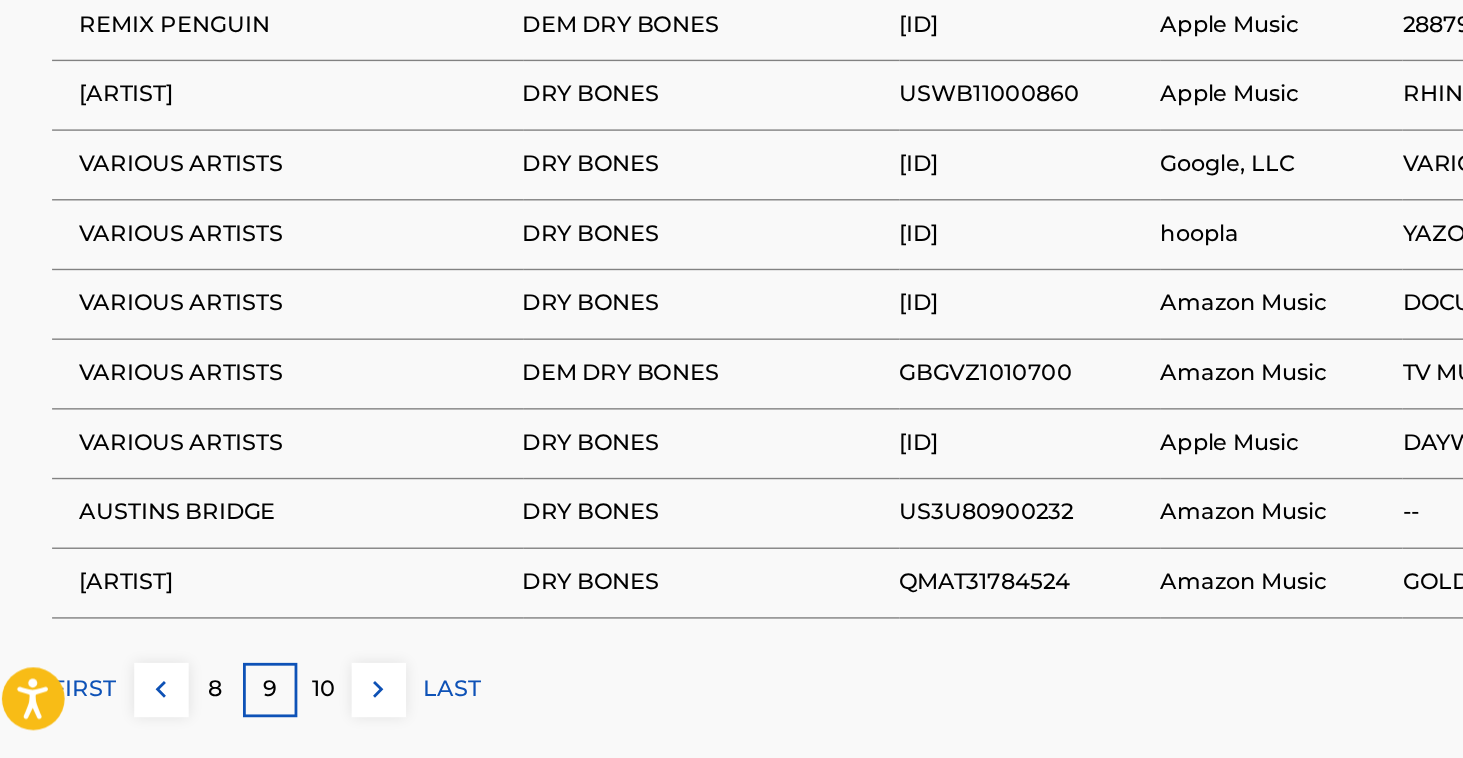 click on "10" at bounding box center (251, 709) 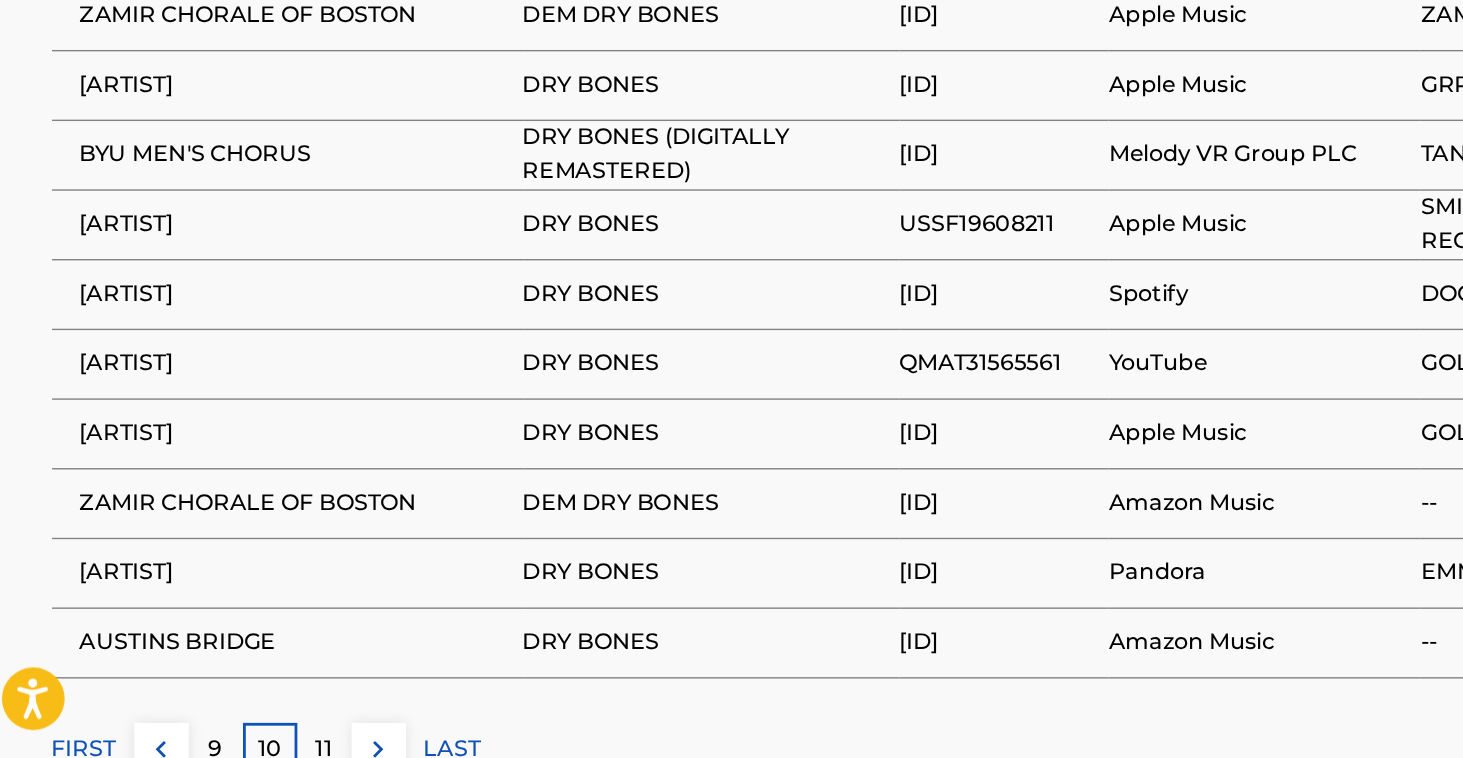 click on "11" at bounding box center [251, 752] 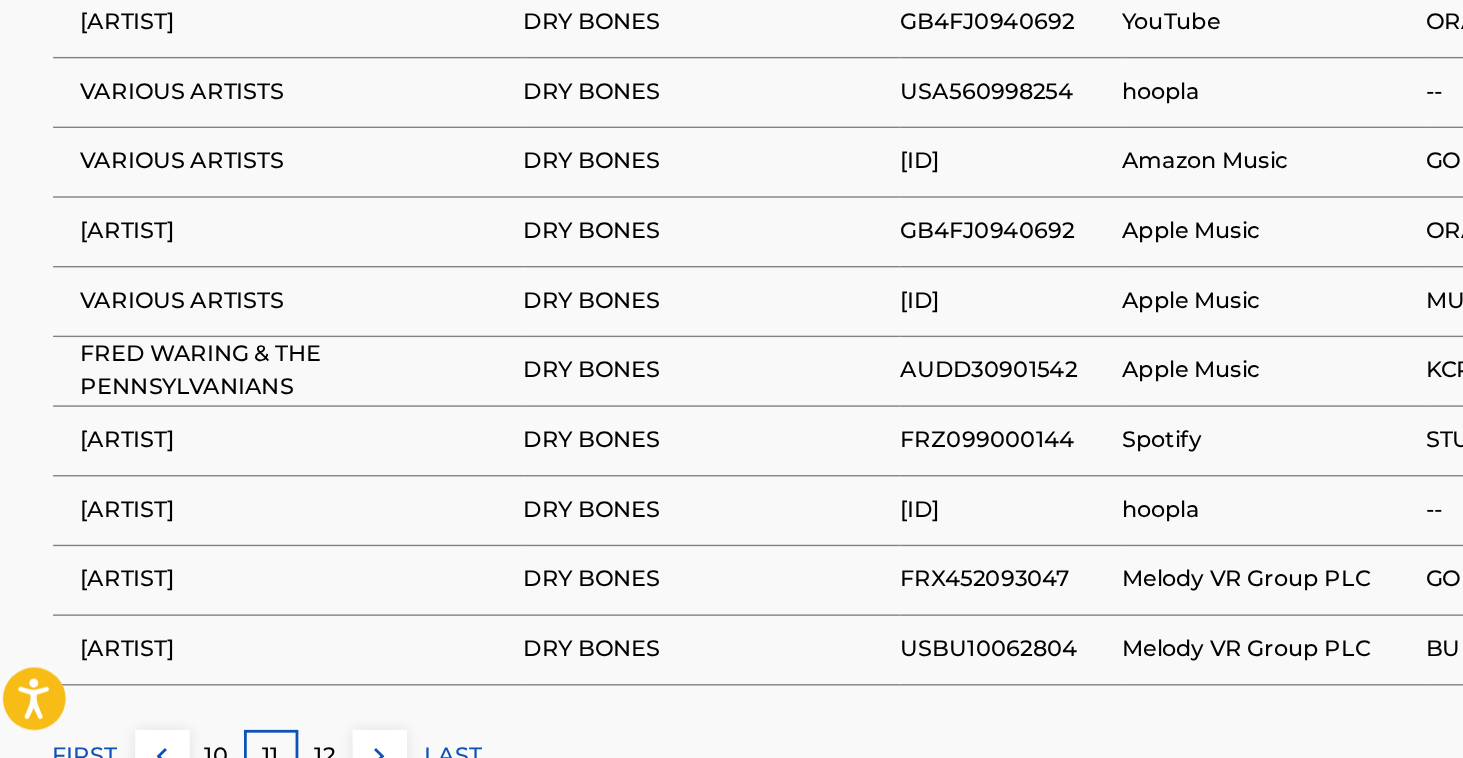 scroll, scrollTop: 1220, scrollLeft: 0, axis: vertical 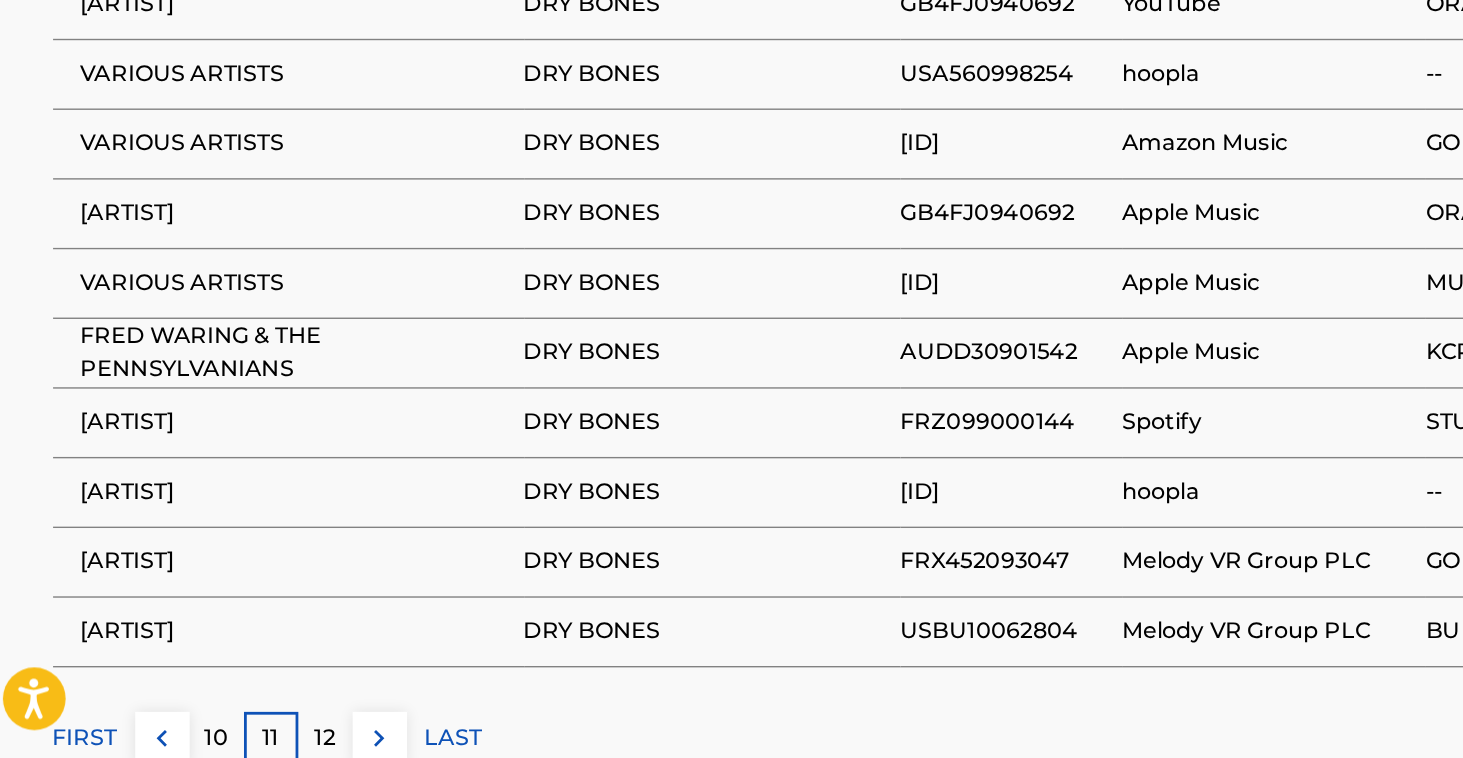 click on "12" at bounding box center [251, 744] 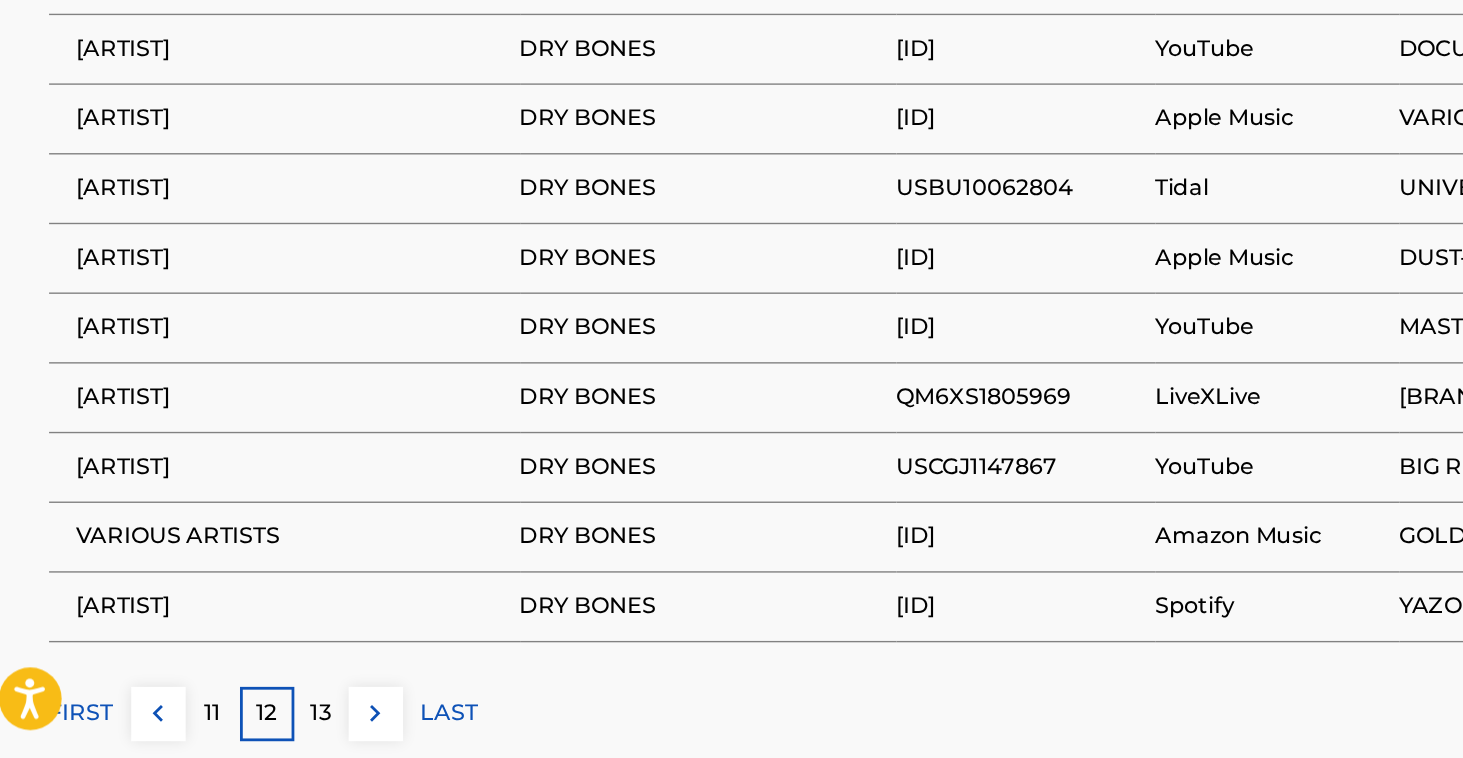 scroll, scrollTop: 1244, scrollLeft: 0, axis: vertical 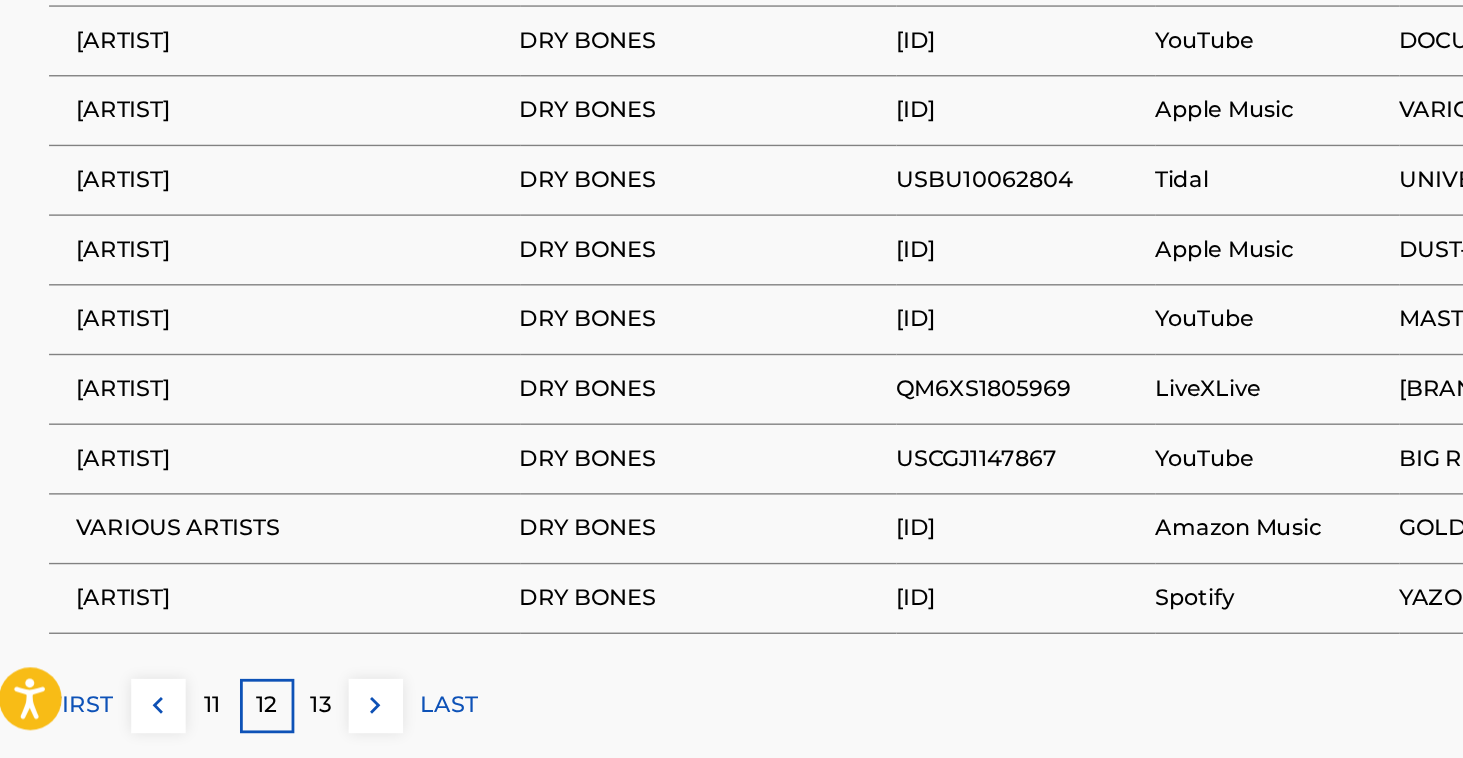 click on "13" at bounding box center [251, 720] 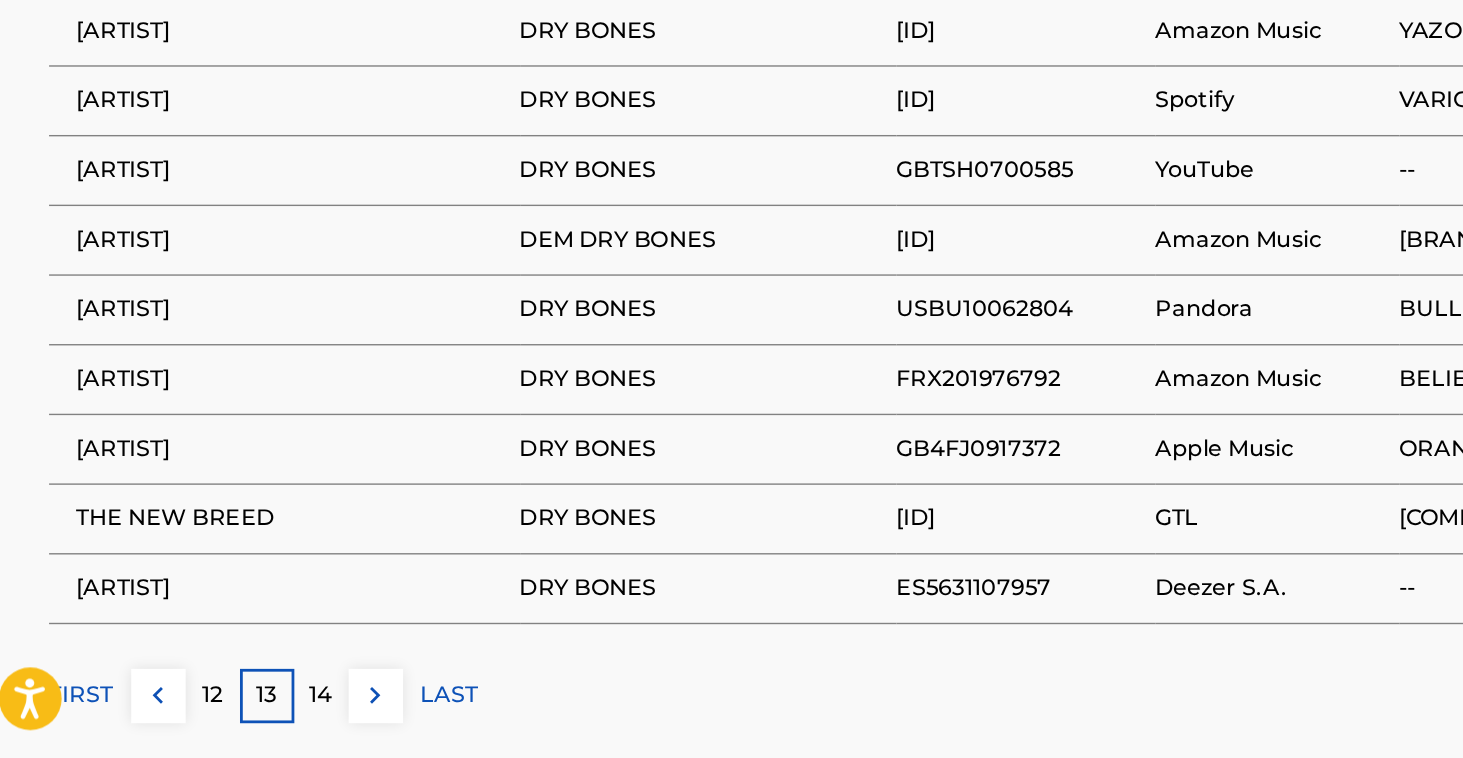 scroll, scrollTop: 1261, scrollLeft: 0, axis: vertical 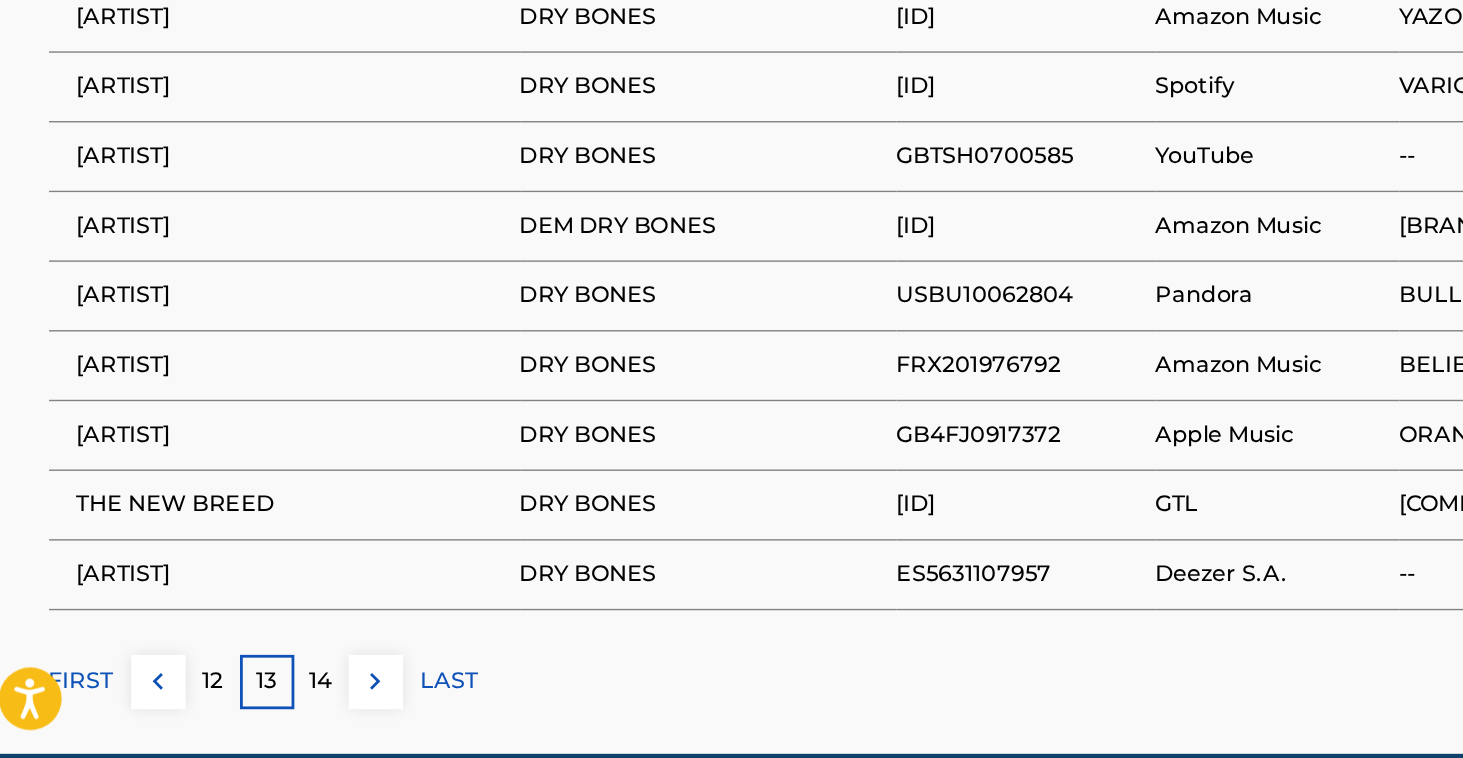click on "14" at bounding box center [251, 703] 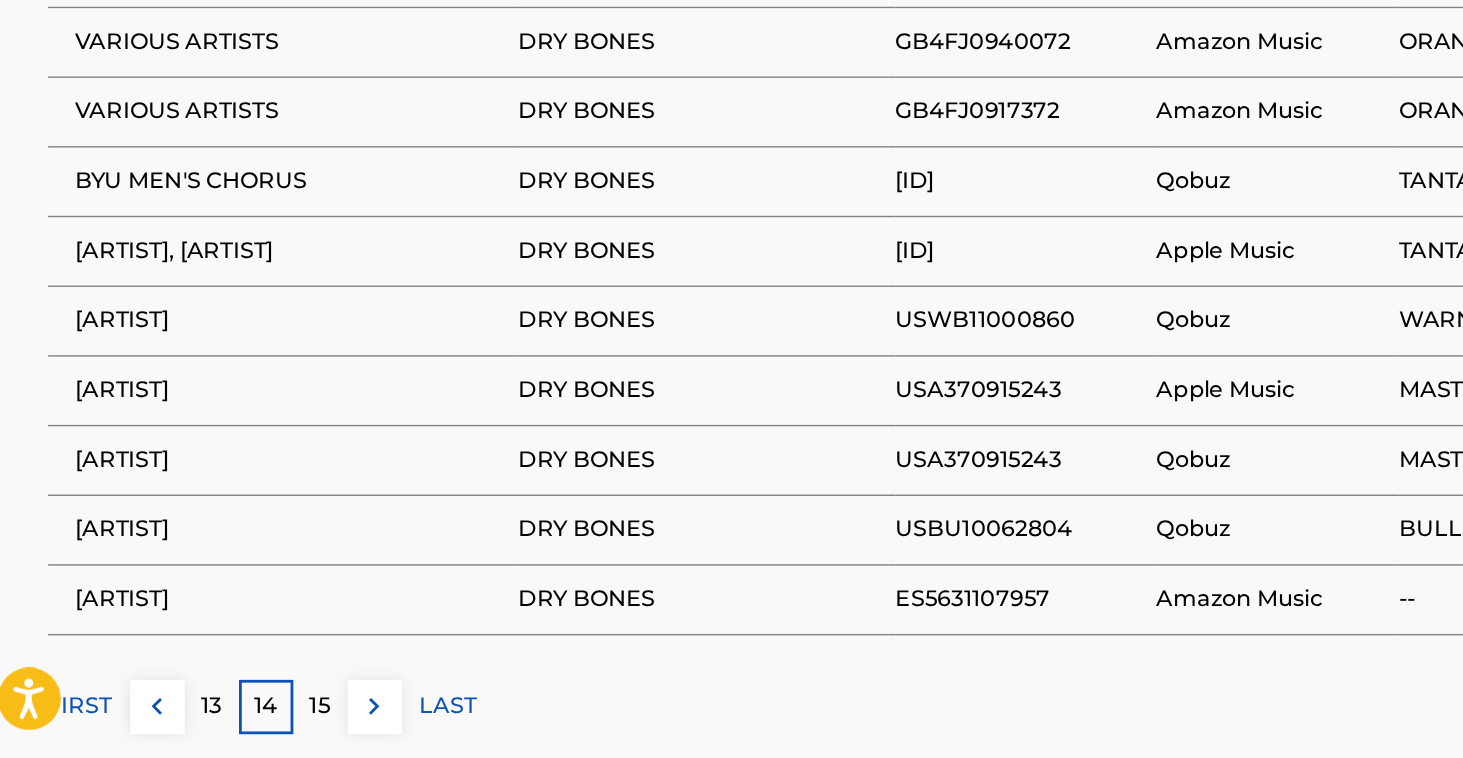 scroll, scrollTop: 1260, scrollLeft: 0, axis: vertical 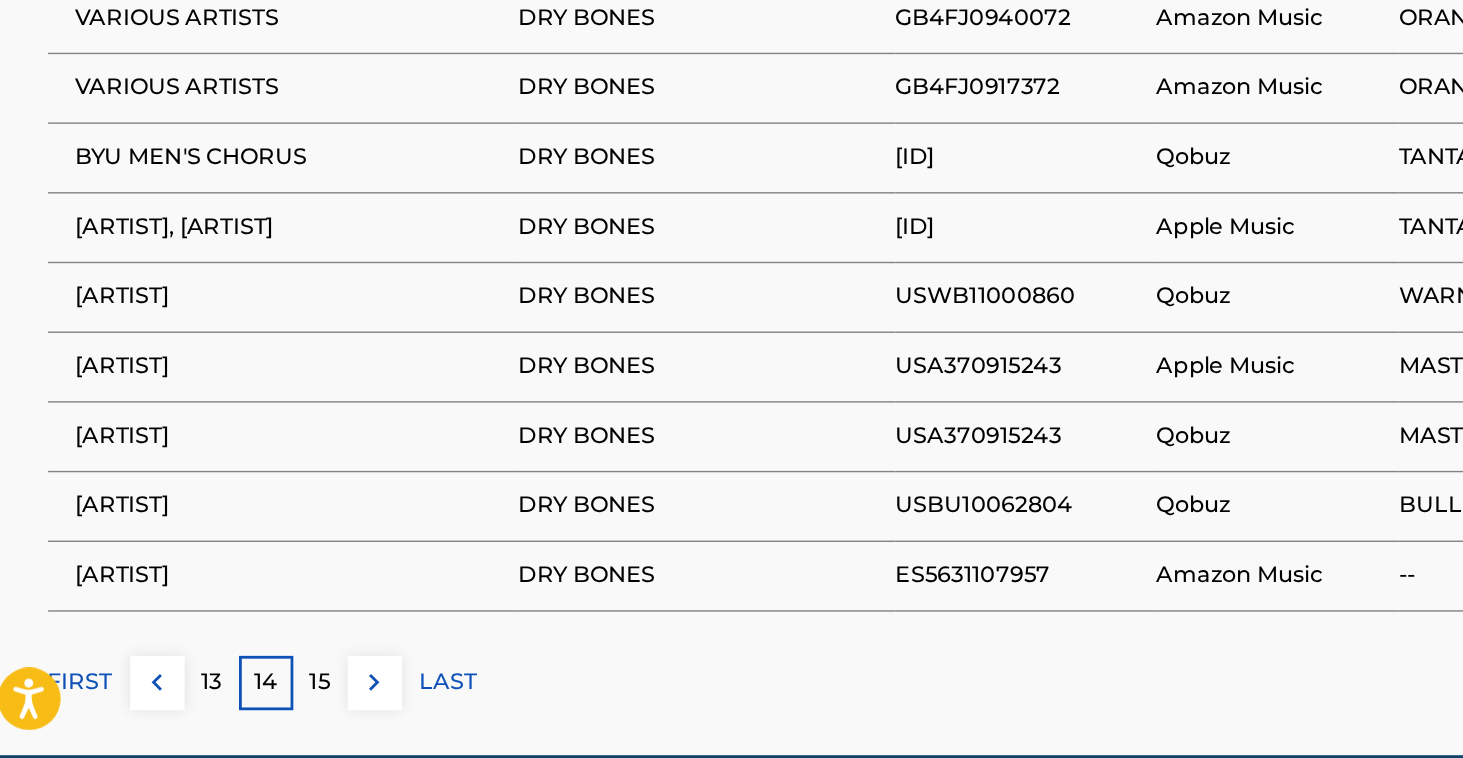 click on "15" at bounding box center [251, 704] 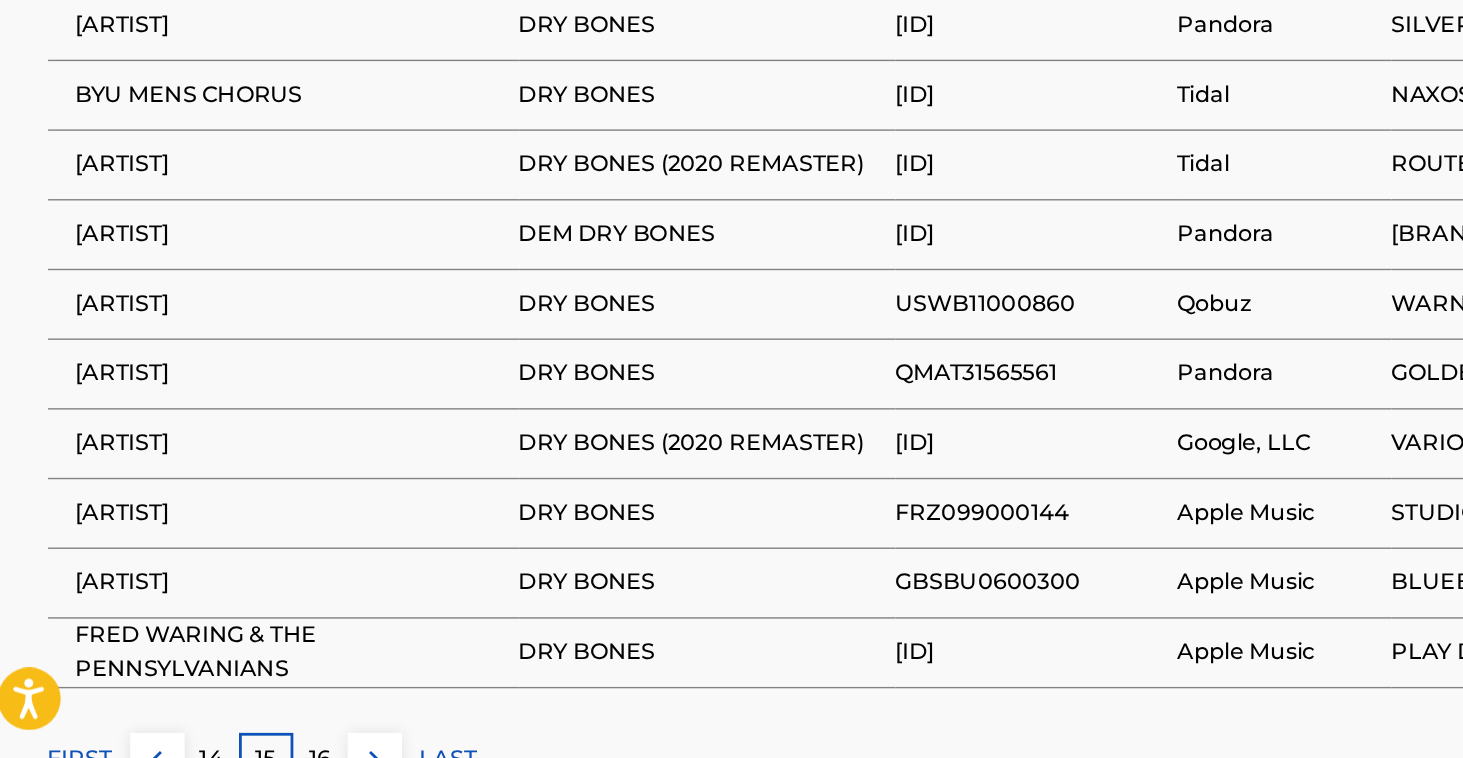 scroll, scrollTop: 1212, scrollLeft: 0, axis: vertical 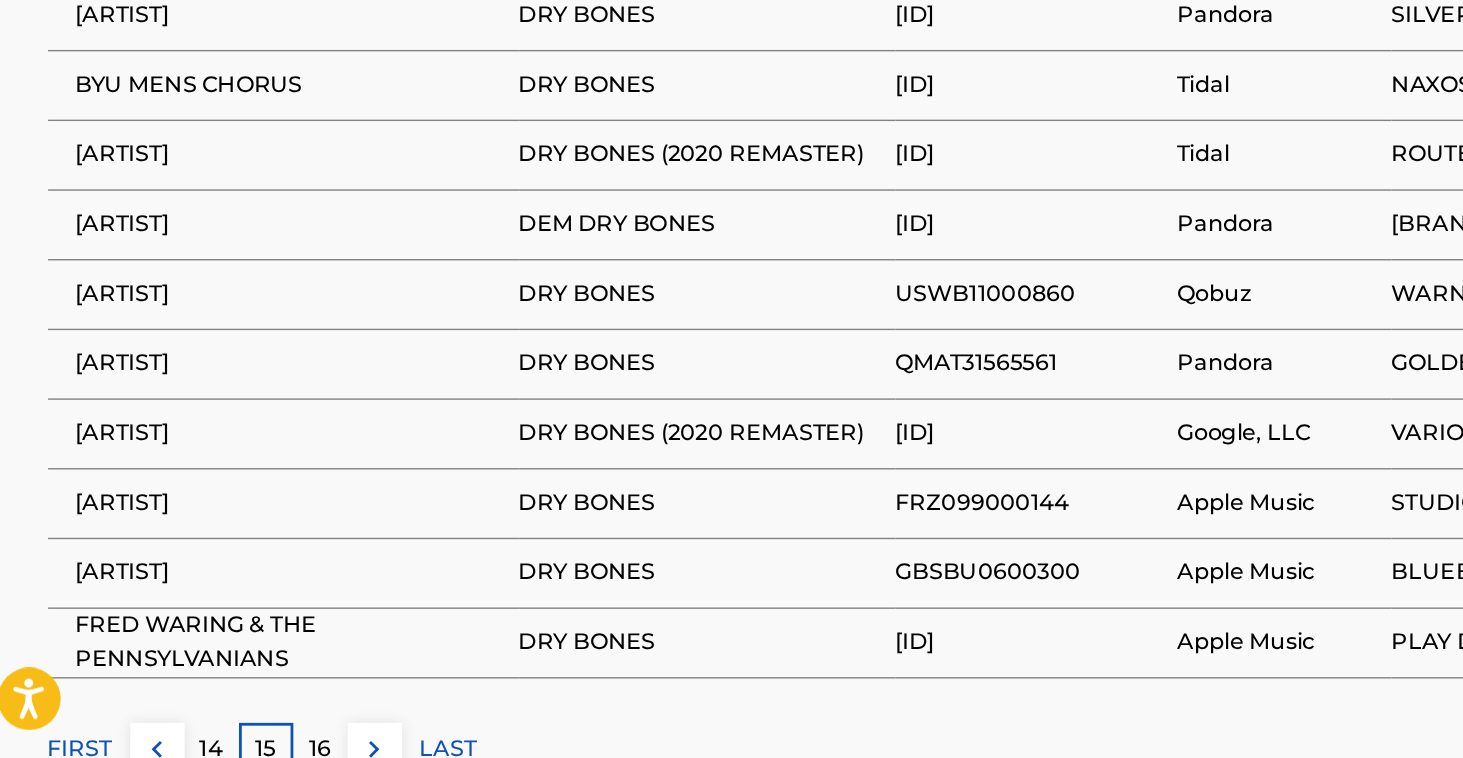 click on "FIRST" at bounding box center (79, 752) 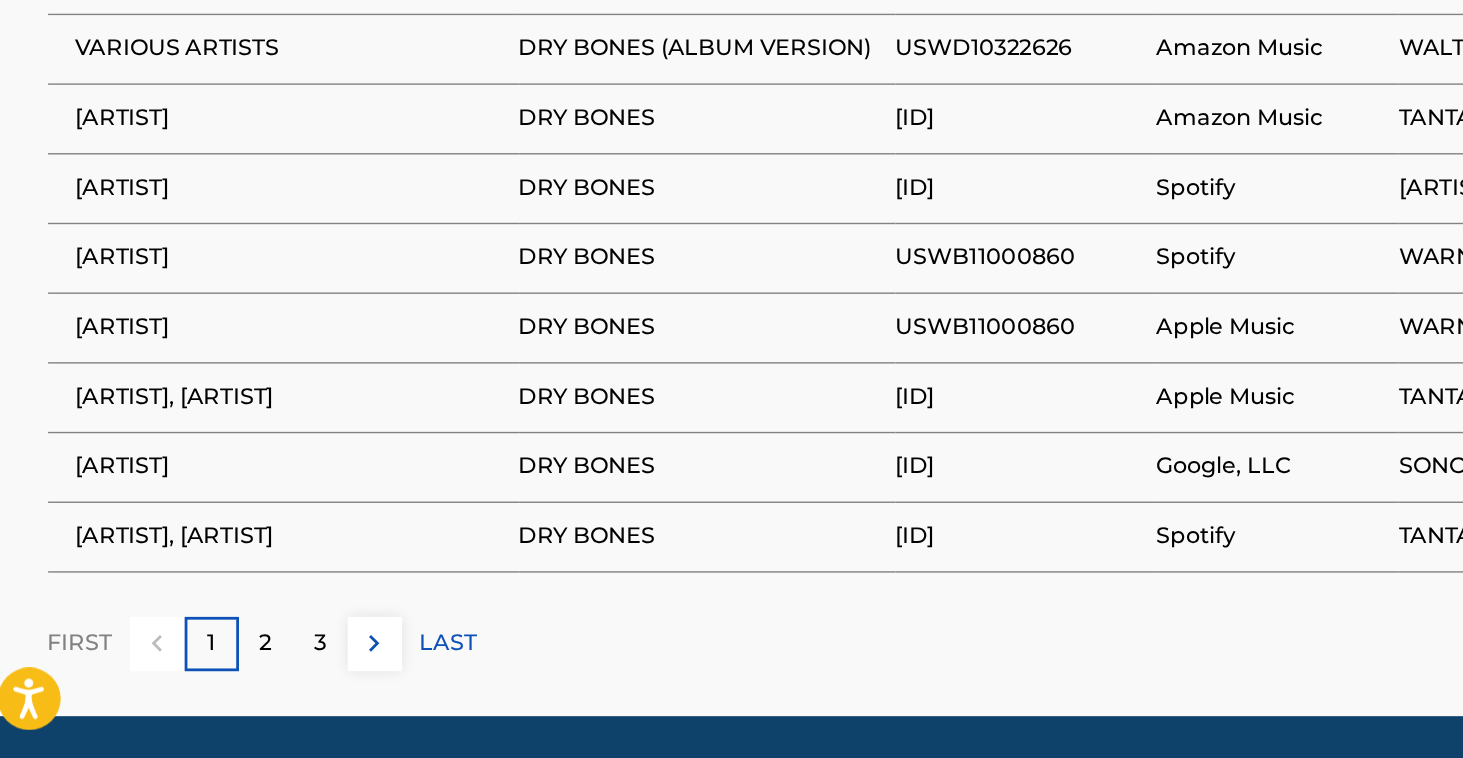 scroll, scrollTop: 1297, scrollLeft: 0, axis: vertical 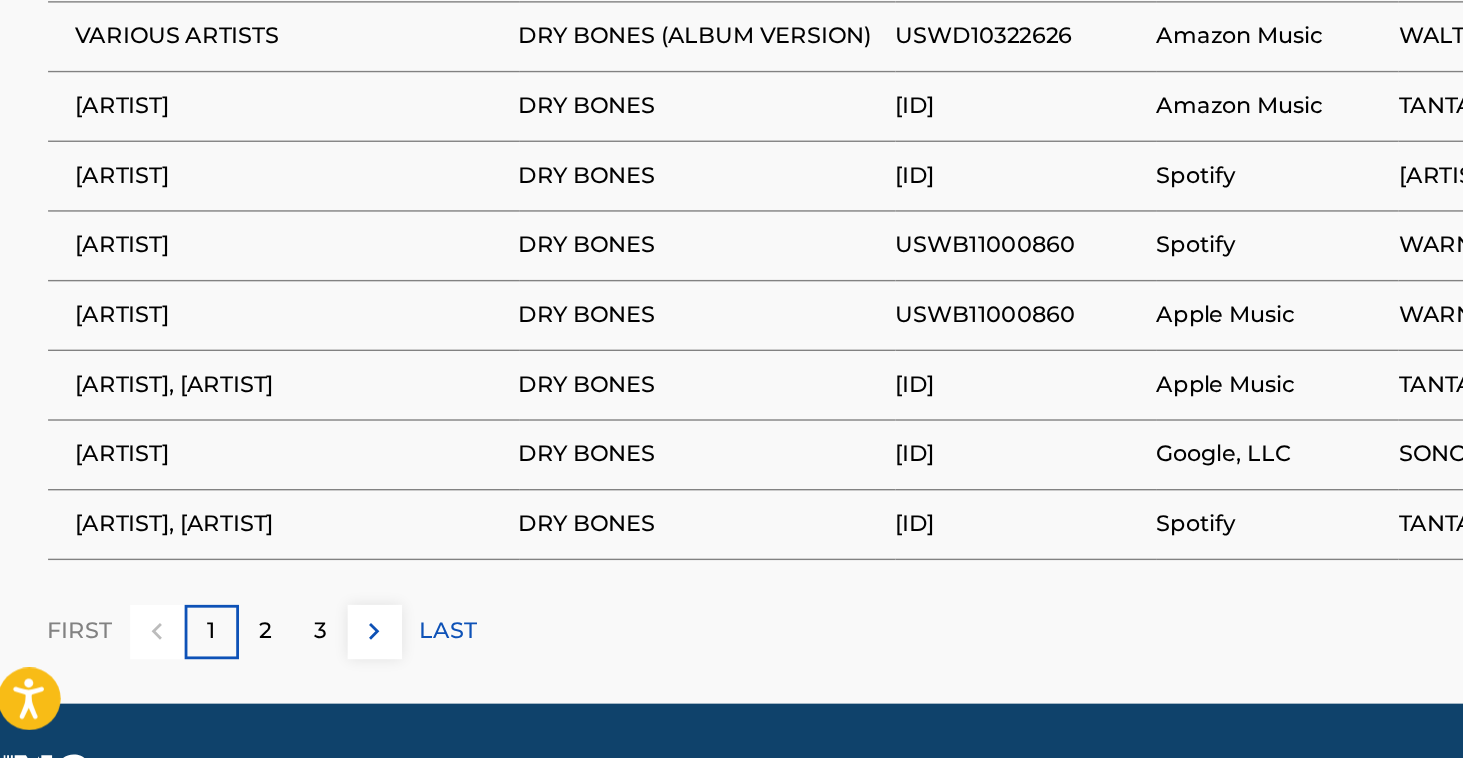 click on "2" at bounding box center (212, 667) 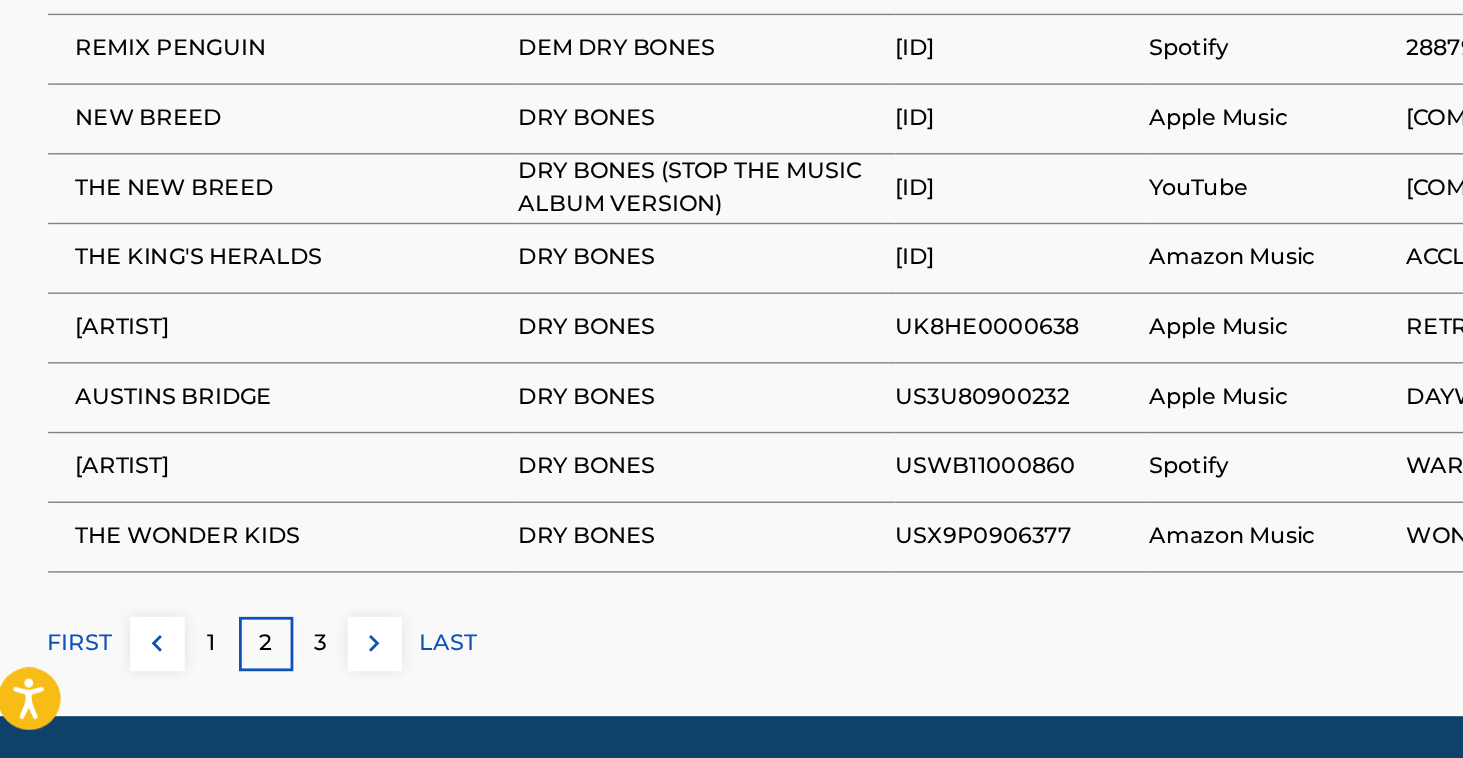 click on "3" at bounding box center [251, 676] 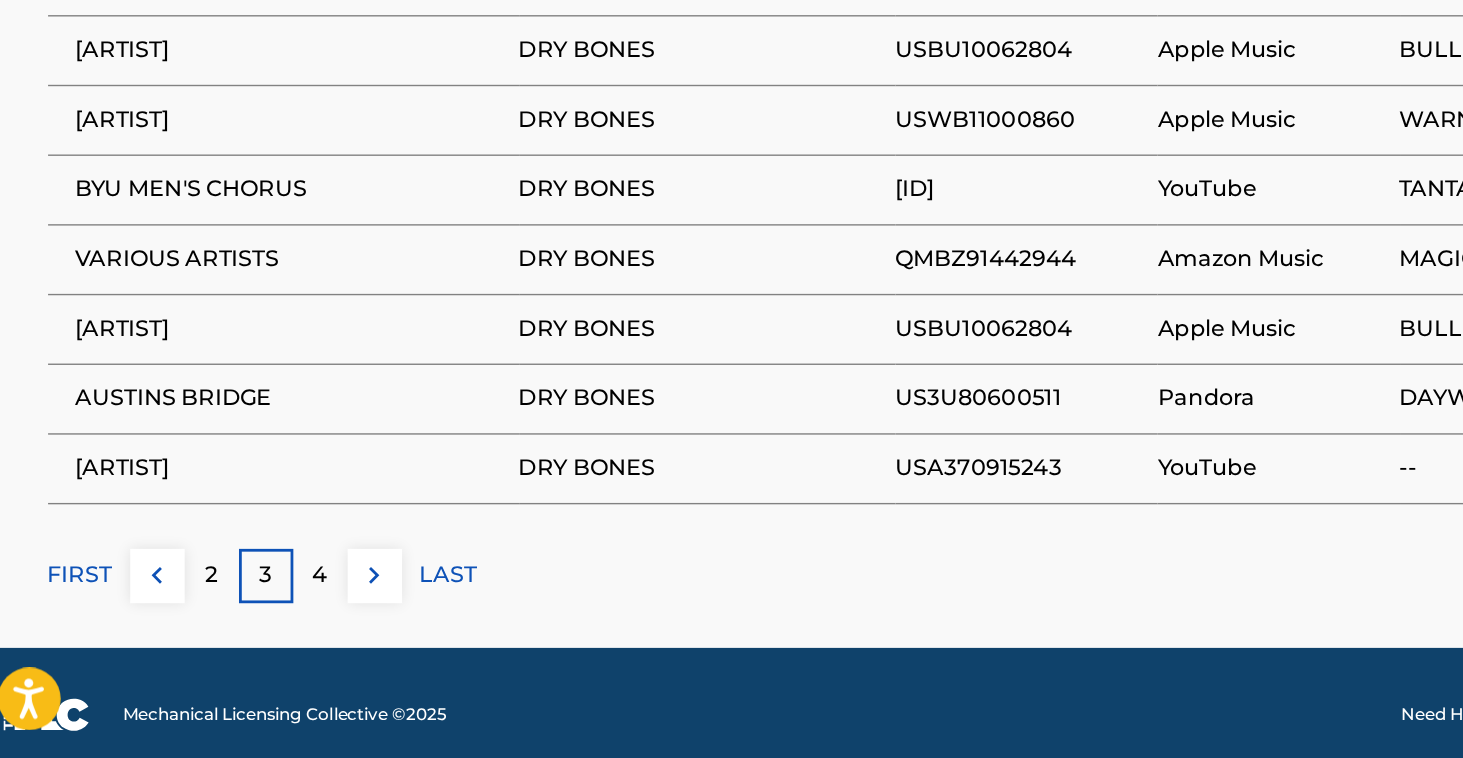 click on "4" at bounding box center (251, 627) 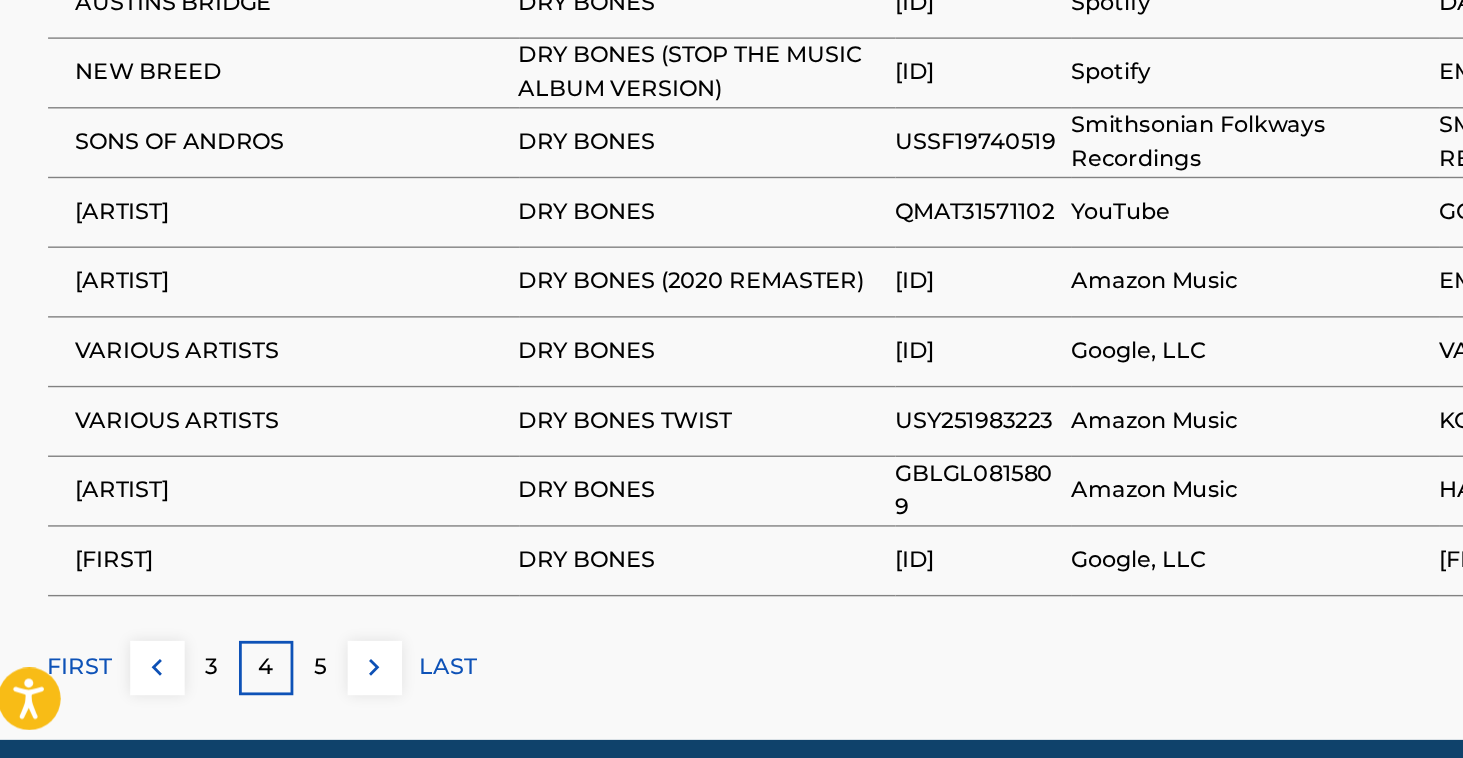 click on "5" at bounding box center (251, 693) 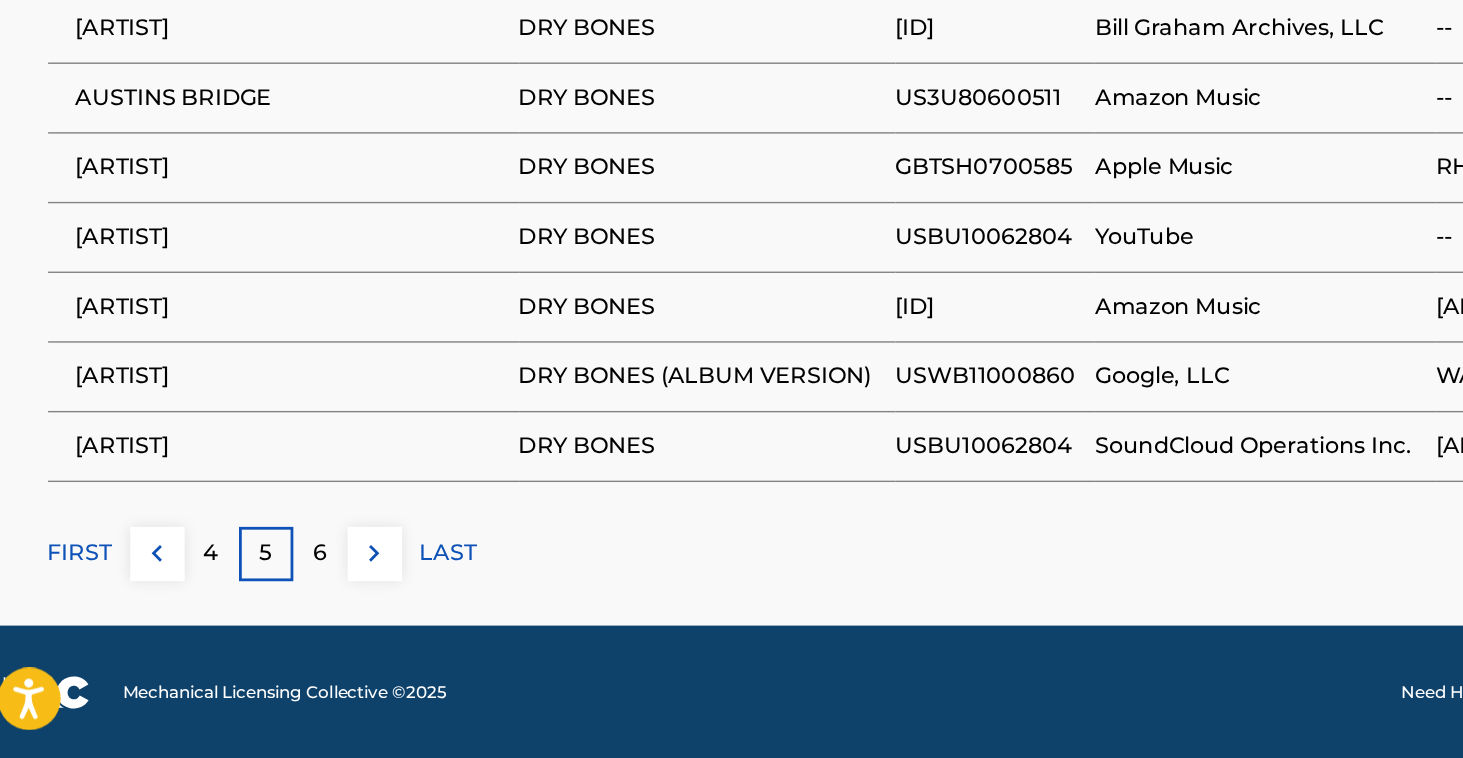 scroll, scrollTop: 1353, scrollLeft: 0, axis: vertical 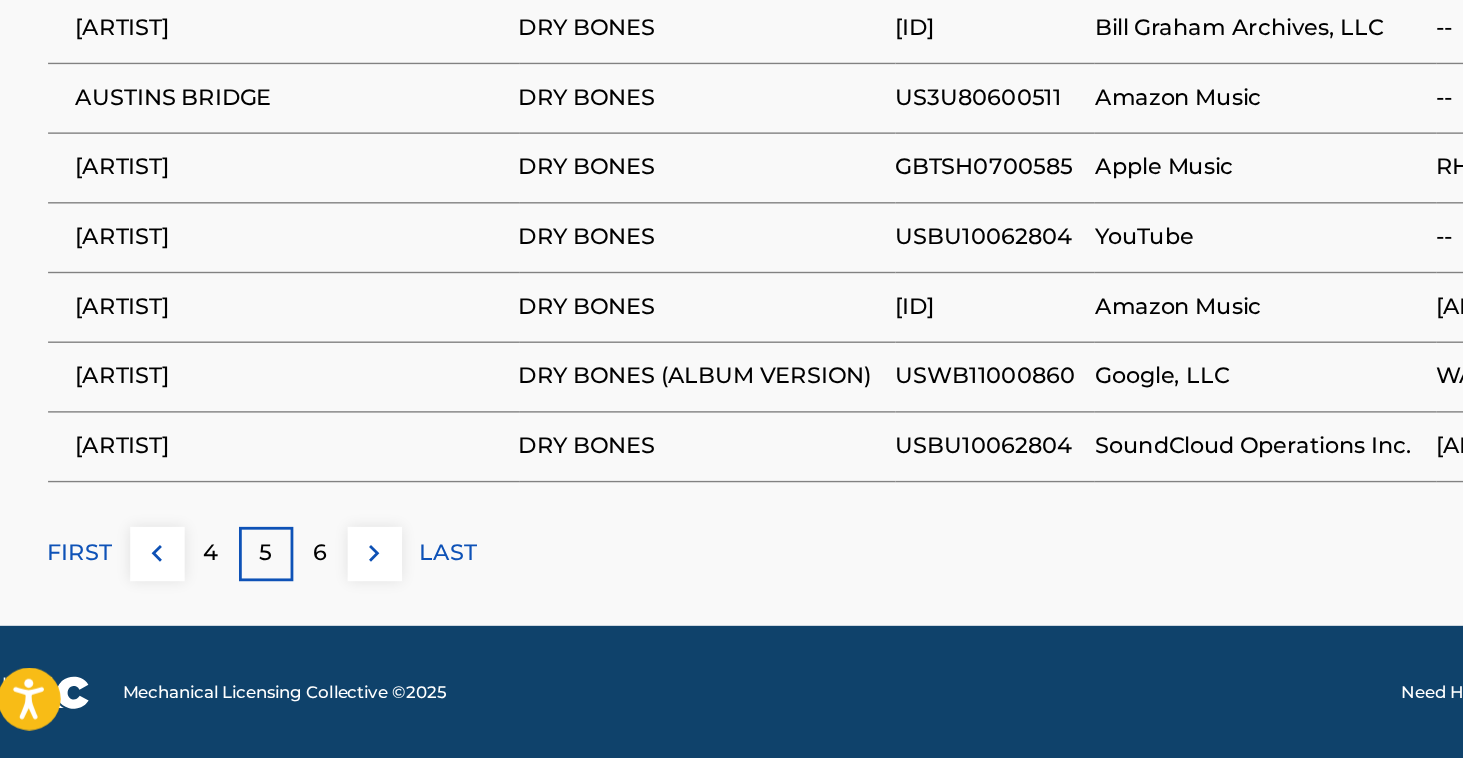 click on "FIRST" at bounding box center [79, 611] 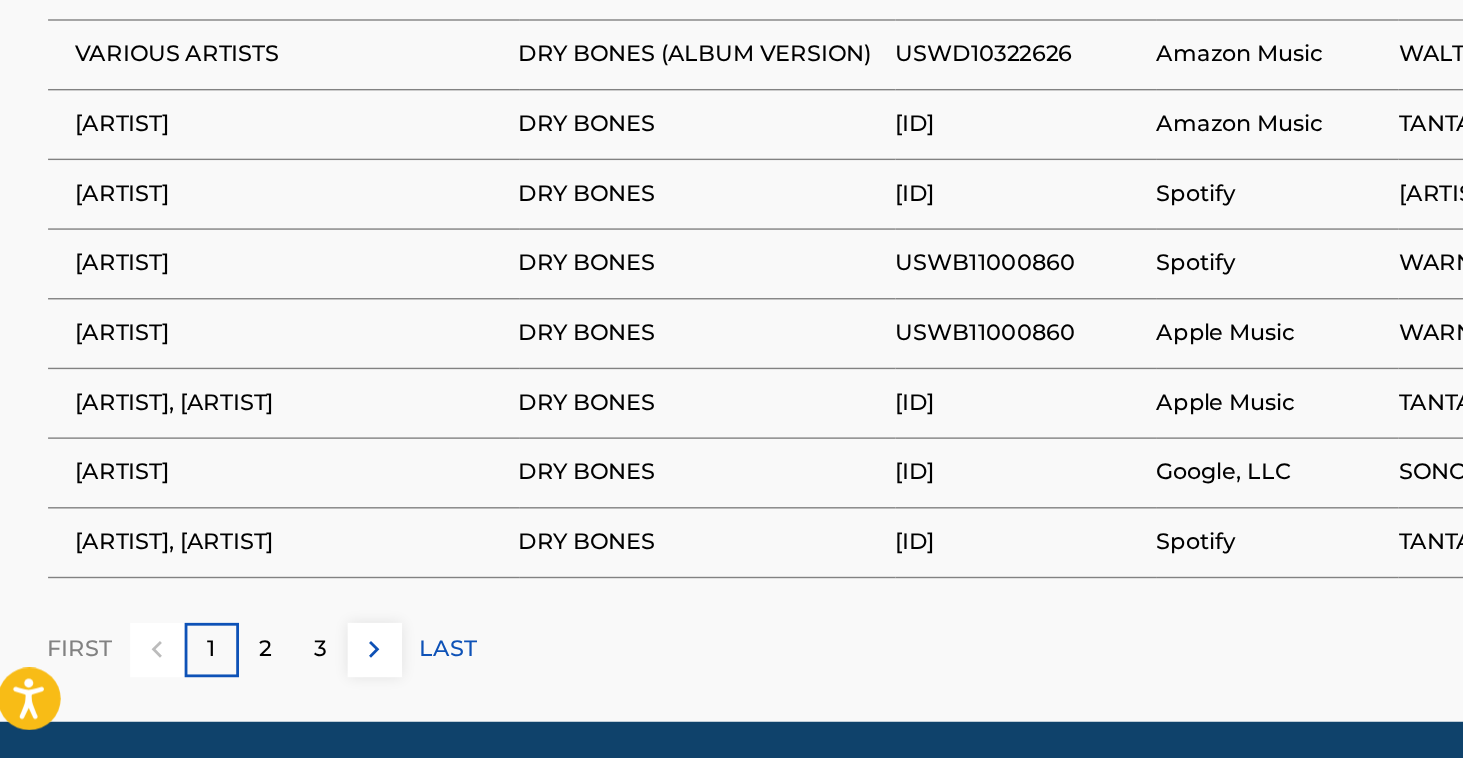scroll, scrollTop: 1303, scrollLeft: 0, axis: vertical 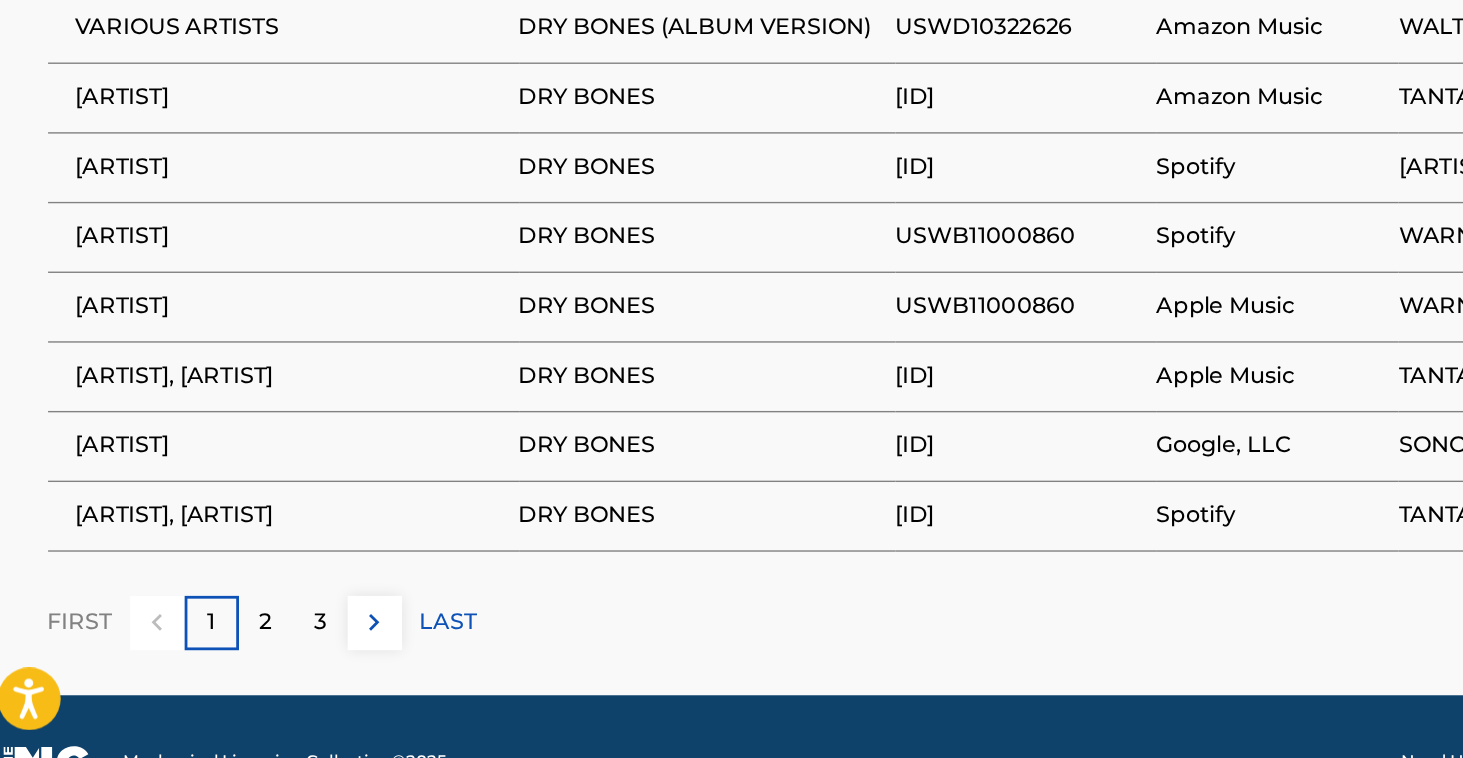 click on "2" at bounding box center [212, 661] 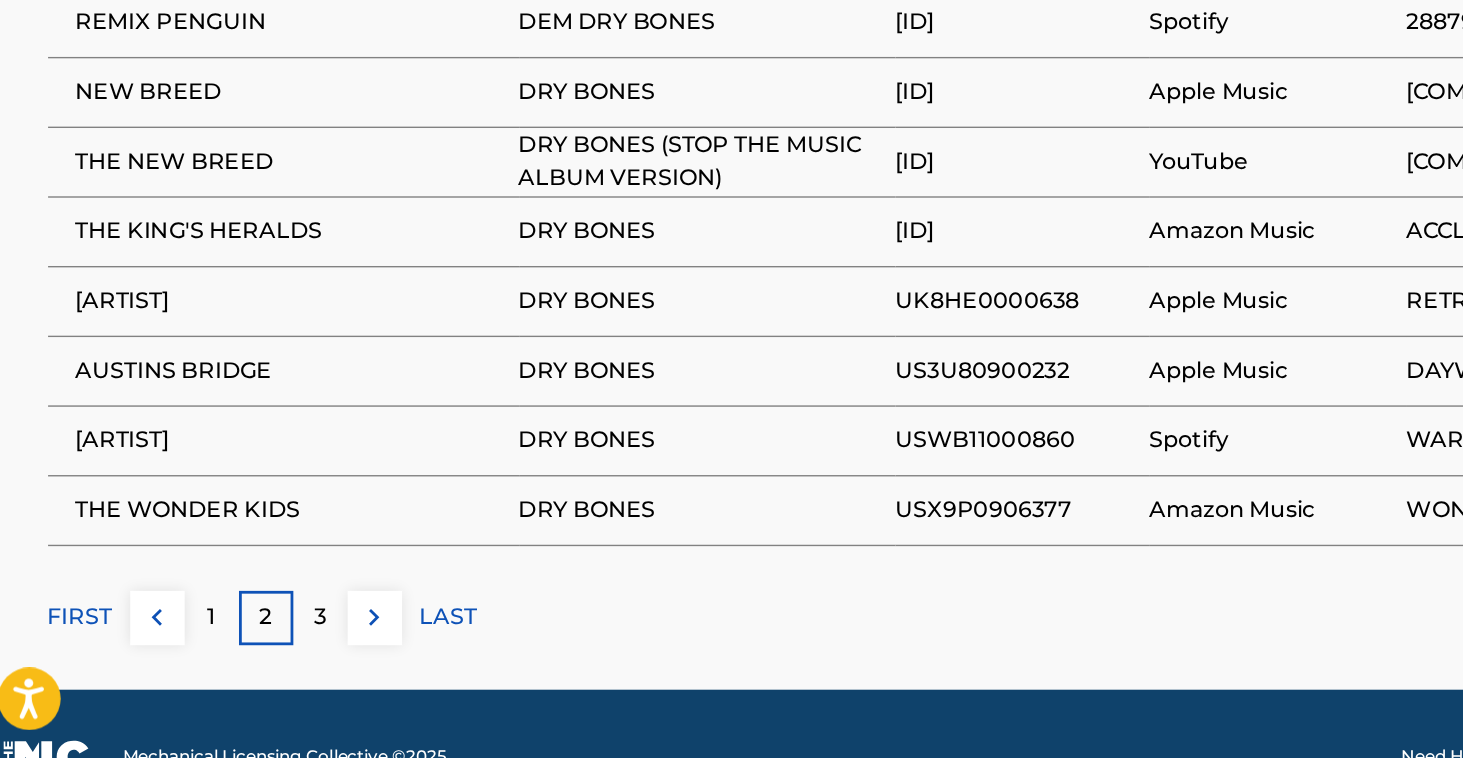 scroll, scrollTop: 1316, scrollLeft: 0, axis: vertical 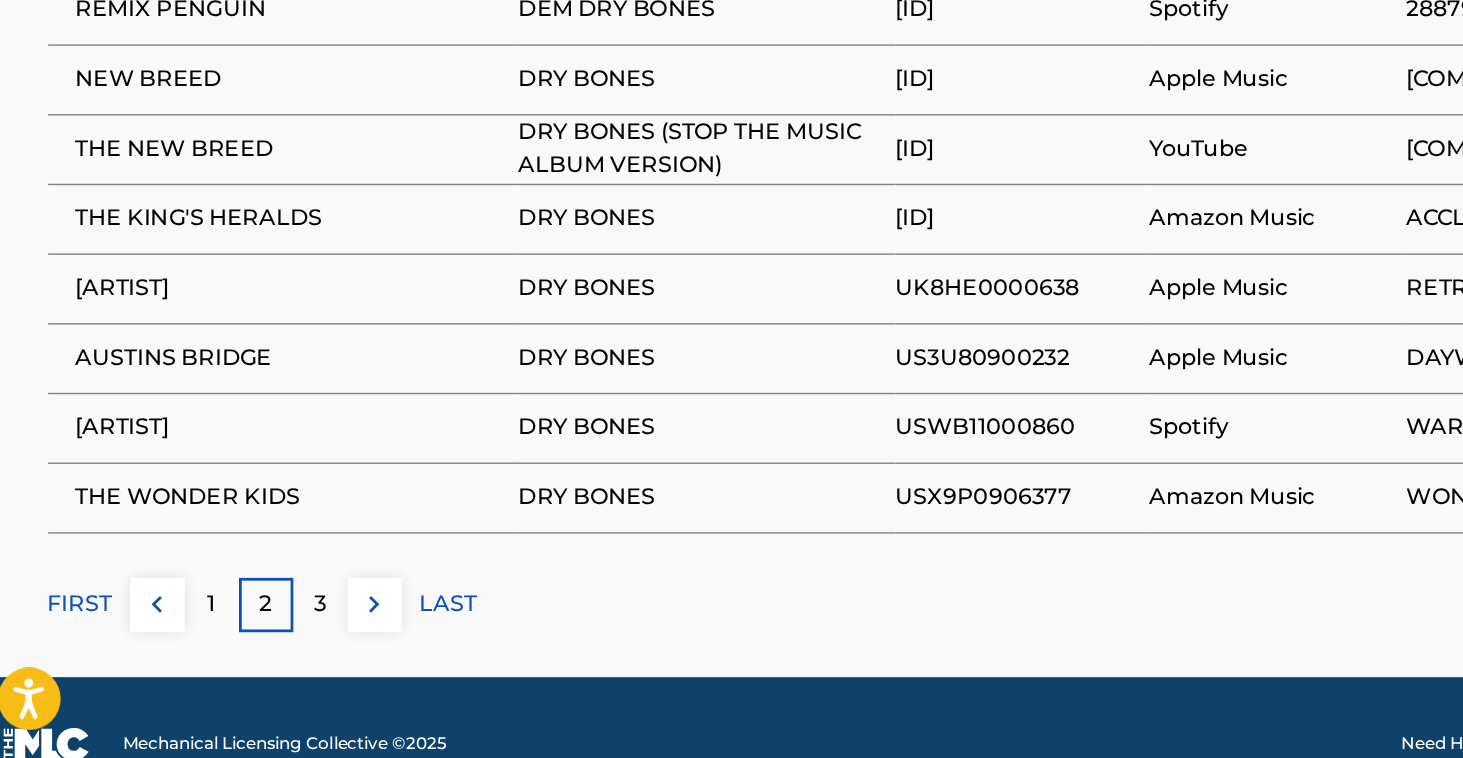 click on "3" at bounding box center (251, 648) 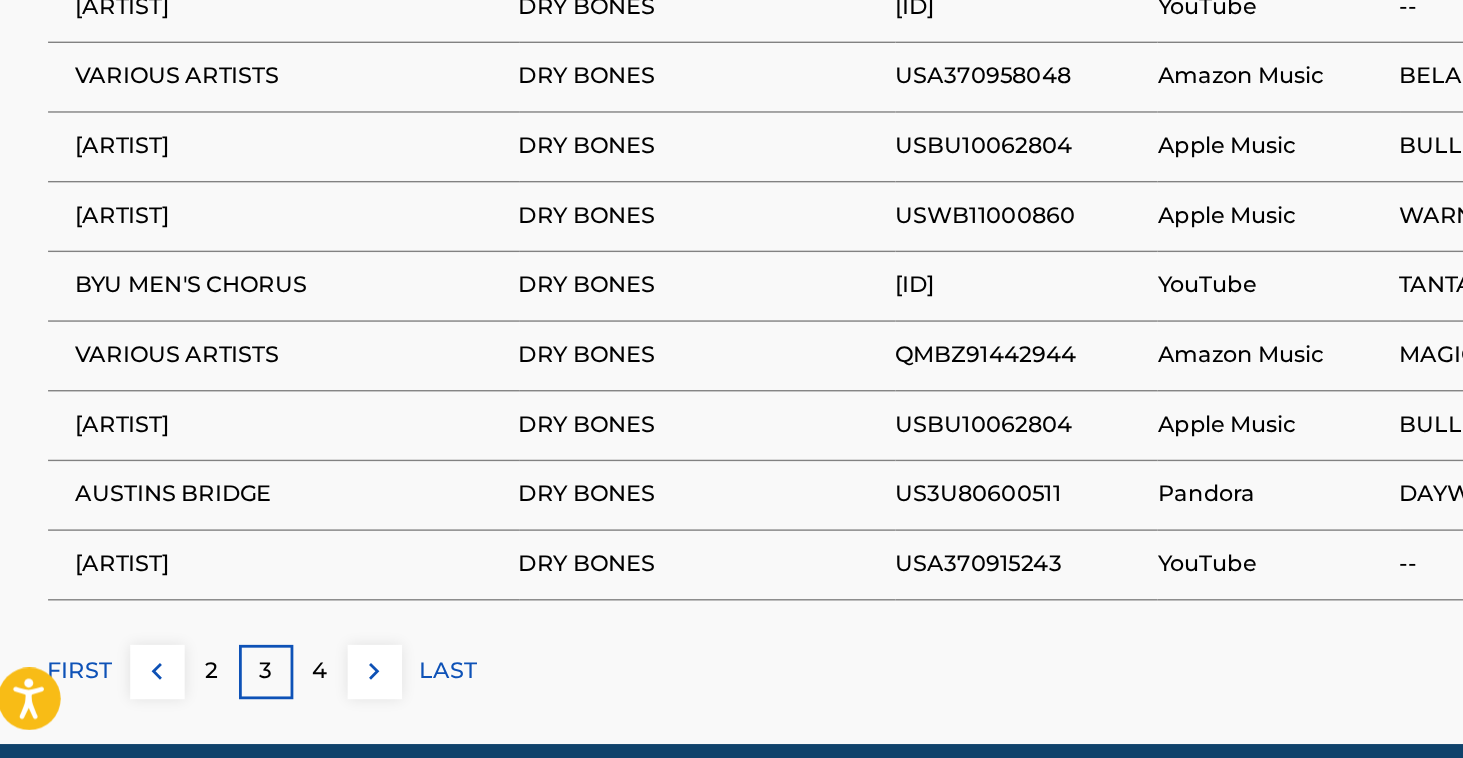 click on "4" at bounding box center (251, 696) 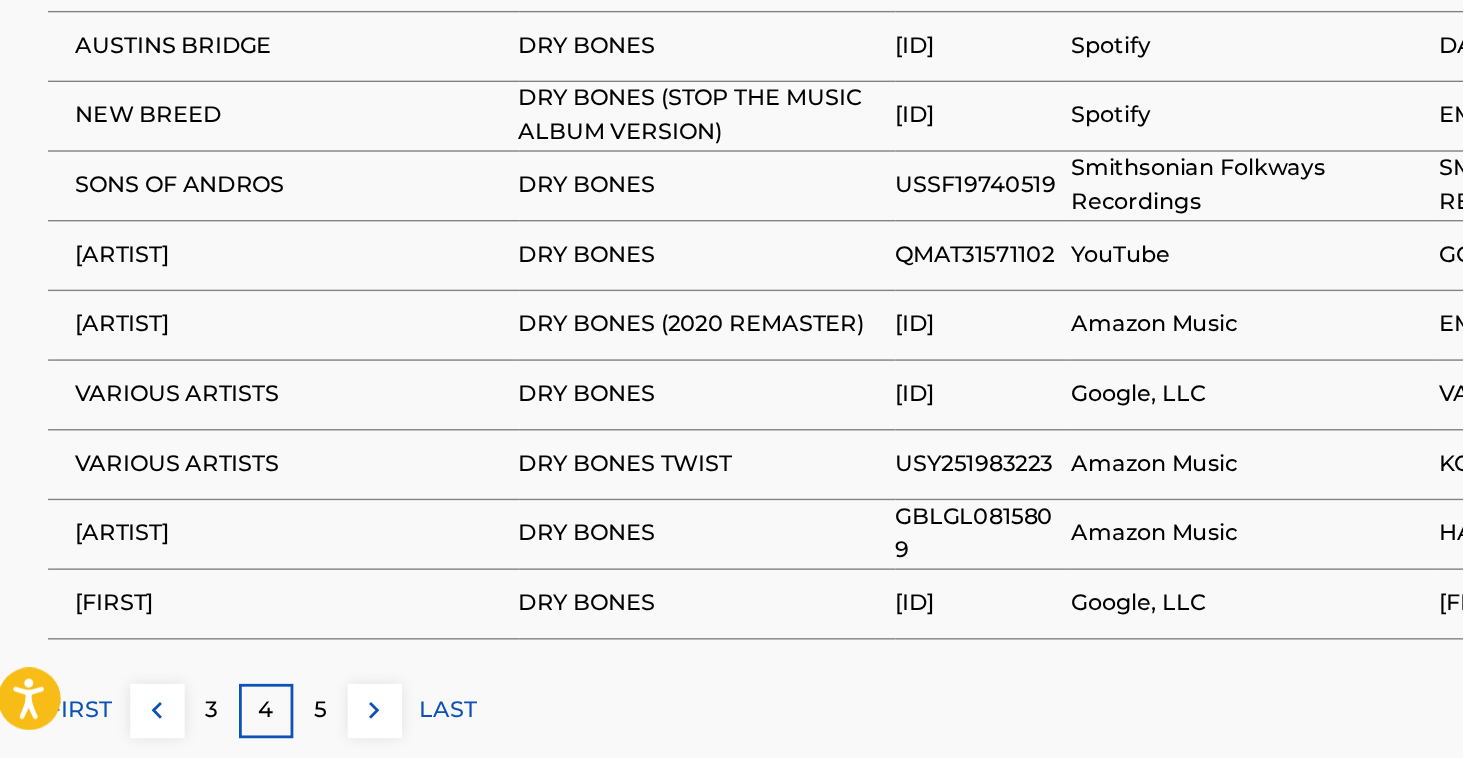 scroll, scrollTop: 1245, scrollLeft: 0, axis: vertical 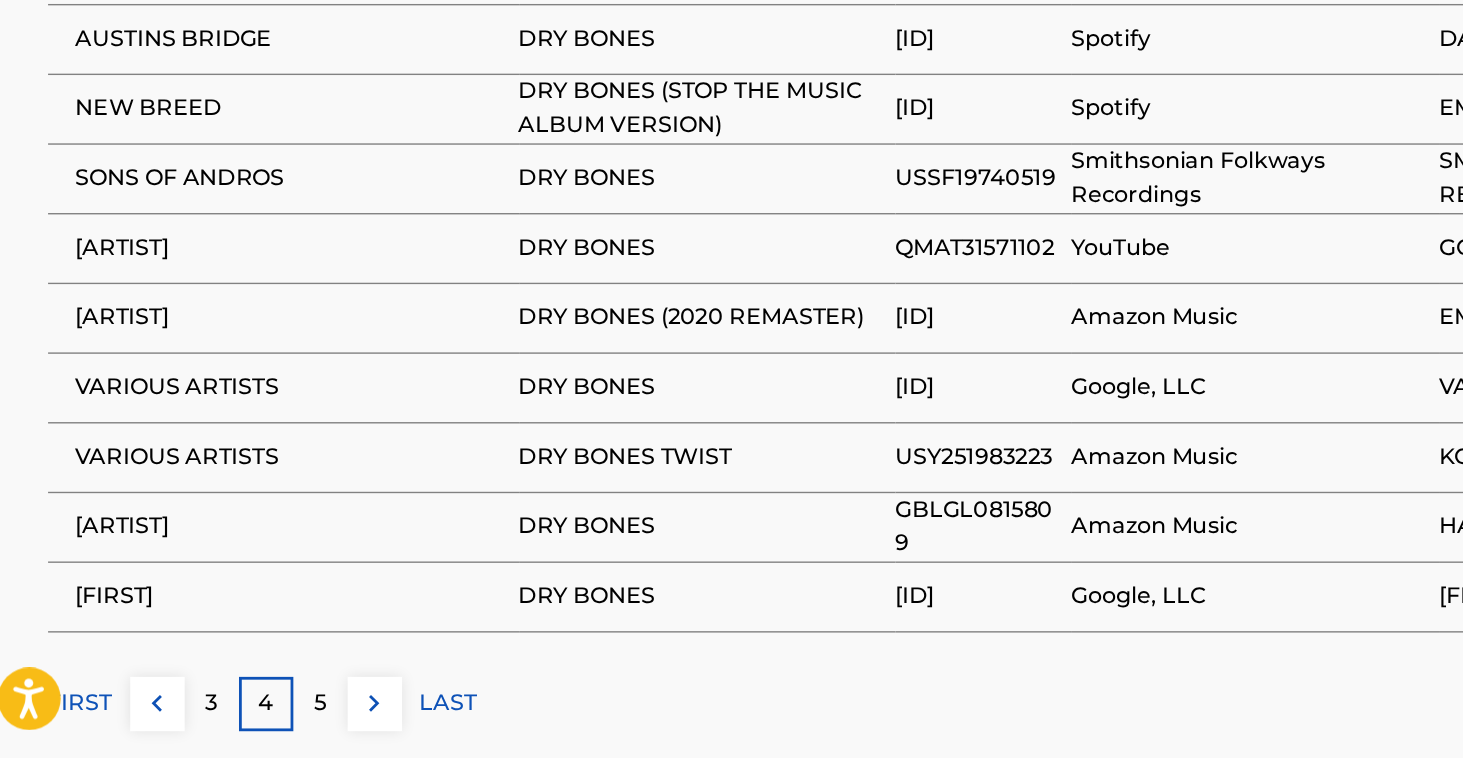 click on "5" at bounding box center (251, 719) 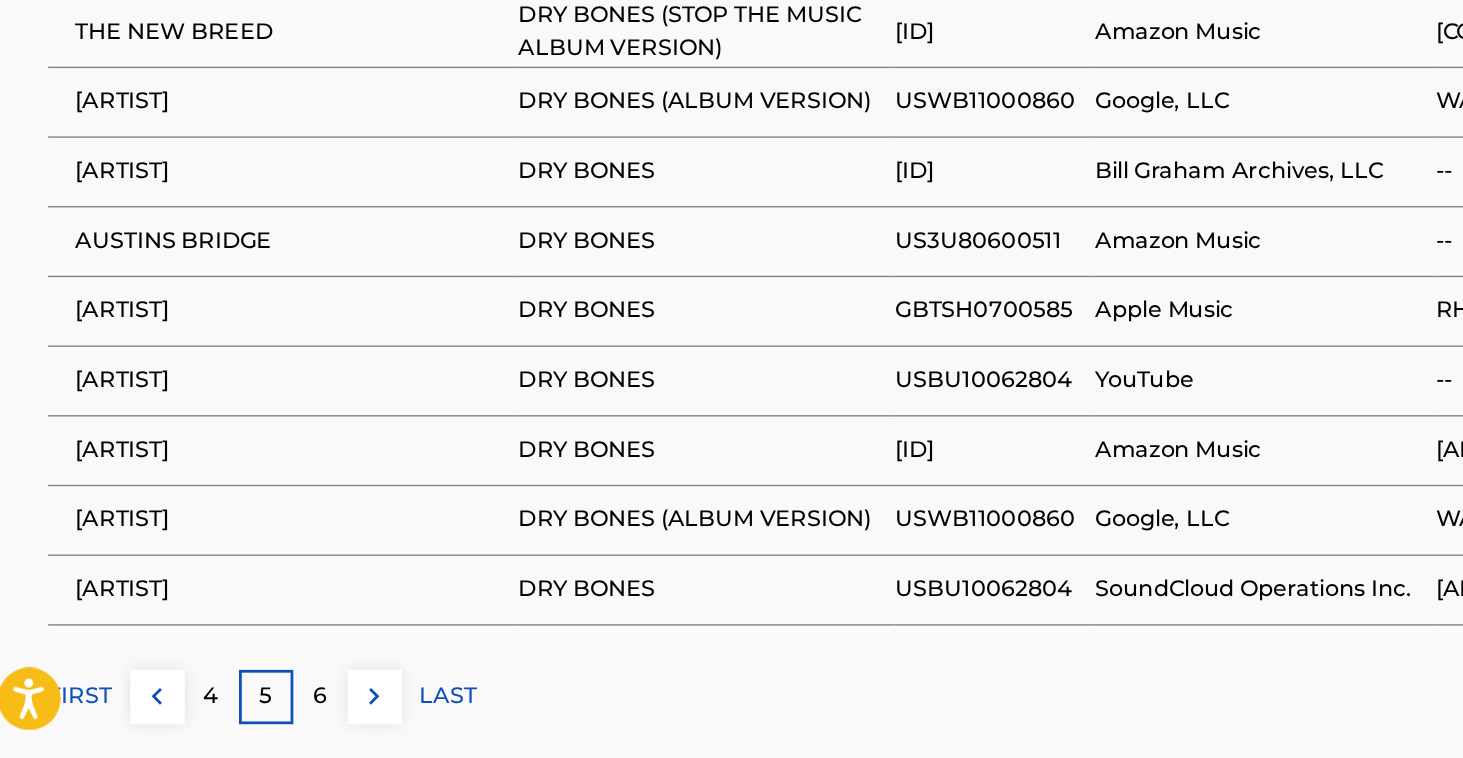 click on "6" at bounding box center [251, 714] 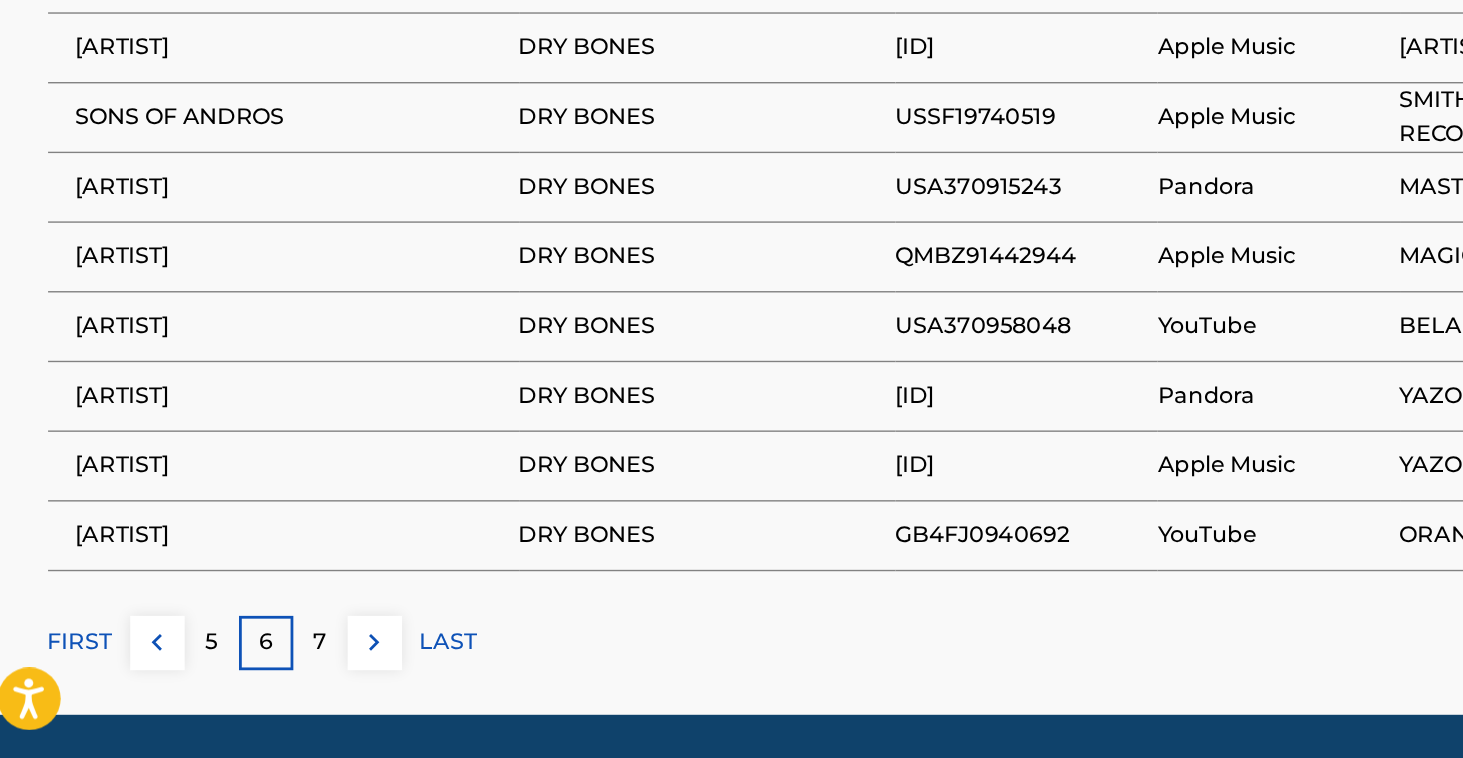 scroll, scrollTop: 1303, scrollLeft: 0, axis: vertical 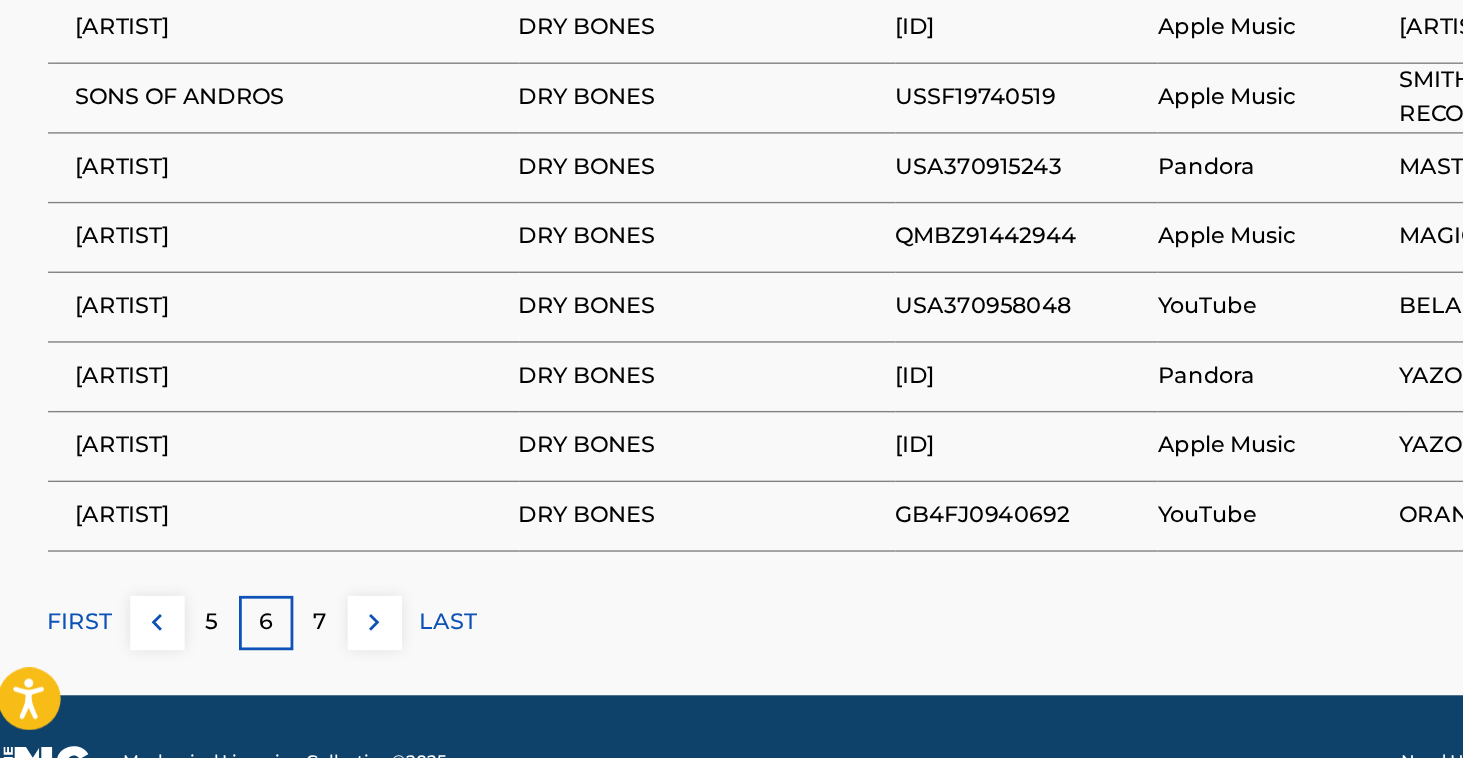 click on "7" at bounding box center [251, 661] 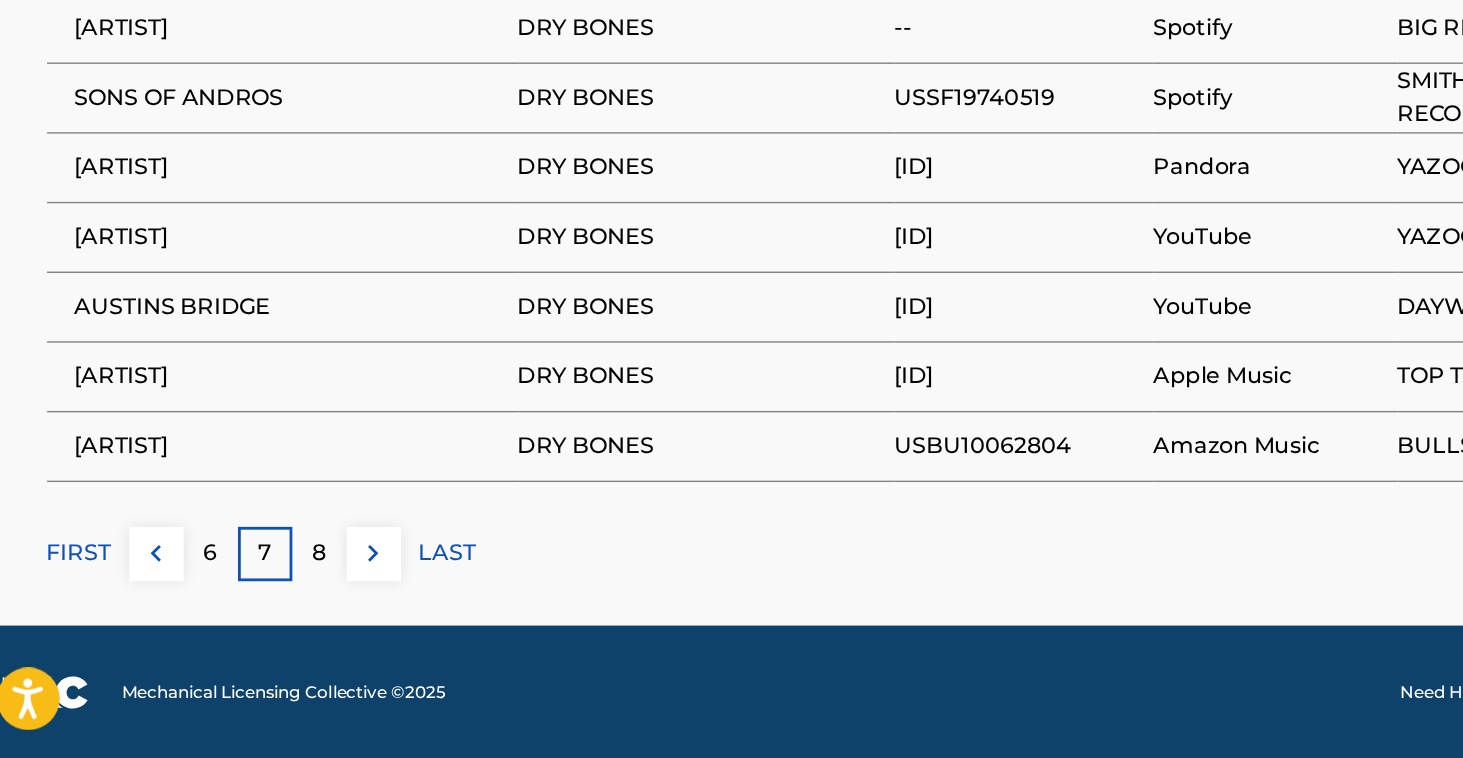 scroll, scrollTop: 1353, scrollLeft: 0, axis: vertical 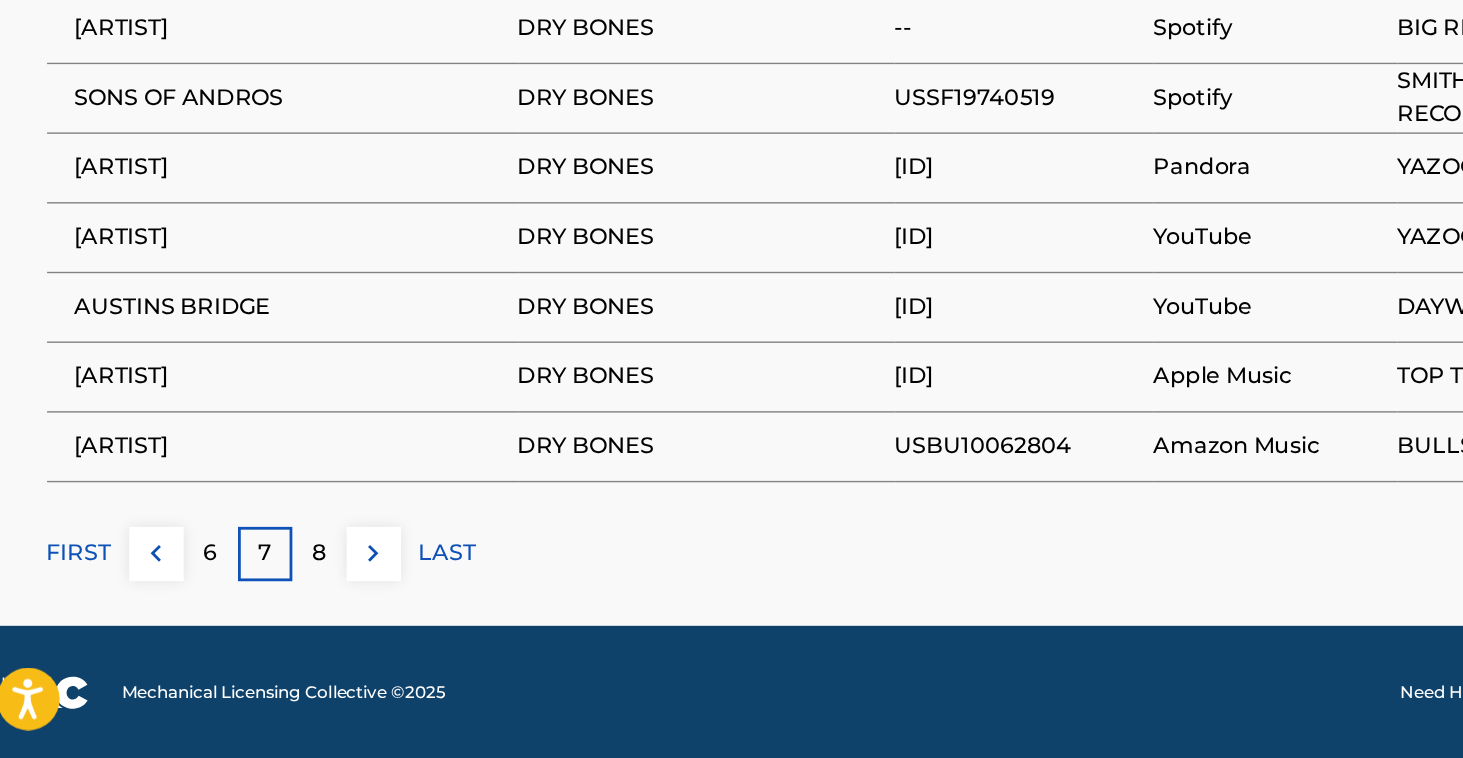 click on "FIRST" at bounding box center [79, 611] 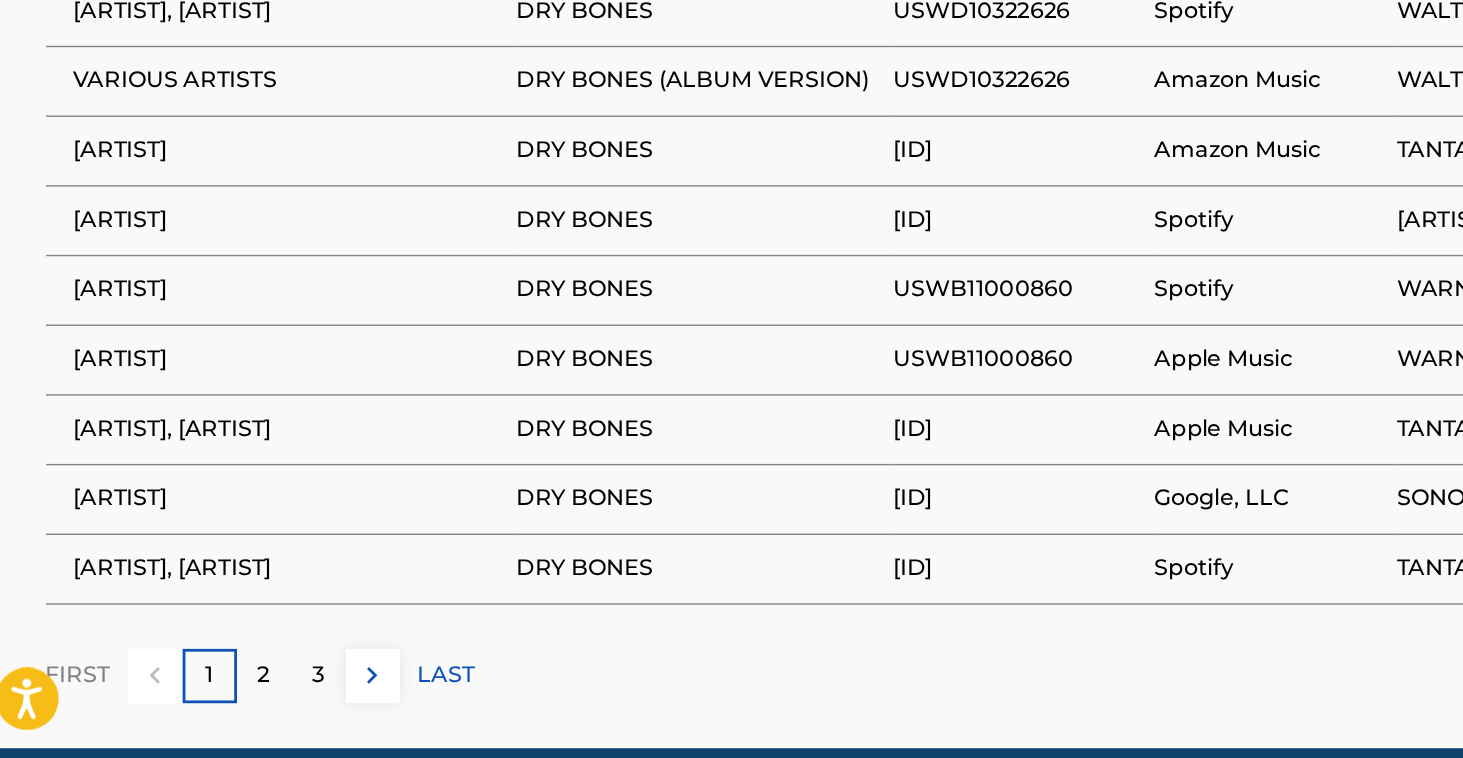 scroll, scrollTop: 1268, scrollLeft: 0, axis: vertical 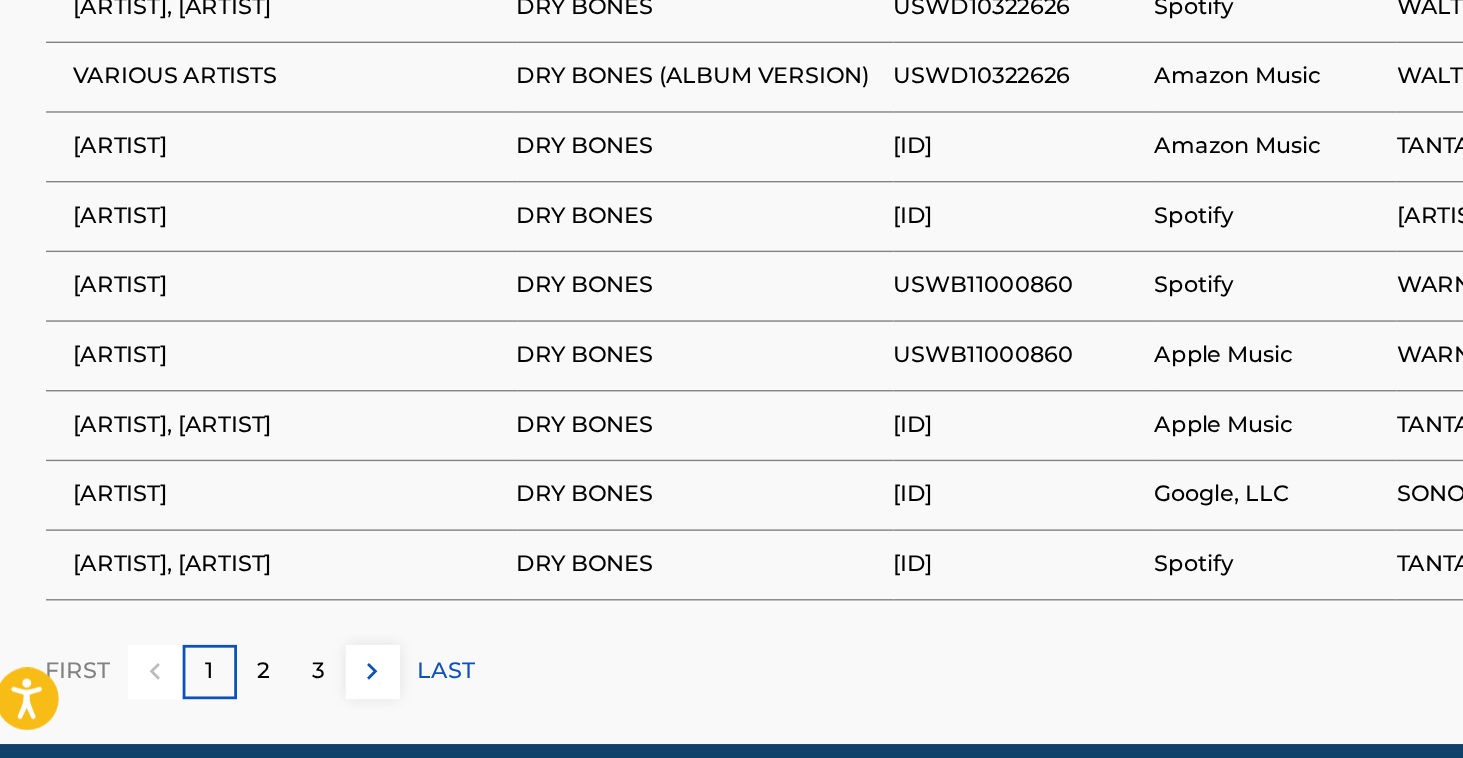 click on "2" at bounding box center (212, 696) 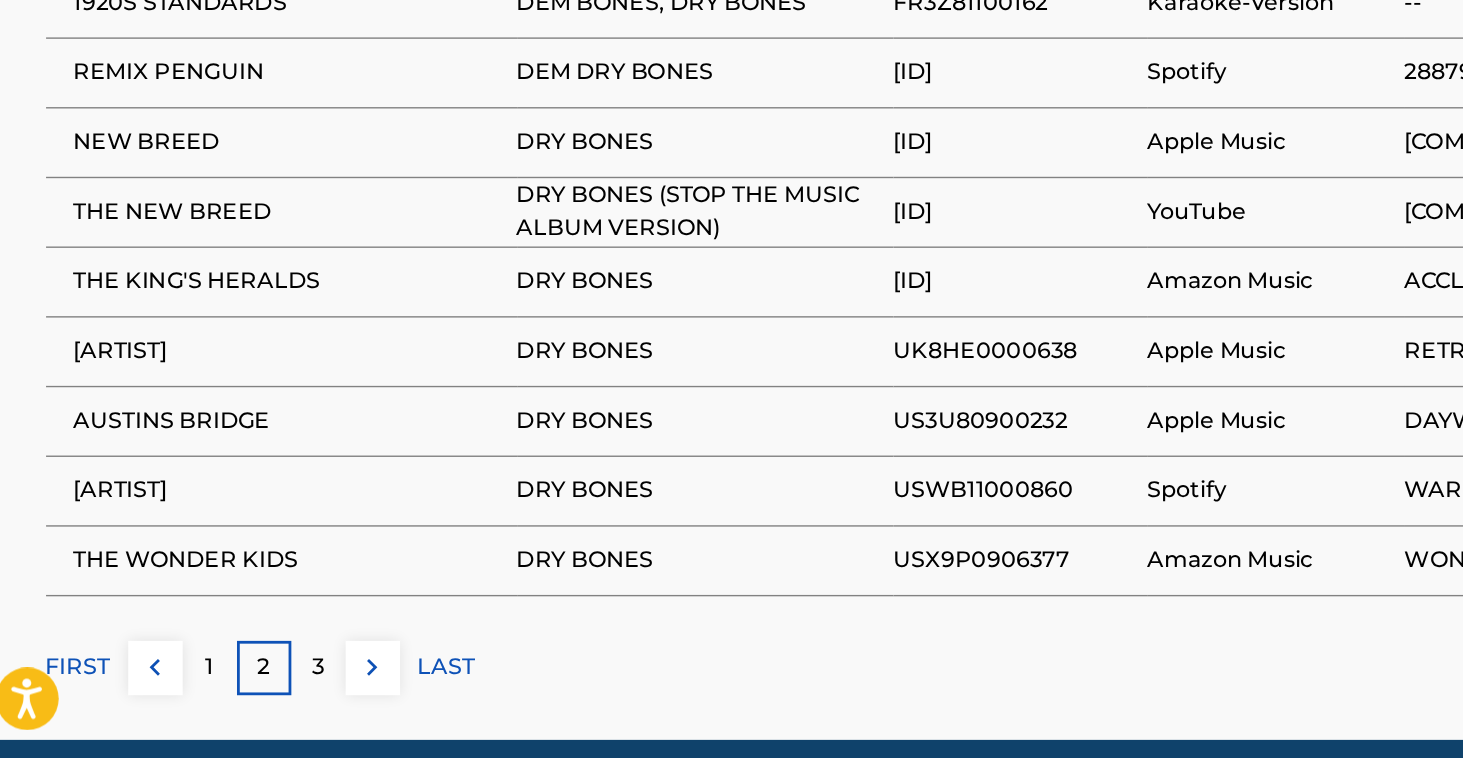 scroll, scrollTop: 1327, scrollLeft: 0, axis: vertical 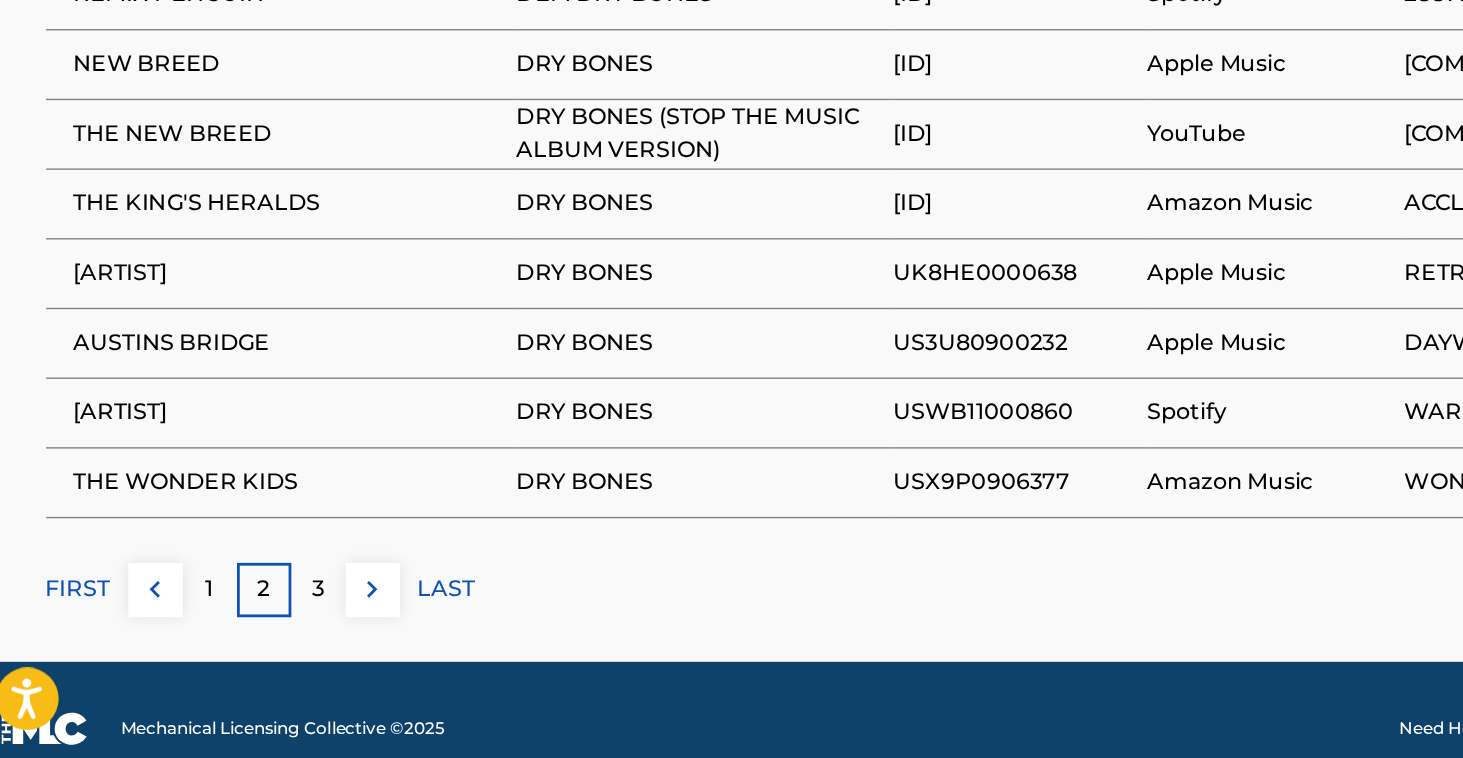 click on "3" at bounding box center [251, 637] 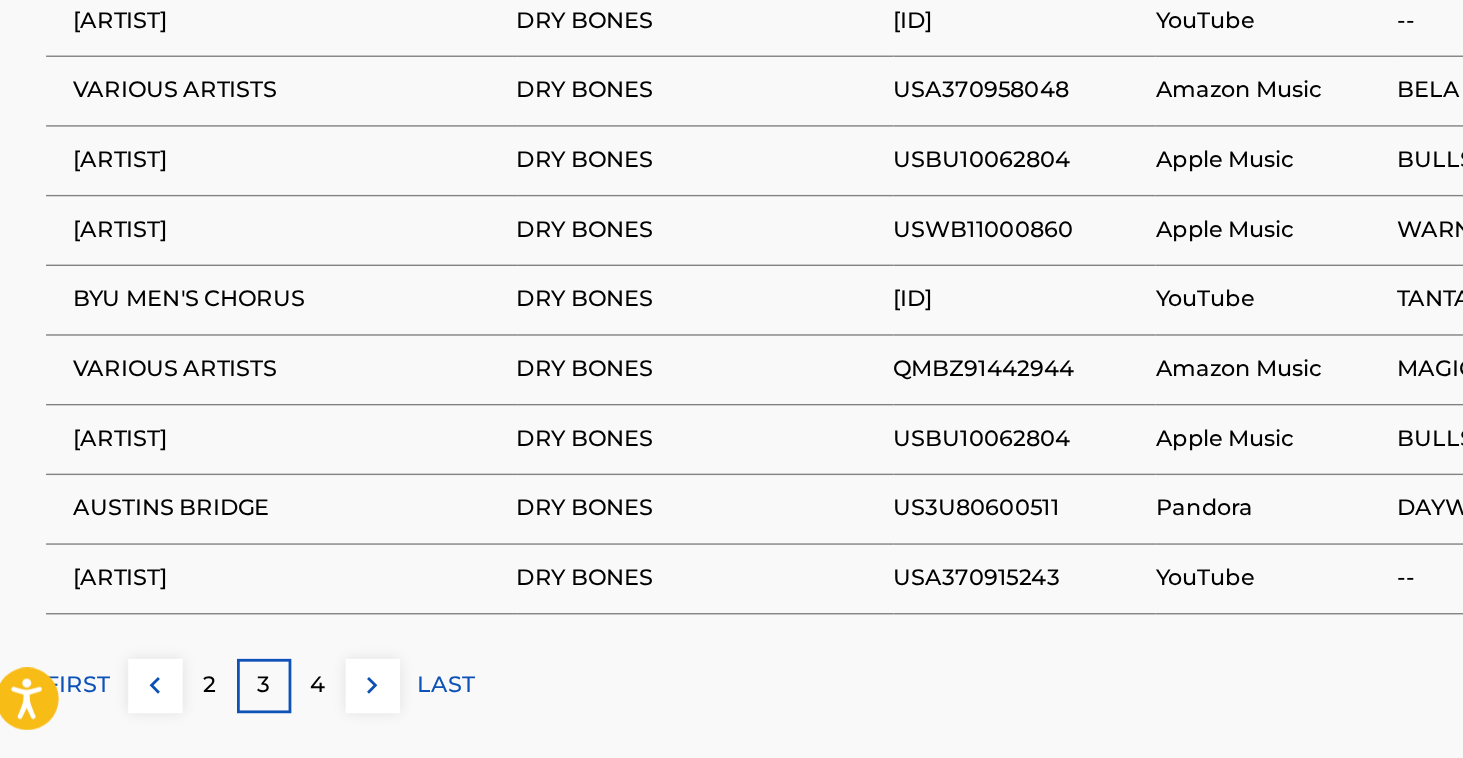 click on "4" at bounding box center (251, 706) 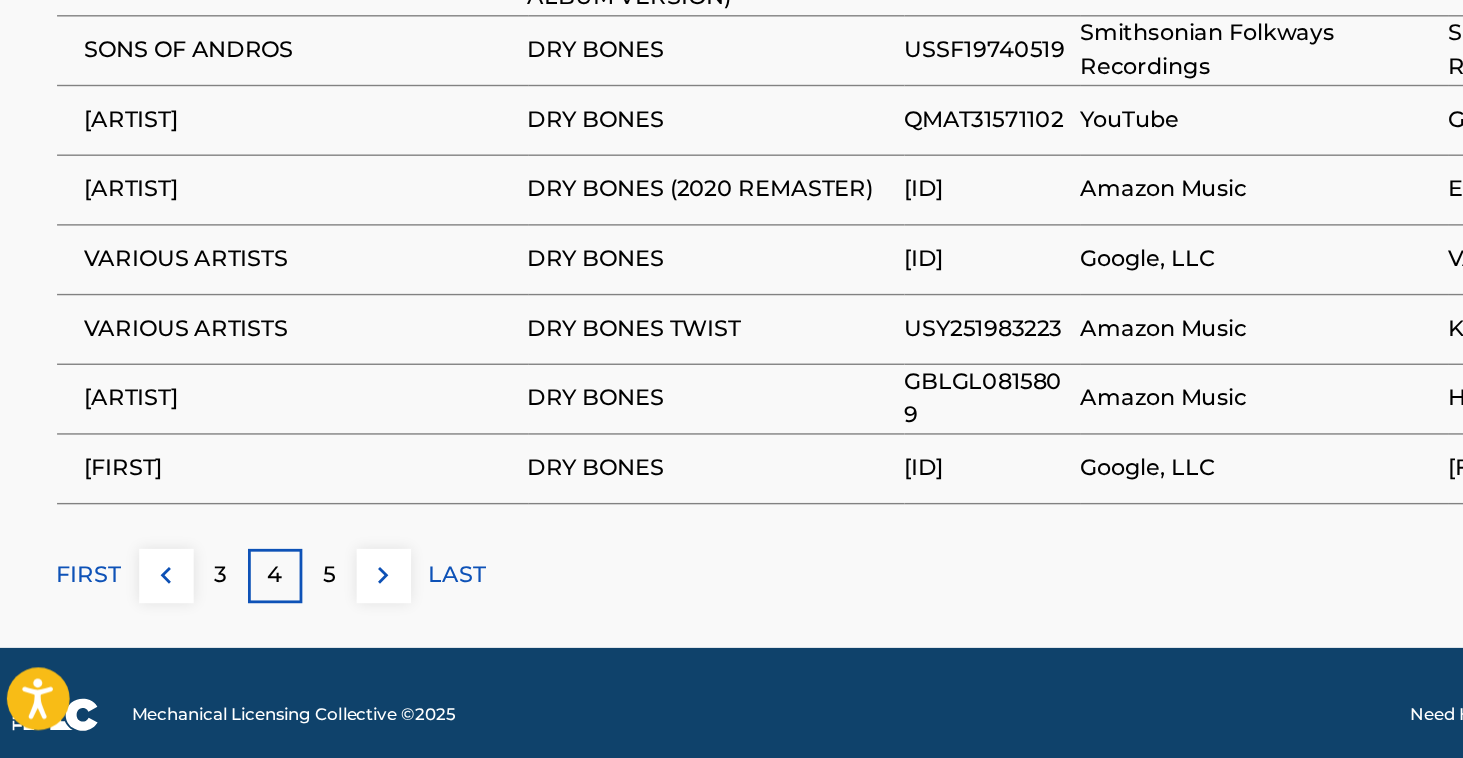 scroll, scrollTop: 1338, scrollLeft: 0, axis: vertical 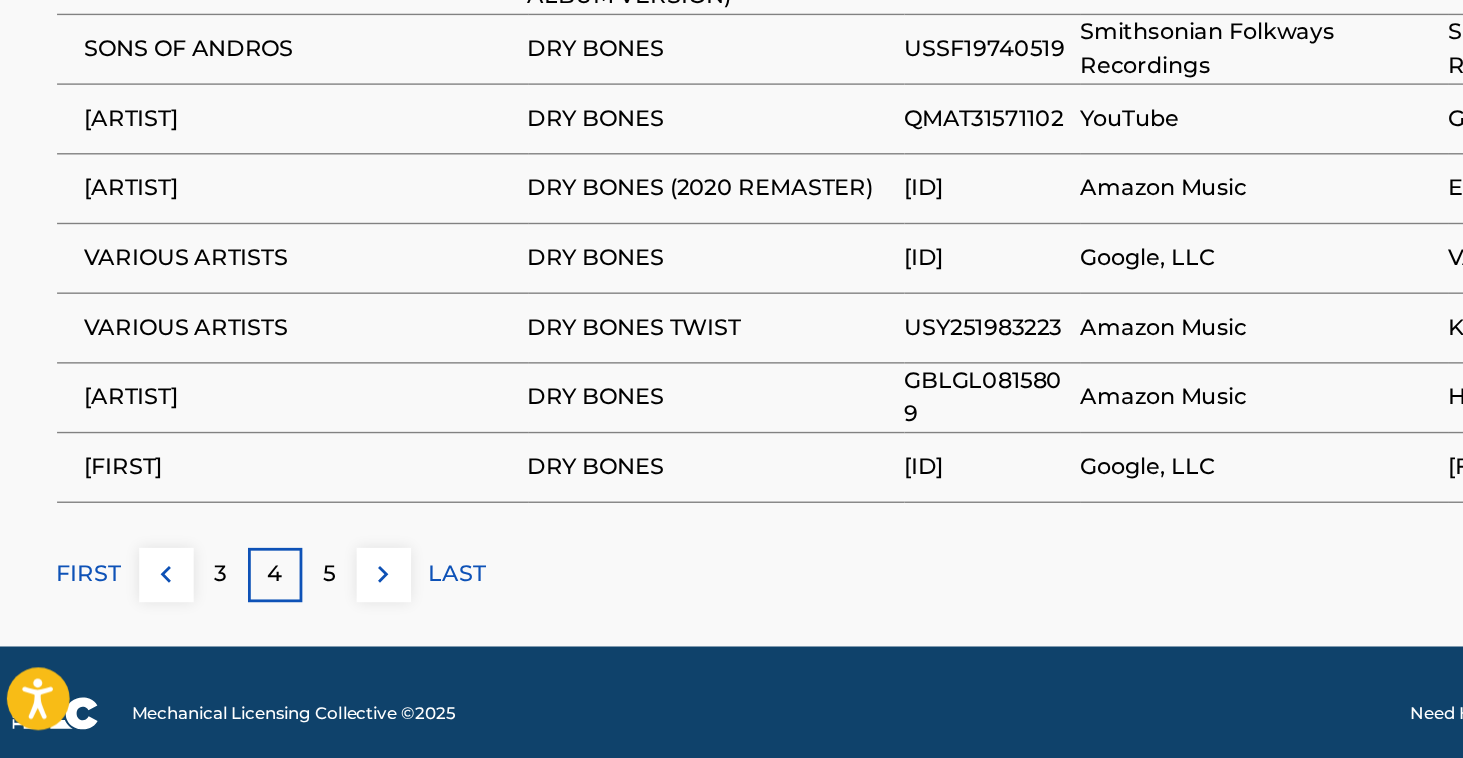click on "5" at bounding box center (251, 626) 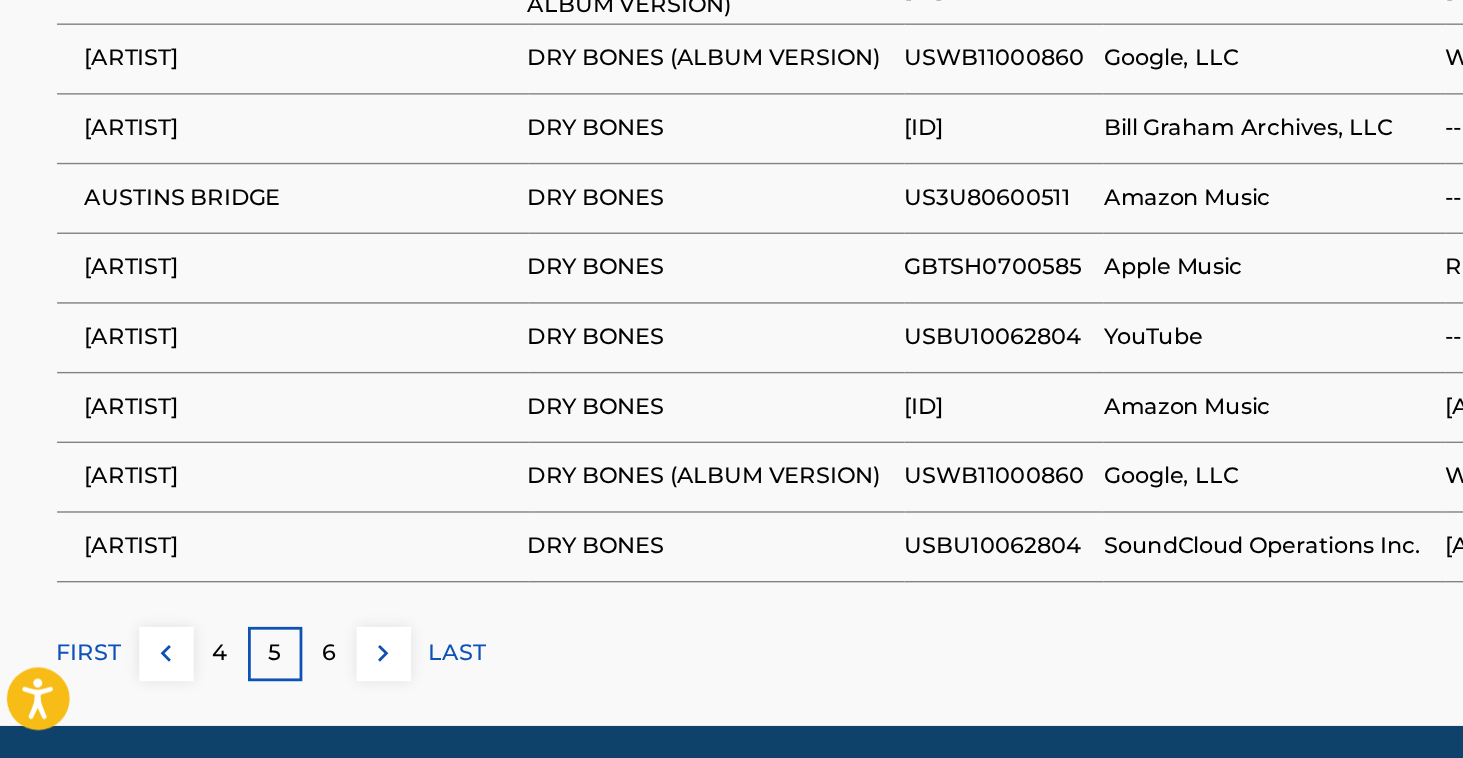 click on "6" at bounding box center [251, 683] 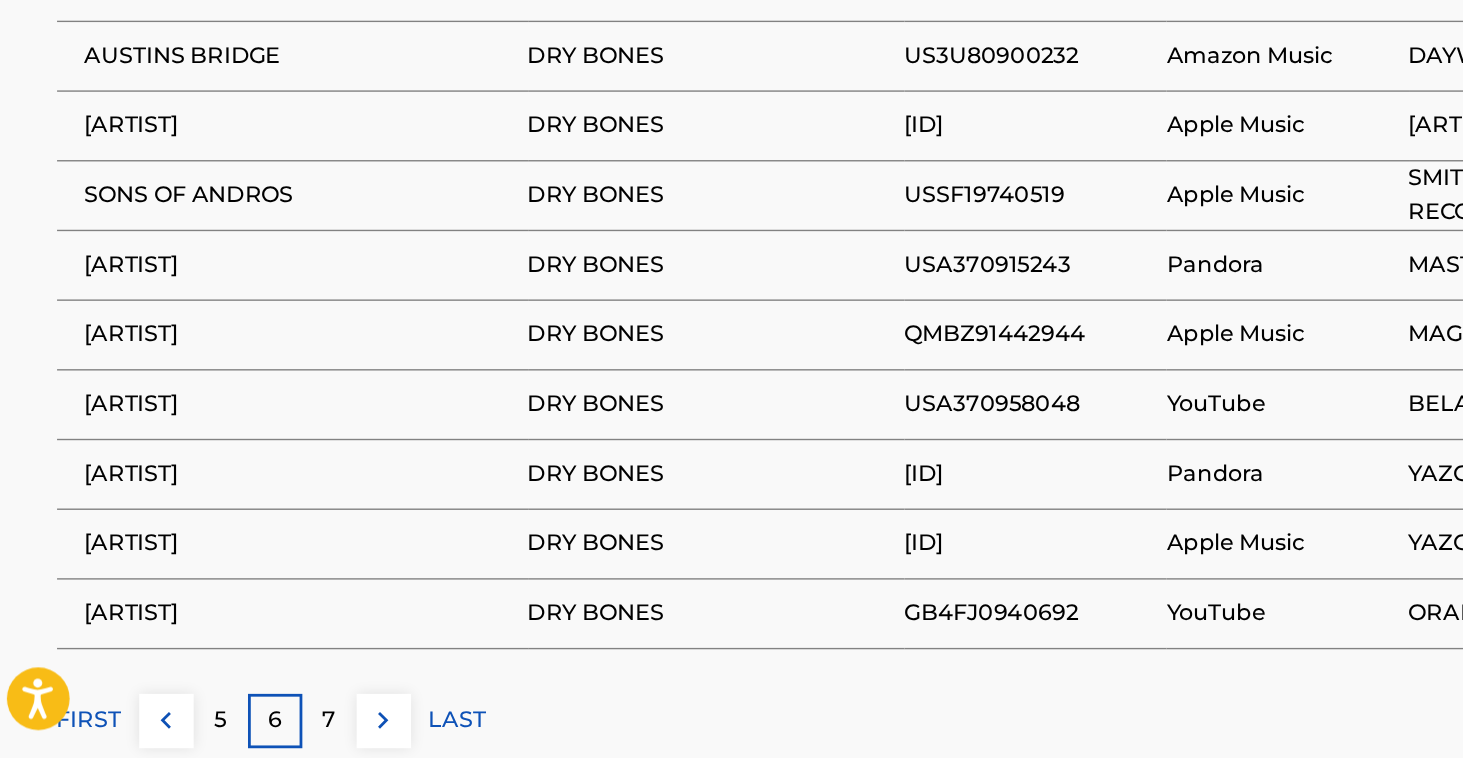 scroll, scrollTop: 1259, scrollLeft: 0, axis: vertical 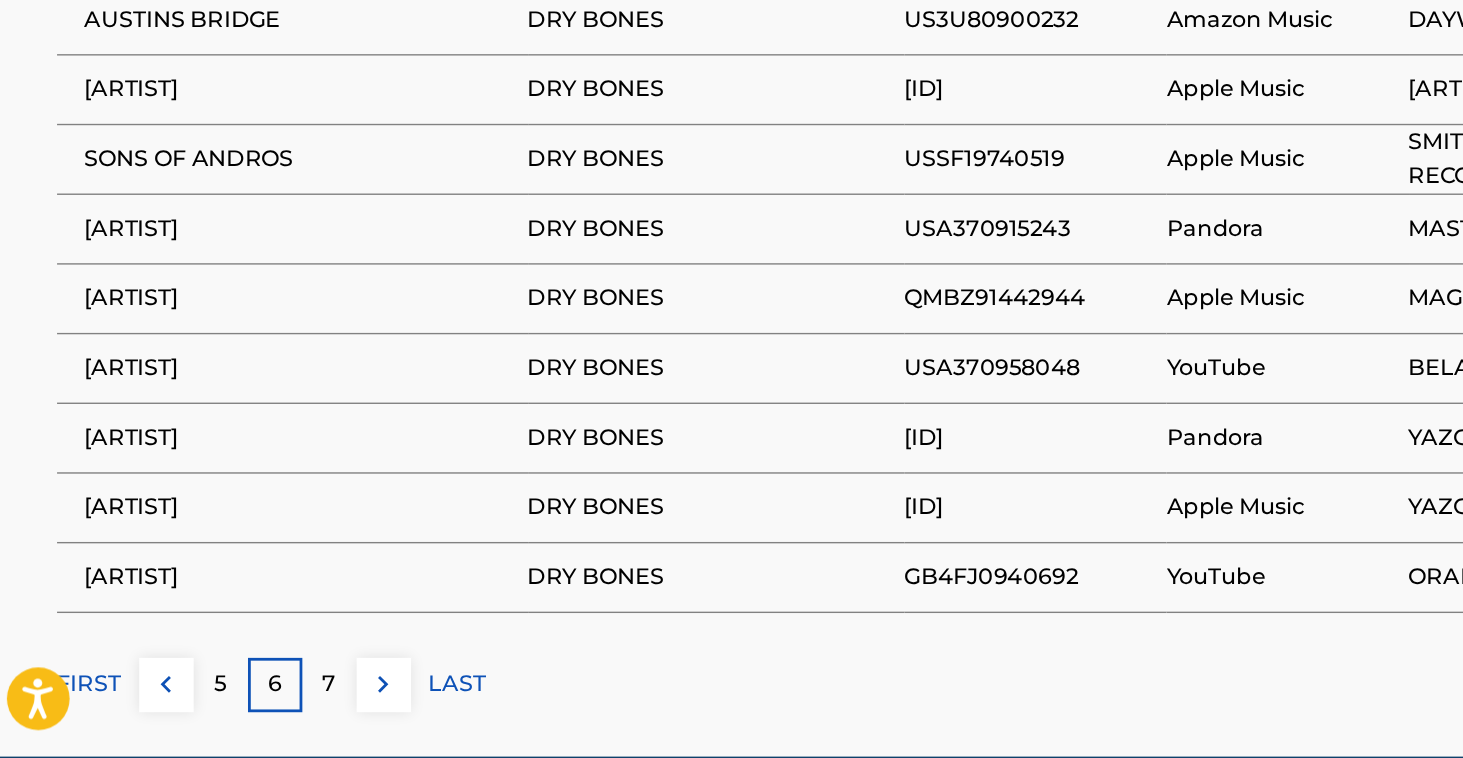 click on "7" at bounding box center [251, 705] 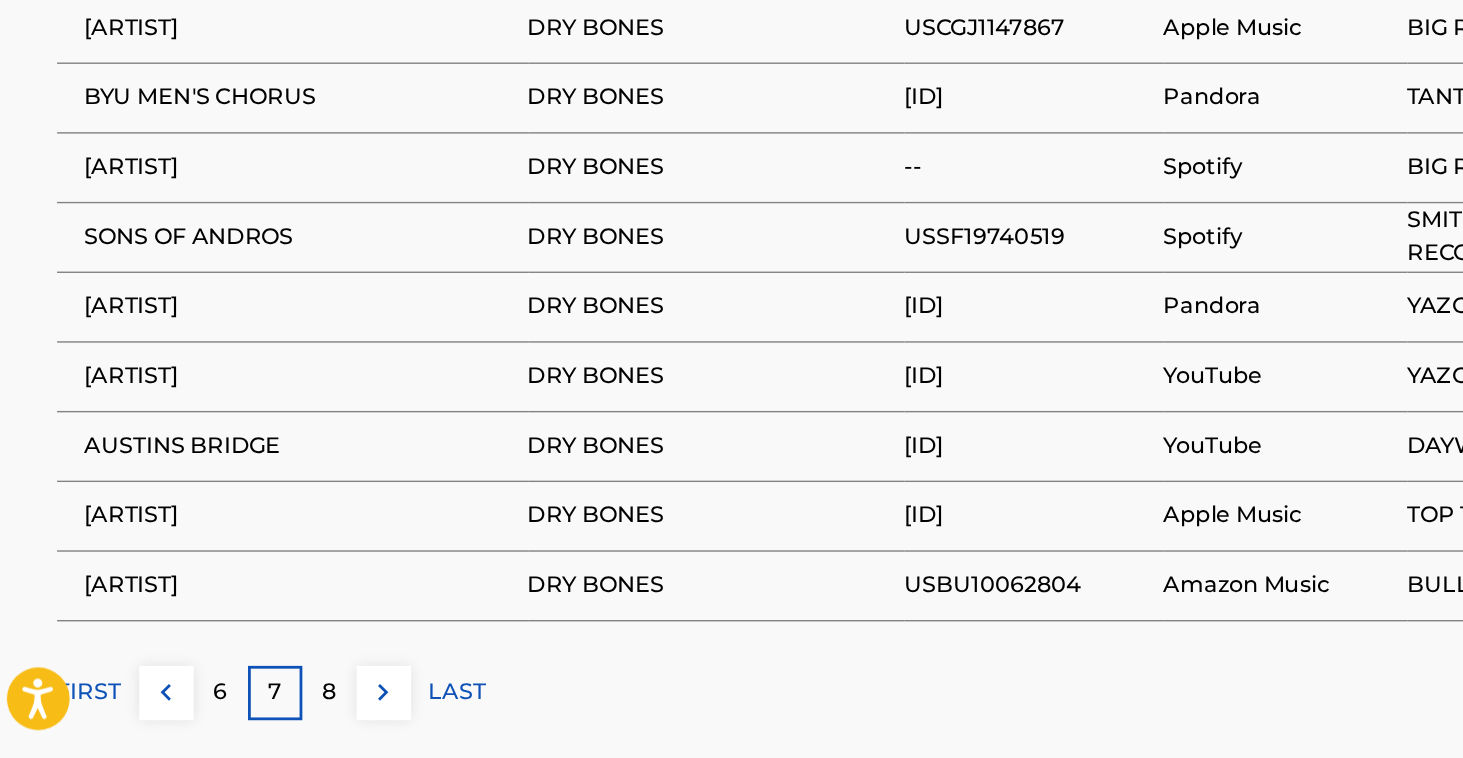 scroll, scrollTop: 1272, scrollLeft: 0, axis: vertical 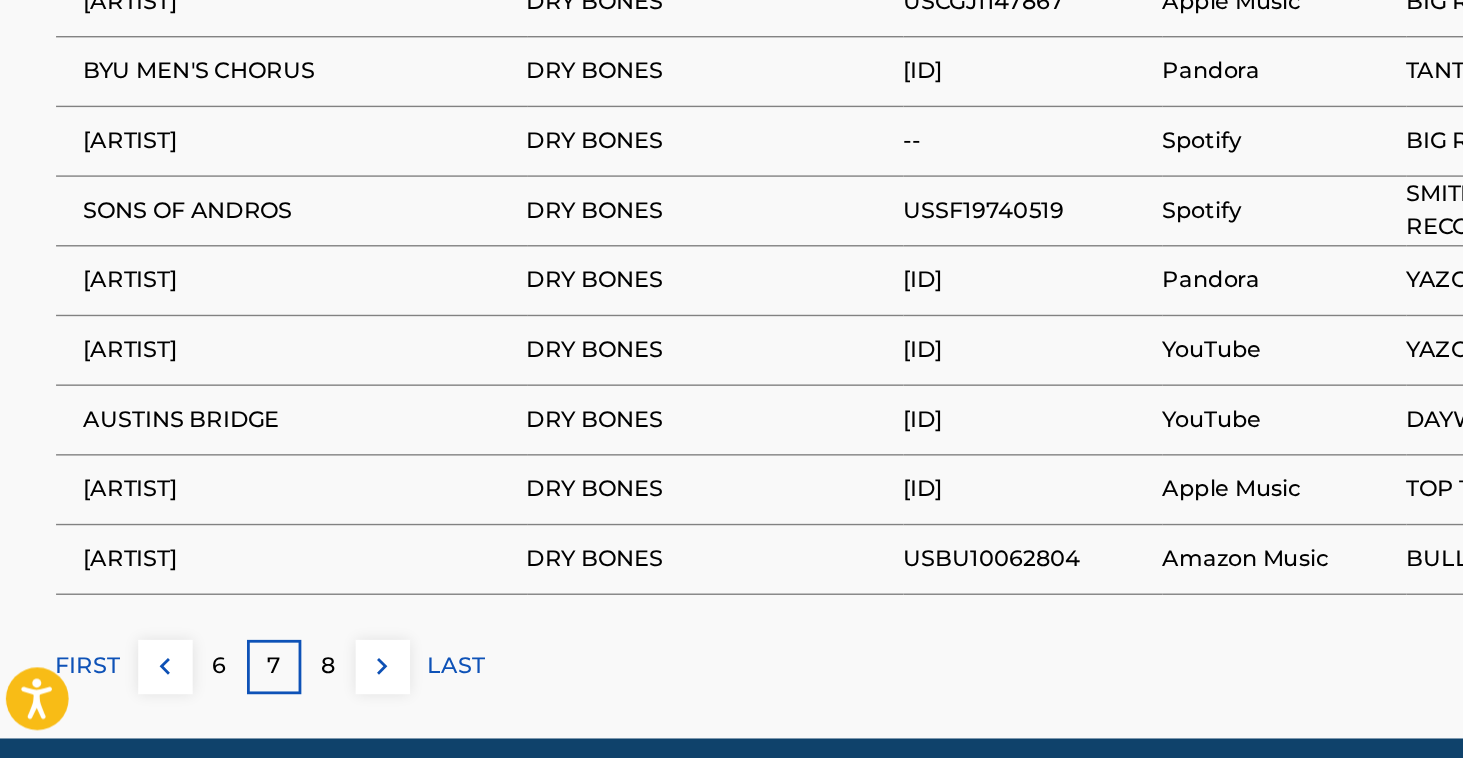 click on "8" at bounding box center [251, 692] 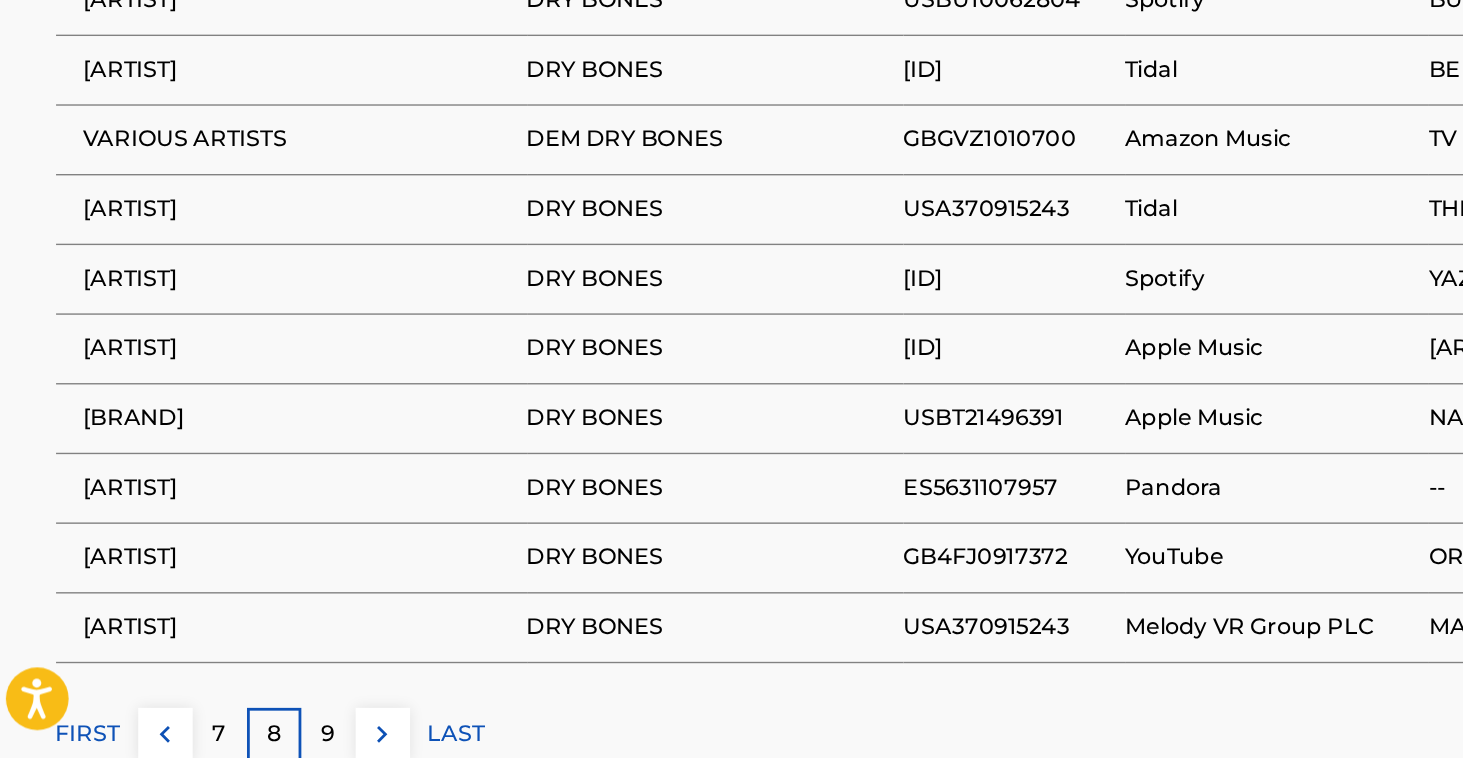 scroll, scrollTop: 1231, scrollLeft: 0, axis: vertical 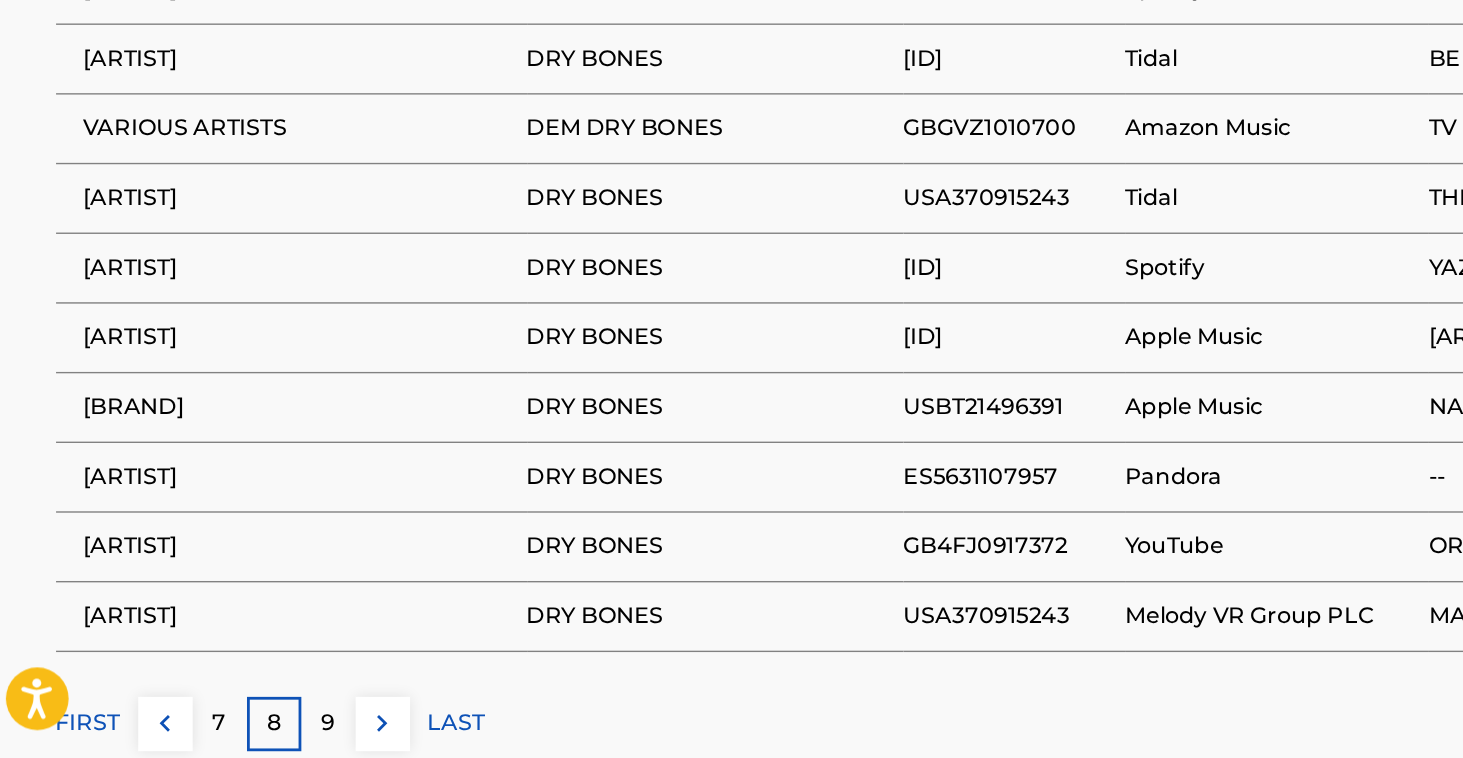 click on "9" at bounding box center [251, 733] 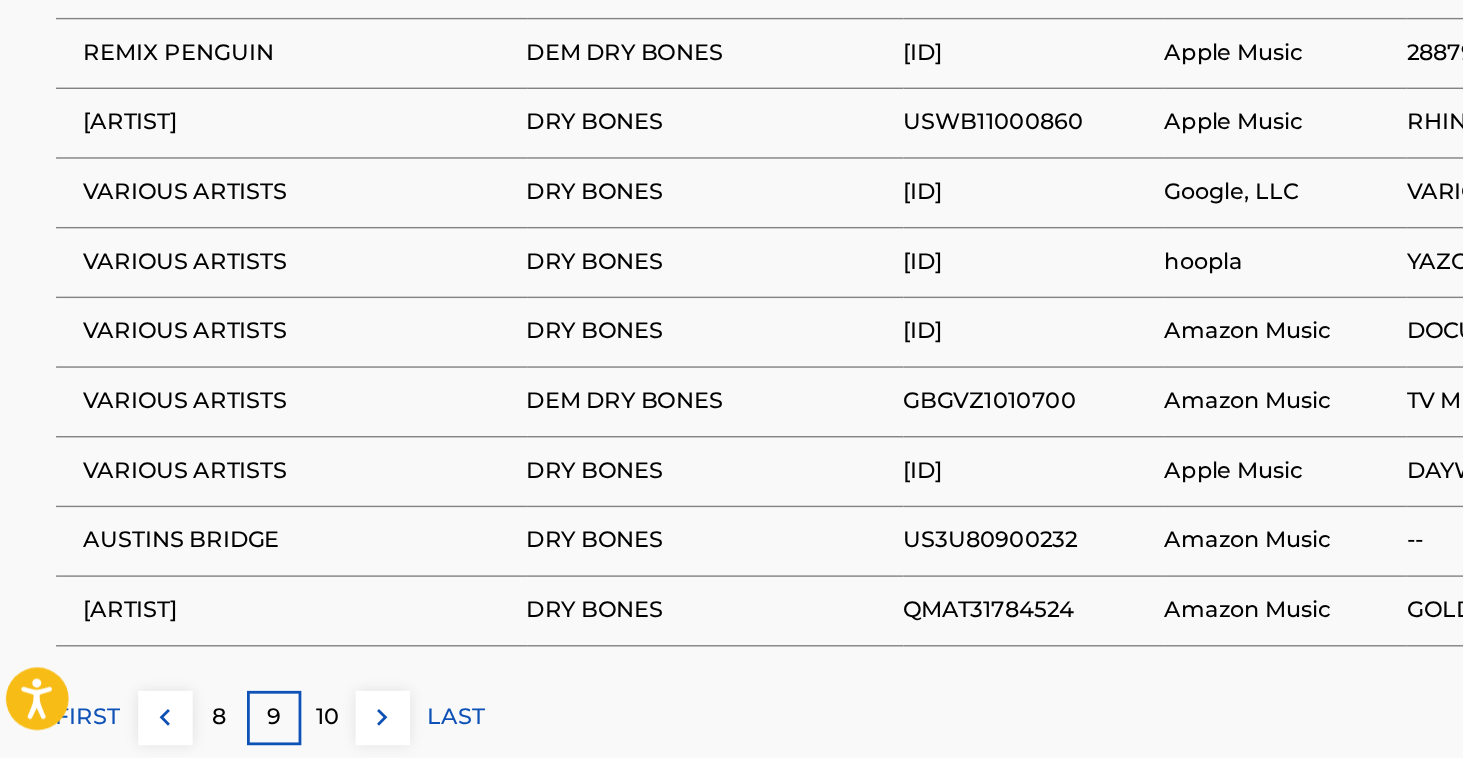 click on "10" at bounding box center [251, 729] 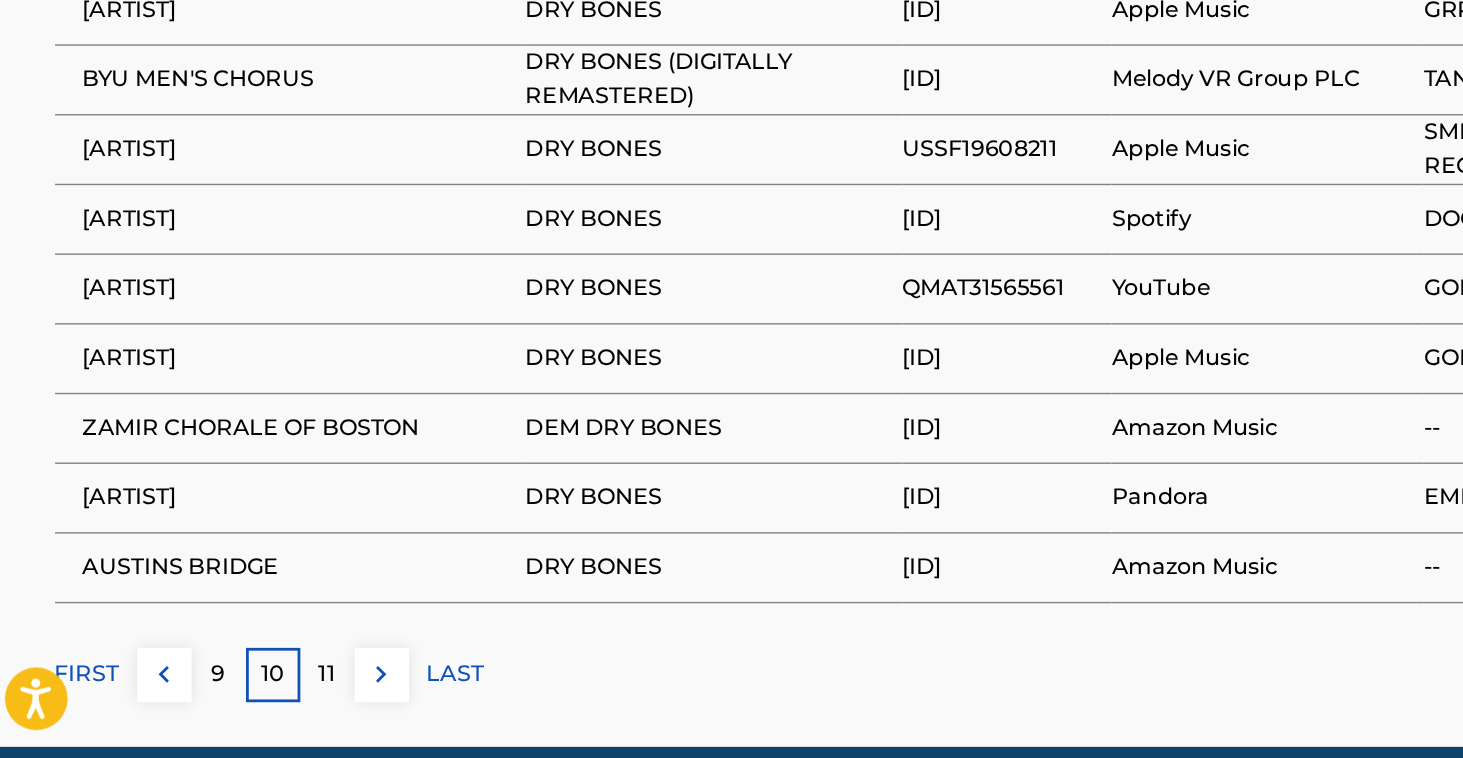 click on "11" at bounding box center (251, 698) 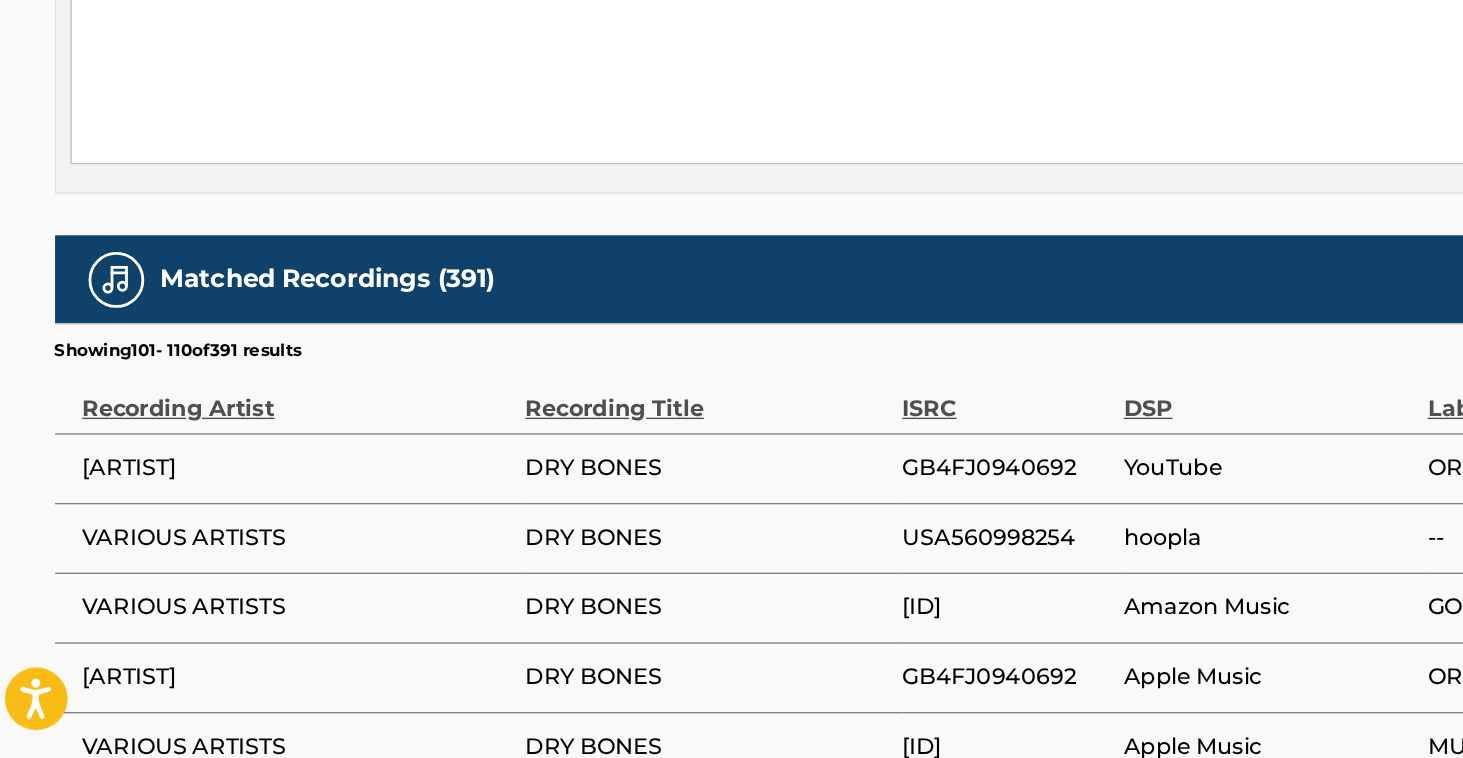 scroll, scrollTop: 892, scrollLeft: 0, axis: vertical 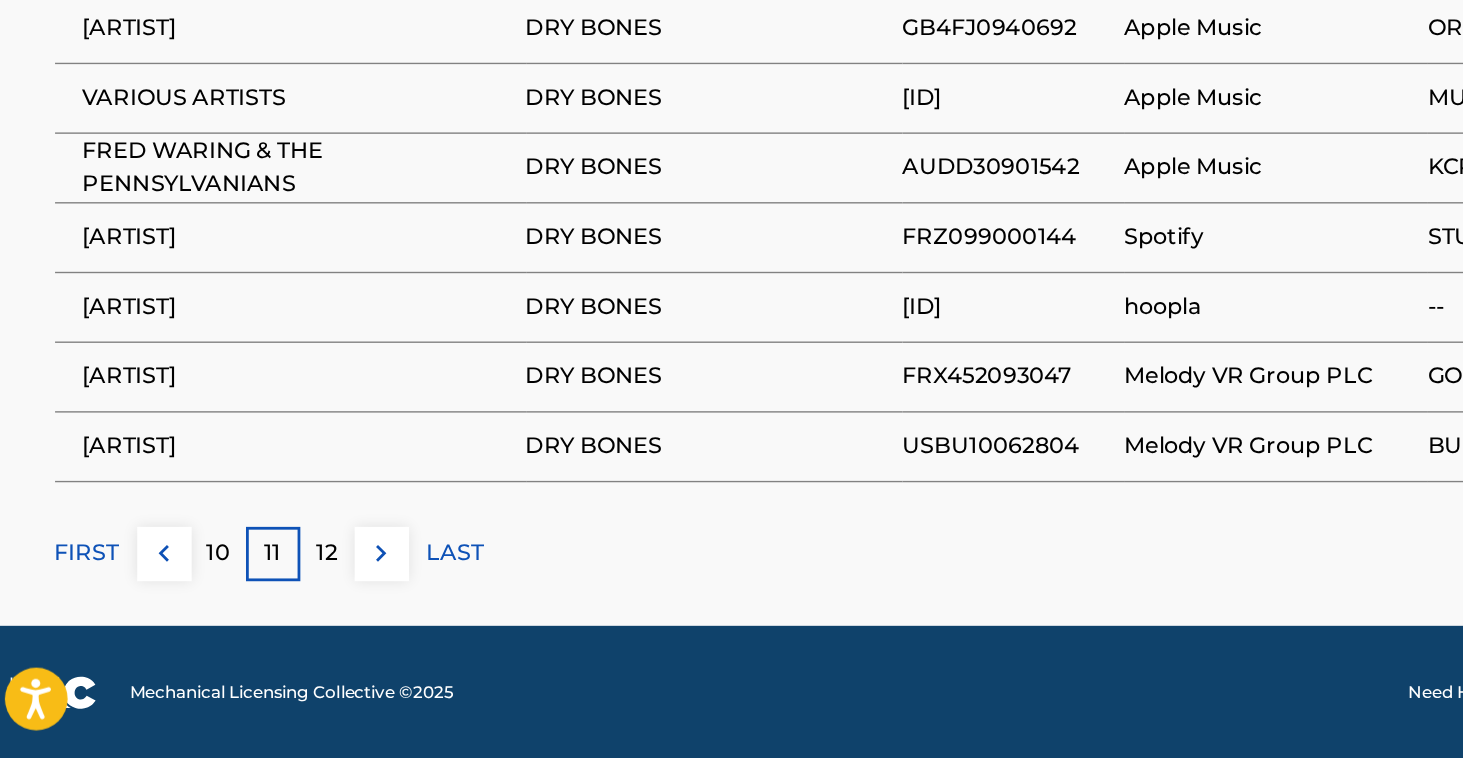 click on "FIRST" at bounding box center [79, 611] 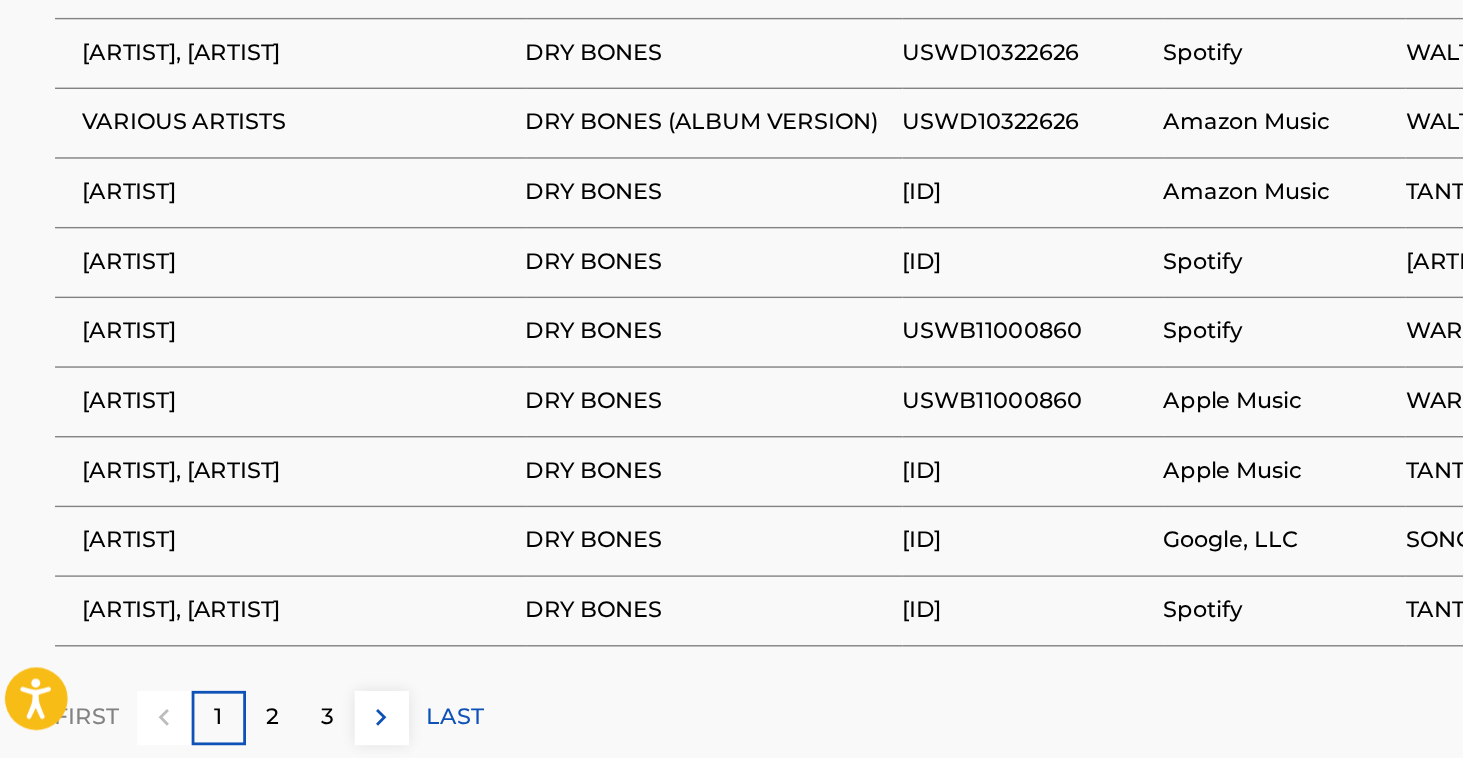 scroll, scrollTop: 1243, scrollLeft: 0, axis: vertical 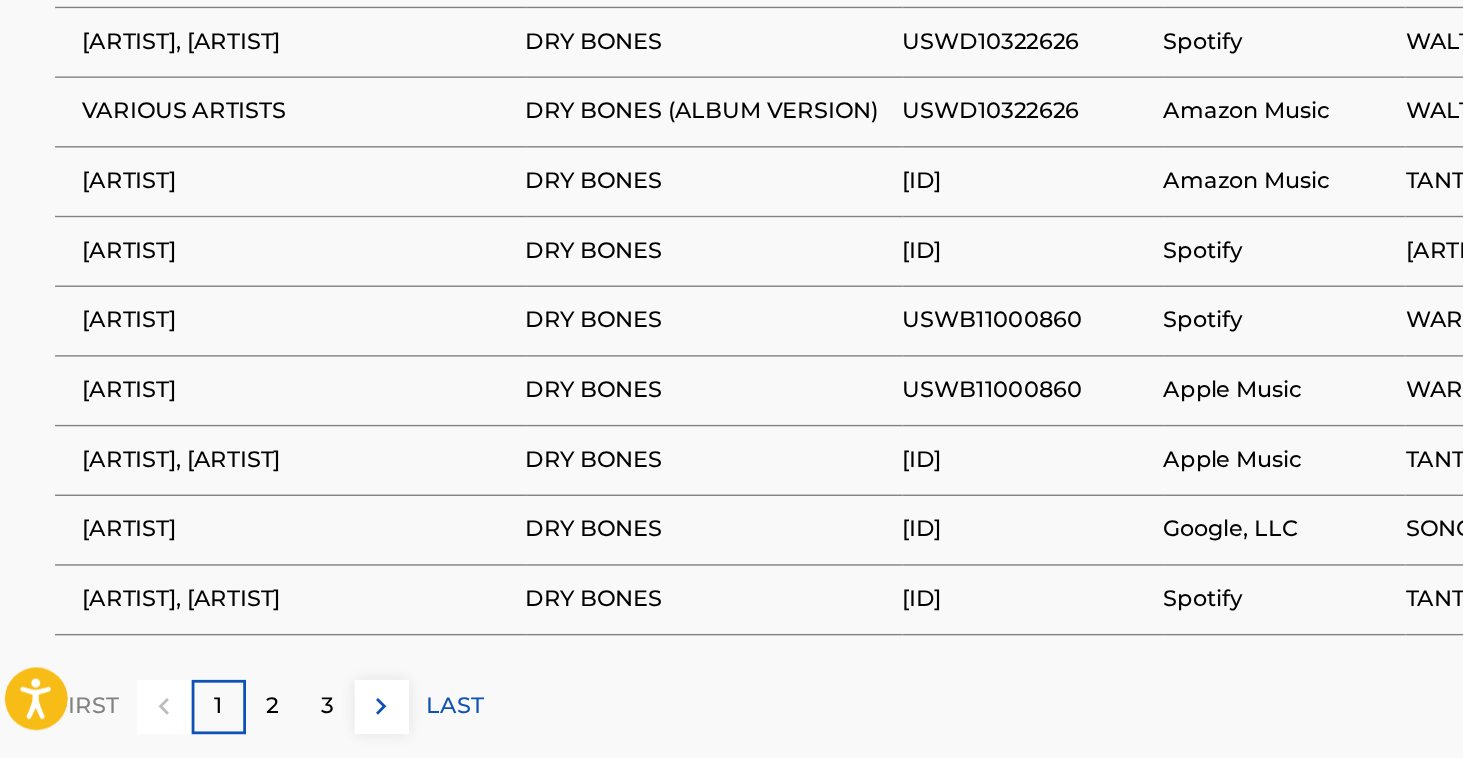click on "2" at bounding box center (212, 721) 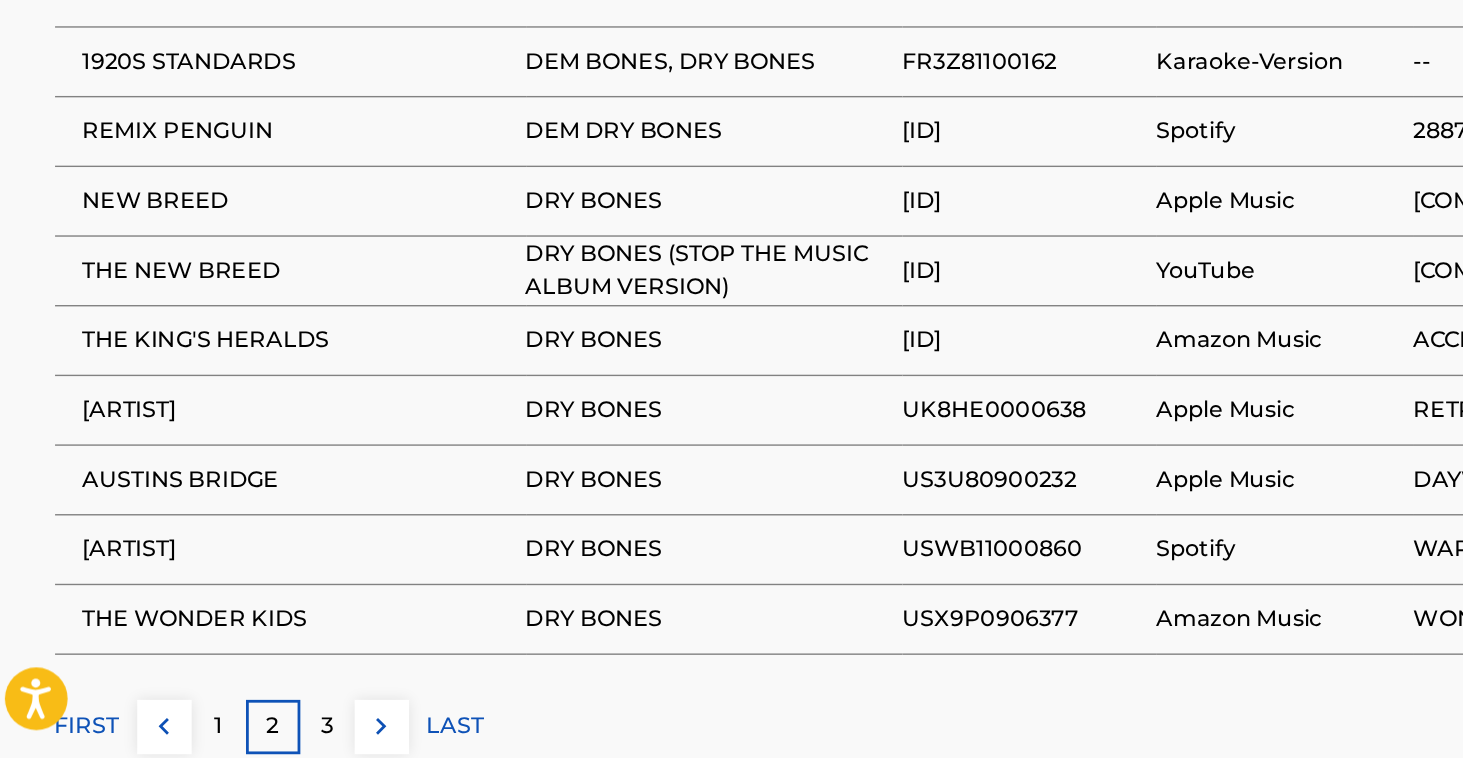 click on "3" at bounding box center [251, 735] 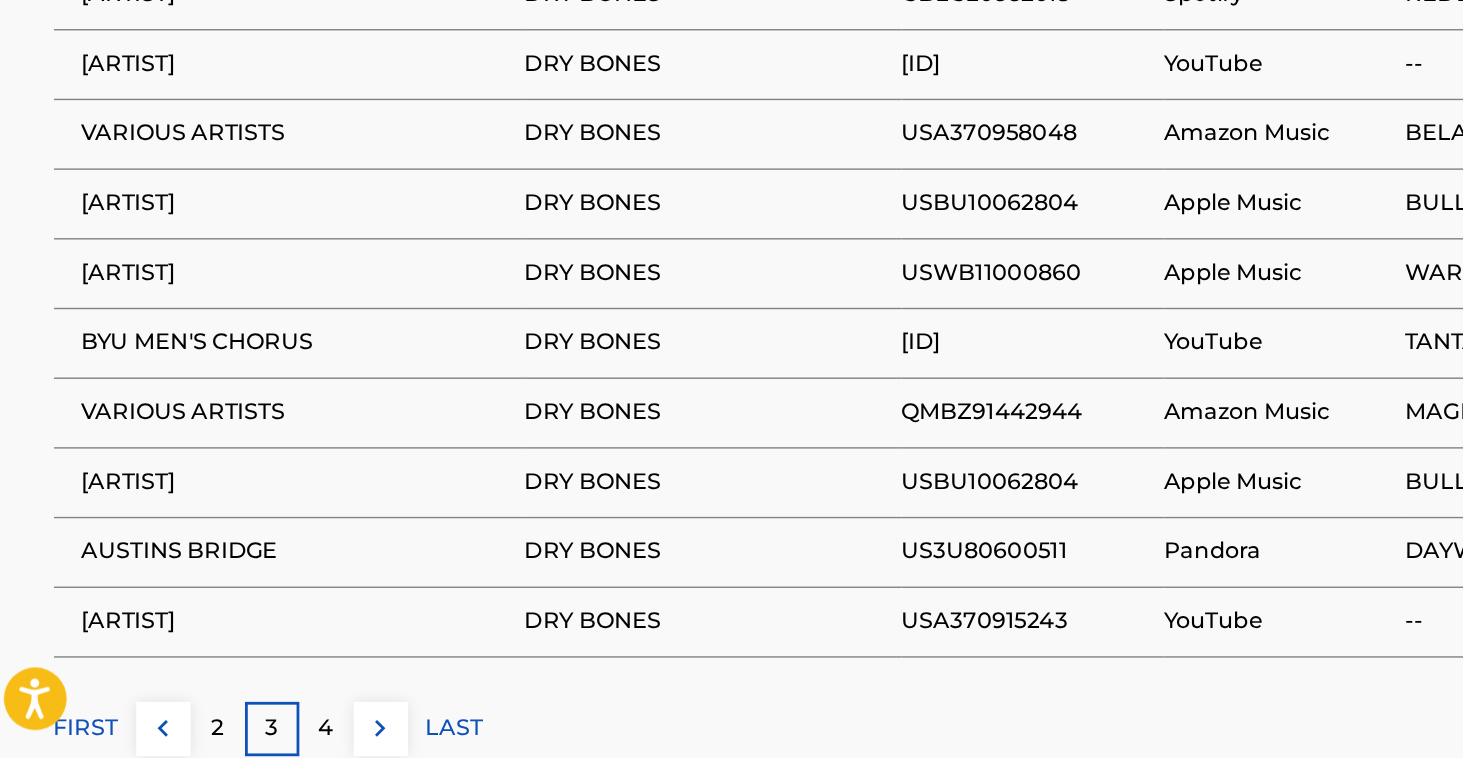 click on "4" at bounding box center [251, 737] 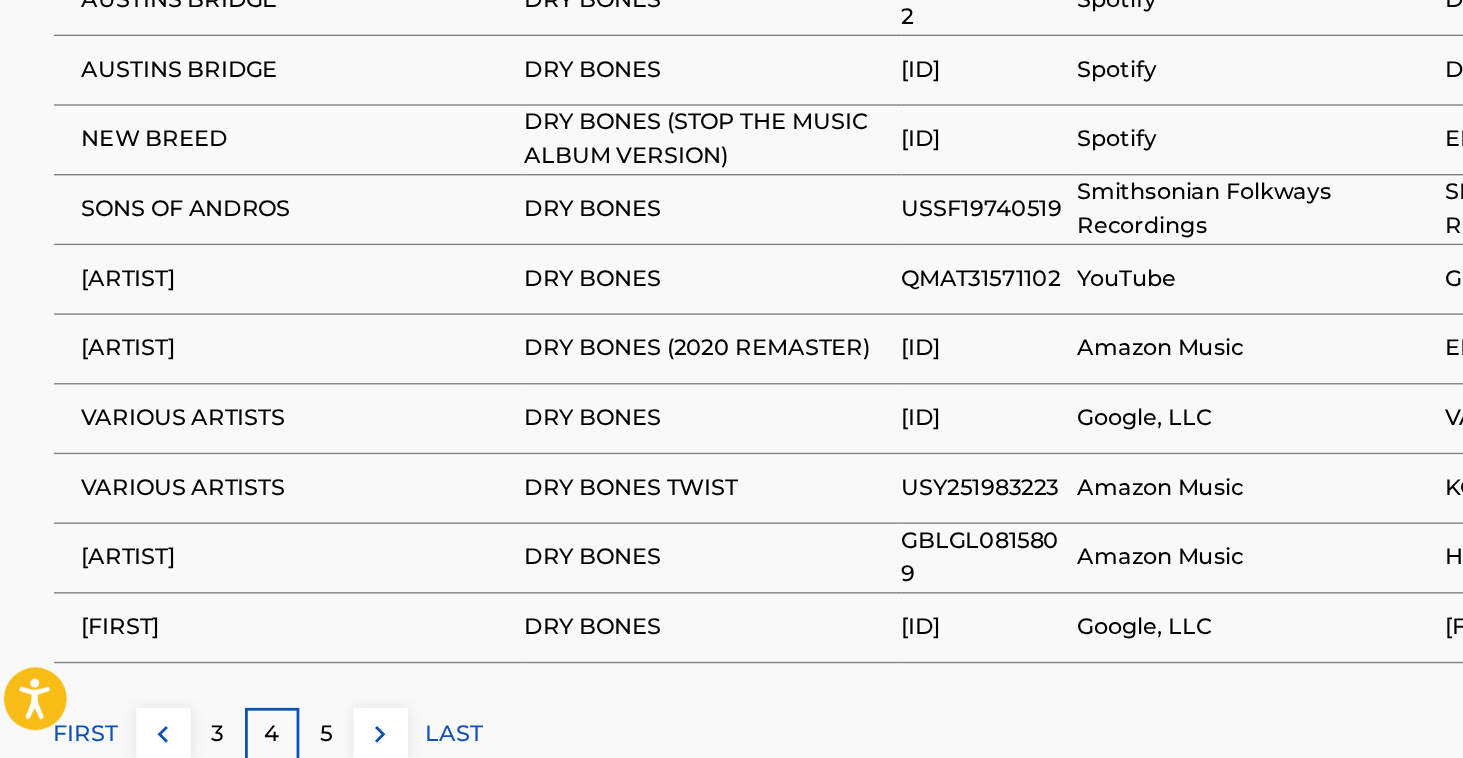 scroll, scrollTop: 1226, scrollLeft: 0, axis: vertical 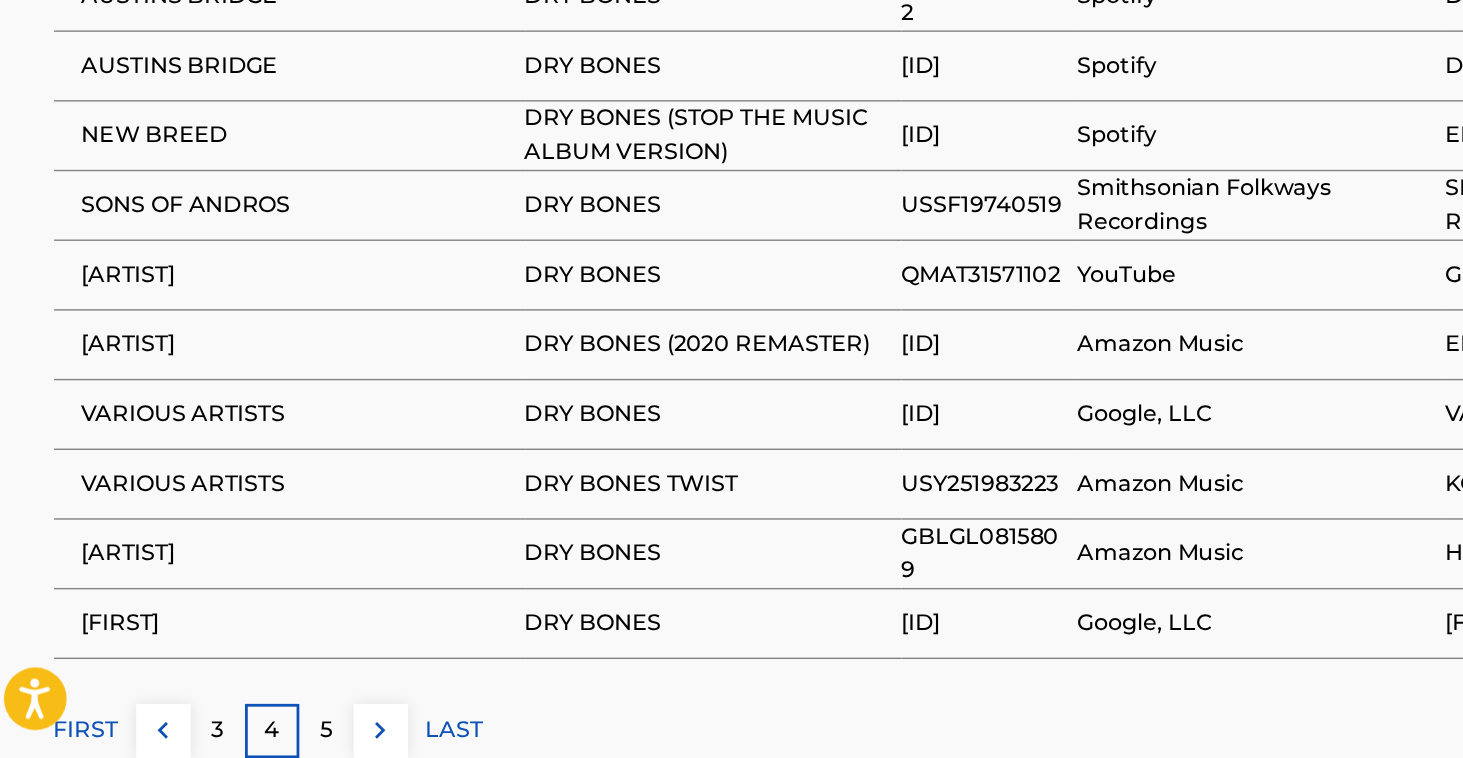 click on "5" at bounding box center (251, 738) 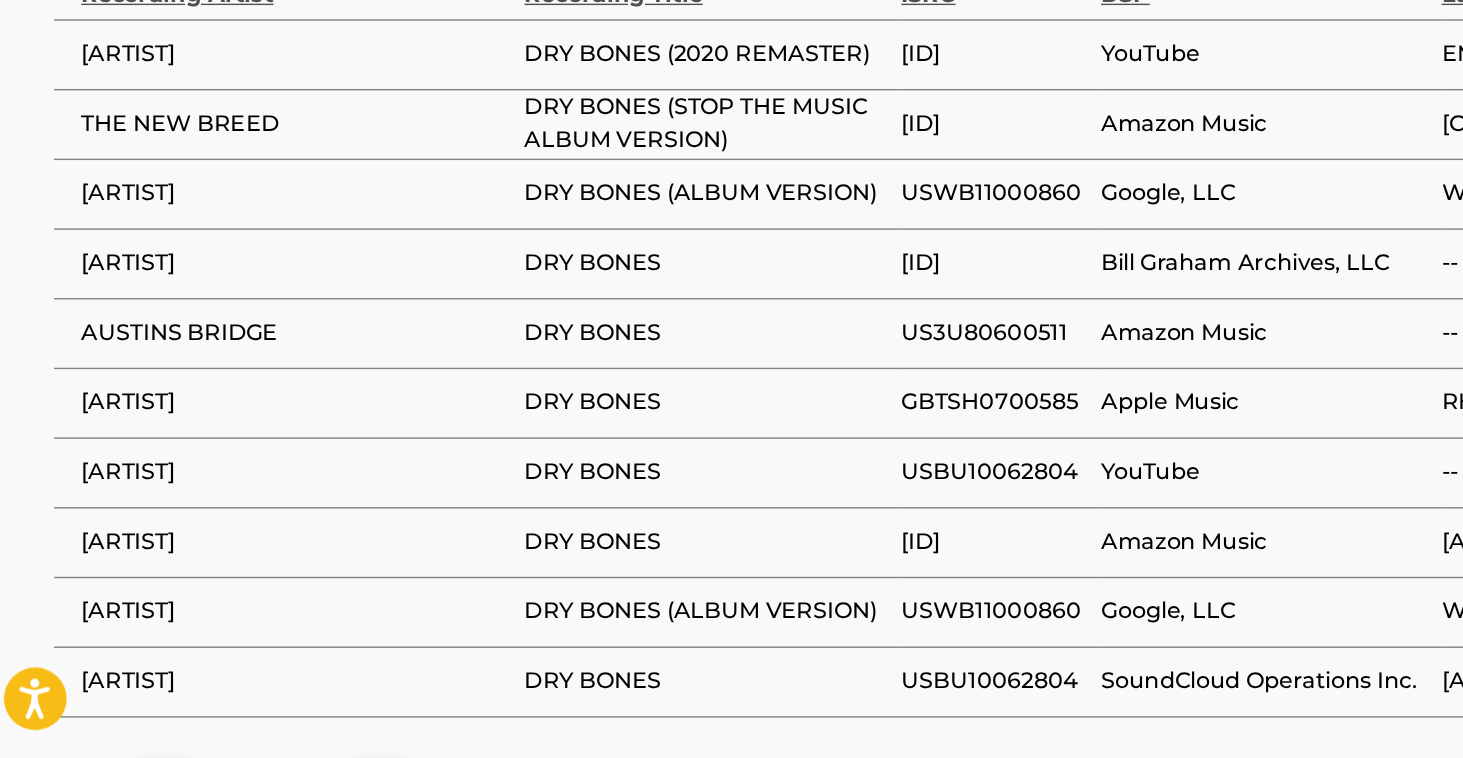 scroll, scrollTop: 1231, scrollLeft: 0, axis: vertical 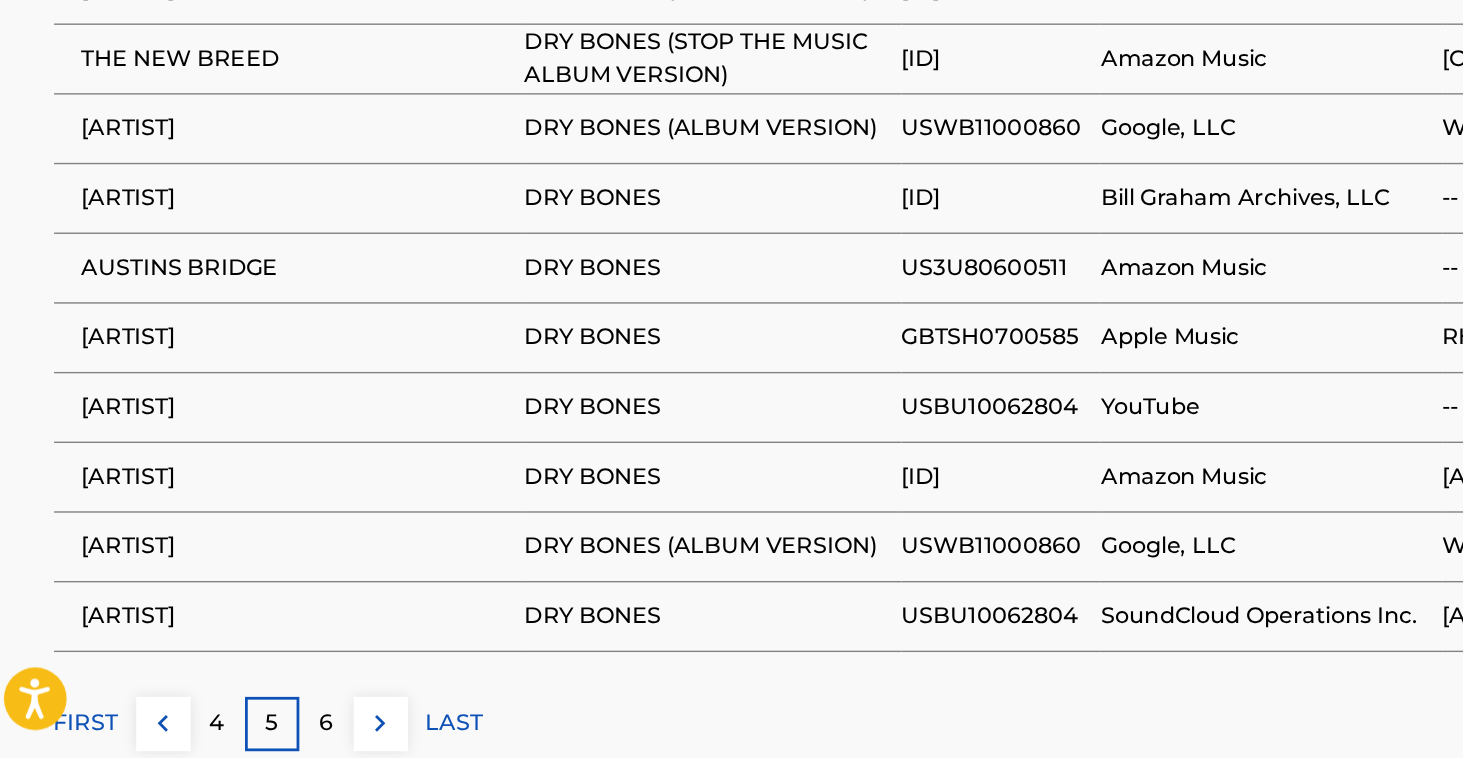 click on "6" at bounding box center (251, 733) 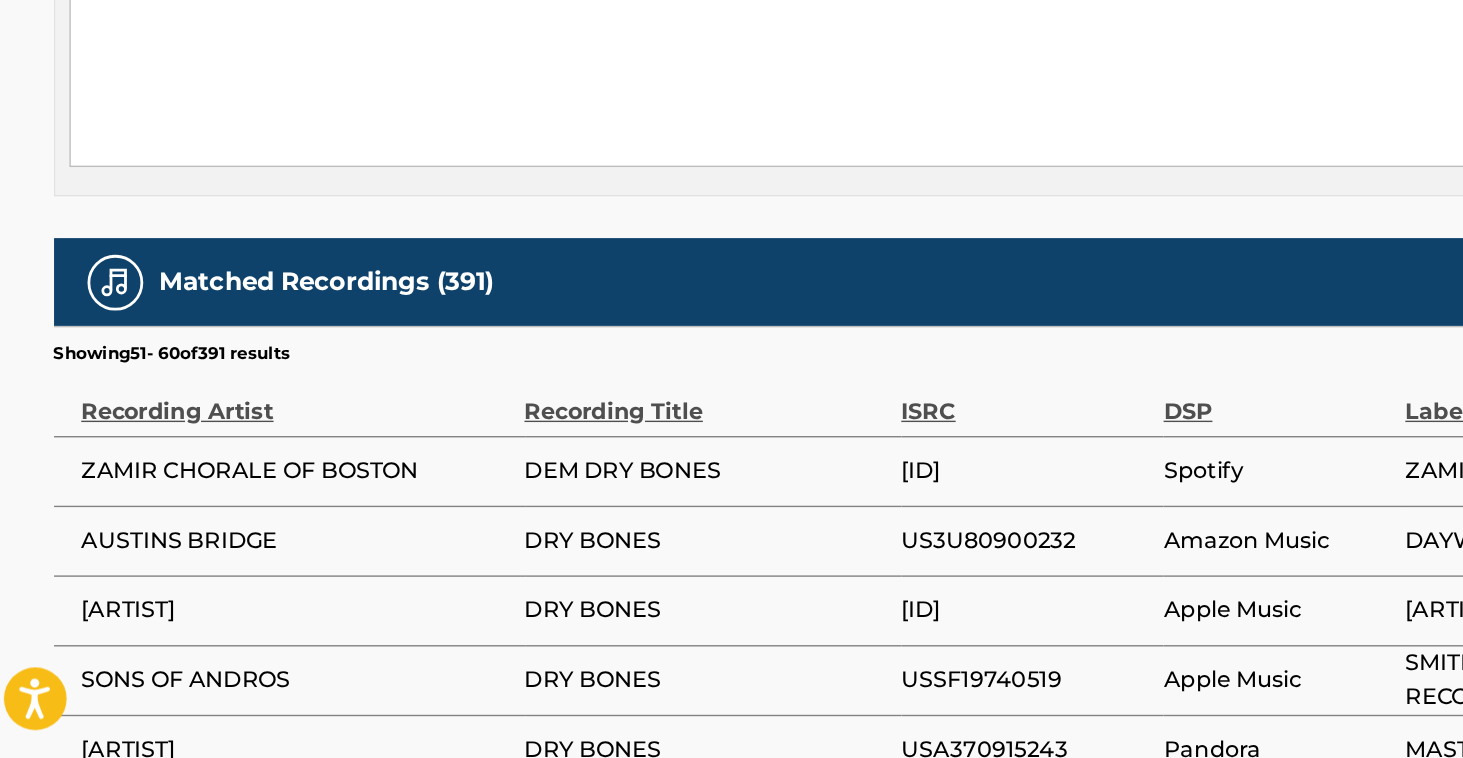 scroll, scrollTop: 906, scrollLeft: 0, axis: vertical 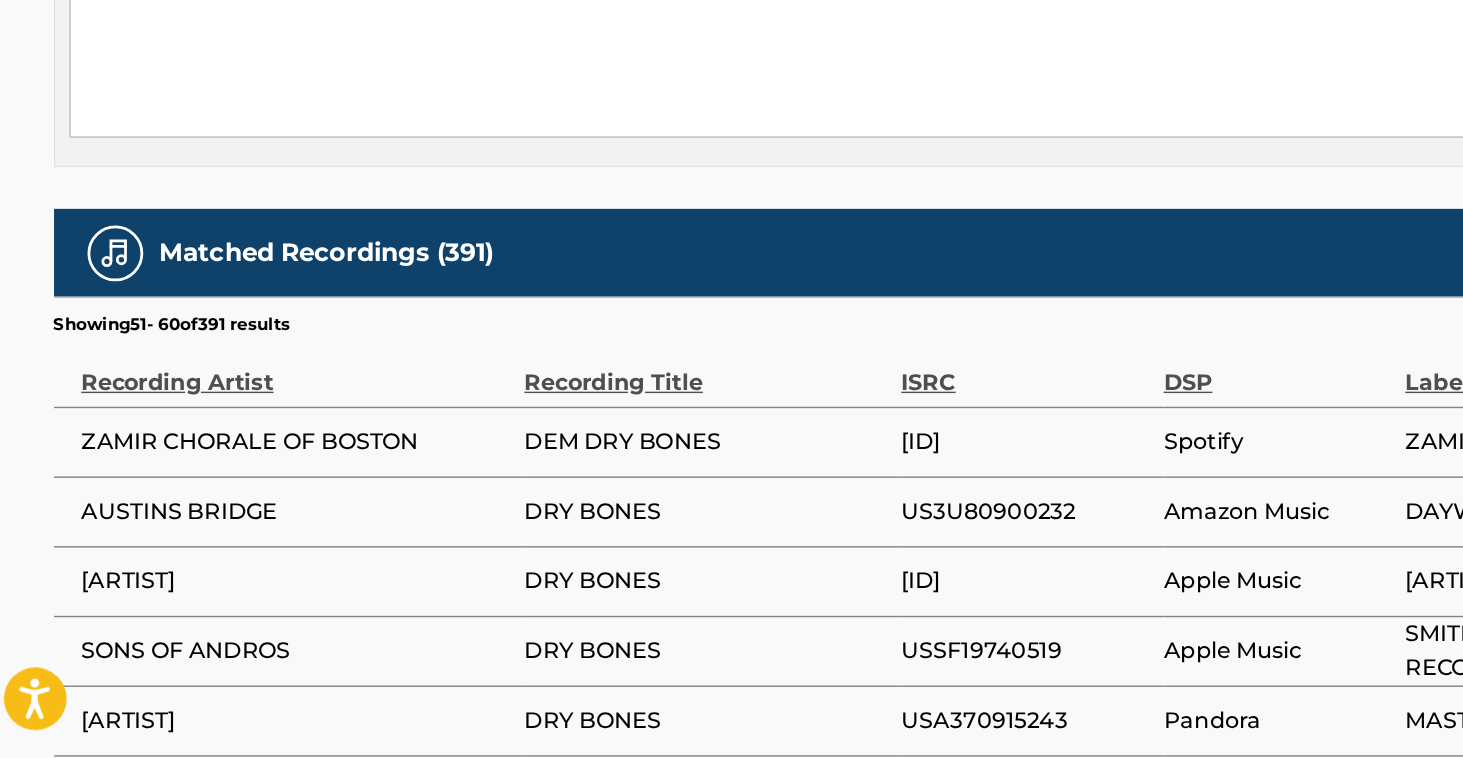 click on "SHAWNEE PRESS, INC. 00028507192 P3375T LIVINGSTON GEARHART 100% Wise Music 1247 6th Street,  Santa Monica, California 90401 United States +1-310-3939900 us.licensing@wisemusic.com" at bounding box center [732, 234] 